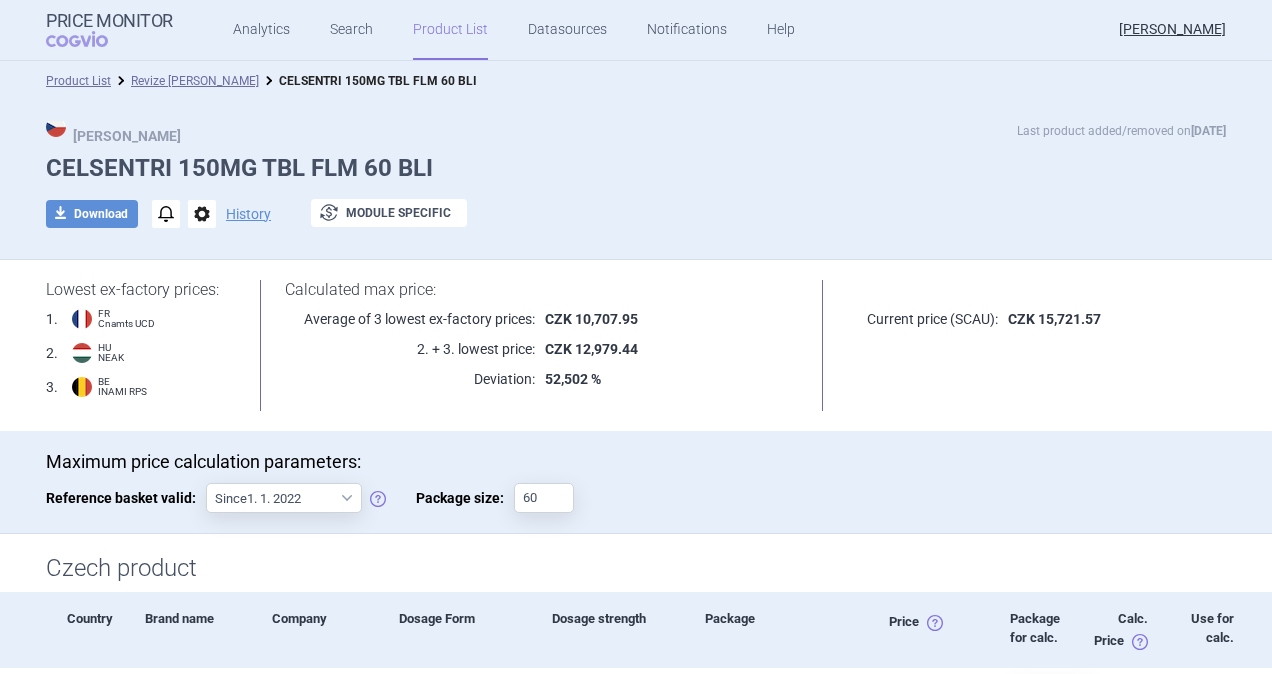 scroll, scrollTop: 0, scrollLeft: 0, axis: both 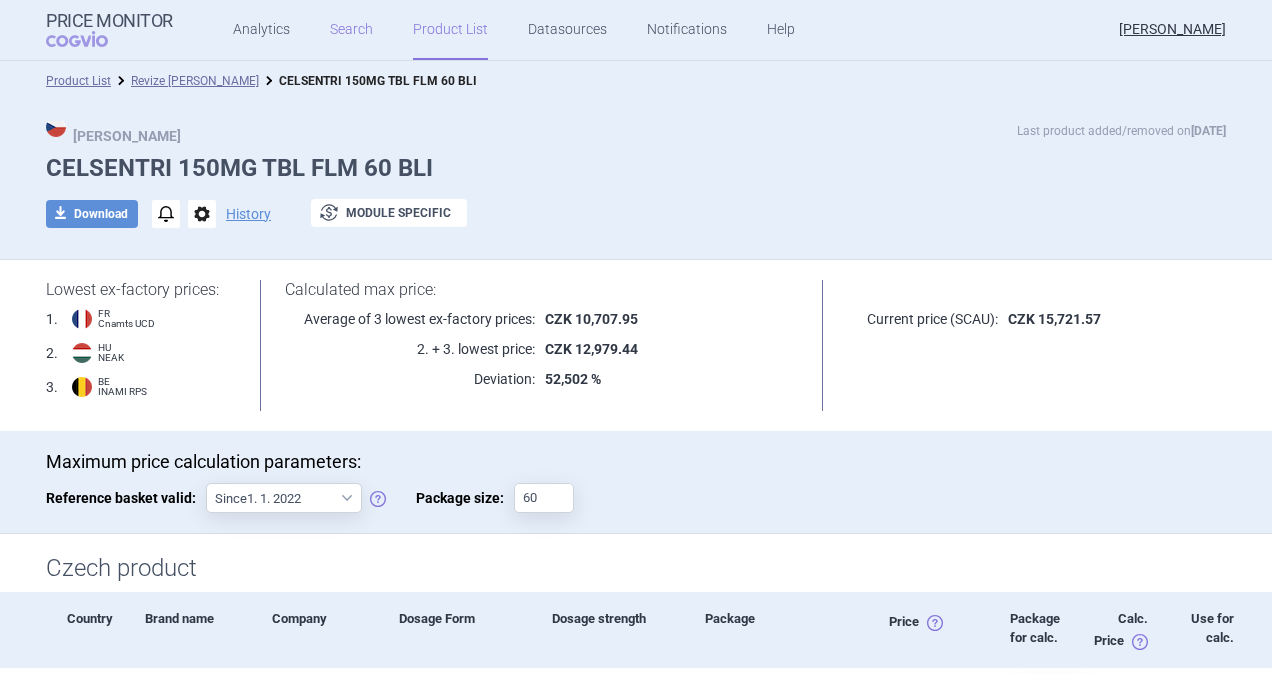 click on "Search" at bounding box center [351, 30] 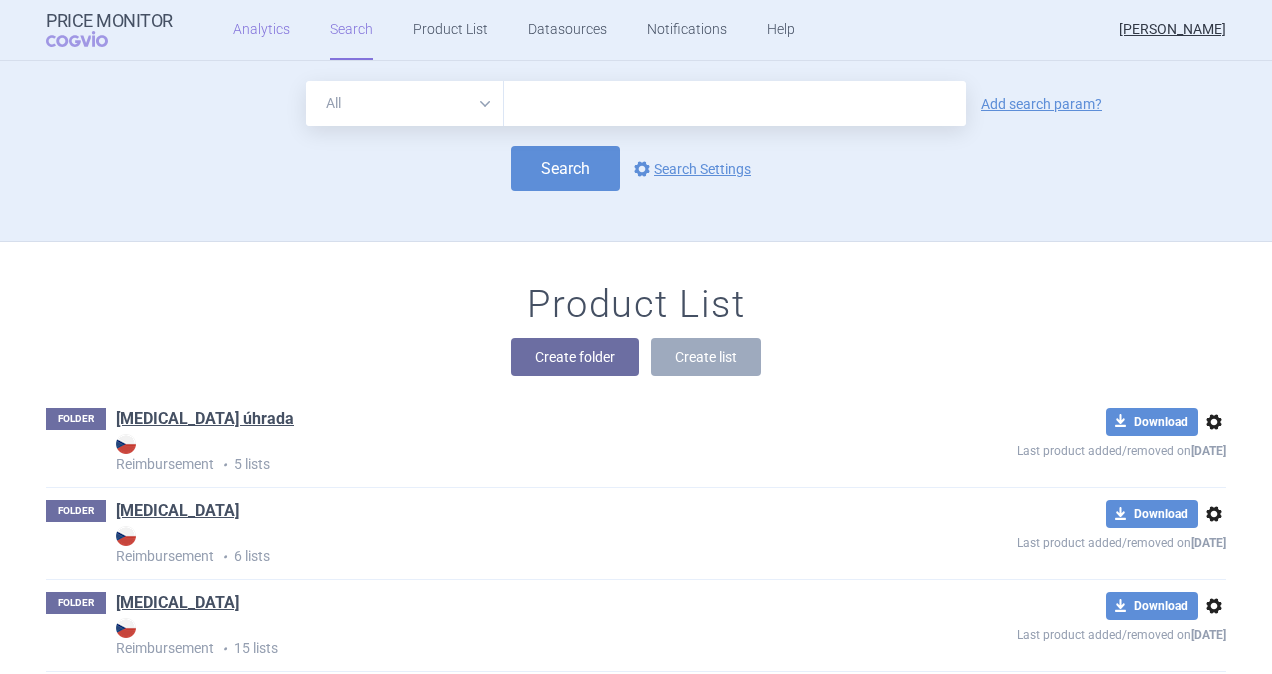 click on "Analytics" at bounding box center [261, 30] 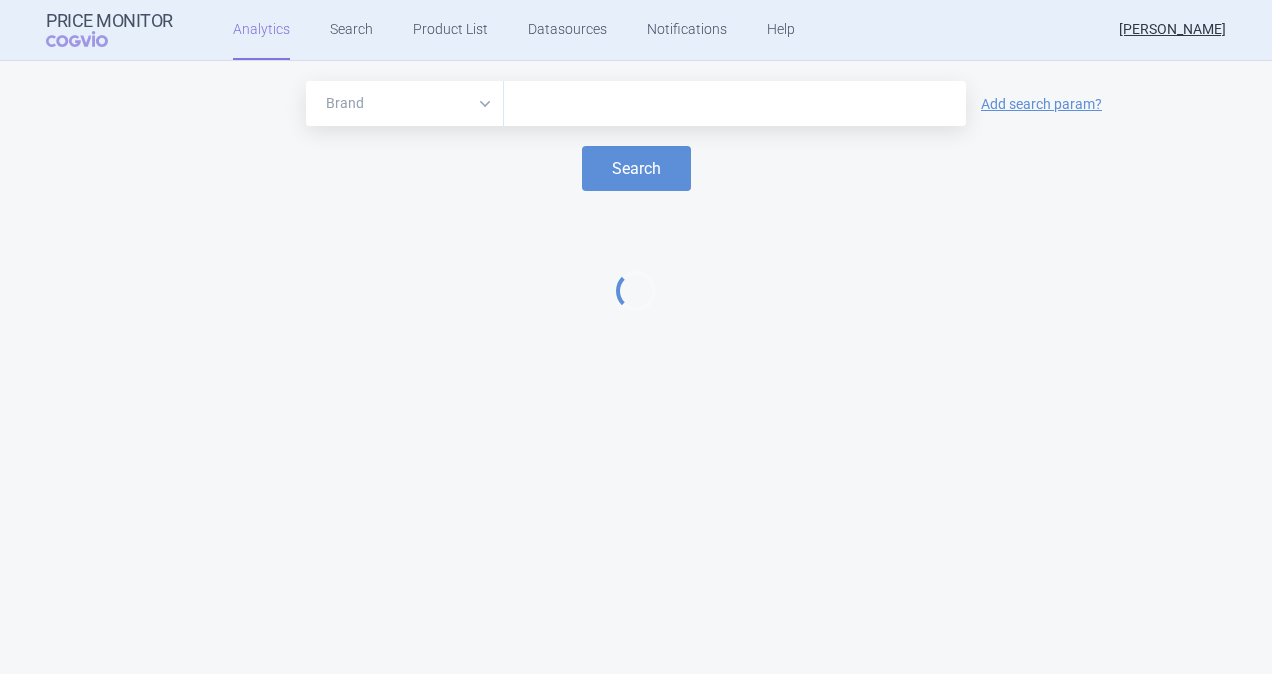 click at bounding box center [735, 104] 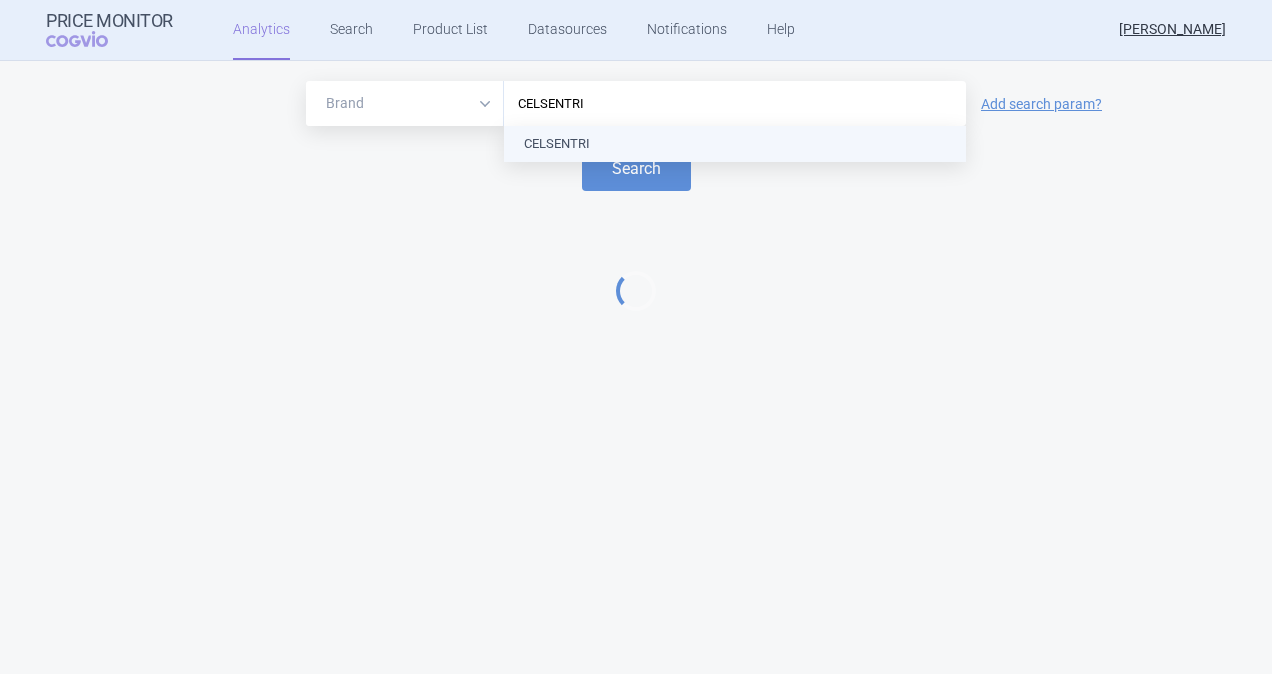 type 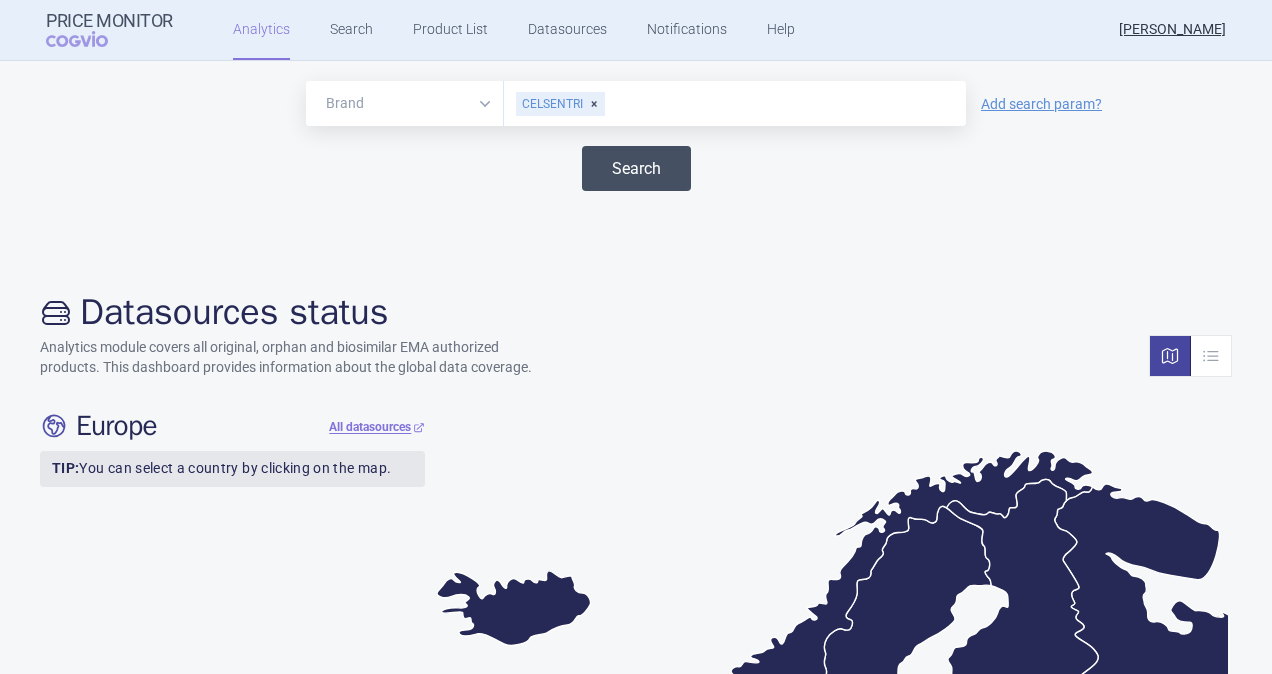 click on "Search" at bounding box center [636, 168] 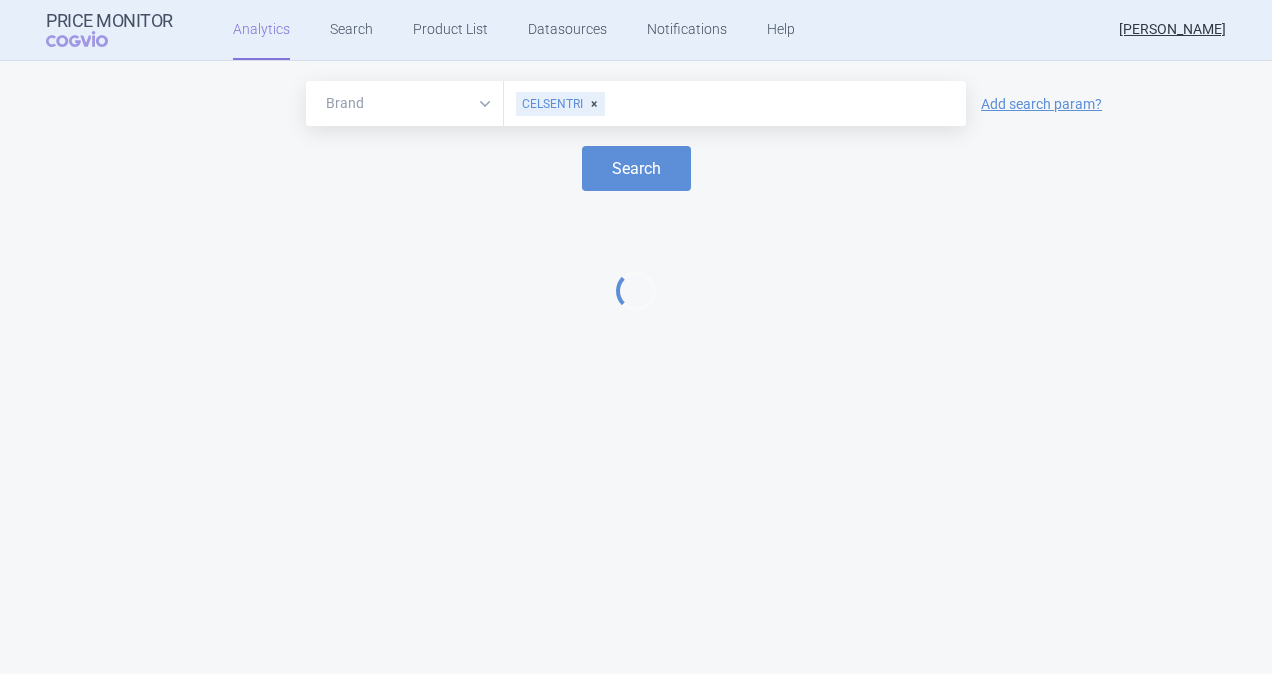 select on "EUR" 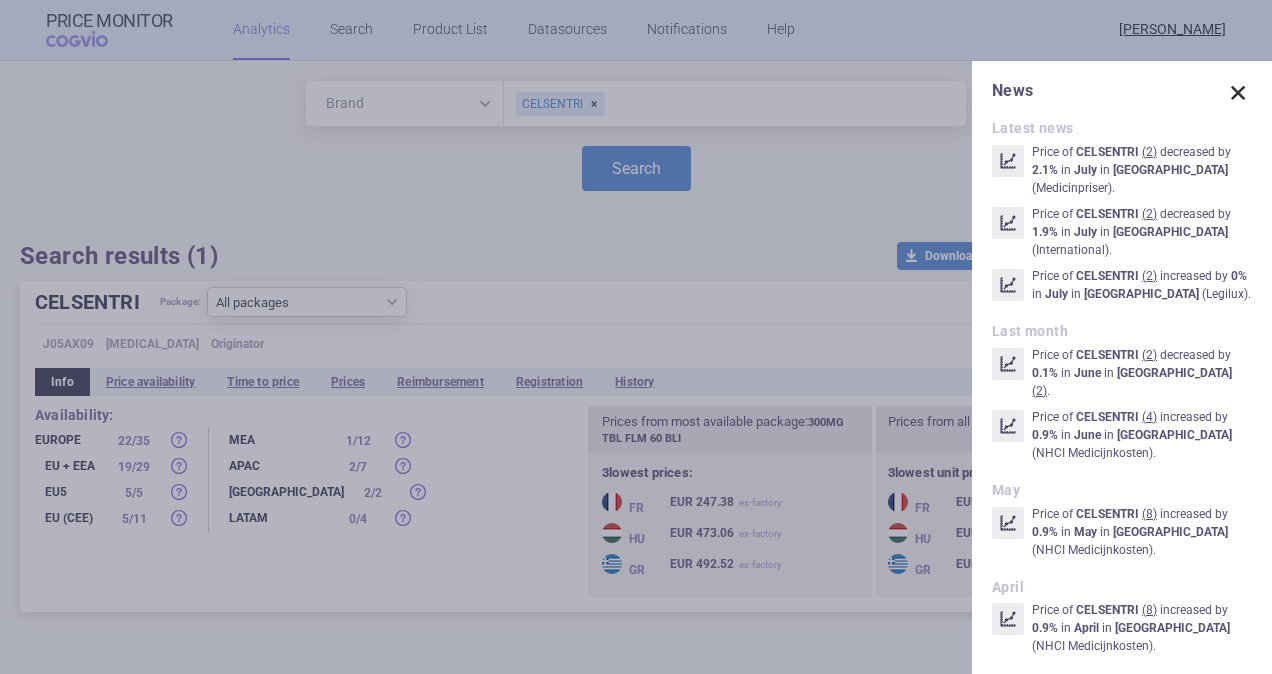 click at bounding box center [1238, 93] 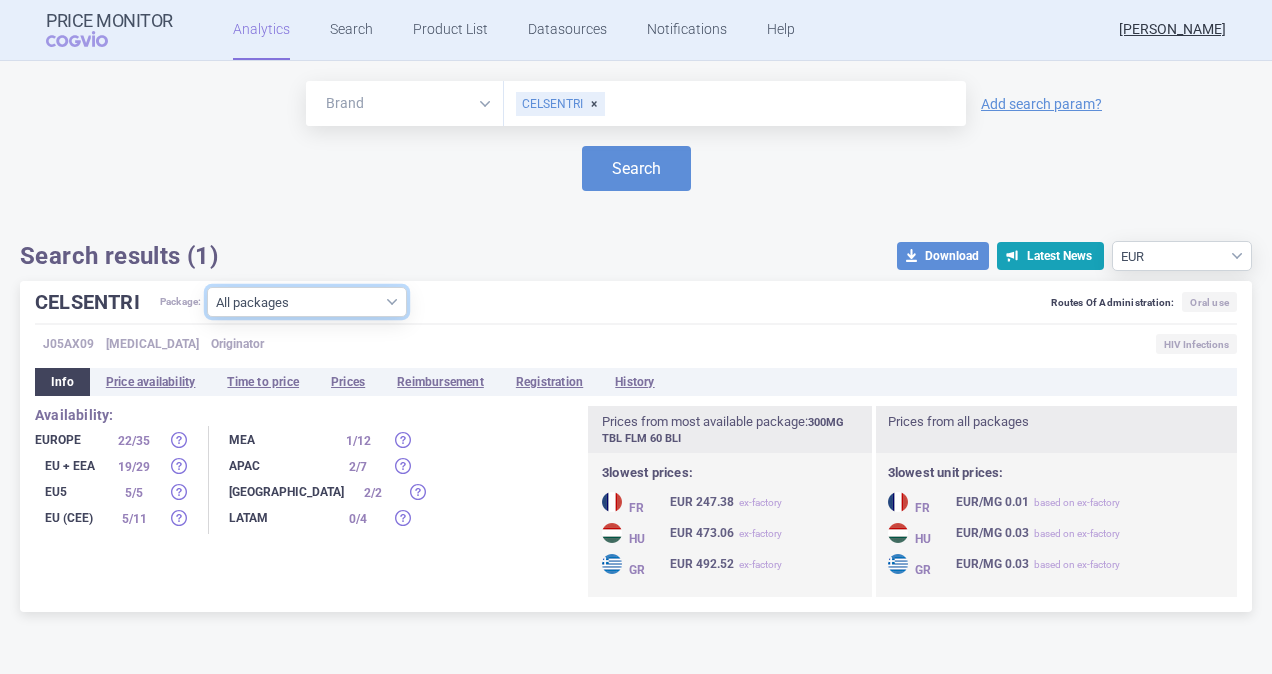 click on "All packages 150MG TBL FLM 180 TBC  ( 0 ) 150MG TBL FLM 180(2X90) BLI  ( 6 ) 150MG TBL FLM 30 BLI  ( 6 ) 150MG TBL FLM 60 BLI  ( 28 ) 150MG TBL FLM 60 TBC  ( 0 ) 150MG TBL FLM 90 BLI  ( 6 ) 20MG/ML POR SOL 1X230ML LAG  ( 8 ) 25MG TBL FLM 120 TBC  ( 7 ) 300MG TBL FLM 180 TBC  ( 0 ) 300MG TBL FLM 180(2X90) BLI  ( 5 ) 300MG TBL FLM 30 BLI  ( 5 ) 300MG TBL FLM 60 BLI  ( 29 ) 300MG TBL FLM 60 TBC  ( 0 ) 300MG TBL FLM 90 BLI  ( 5 ) 75MG TBL FLM 120 TBC  ( 7 )" at bounding box center [307, 302] 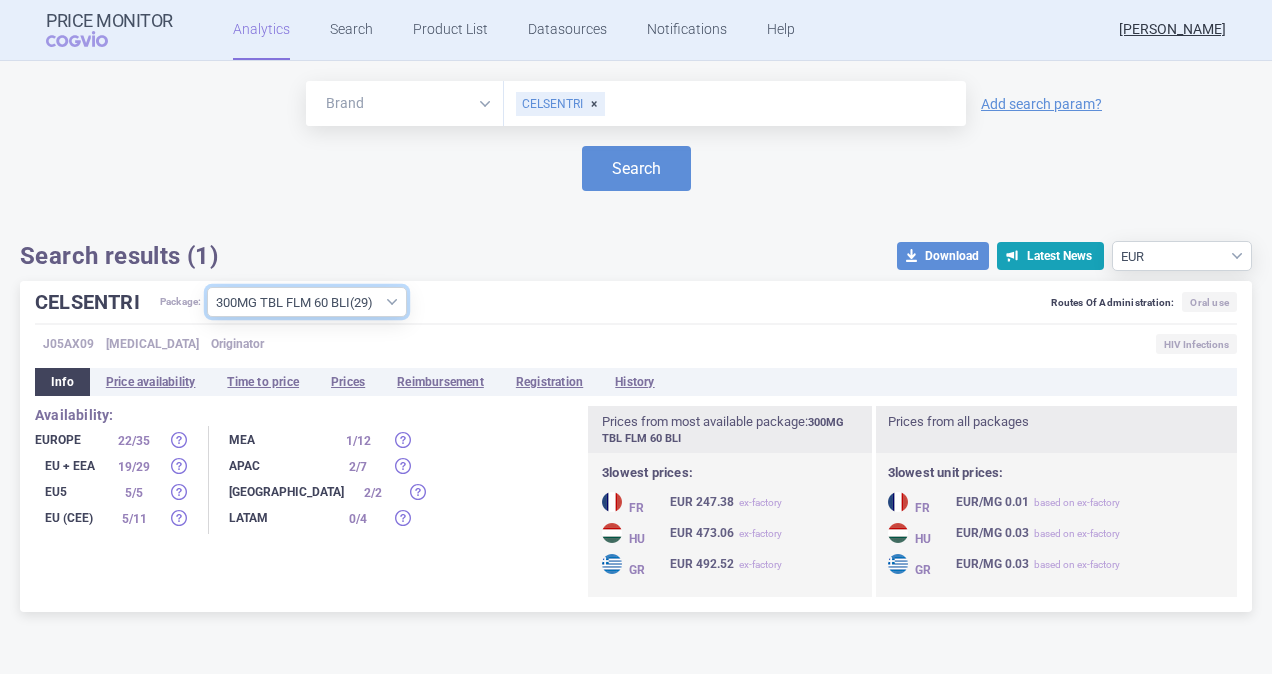 click on "All packages 150MG TBL FLM 180 TBC  ( 0 ) 150MG TBL FLM 180(2X90) BLI  ( 6 ) 150MG TBL FLM 30 BLI  ( 6 ) 150MG TBL FLM 60 BLI  ( 28 ) 150MG TBL FLM 60 TBC  ( 0 ) 150MG TBL FLM 90 BLI  ( 6 ) 20MG/ML POR SOL 1X230ML LAG  ( 8 ) 25MG TBL FLM 120 TBC  ( 7 ) 300MG TBL FLM 180 TBC  ( 0 ) 300MG TBL FLM 180(2X90) BLI  ( 5 ) 300MG TBL FLM 30 BLI  ( 5 ) 300MG TBL FLM 60 BLI  ( 29 ) 300MG TBL FLM 60 TBC  ( 0 ) 300MG TBL FLM 90 BLI  ( 5 ) 75MG TBL FLM 120 TBC  ( 7 )" at bounding box center [307, 302] 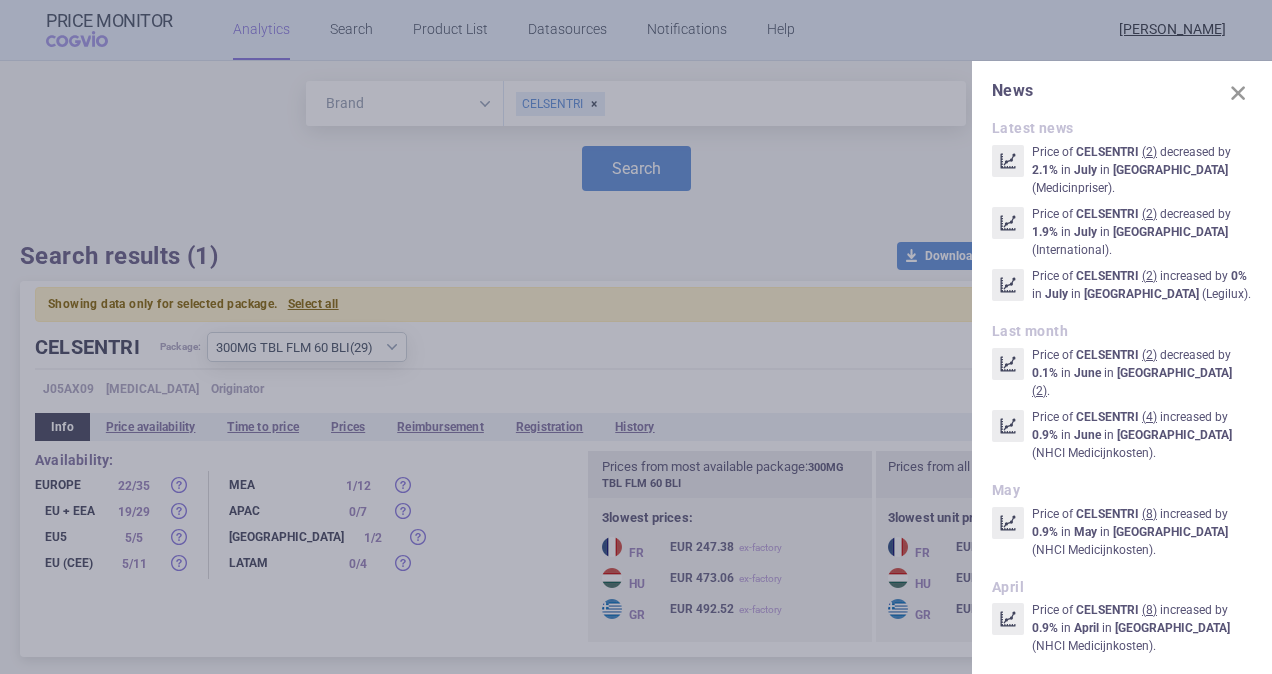 click at bounding box center (1238, 93) 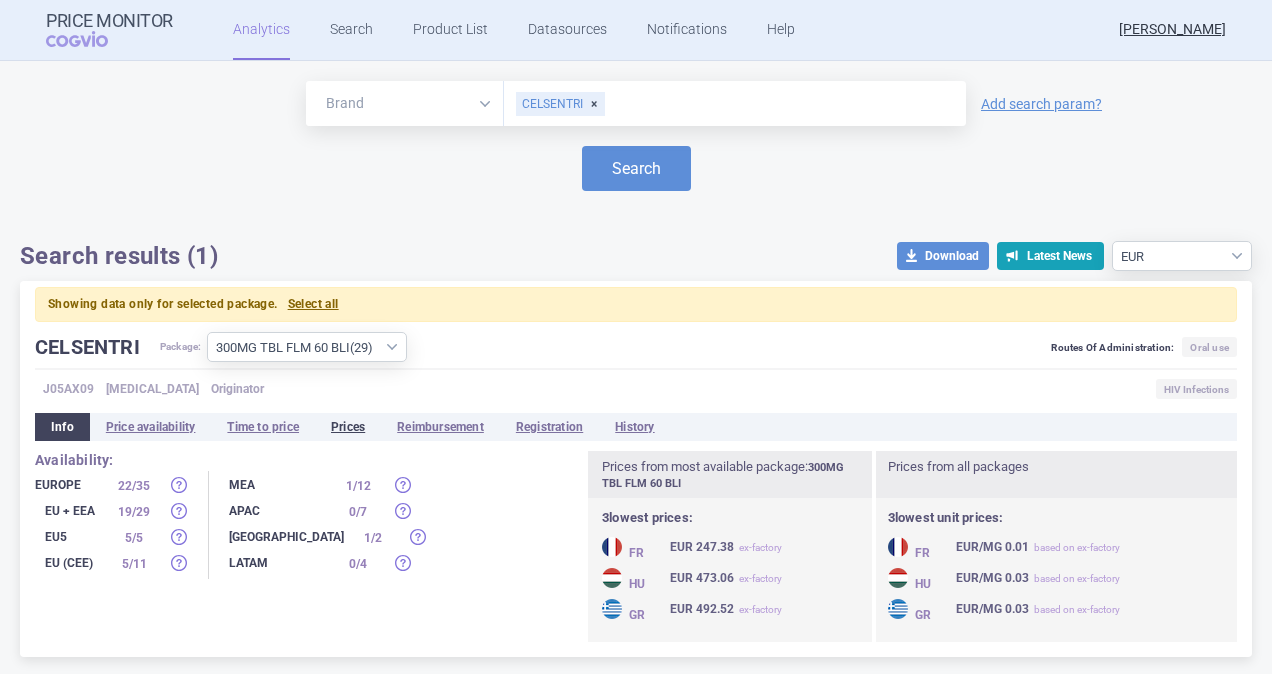 click on "Prices" at bounding box center (348, 427) 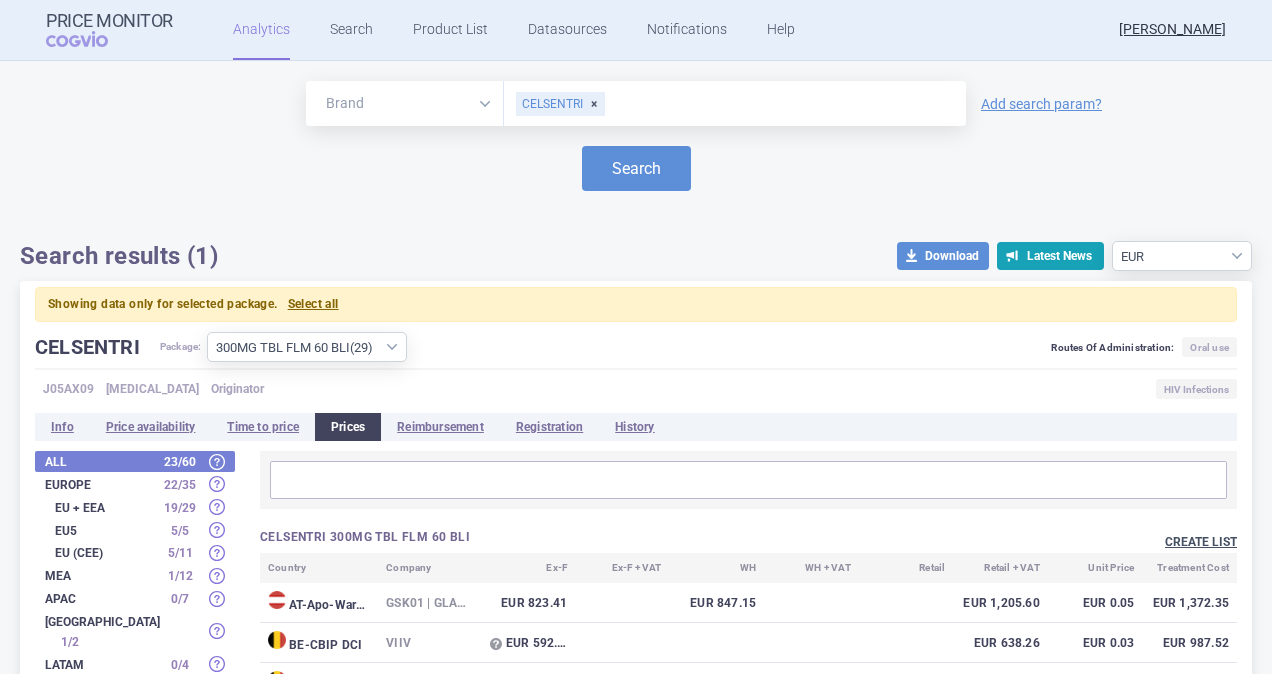 click on "Create list" at bounding box center (1201, 542) 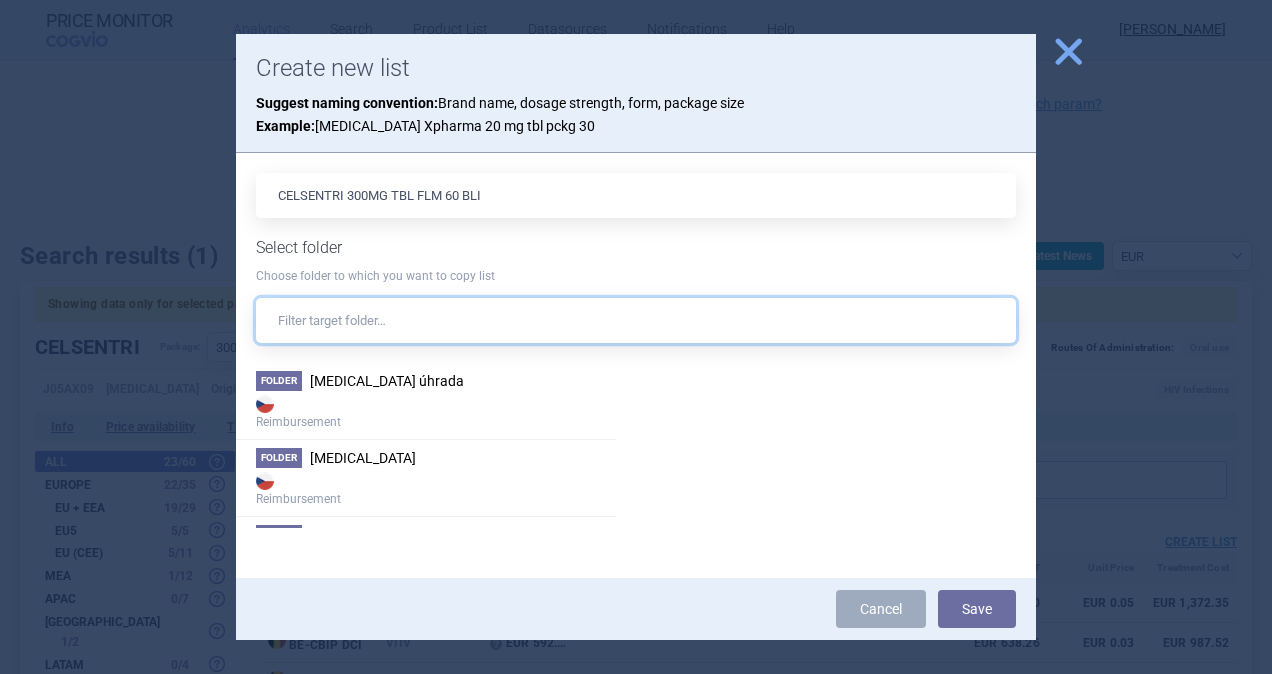 click at bounding box center [636, 320] 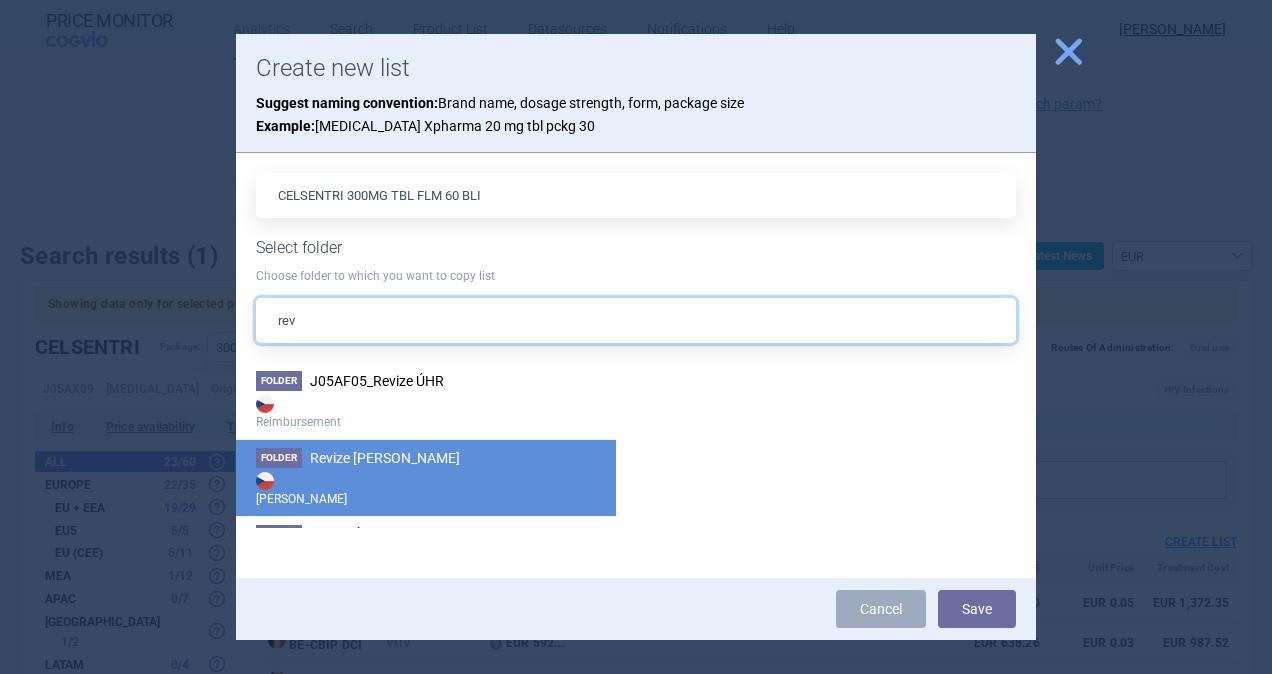 type on "rev" 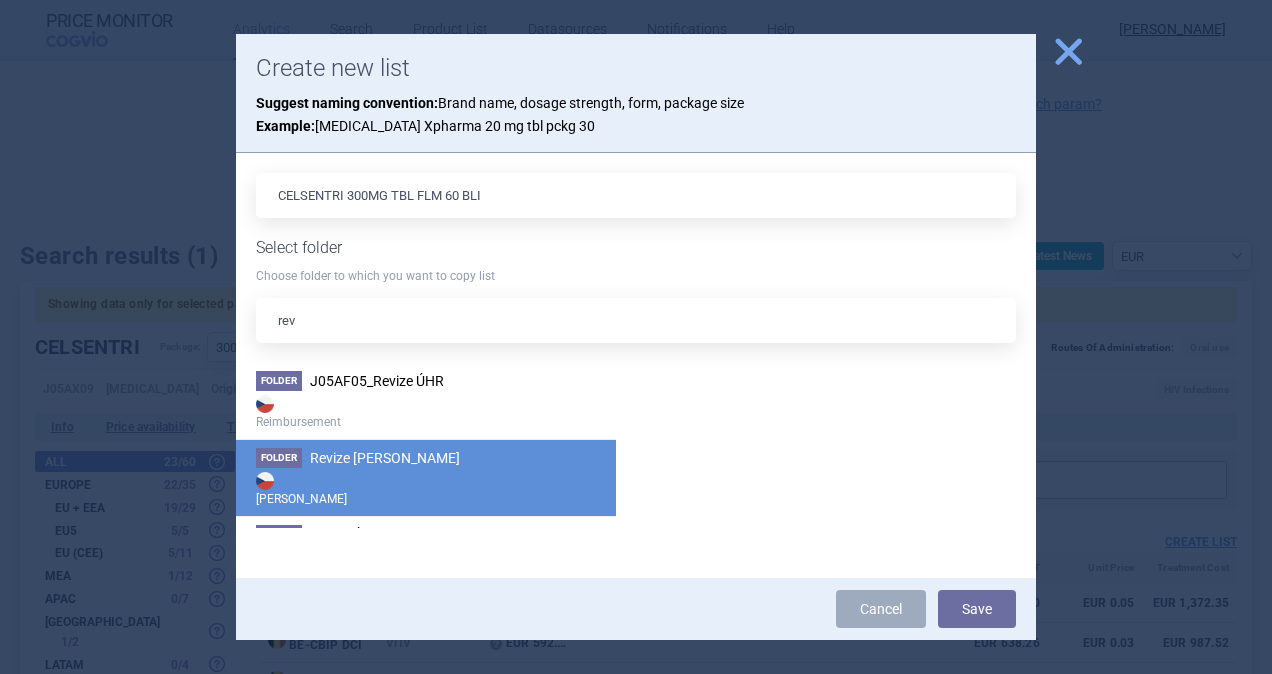 click on "Revize [PERSON_NAME]" at bounding box center (385, 458) 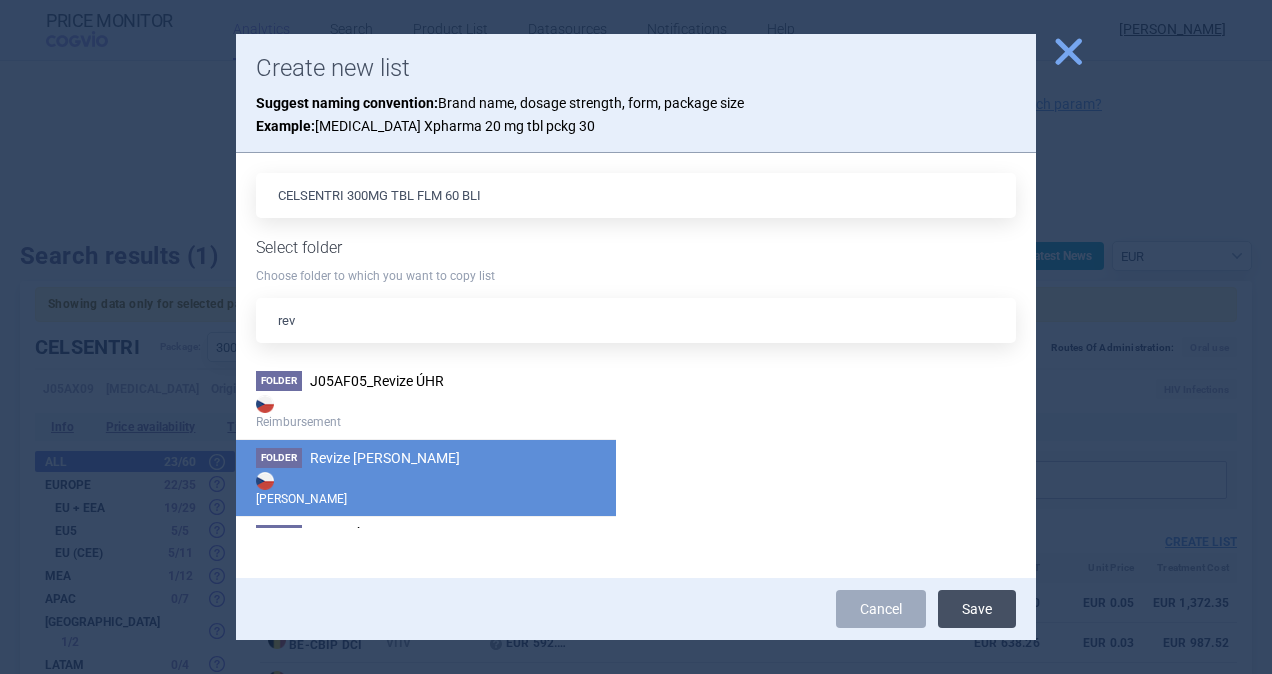 click on "Save" at bounding box center [977, 609] 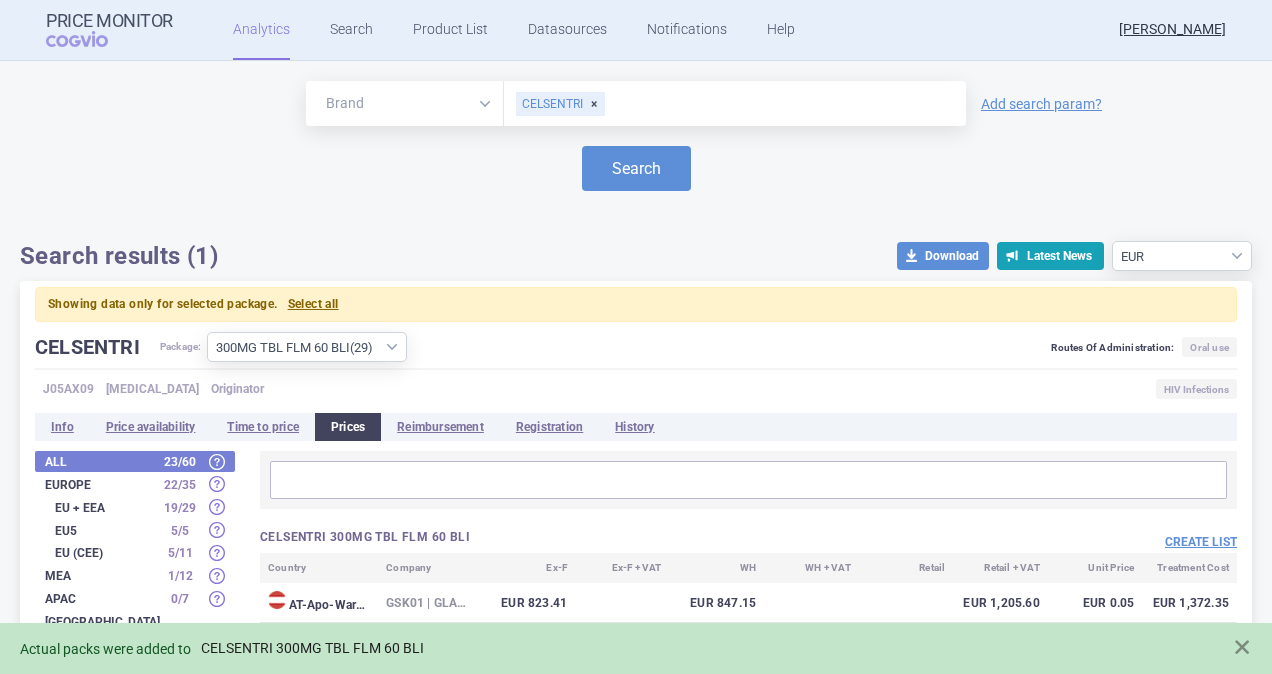 click on "CELSENTRI 300MG TBL FLM 60 BLI" at bounding box center (312, 648) 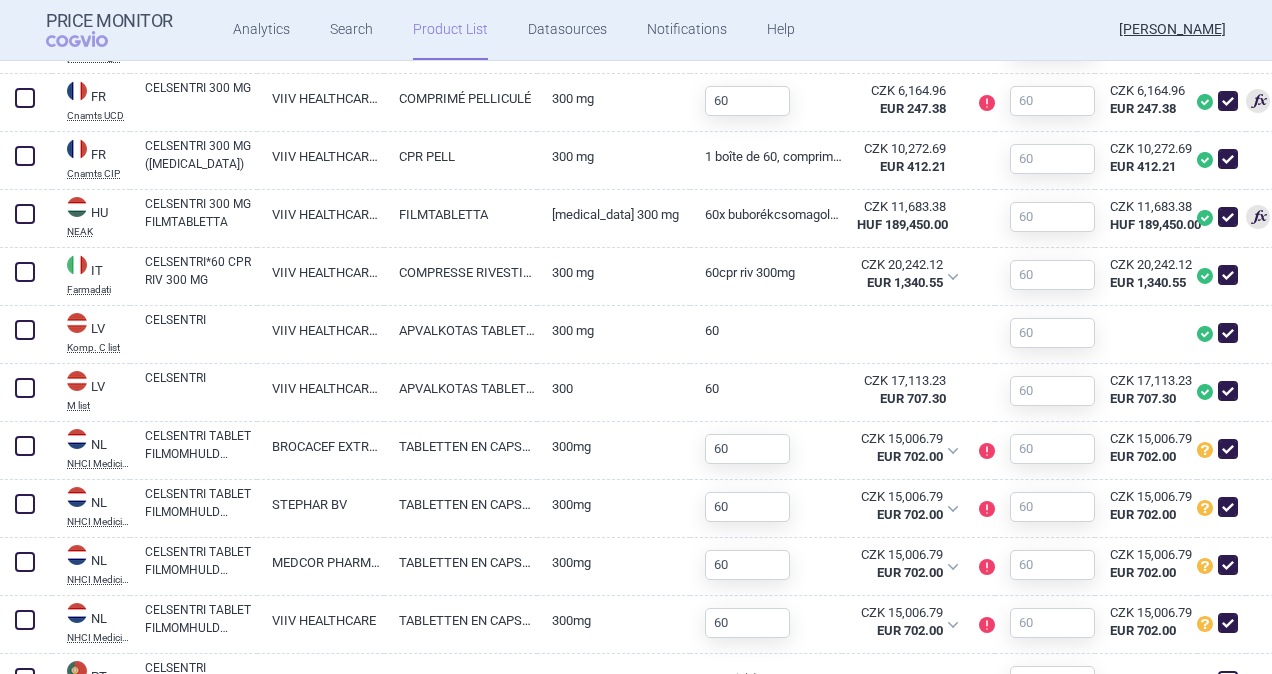 scroll, scrollTop: 1200, scrollLeft: 0, axis: vertical 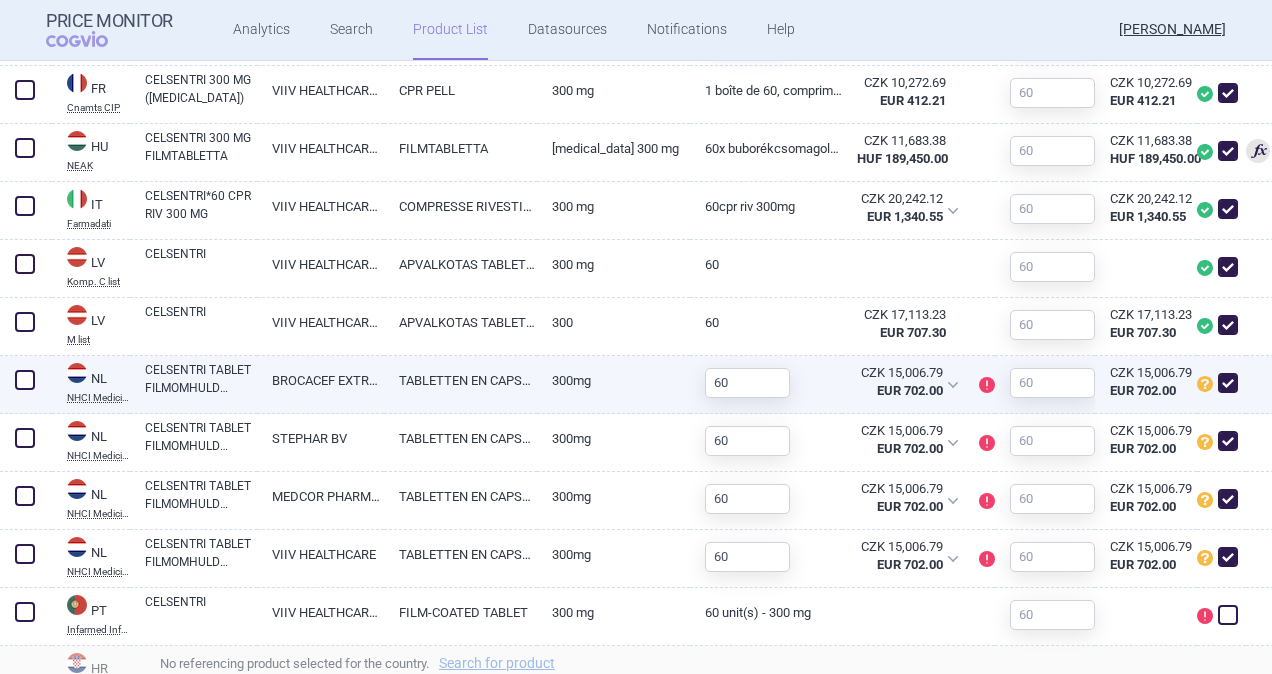 click at bounding box center [25, 380] 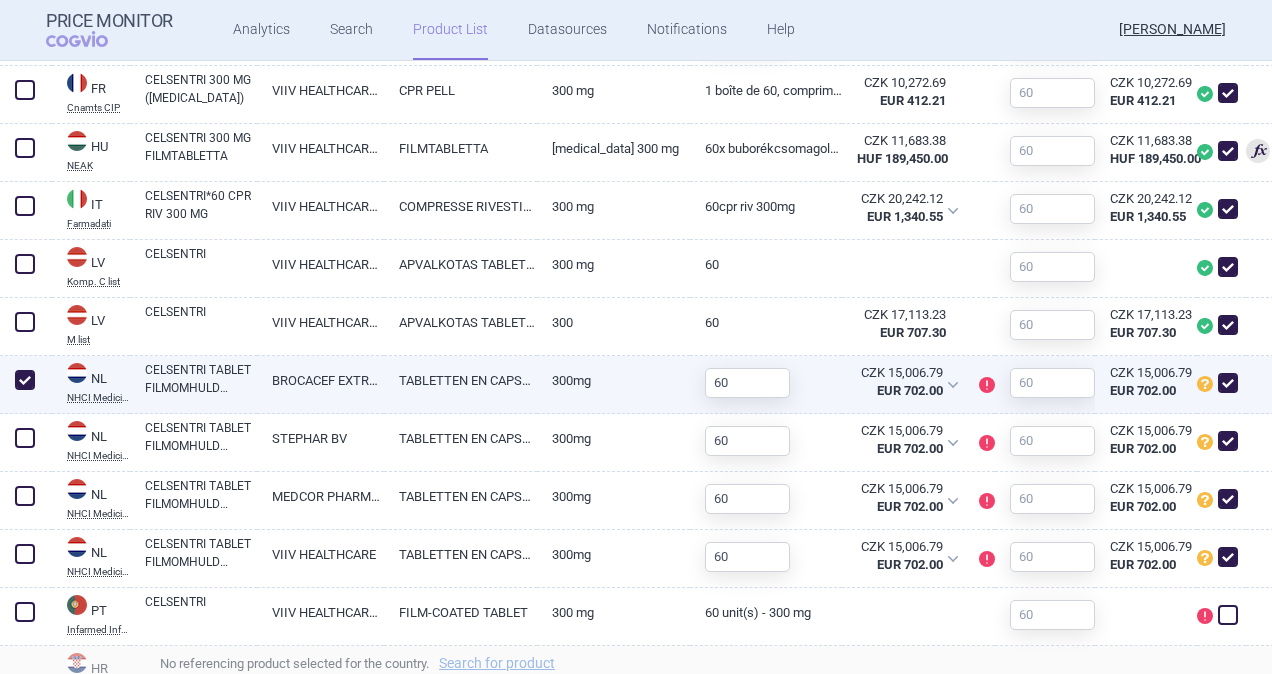 checkbox on "true" 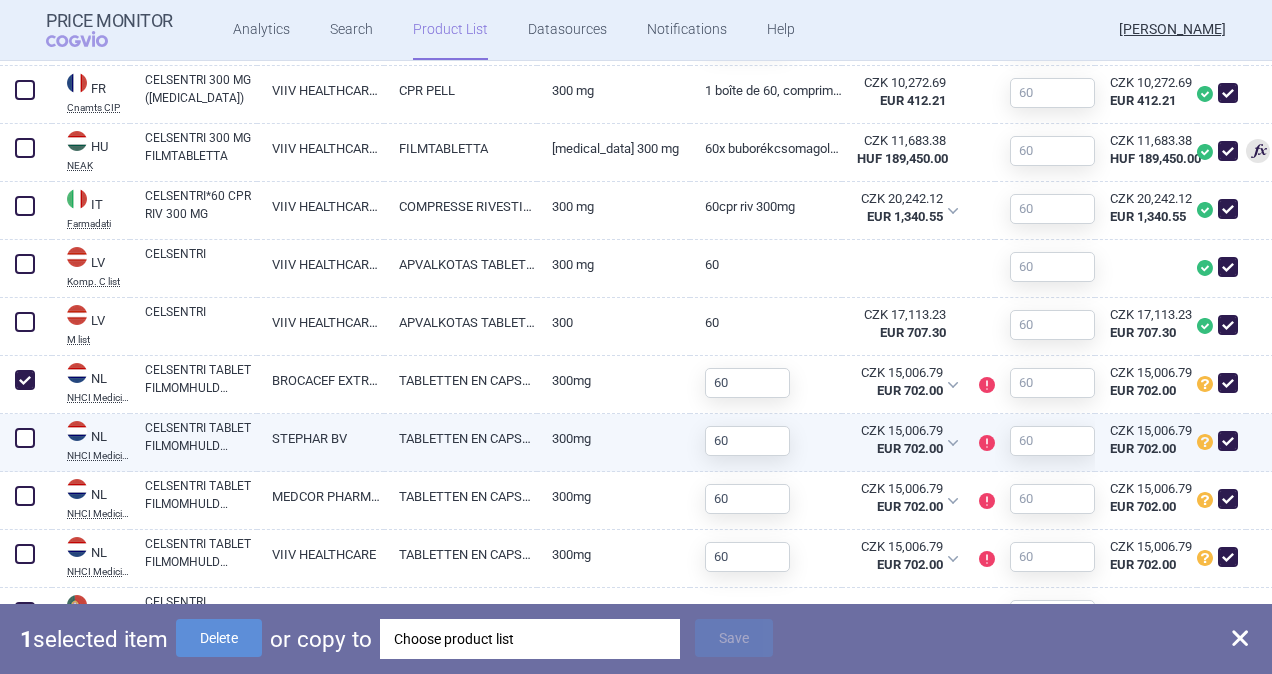click at bounding box center (25, 438) 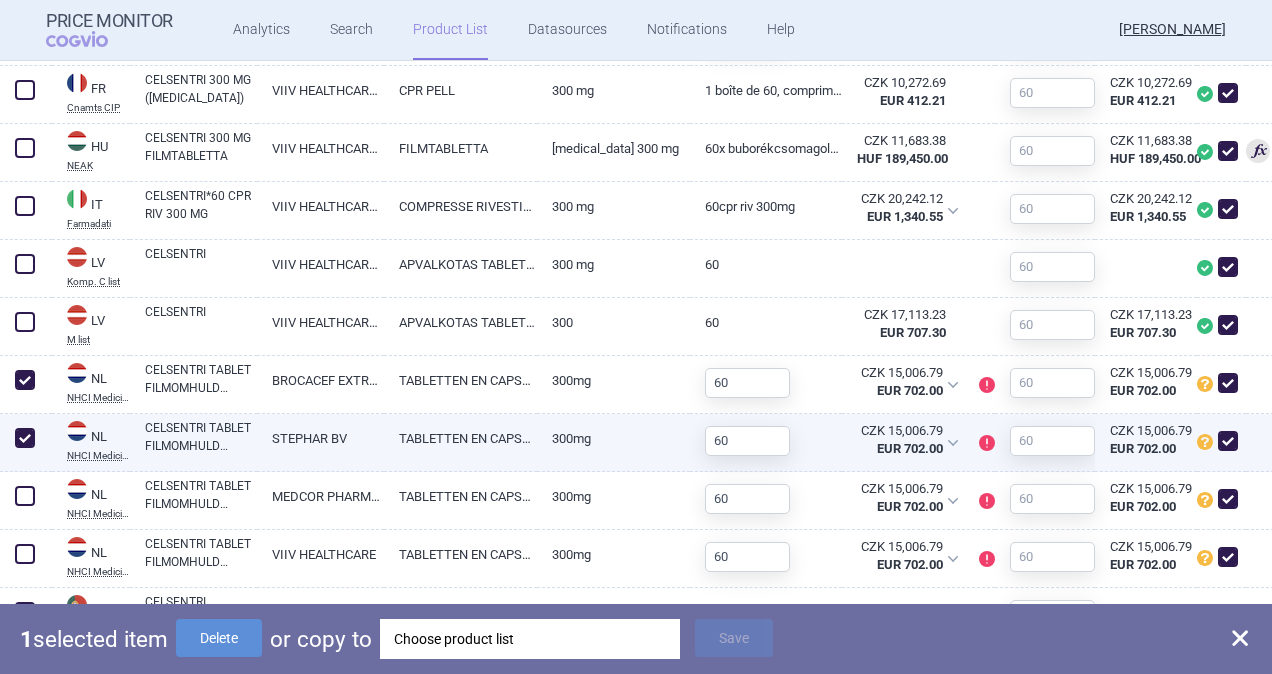 checkbox on "true" 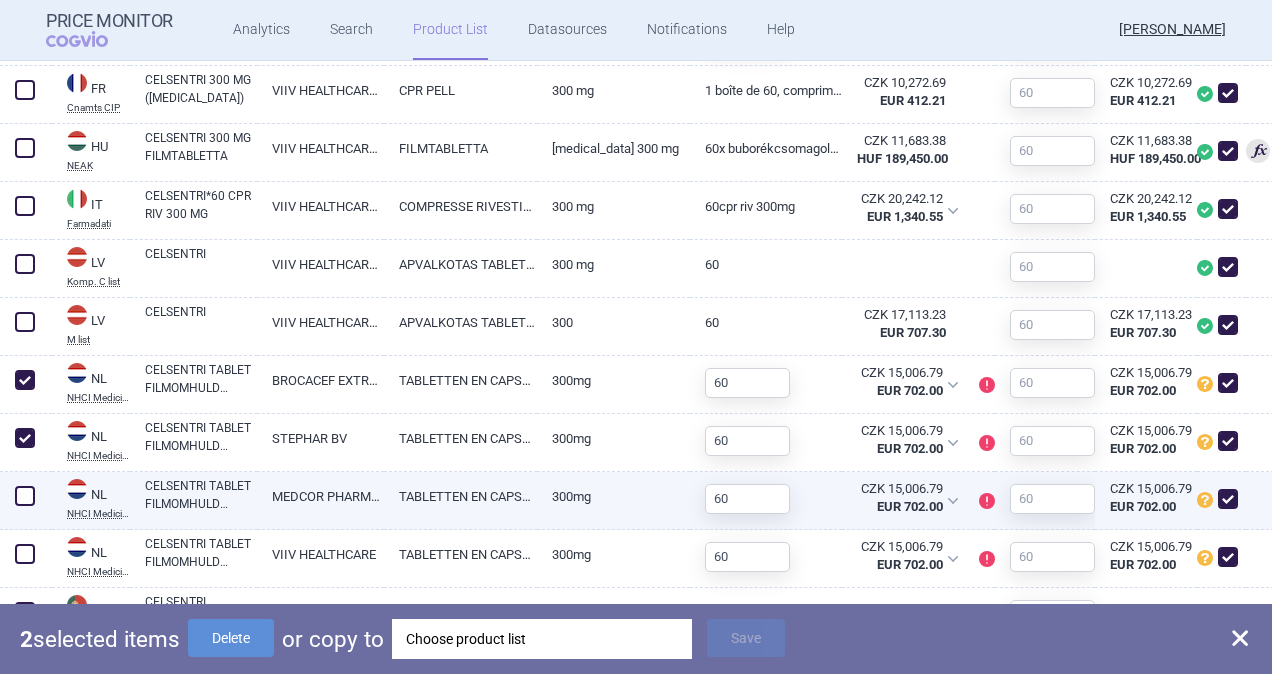 click at bounding box center [25, 496] 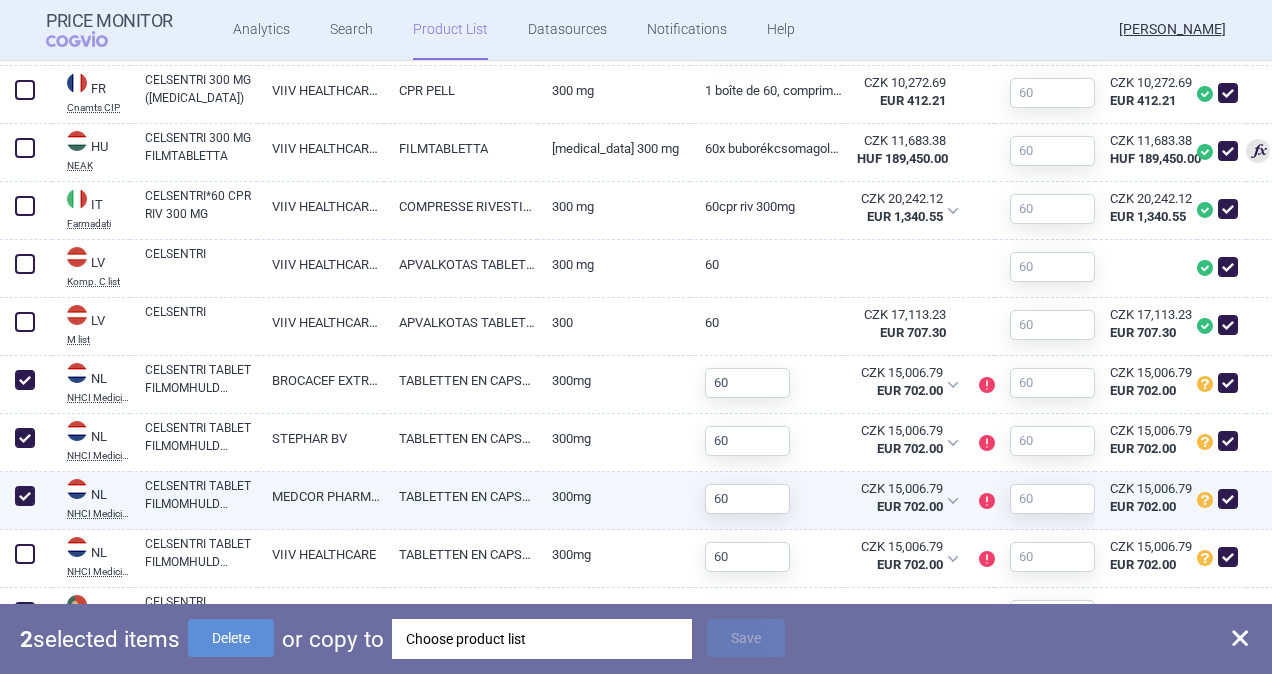 checkbox on "true" 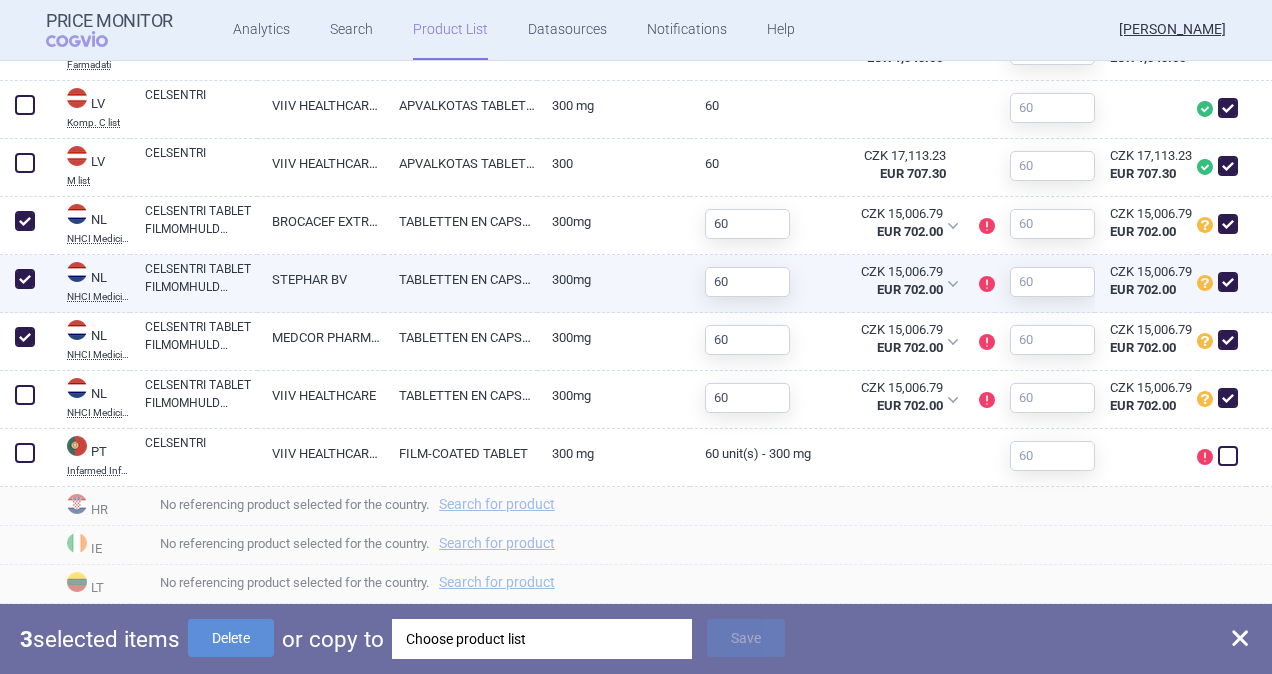 scroll, scrollTop: 1400, scrollLeft: 0, axis: vertical 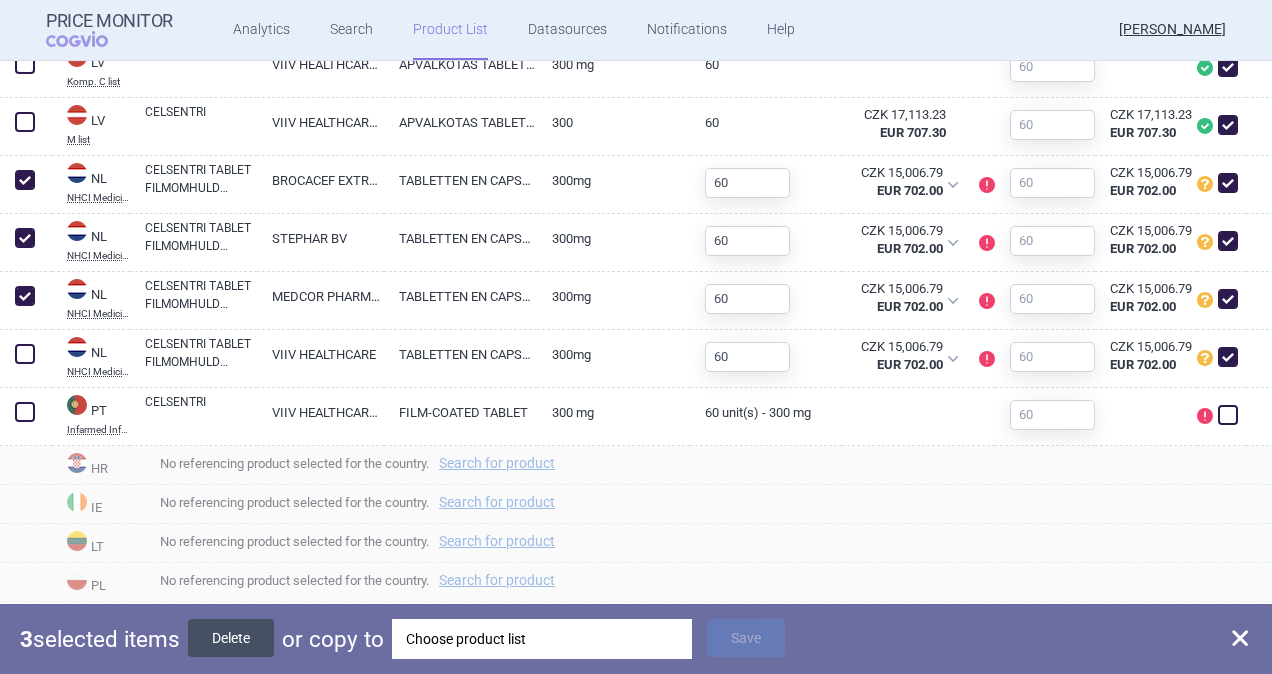 click on "Delete" at bounding box center (231, 638) 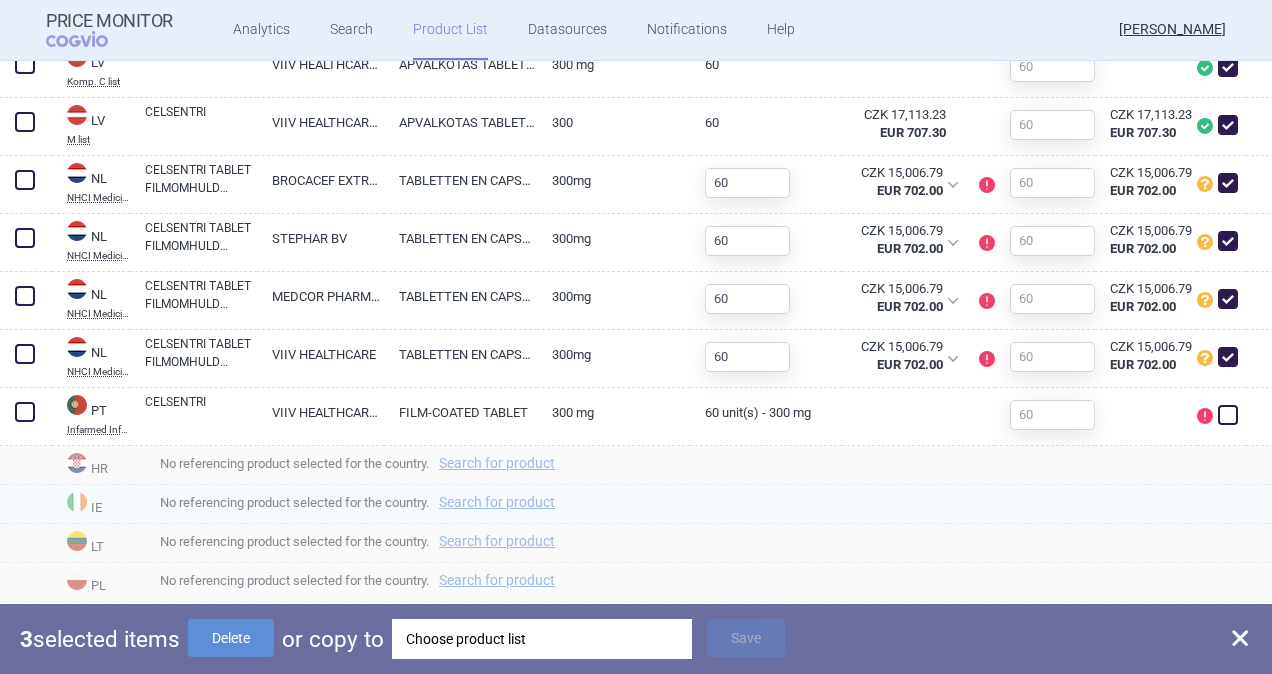 checkbox on "false" 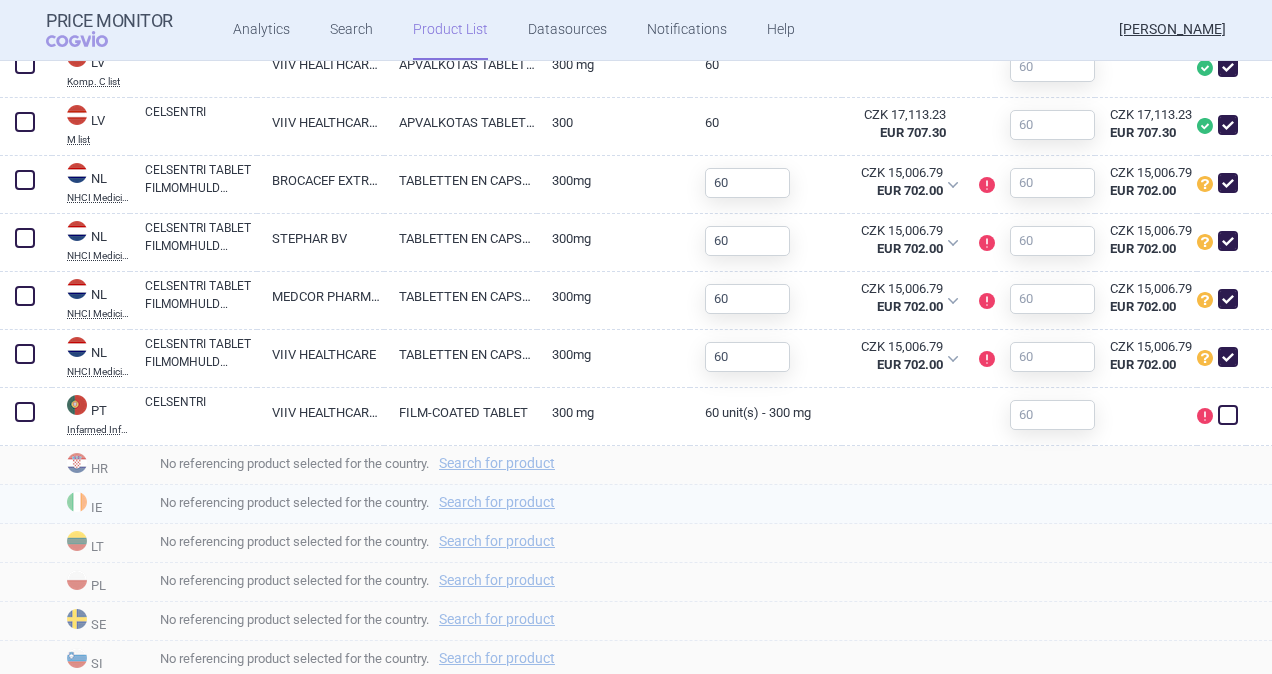 scroll, scrollTop: 1320, scrollLeft: 0, axis: vertical 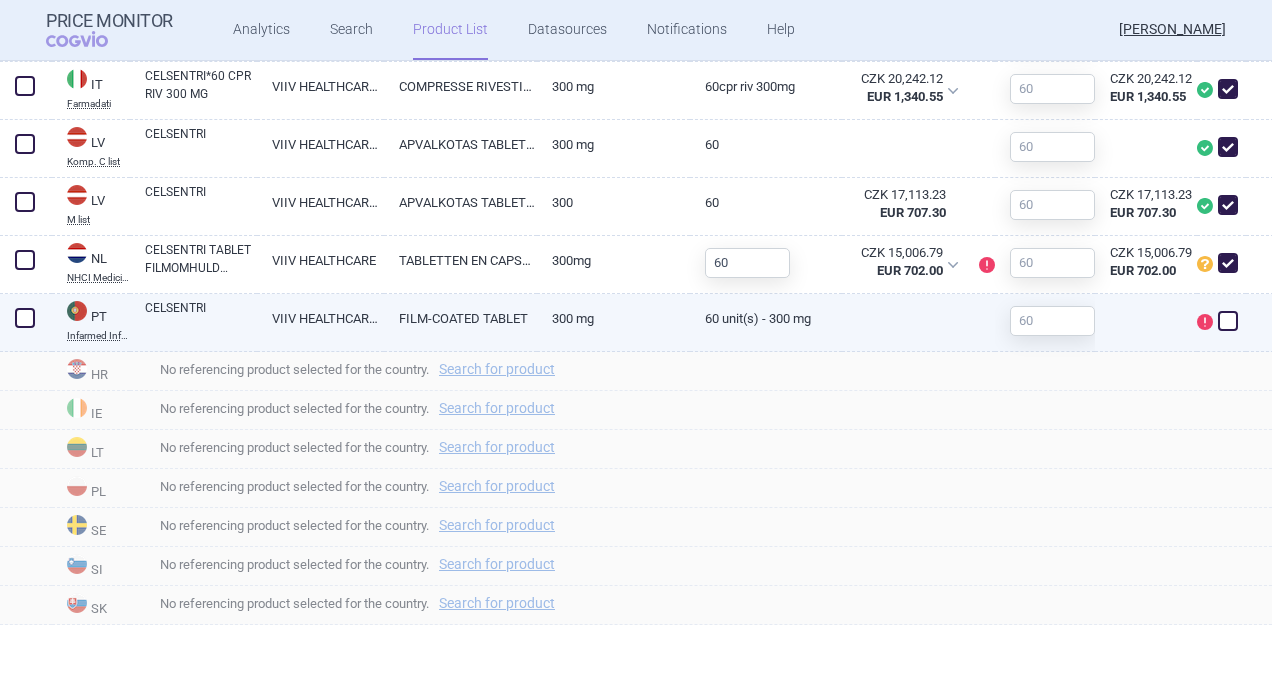 click at bounding box center [25, 318] 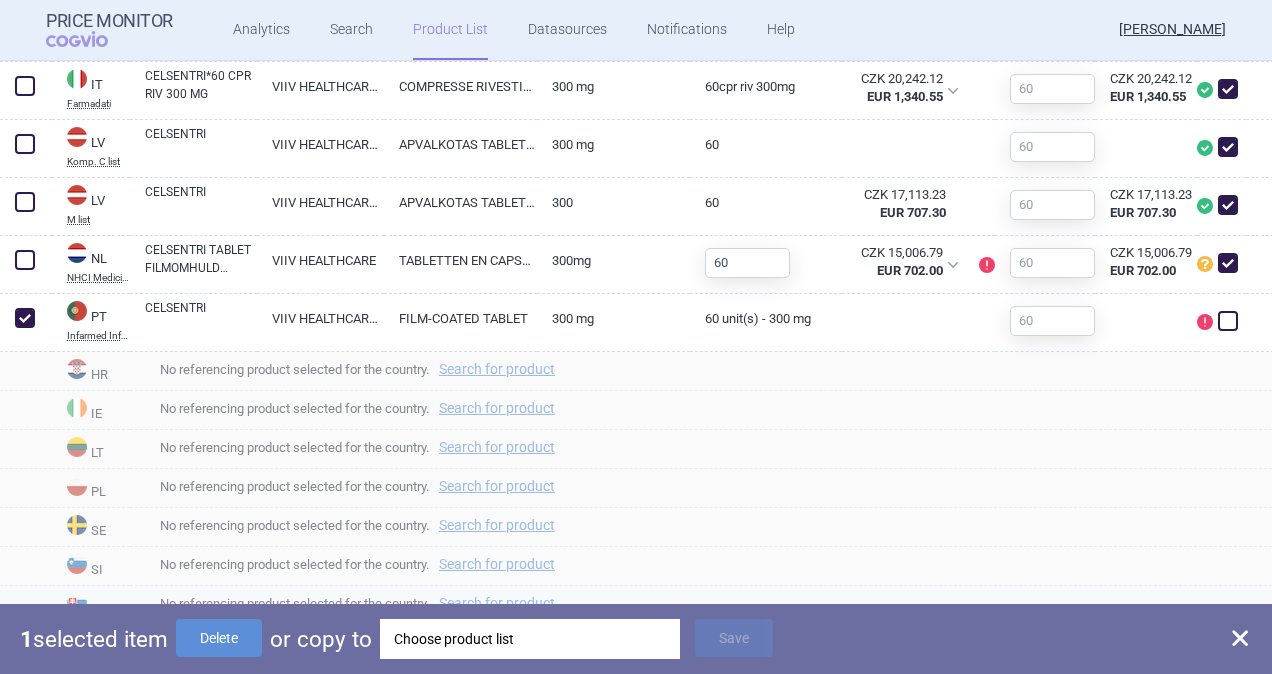 drag, startPoint x: 210, startPoint y: 646, endPoint x: 230, endPoint y: 599, distance: 51.078373 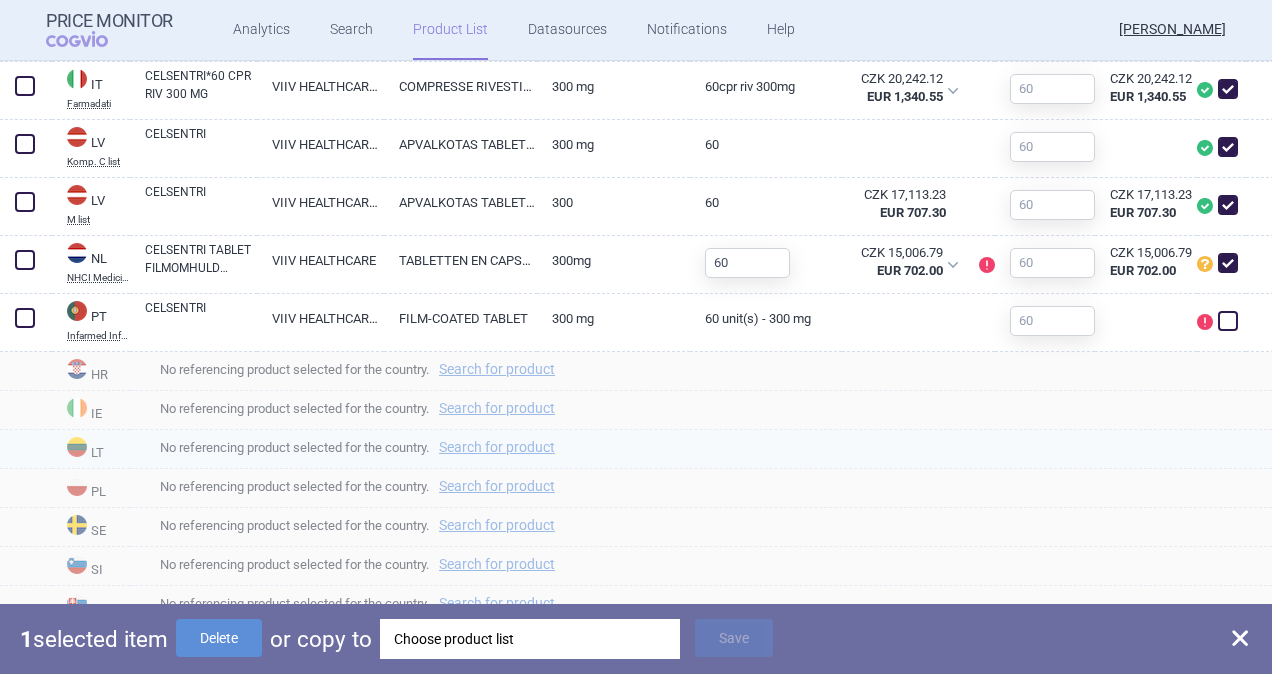 checkbox on "false" 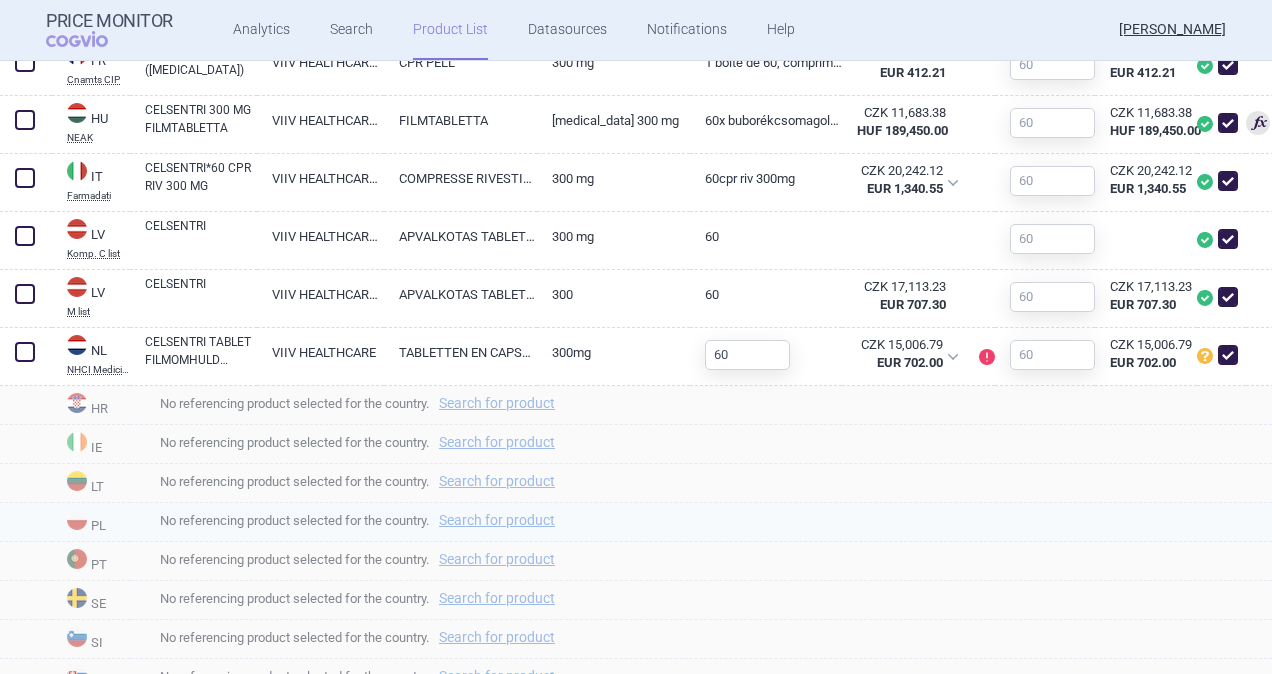 scroll, scrollTop: 1200, scrollLeft: 0, axis: vertical 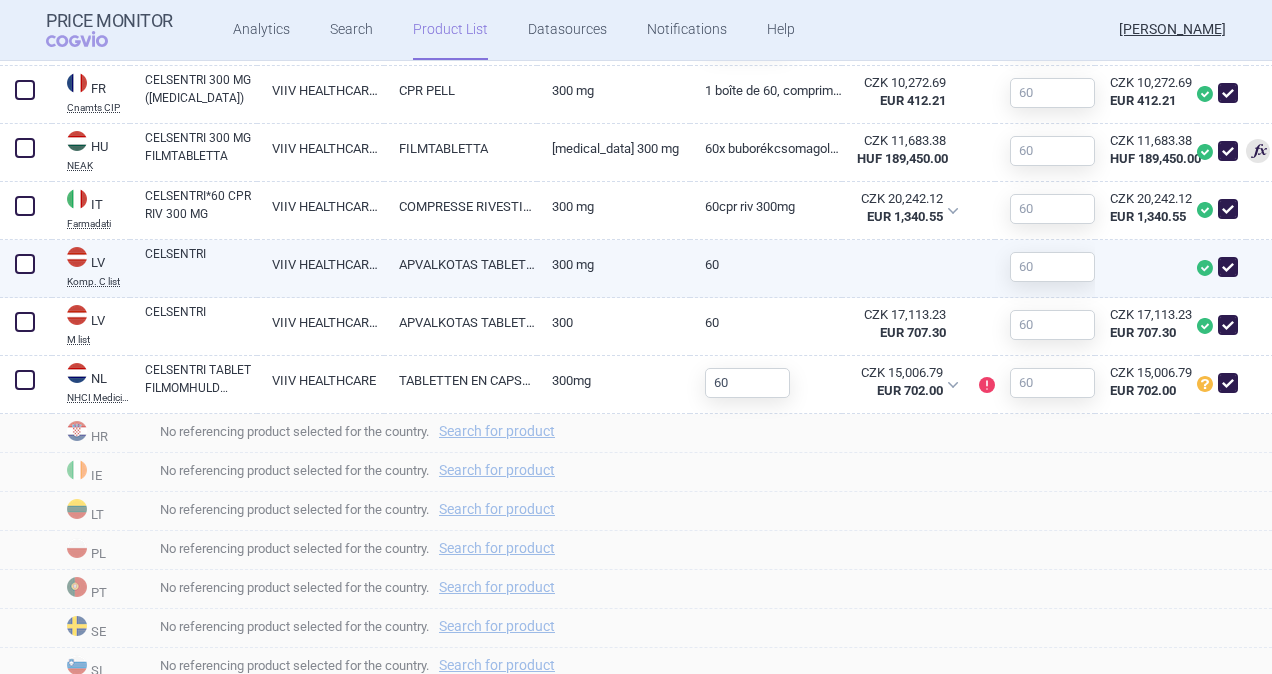 click at bounding box center [25, 264] 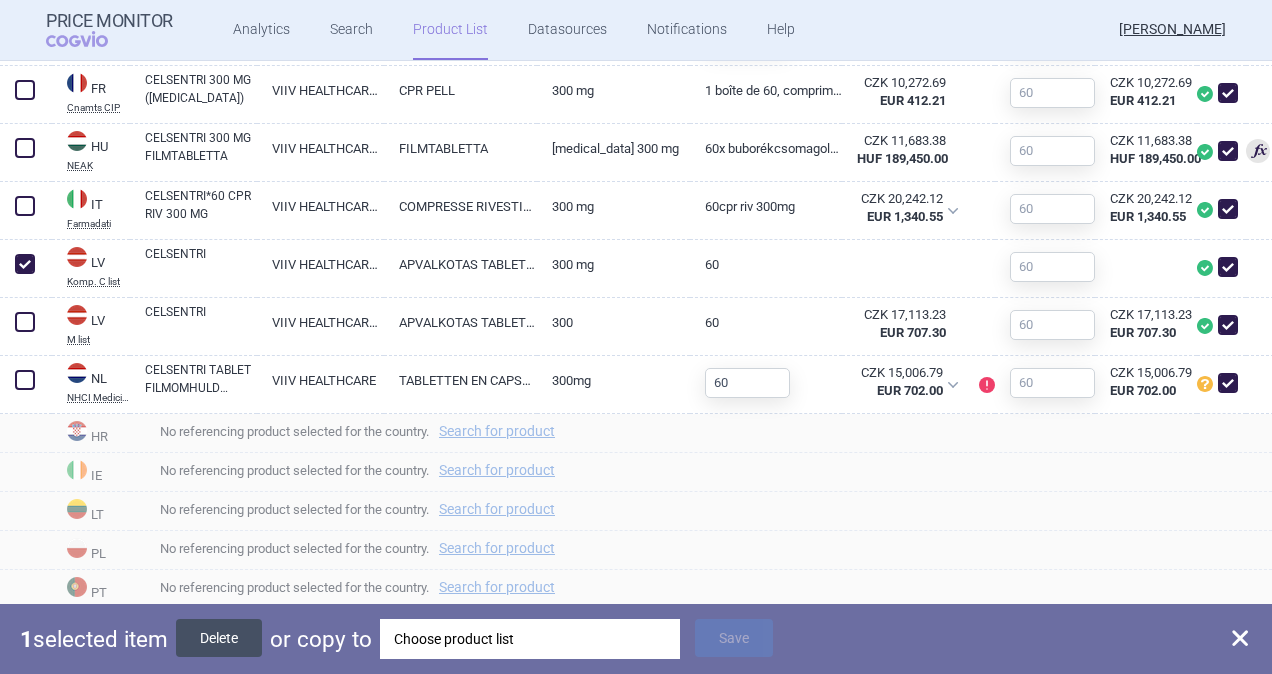 click on "Delete" at bounding box center [219, 638] 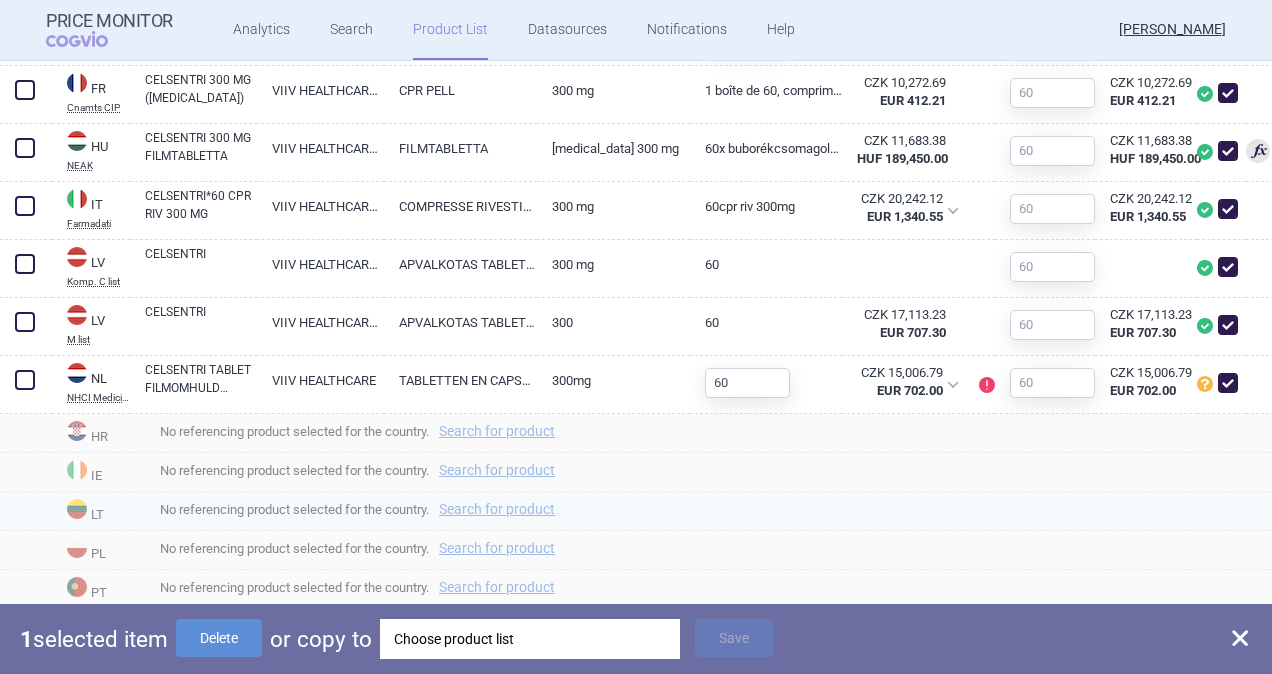 checkbox on "false" 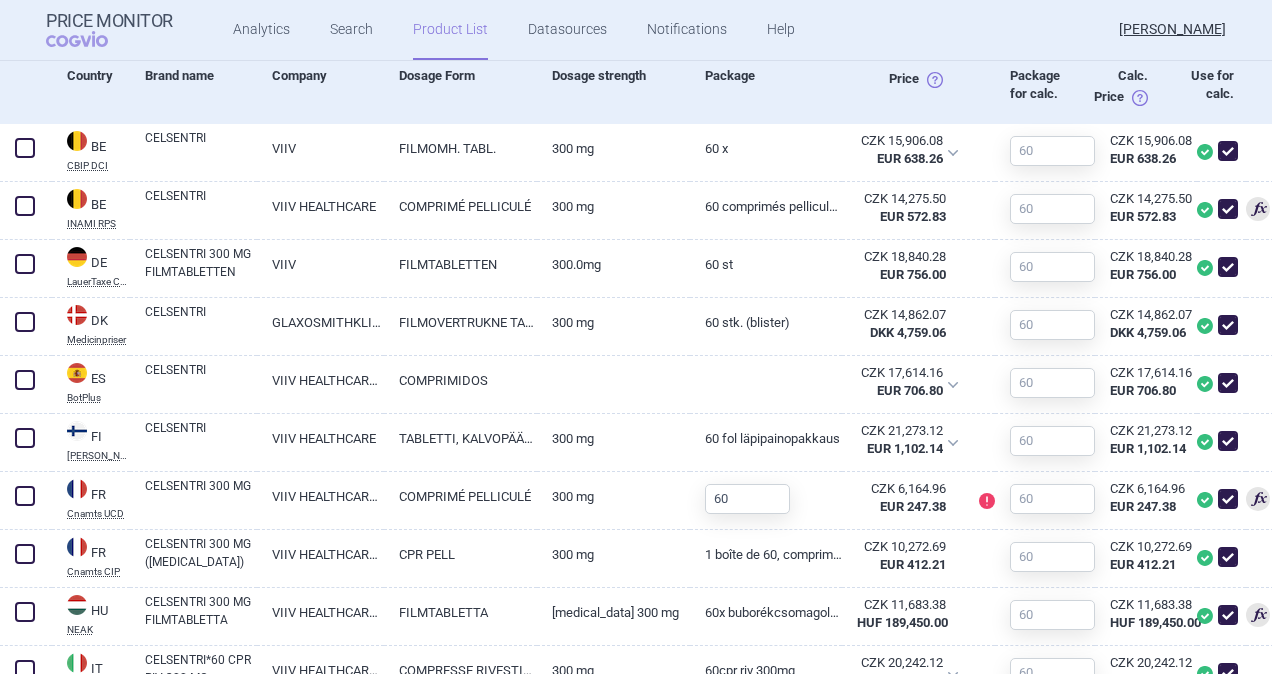 scroll, scrollTop: 700, scrollLeft: 0, axis: vertical 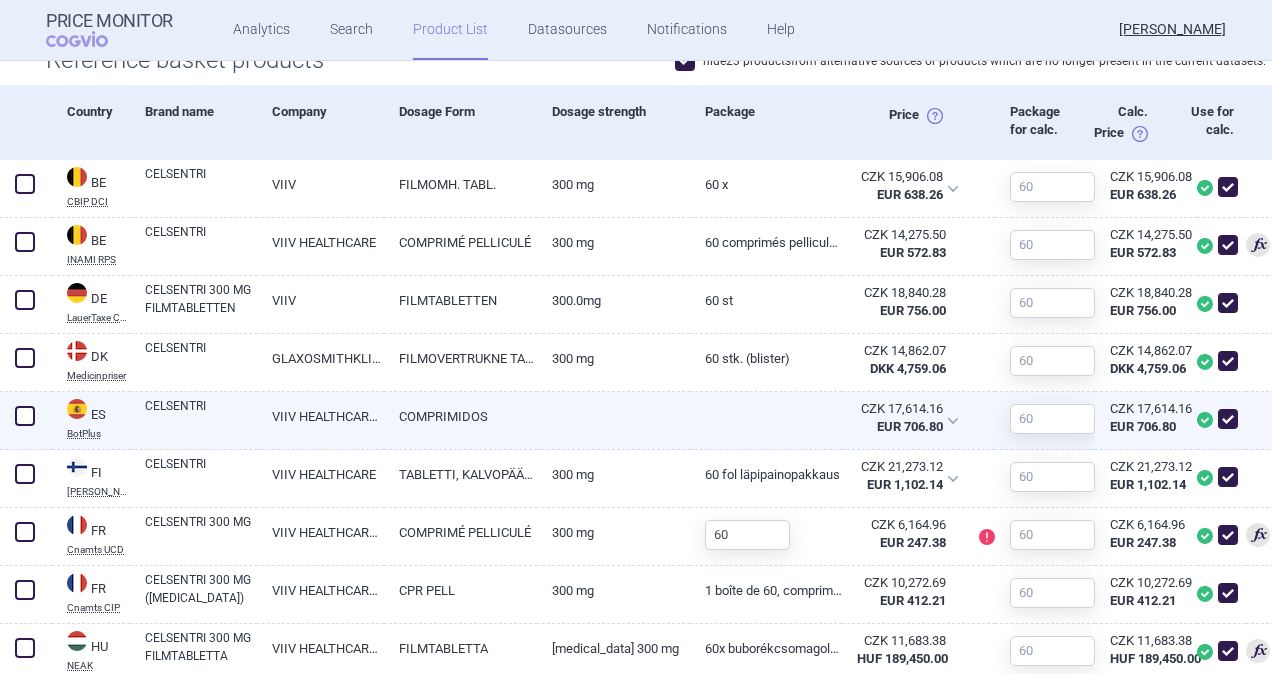 click on "CELSENTRI" at bounding box center (201, 415) 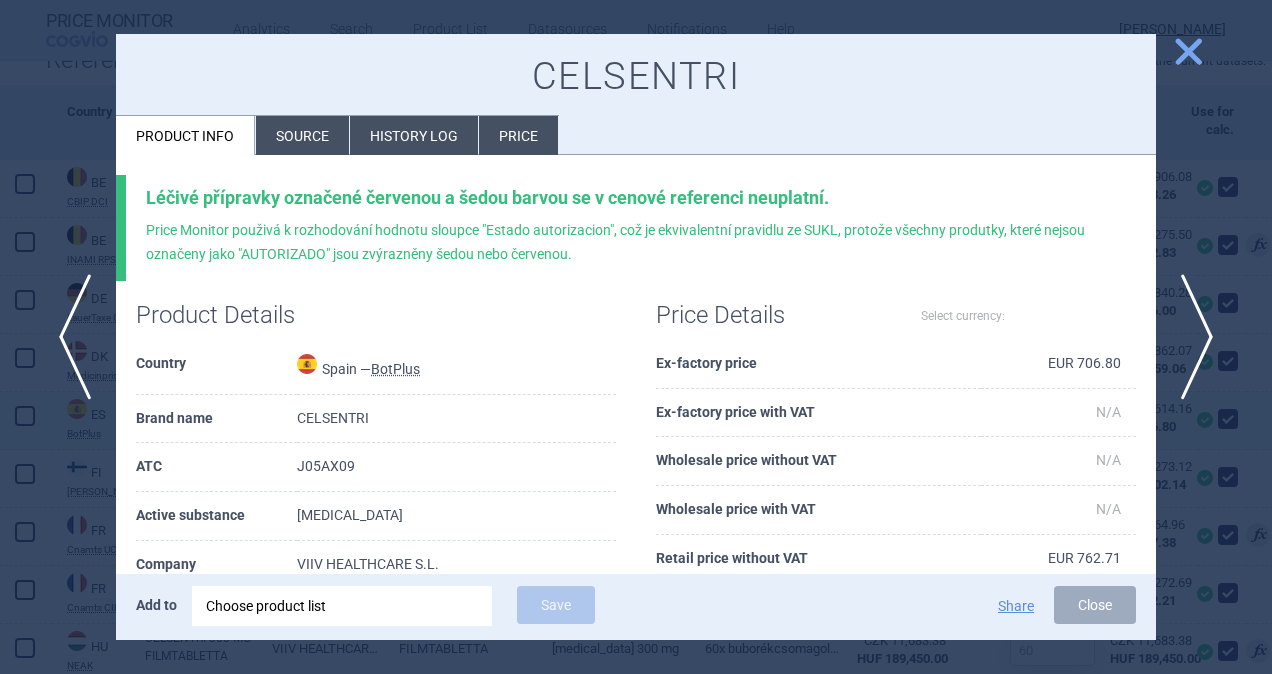 select on "EUR" 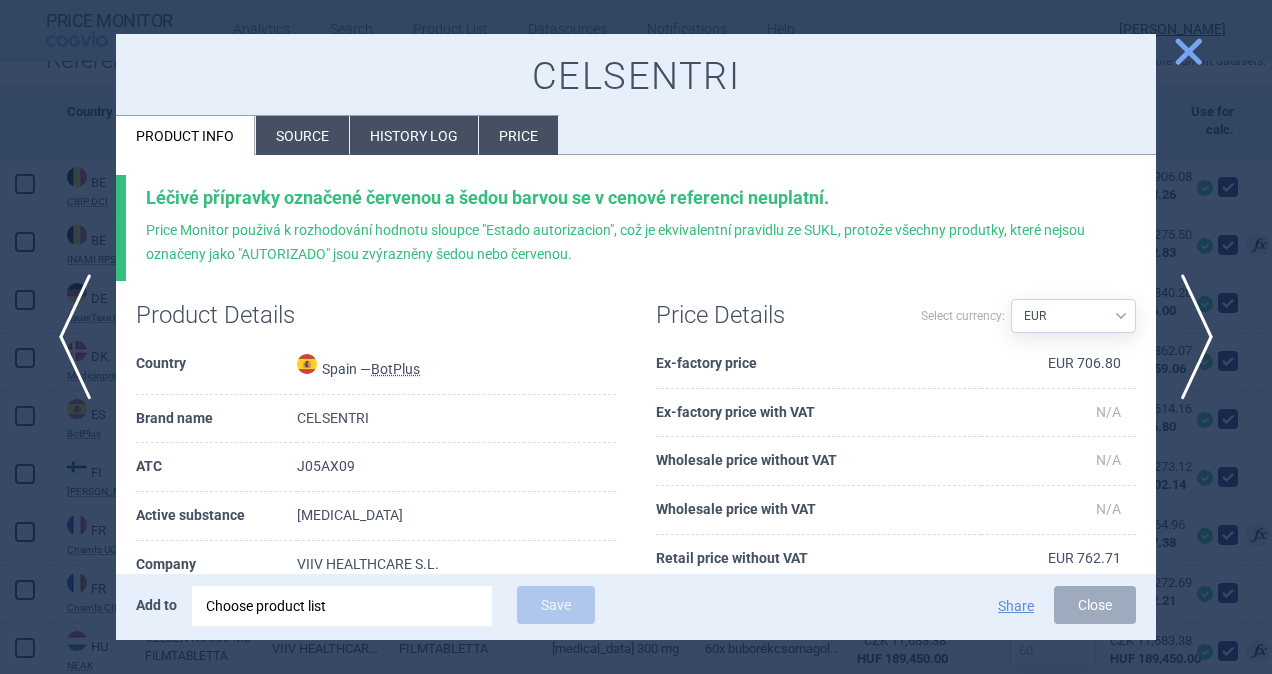 click on "Source" at bounding box center [302, 135] 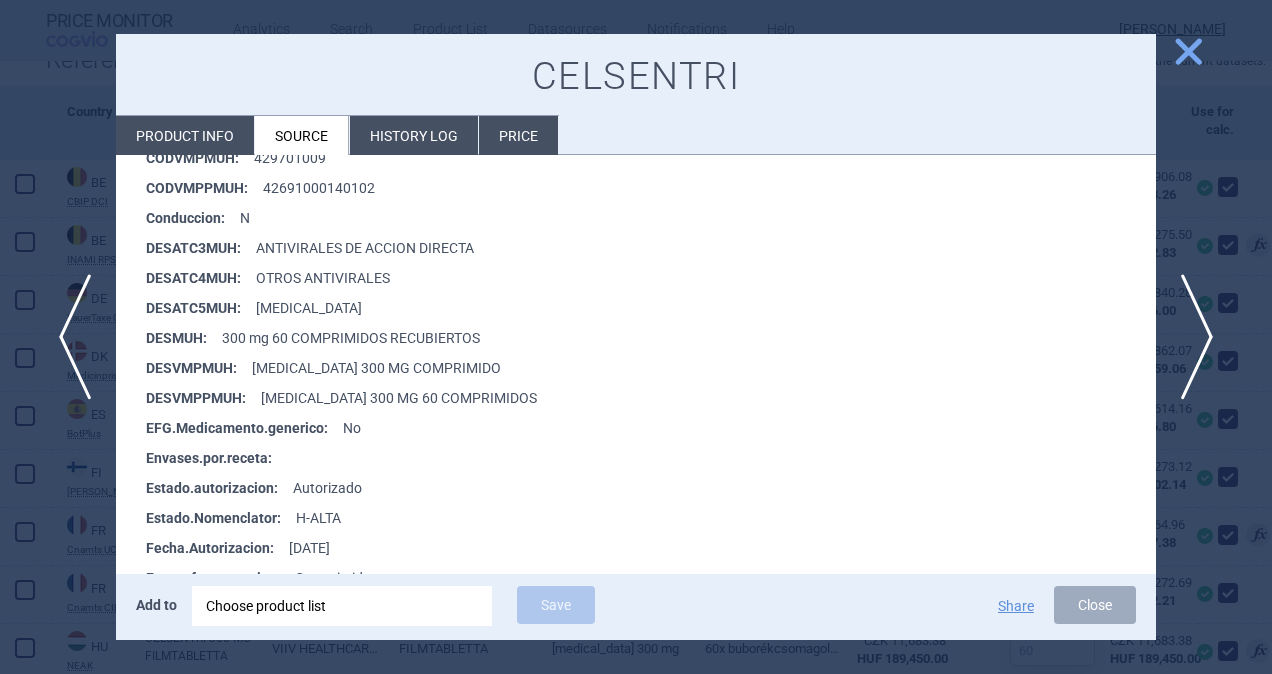 scroll, scrollTop: 500, scrollLeft: 0, axis: vertical 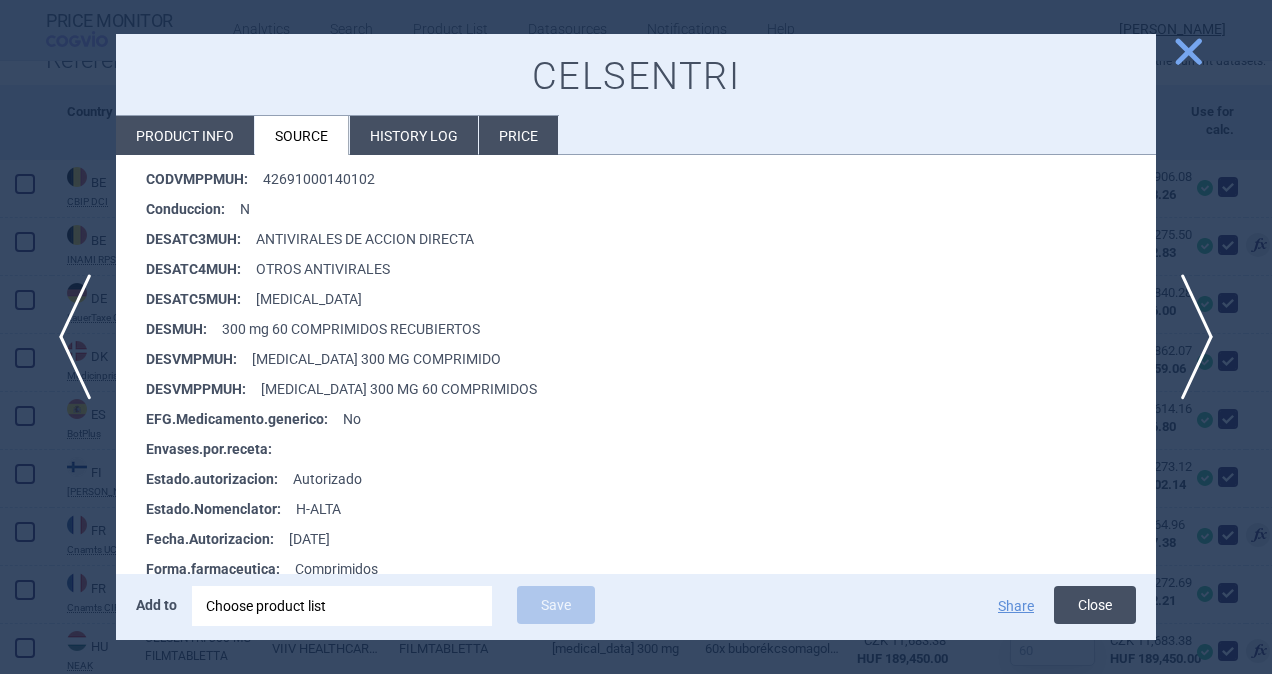 drag, startPoint x: 1100, startPoint y: 599, endPoint x: 887, endPoint y: 494, distance: 237.47421 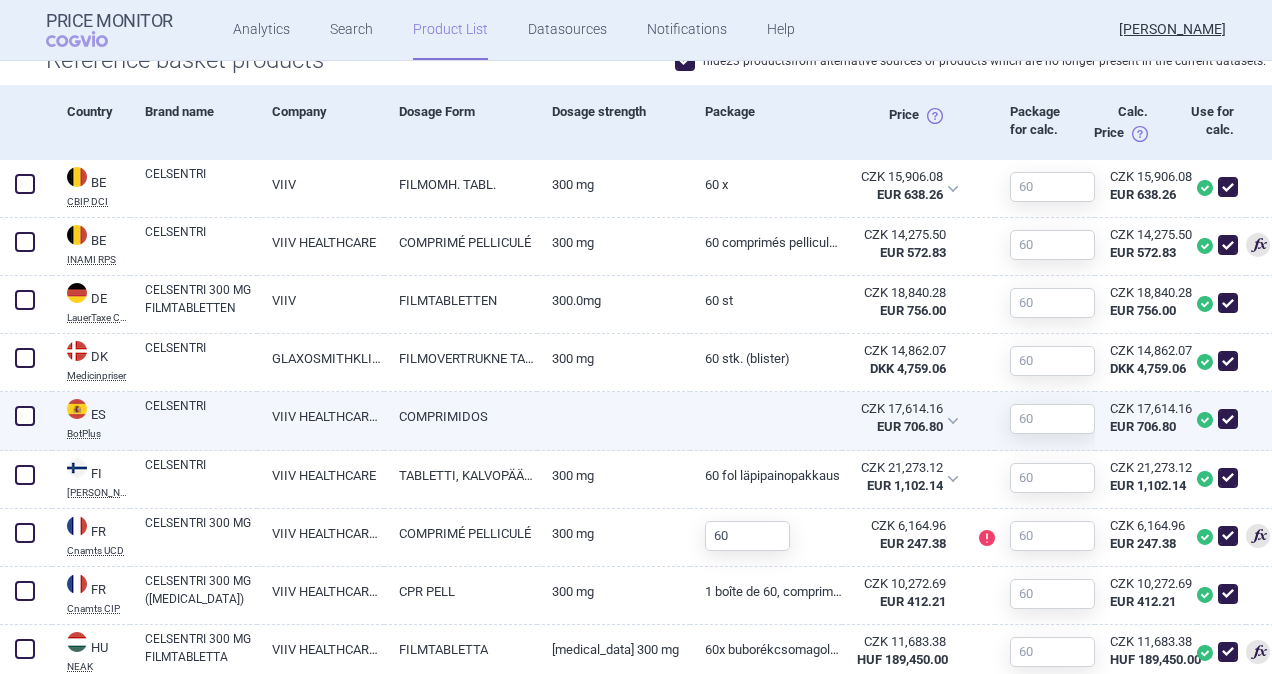scroll, scrollTop: 100, scrollLeft: 0, axis: vertical 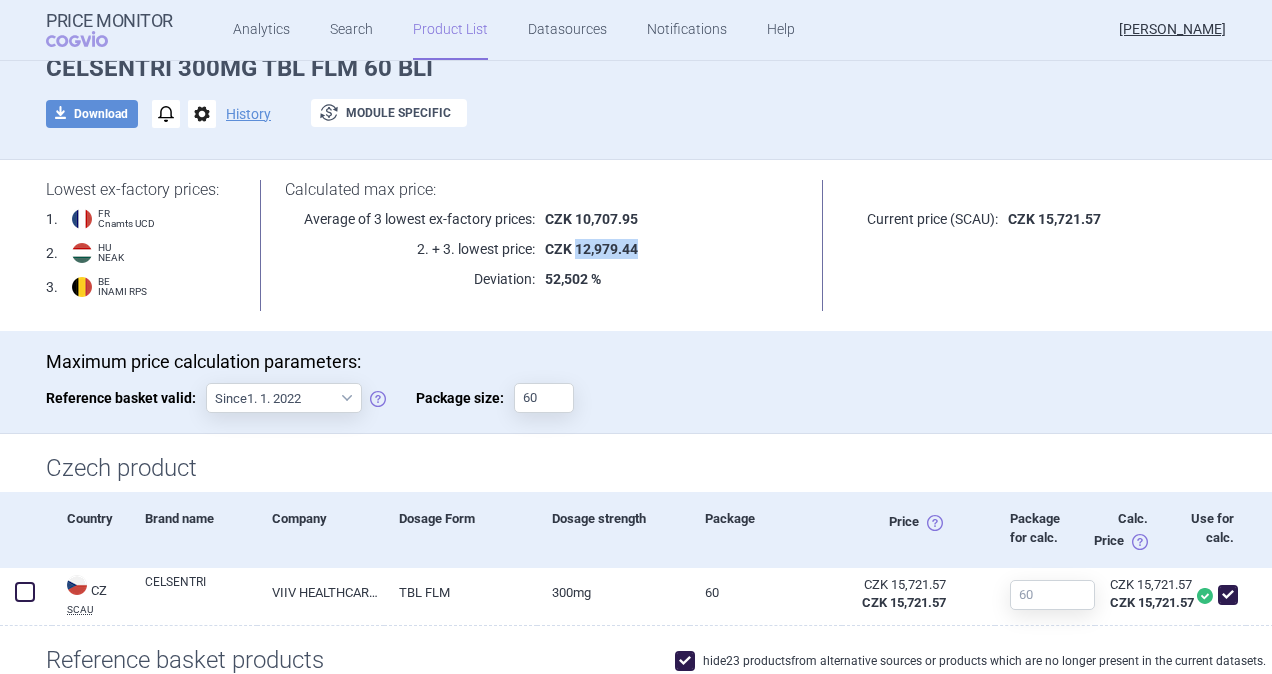 drag, startPoint x: 570, startPoint y: 247, endPoint x: 629, endPoint y: 254, distance: 59.413803 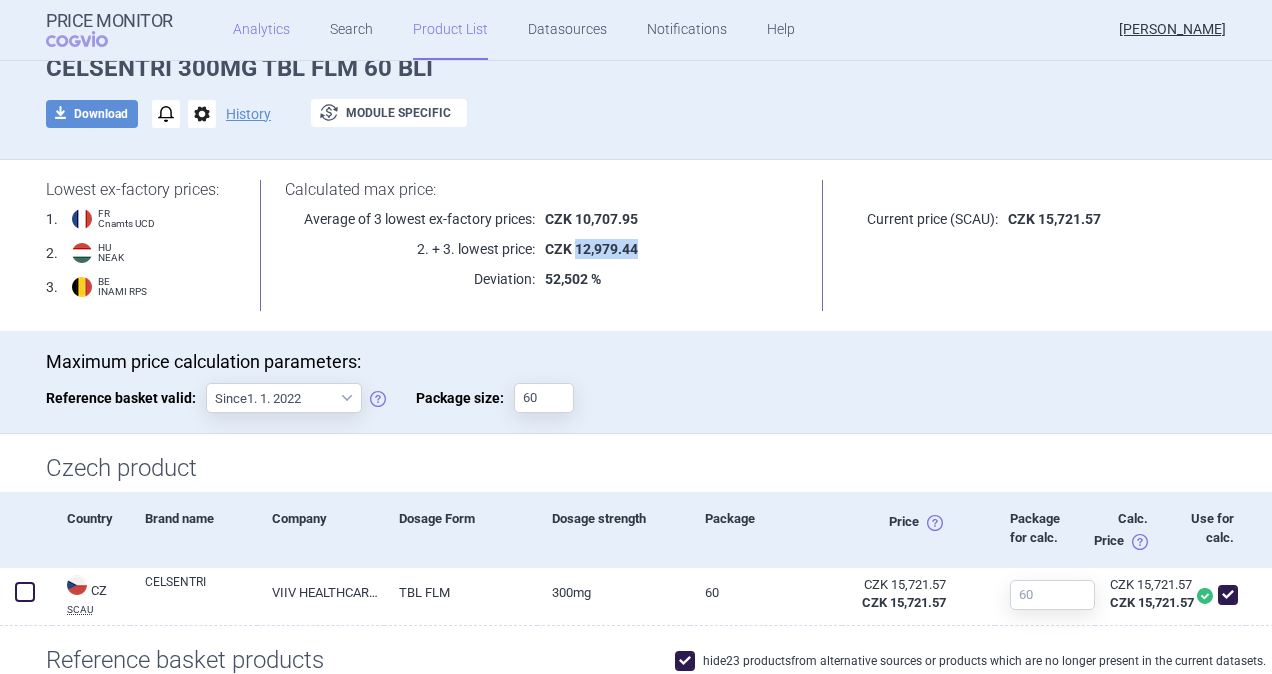 click on "Analytics" at bounding box center [261, 30] 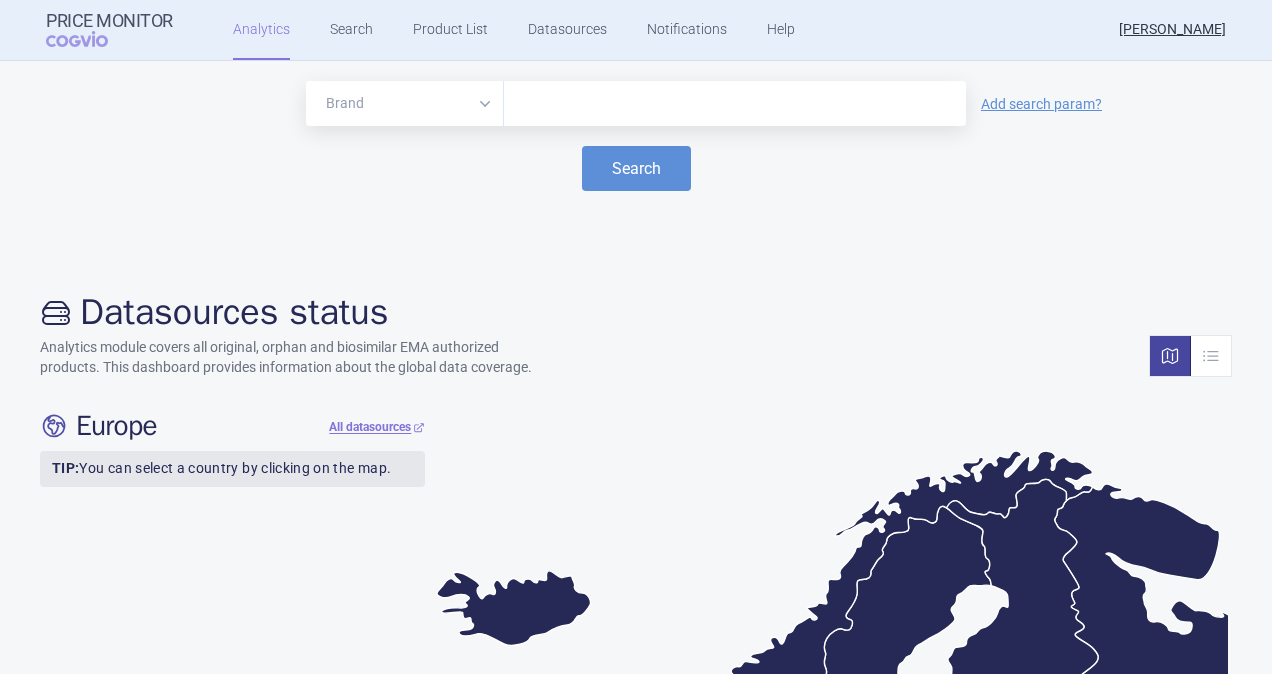 click at bounding box center (735, 104) 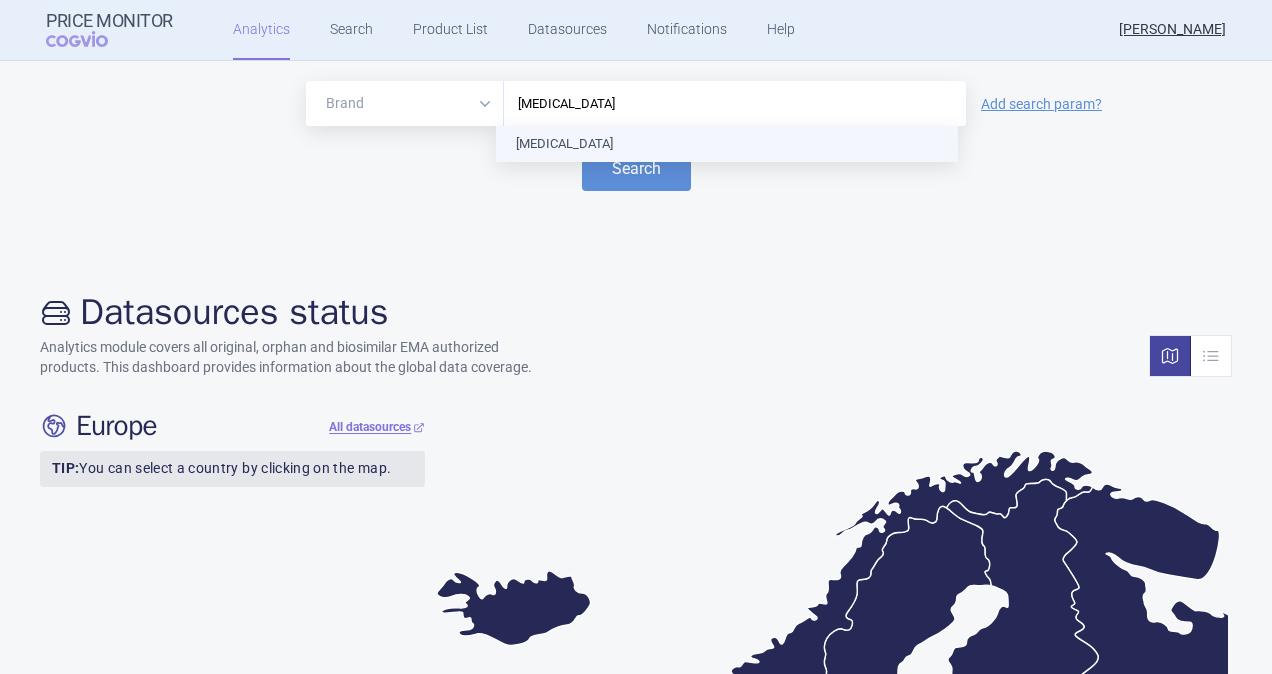 type 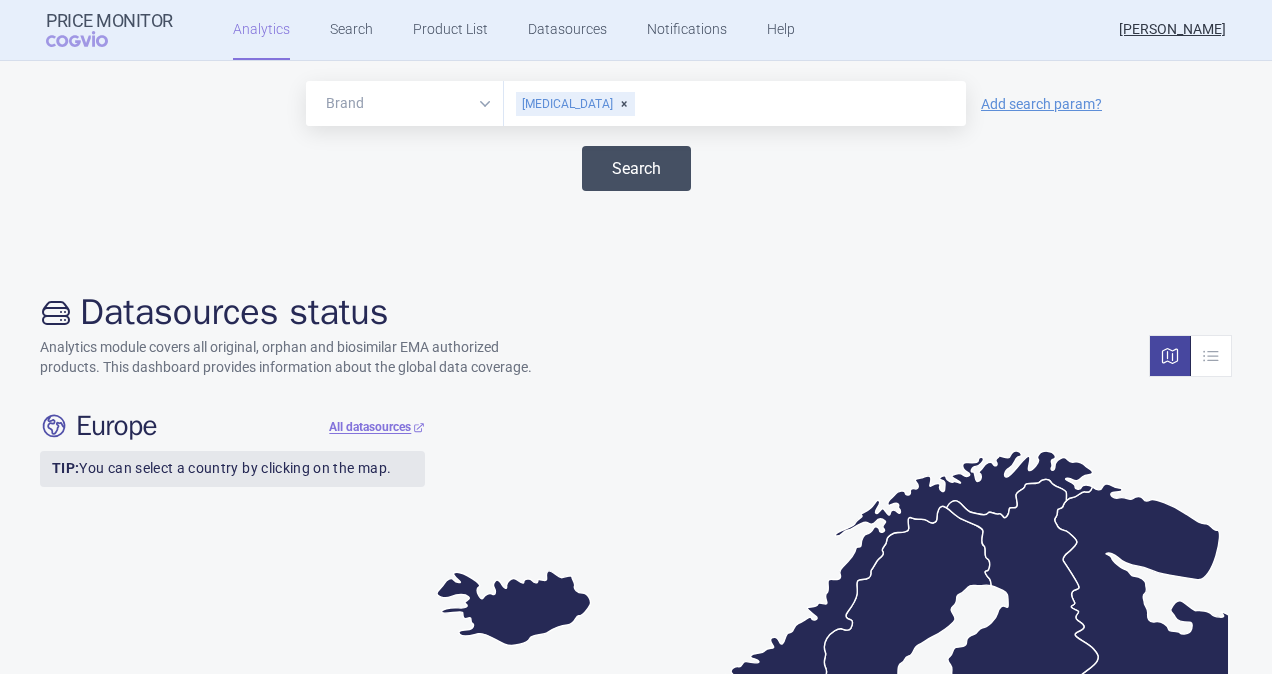 click on "Search" at bounding box center (636, 168) 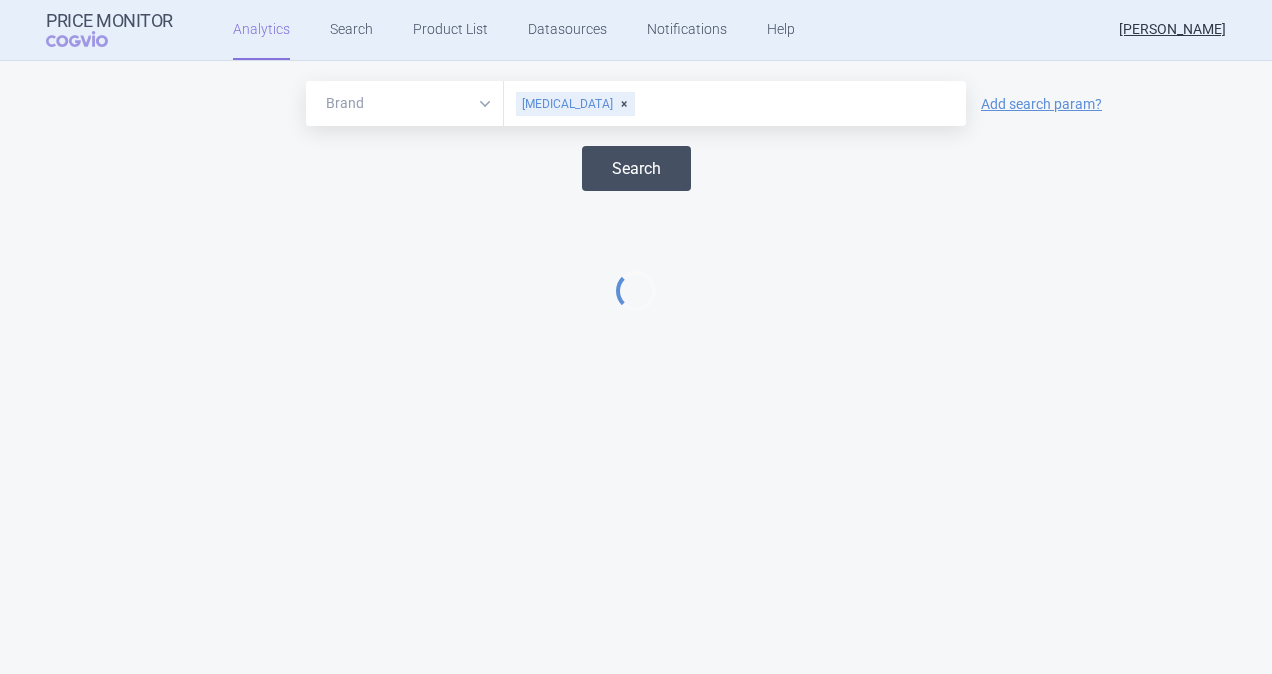 select on "EUR" 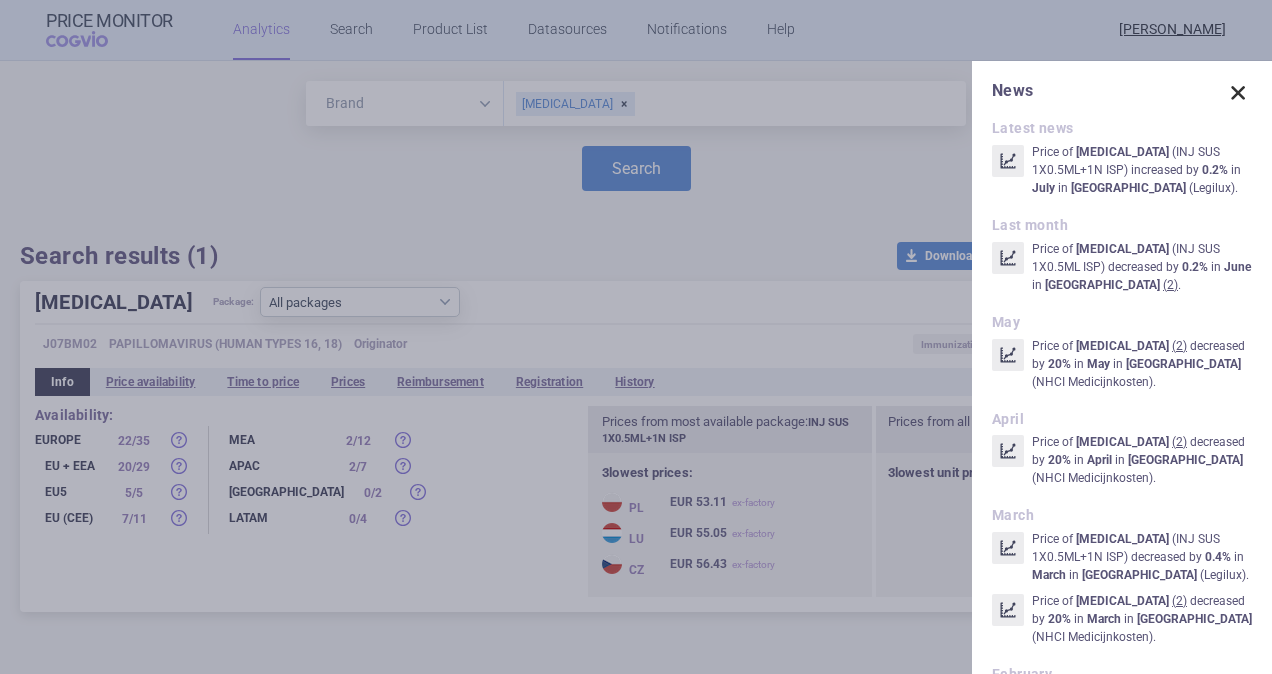 click at bounding box center [1238, 93] 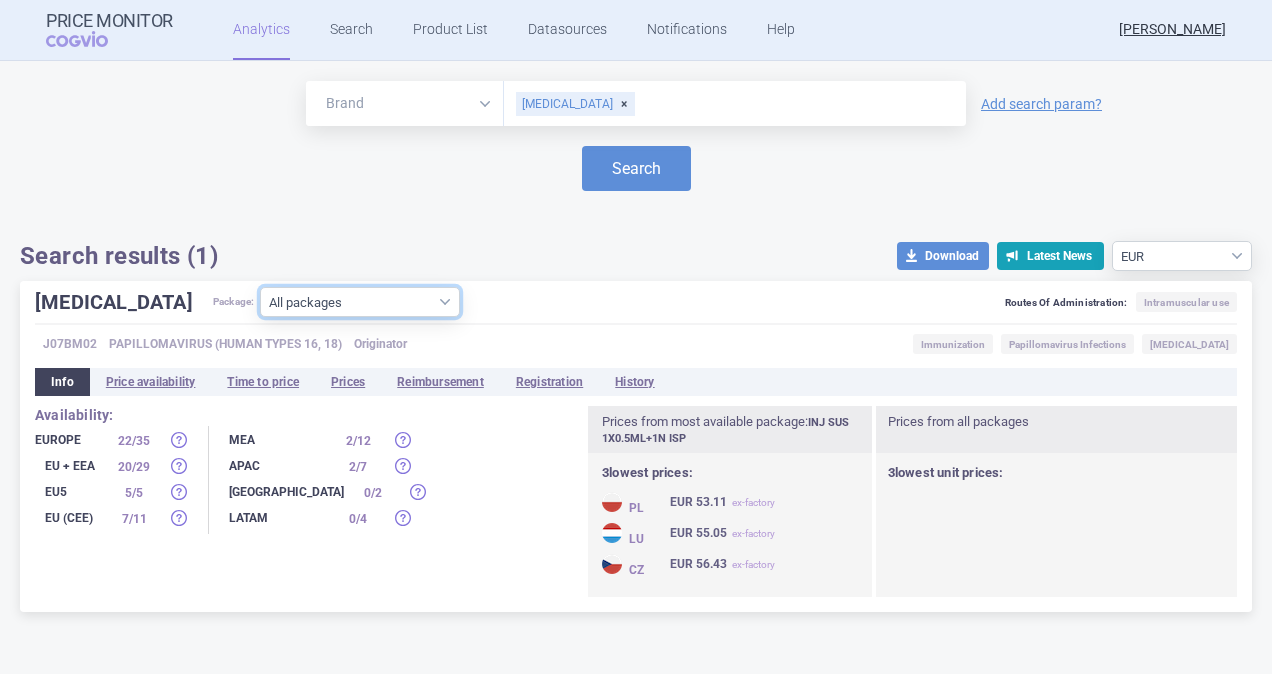 click on "All packages INJ SUS 100X0.5ML VIA  ( 0 ) INJ SUS 100X1ML VIA  ( 0 ) INJ SUS 10X0.5ML ISP  ( 5 ) INJ SUS 10X0.5ML VIA  ( 1 ) INJ SUS 10X0.5ML+10N ISP  ( 6 ) INJ SUS 10X0.5ML+20N ISP  ( 1 ) INJ SUS 10X1ML VIA  ( 0 ) INJ SUS 1X0.5ML ISP  ( 10 ) INJ SUS 1X0.5ML VIA  ( 2 ) INJ SUS 1X0.5ML+1N ISP  ( 14 ) INJ SUS 1X0.5ML+2N ISP  ( 4 ) INJ SUS 1X1ML VIA  ( 0 )" at bounding box center (360, 302) 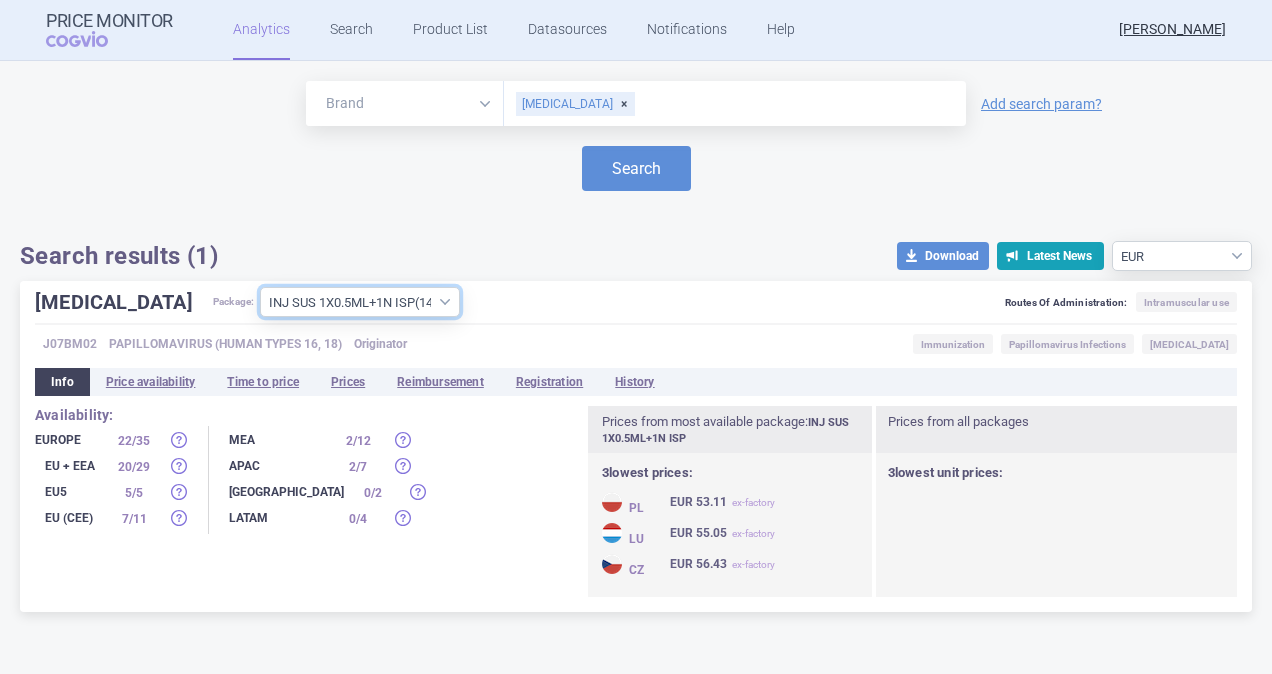 click on "All packages INJ SUS 100X0.5ML VIA  ( 0 ) INJ SUS 100X1ML VIA  ( 0 ) INJ SUS 10X0.5ML ISP  ( 5 ) INJ SUS 10X0.5ML VIA  ( 1 ) INJ SUS 10X0.5ML+10N ISP  ( 6 ) INJ SUS 10X0.5ML+20N ISP  ( 1 ) INJ SUS 10X1ML VIA  ( 0 ) INJ SUS 1X0.5ML ISP  ( 10 ) INJ SUS 1X0.5ML VIA  ( 2 ) INJ SUS 1X0.5ML+1N ISP  ( 14 ) INJ SUS 1X0.5ML+2N ISP  ( 4 ) INJ SUS 1X1ML VIA  ( 0 )" at bounding box center (360, 302) 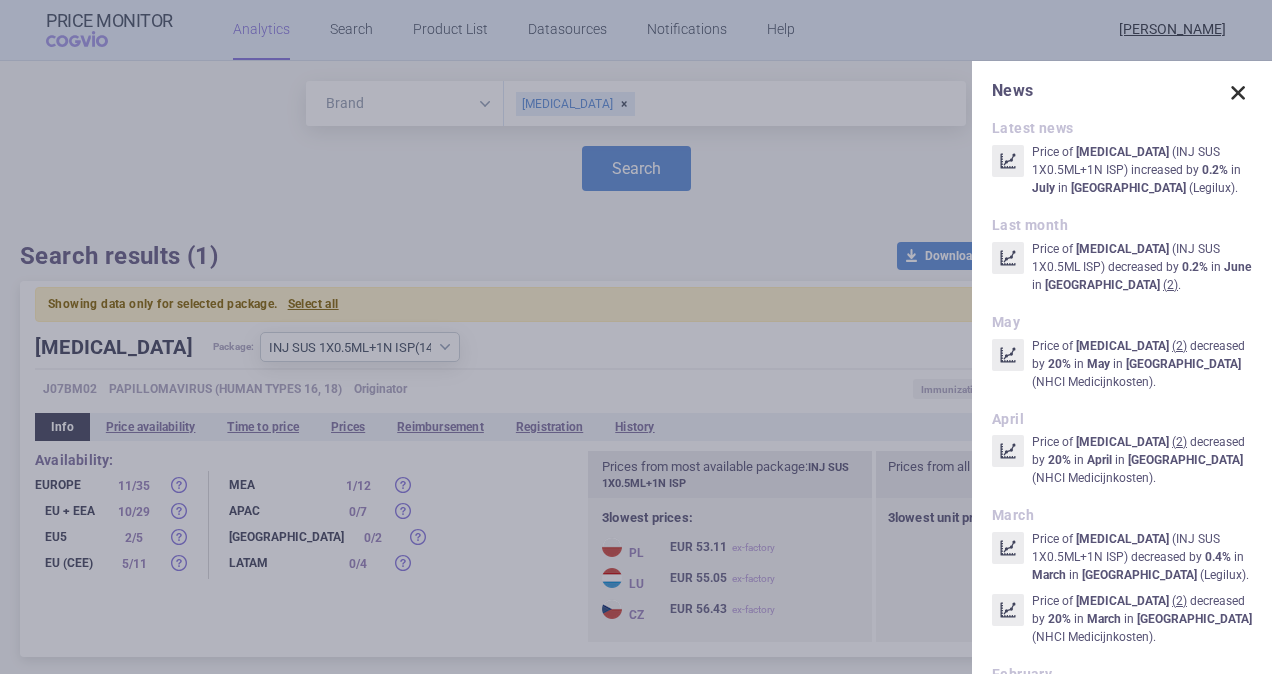 click at bounding box center [1238, 93] 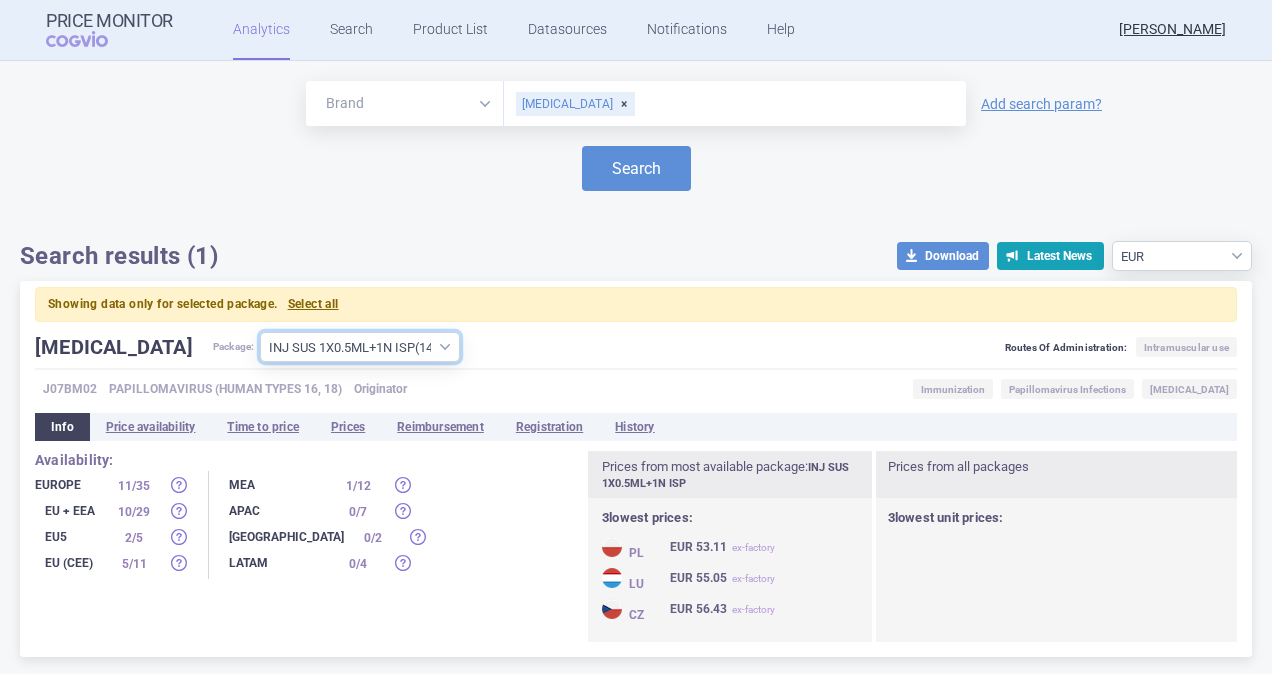 click on "All packages INJ SUS 100X0.5ML VIA  ( 0 ) INJ SUS 100X1ML VIA  ( 0 ) INJ SUS 10X0.5ML ISP  ( 5 ) INJ SUS 10X0.5ML VIA  ( 1 ) INJ SUS 10X0.5ML+10N ISP  ( 6 ) INJ SUS 10X0.5ML+20N ISP  ( 1 ) INJ SUS 10X1ML VIA  ( 0 ) INJ SUS 1X0.5ML ISP  ( 10 ) INJ SUS 1X0.5ML VIA  ( 2 ) INJ SUS 1X0.5ML+1N ISP  ( 14 ) INJ SUS 1X0.5ML+2N ISP  ( 4 ) INJ SUS 1X1ML VIA  ( 0 )" at bounding box center (360, 347) 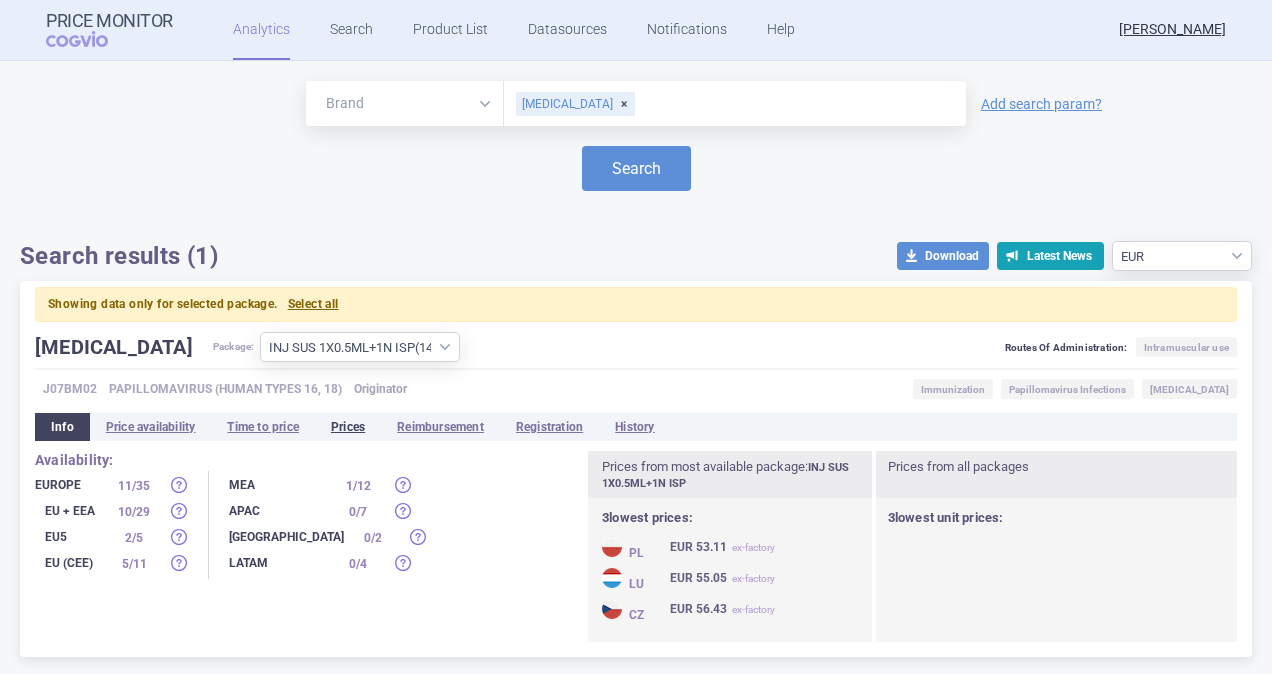 click on "Prices" at bounding box center (348, 427) 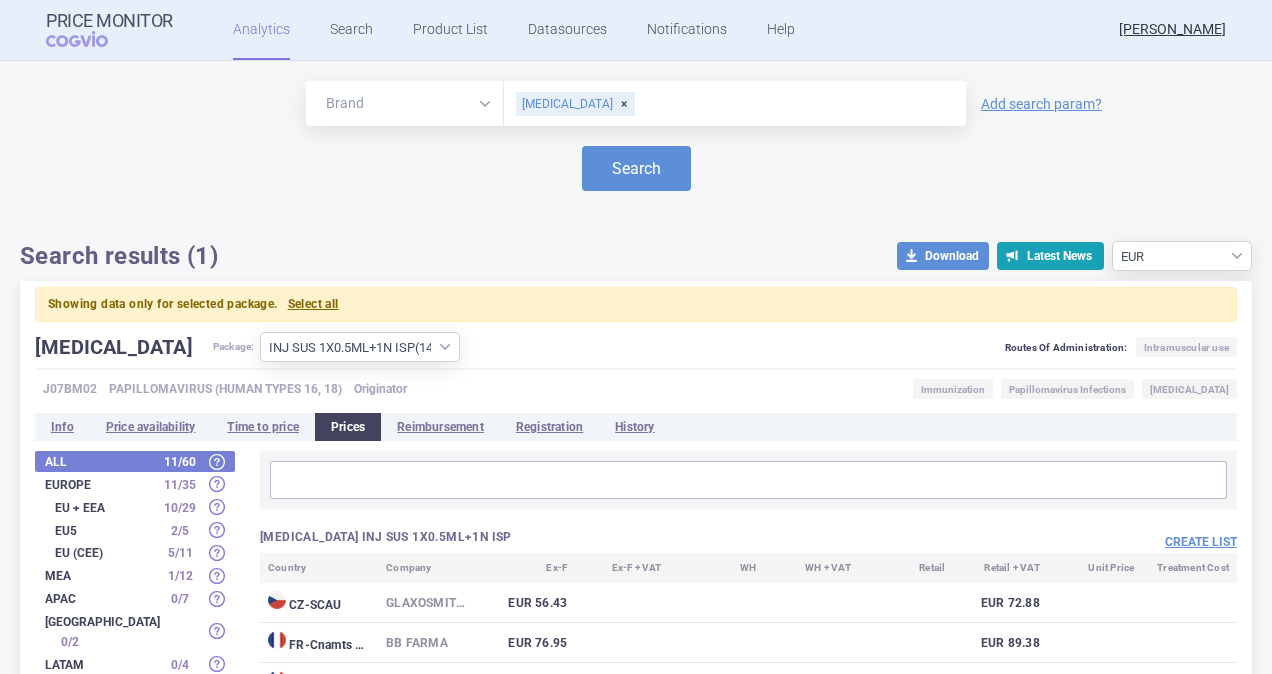 click on "Create list" at bounding box center [993, 541] 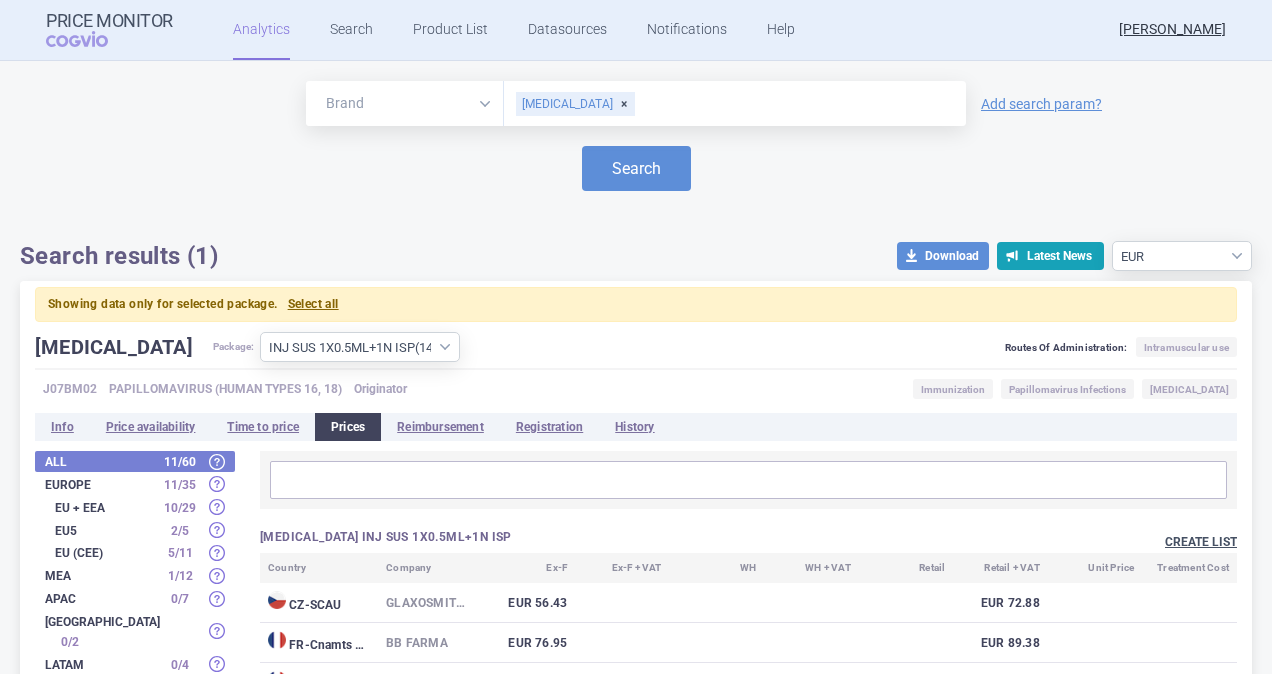 click on "Create list" at bounding box center (1201, 542) 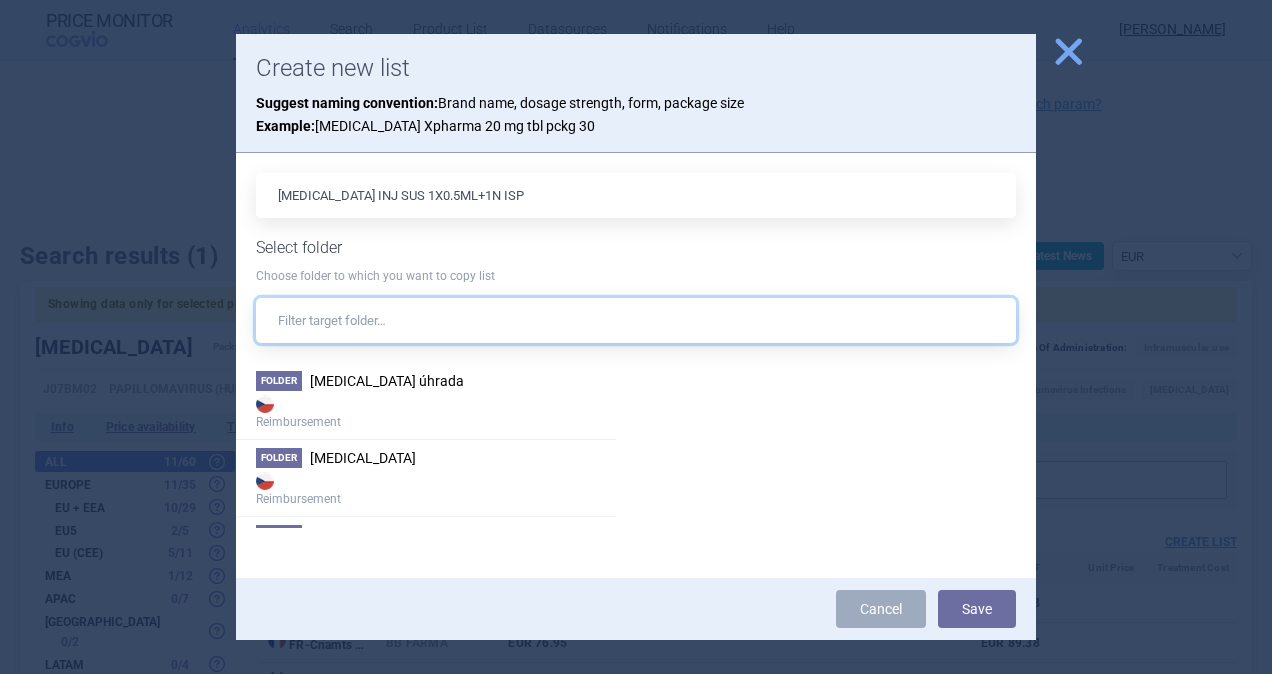 click at bounding box center (636, 320) 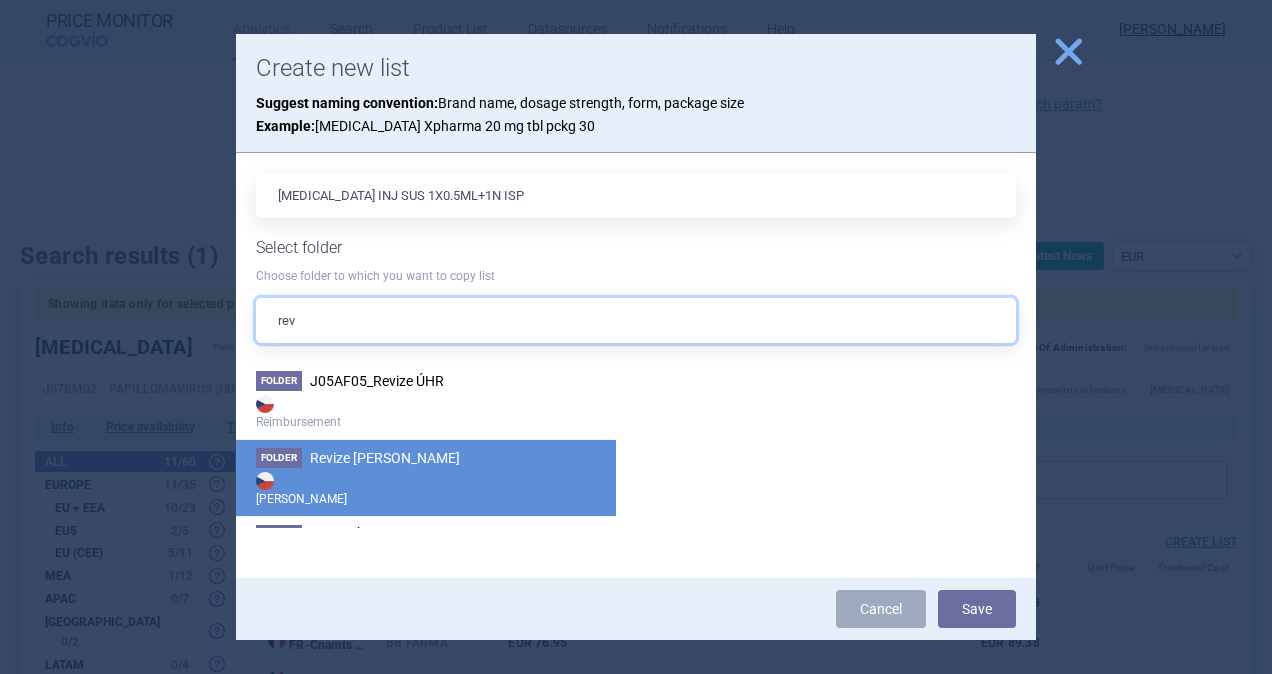 type on "rev" 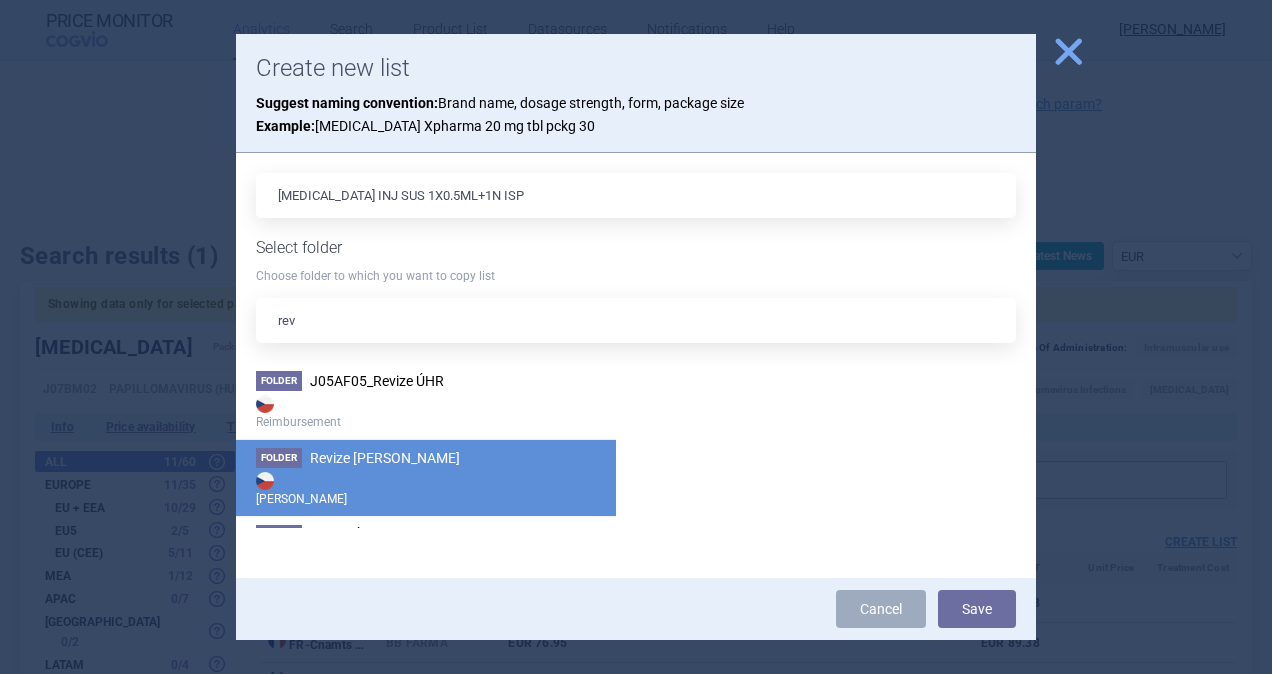 click on "Folder Revize Max Price  Max Price" at bounding box center (426, 477) 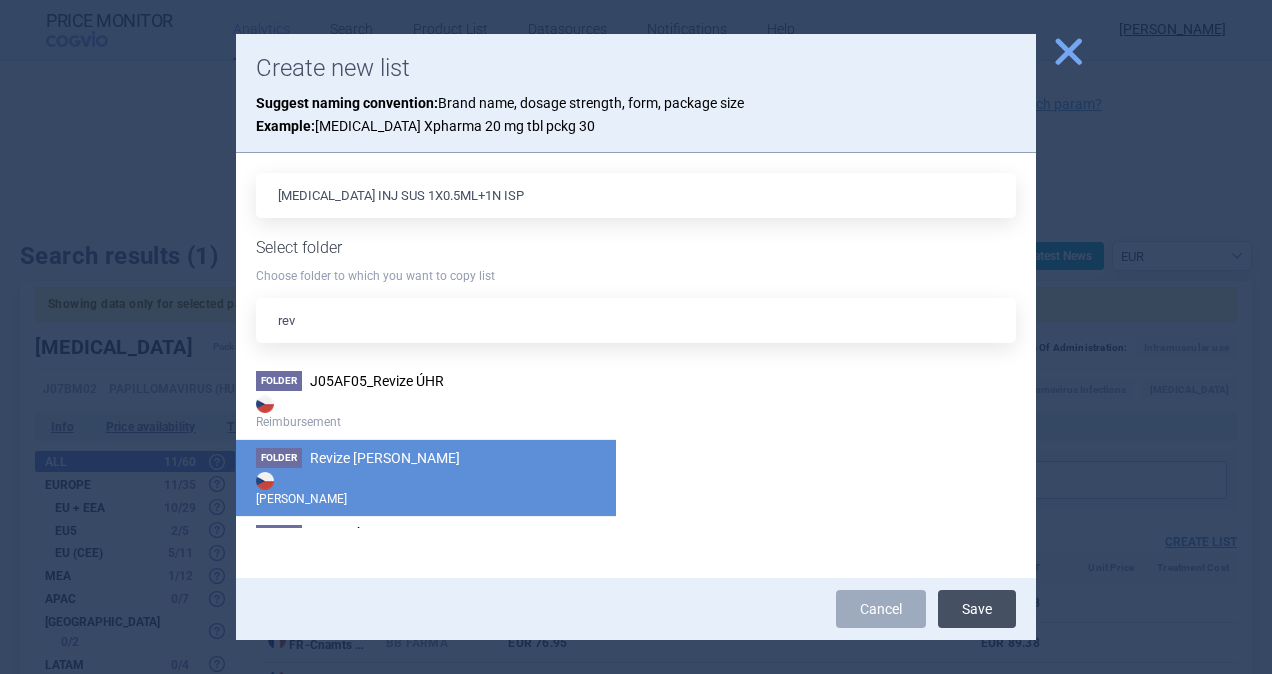 click on "Save" at bounding box center [977, 609] 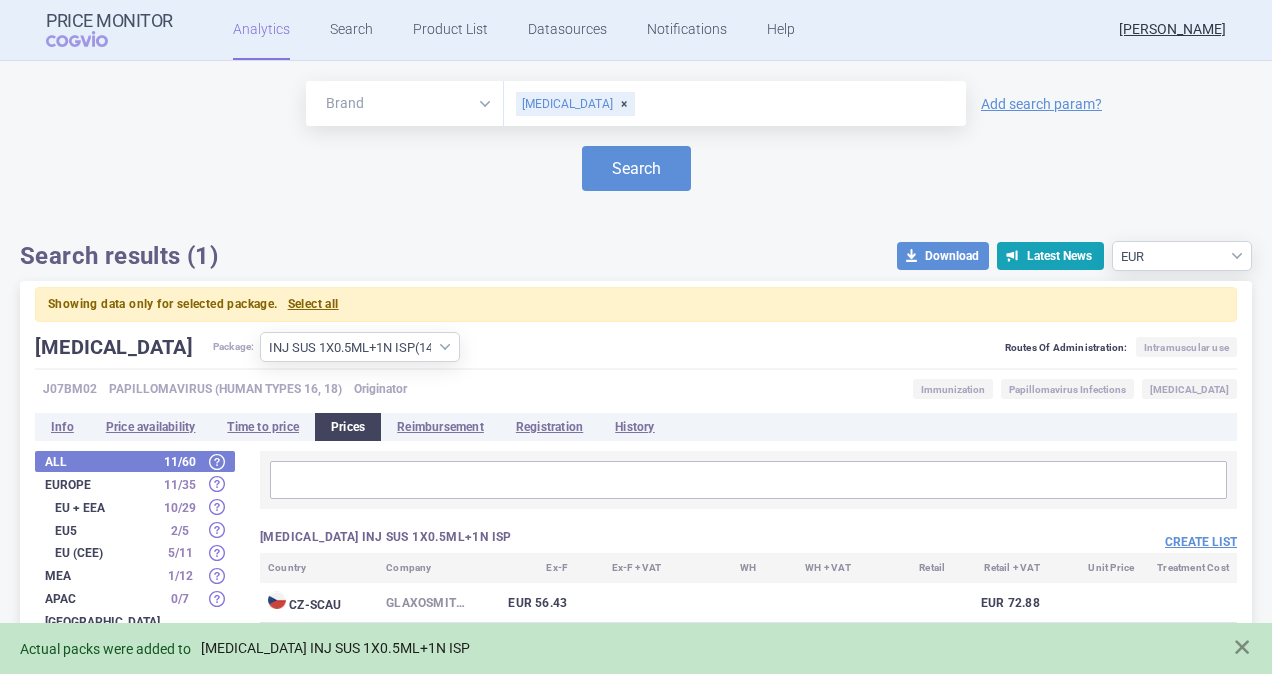 click on "[MEDICAL_DATA] INJ SUS 1X0.5ML+1N ISP" at bounding box center (335, 648) 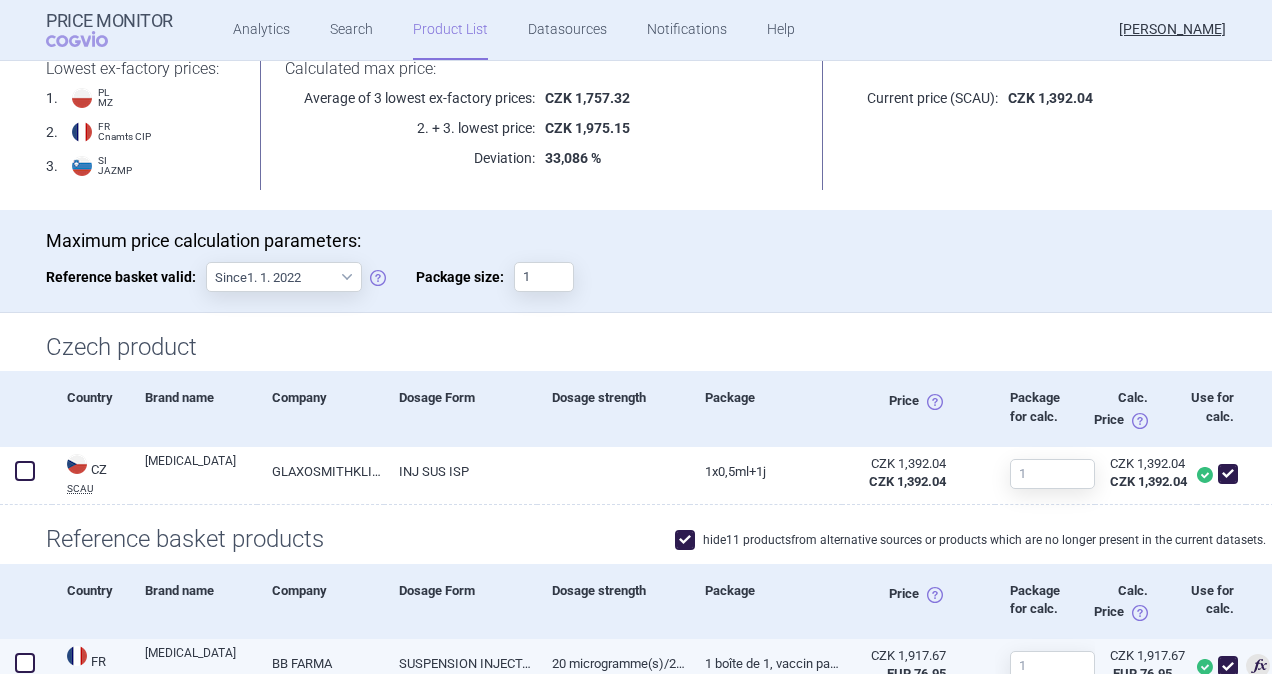 scroll, scrollTop: 600, scrollLeft: 0, axis: vertical 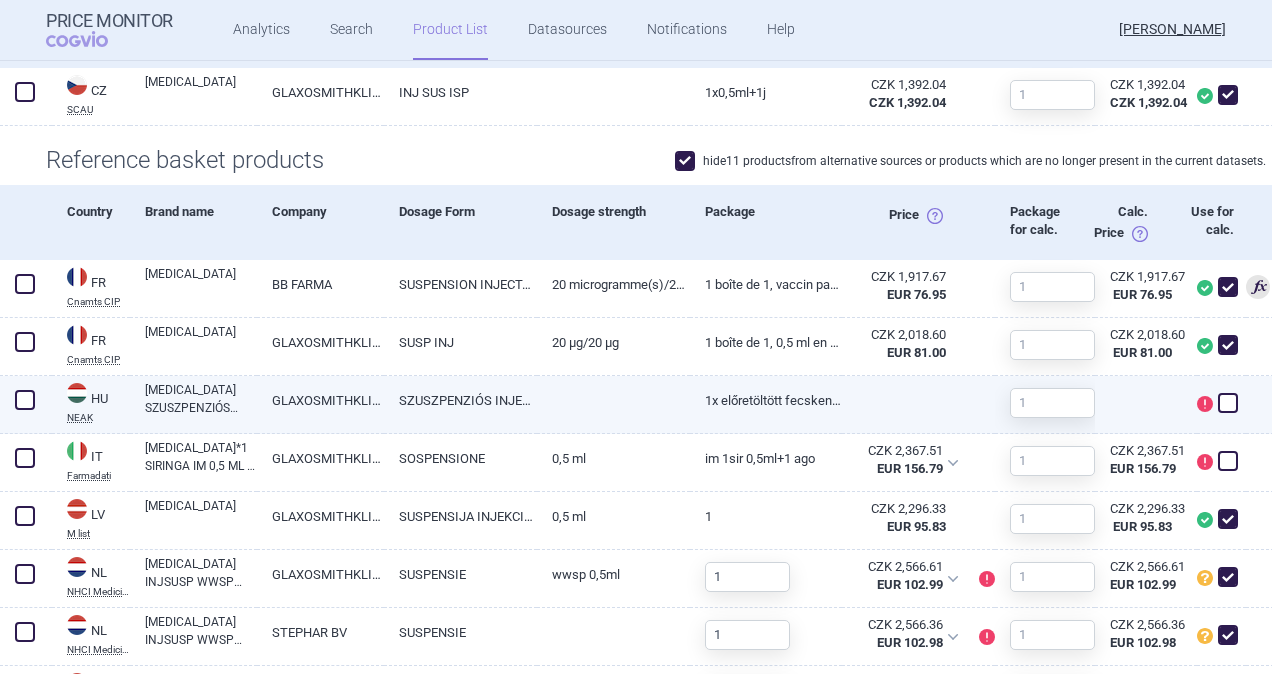 click at bounding box center (25, 400) 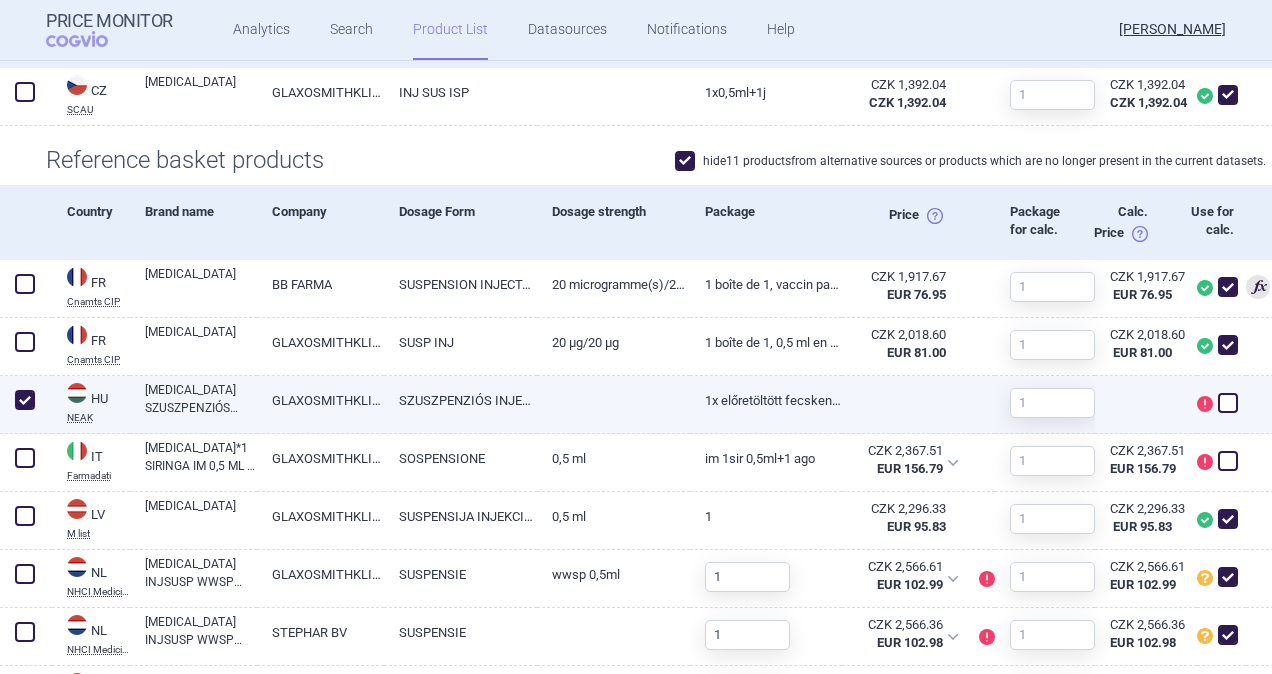 checkbox on "true" 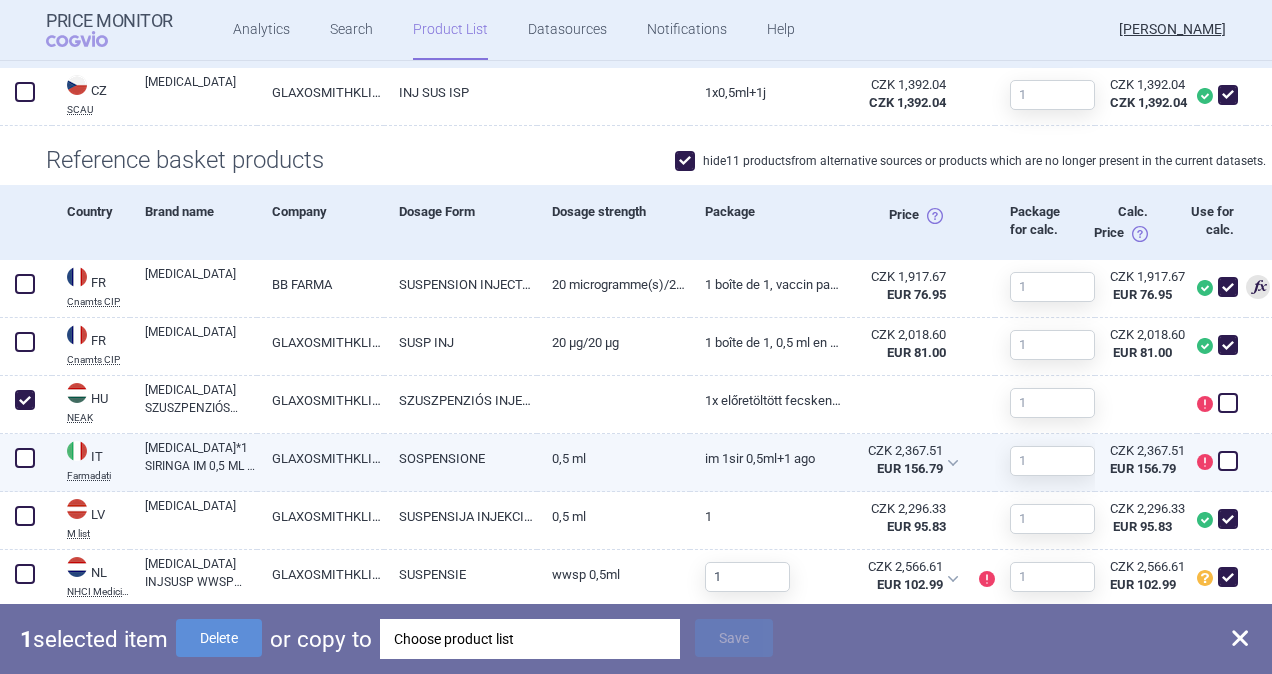 click at bounding box center (25, 458) 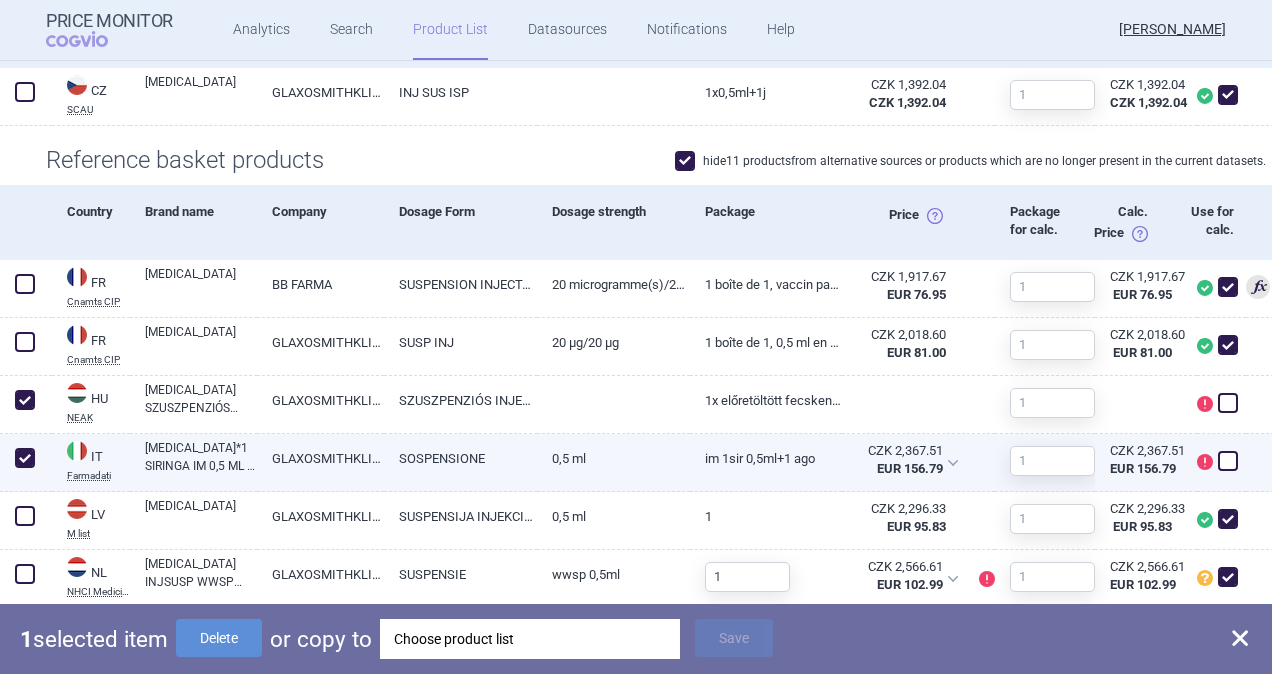 checkbox on "true" 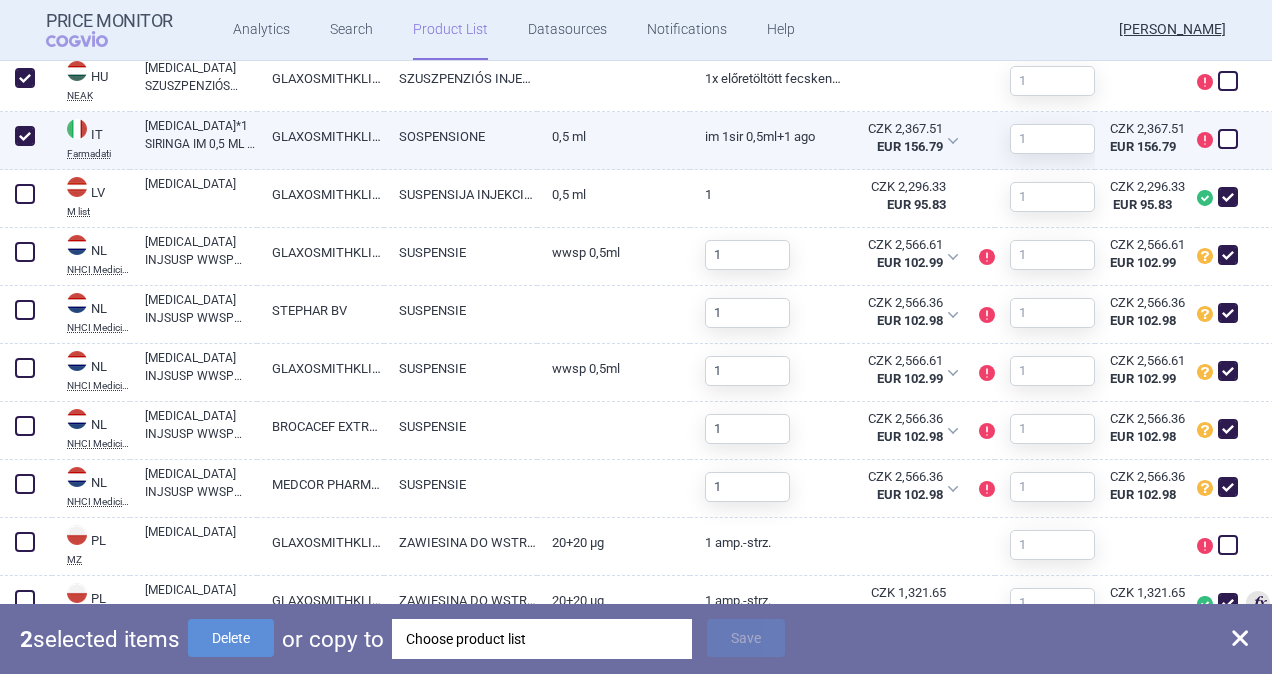 scroll, scrollTop: 1100, scrollLeft: 0, axis: vertical 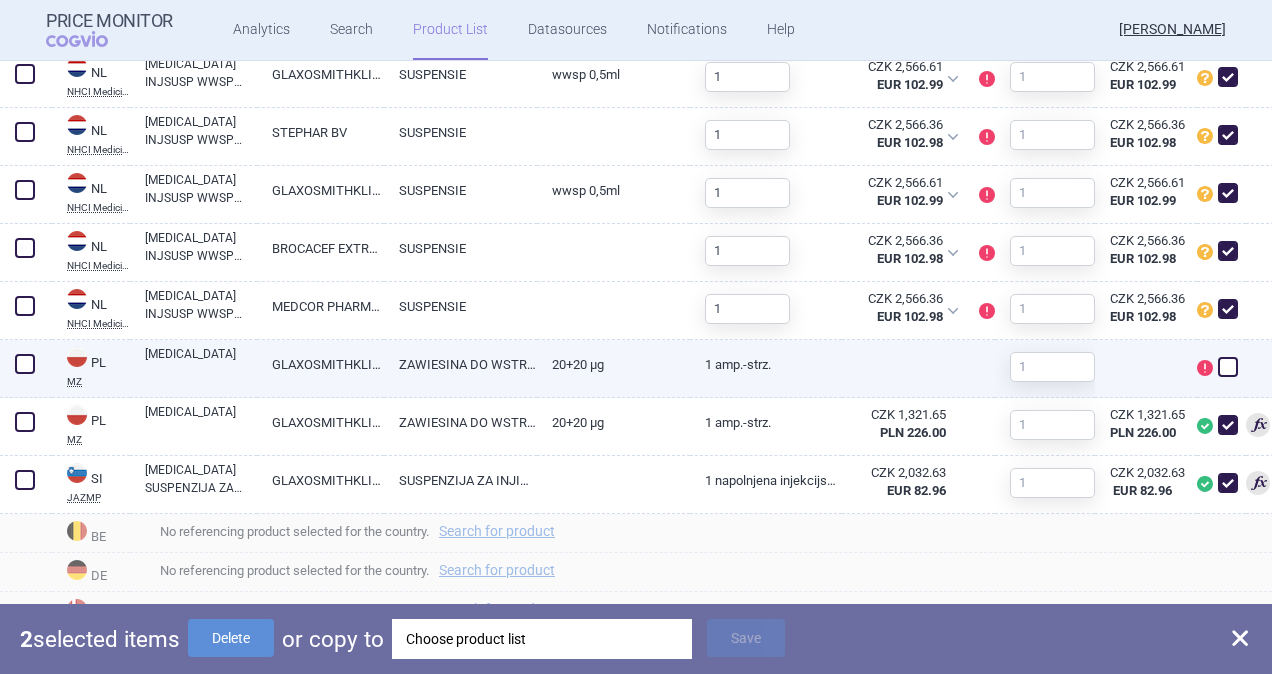 click at bounding box center (25, 364) 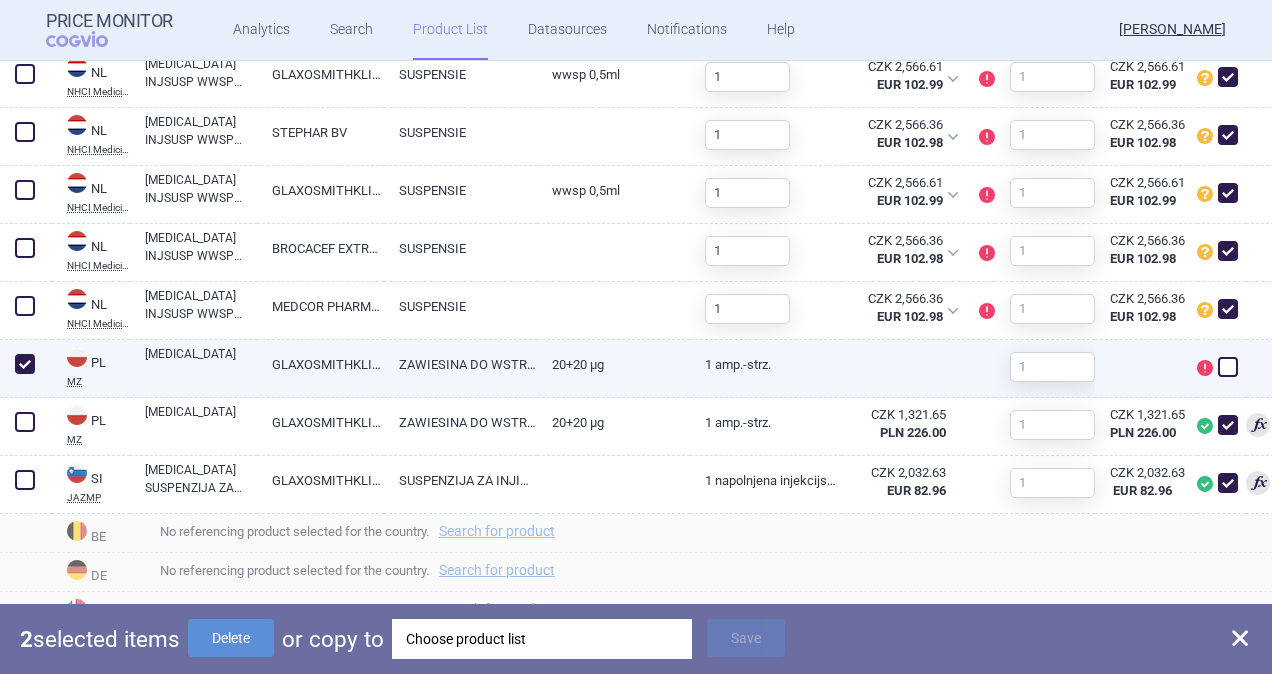 checkbox on "true" 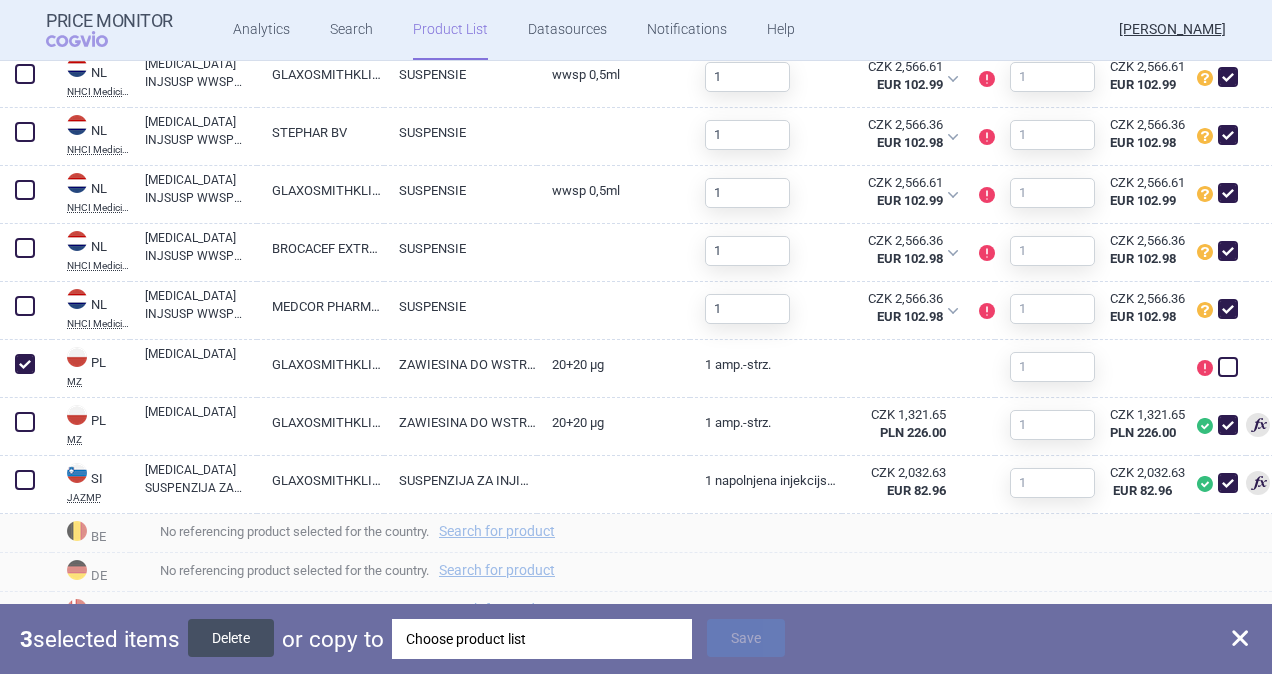 click on "Delete" at bounding box center (231, 638) 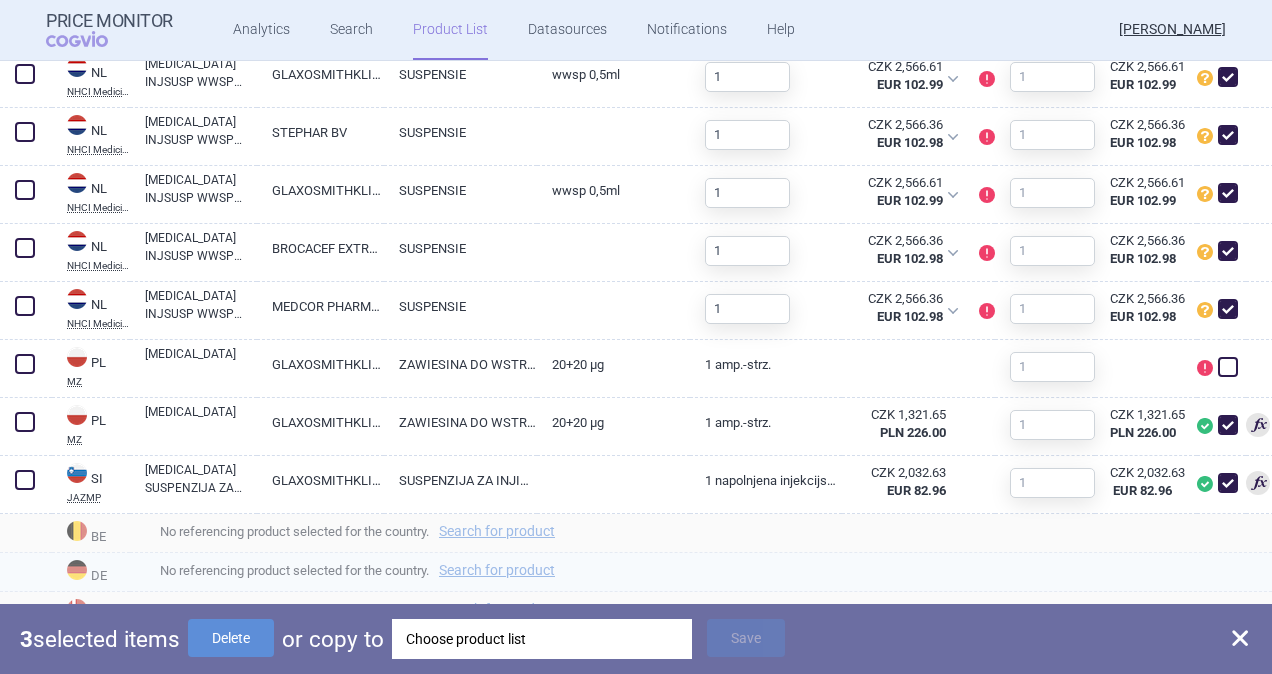 checkbox on "false" 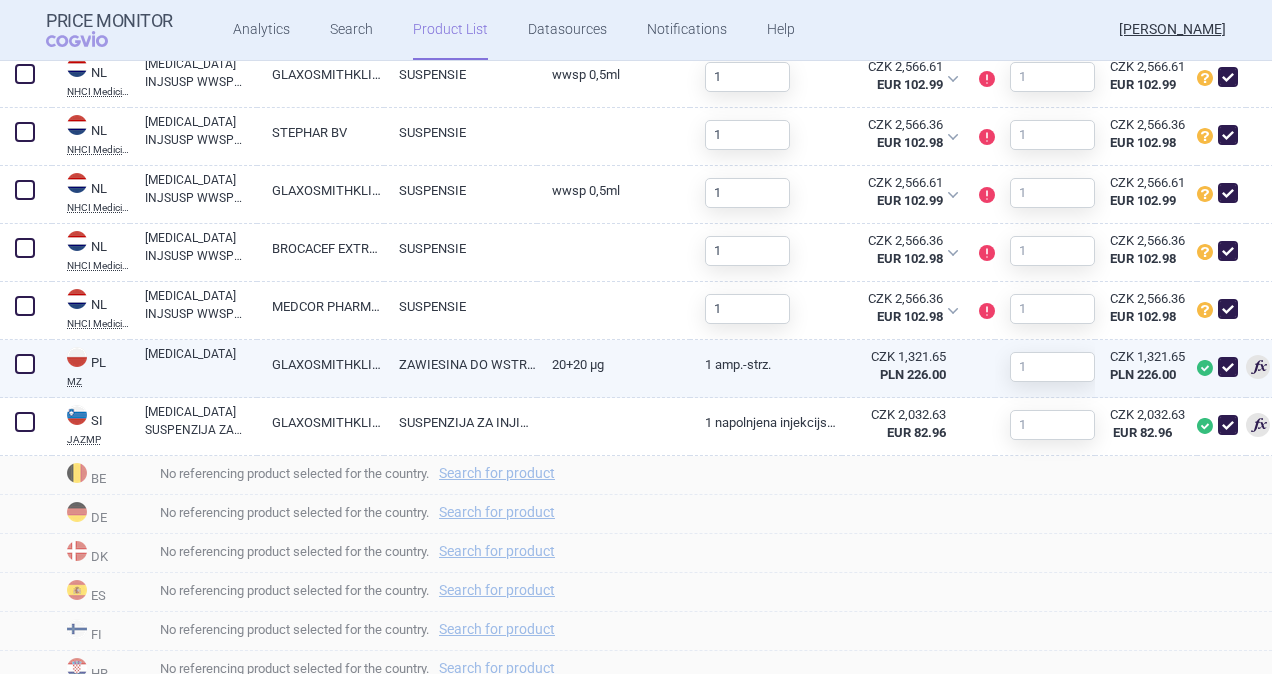 scroll, scrollTop: 884, scrollLeft: 0, axis: vertical 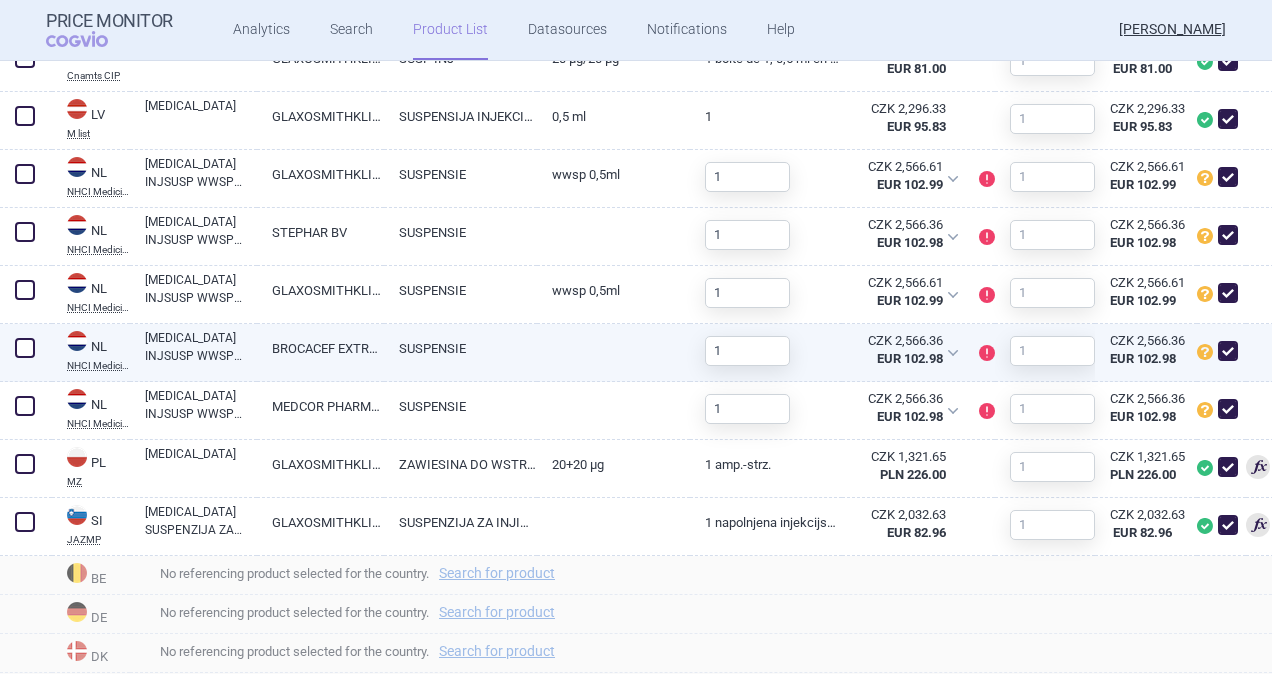 drag, startPoint x: 24, startPoint y: 406, endPoint x: 17, endPoint y: 364, distance: 42.579338 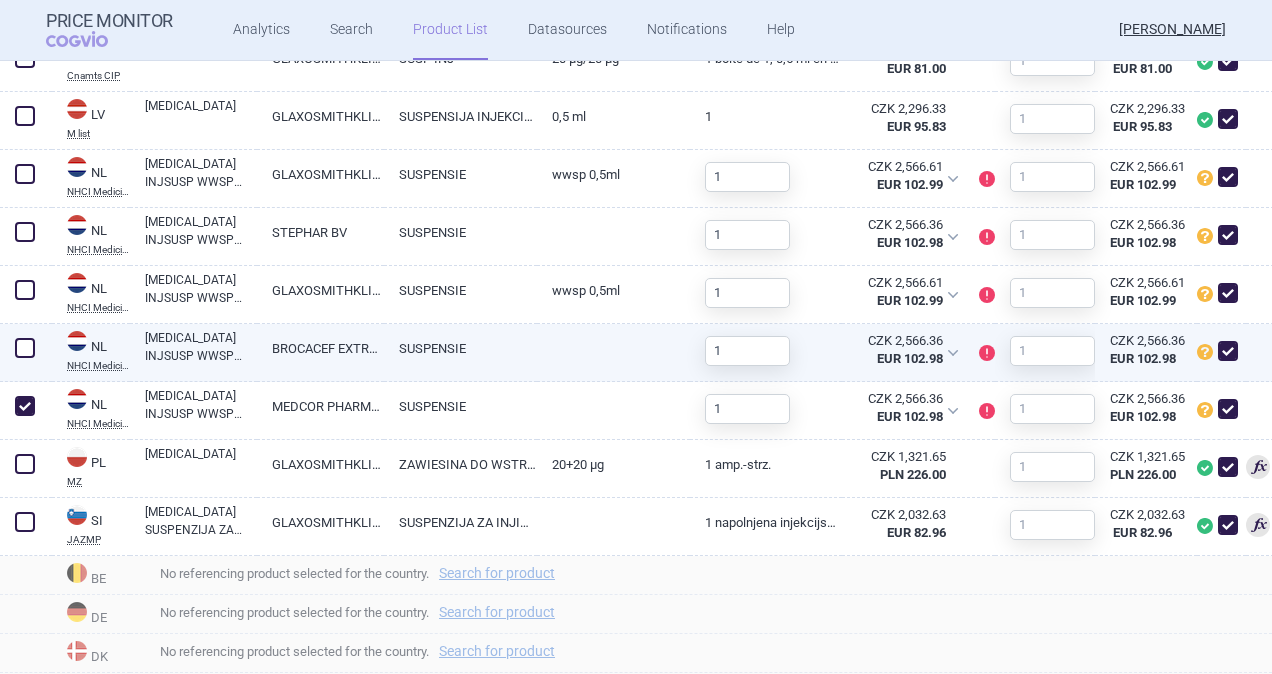 checkbox on "true" 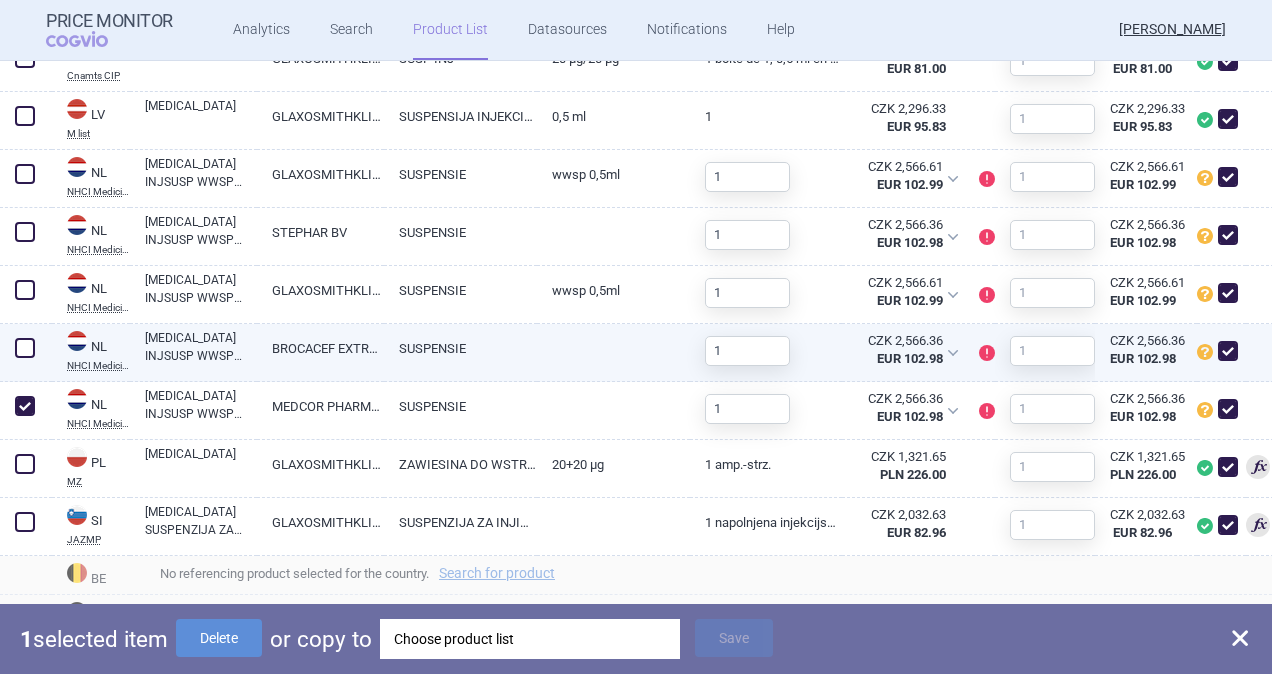 click at bounding box center [25, 348] 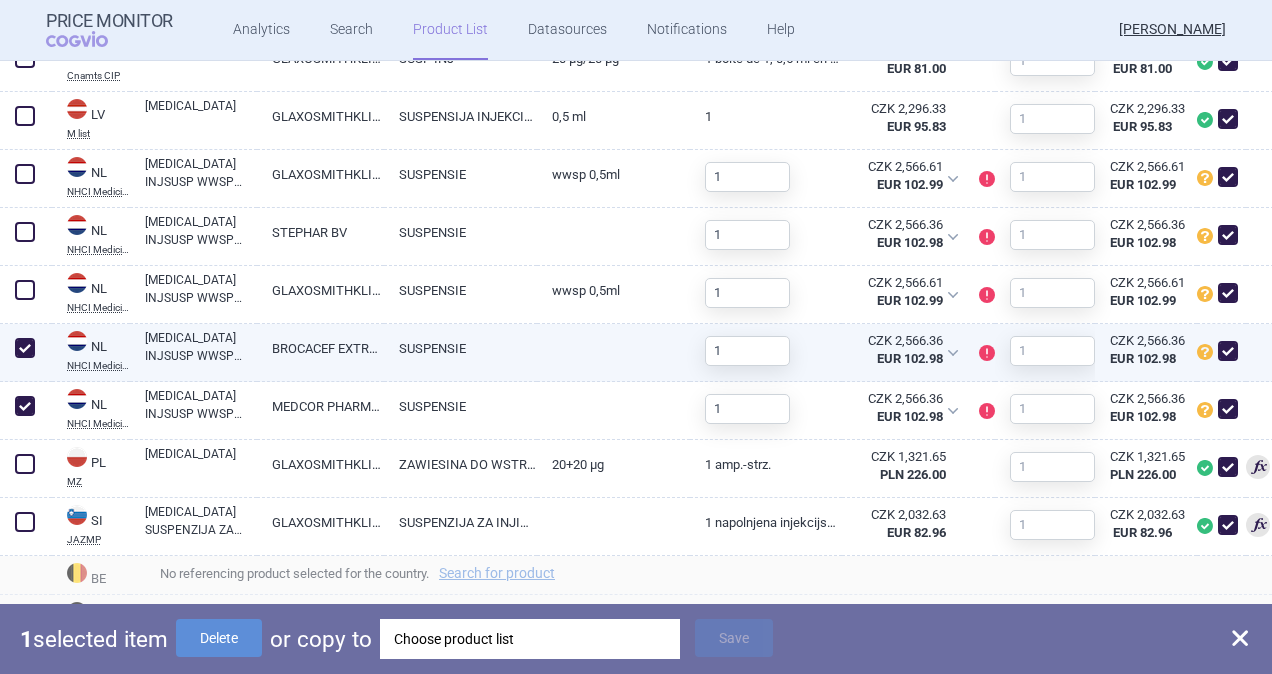checkbox on "true" 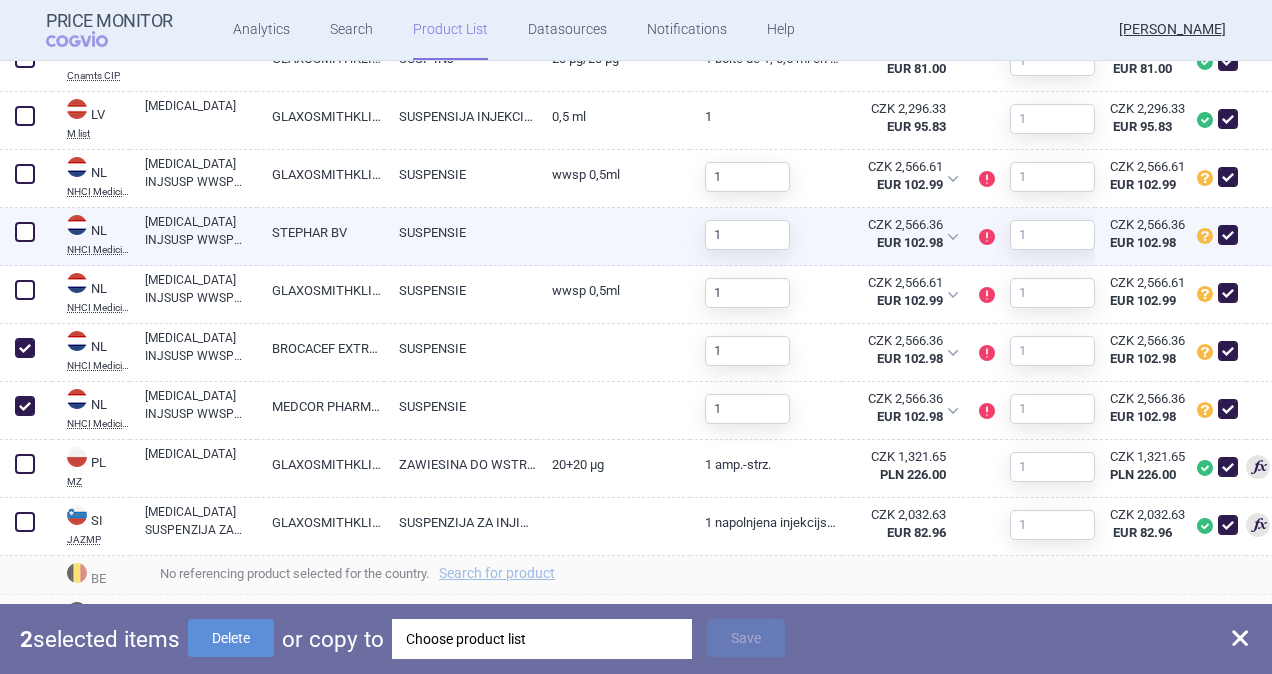 click at bounding box center [25, 232] 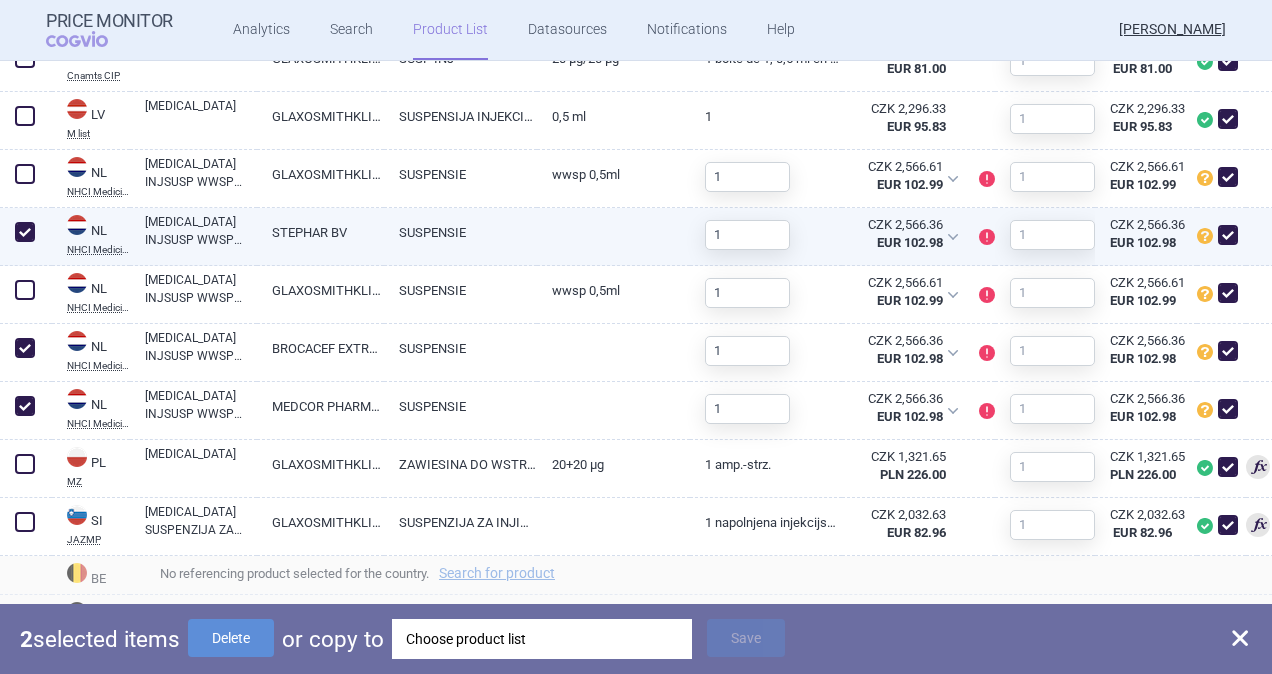 checkbox on "true" 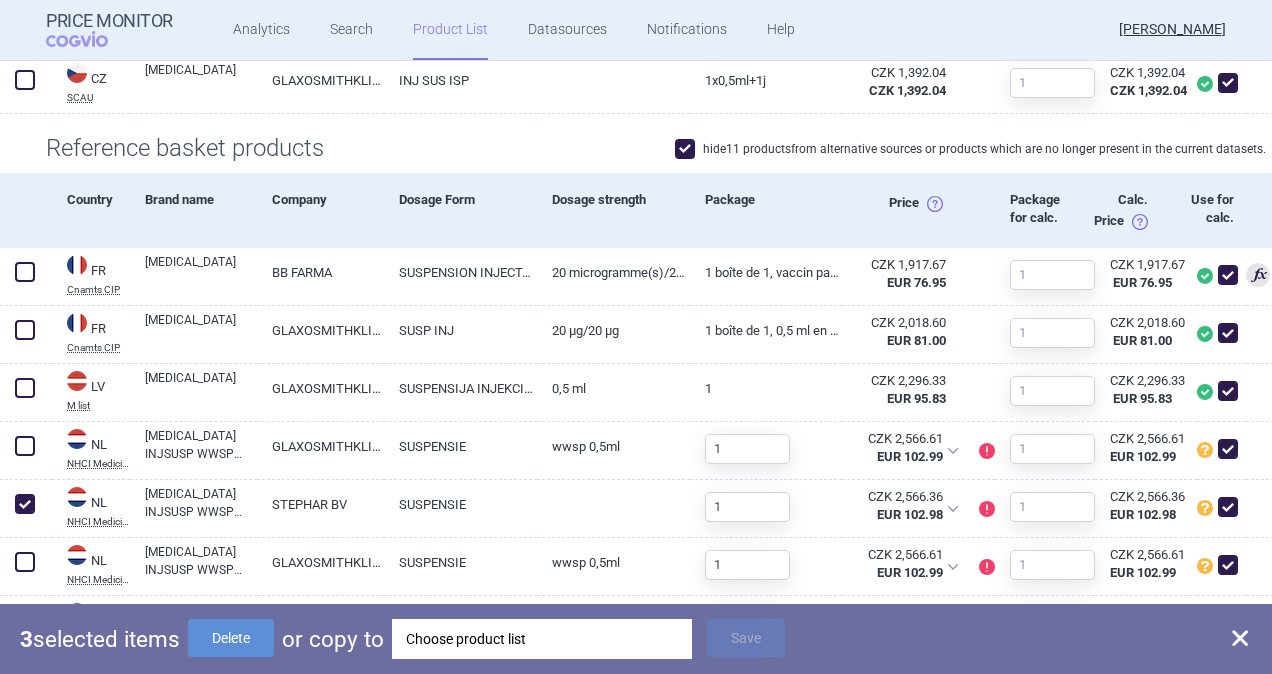 scroll, scrollTop: 584, scrollLeft: 0, axis: vertical 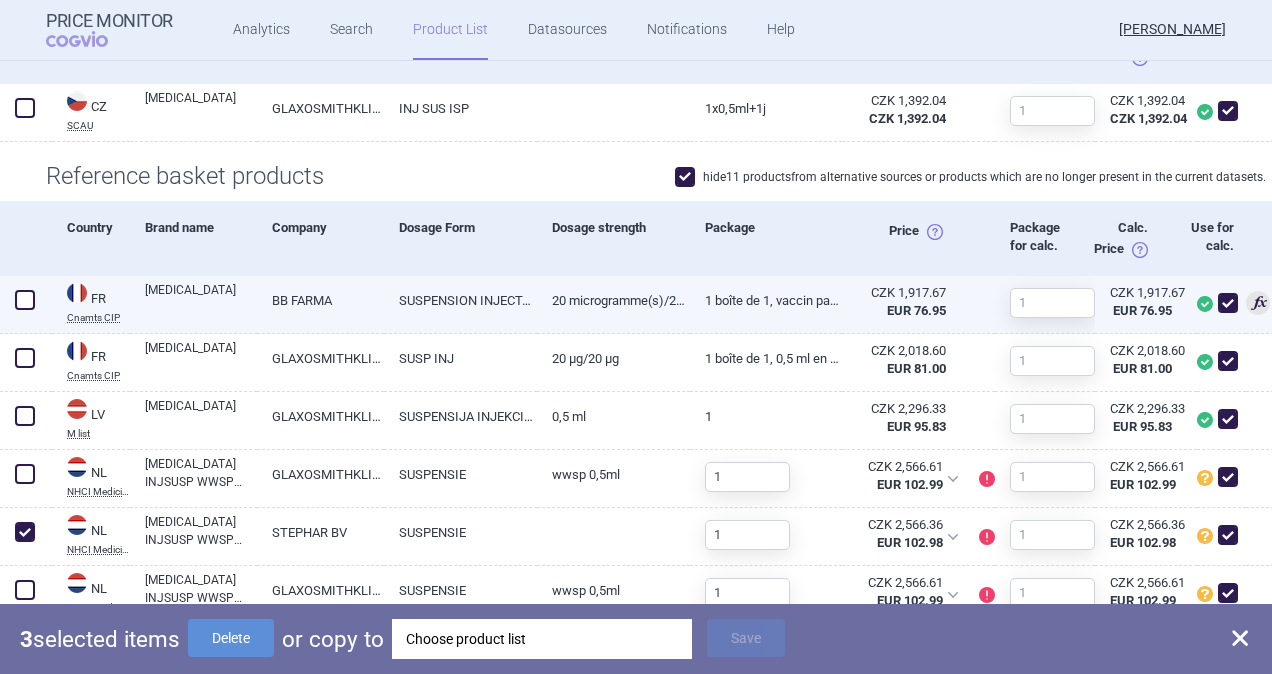 click at bounding box center (25, 300) 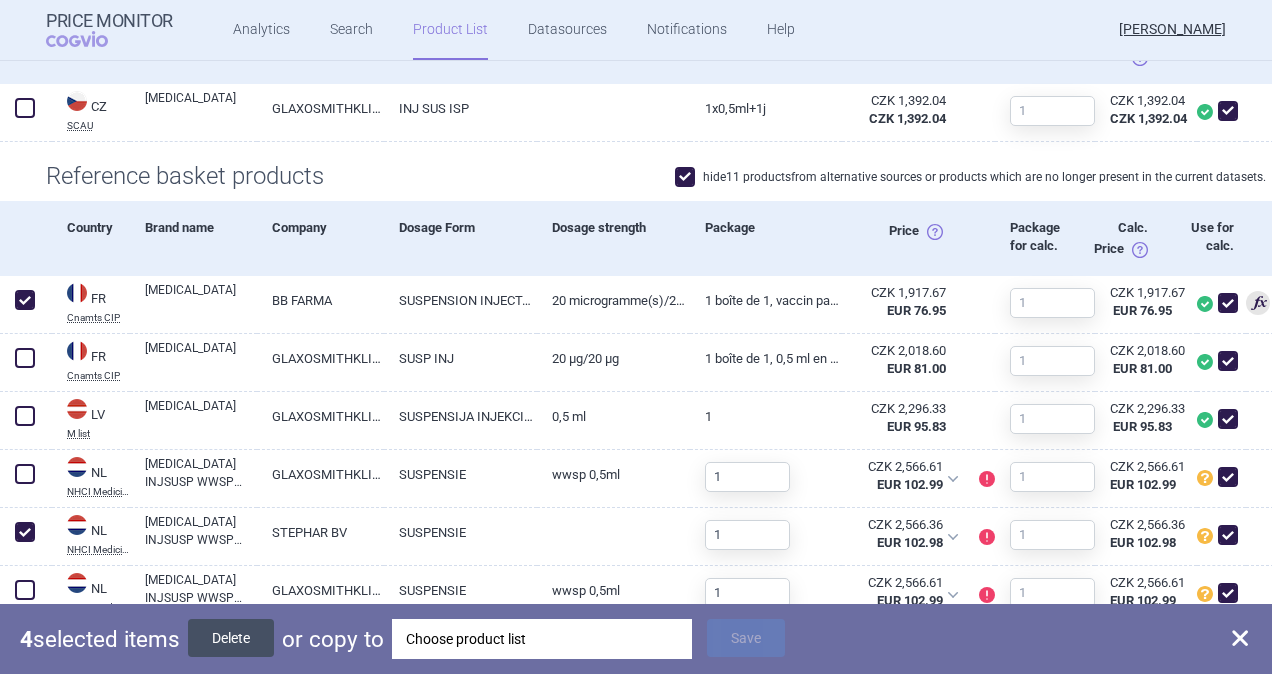 click on "Delete" at bounding box center [231, 638] 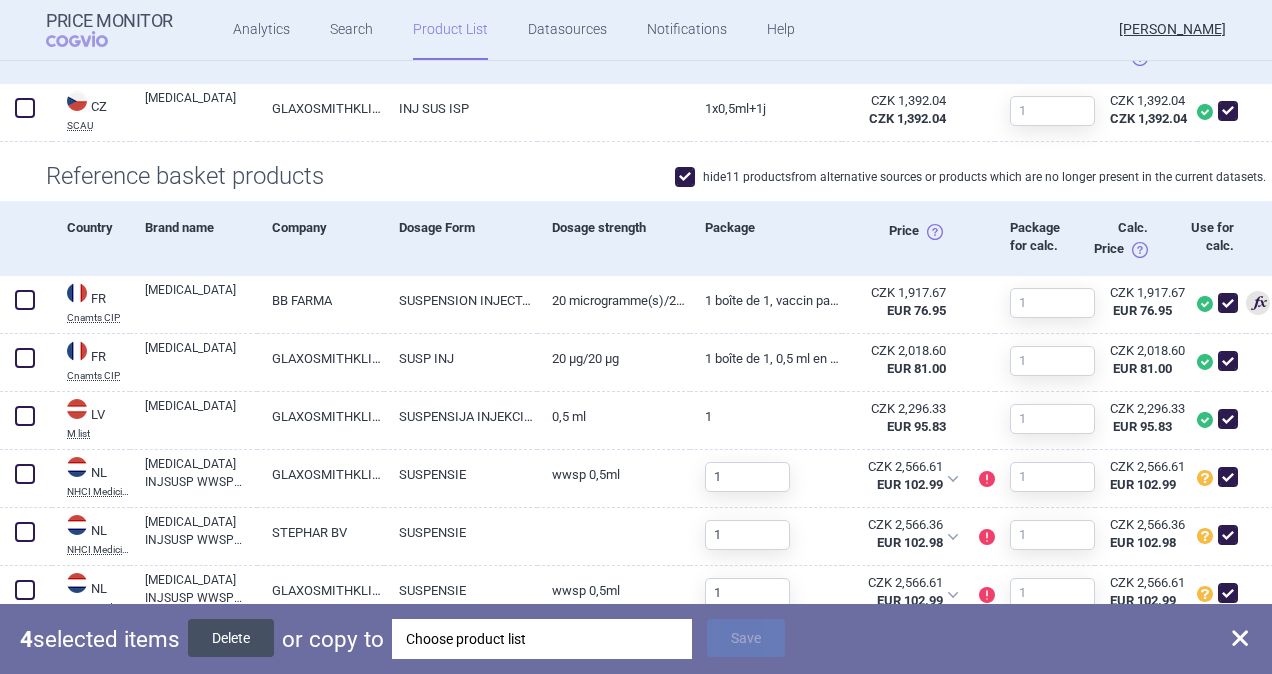 checkbox on "false" 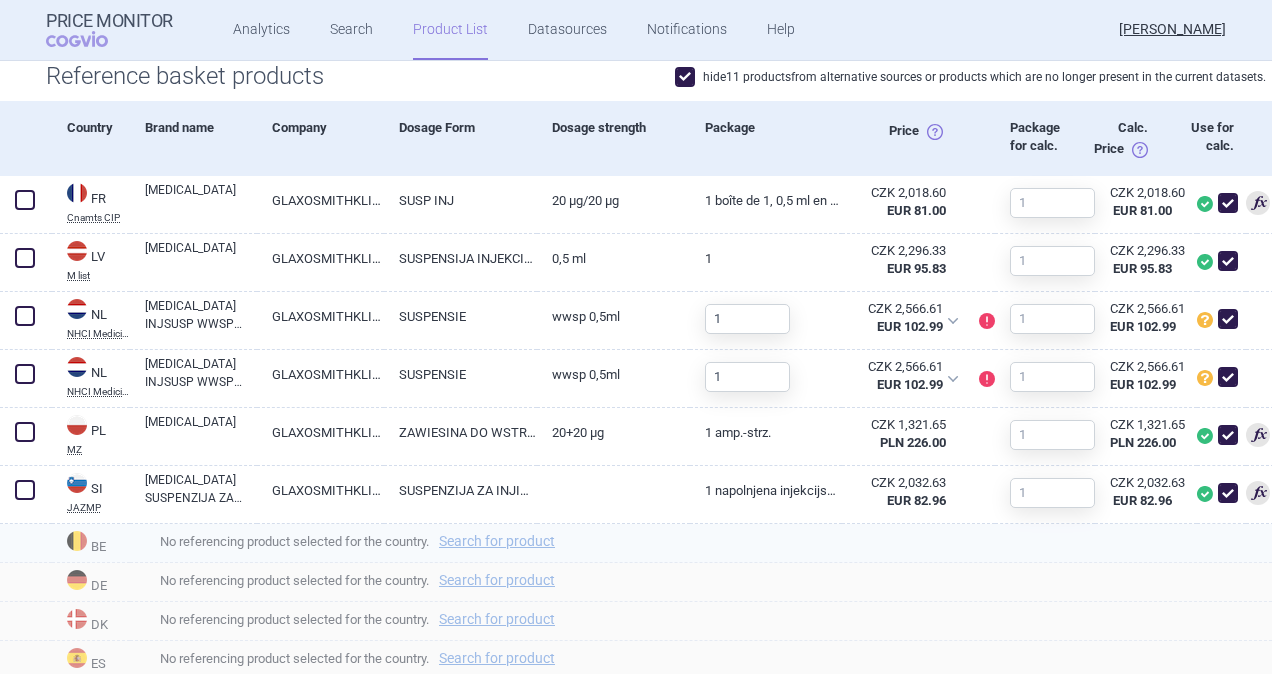 scroll, scrollTop: 0, scrollLeft: 0, axis: both 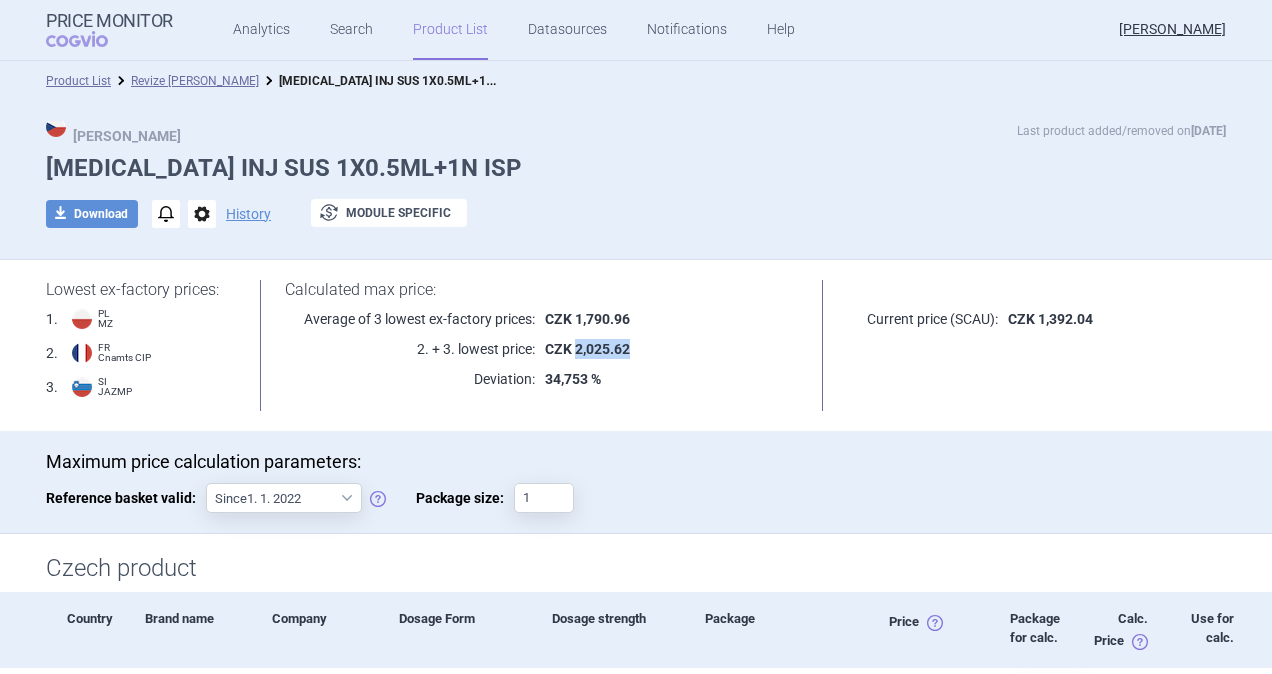 drag, startPoint x: 568, startPoint y: 347, endPoint x: 620, endPoint y: 348, distance: 52.009613 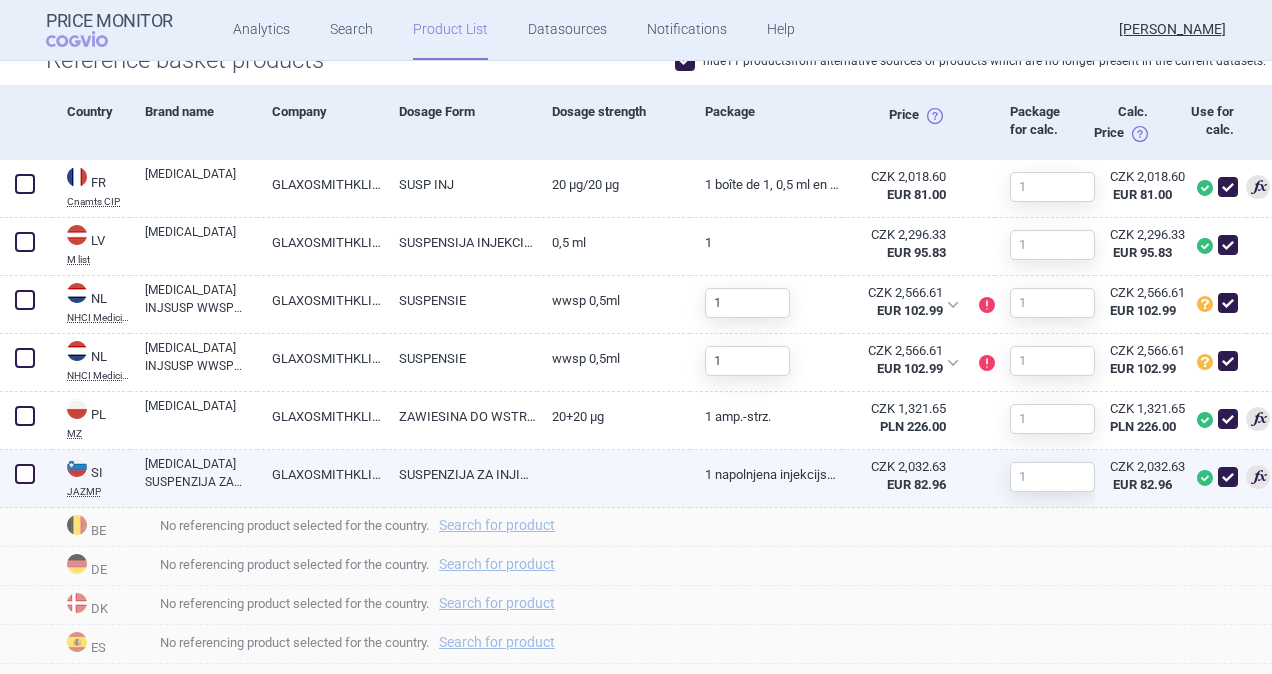 scroll, scrollTop: 0, scrollLeft: 0, axis: both 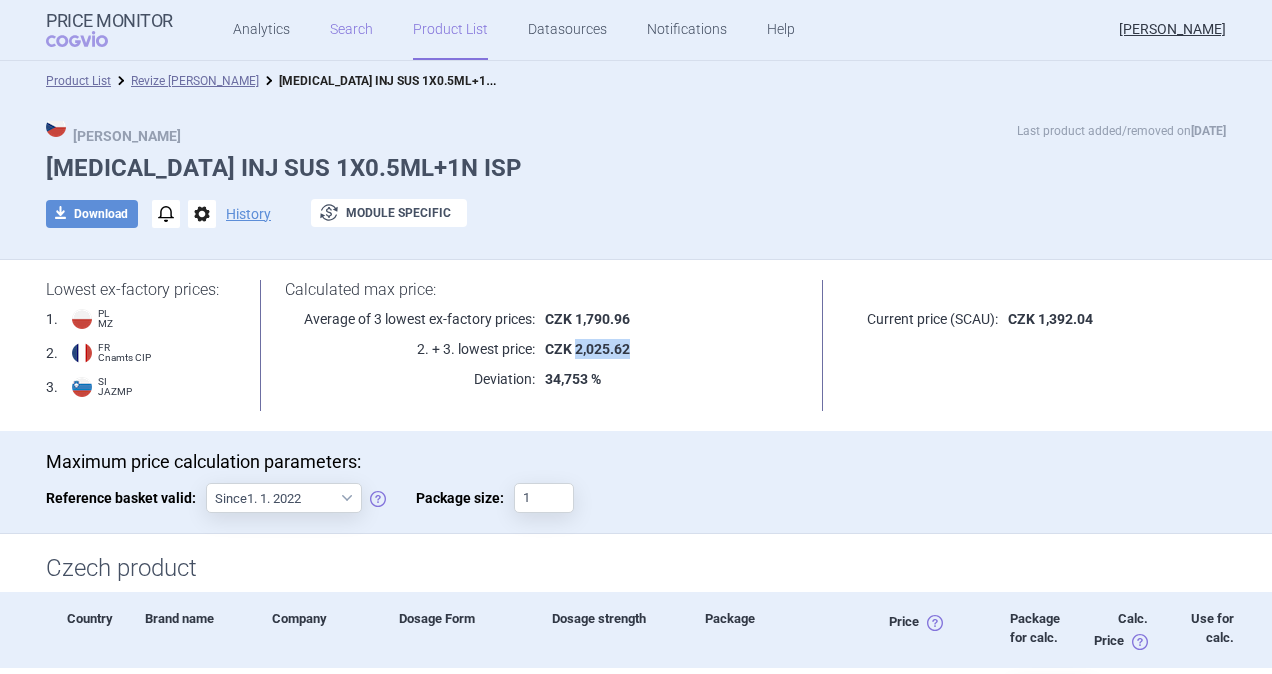 click on "Search" at bounding box center (351, 30) 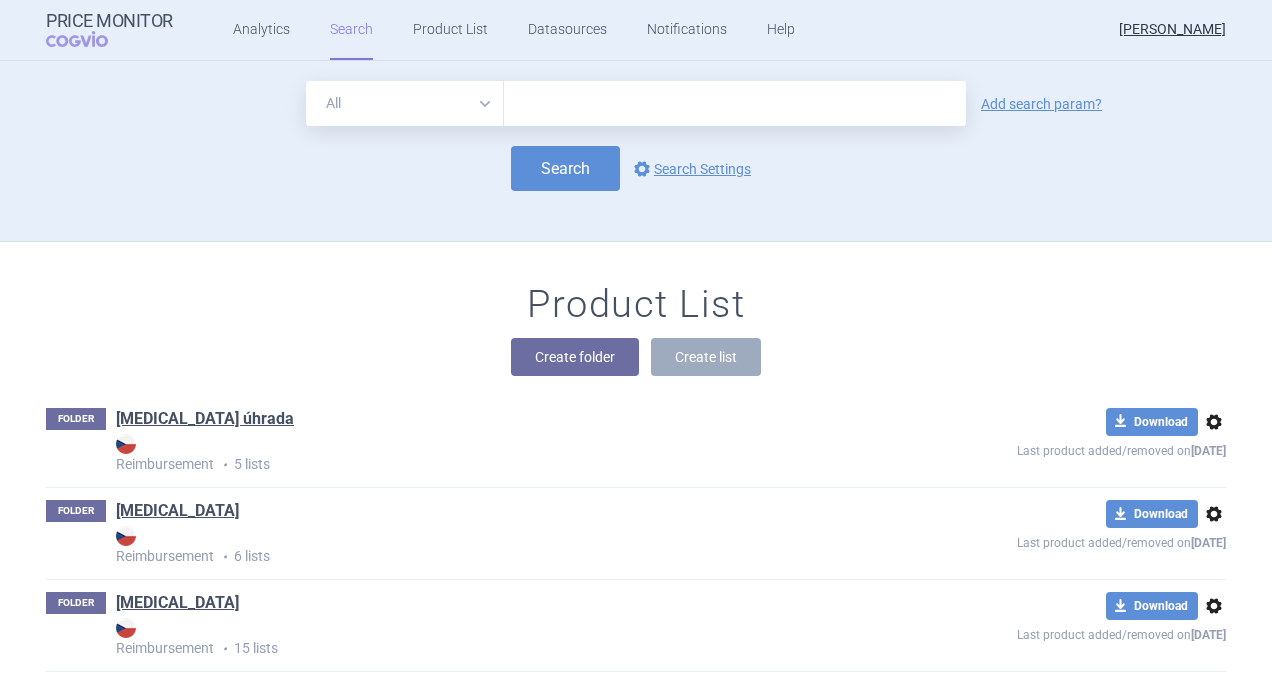 click at bounding box center (735, 103) 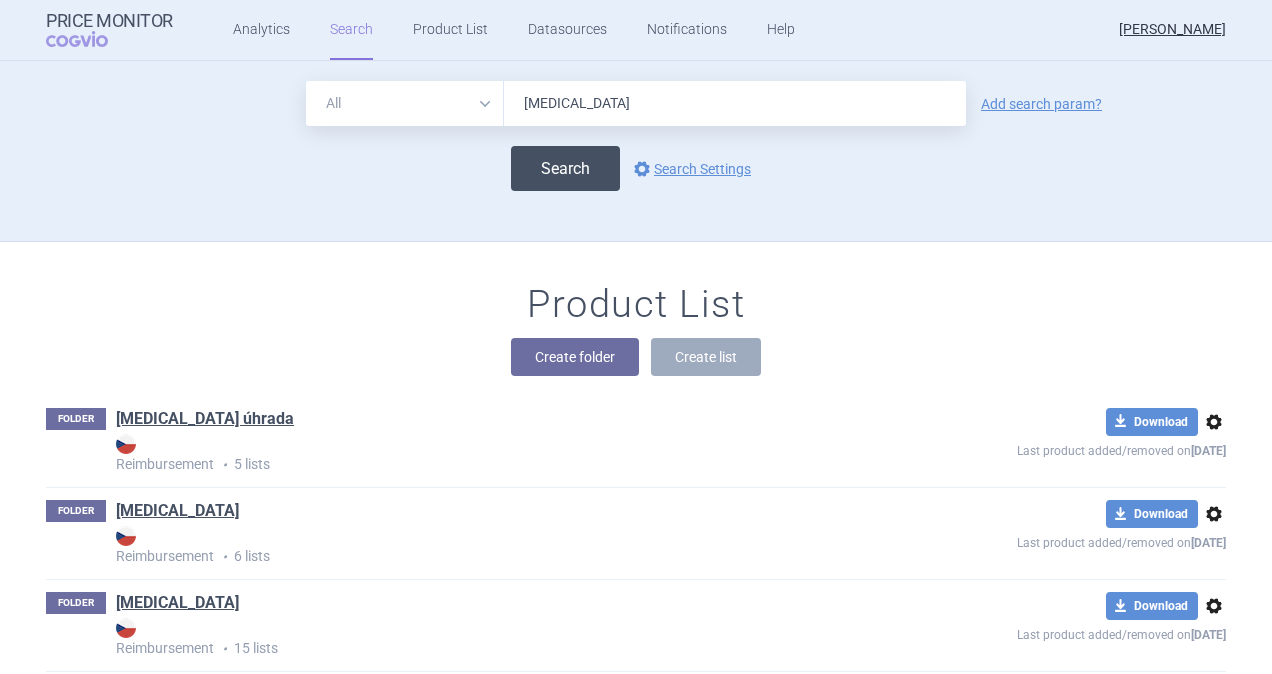 type on "[MEDICAL_DATA]" 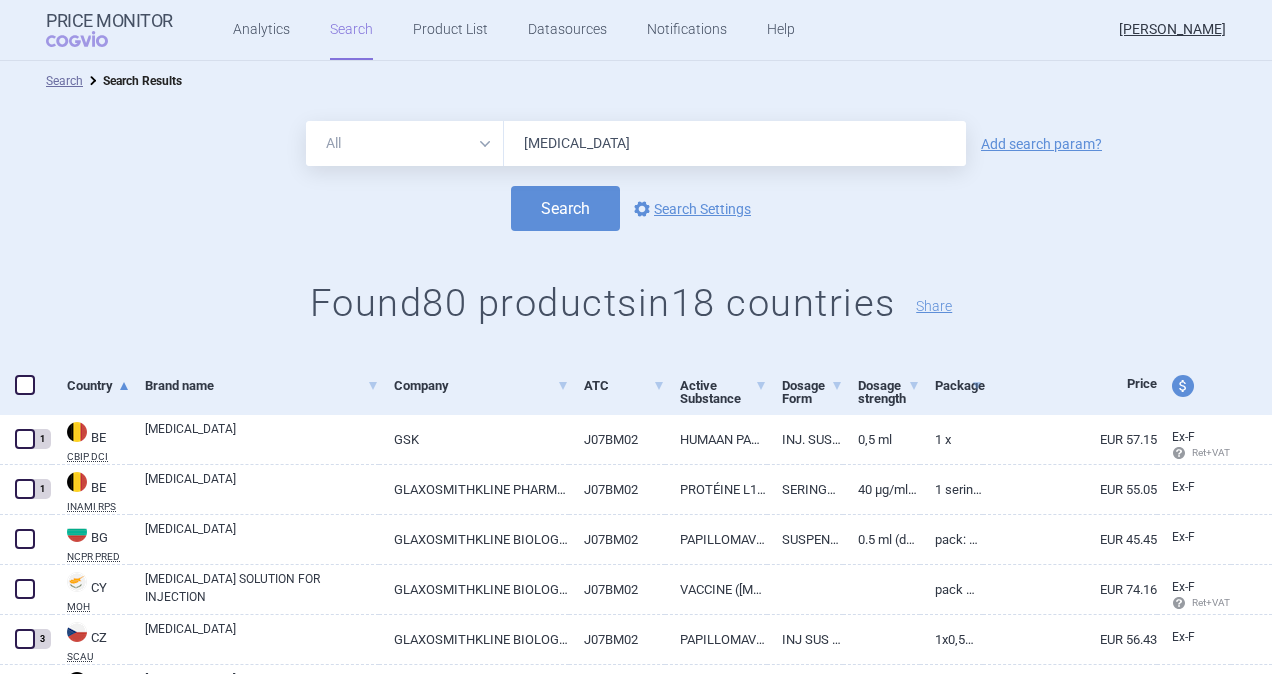 click at bounding box center (25, 385) 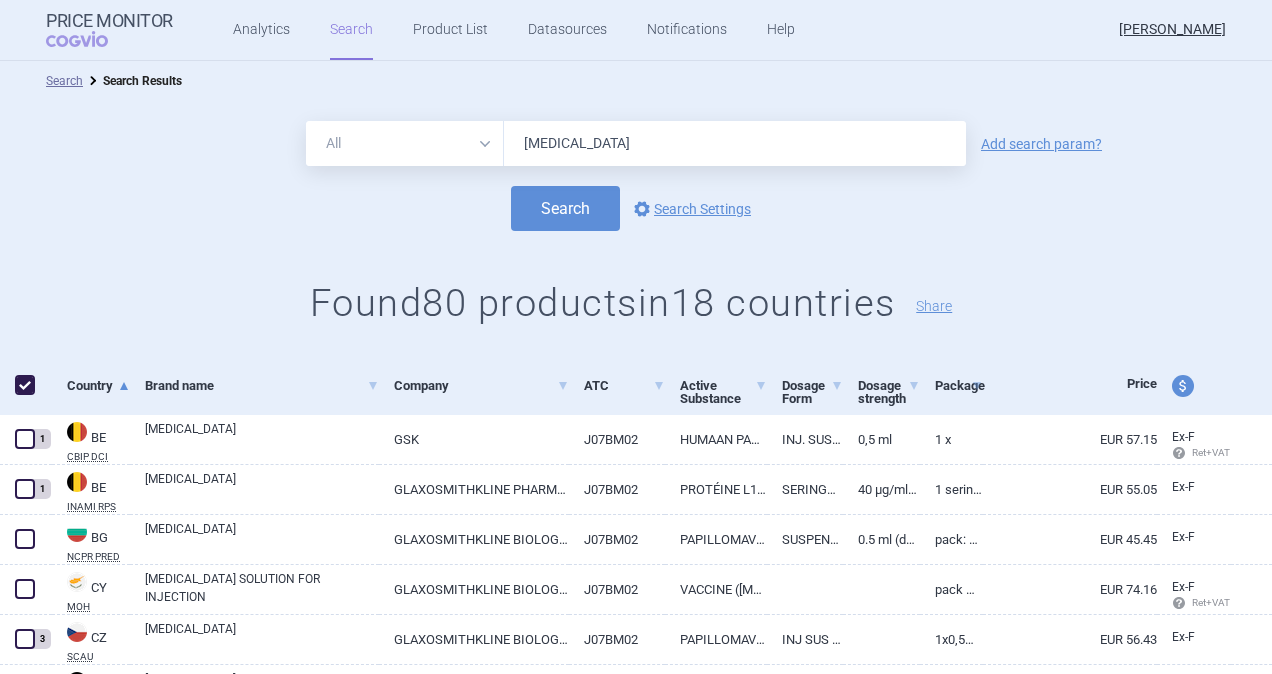 checkbox on "true" 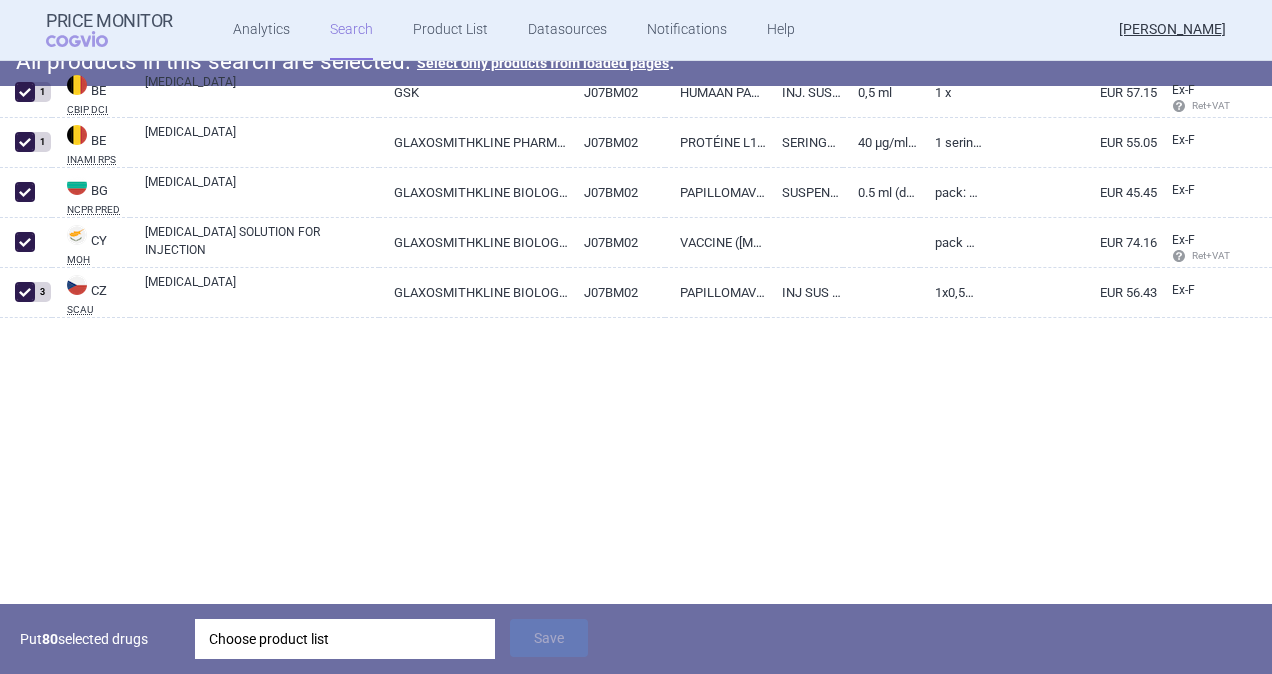 scroll, scrollTop: 0, scrollLeft: 0, axis: both 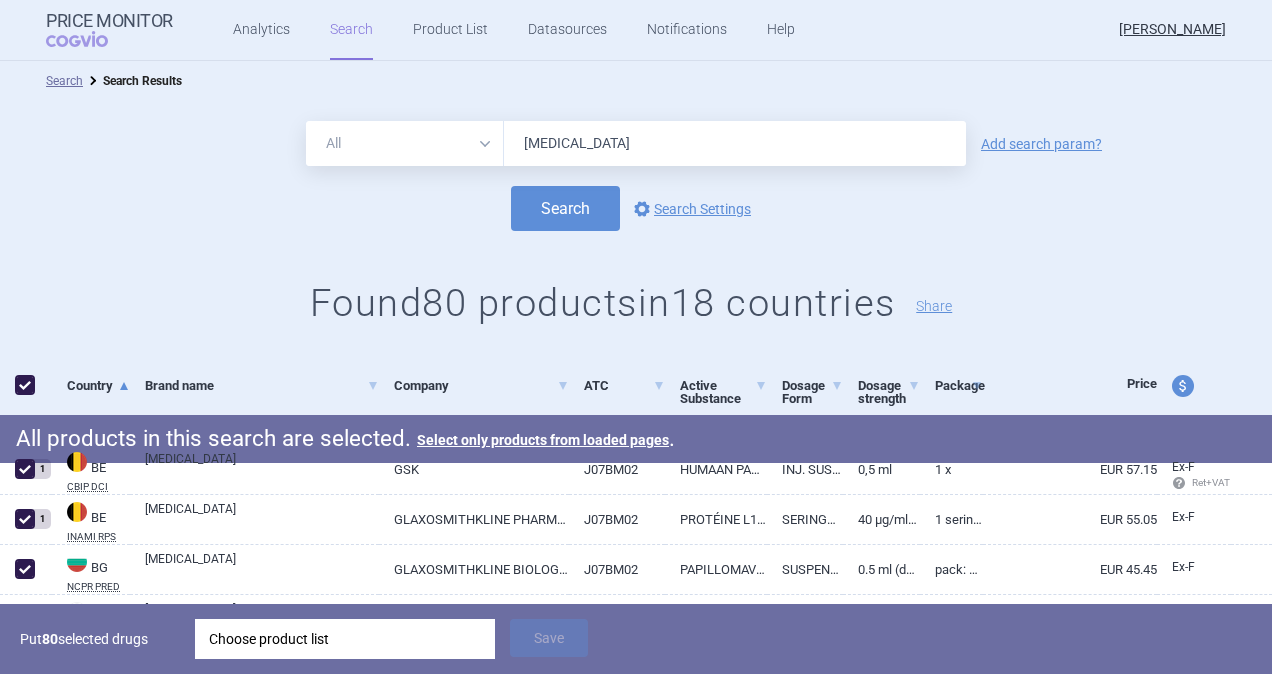 click on "Choose product list" at bounding box center [345, 639] 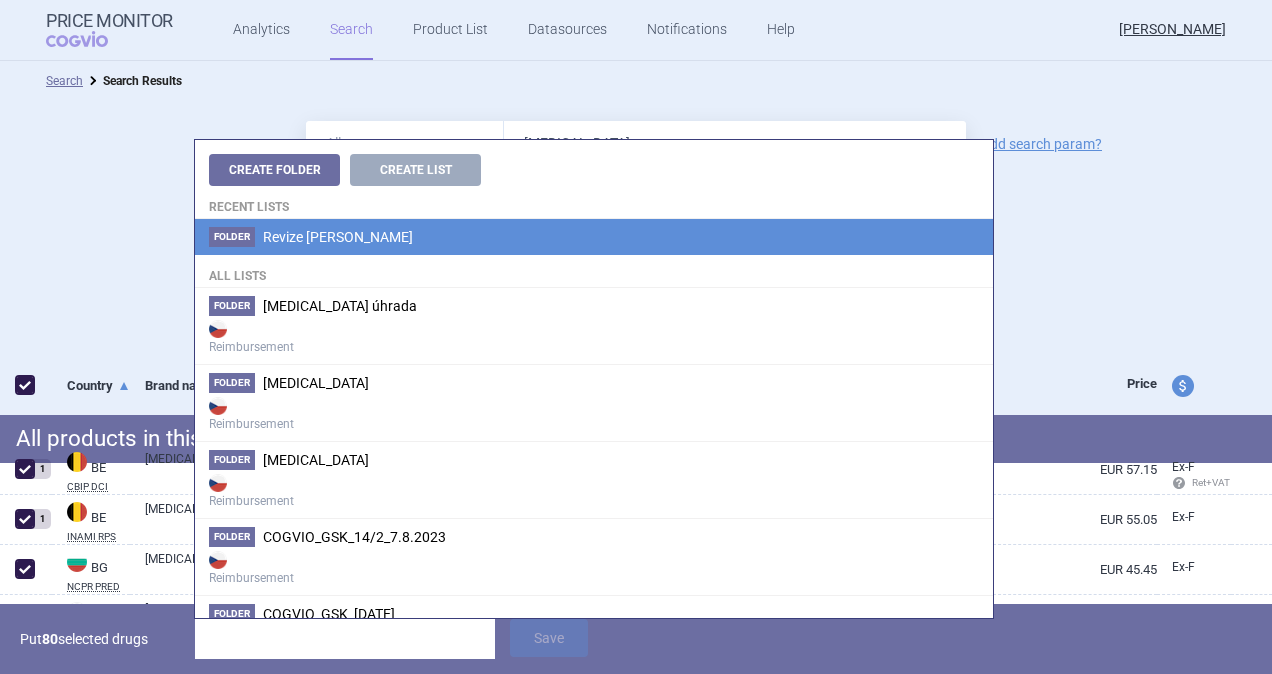 click on "Revize [PERSON_NAME]" at bounding box center (338, 237) 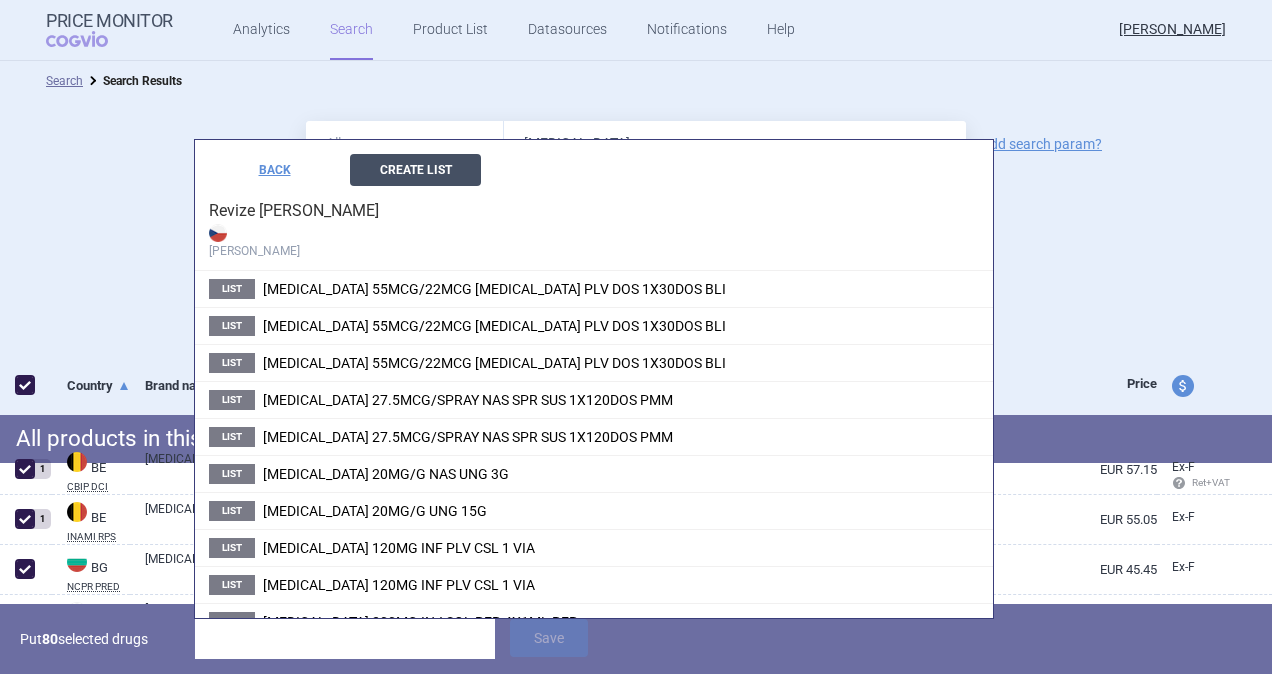 click on "Create List" at bounding box center [415, 170] 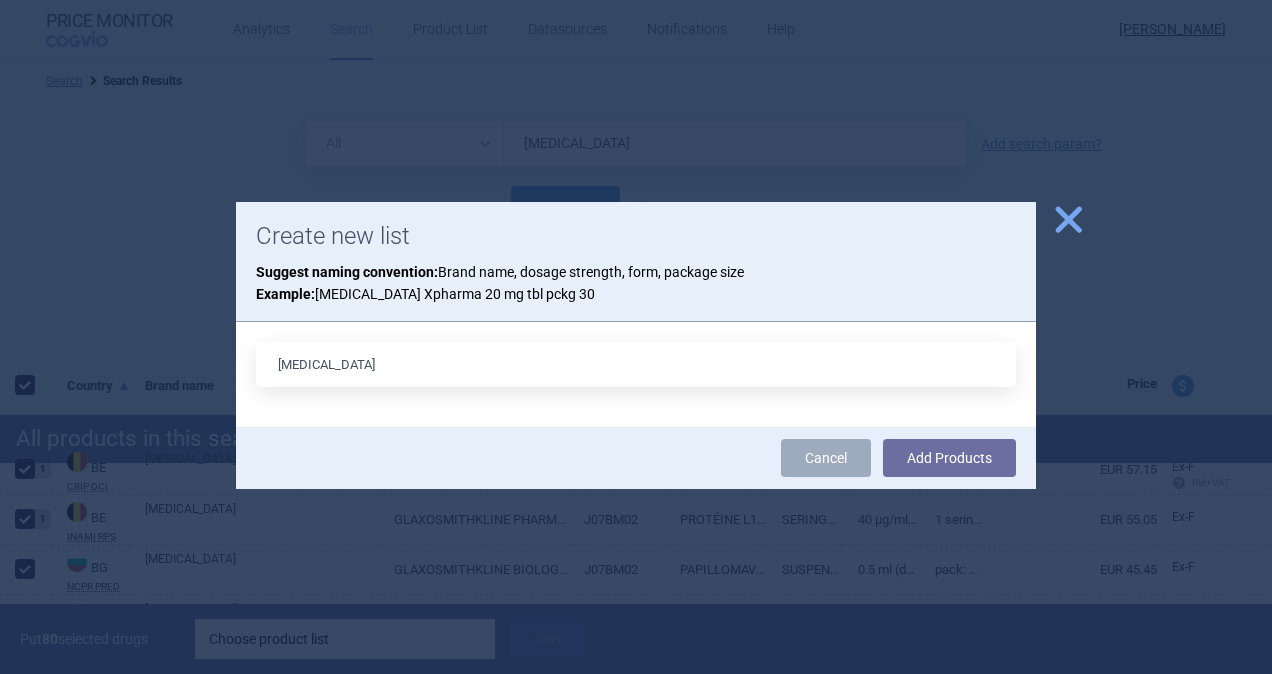 type on "[MEDICAL_DATA]" 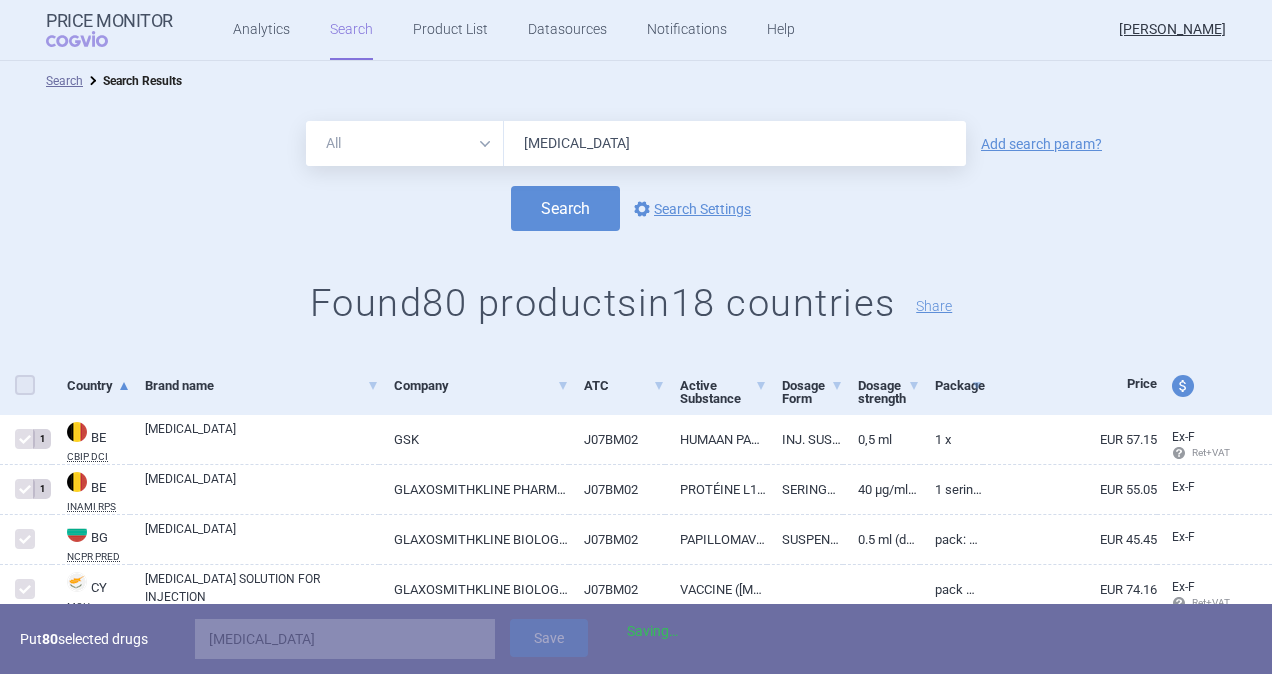 checkbox on "false" 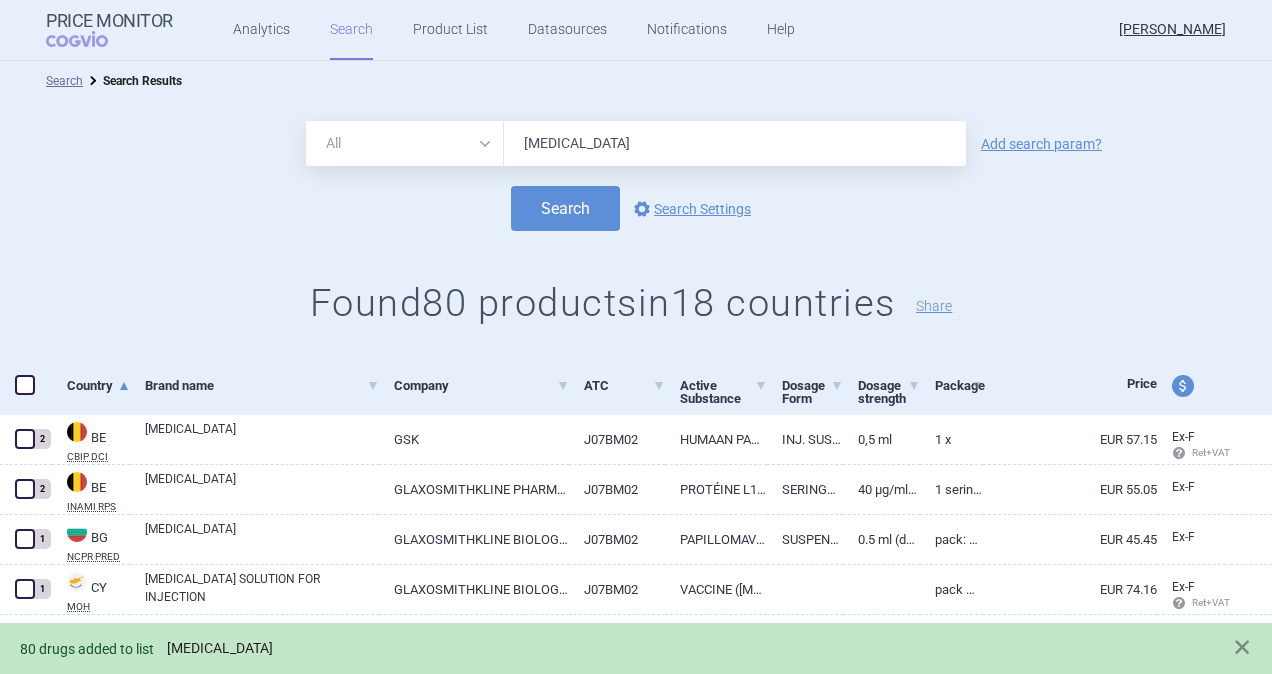 click on "[MEDICAL_DATA]" at bounding box center [220, 648] 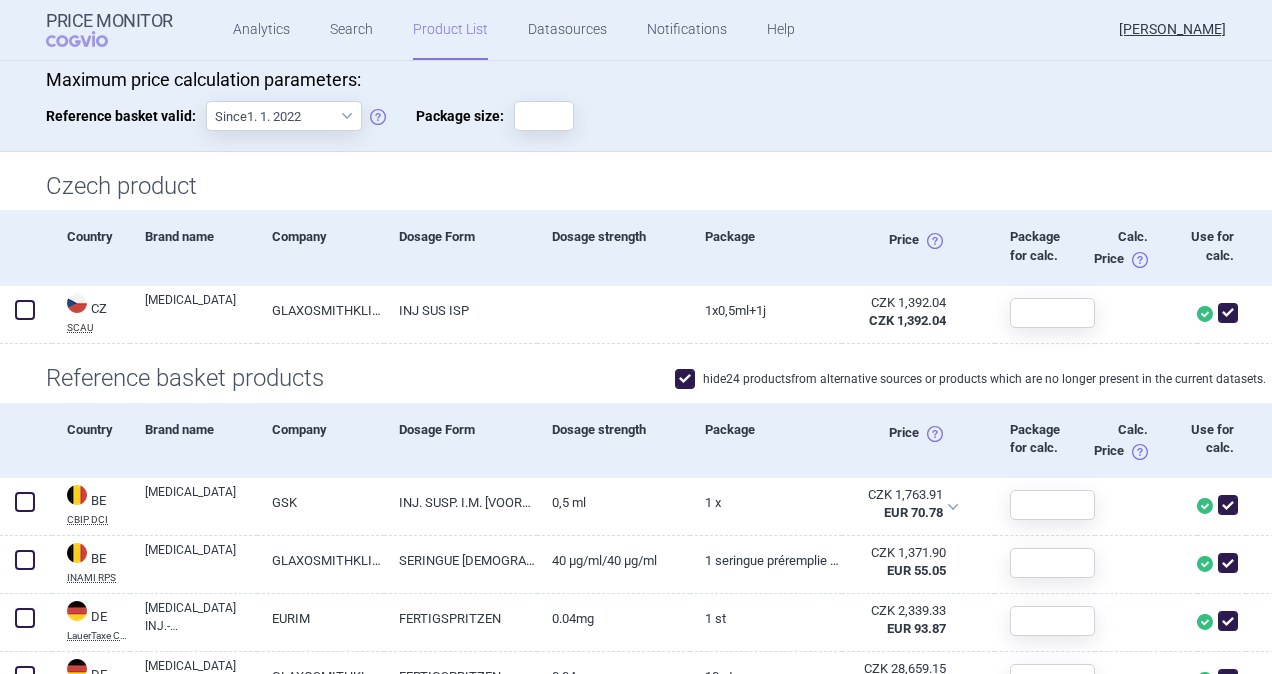 scroll, scrollTop: 200, scrollLeft: 0, axis: vertical 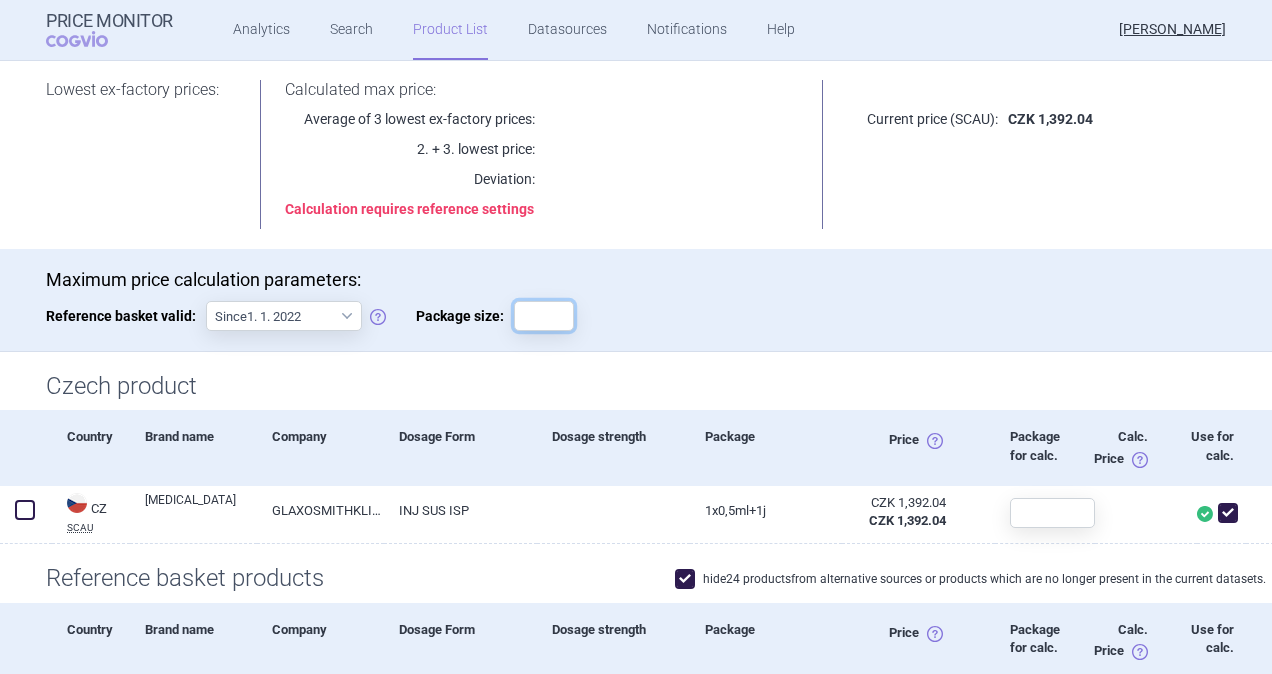 click on "Package size:" at bounding box center (544, 316) 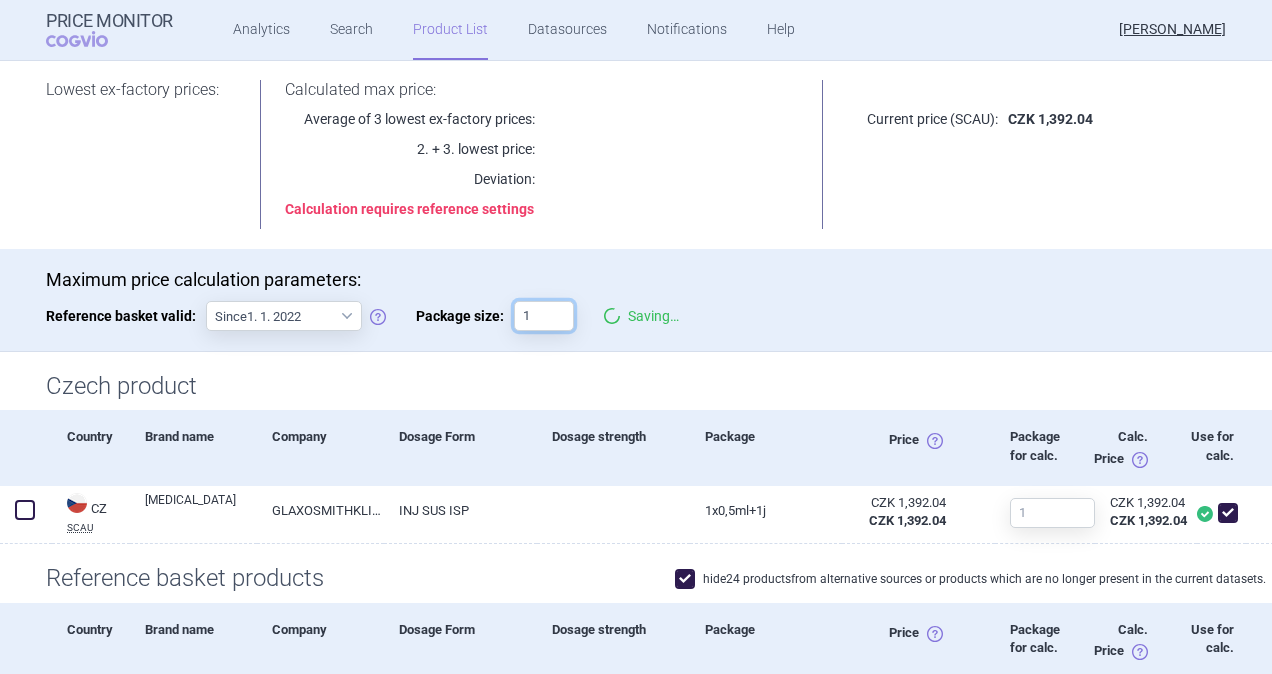 type on "1" 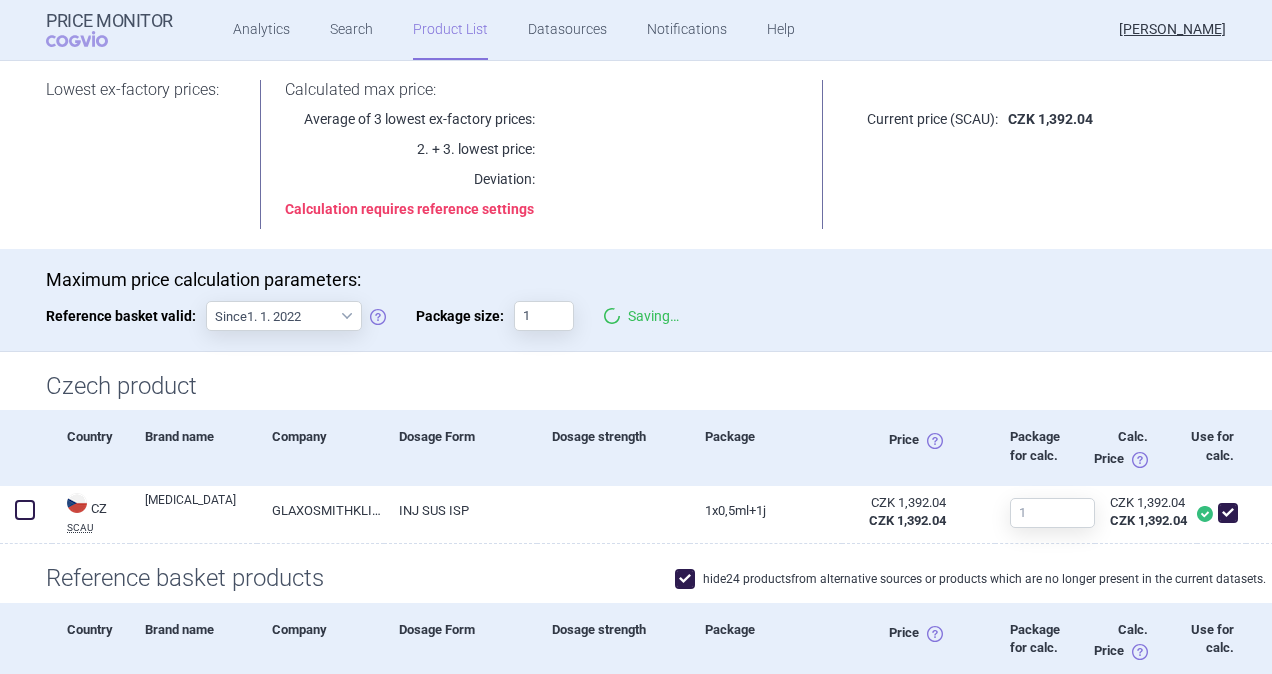 click on "Lowest ex-factory prices: Calculated max price: Average of 3 lowest ex-factory prices: 2. + 3. lowest price: Deviation: Calculation requires reference settings   Current price (SCAU): CZK 1,392.04" at bounding box center (636, 154) 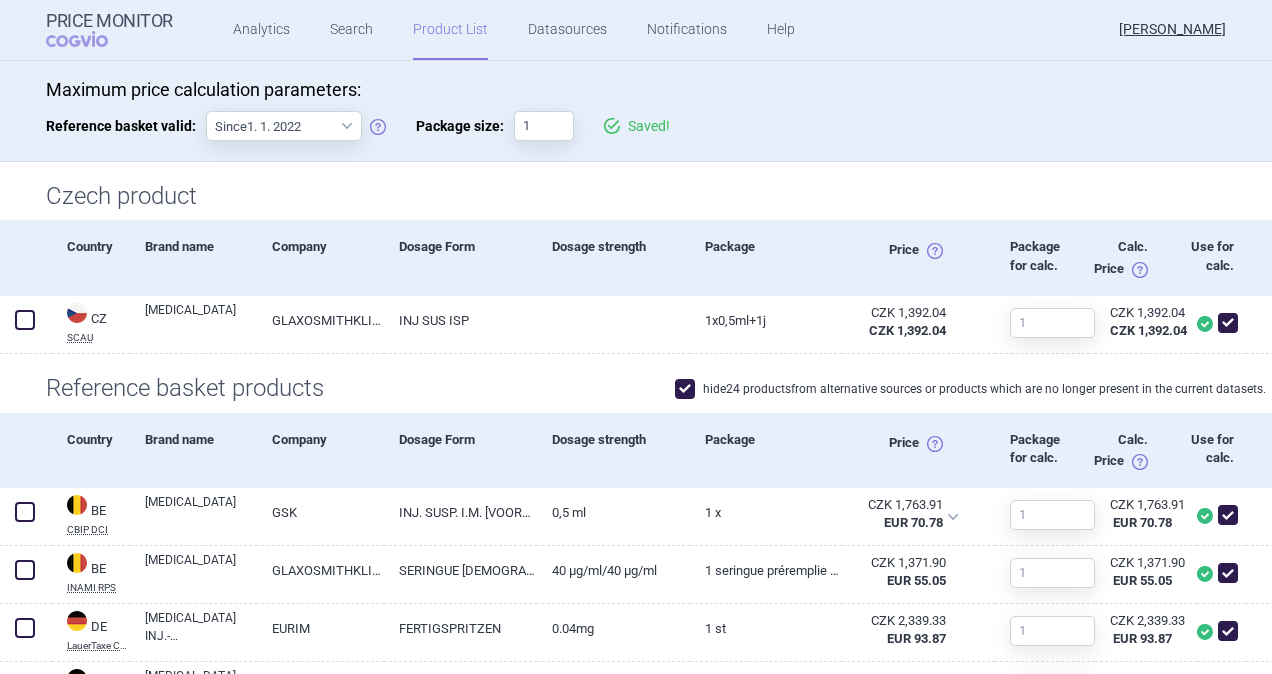 scroll, scrollTop: 600, scrollLeft: 0, axis: vertical 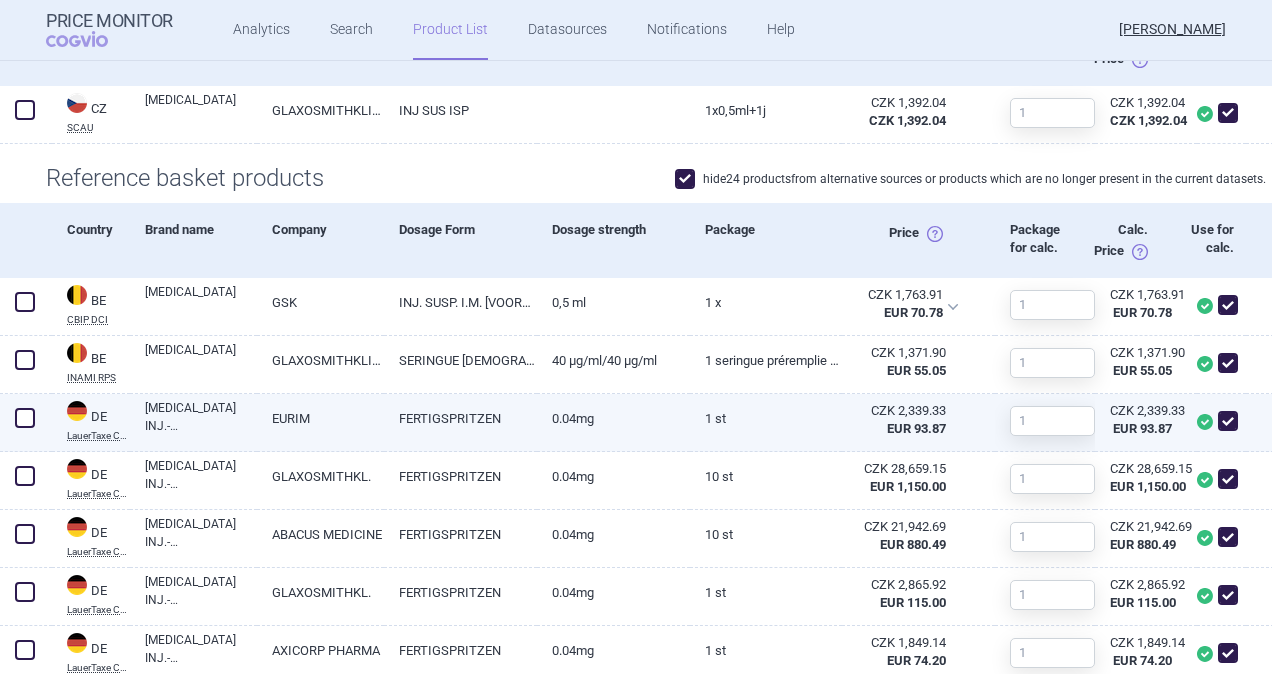 click at bounding box center [25, 418] 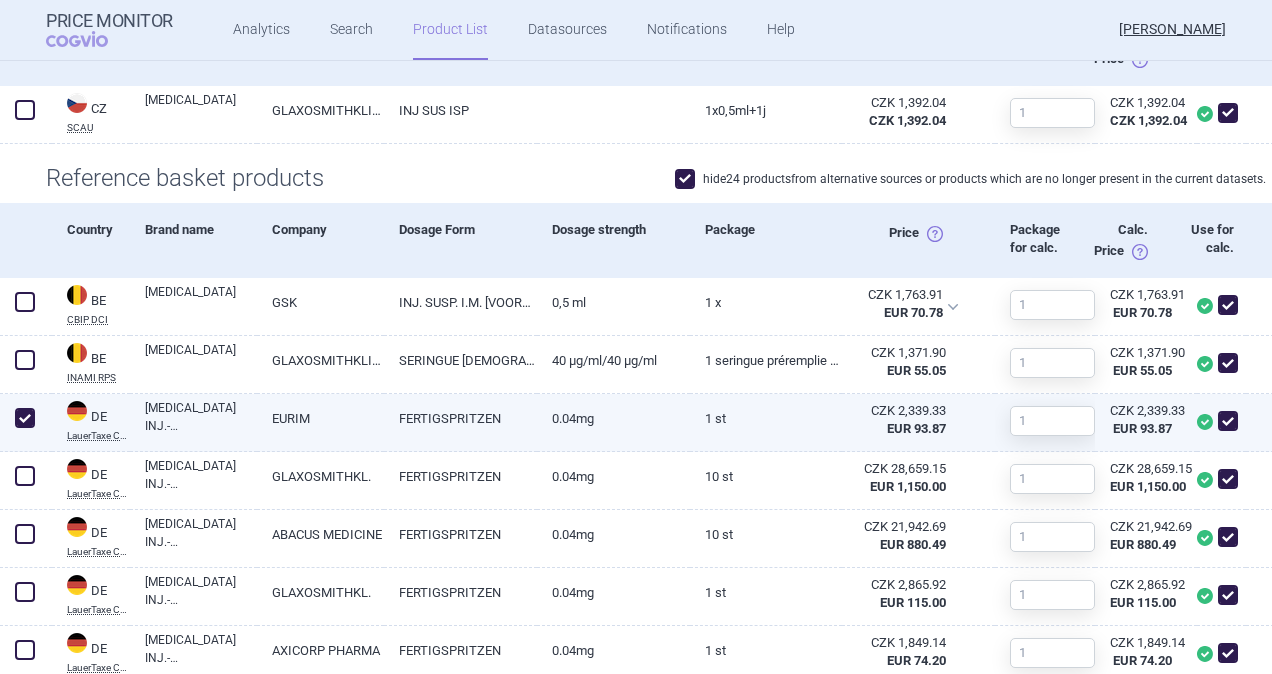 checkbox on "true" 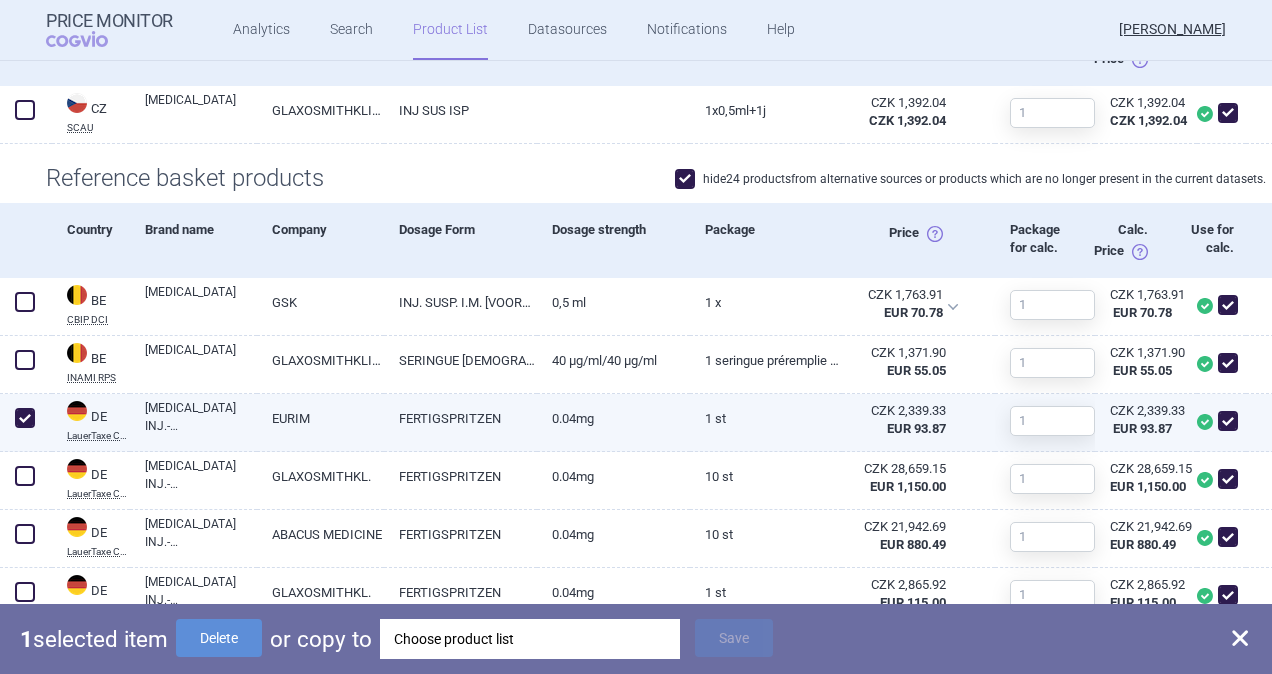 scroll, scrollTop: 800, scrollLeft: 0, axis: vertical 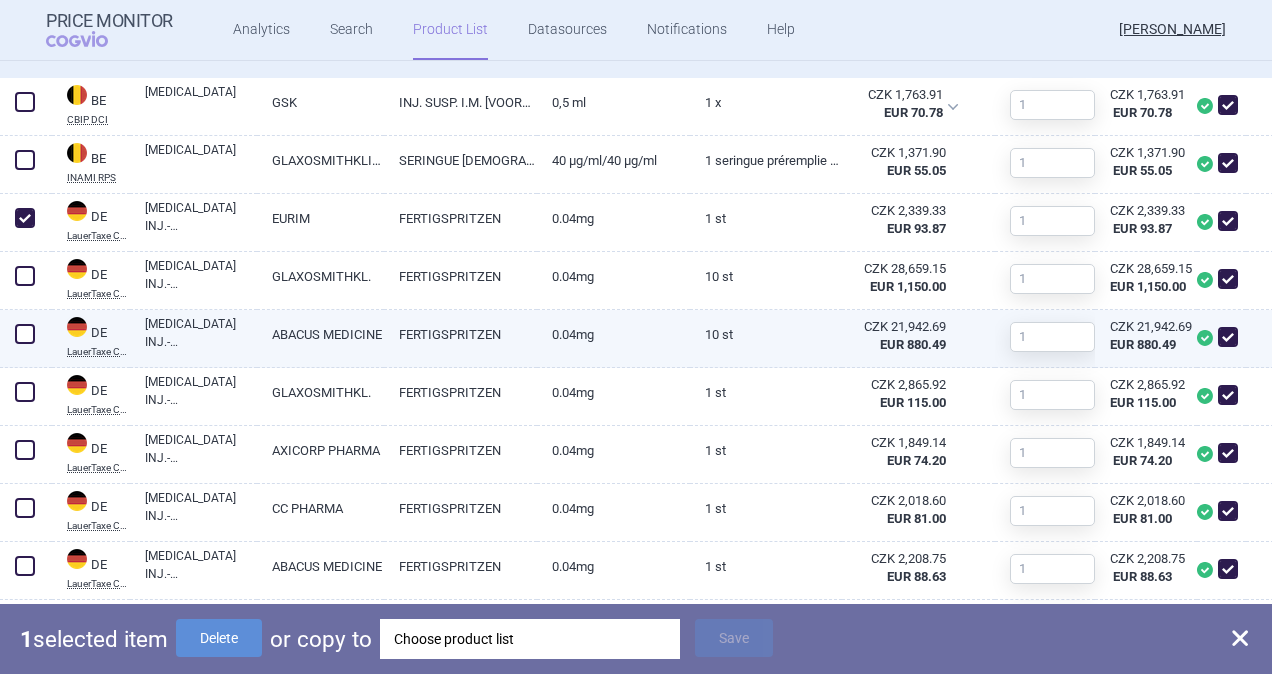 click at bounding box center [25, 334] 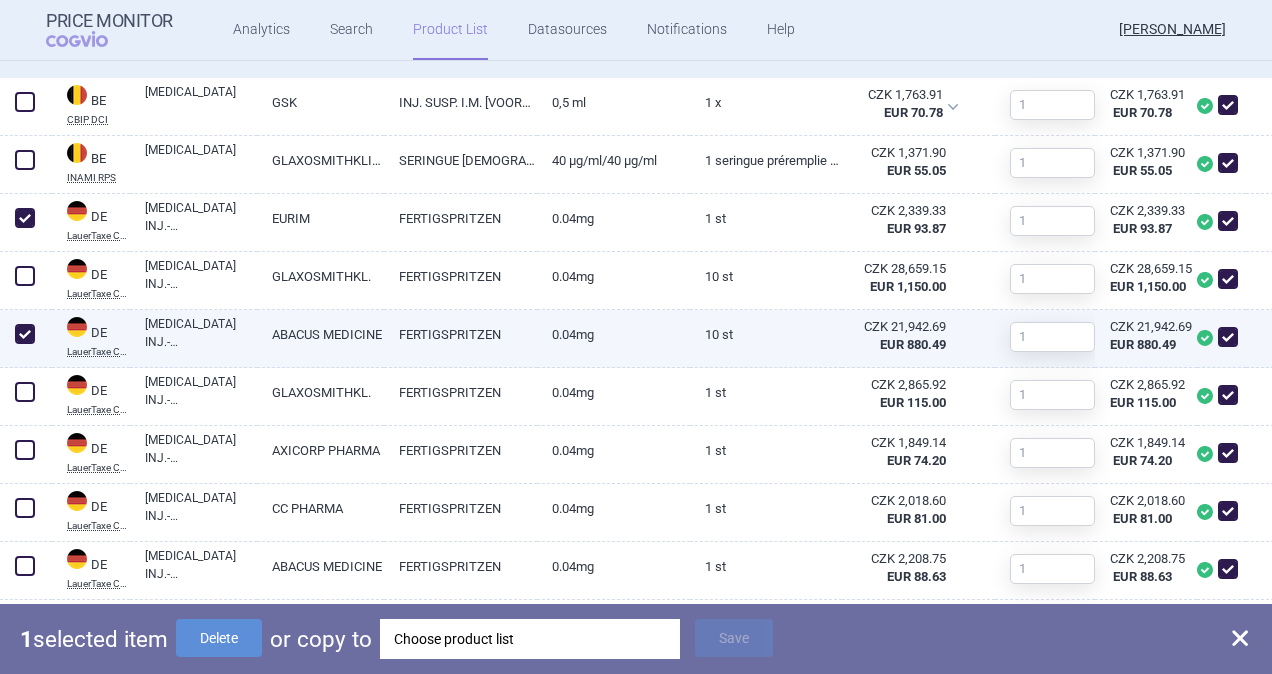 checkbox on "true" 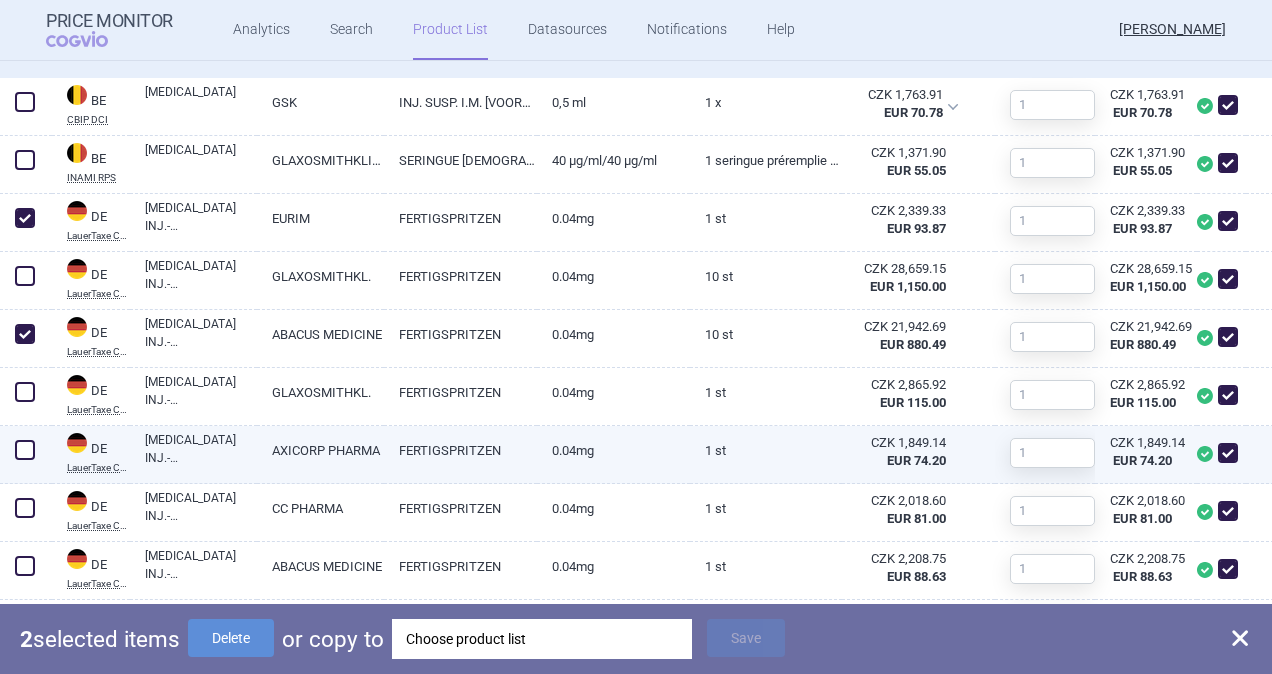 click at bounding box center (25, 450) 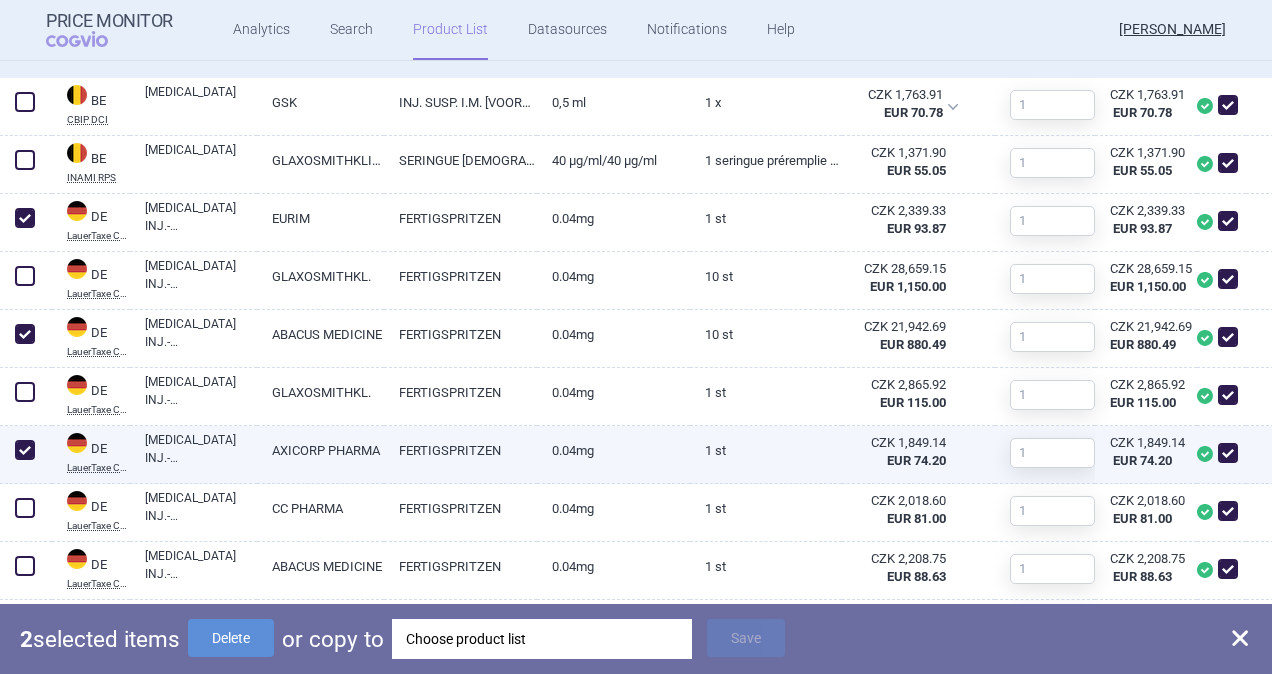 checkbox on "true" 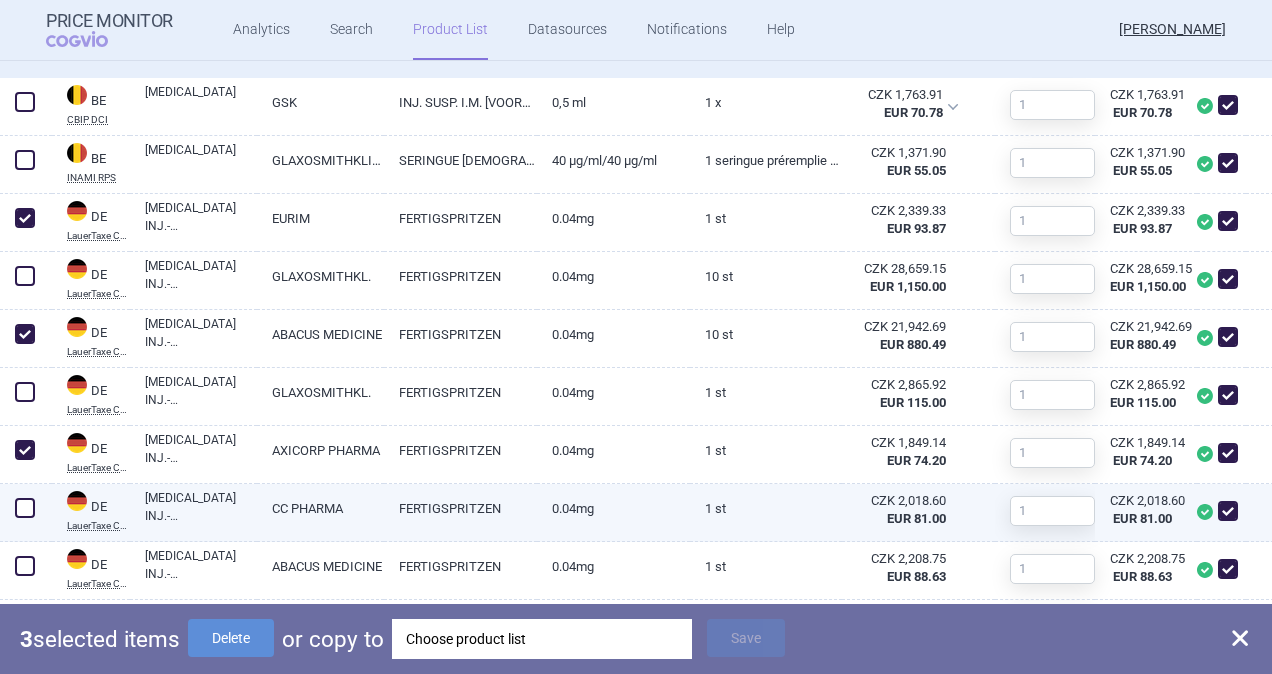 drag, startPoint x: 24, startPoint y: 517, endPoint x: 20, endPoint y: 535, distance: 18.439089 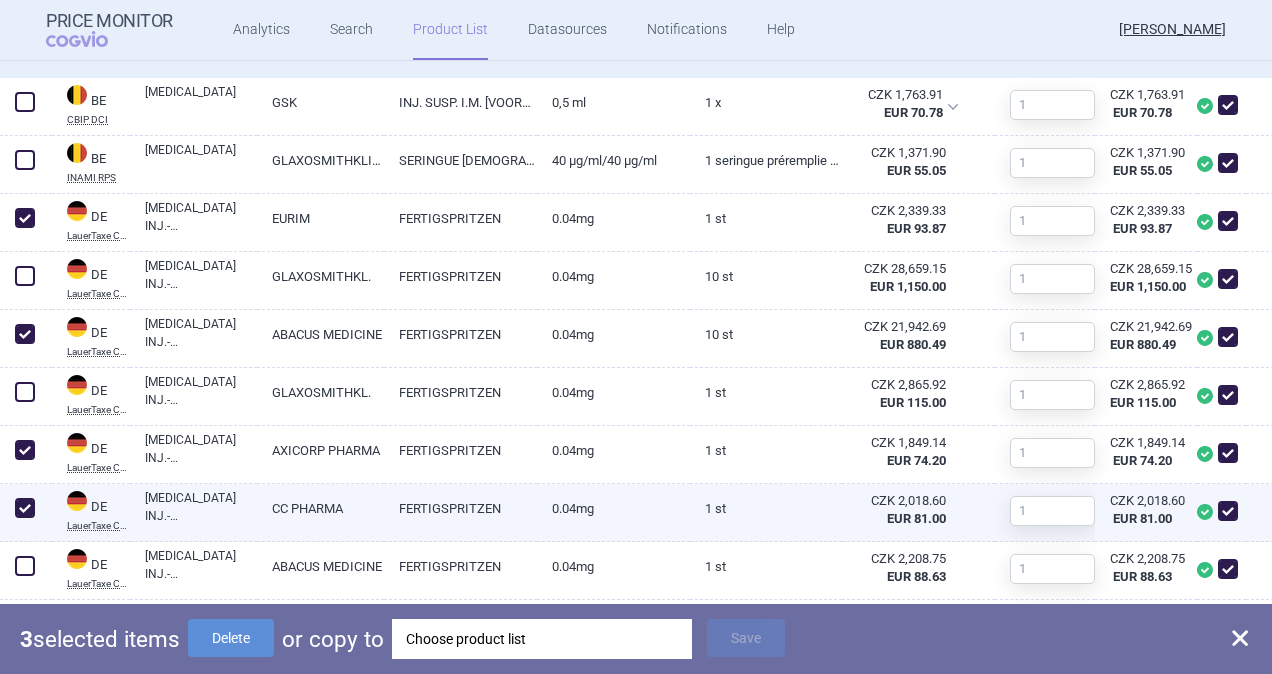 checkbox on "true" 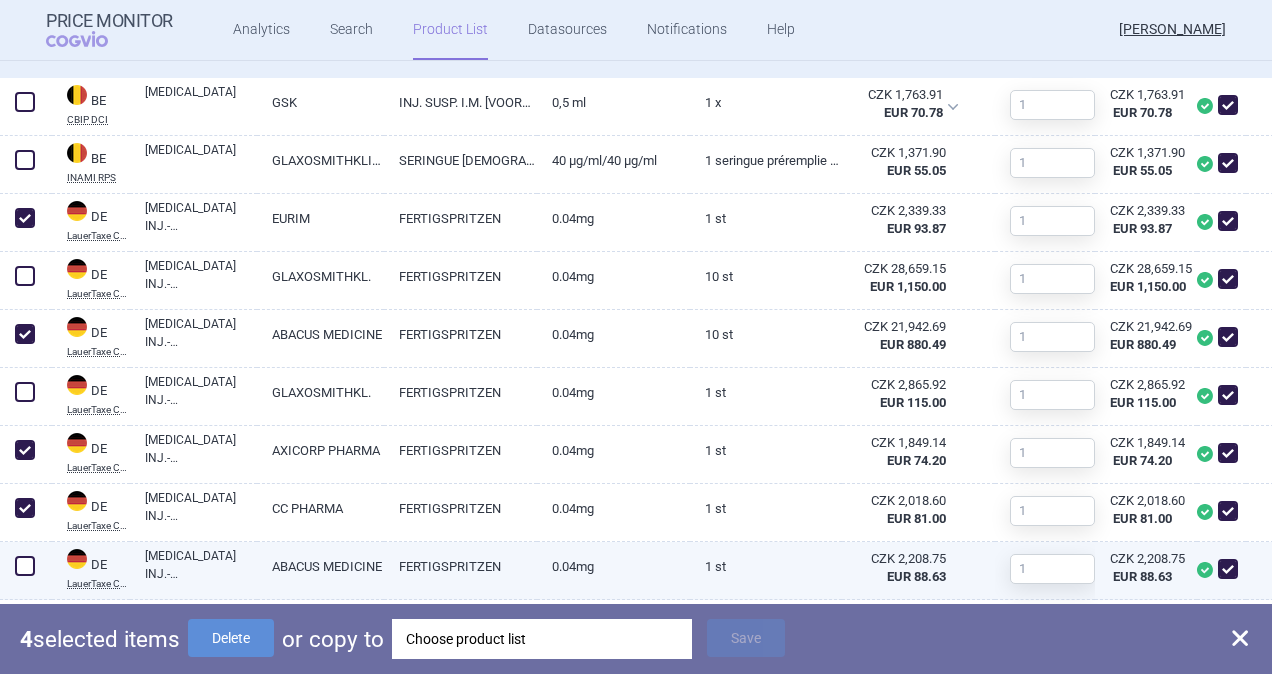 click at bounding box center [25, 566] 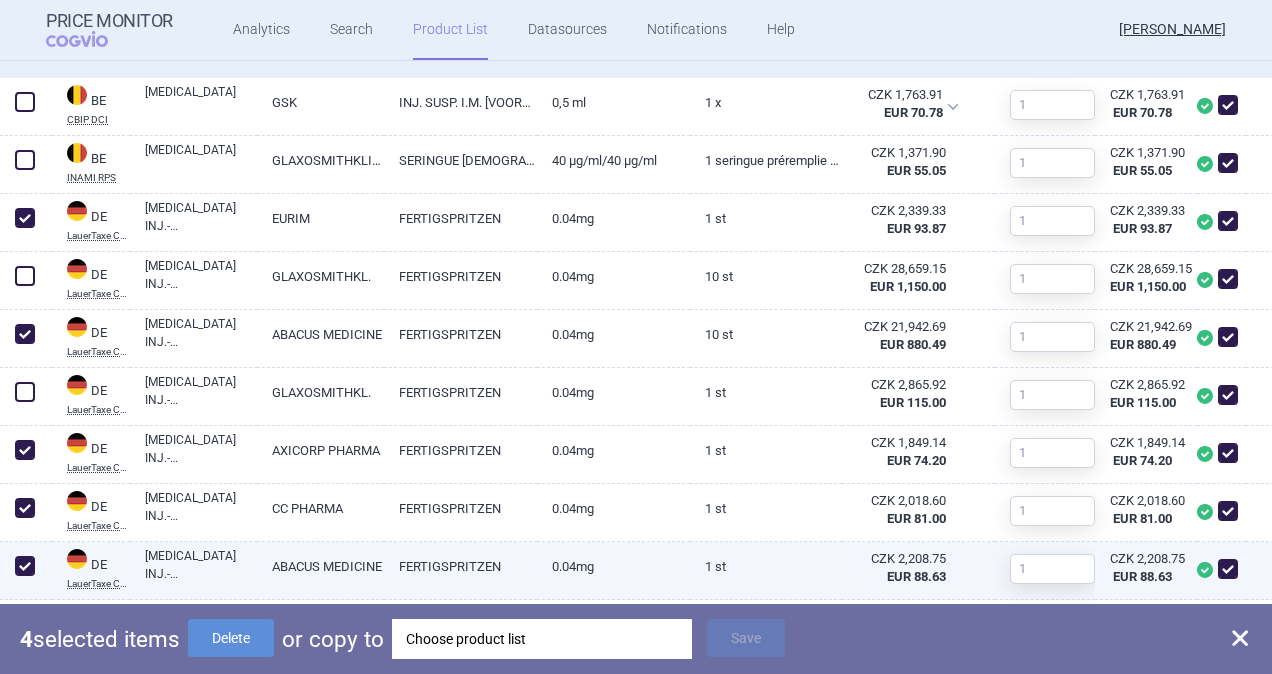 checkbox on "true" 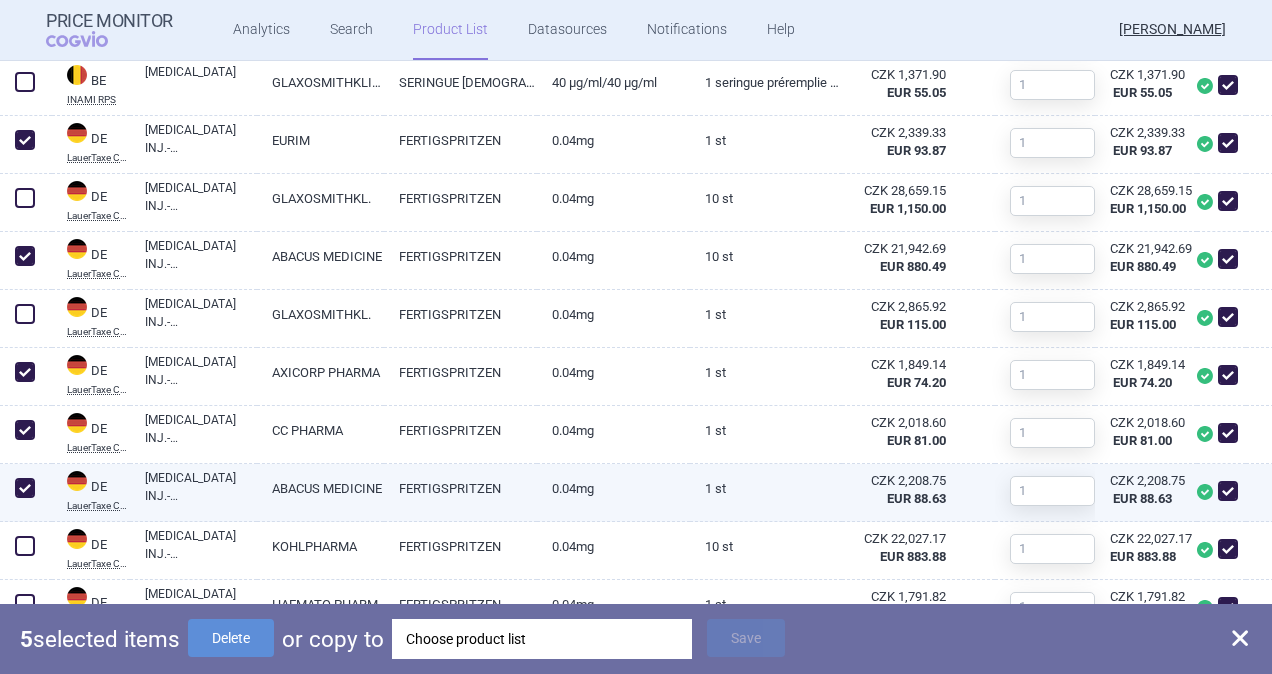 scroll, scrollTop: 1100, scrollLeft: 0, axis: vertical 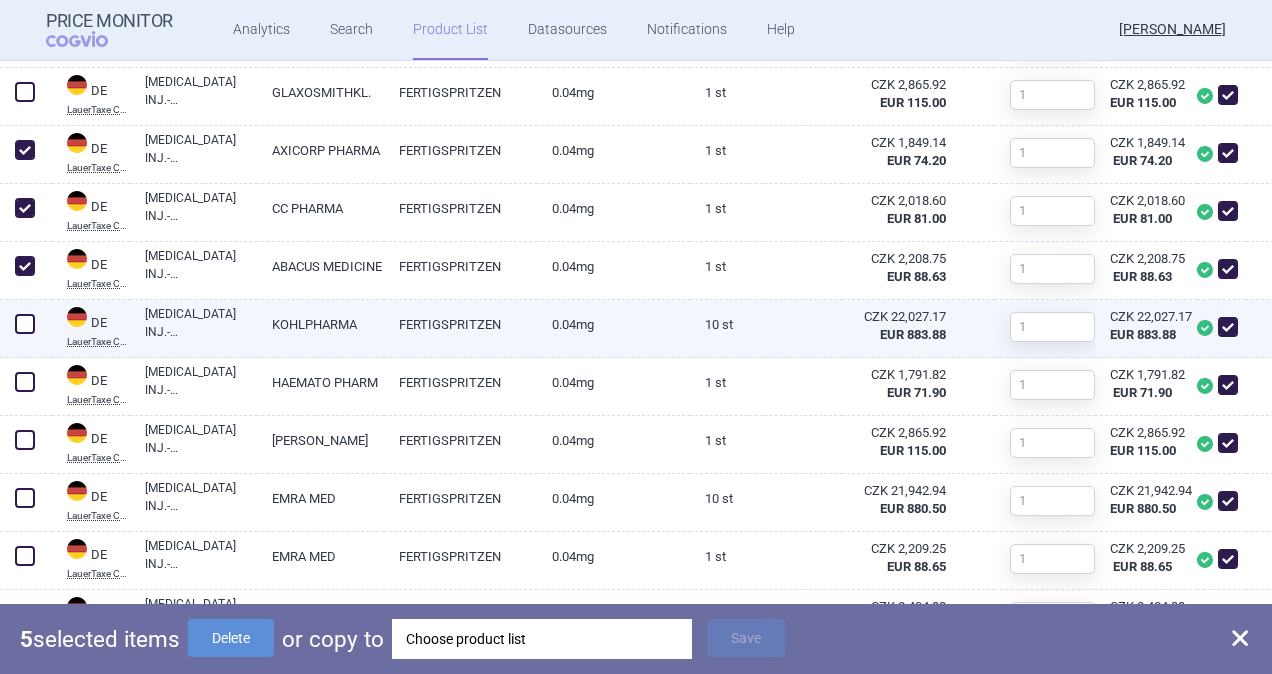 click at bounding box center (25, 324) 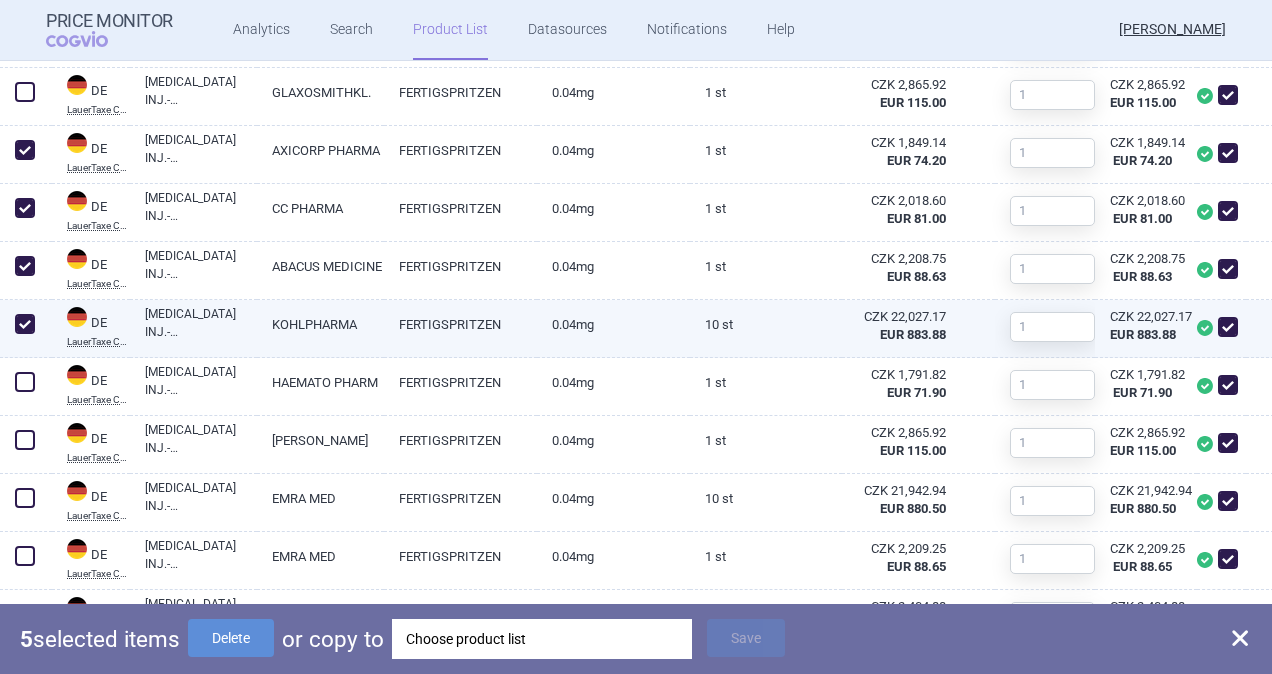 checkbox on "true" 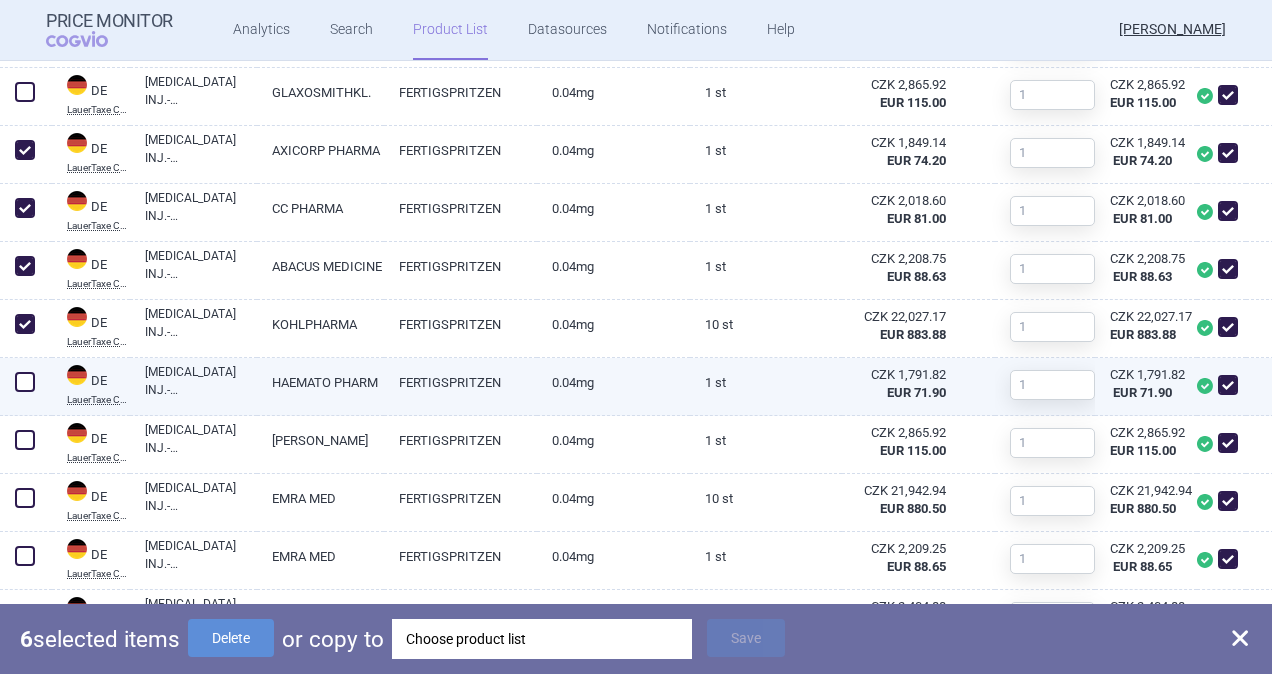 click at bounding box center [25, 382] 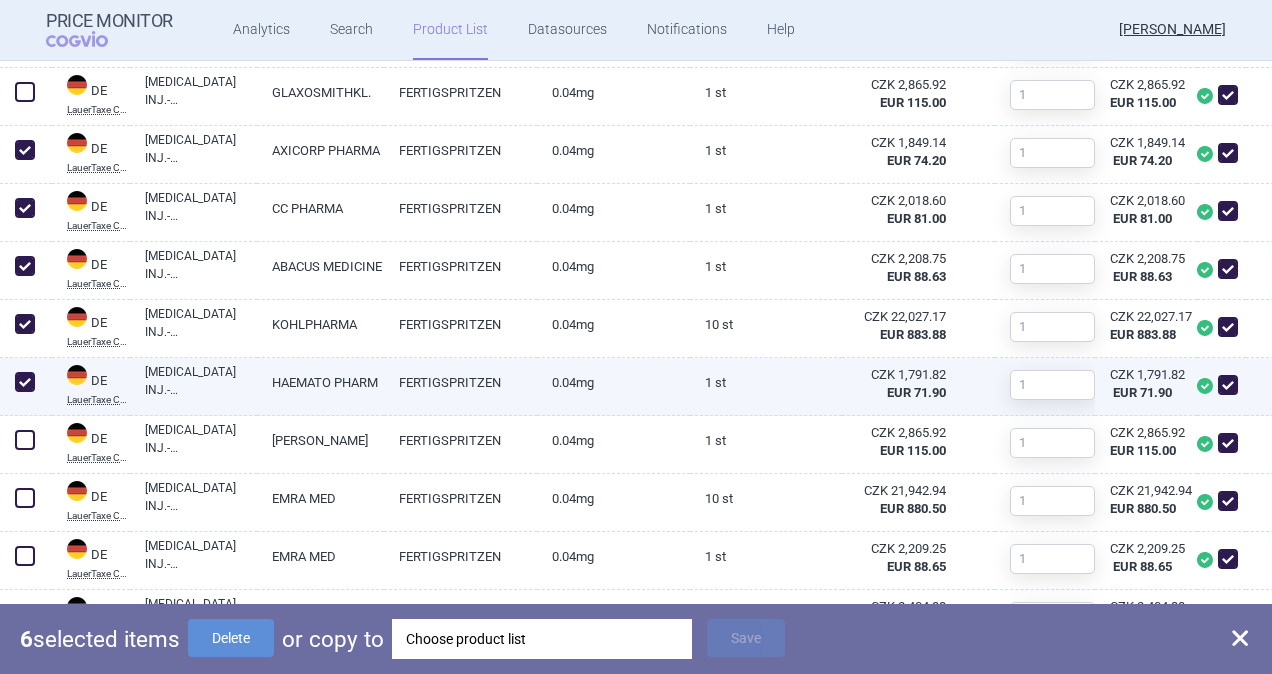 checkbox on "true" 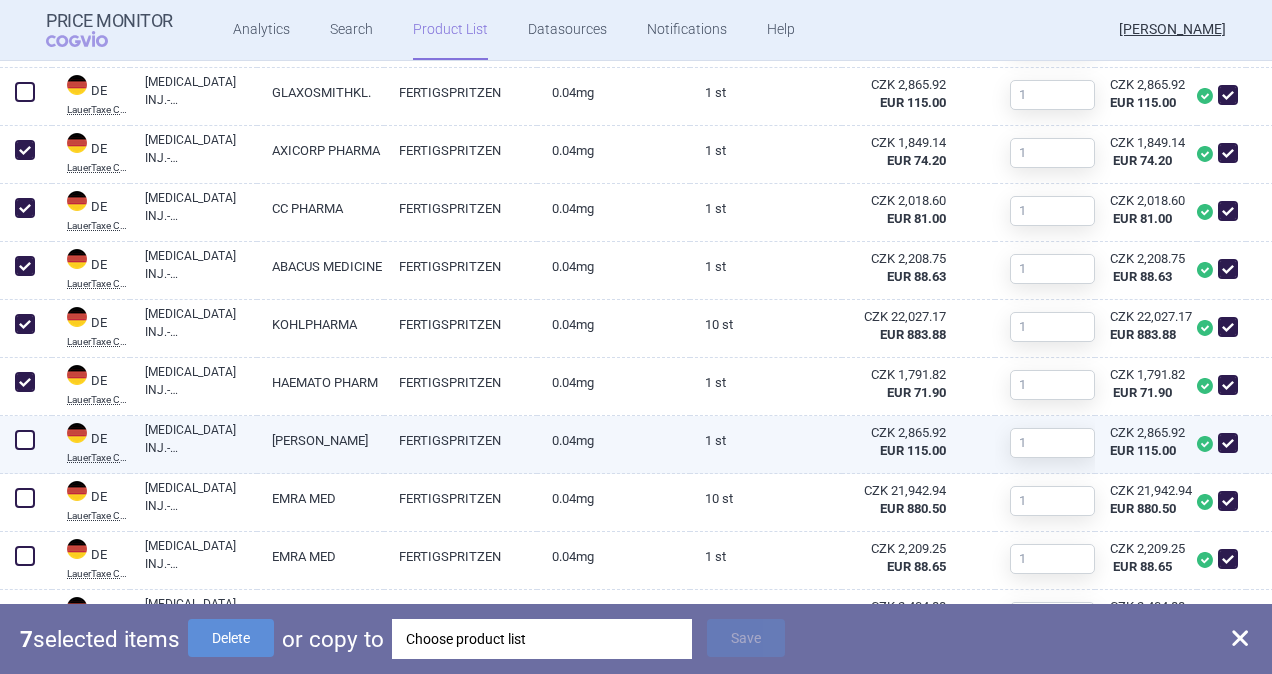 click at bounding box center (25, 440) 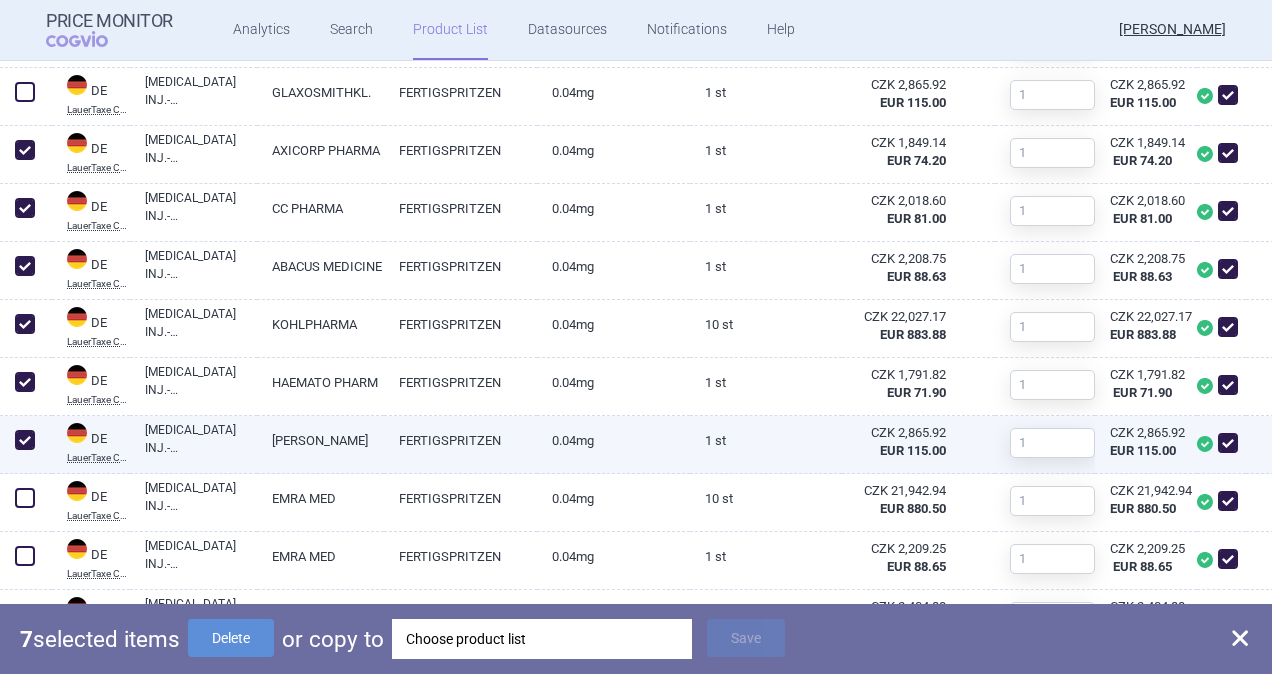 checkbox on "true" 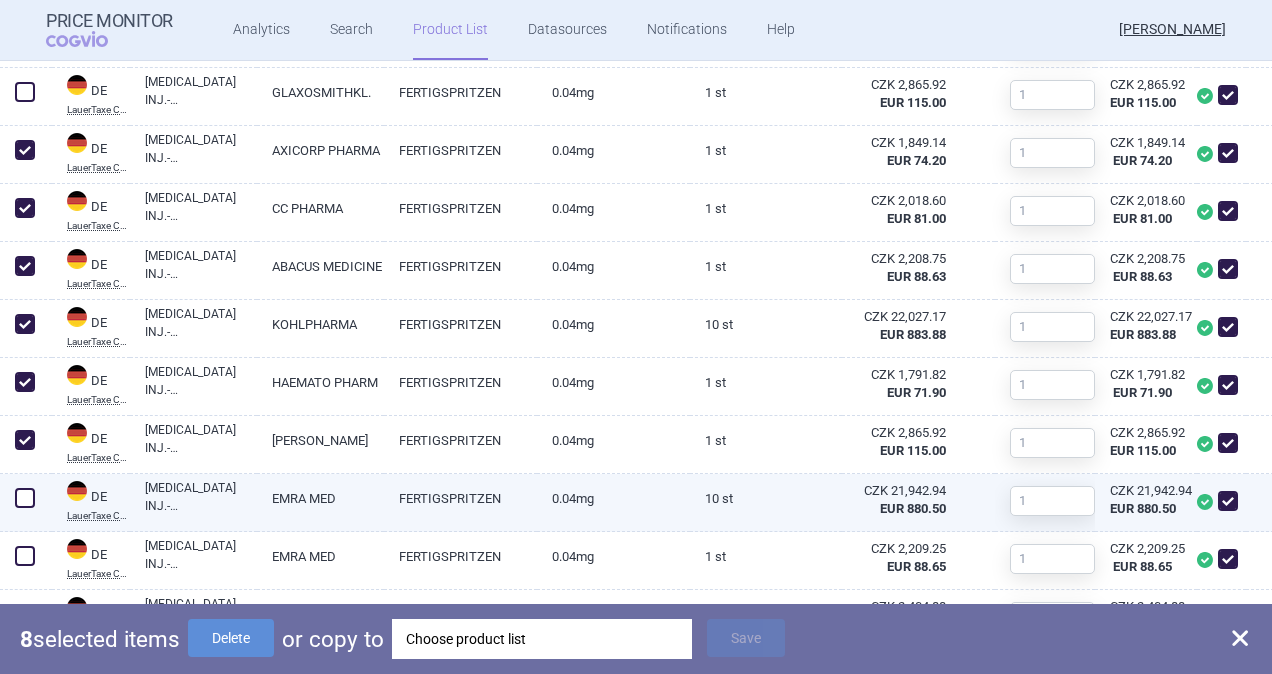 click at bounding box center [25, 498] 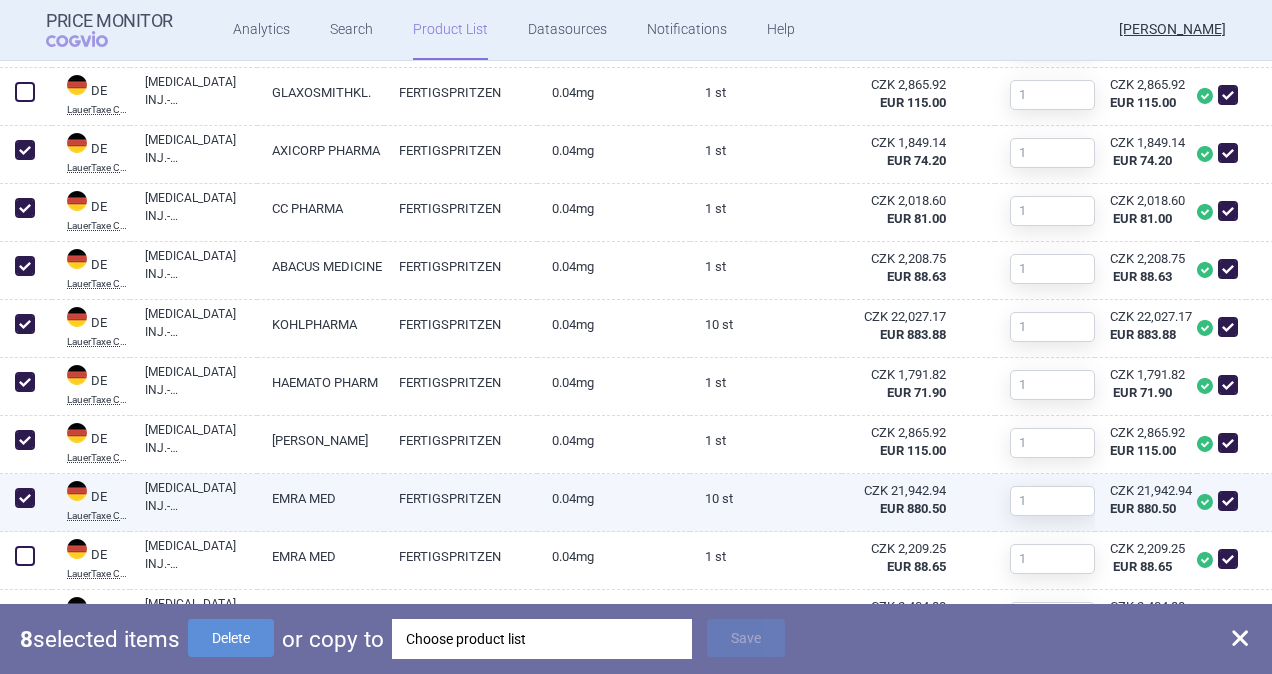 checkbox on "true" 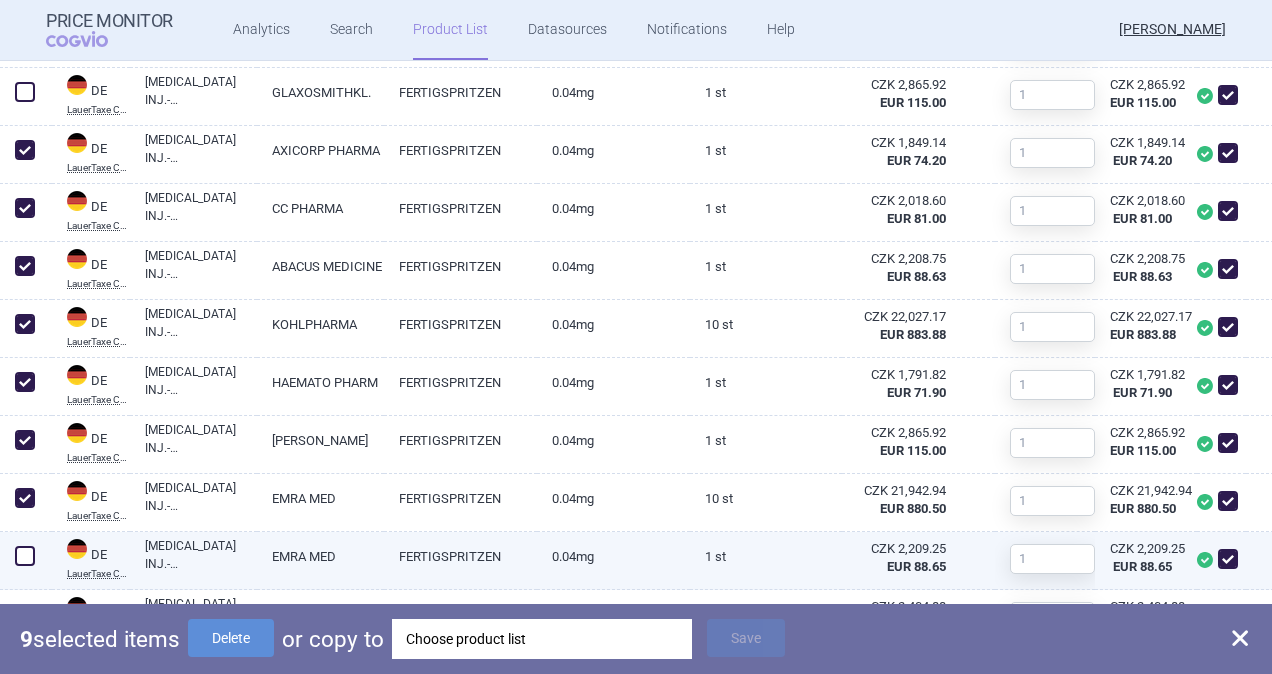 click at bounding box center (25, 556) 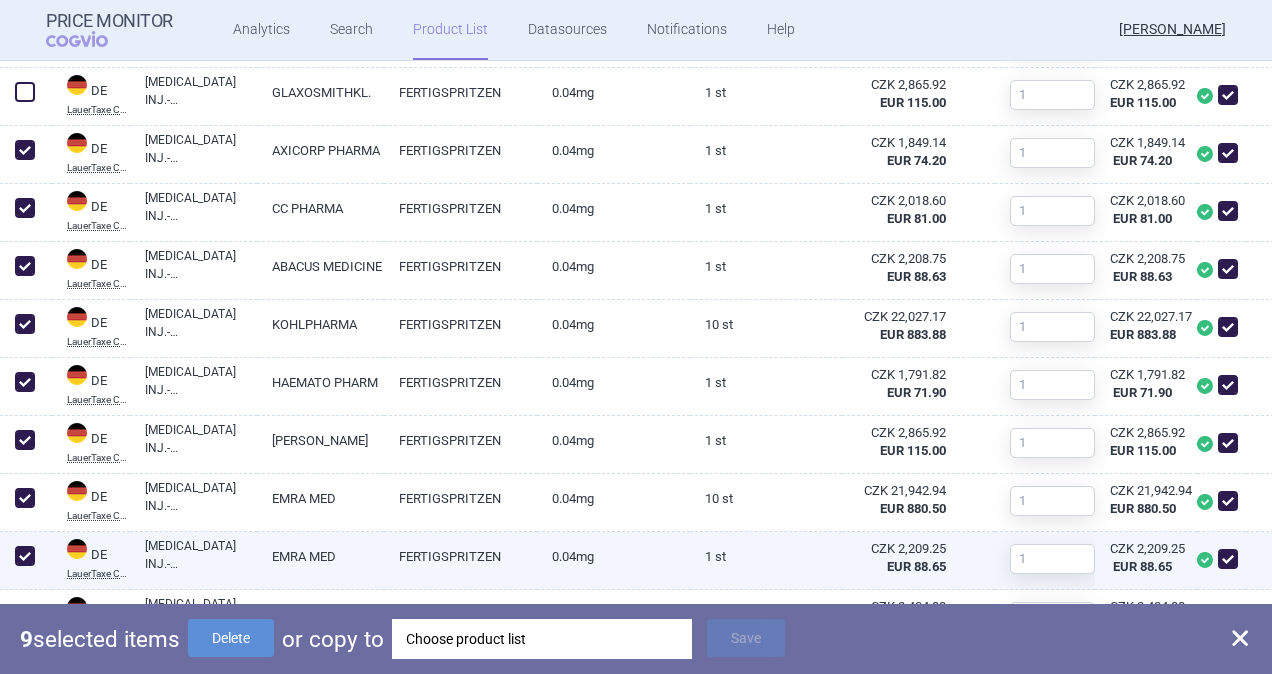 checkbox on "true" 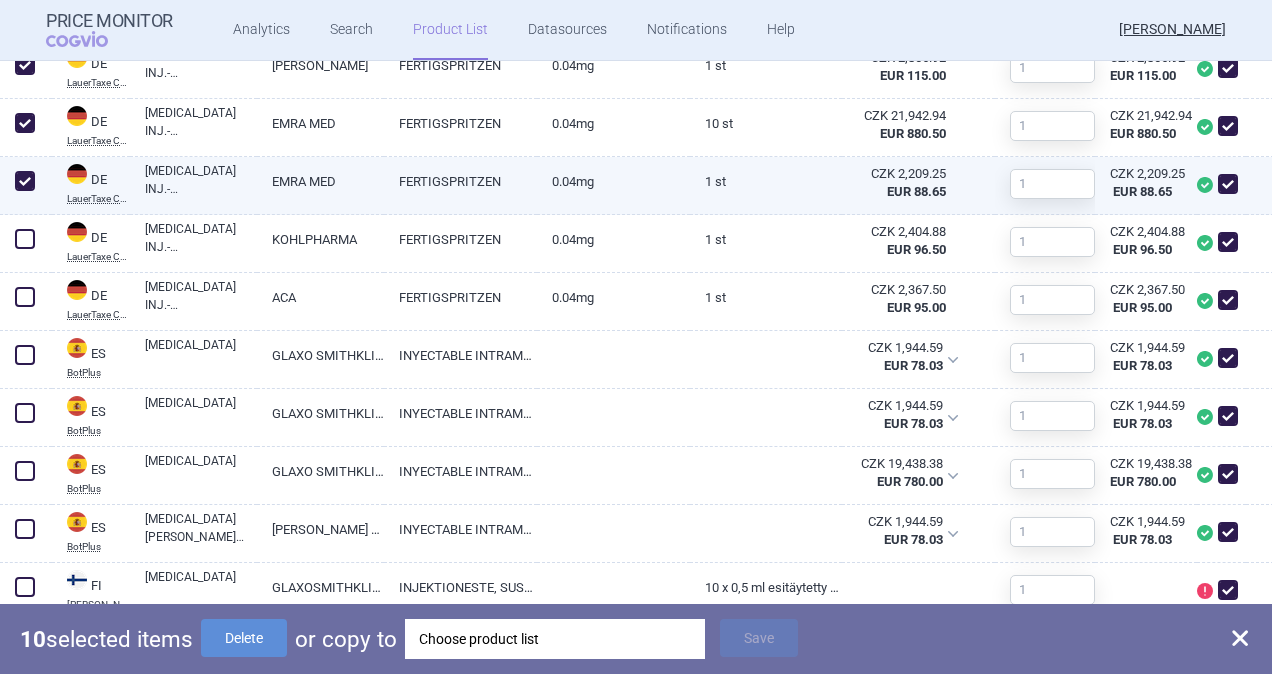 scroll, scrollTop: 1500, scrollLeft: 0, axis: vertical 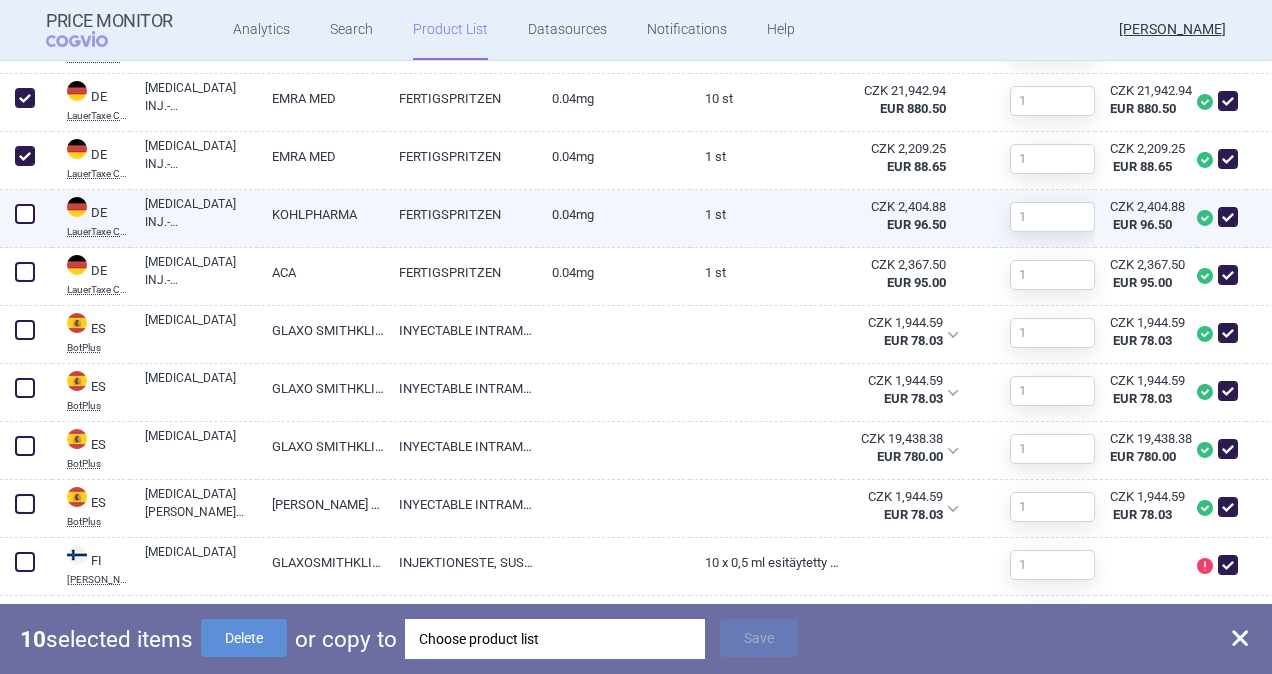 click at bounding box center [25, 214] 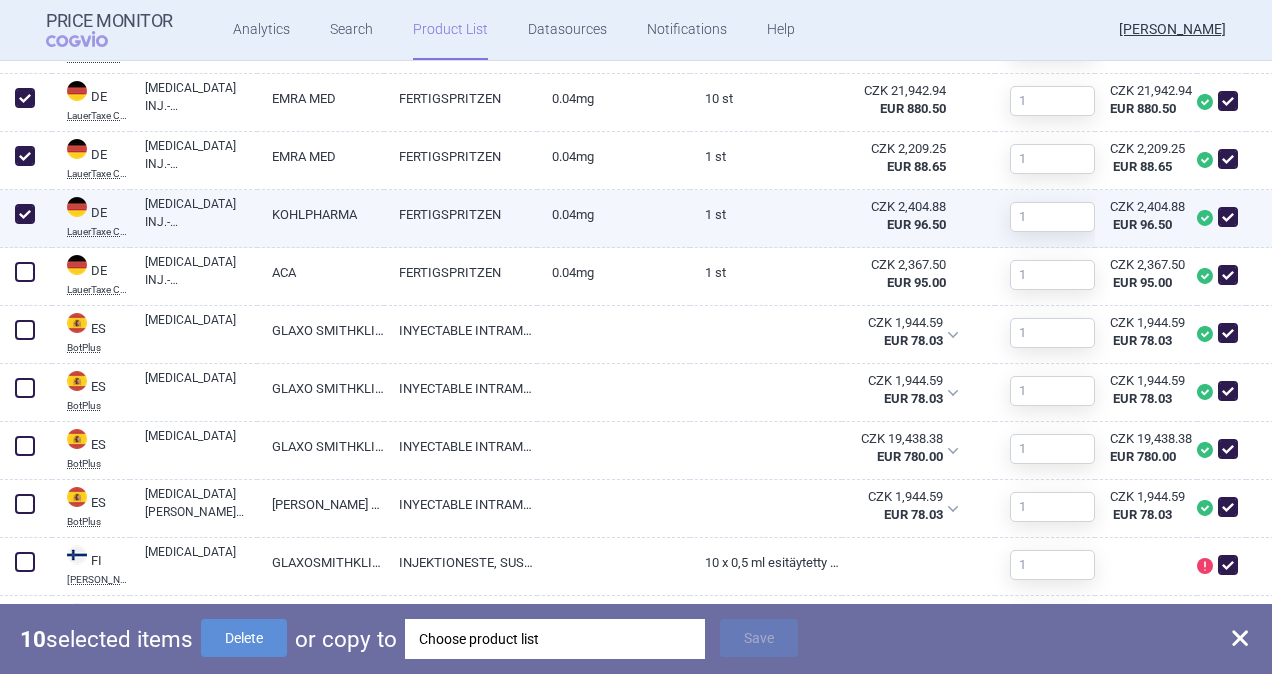 checkbox on "true" 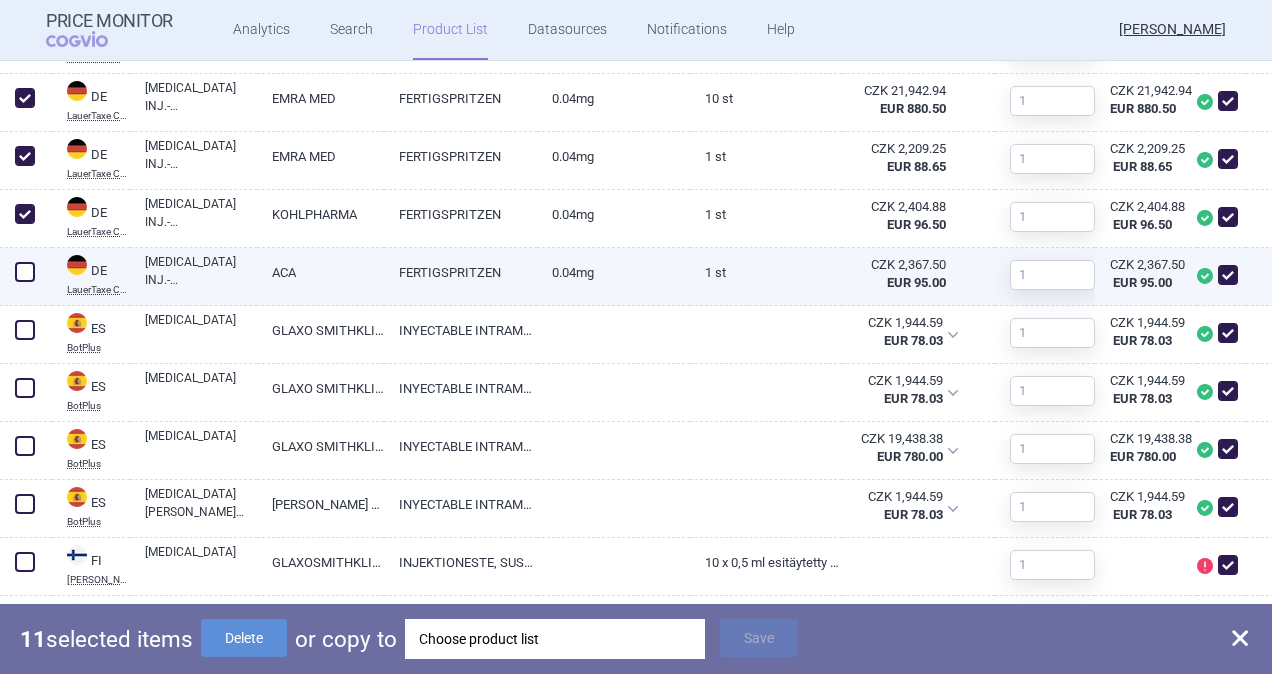 click at bounding box center [25, 272] 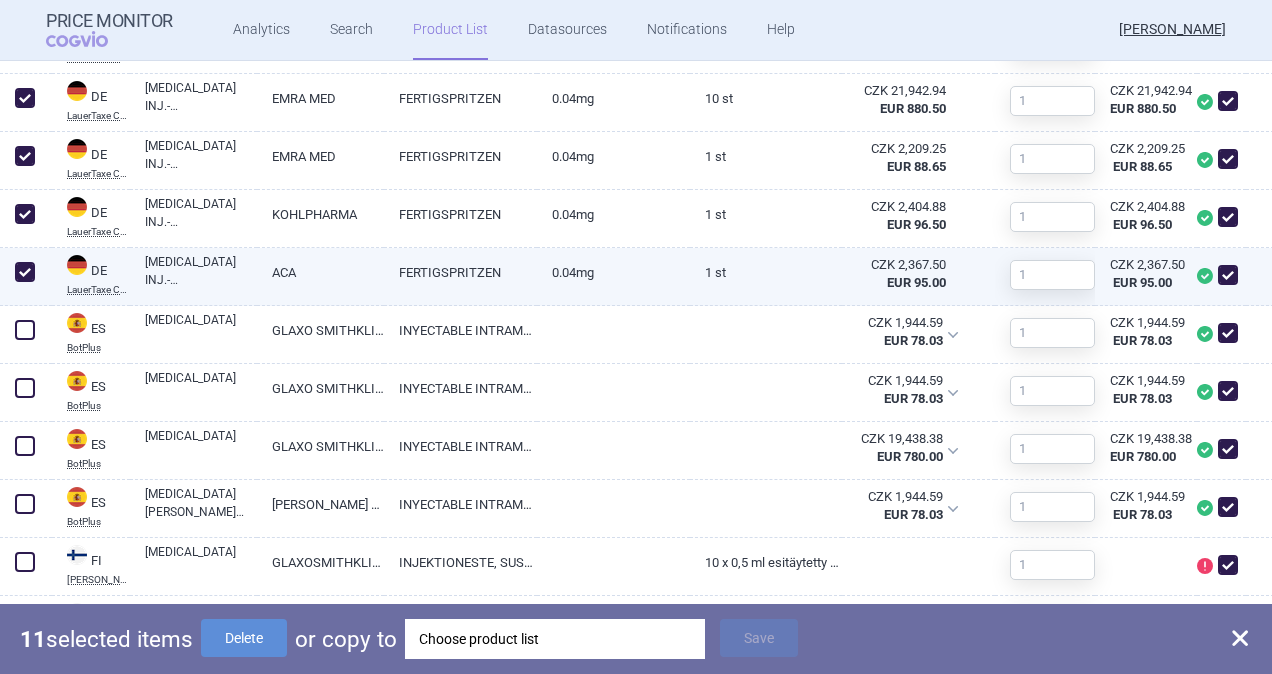 checkbox on "true" 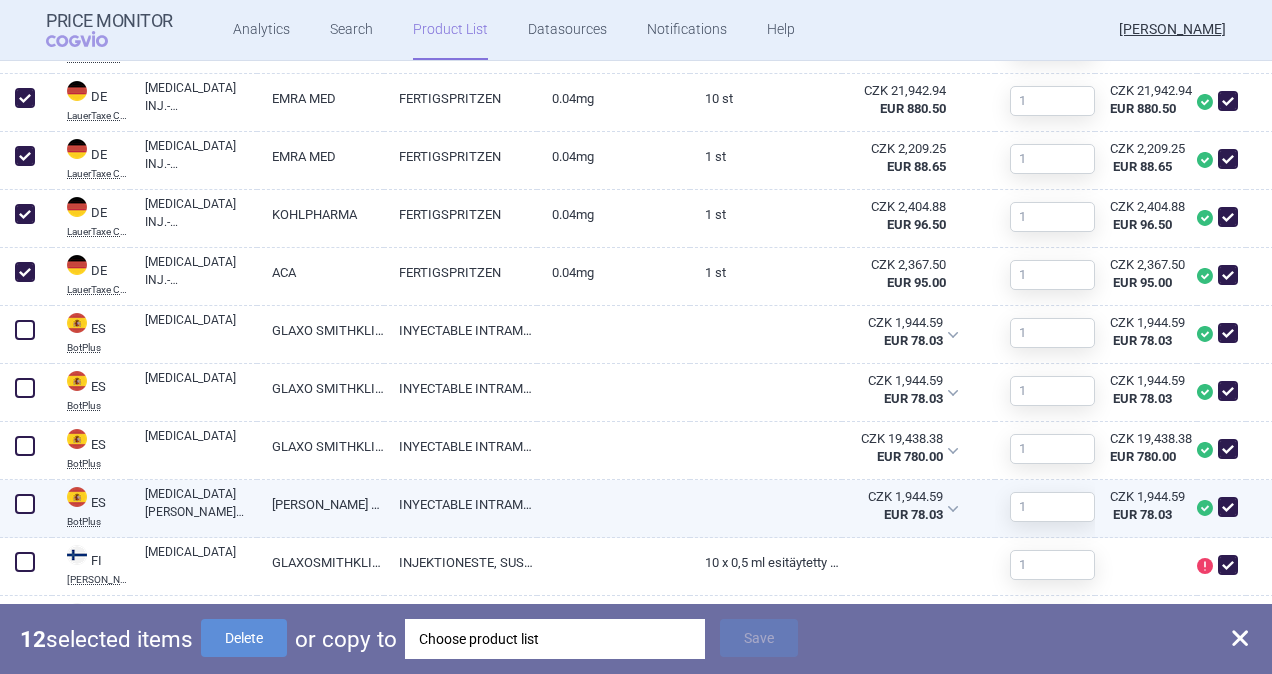 click at bounding box center [25, 504] 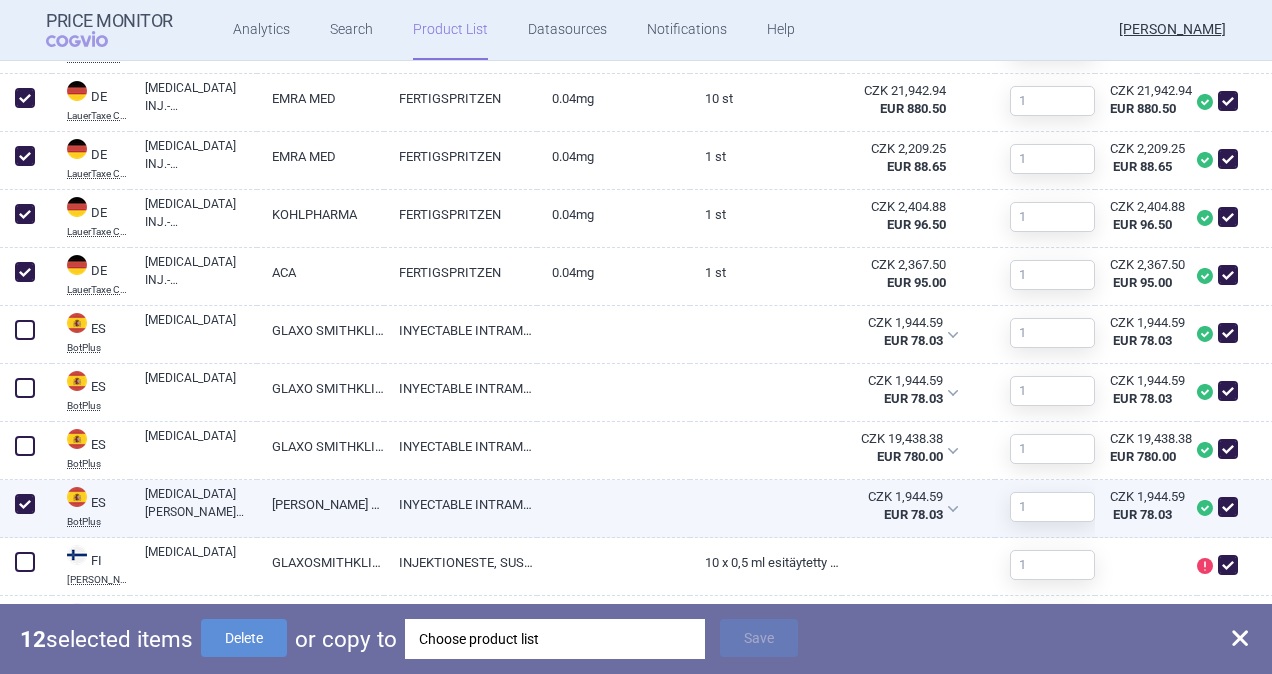 checkbox on "true" 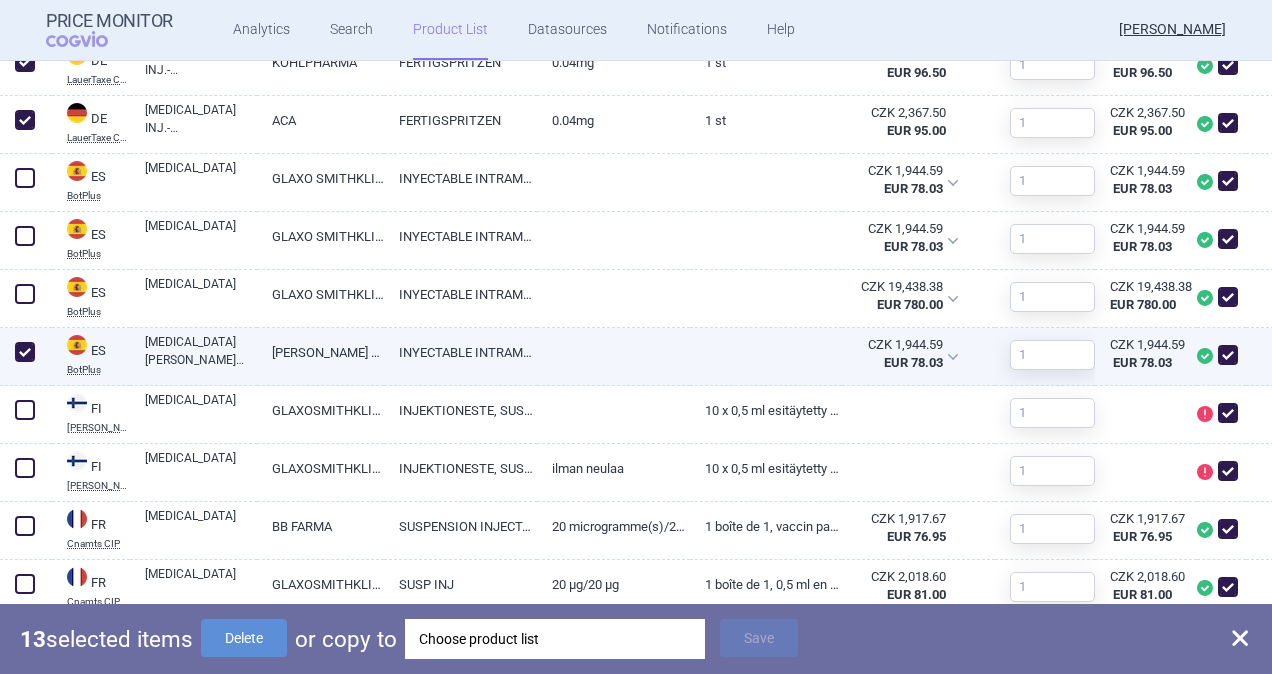 scroll, scrollTop: 1800, scrollLeft: 0, axis: vertical 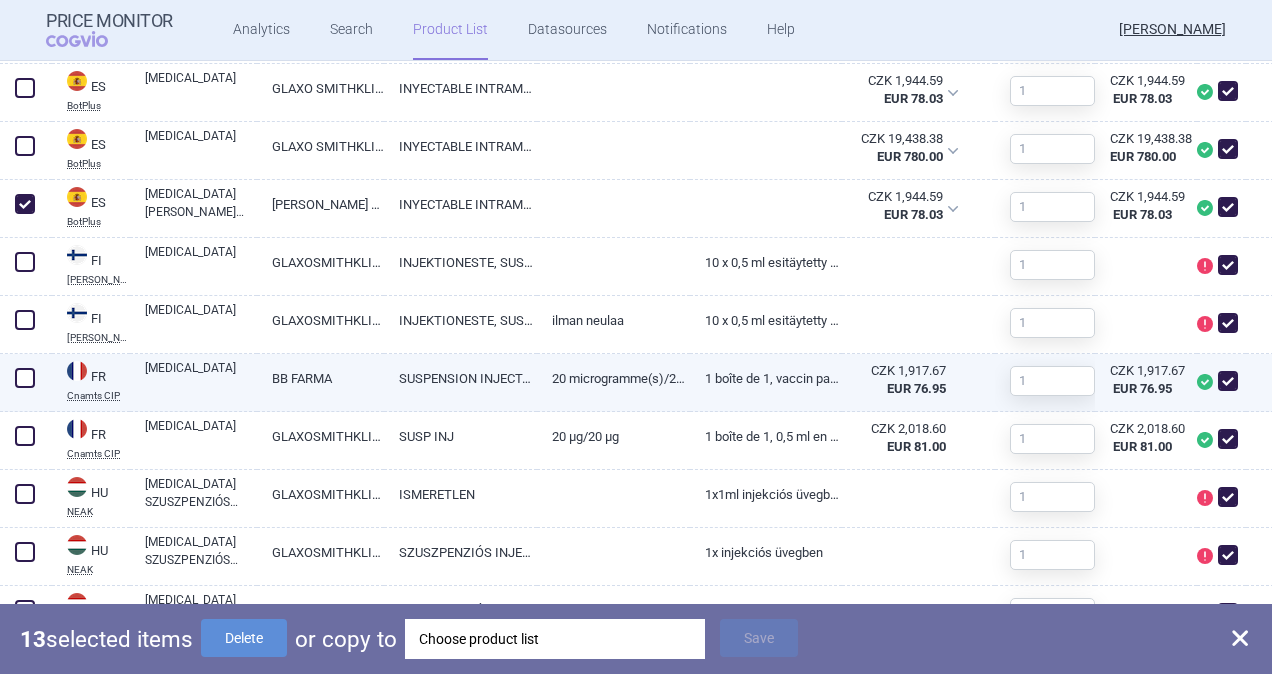click at bounding box center (25, 378) 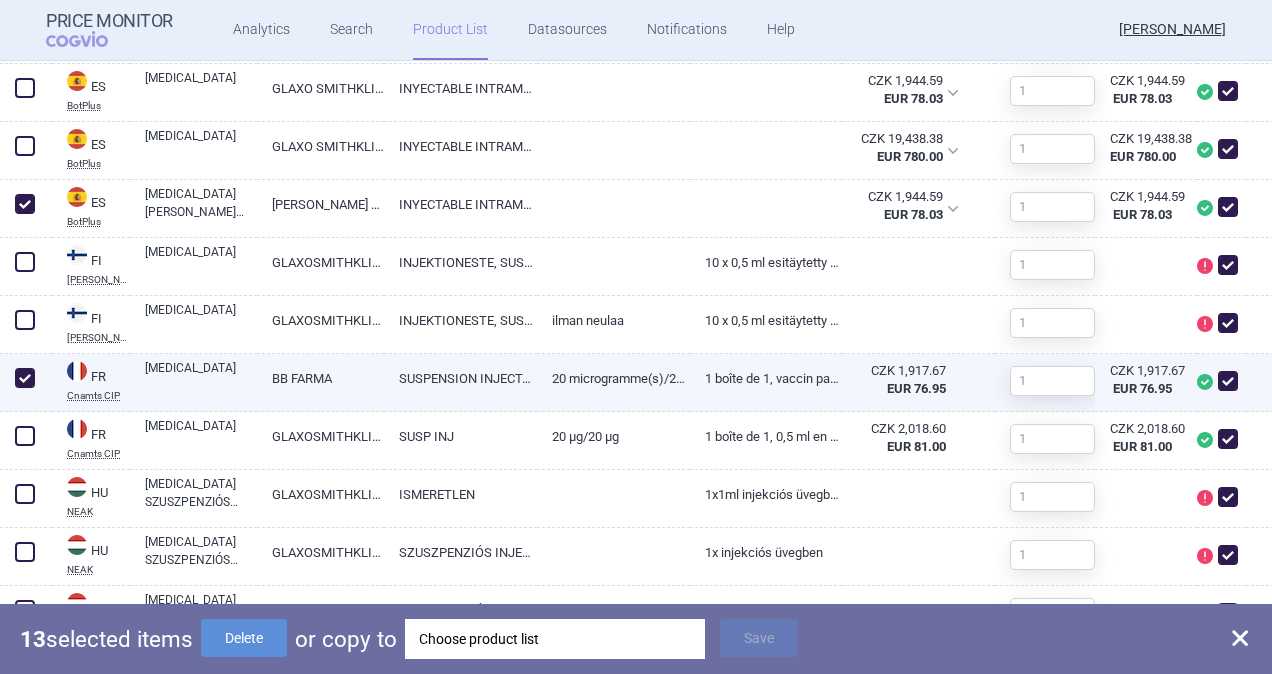 checkbox on "true" 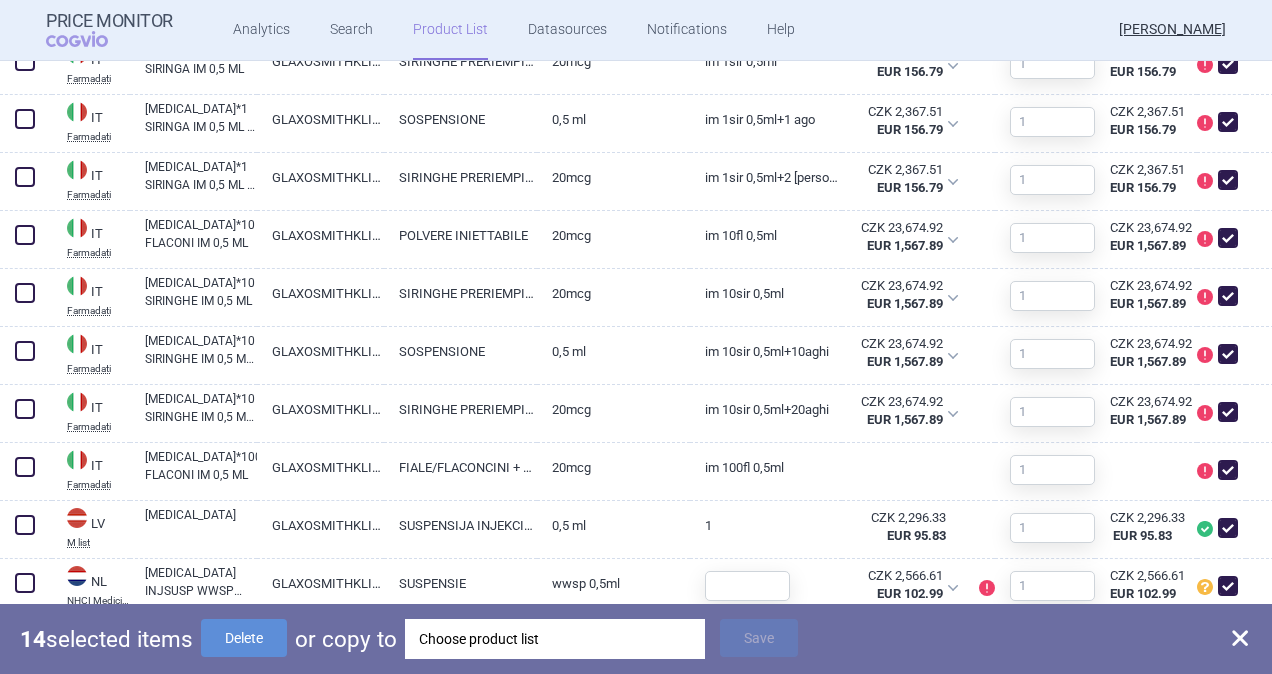 scroll, scrollTop: 3100, scrollLeft: 0, axis: vertical 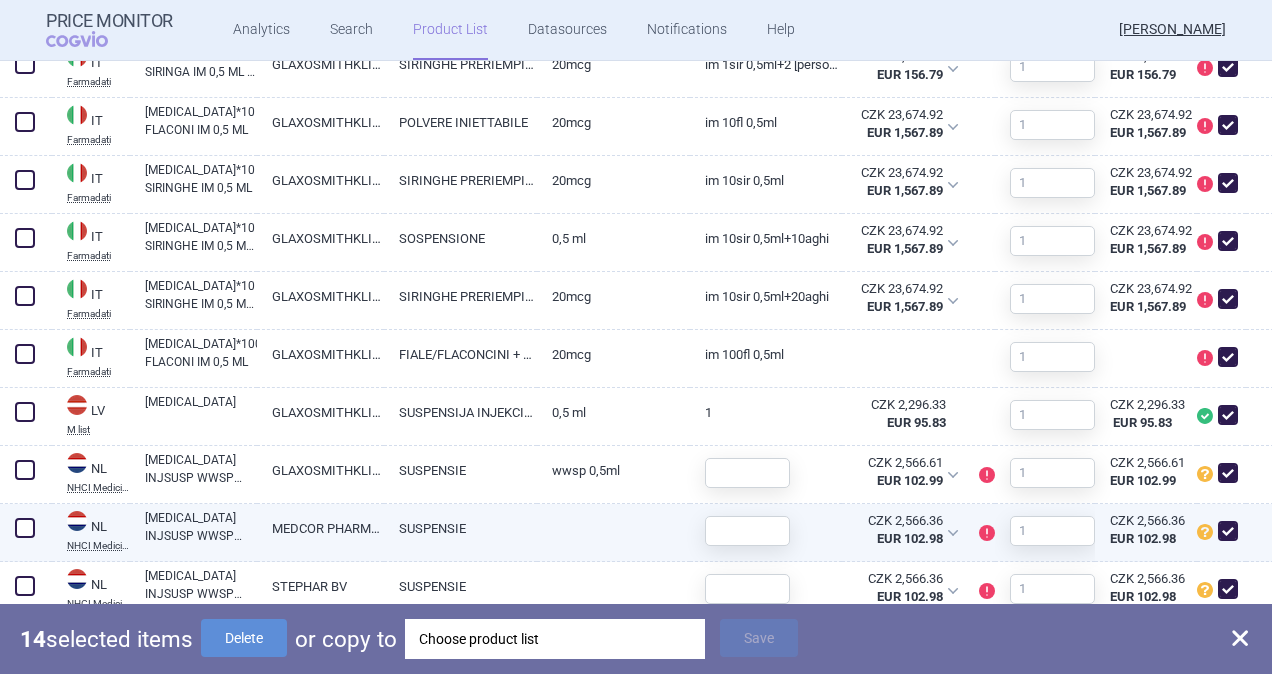 drag, startPoint x: 32, startPoint y: 526, endPoint x: 36, endPoint y: 546, distance: 20.396078 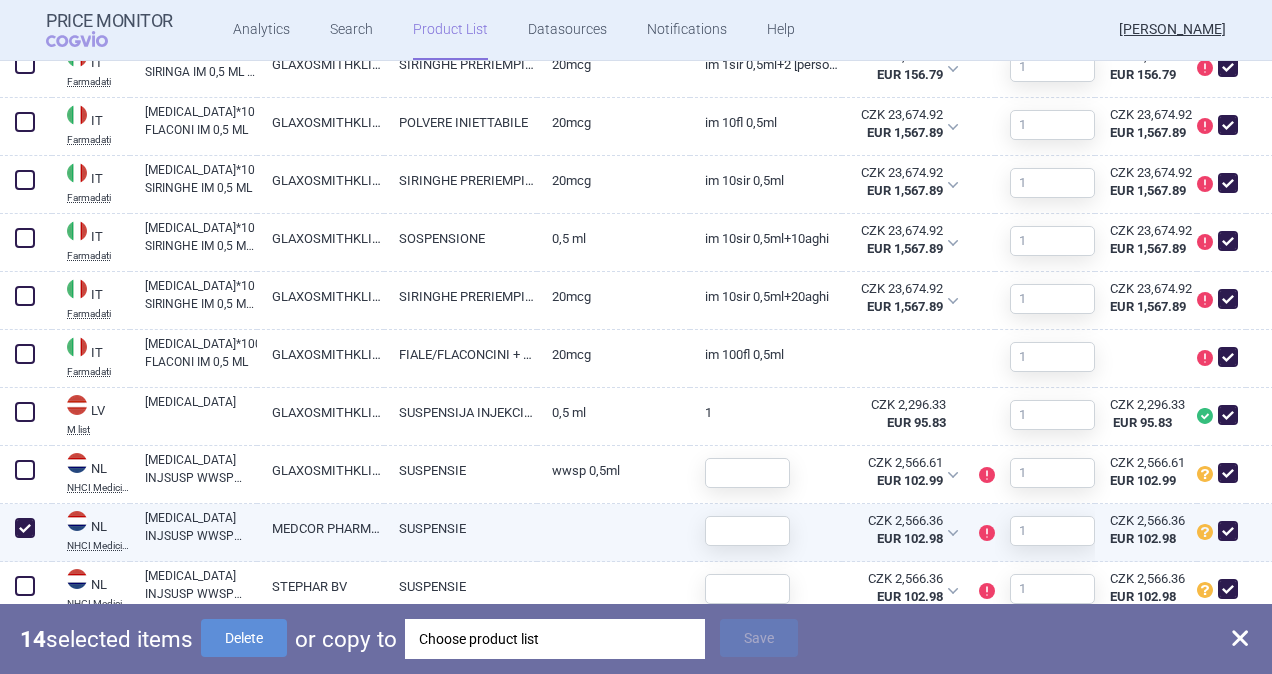 checkbox on "true" 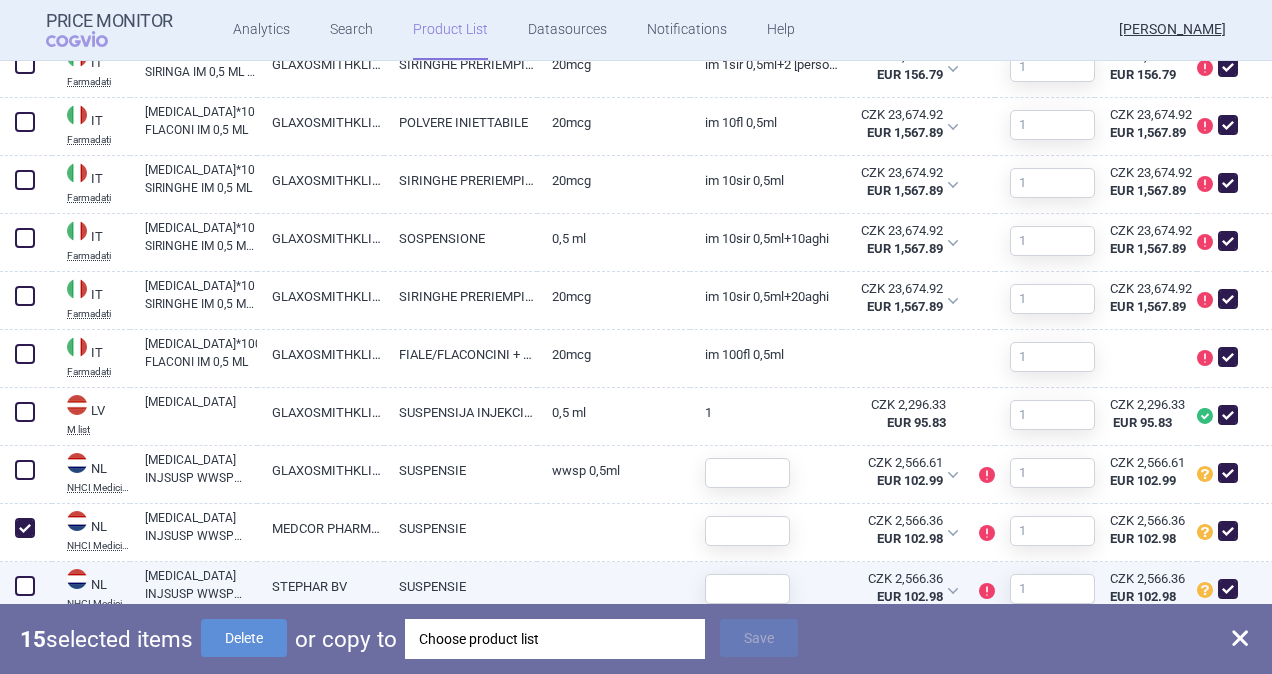 click at bounding box center (25, 586) 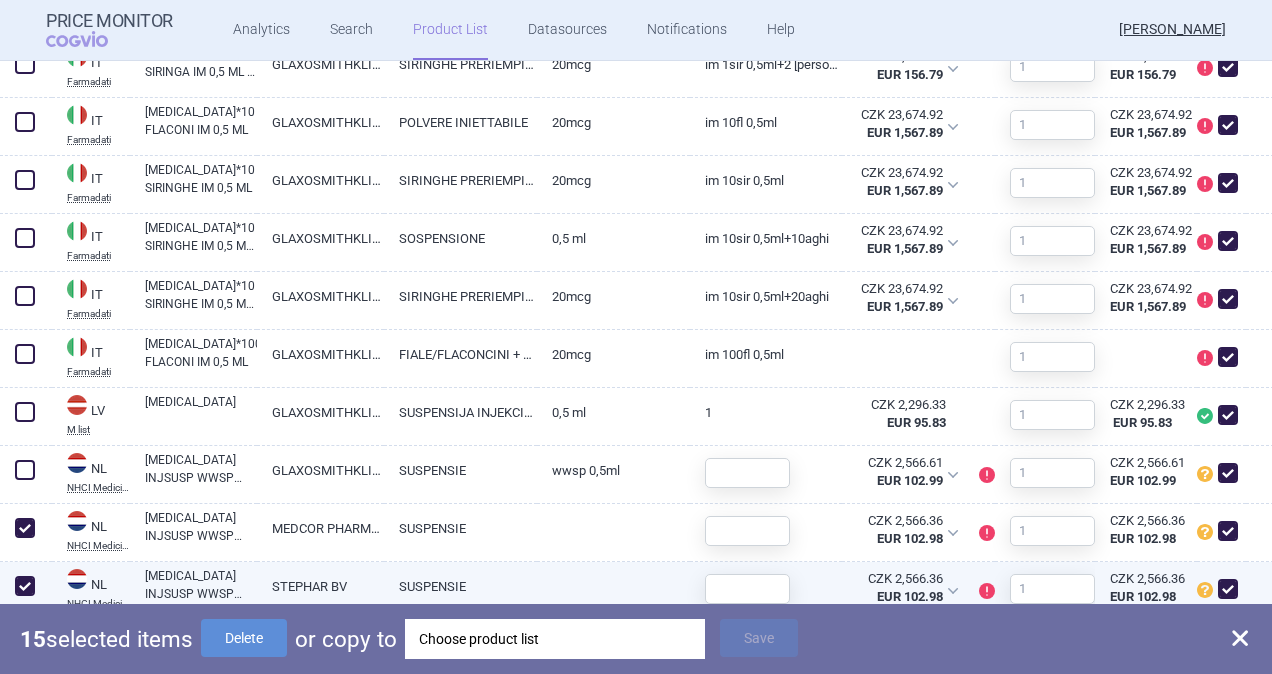 checkbox on "true" 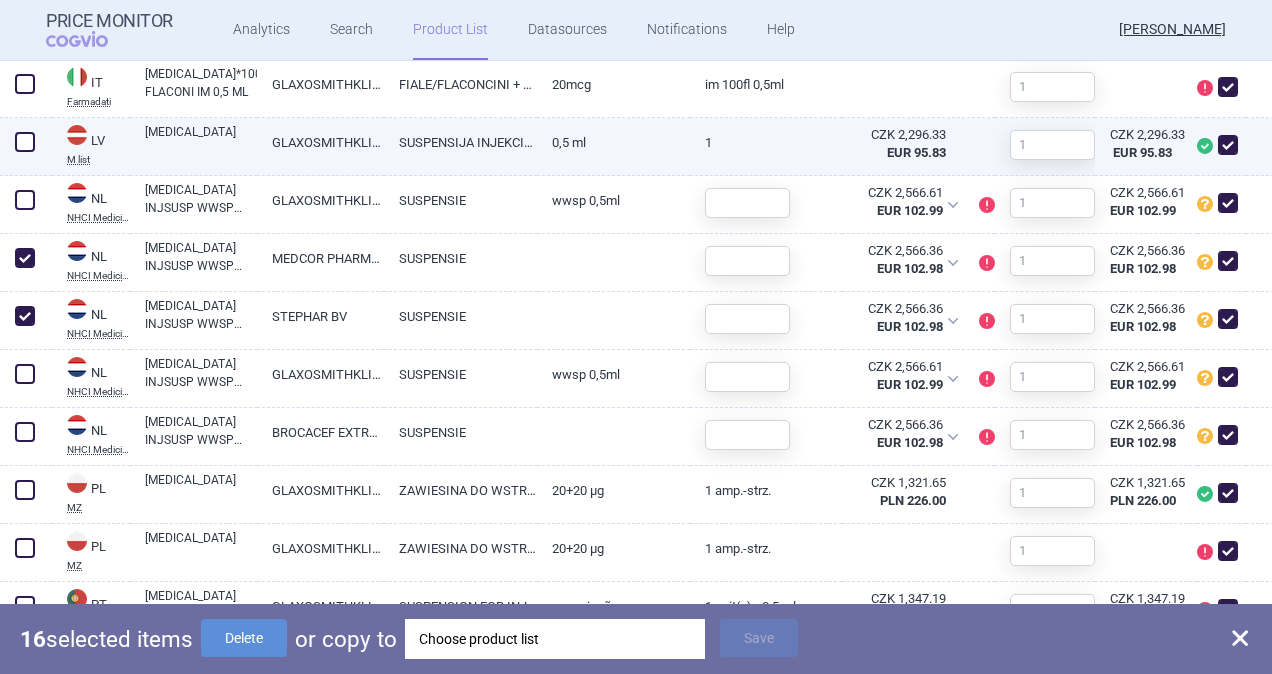 scroll, scrollTop: 3600, scrollLeft: 0, axis: vertical 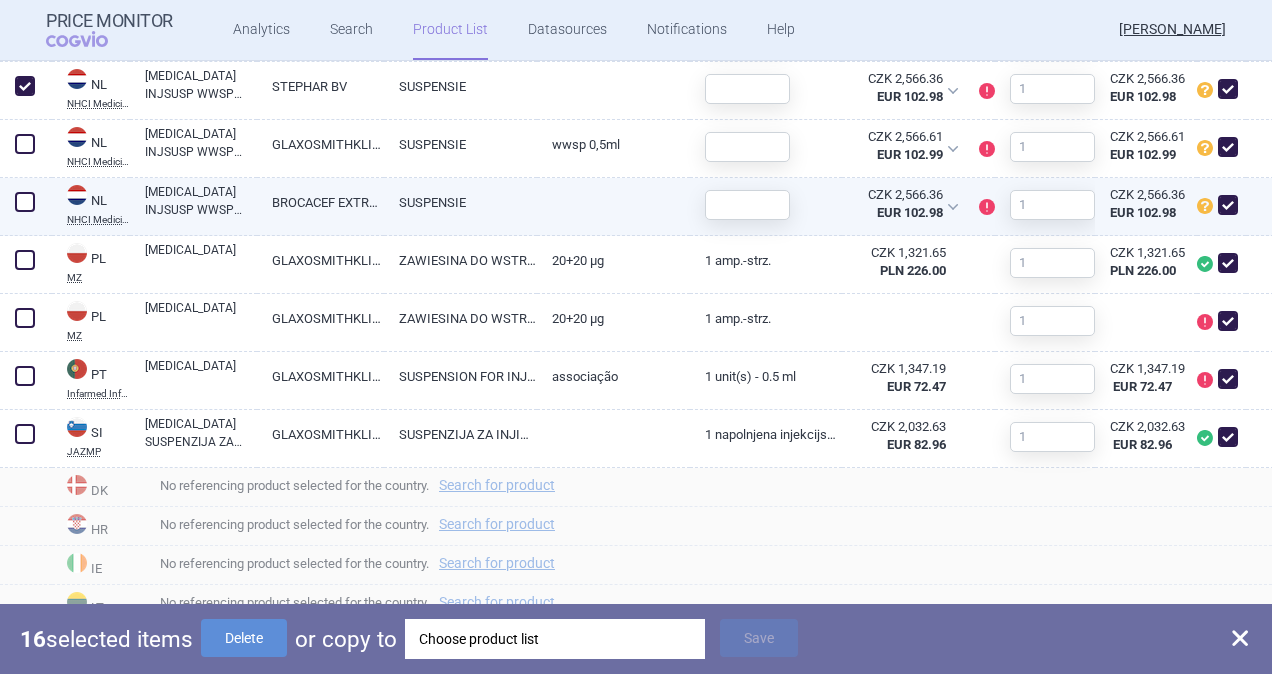 click at bounding box center (25, 202) 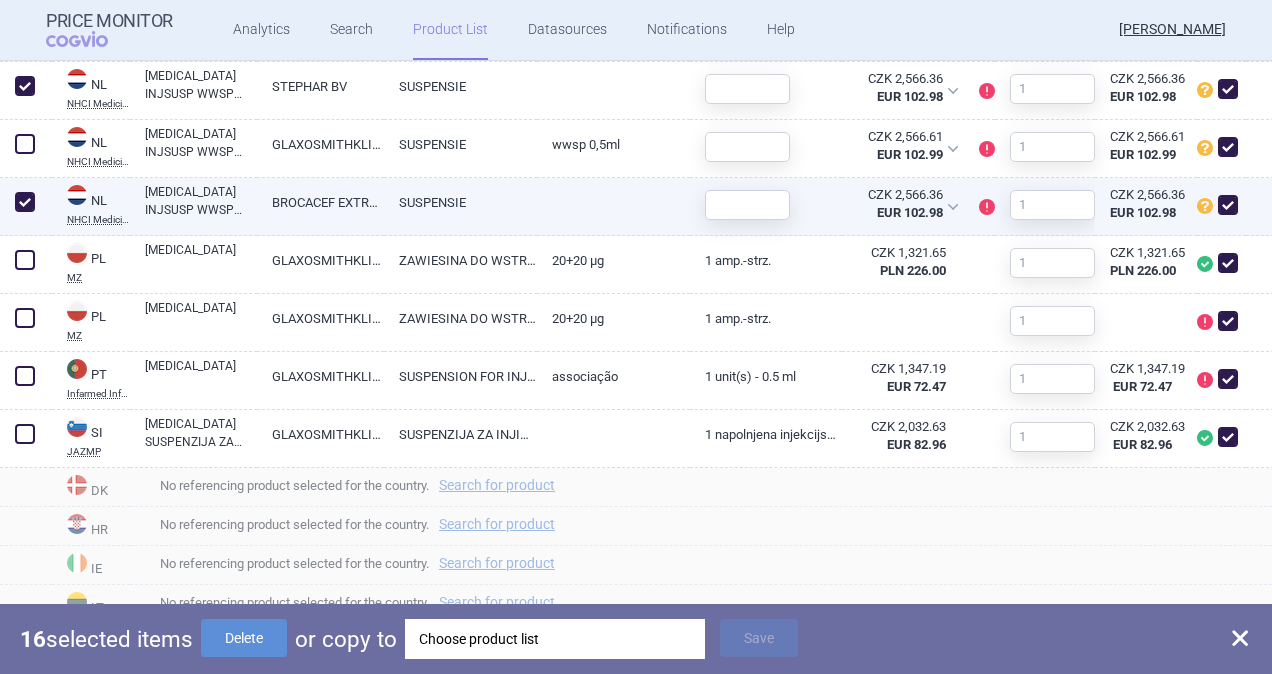 checkbox on "true" 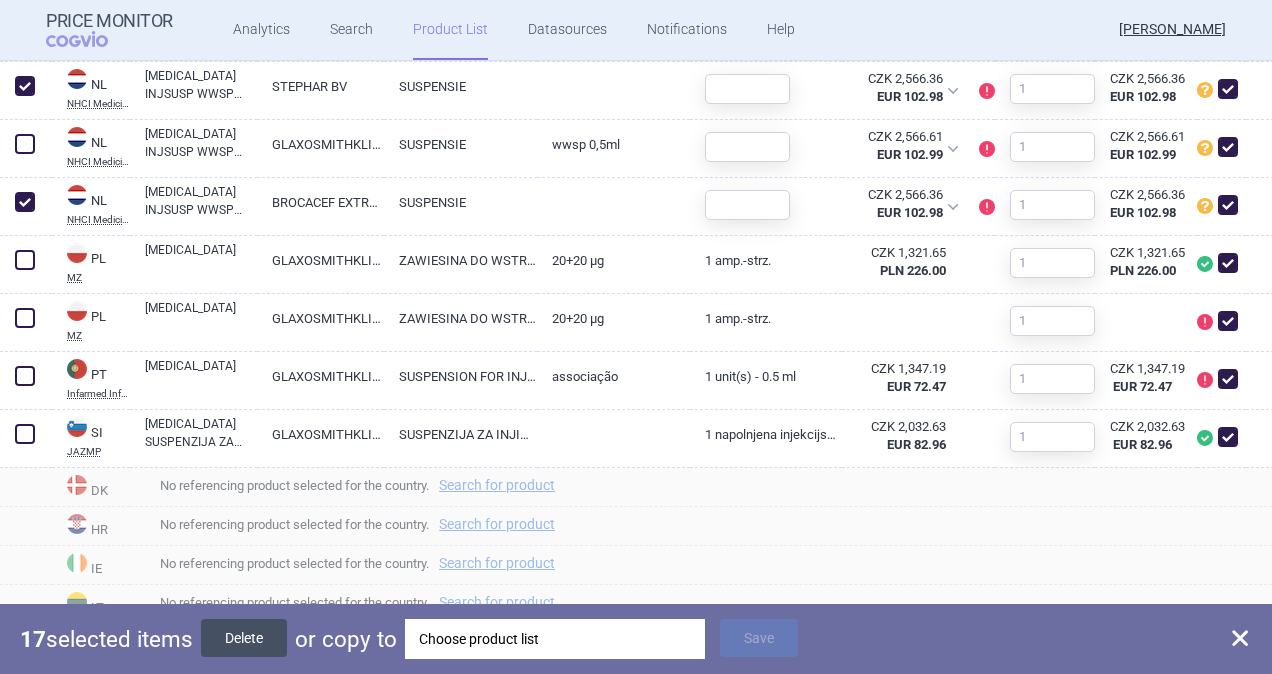 click on "Delete" at bounding box center (244, 638) 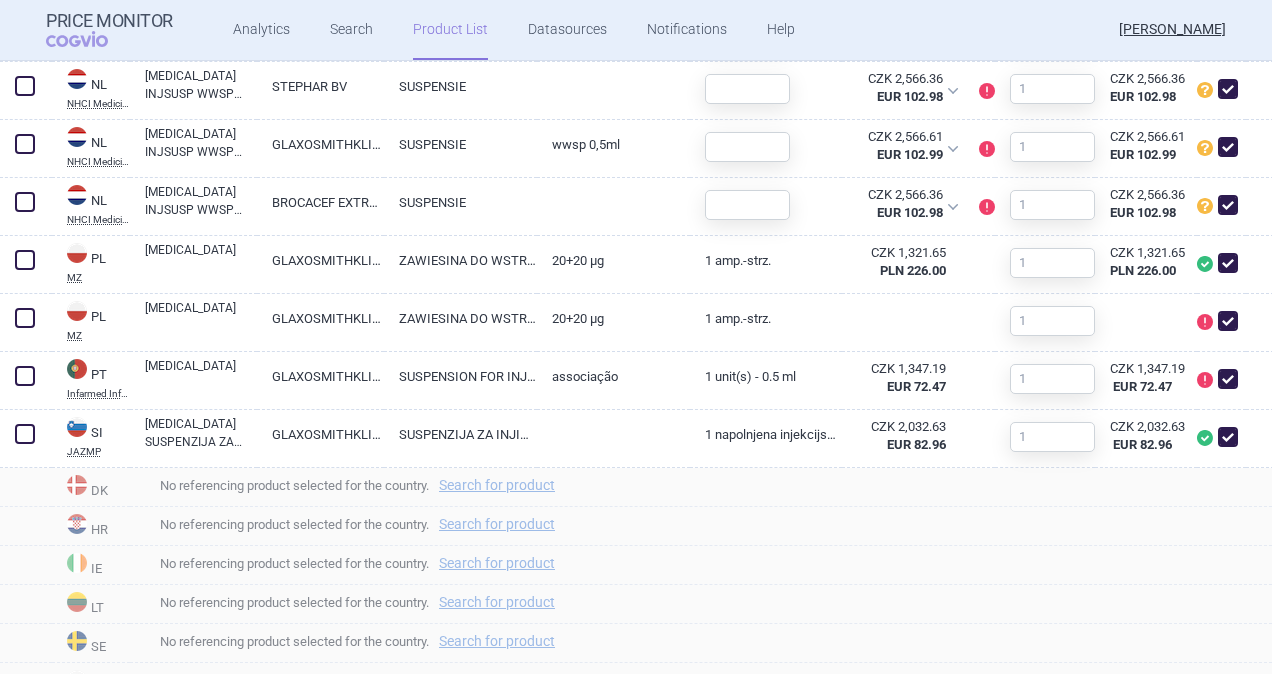 checkbox on "false" 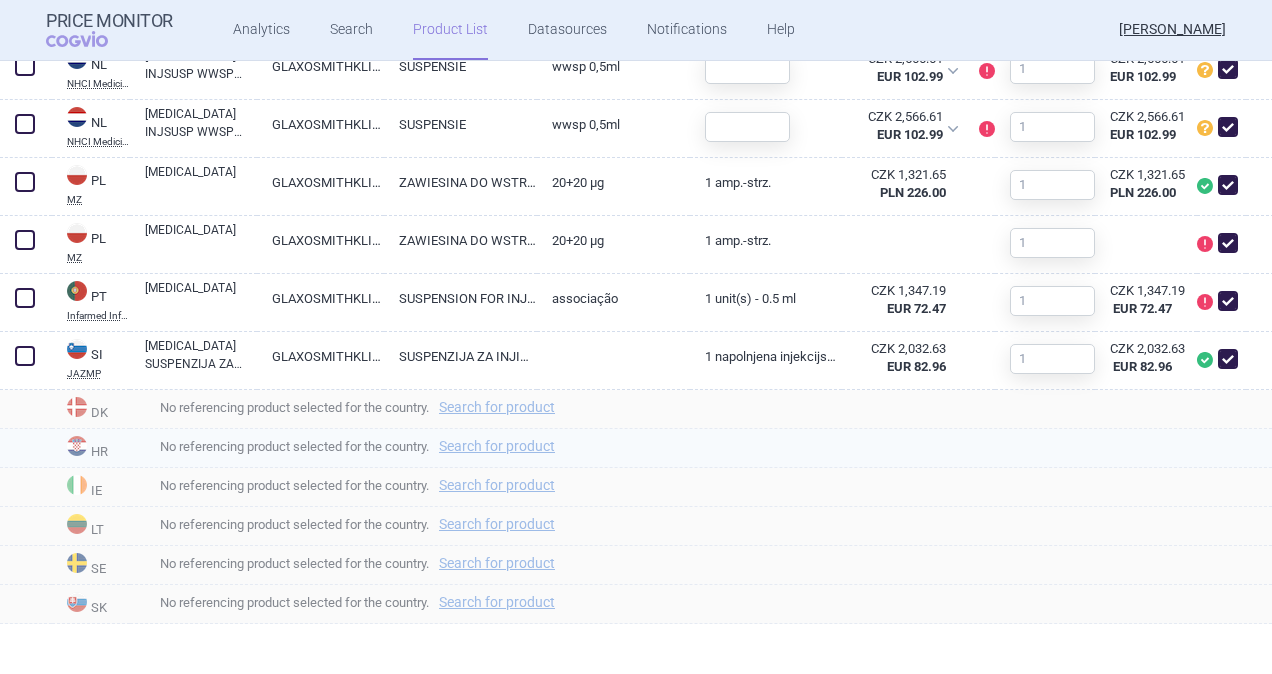scroll, scrollTop: 2672, scrollLeft: 0, axis: vertical 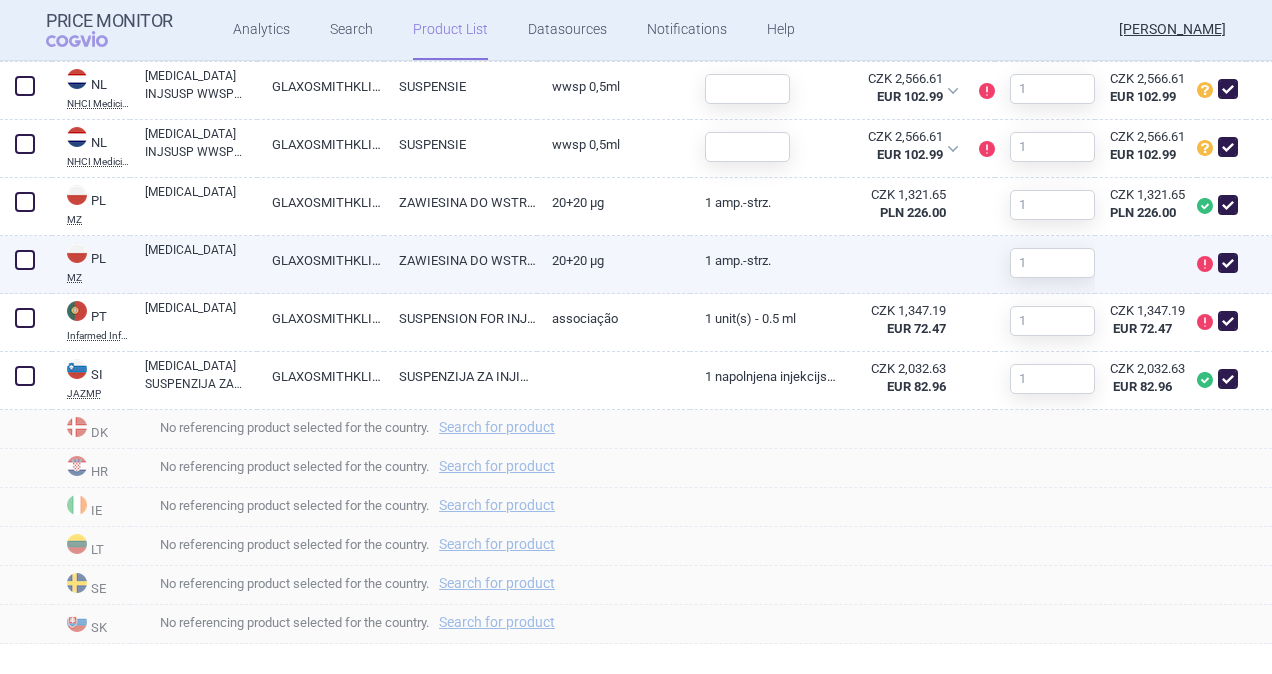 click at bounding box center (25, 260) 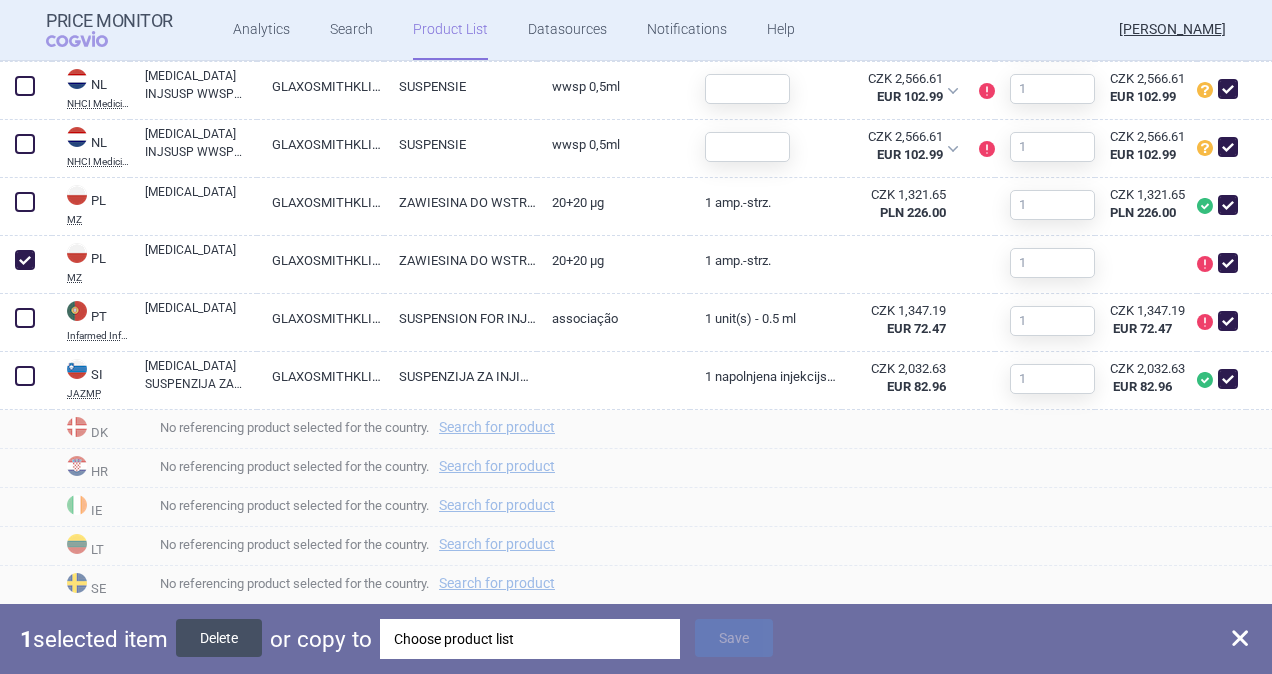 click on "Delete" at bounding box center (219, 638) 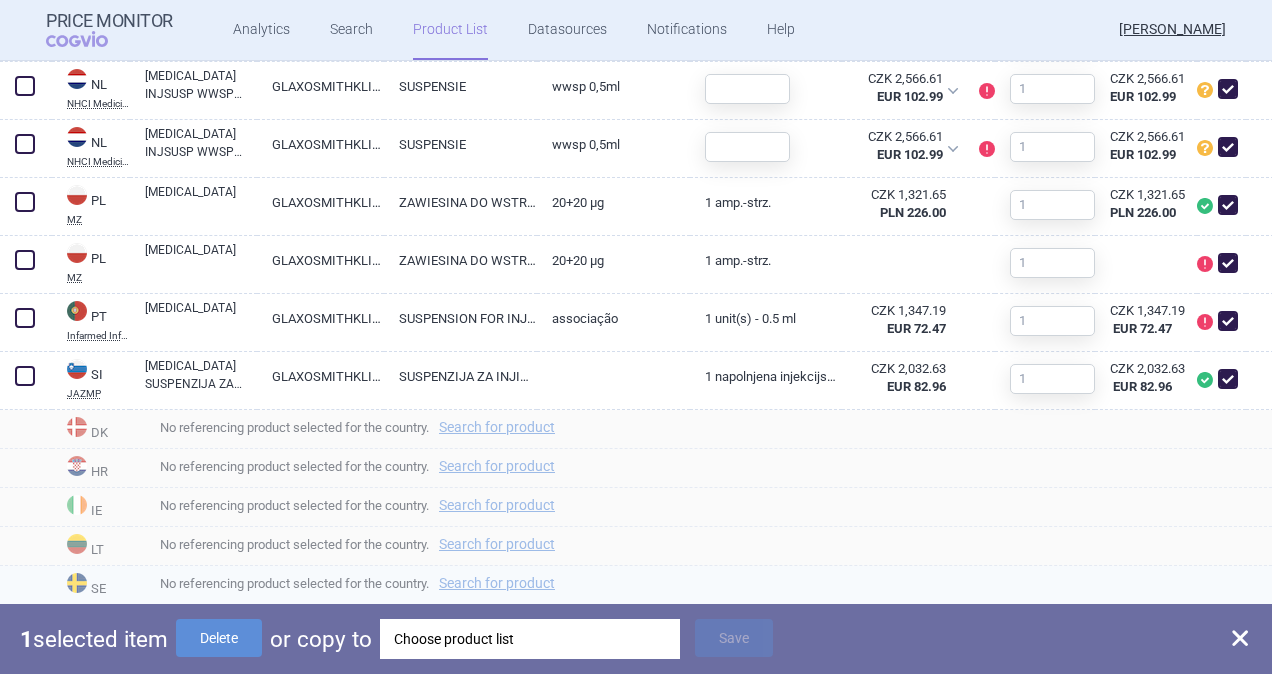 checkbox on "false" 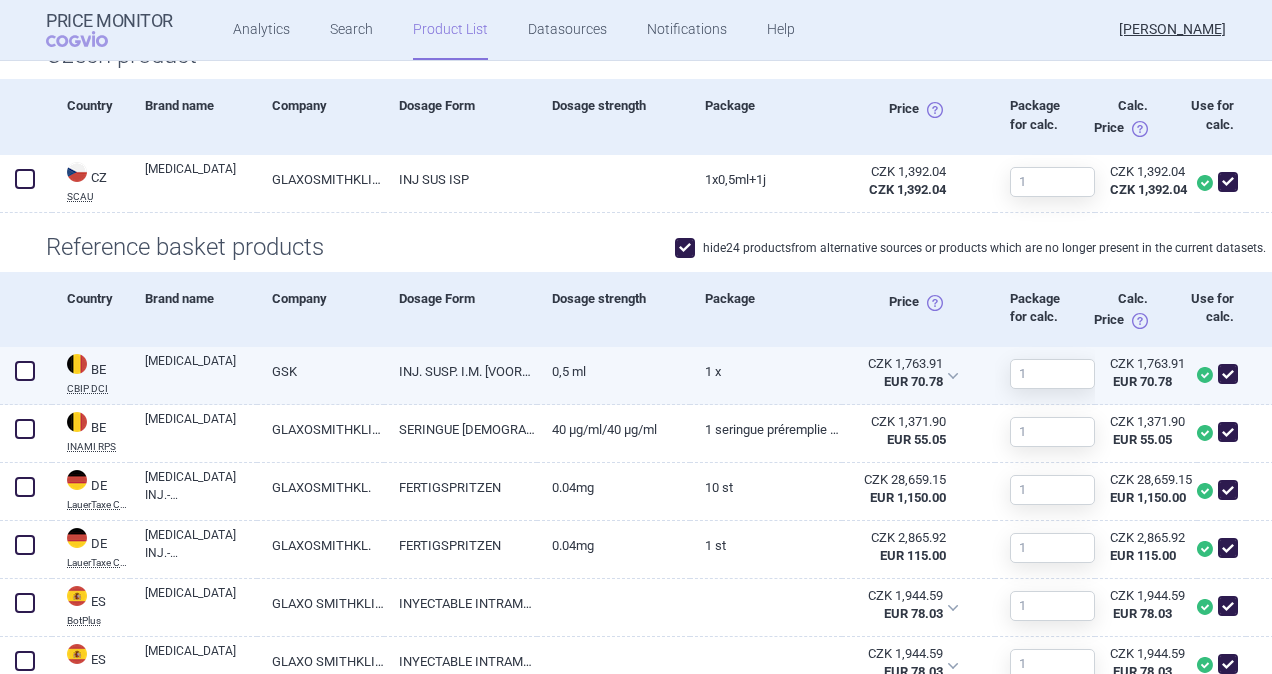 scroll, scrollTop: 500, scrollLeft: 0, axis: vertical 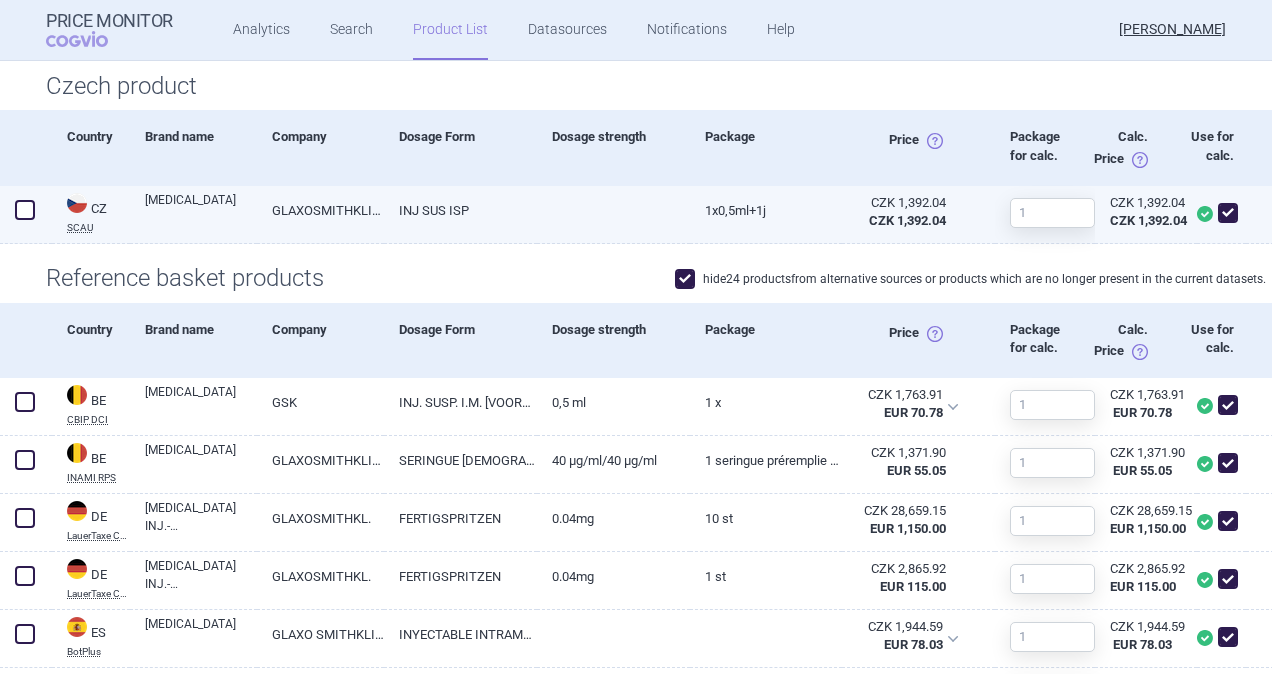 click on "INJ SUS ISP" at bounding box center (460, 210) 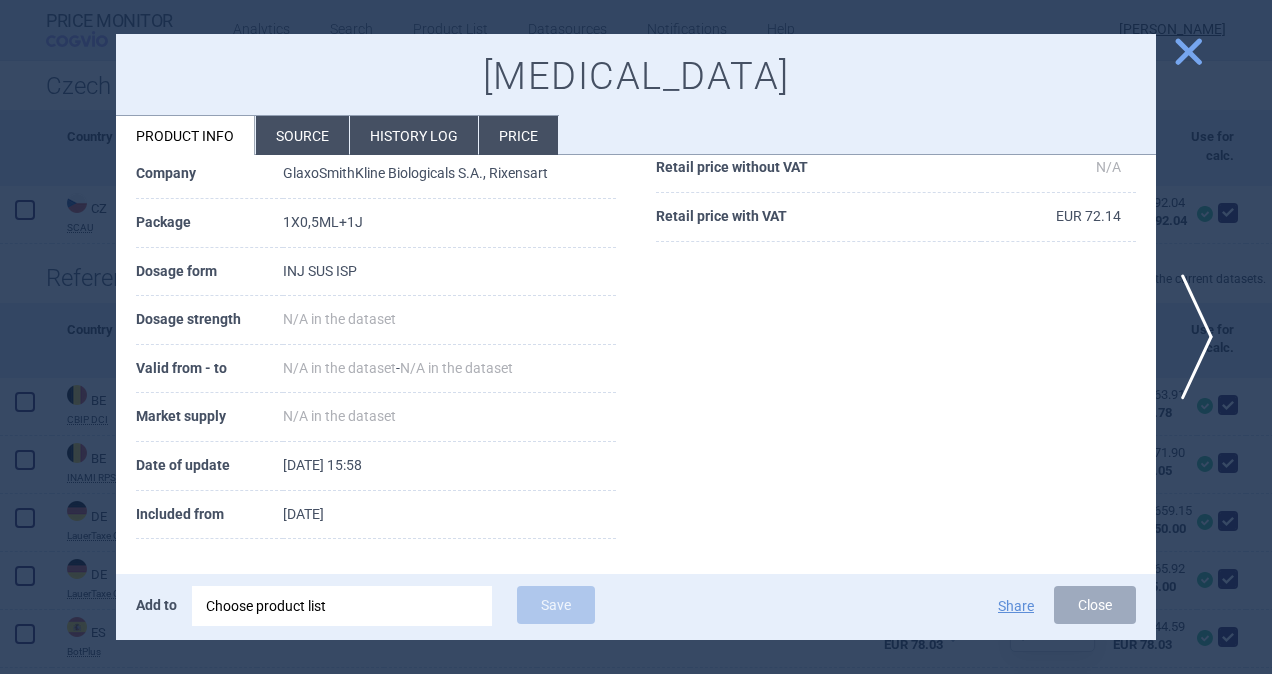 scroll, scrollTop: 0, scrollLeft: 0, axis: both 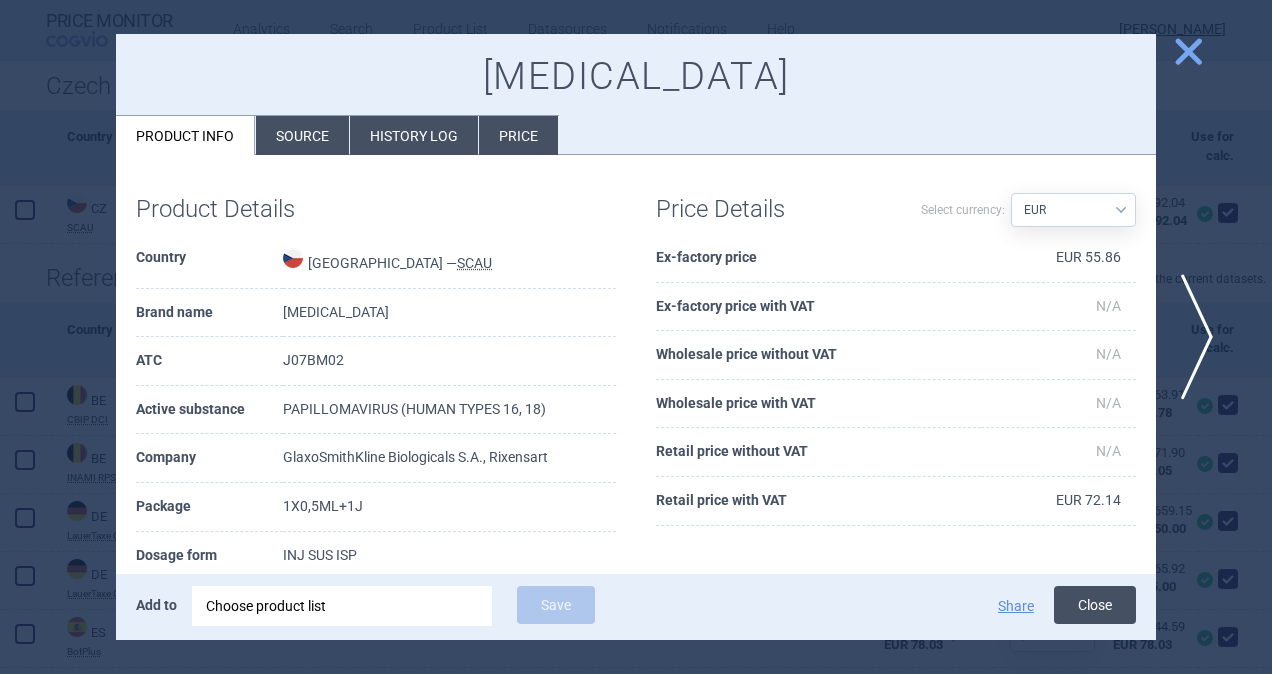 click on "Close" at bounding box center (1095, 605) 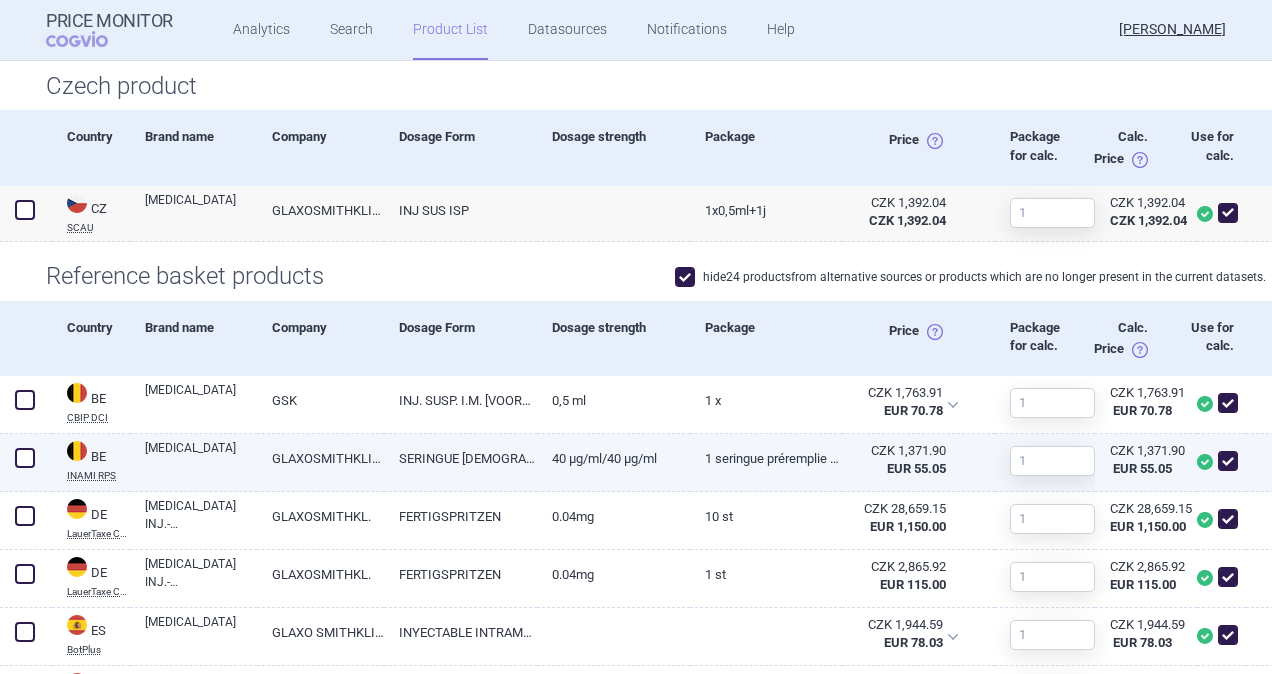 click on "40 µg/mL/40 µg/mL" at bounding box center (613, 458) 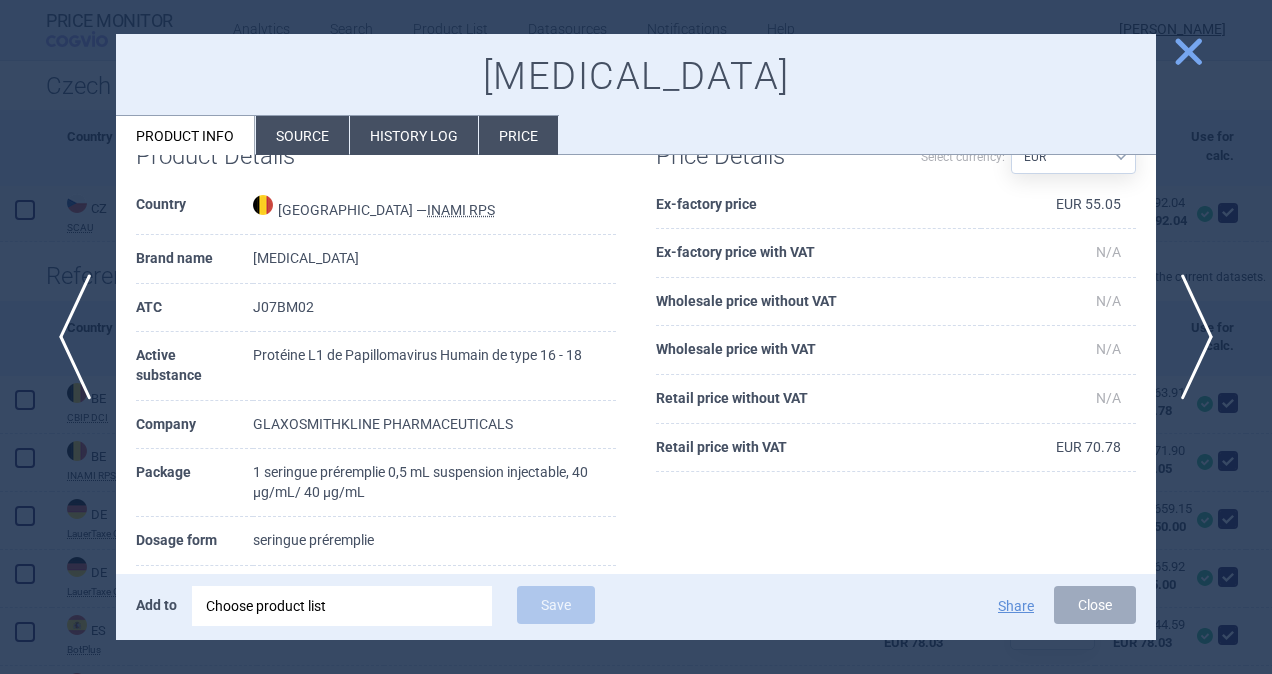 scroll, scrollTop: 300, scrollLeft: 0, axis: vertical 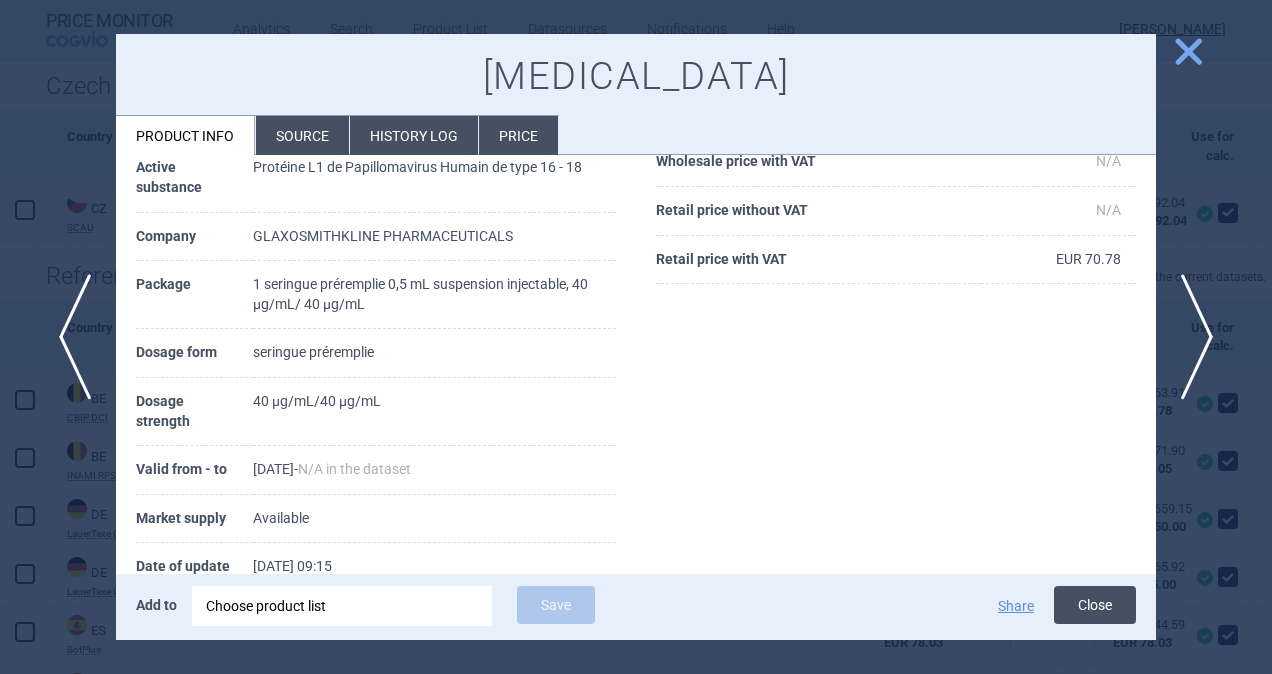 click on "Close" at bounding box center [1095, 605] 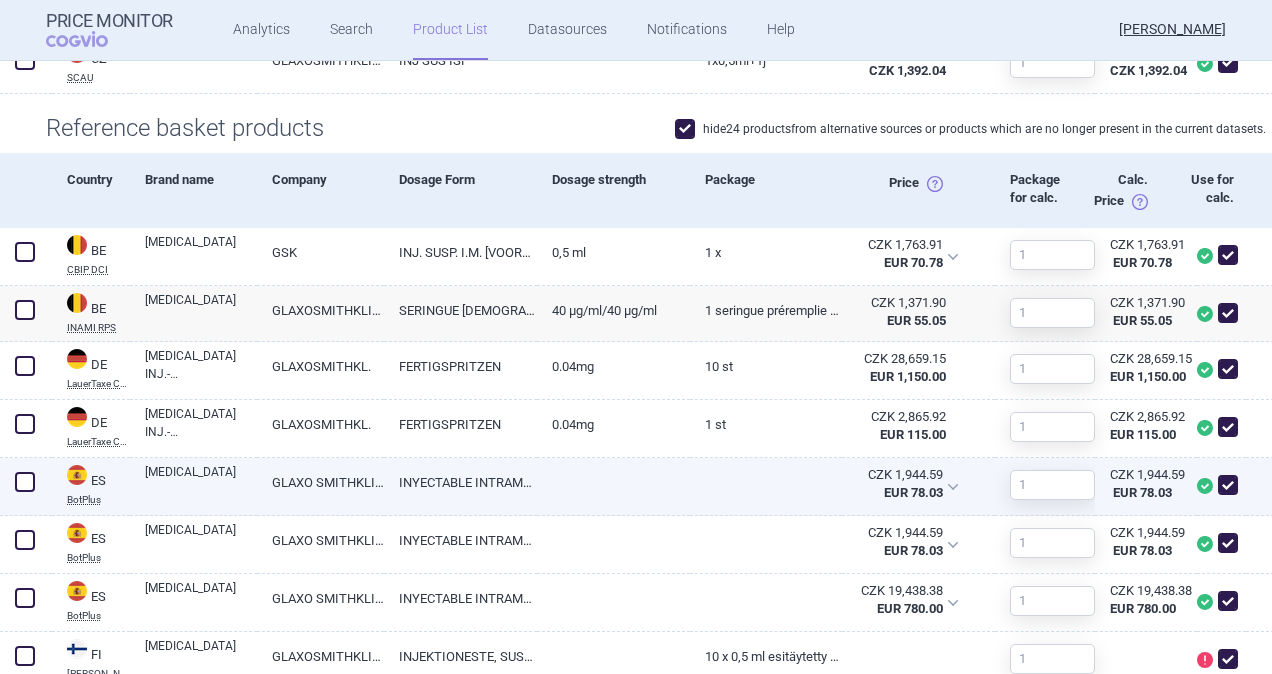 scroll, scrollTop: 700, scrollLeft: 0, axis: vertical 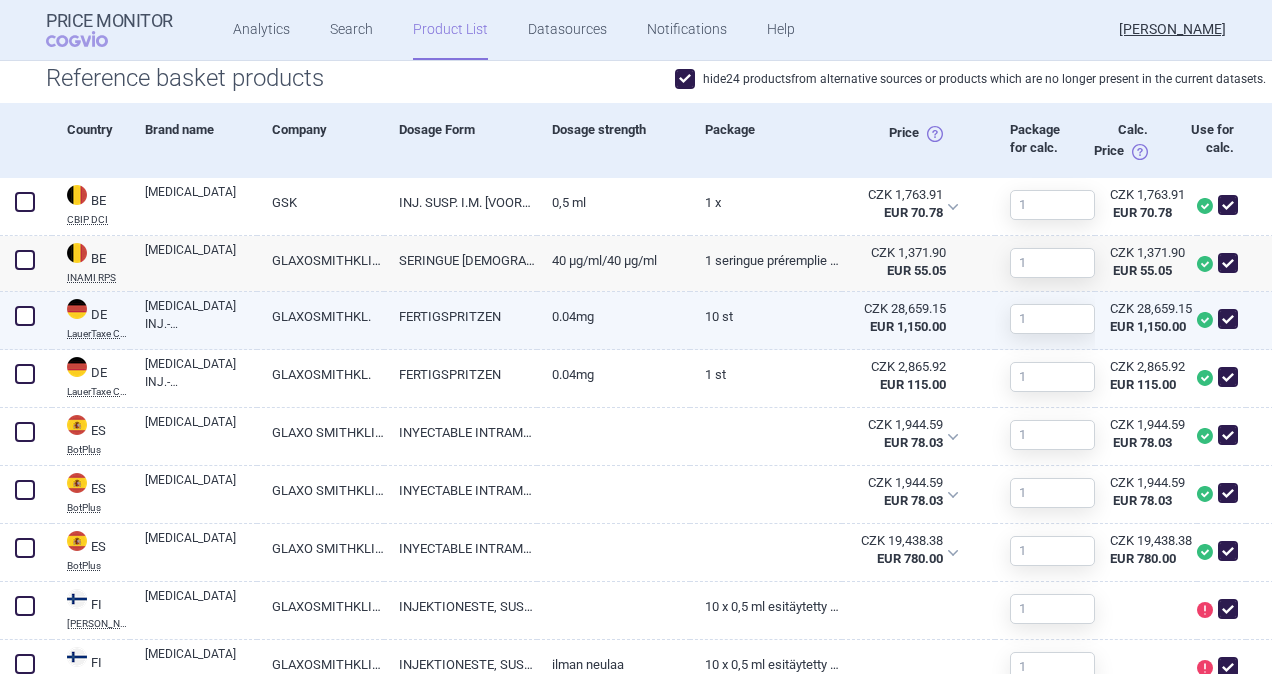 click at bounding box center [25, 316] 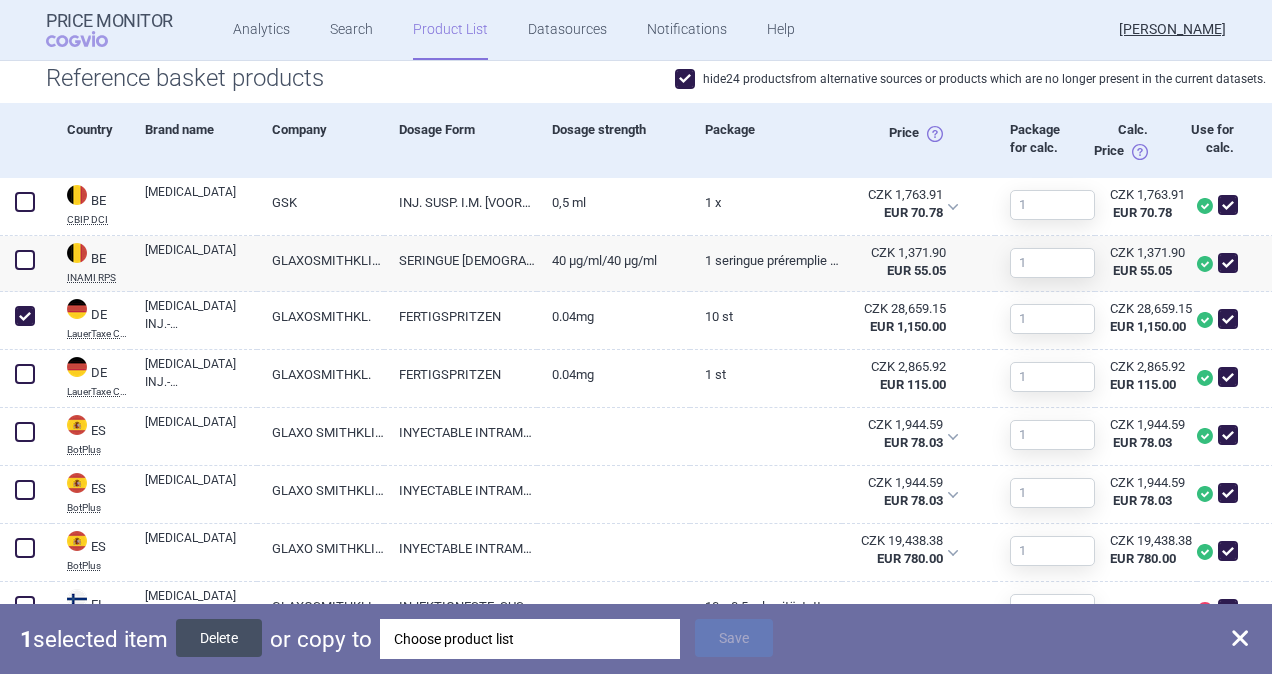 click on "Delete" at bounding box center (219, 638) 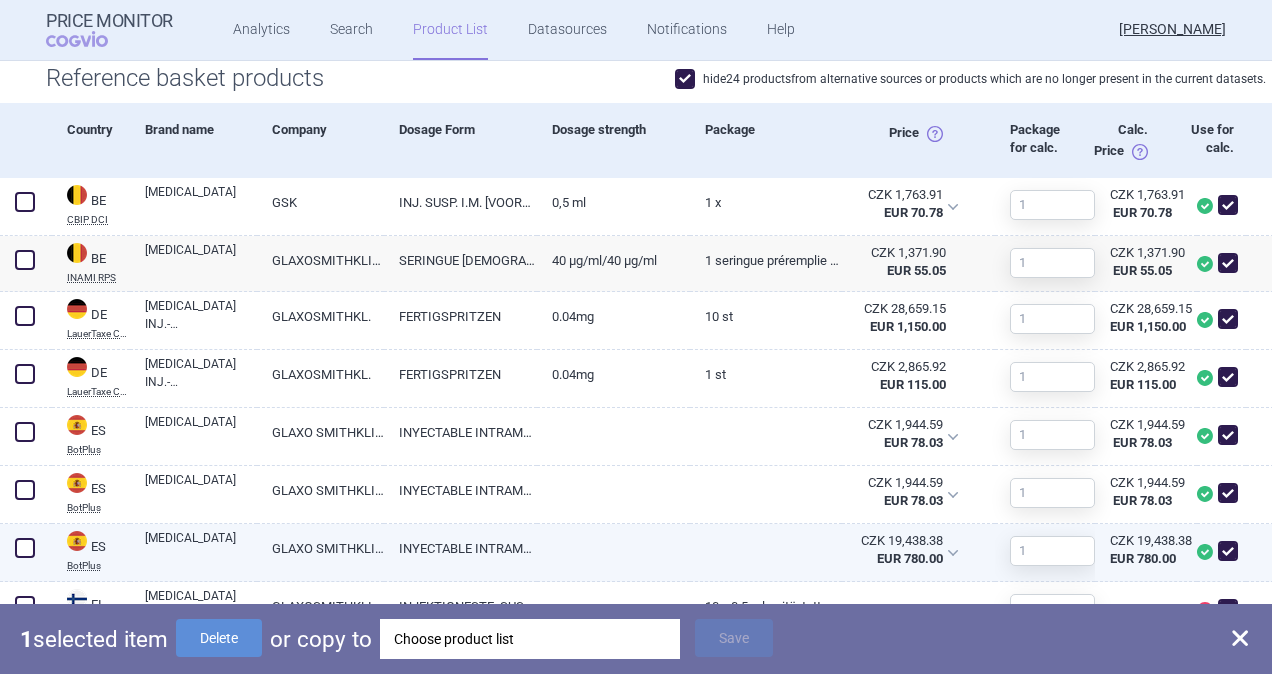 checkbox on "false" 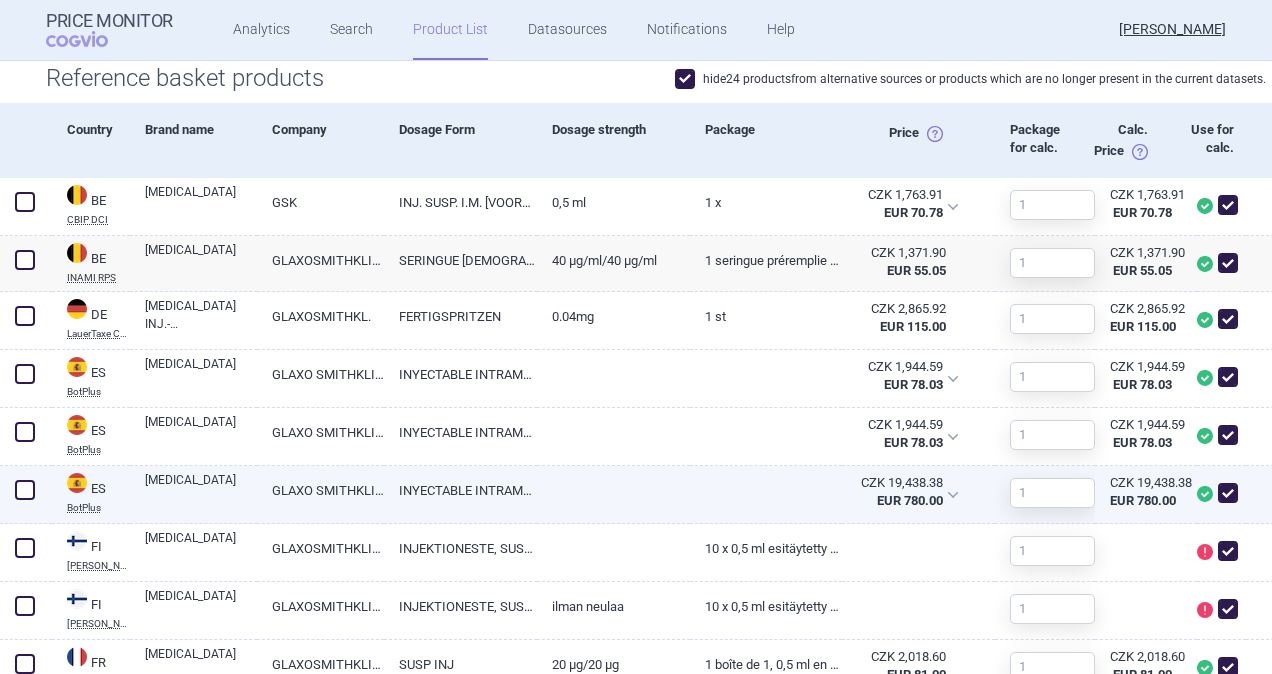 click at bounding box center [25, 490] 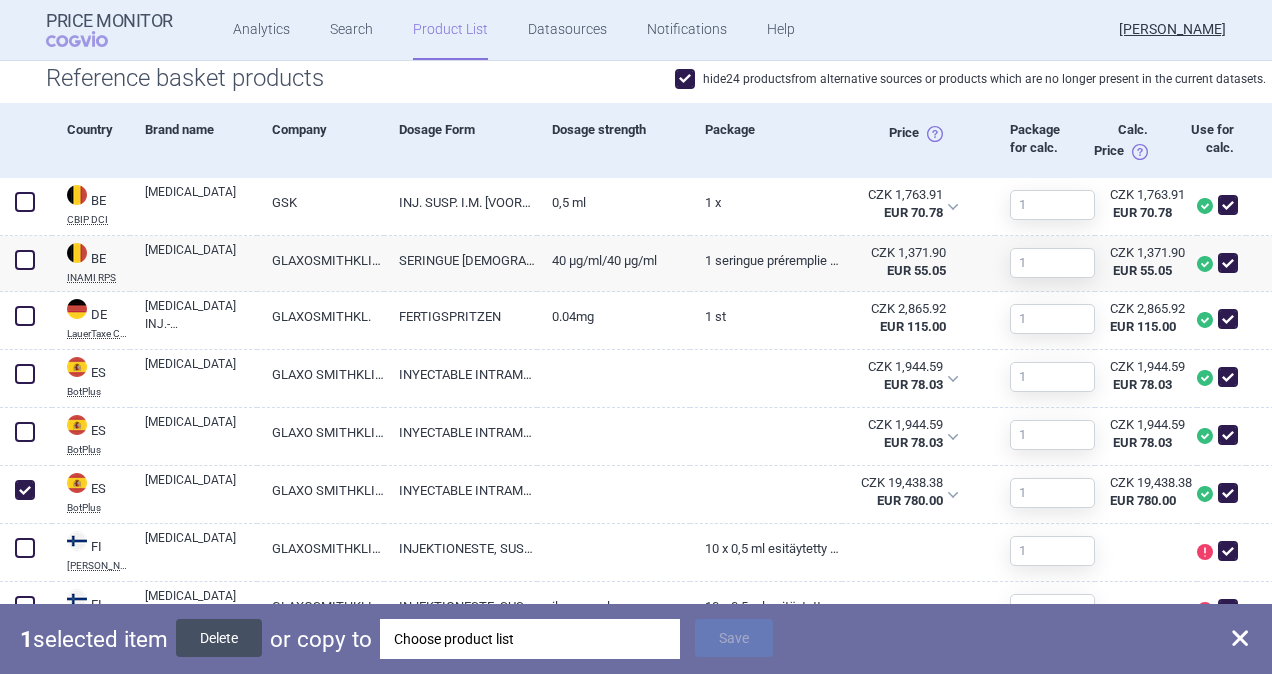 click on "Delete" at bounding box center (219, 638) 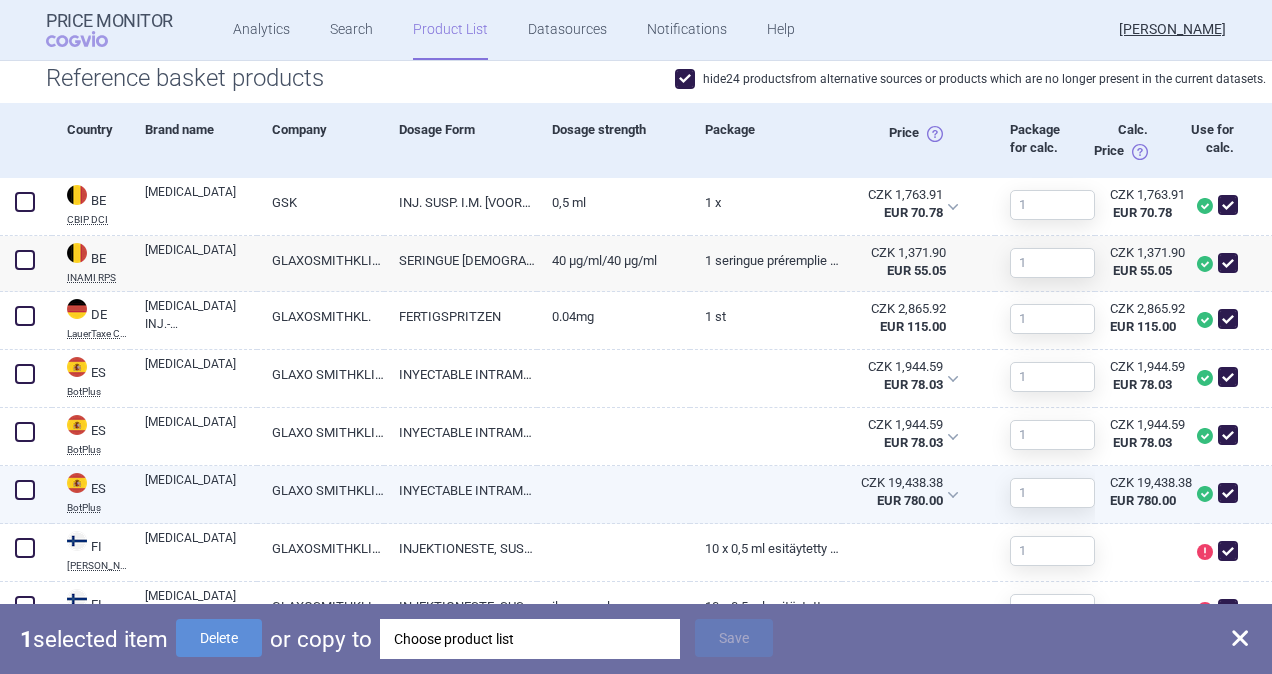 checkbox on "false" 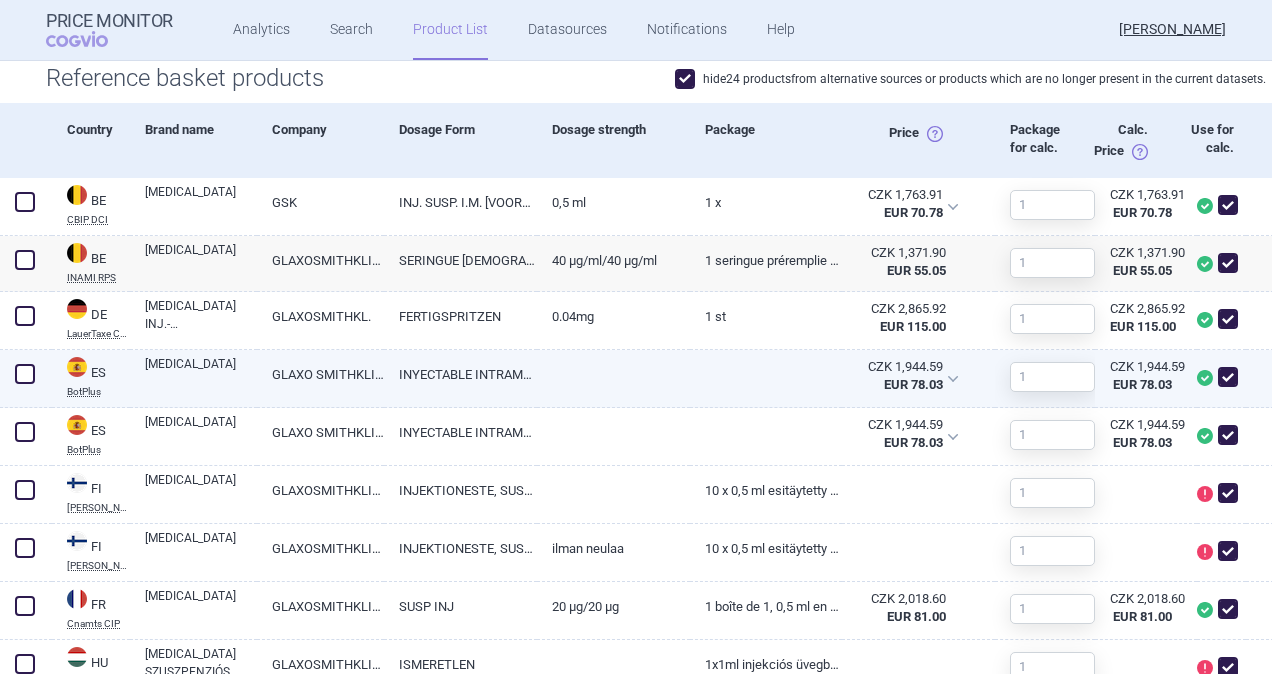 click on "GLAXO SMITHKLINE" at bounding box center (320, 374) 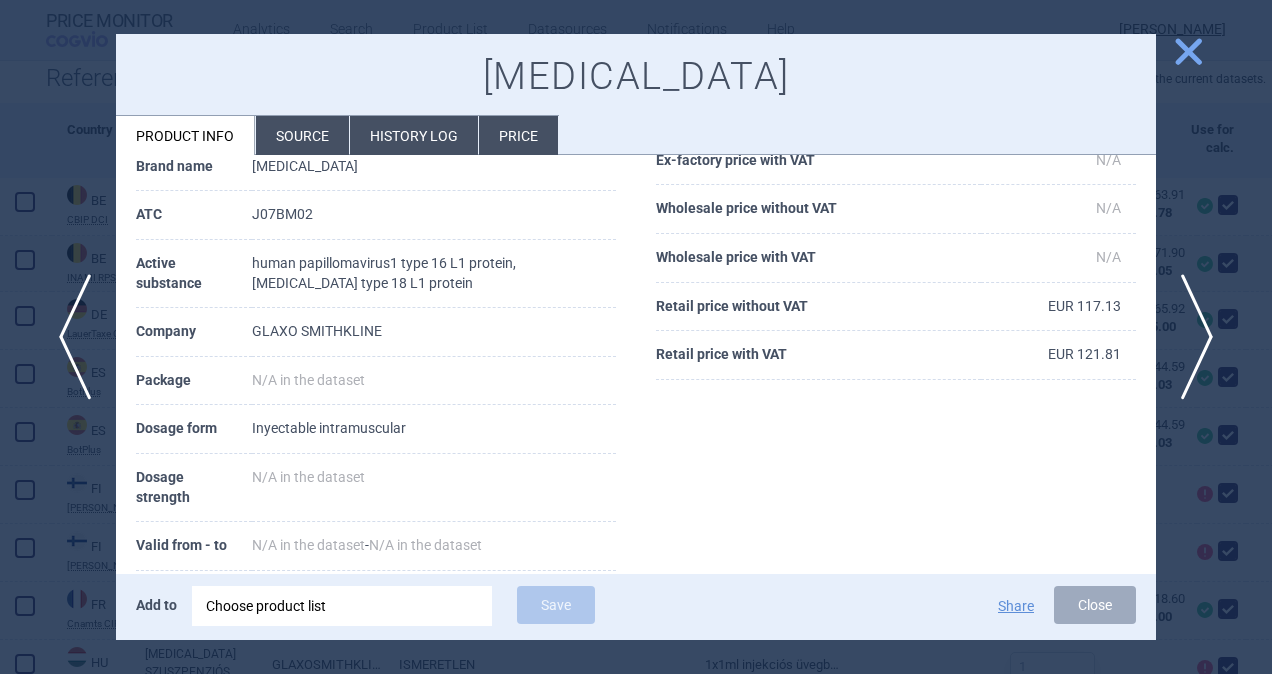 scroll, scrollTop: 300, scrollLeft: 0, axis: vertical 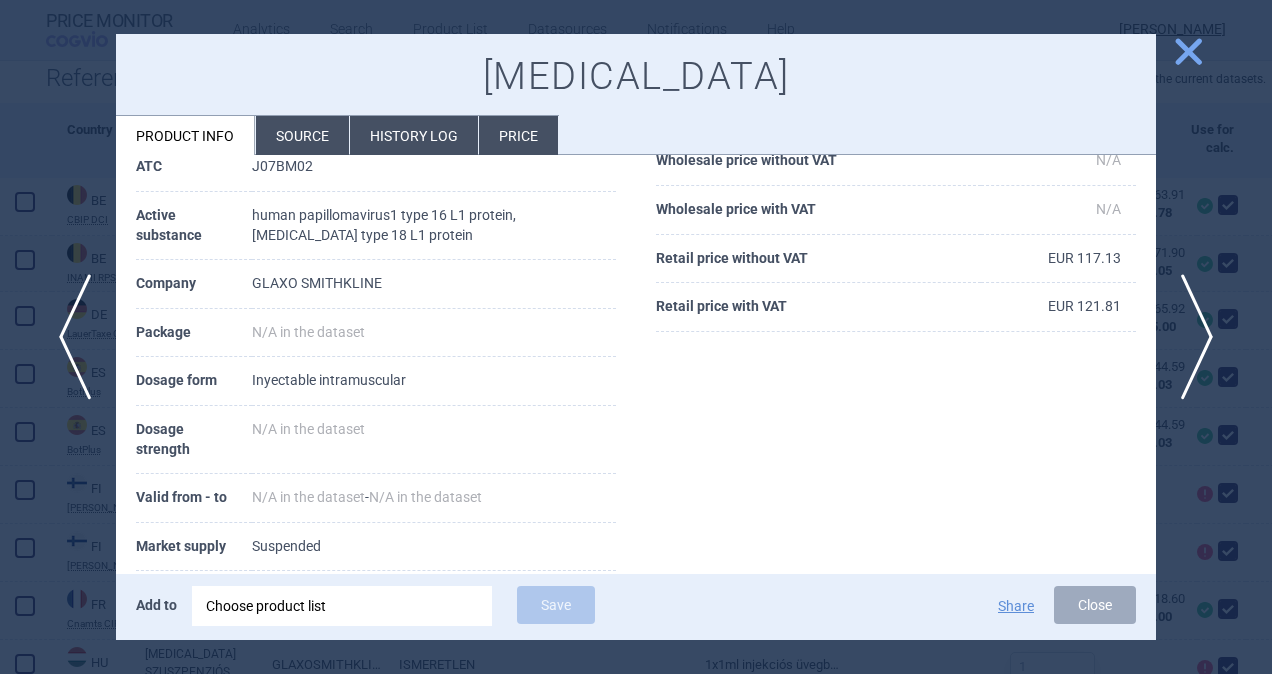 click on "Source" at bounding box center (302, 135) 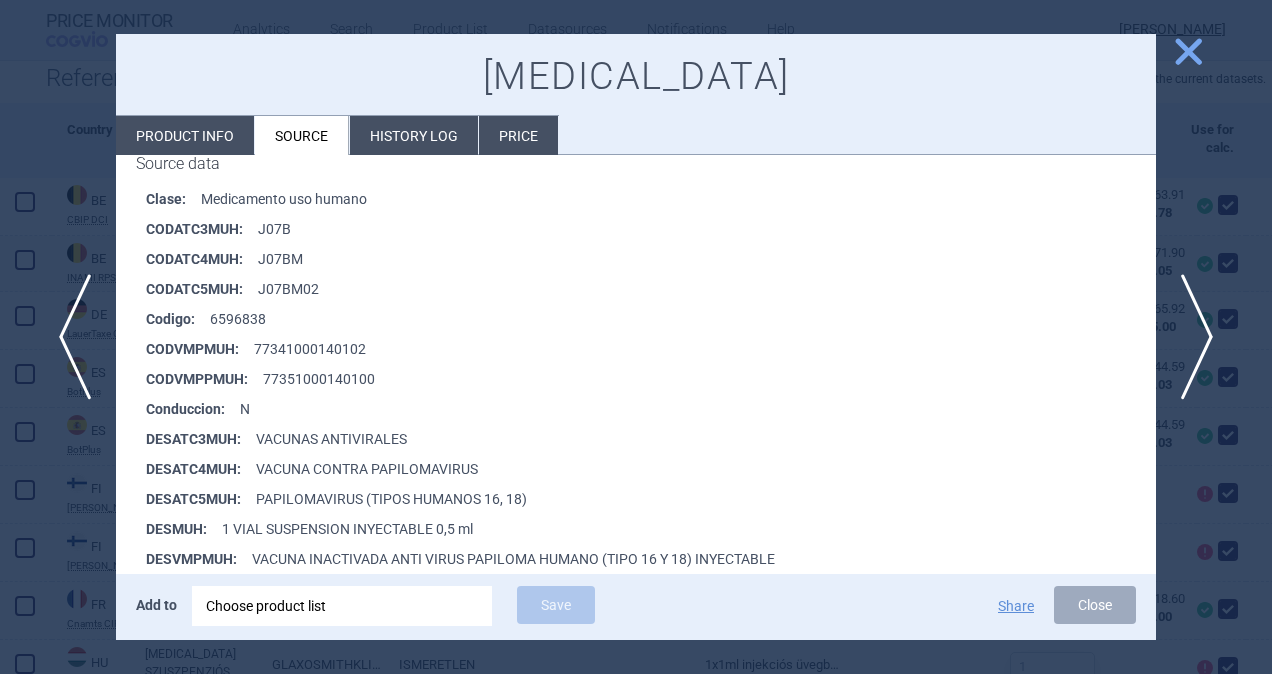 scroll, scrollTop: 400, scrollLeft: 0, axis: vertical 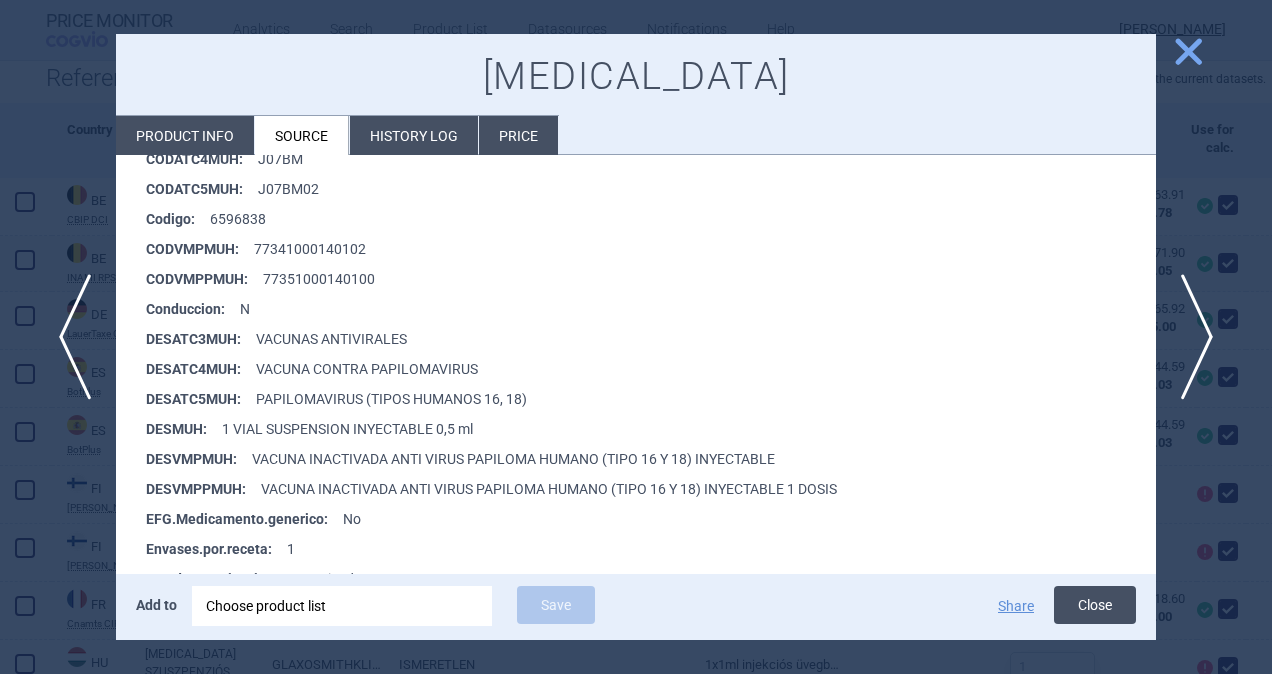click on "Close" at bounding box center [1095, 605] 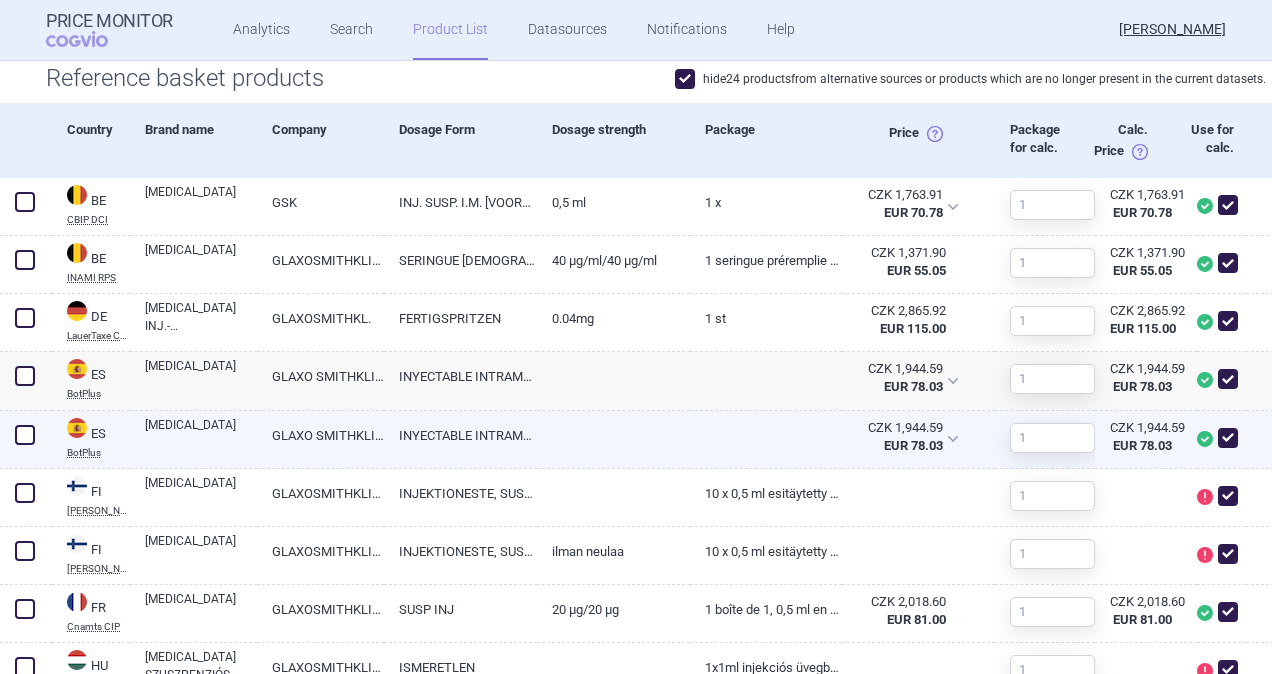 click on "INYECTABLE INTRAMUSCULAR" at bounding box center [460, 435] 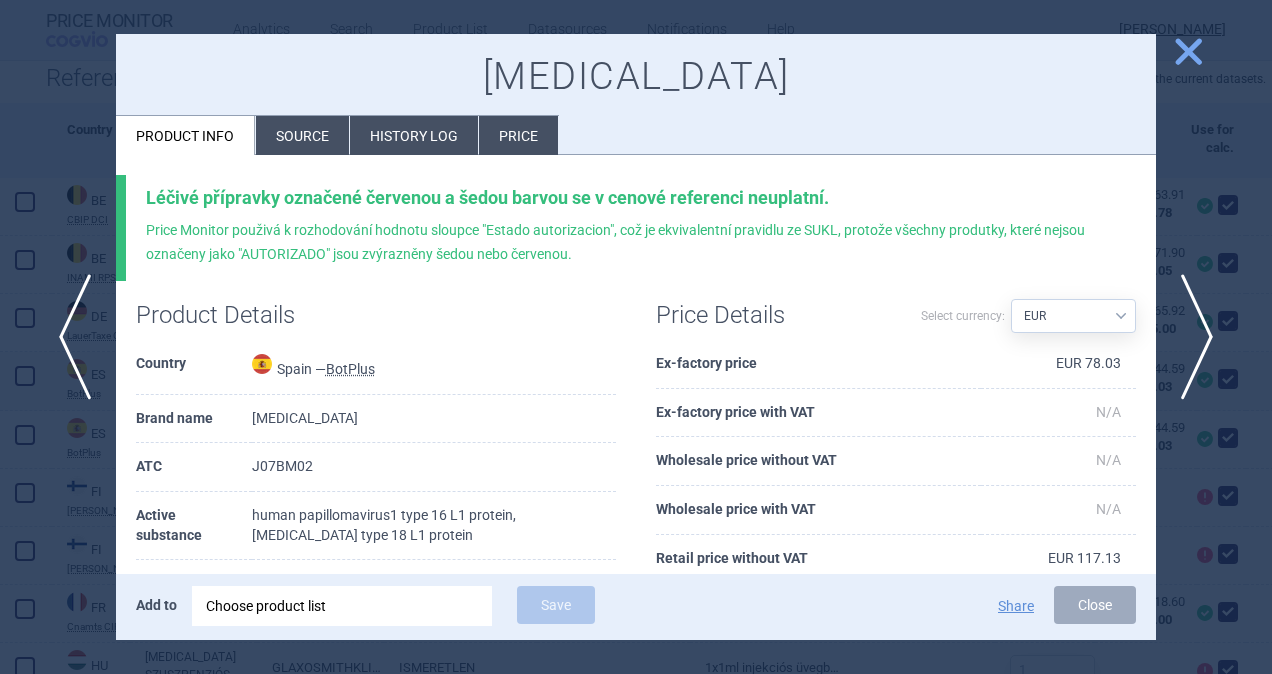 click on "Source" at bounding box center [302, 135] 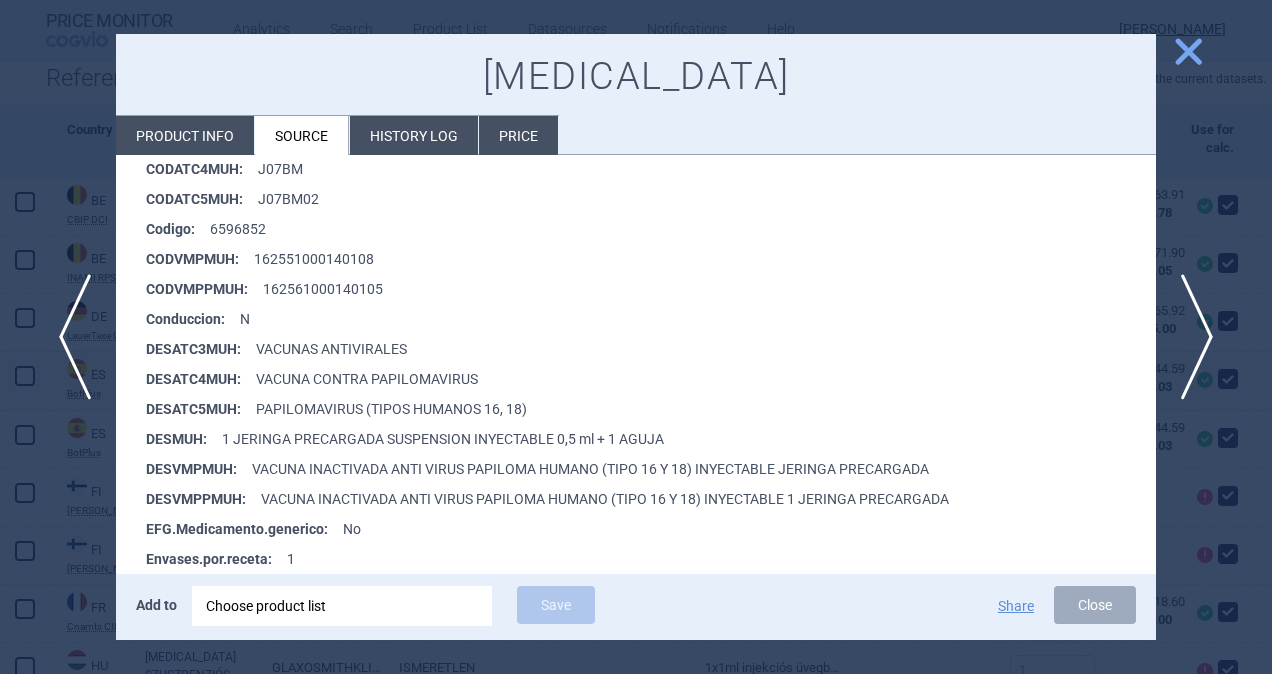 scroll, scrollTop: 400, scrollLeft: 0, axis: vertical 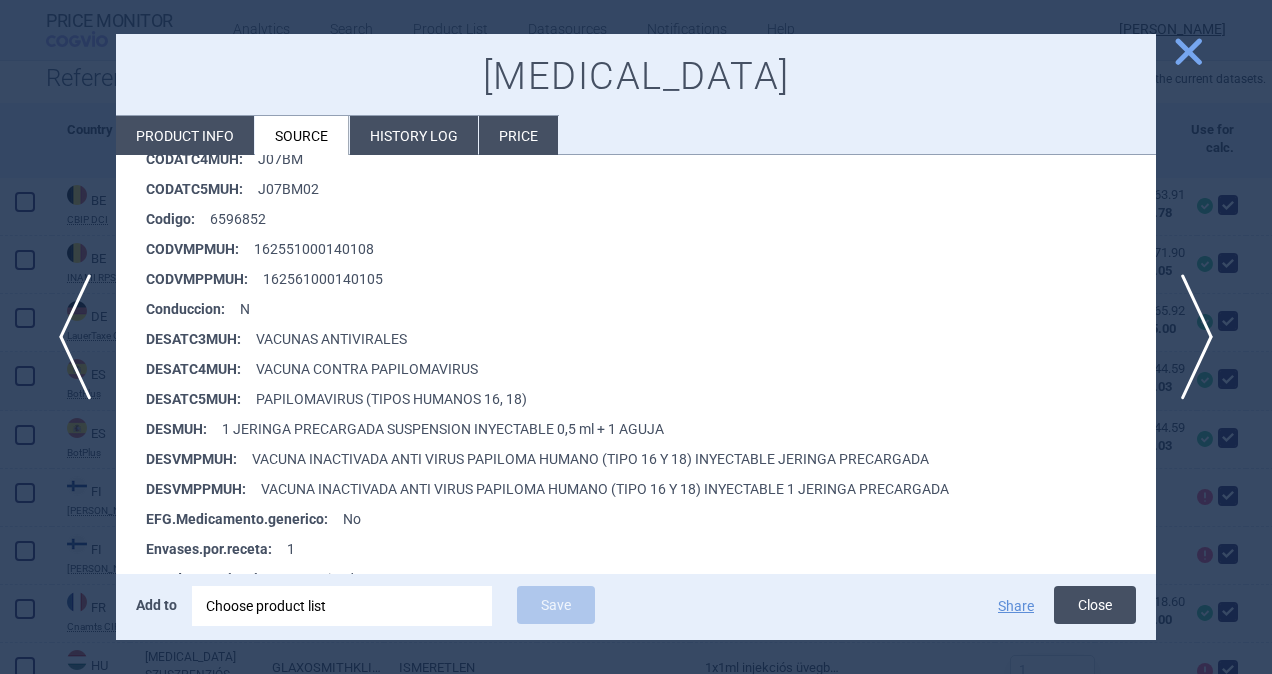 click on "Close" at bounding box center (1095, 605) 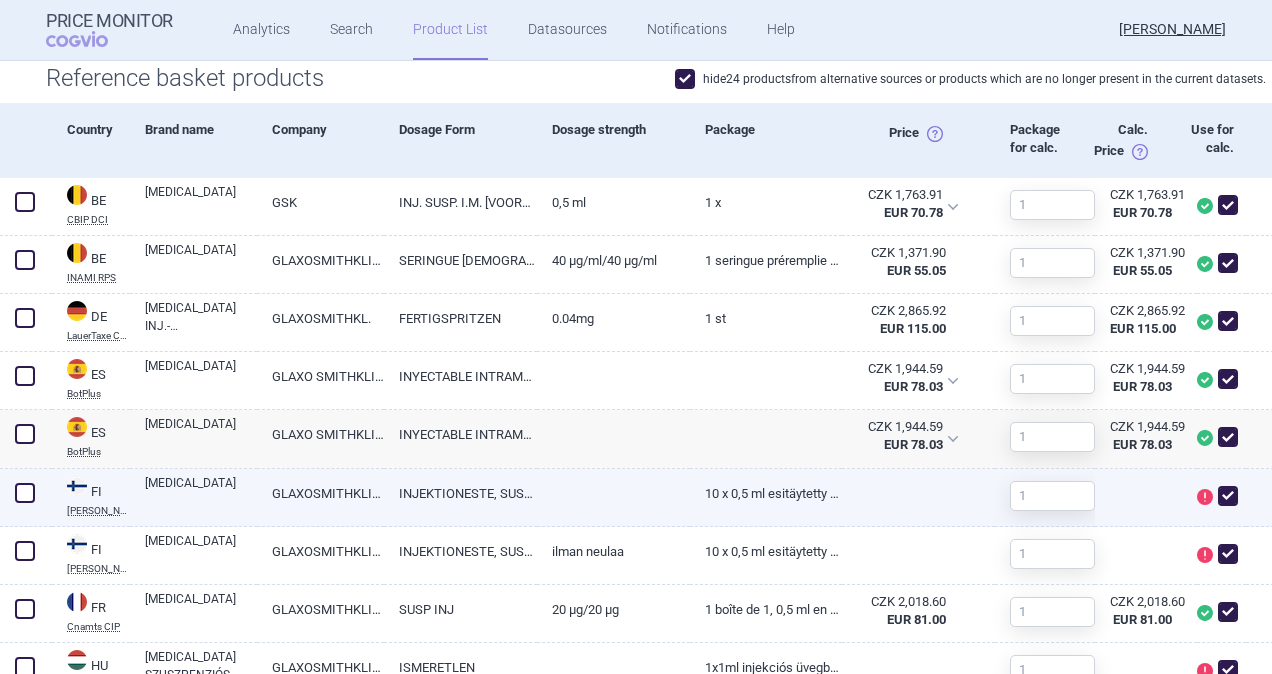 click at bounding box center (25, 493) 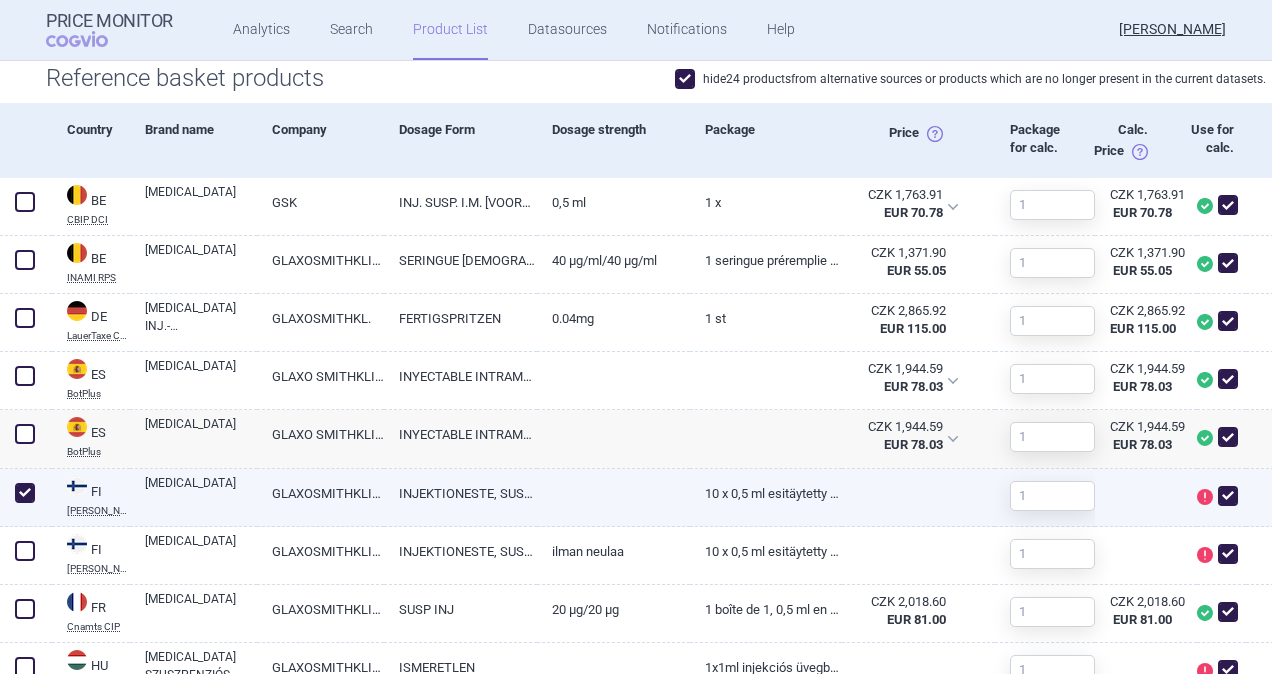 checkbox on "true" 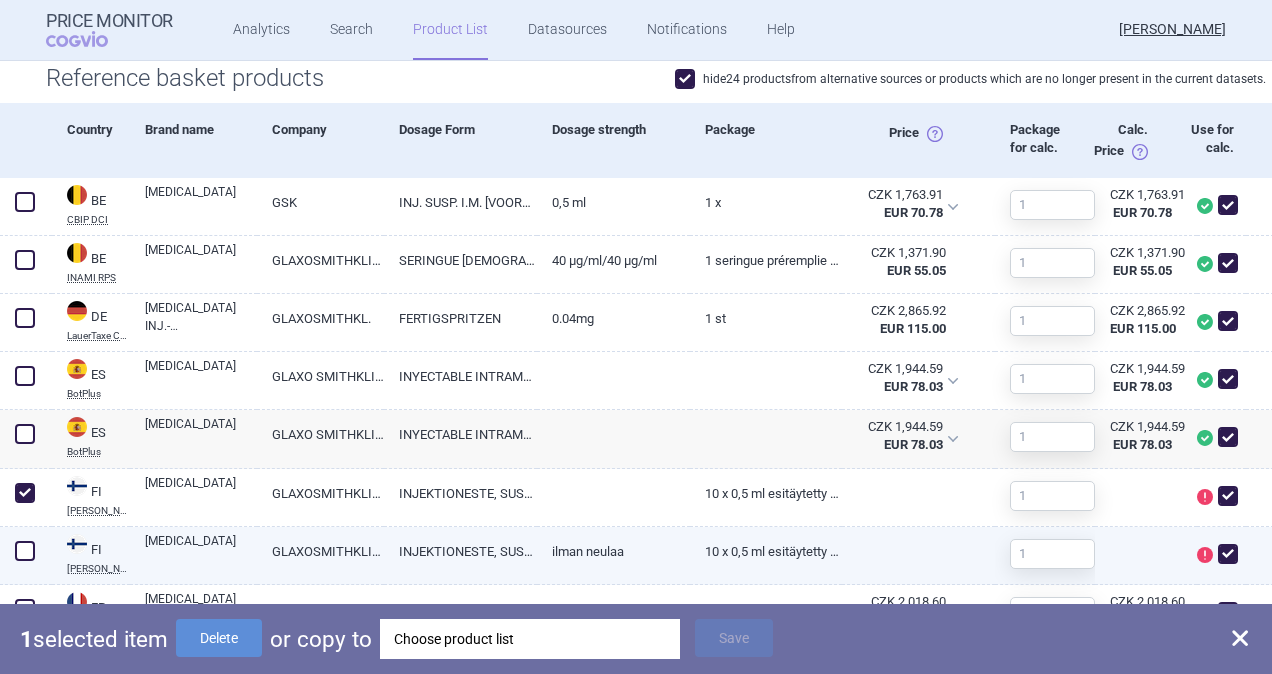 drag, startPoint x: 21, startPoint y: 551, endPoint x: 37, endPoint y: 560, distance: 18.35756 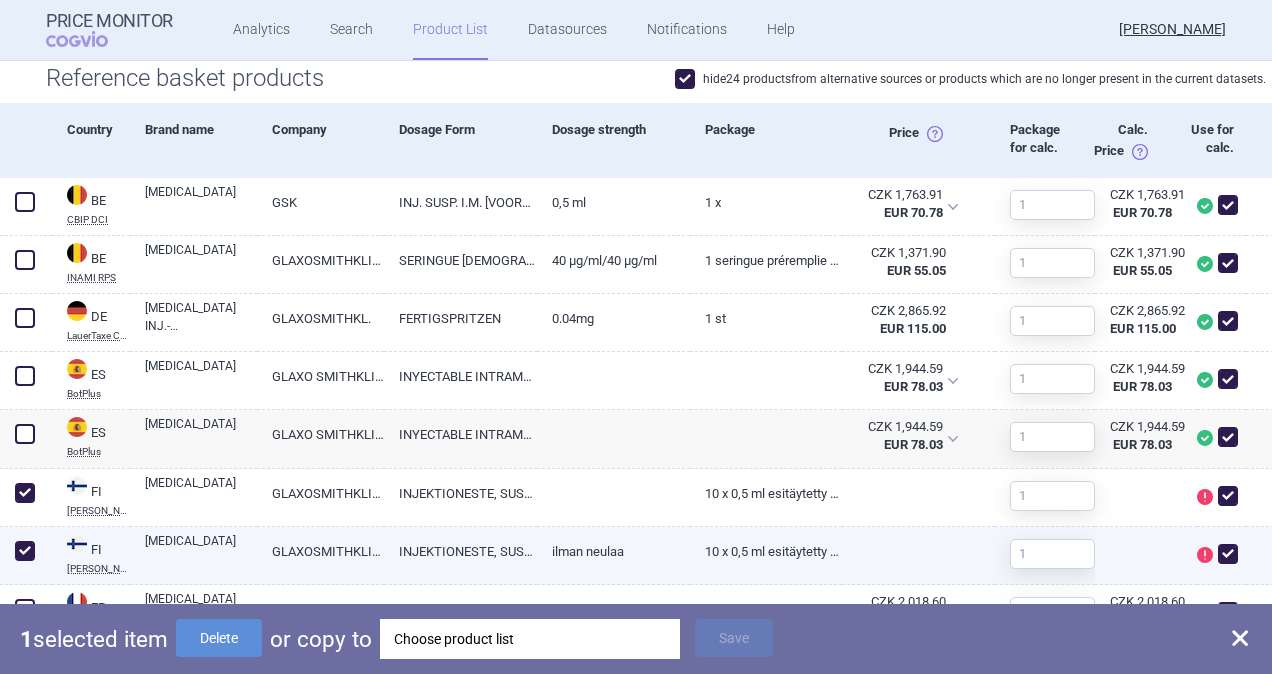 checkbox on "true" 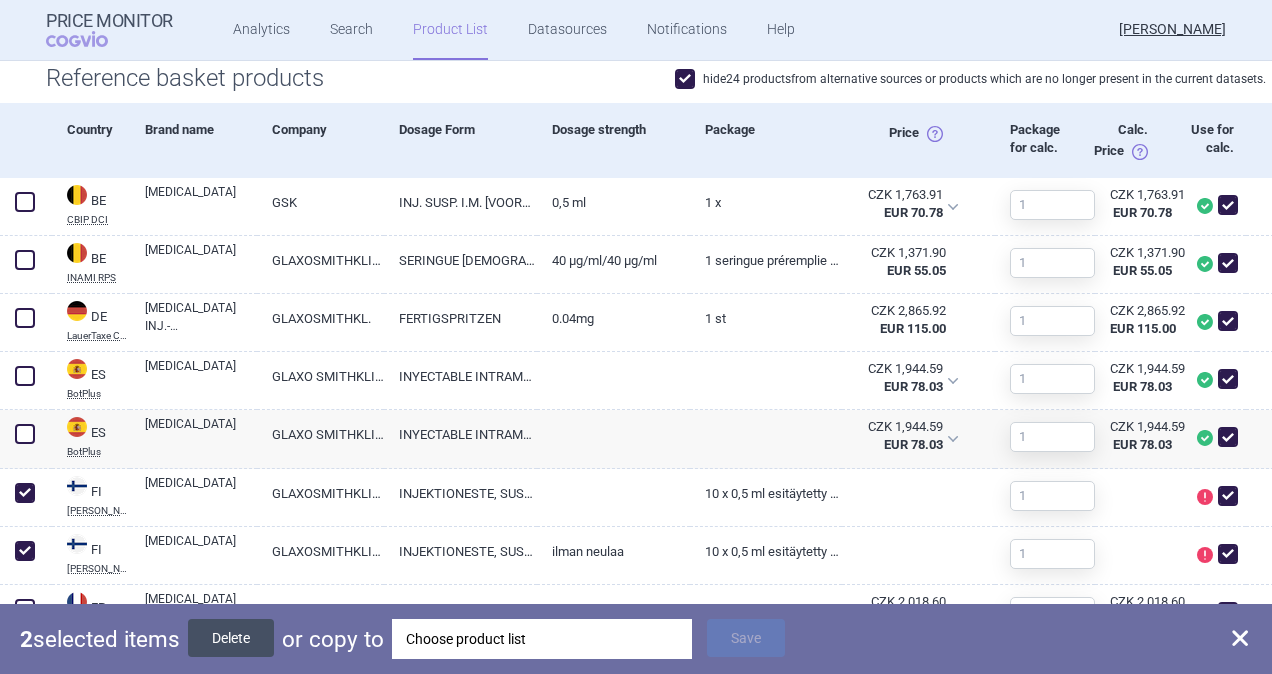 click on "Delete" at bounding box center [231, 638] 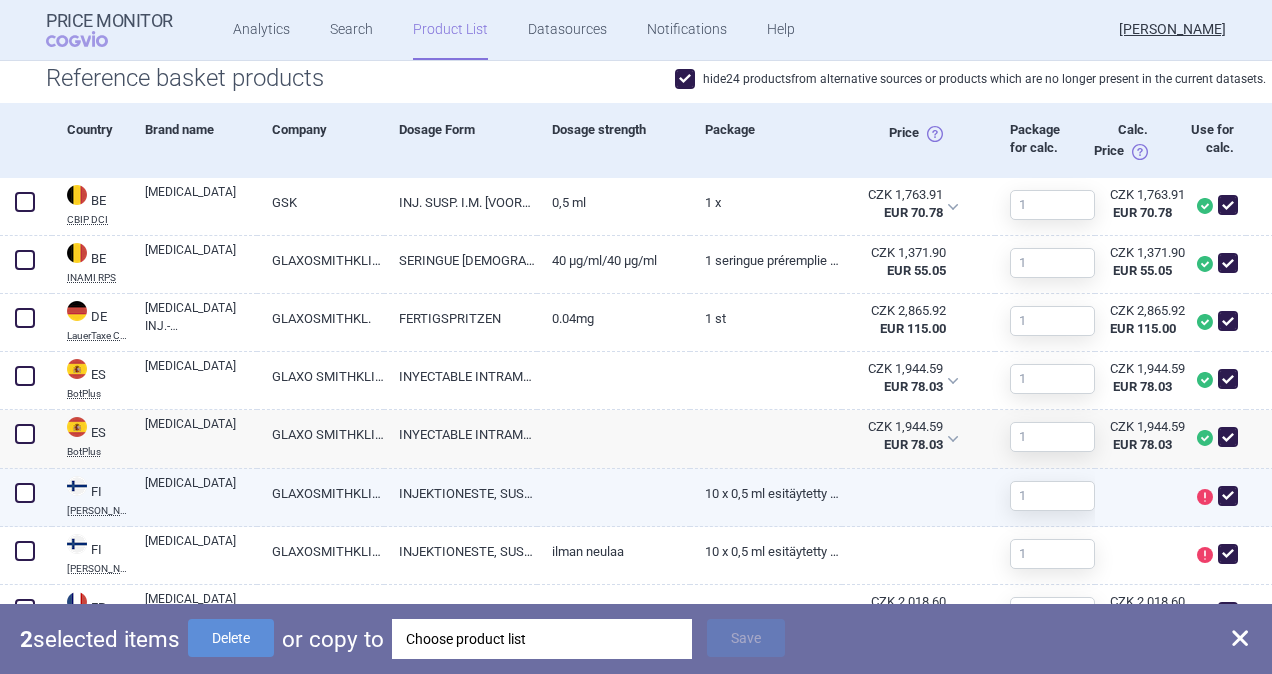 checkbox on "false" 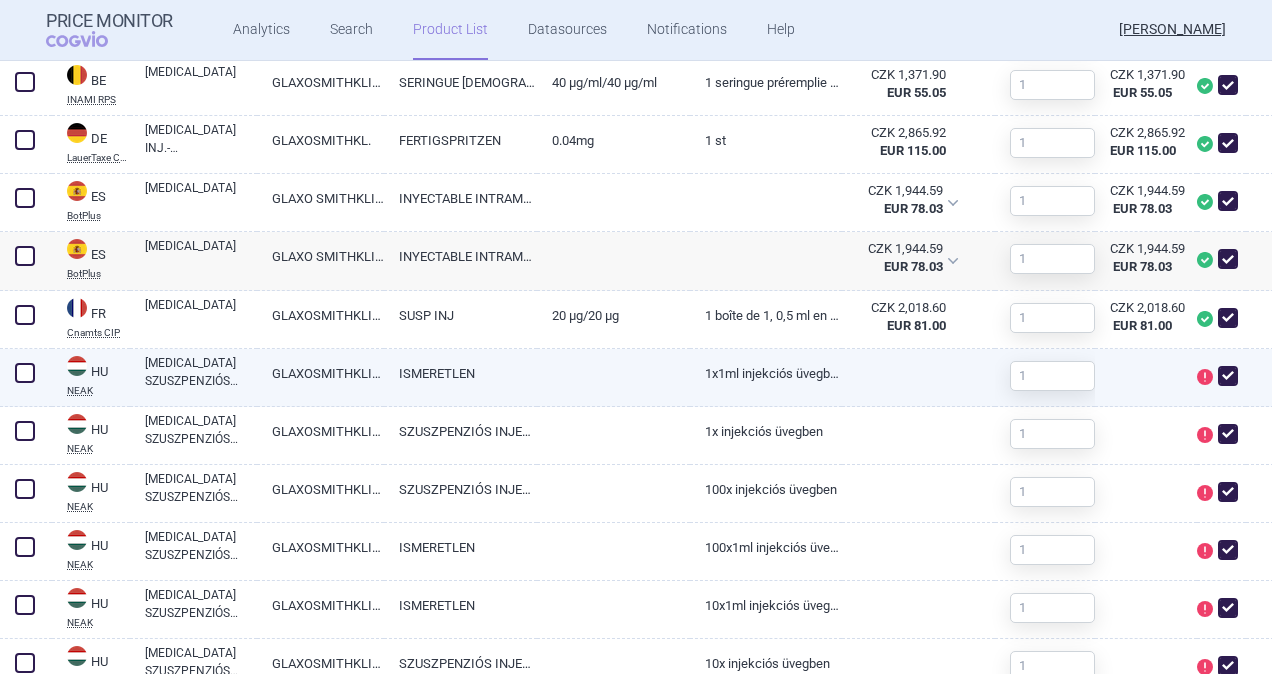 scroll, scrollTop: 1000, scrollLeft: 0, axis: vertical 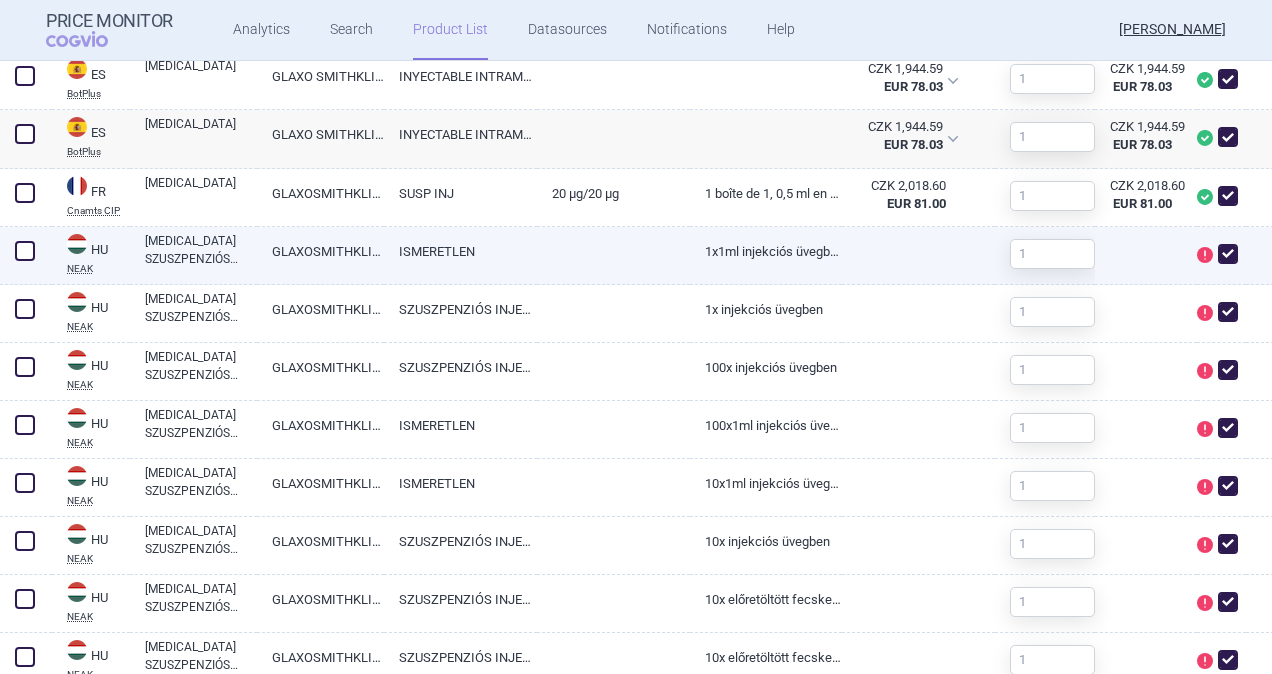 click at bounding box center (25, 251) 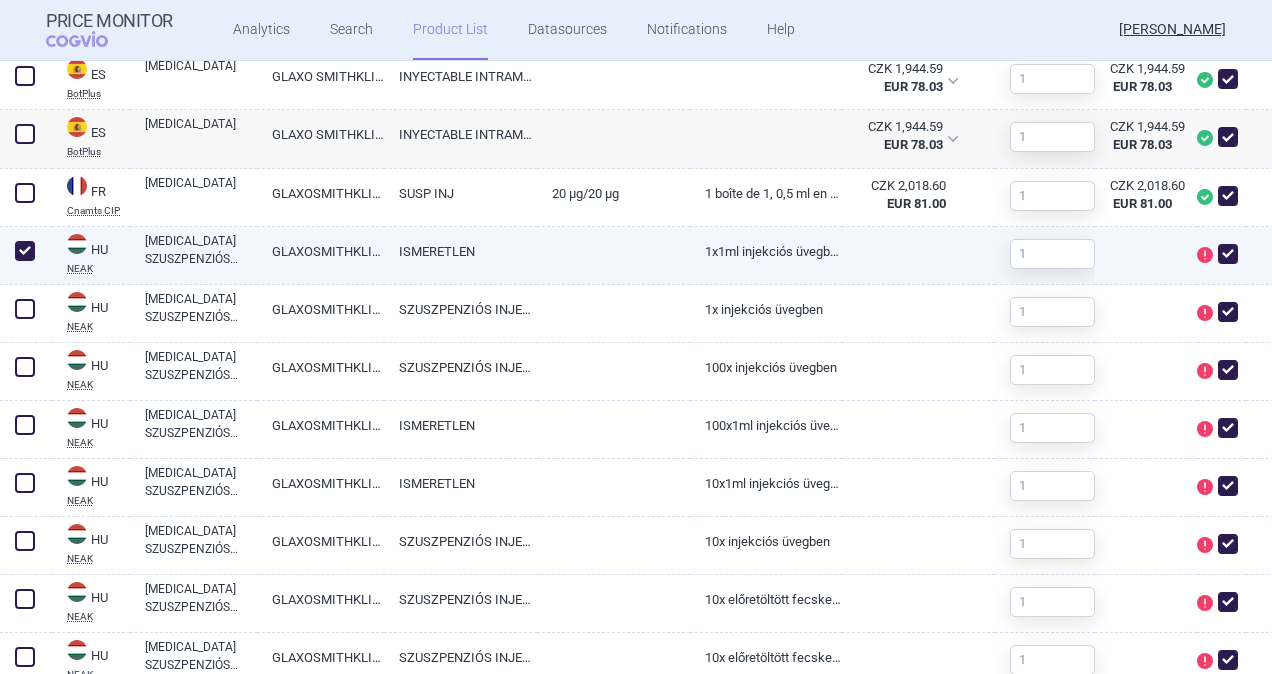 checkbox on "true" 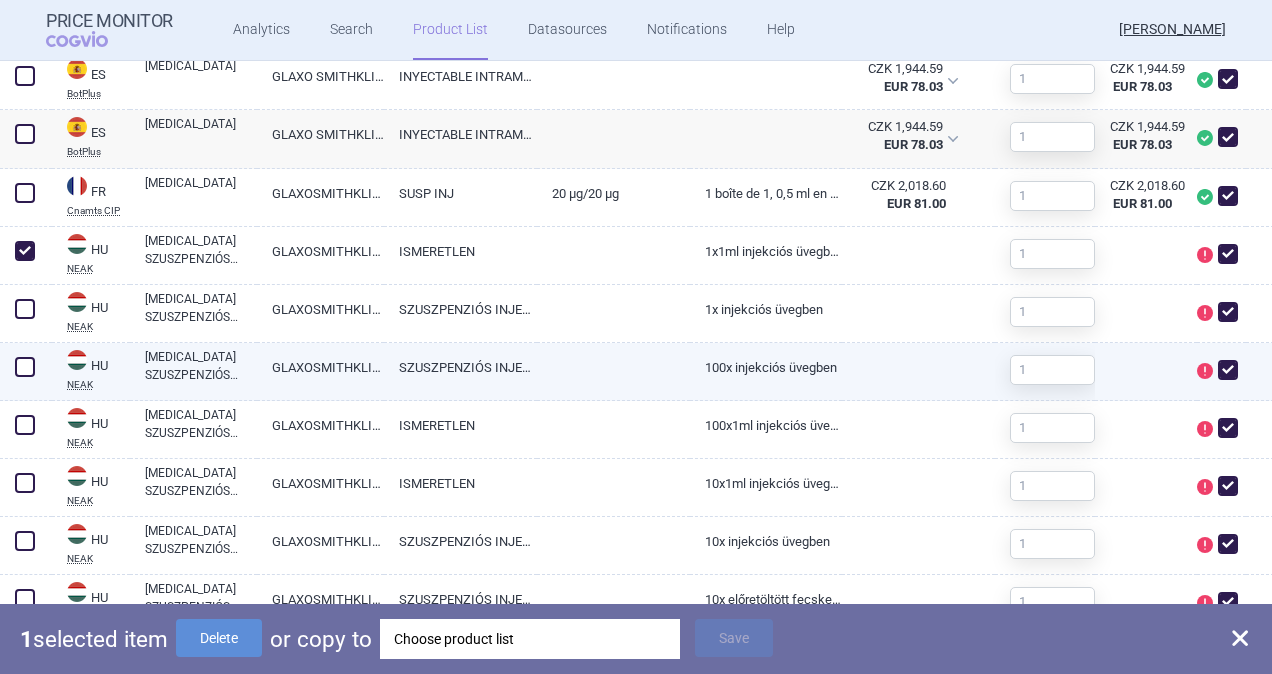 drag, startPoint x: 32, startPoint y: 310, endPoint x: 29, endPoint y: 346, distance: 36.124783 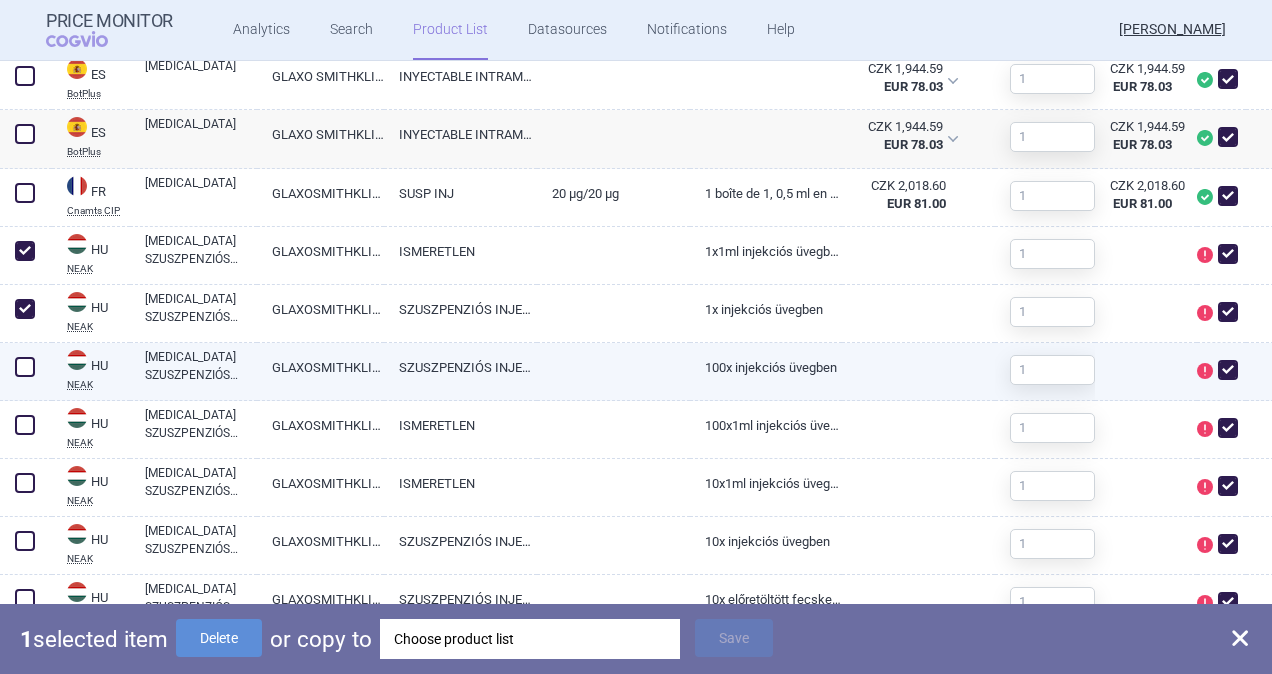 checkbox on "true" 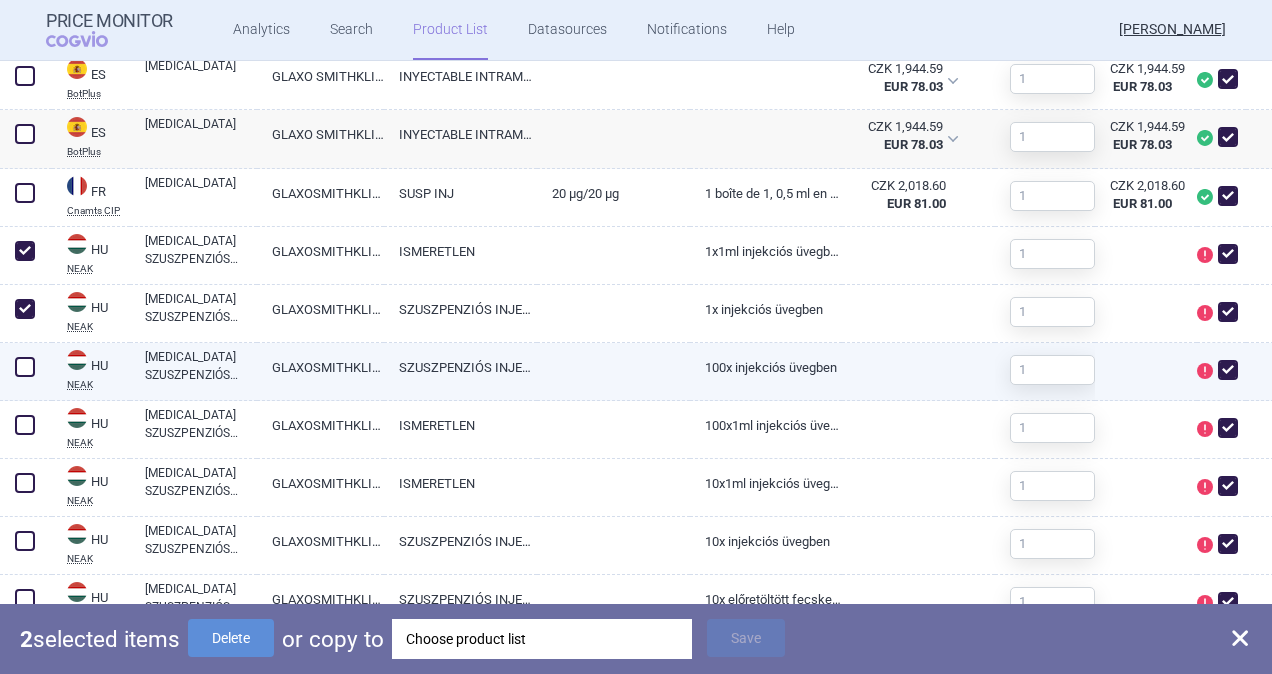 click at bounding box center [25, 367] 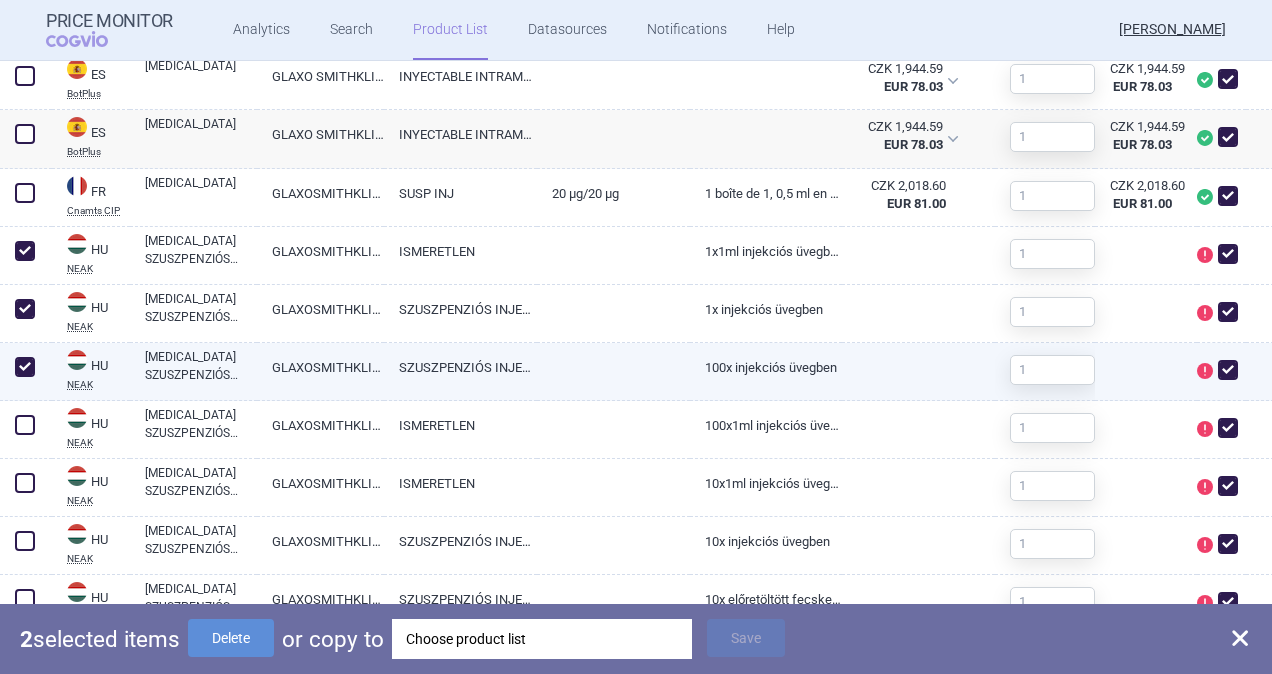 checkbox on "true" 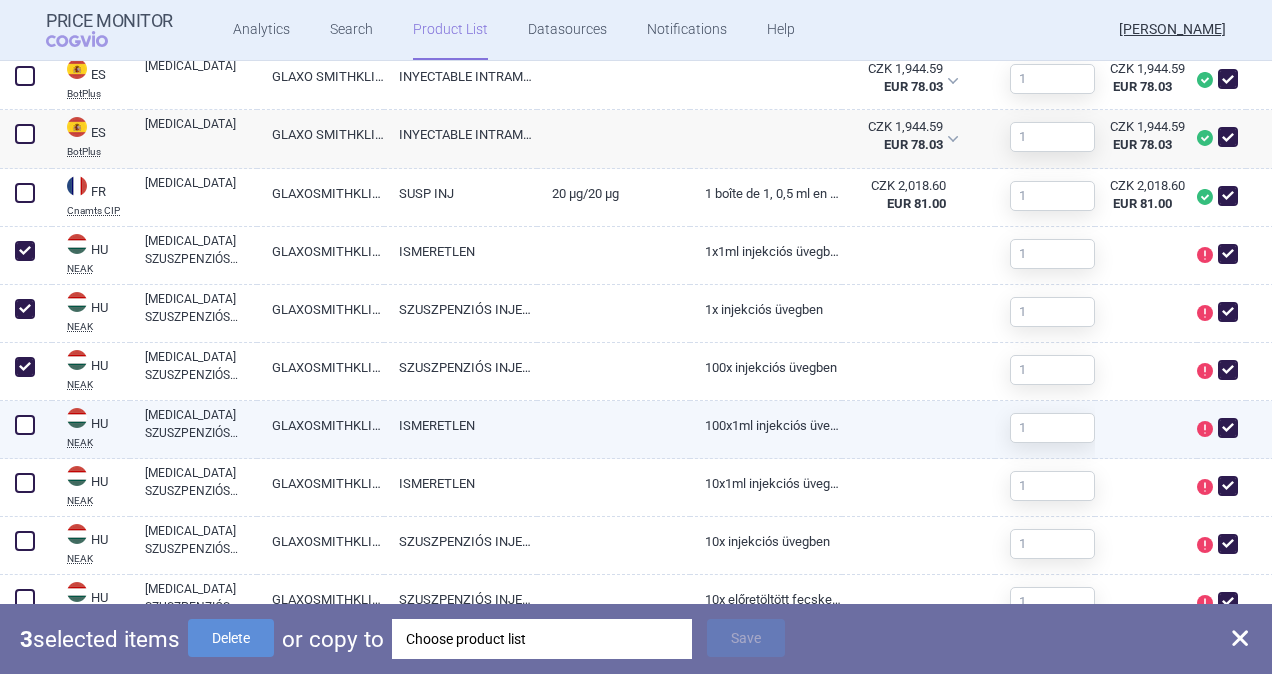 click at bounding box center (25, 425) 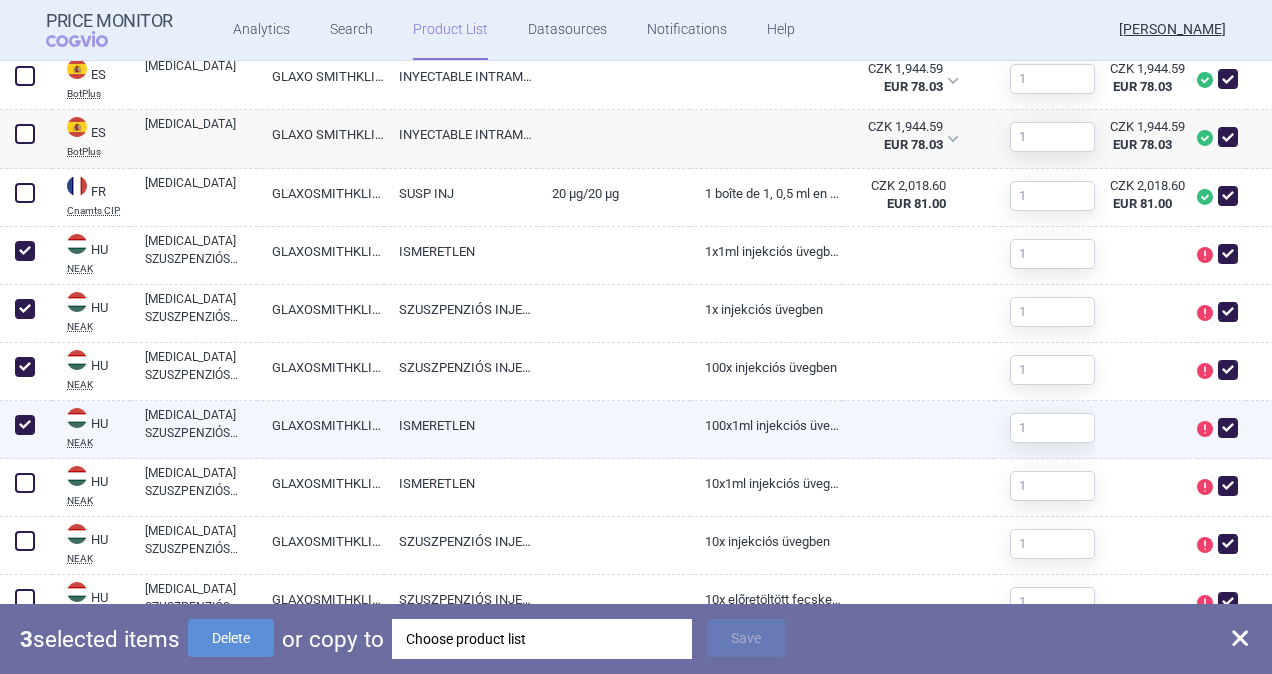 checkbox on "true" 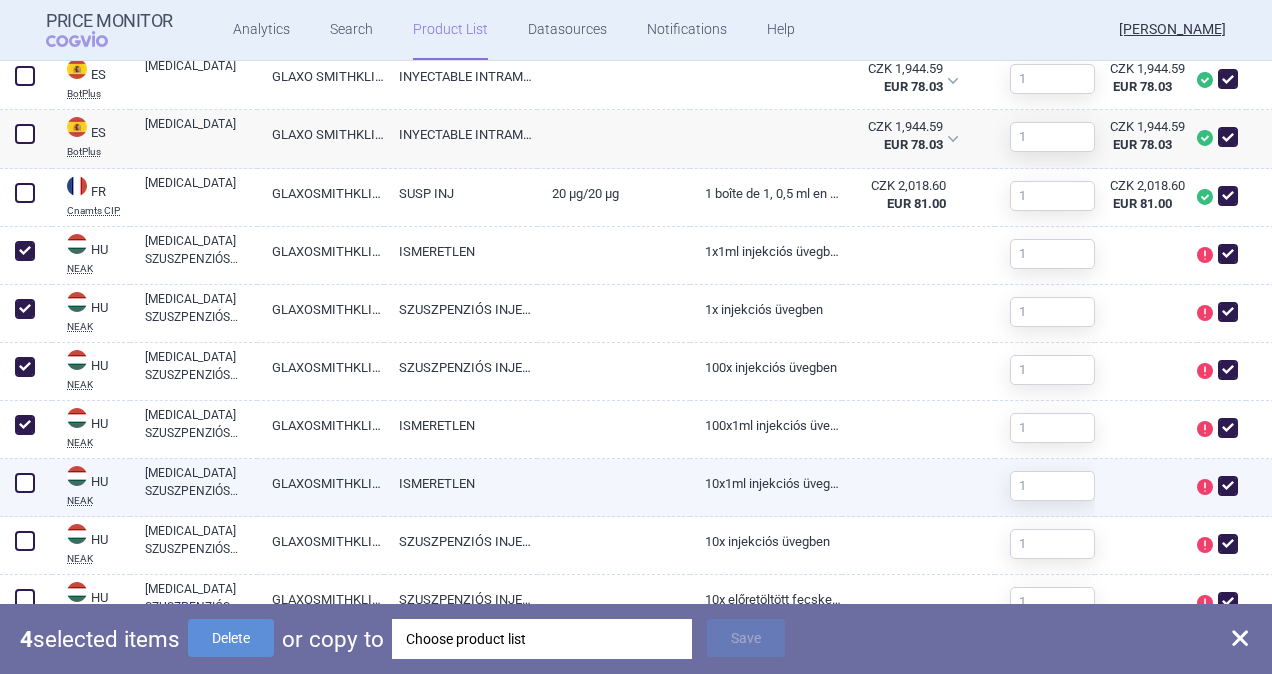 click at bounding box center (25, 483) 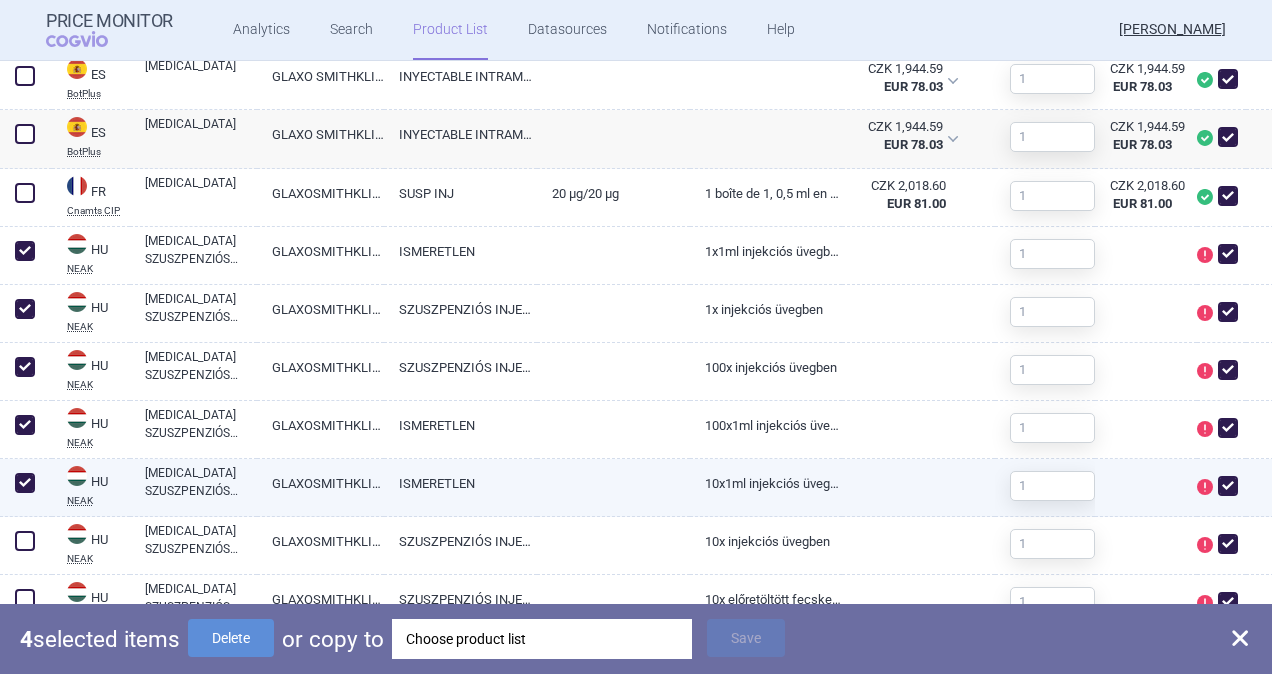 checkbox on "true" 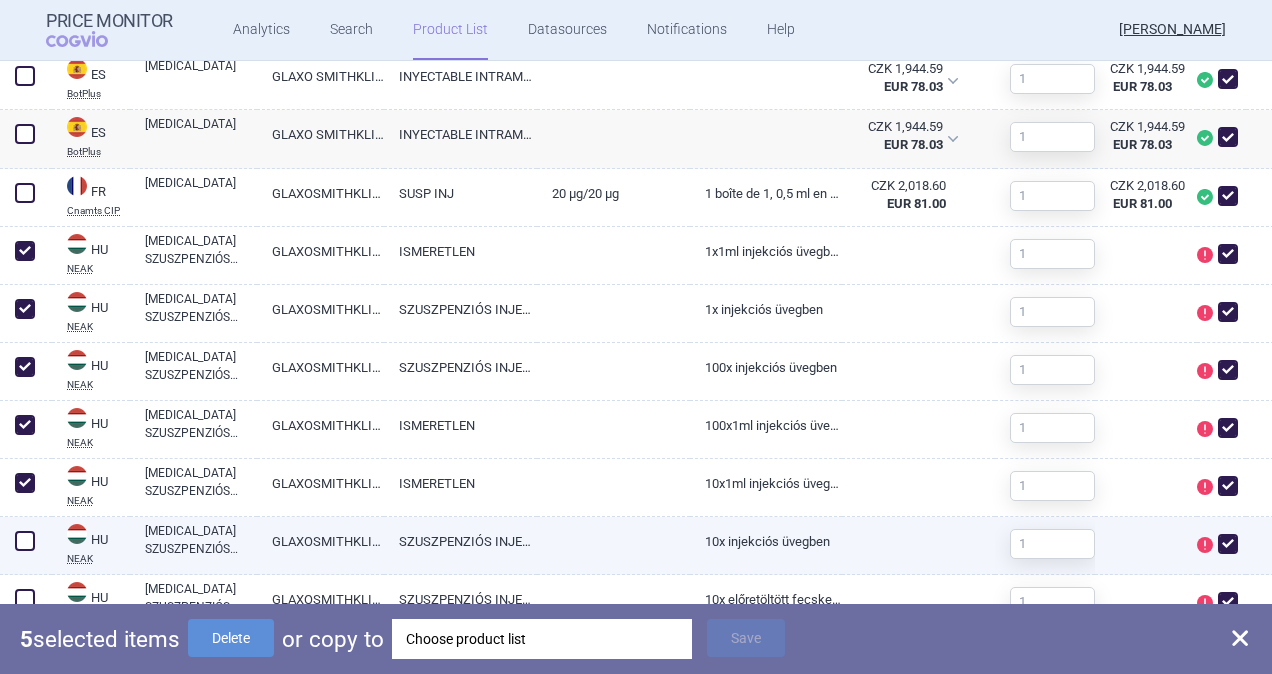 drag, startPoint x: 23, startPoint y: 530, endPoint x: 24, endPoint y: 562, distance: 32.01562 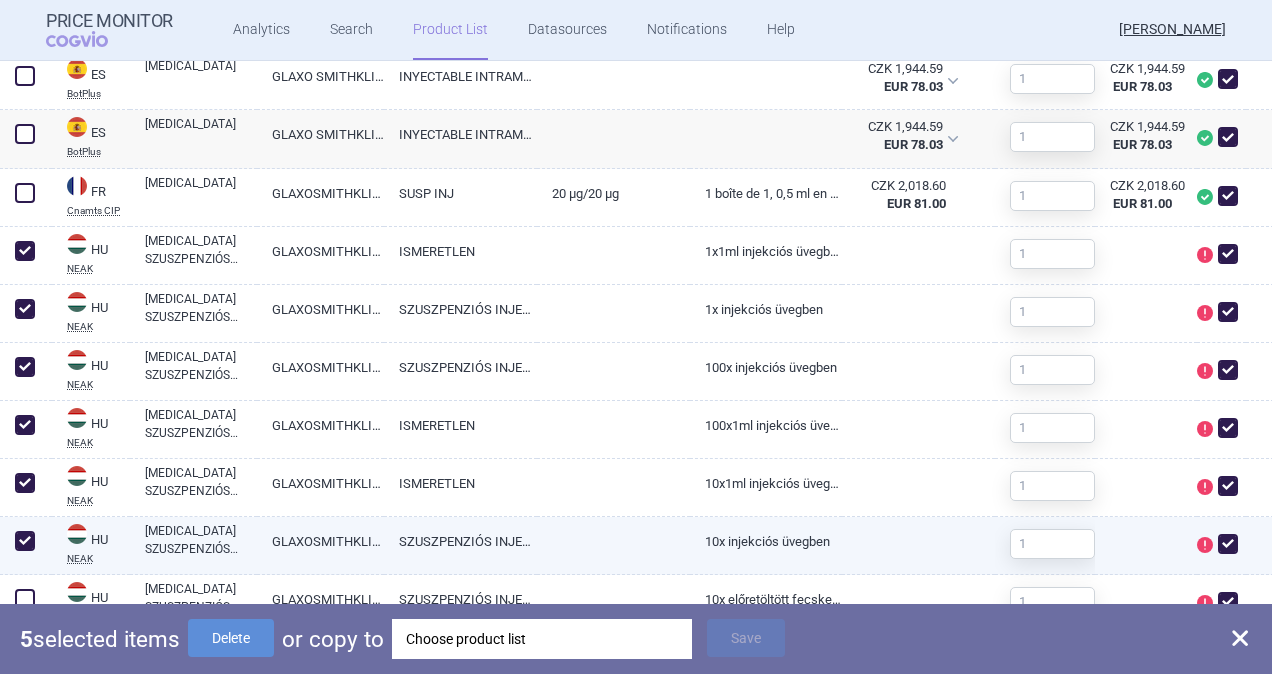 checkbox on "true" 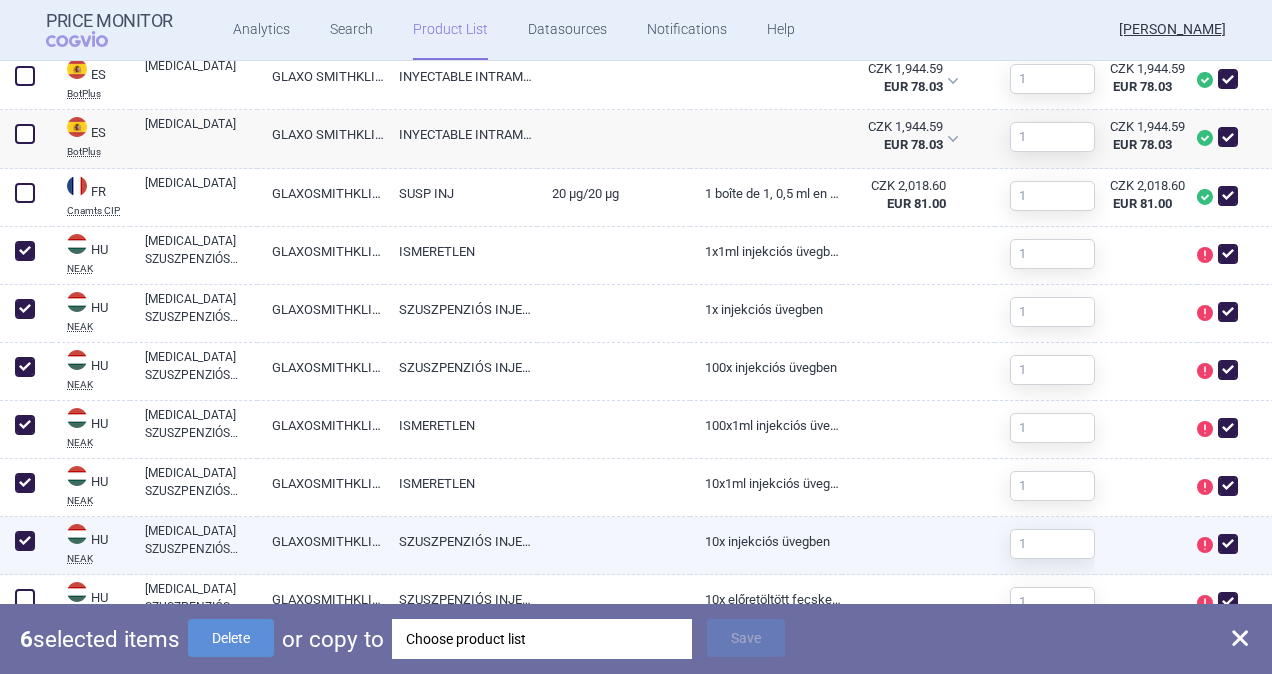 drag, startPoint x: 22, startPoint y: 585, endPoint x: 37, endPoint y: 560, distance: 29.15476 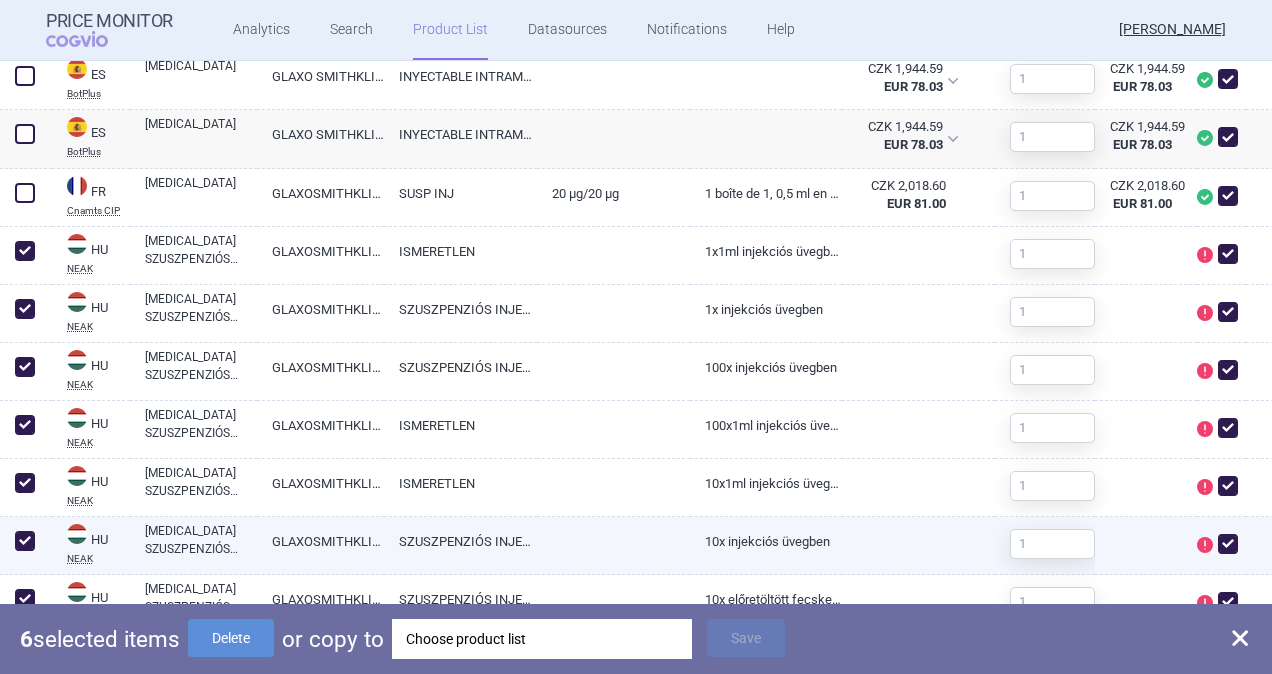 checkbox on "true" 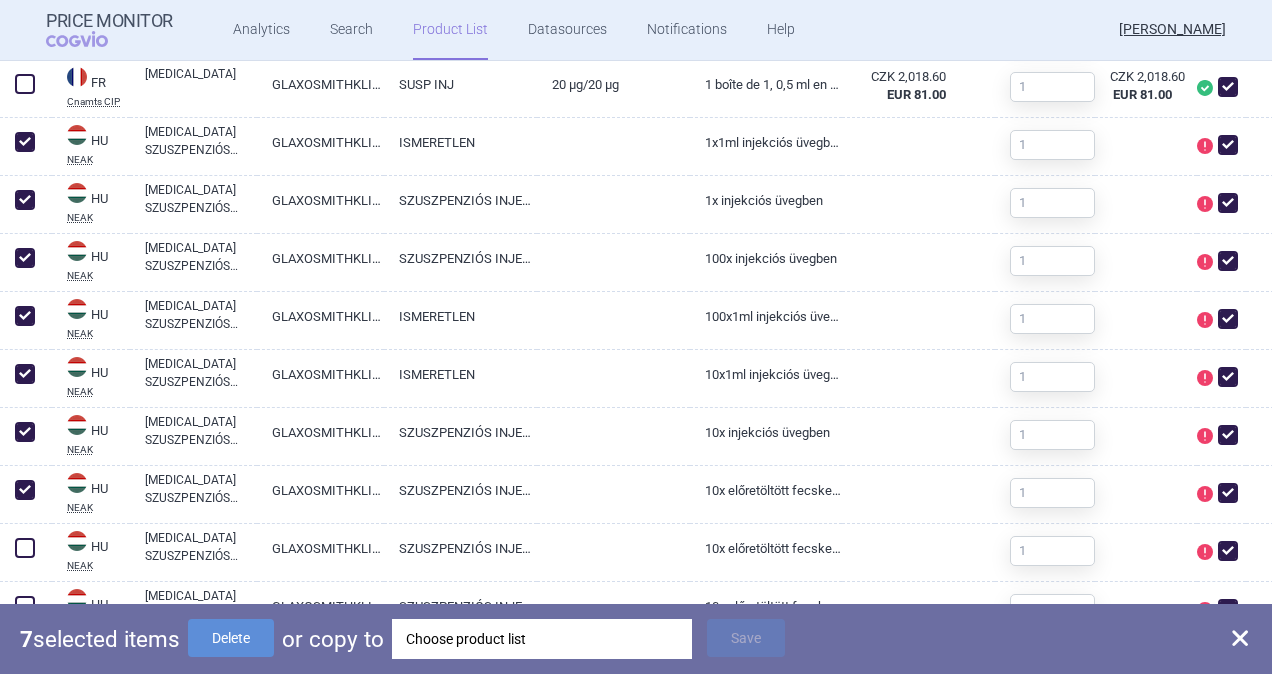 scroll, scrollTop: 1300, scrollLeft: 0, axis: vertical 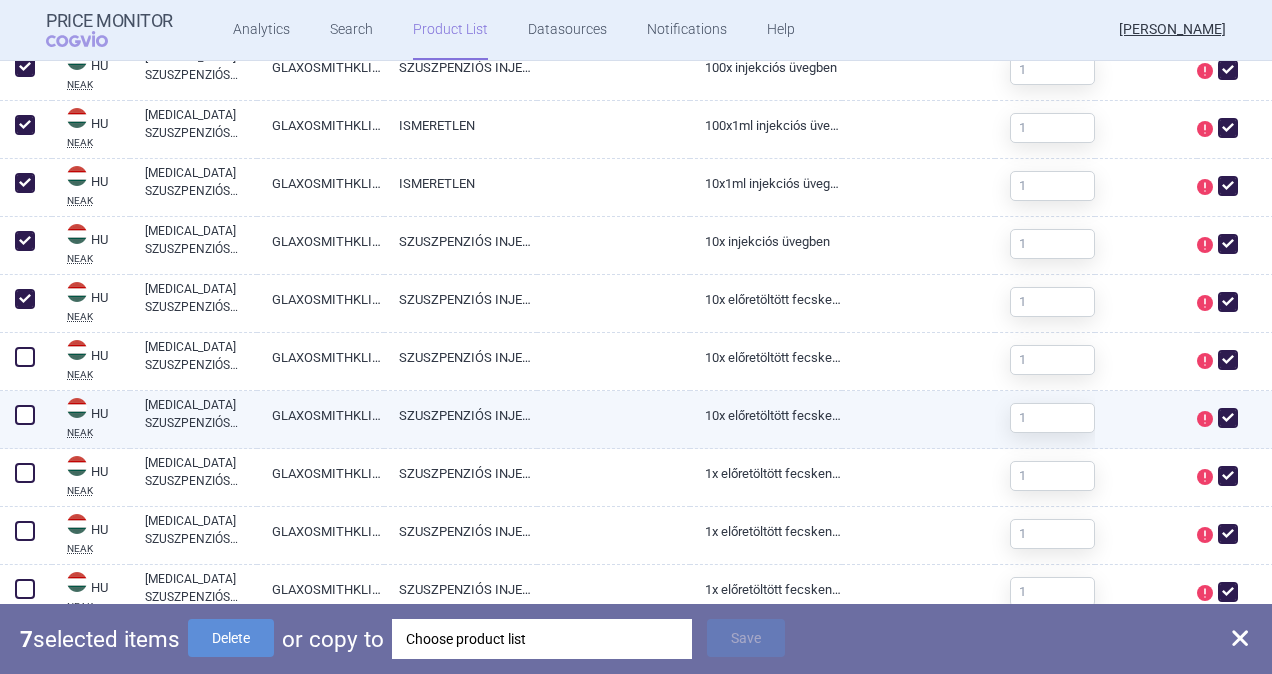 drag, startPoint x: 18, startPoint y: 353, endPoint x: 31, endPoint y: 418, distance: 66.287254 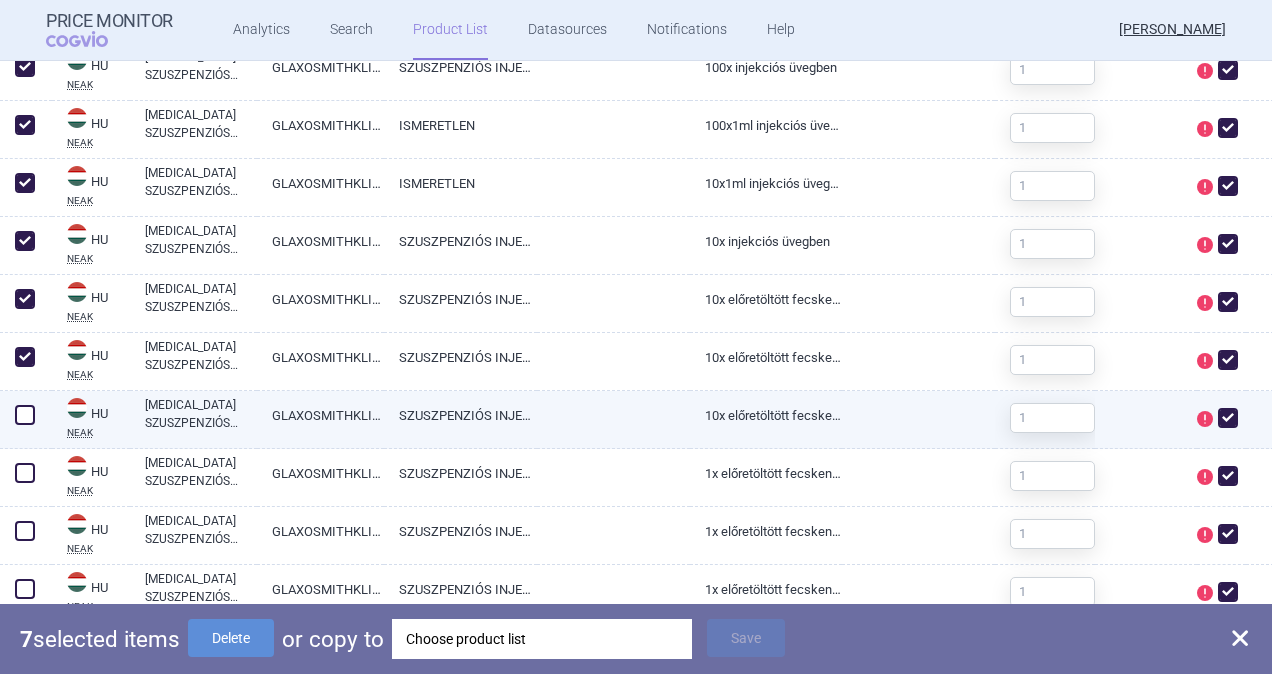 checkbox on "true" 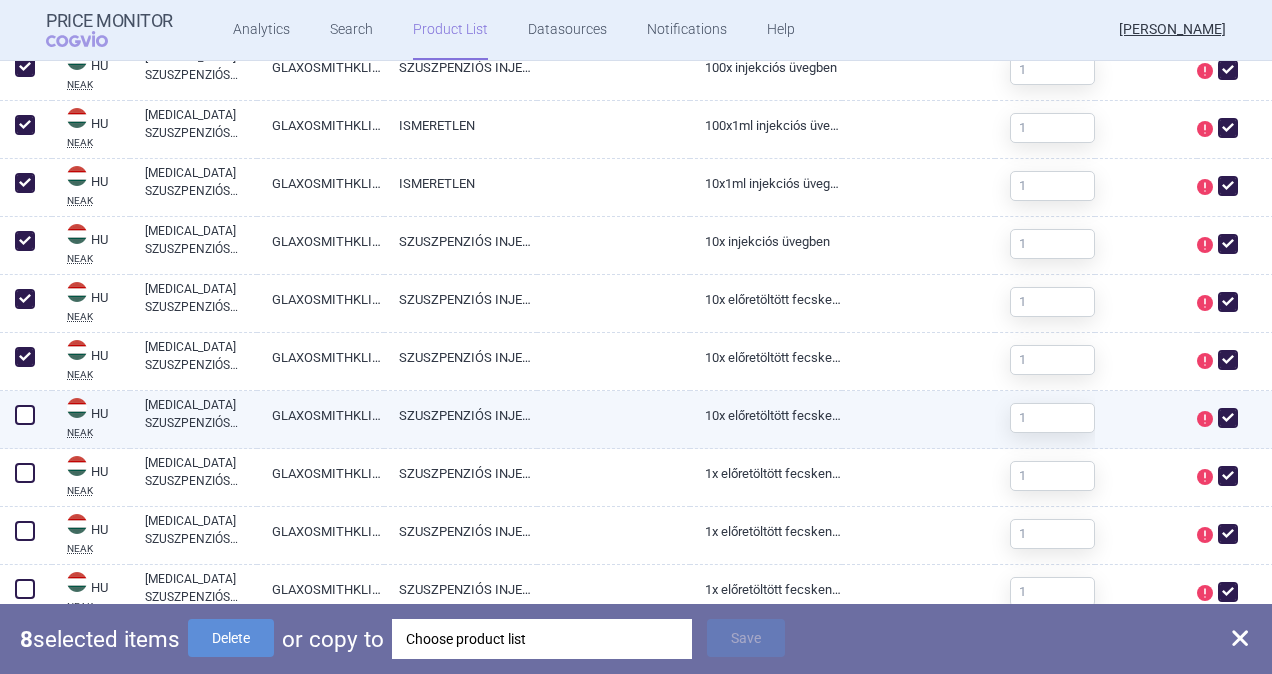drag, startPoint x: 27, startPoint y: 416, endPoint x: 31, endPoint y: 429, distance: 13.601471 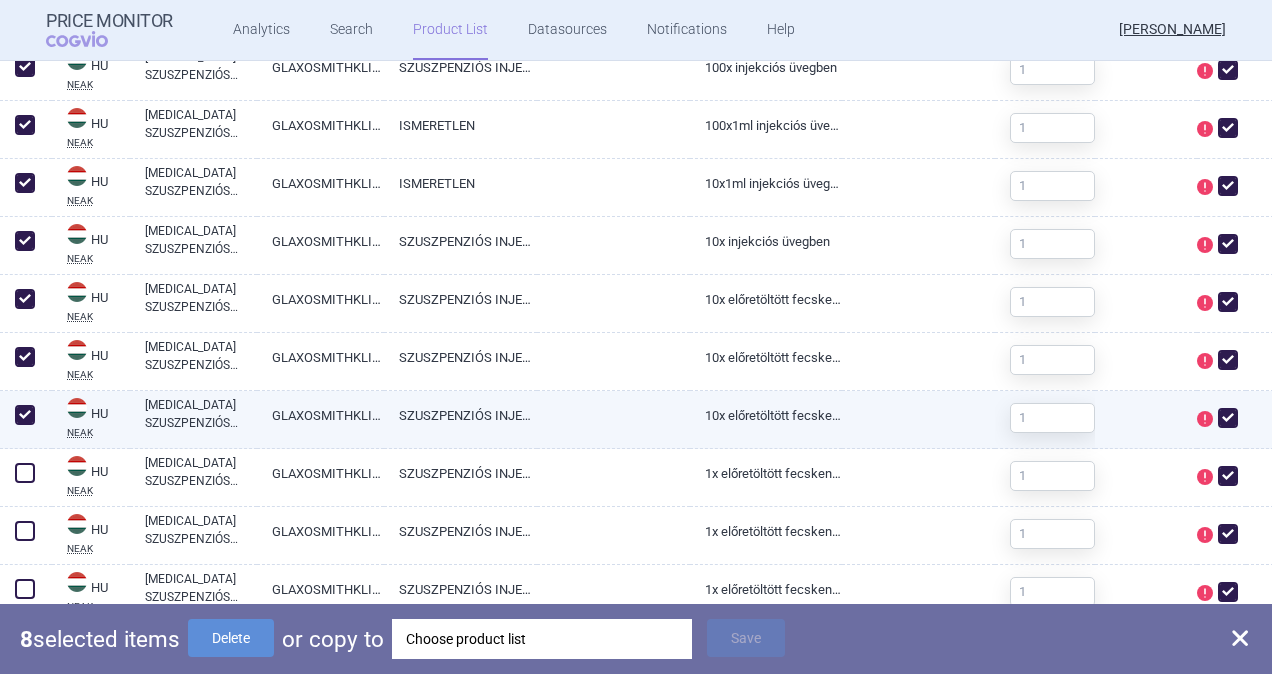 checkbox on "true" 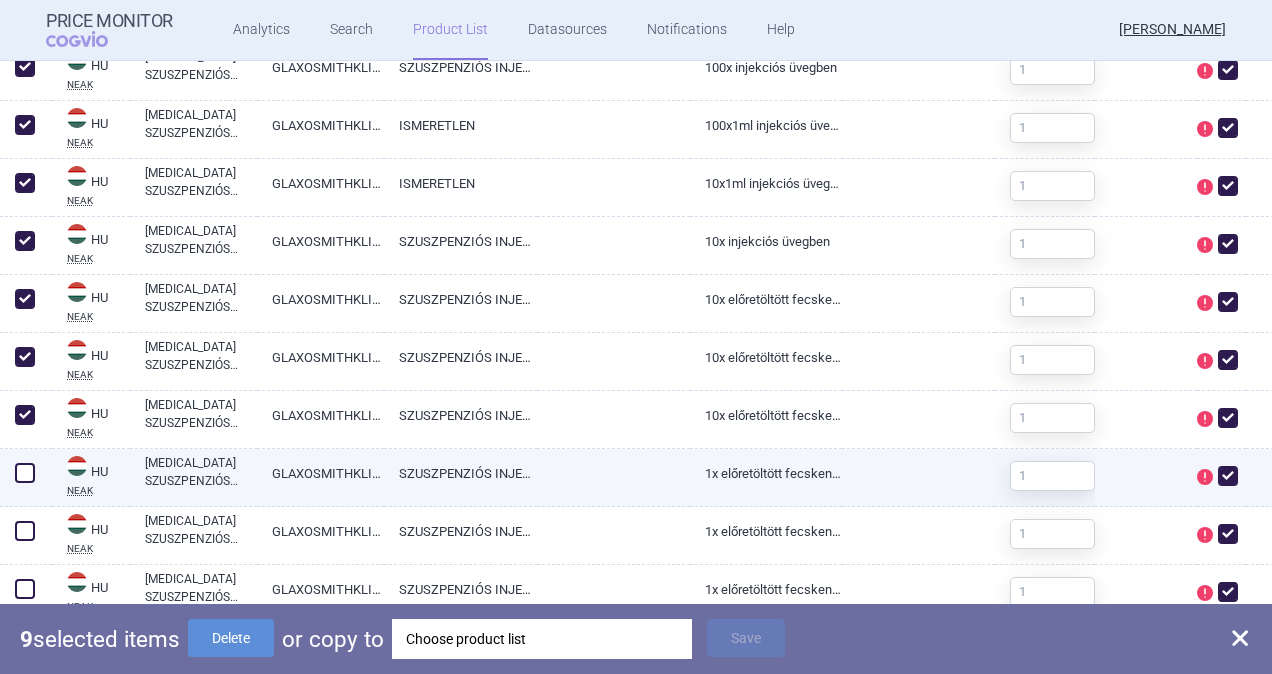 drag, startPoint x: 29, startPoint y: 469, endPoint x: 28, endPoint y: 492, distance: 23.021729 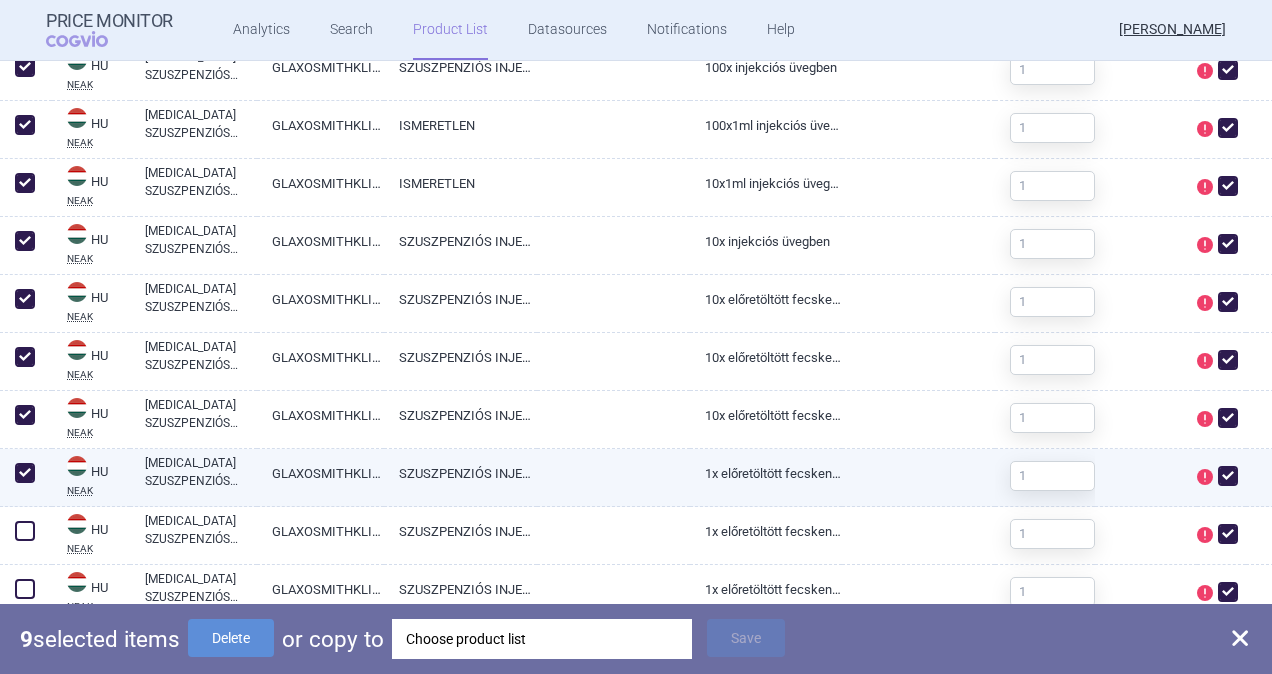 checkbox on "true" 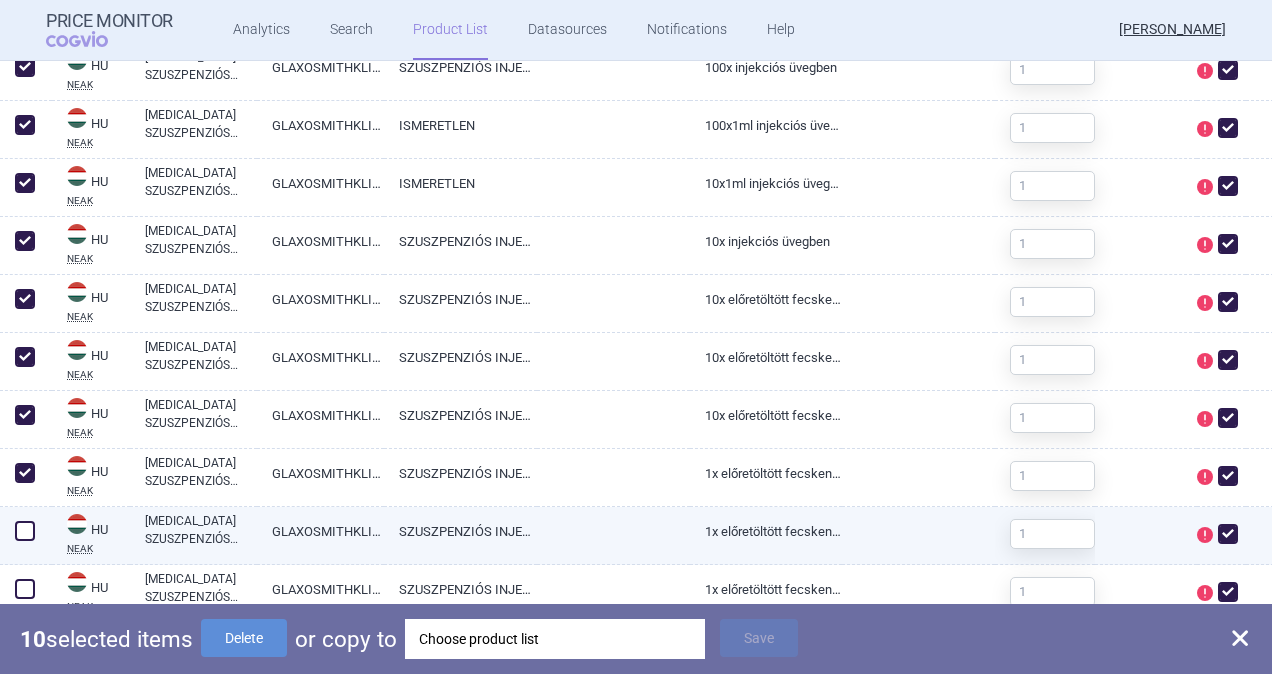 drag, startPoint x: 22, startPoint y: 528, endPoint x: 20, endPoint y: 554, distance: 26.076809 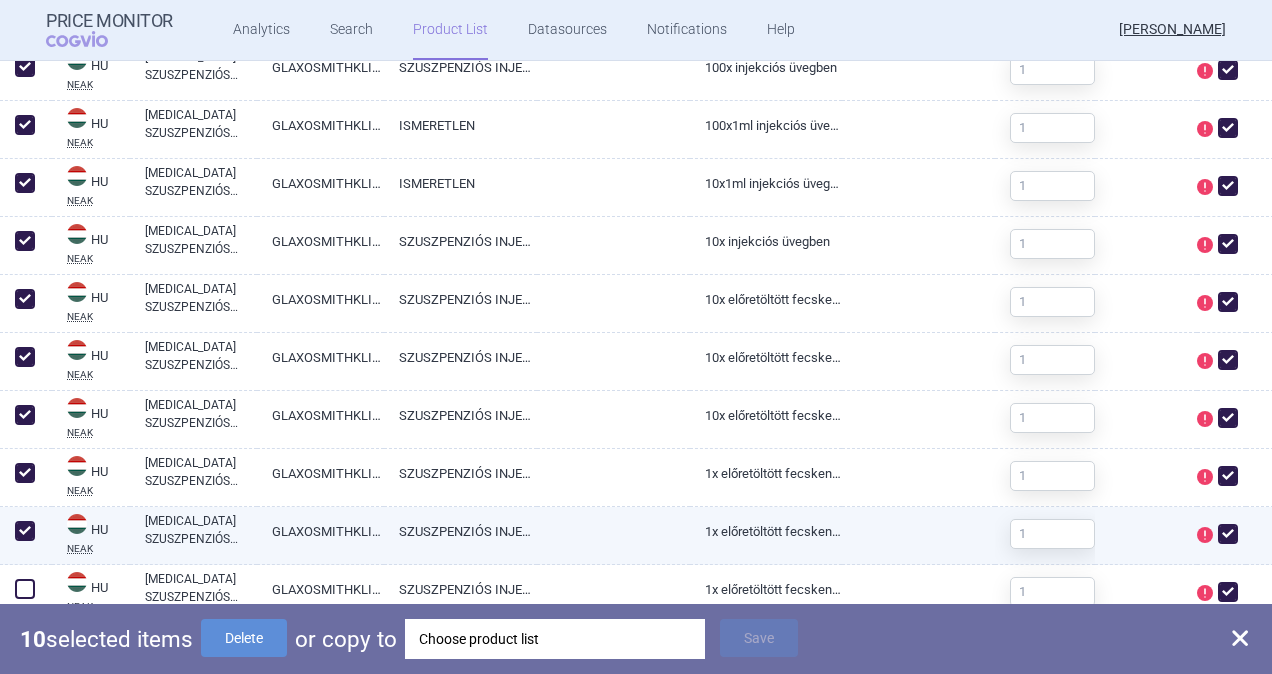 checkbox on "true" 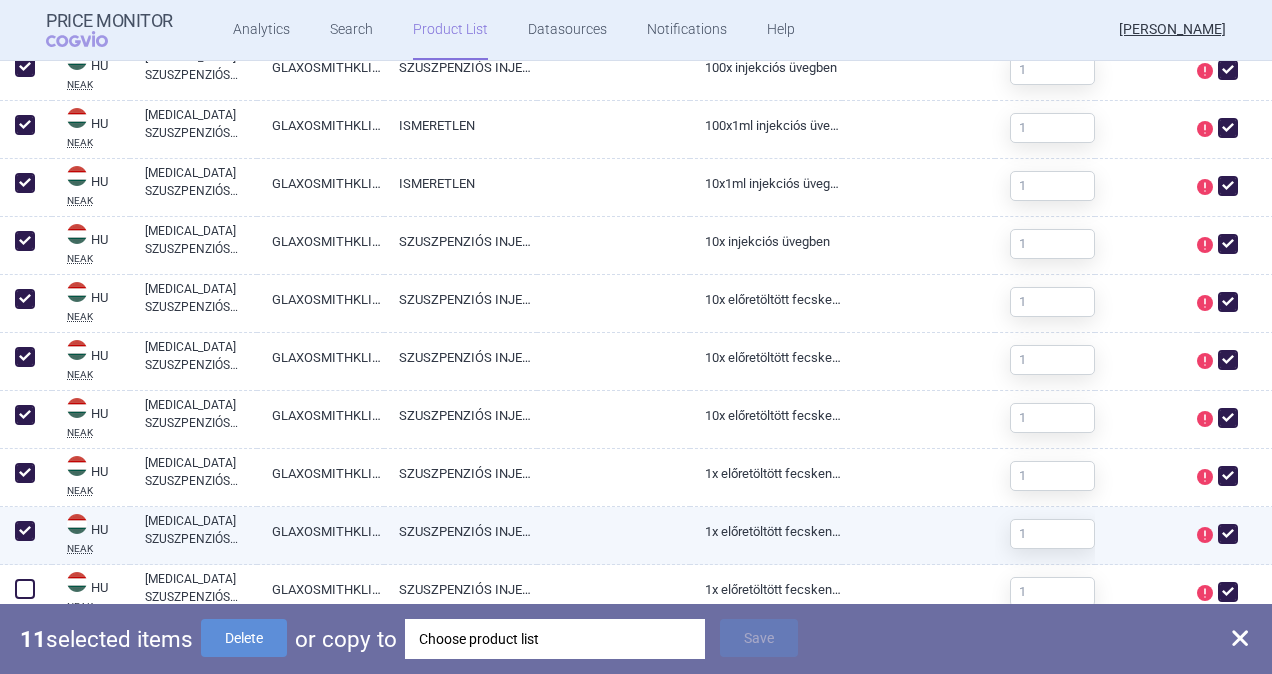 drag, startPoint x: 16, startPoint y: 584, endPoint x: 68, endPoint y: 520, distance: 82.46211 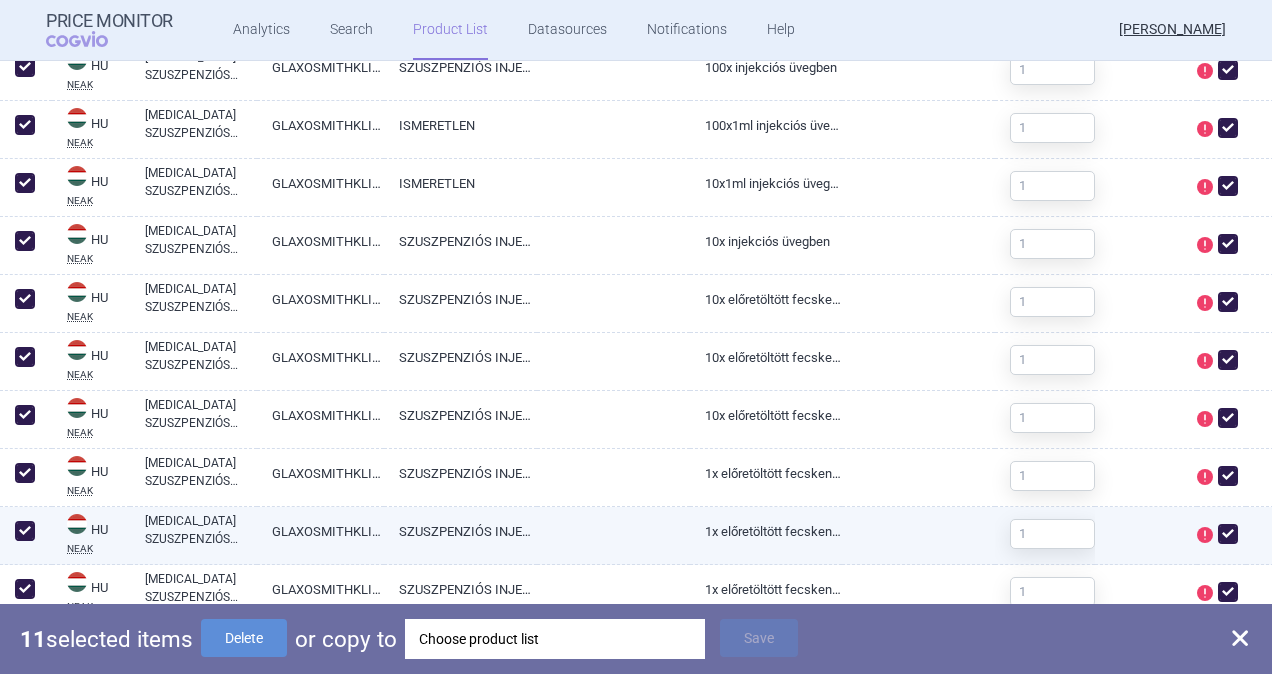 checkbox on "true" 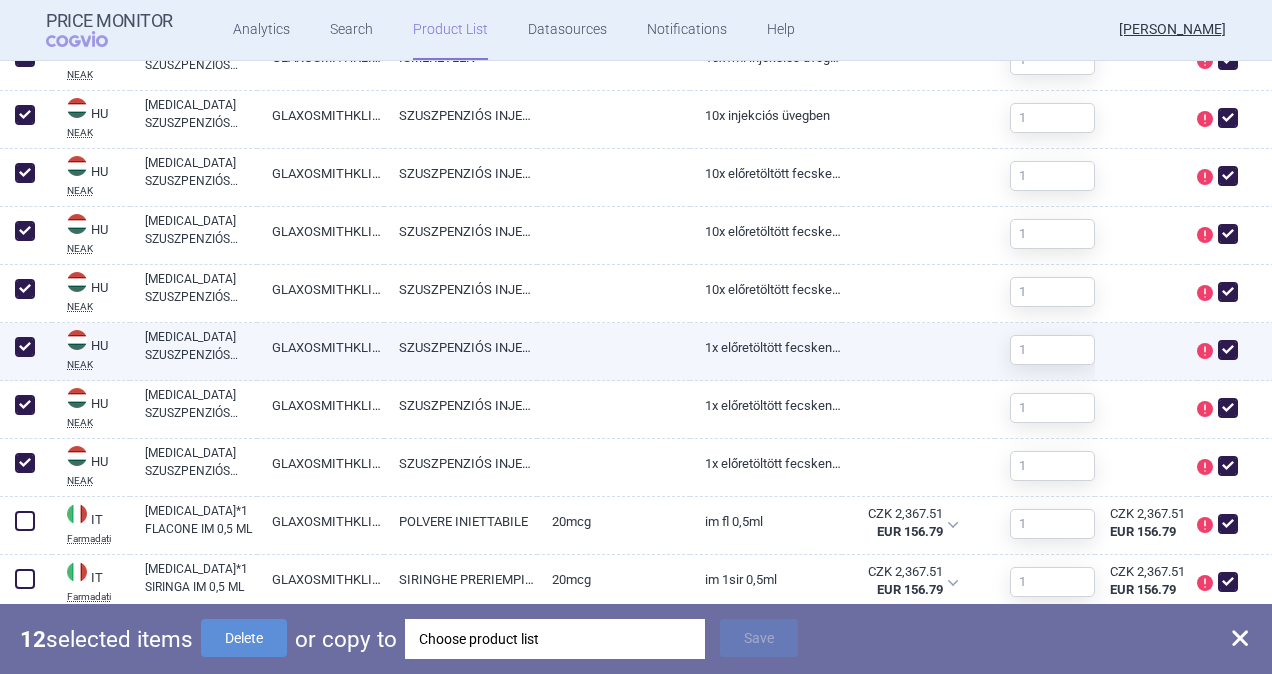 scroll, scrollTop: 1600, scrollLeft: 0, axis: vertical 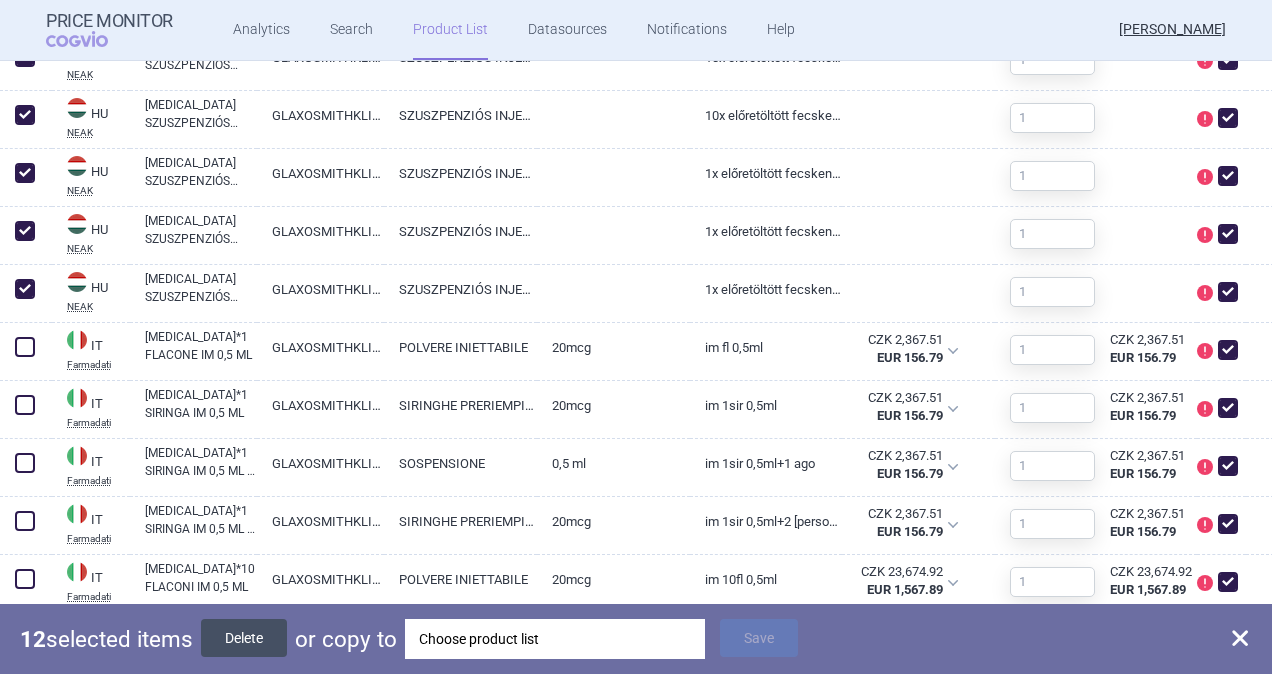 drag, startPoint x: 255, startPoint y: 636, endPoint x: 221, endPoint y: 645, distance: 35.17101 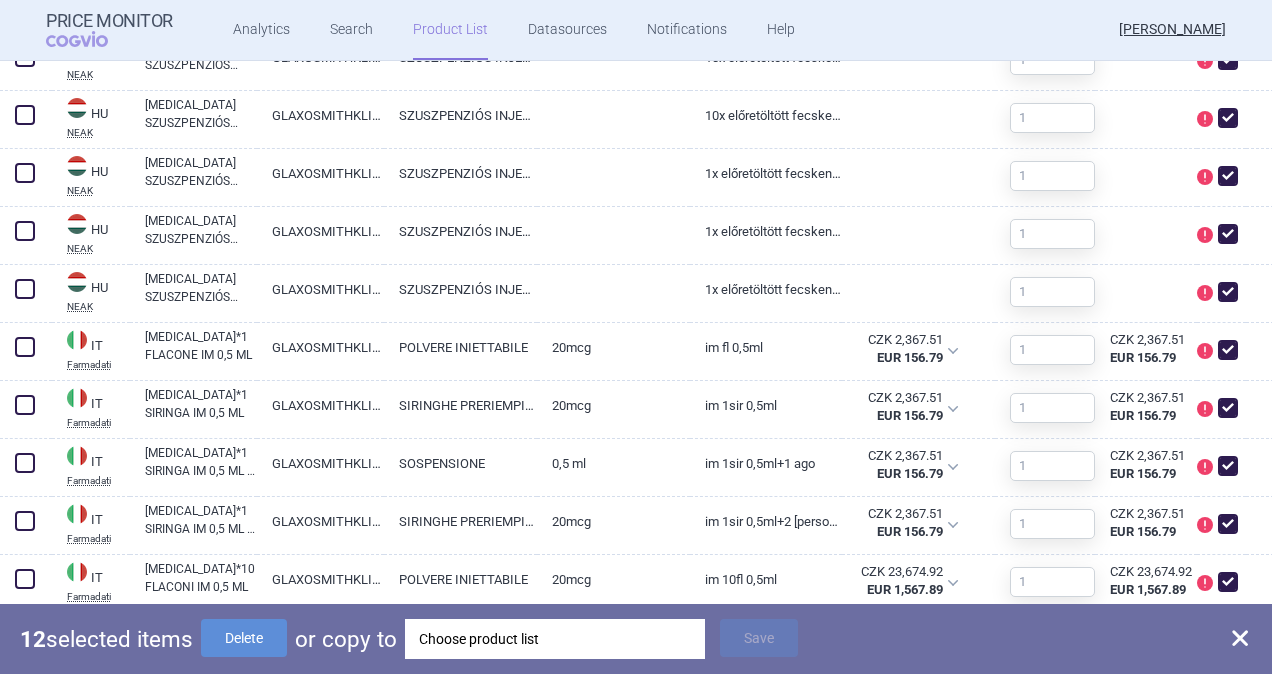 checkbox on "false" 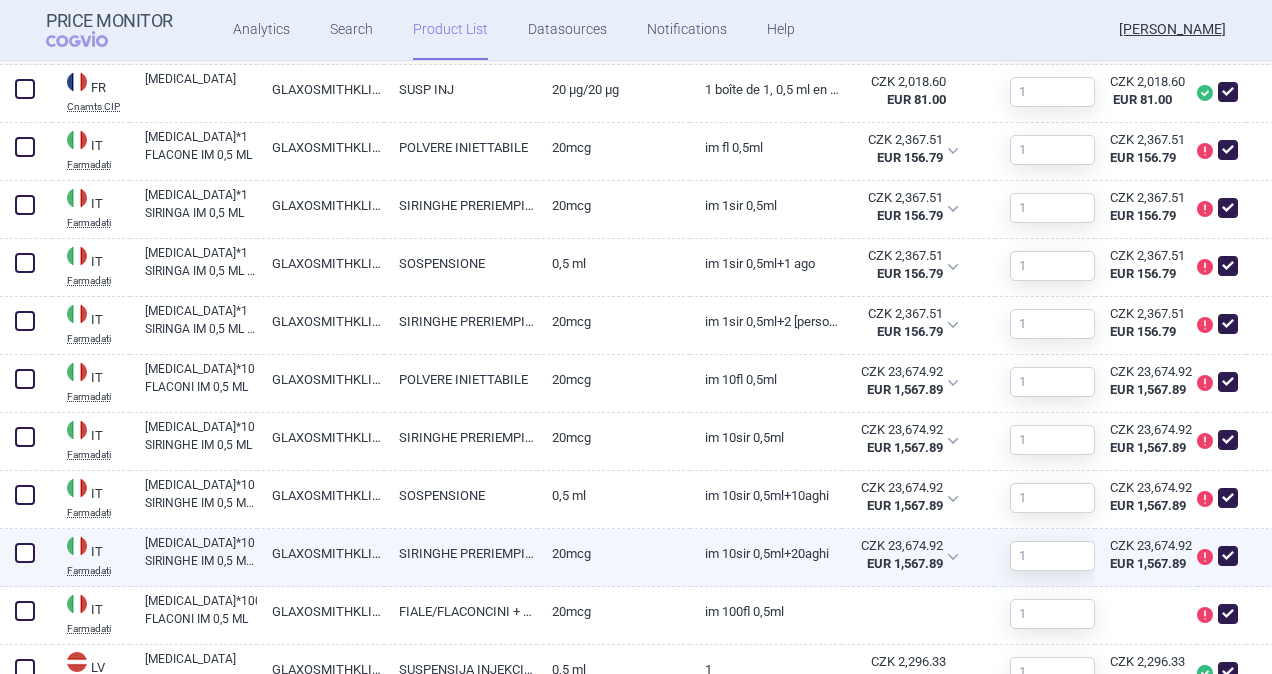 scroll, scrollTop: 1304, scrollLeft: 0, axis: vertical 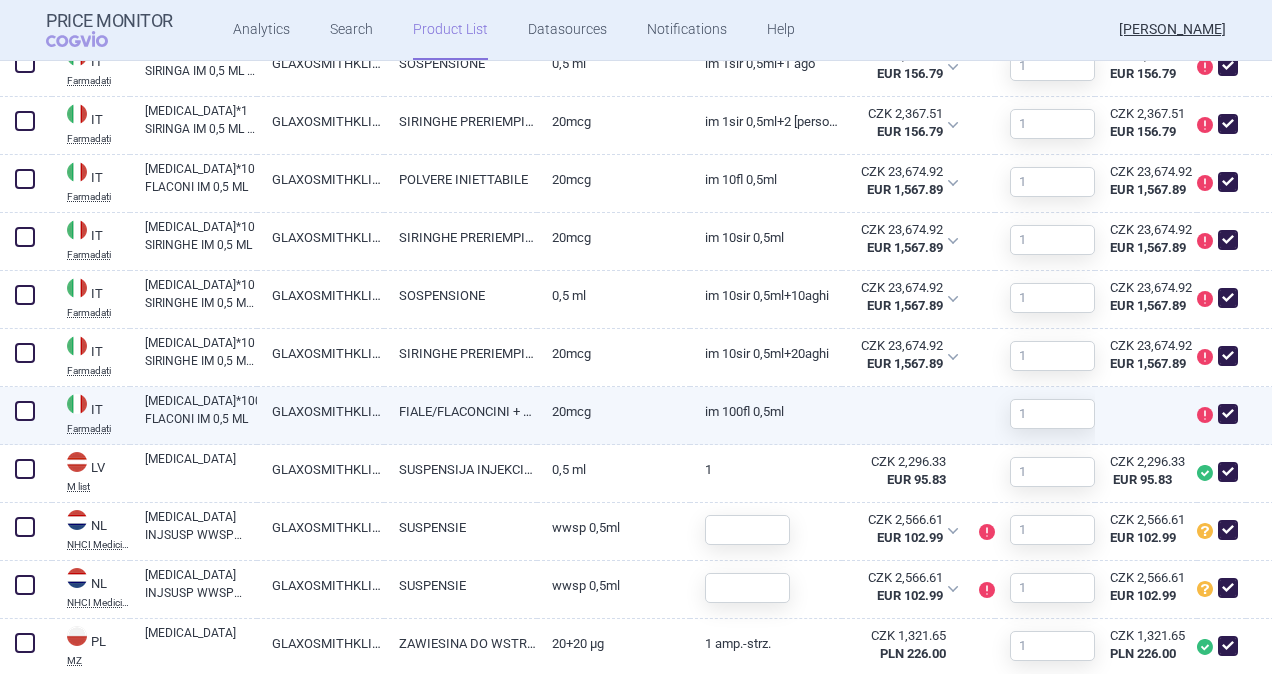 click at bounding box center (25, 411) 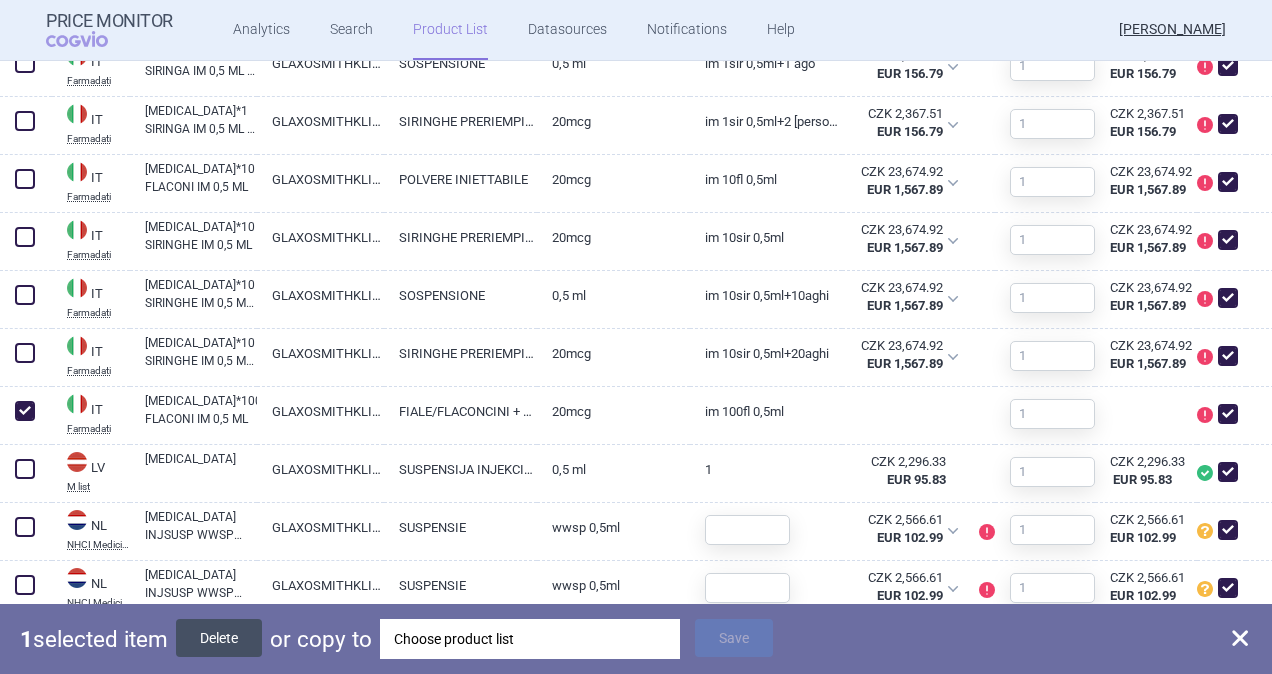 click on "Delete" at bounding box center (219, 638) 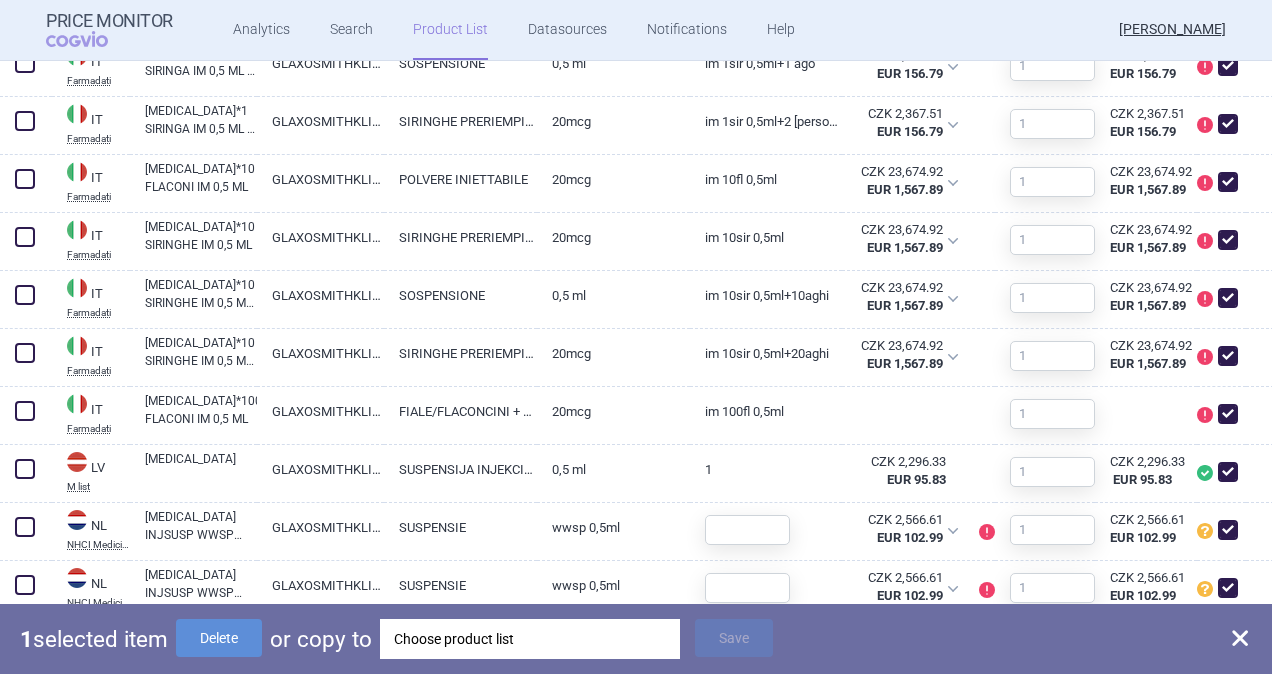 checkbox on "false" 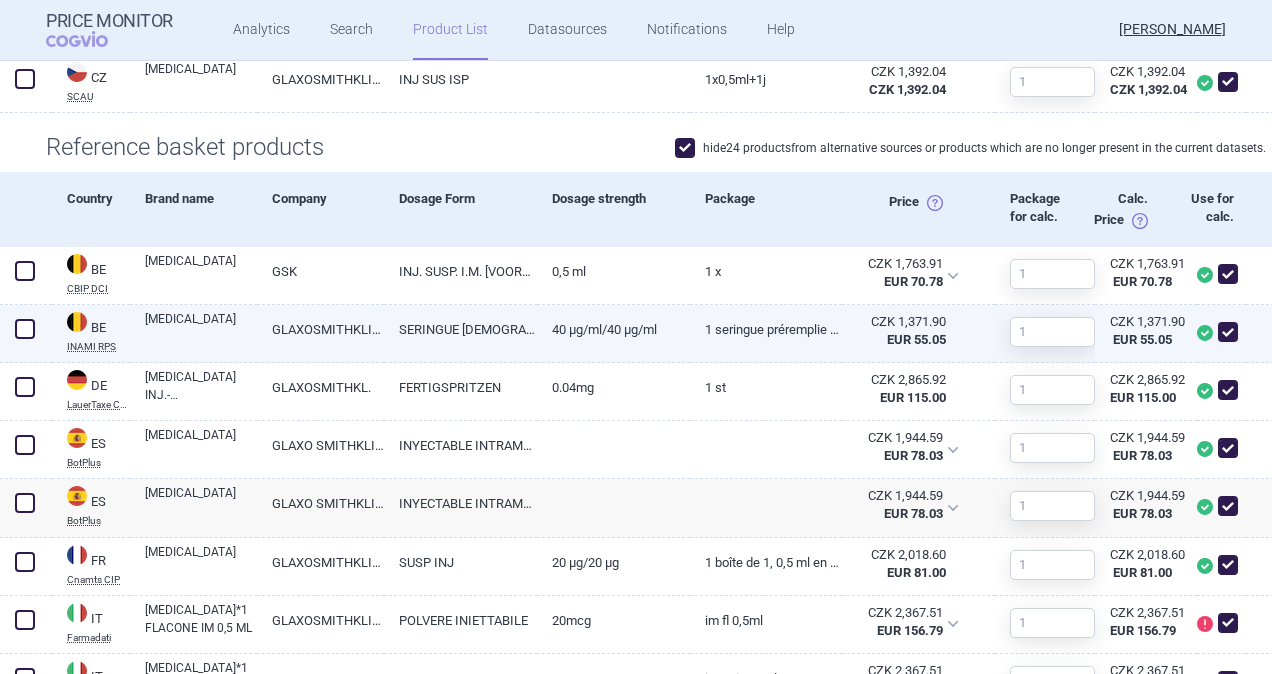 scroll, scrollTop: 1000, scrollLeft: 0, axis: vertical 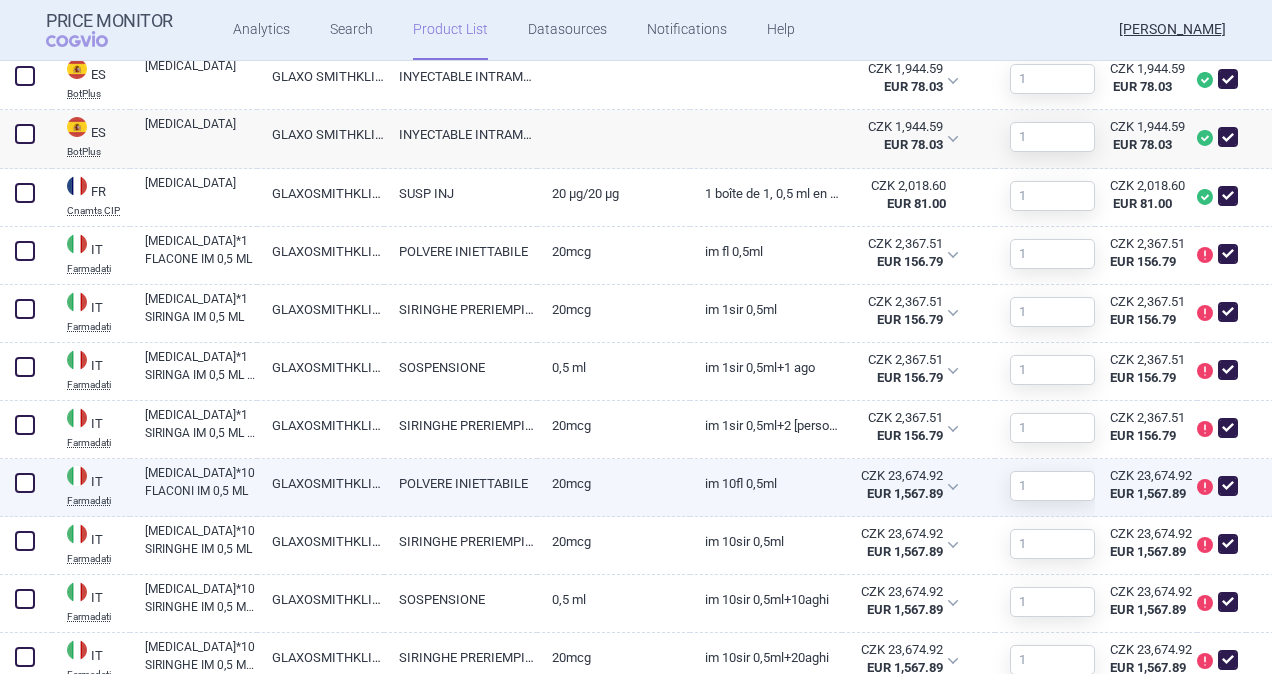 click at bounding box center (25, 483) 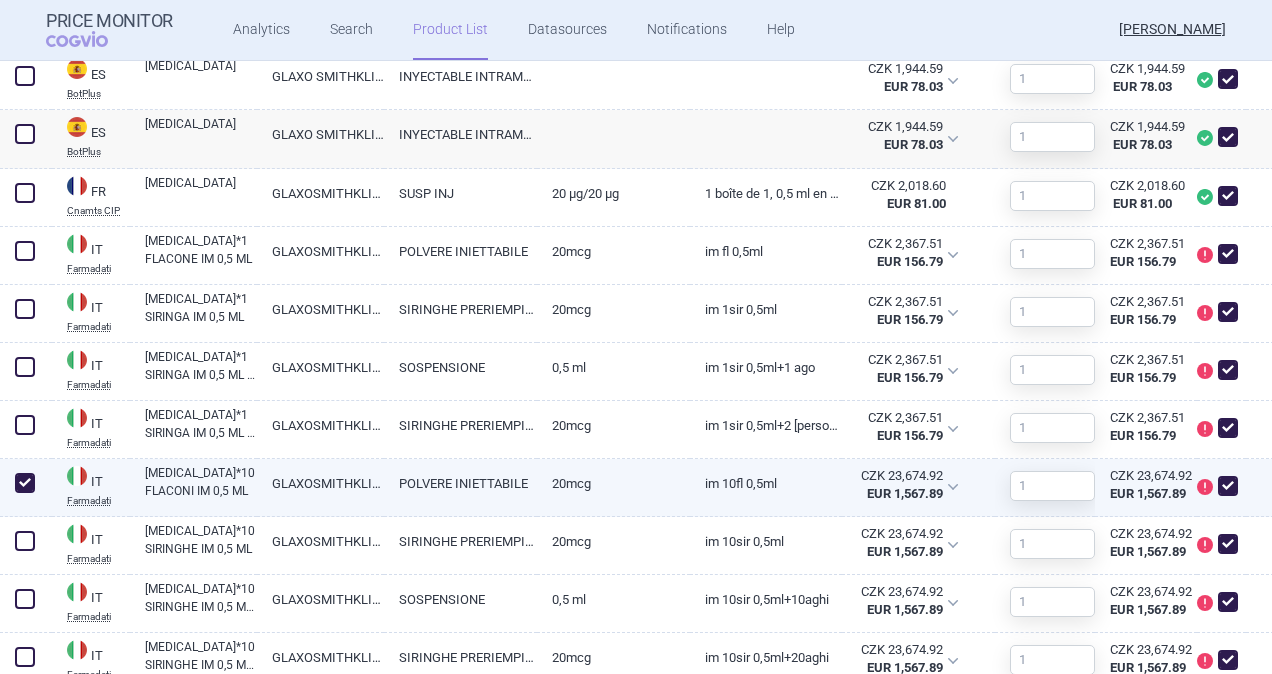 checkbox on "true" 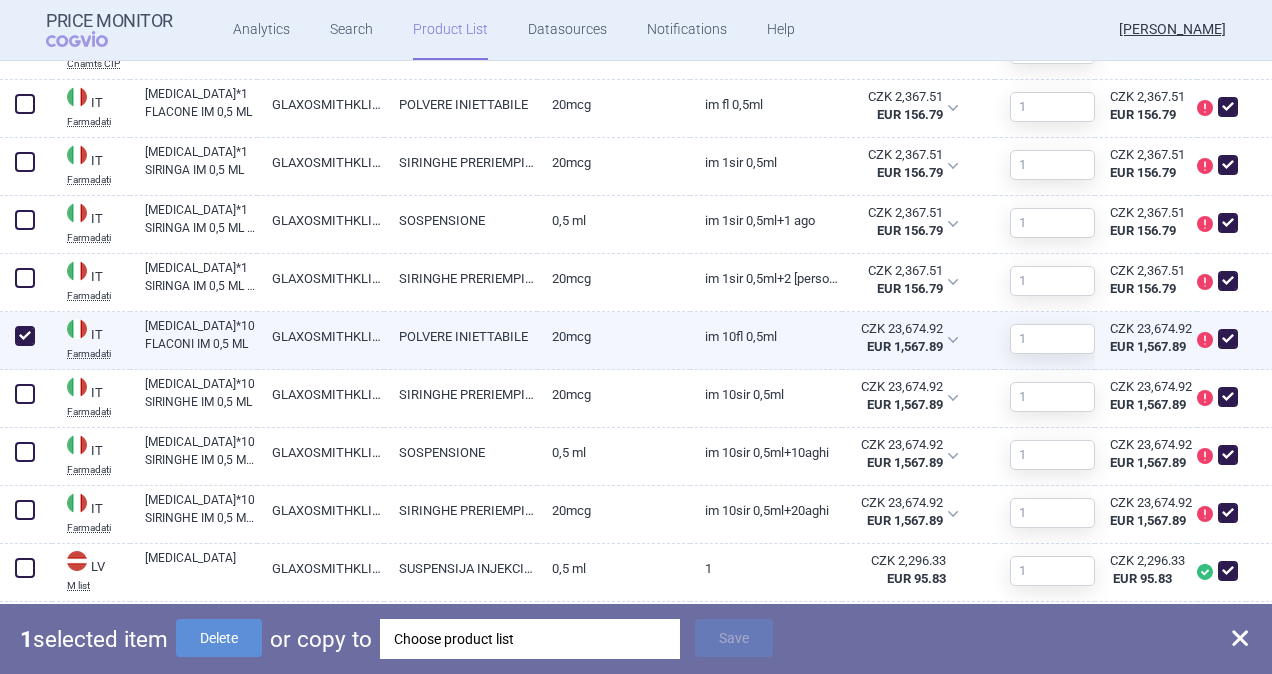 scroll, scrollTop: 1200, scrollLeft: 0, axis: vertical 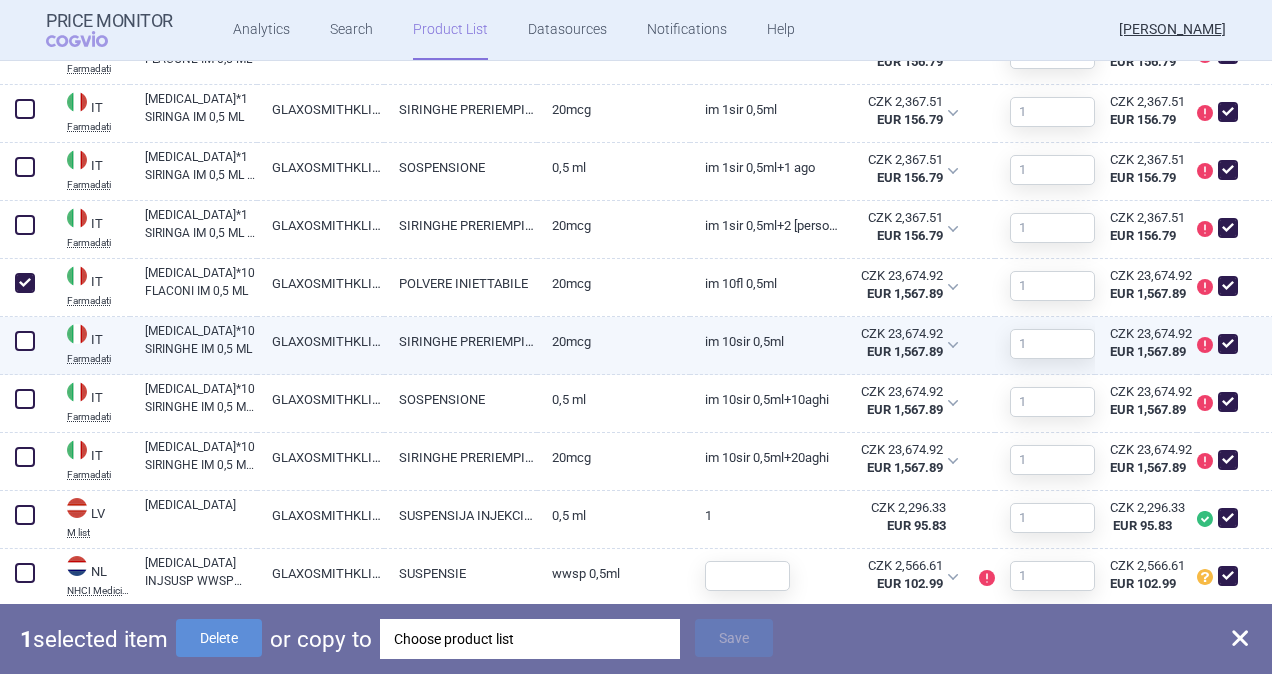 click at bounding box center (25, 341) 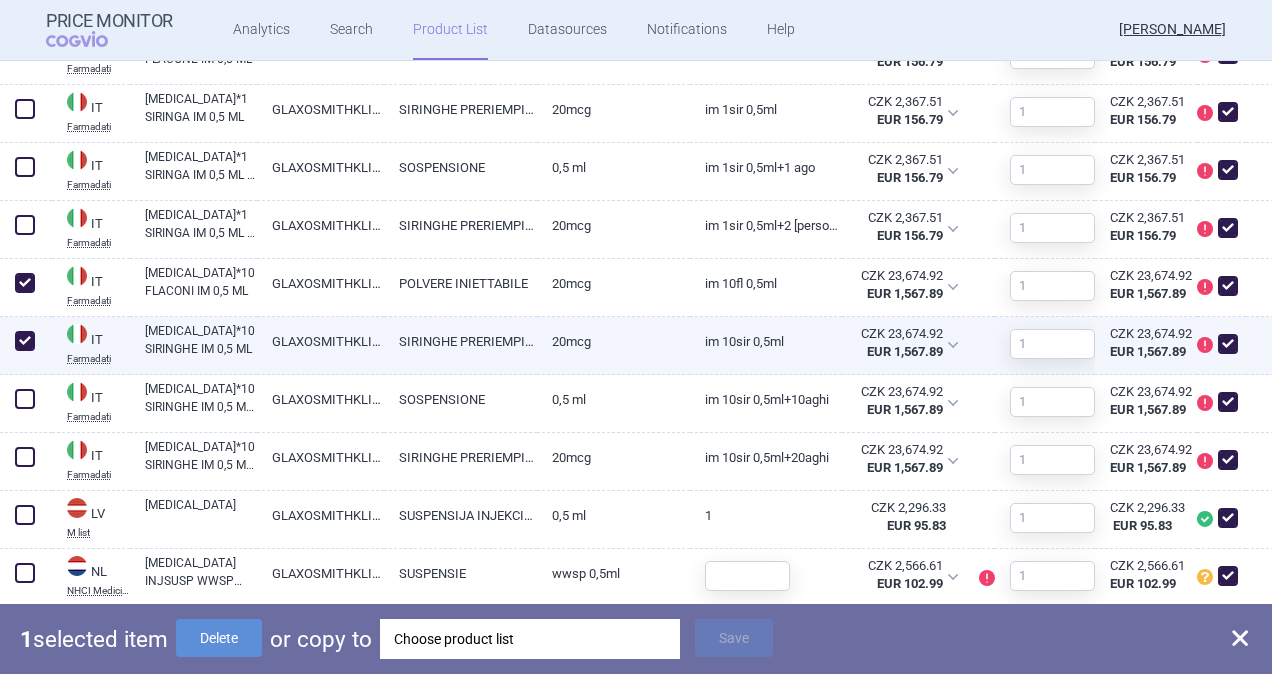 checkbox on "true" 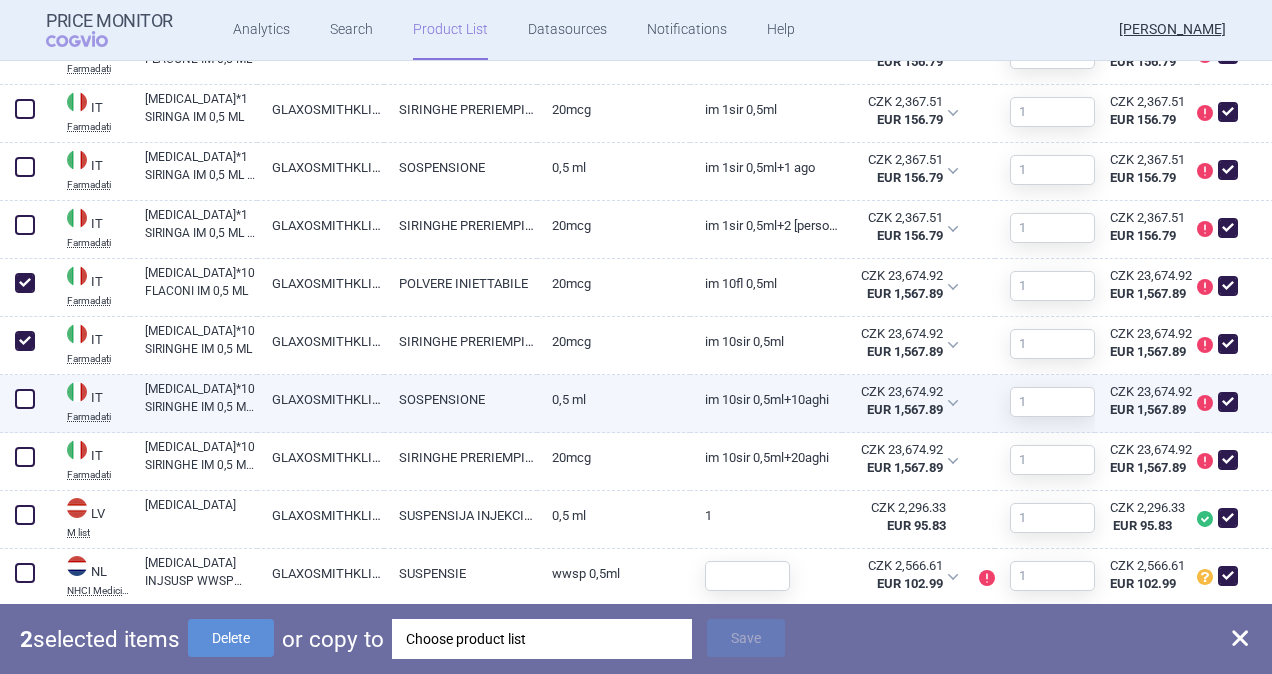 click at bounding box center (26, 404) 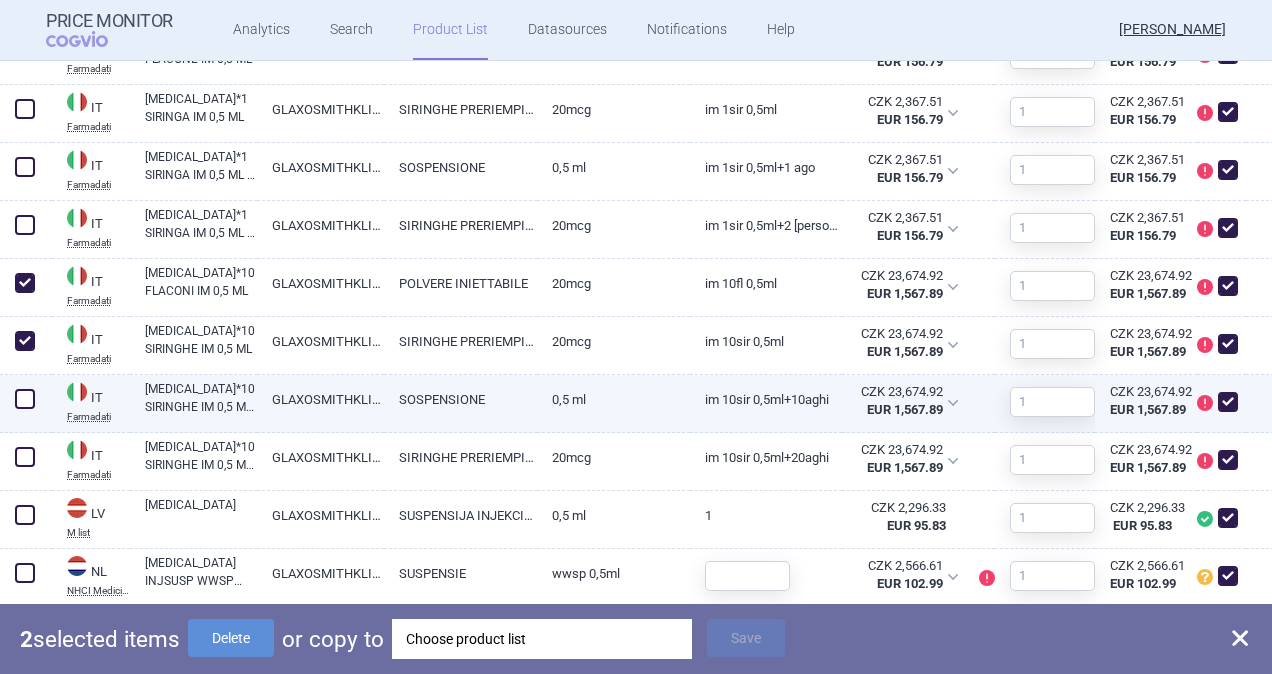 drag, startPoint x: 28, startPoint y: 398, endPoint x: 27, endPoint y: 428, distance: 30.016663 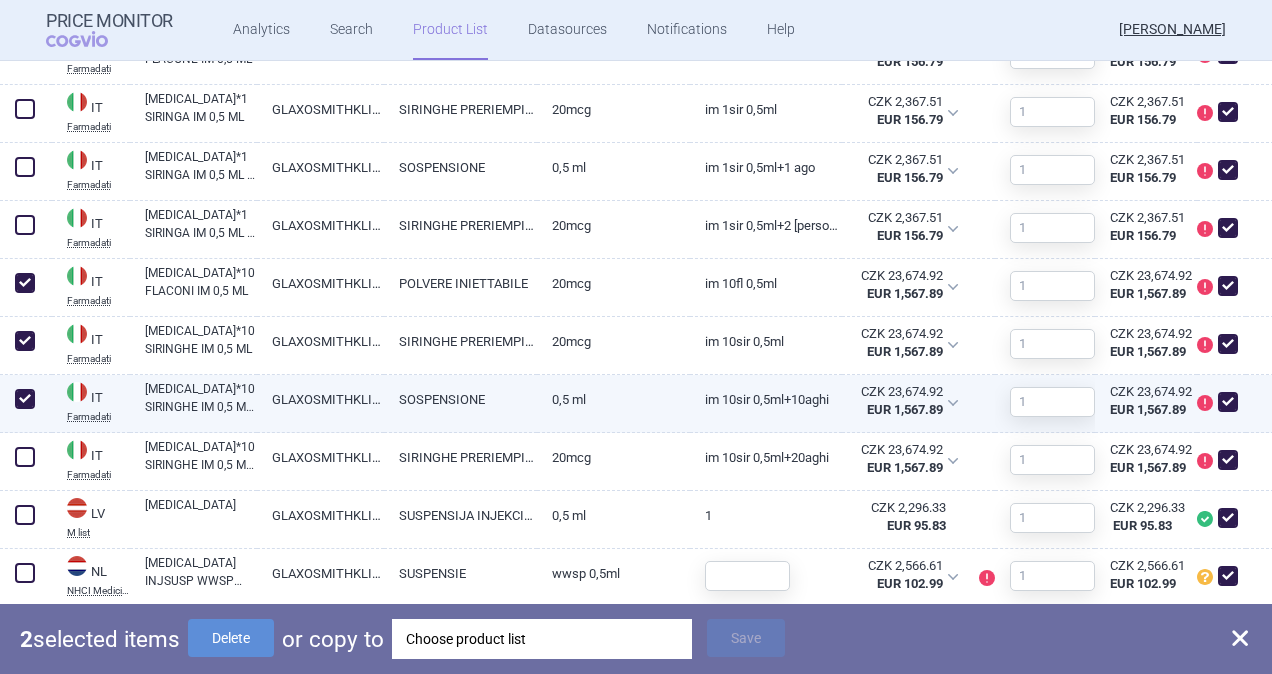 checkbox on "true" 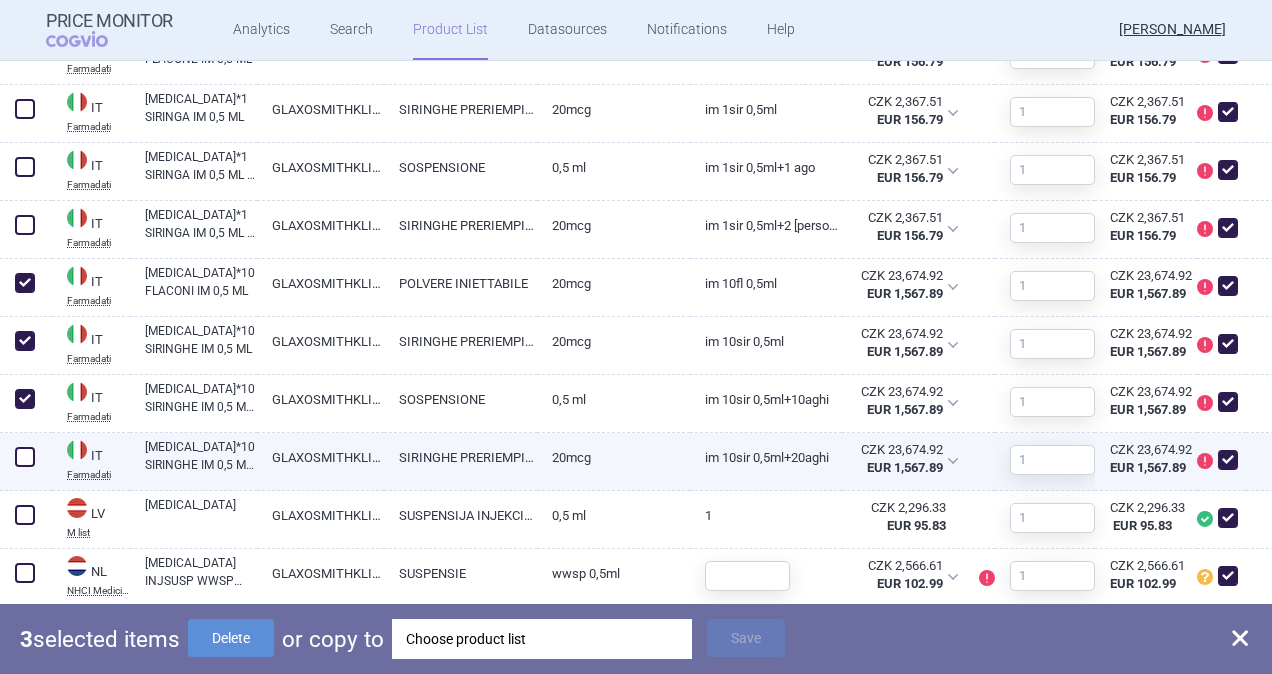click at bounding box center [25, 457] 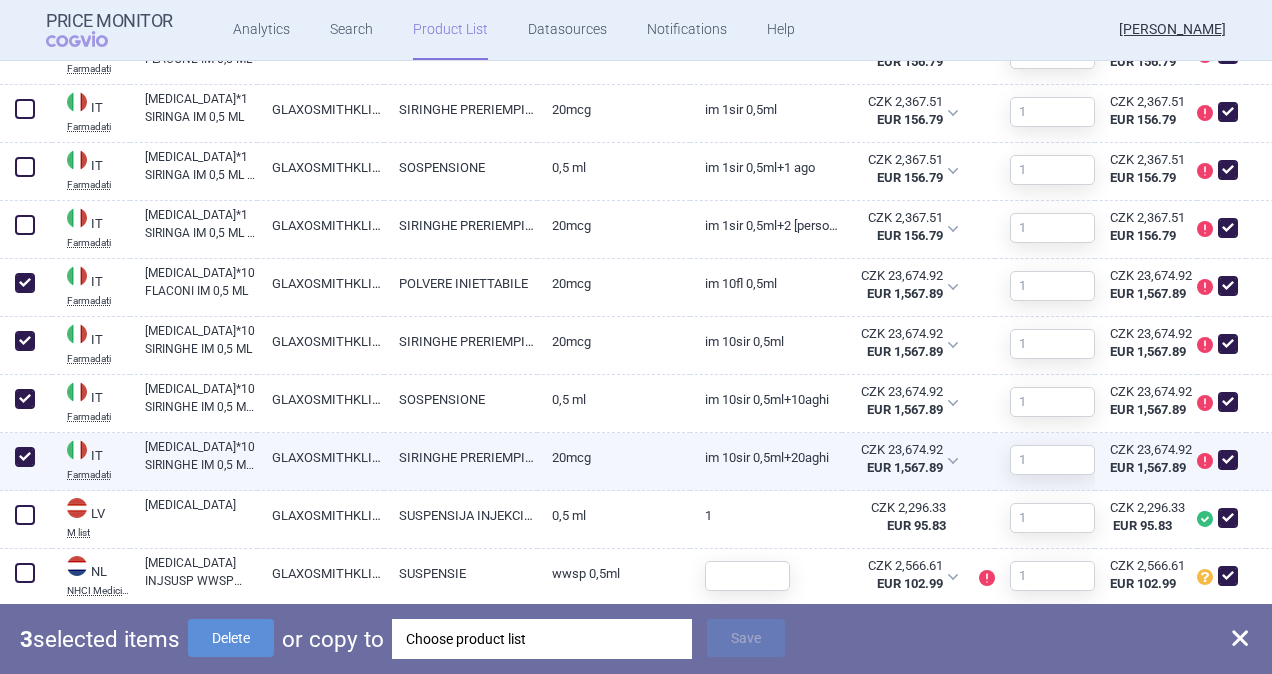 checkbox on "true" 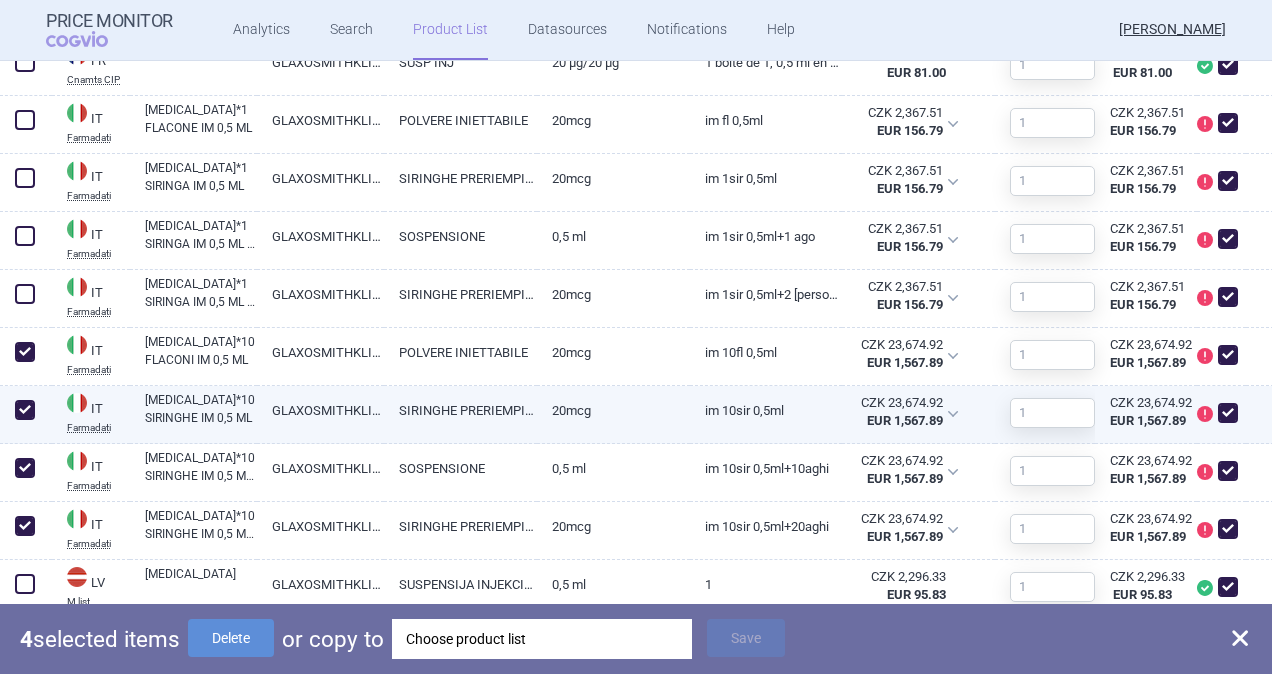 scroll, scrollTop: 1100, scrollLeft: 0, axis: vertical 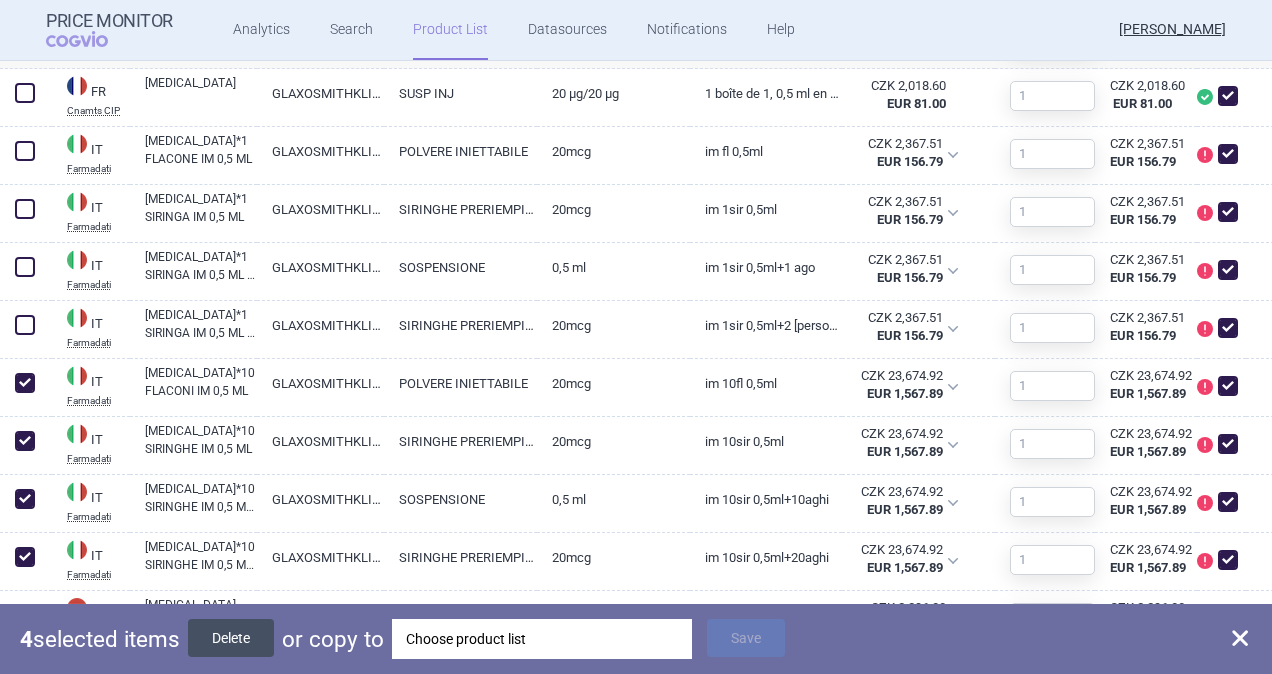click on "Delete" at bounding box center [231, 638] 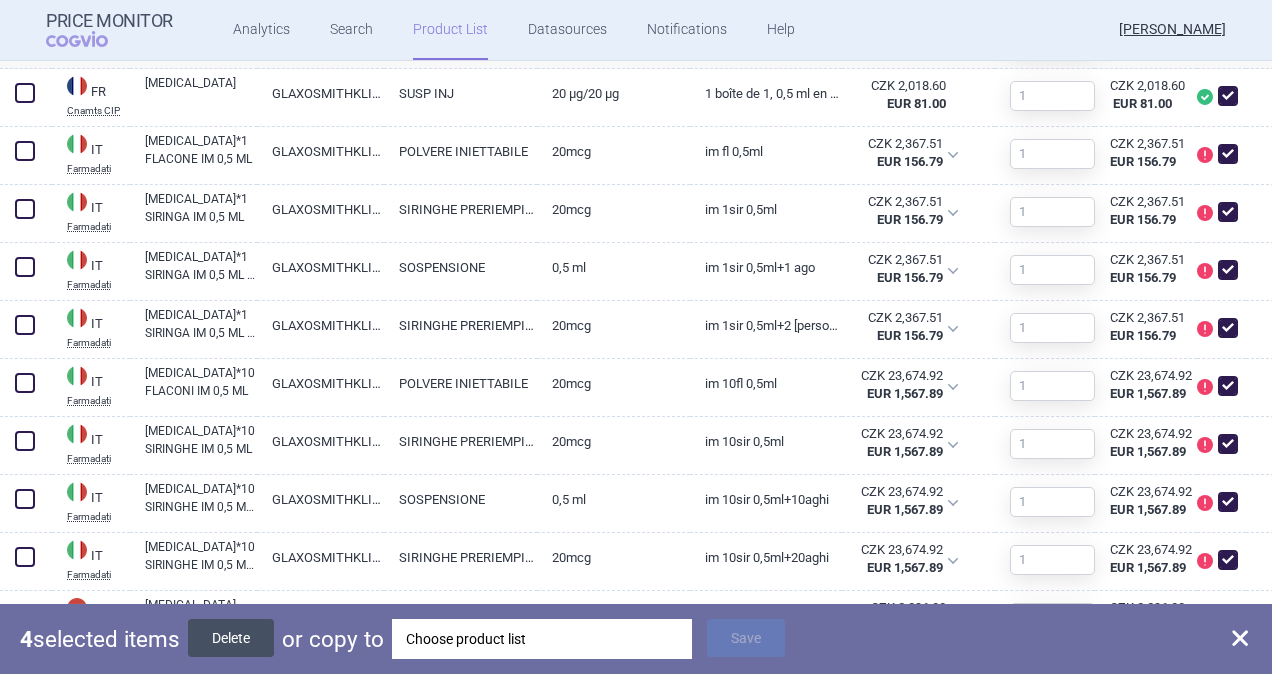 checkbox on "false" 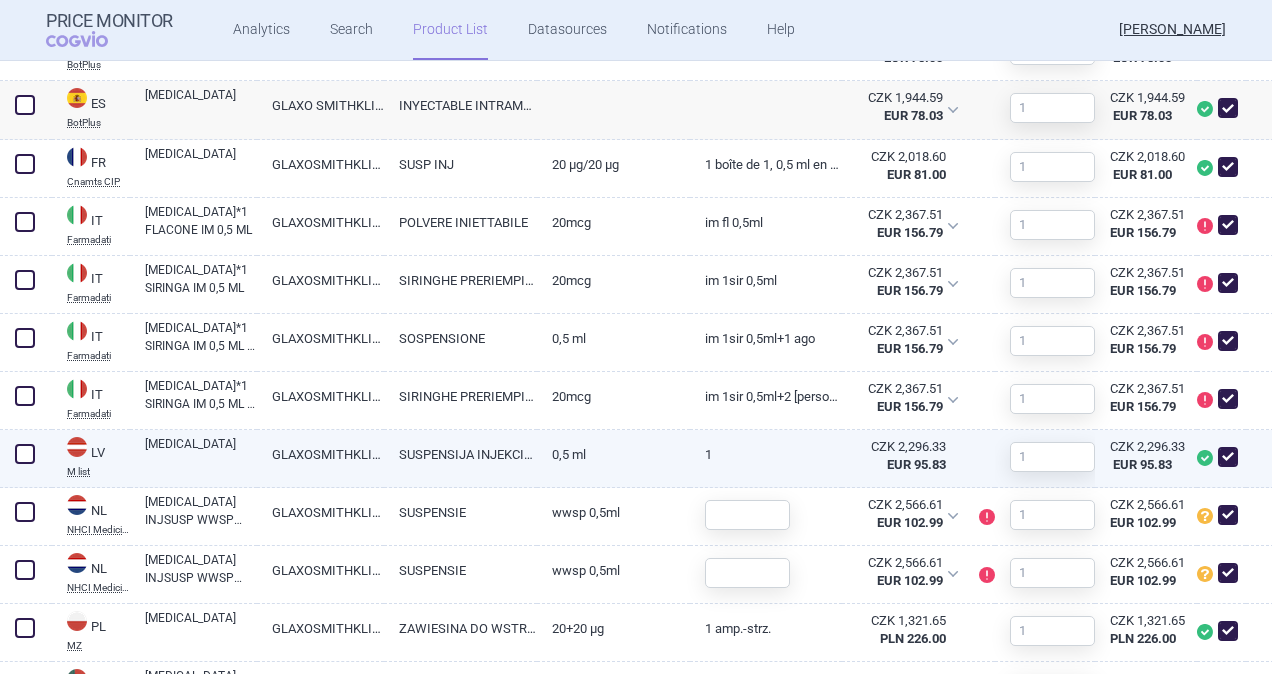 scroll, scrollTop: 1000, scrollLeft: 0, axis: vertical 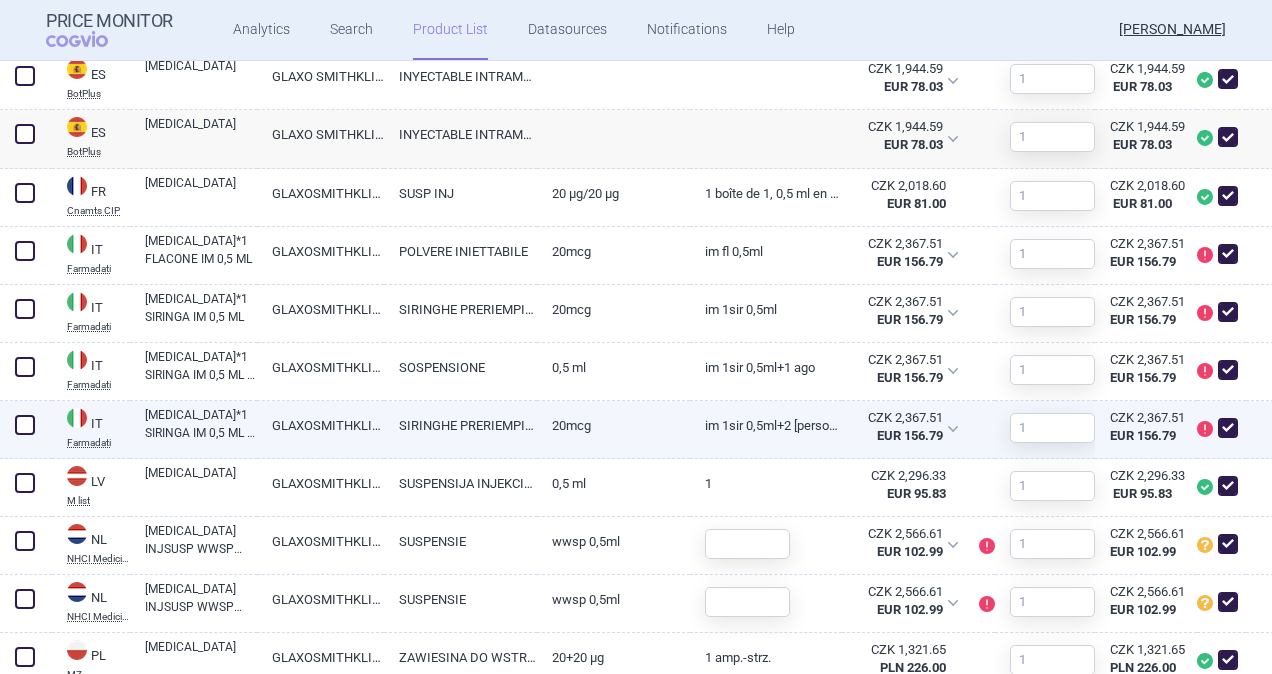 click at bounding box center (25, 425) 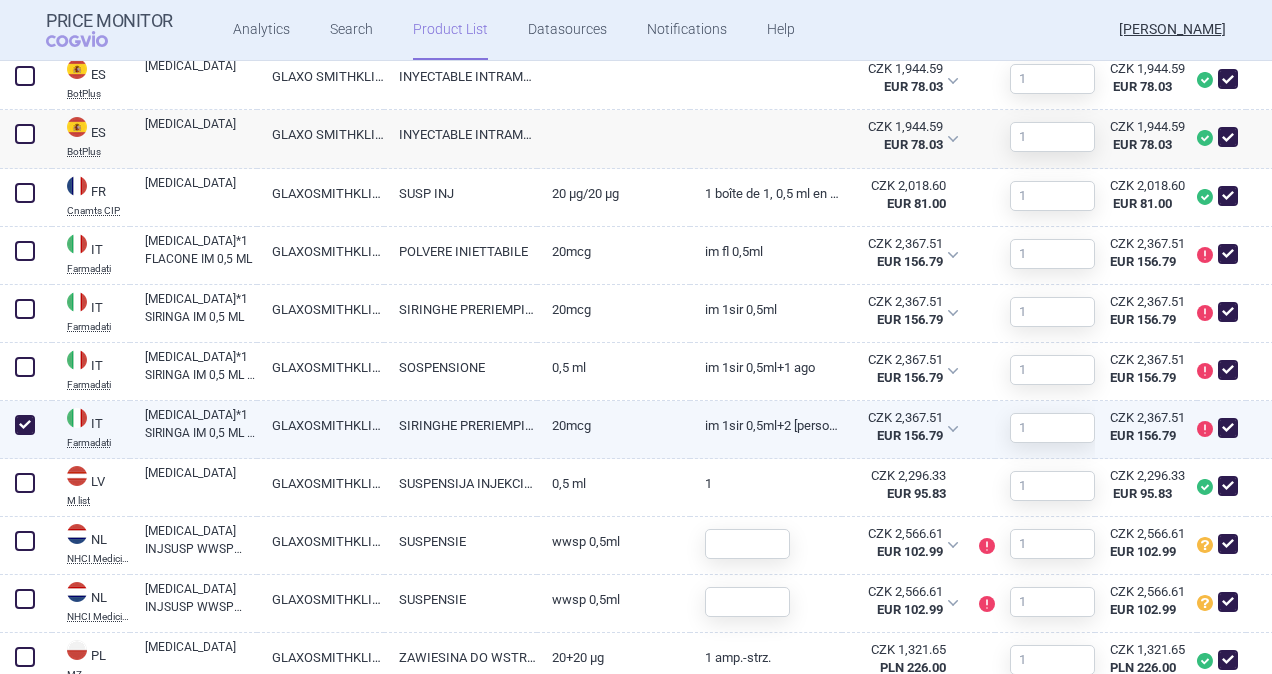 checkbox on "true" 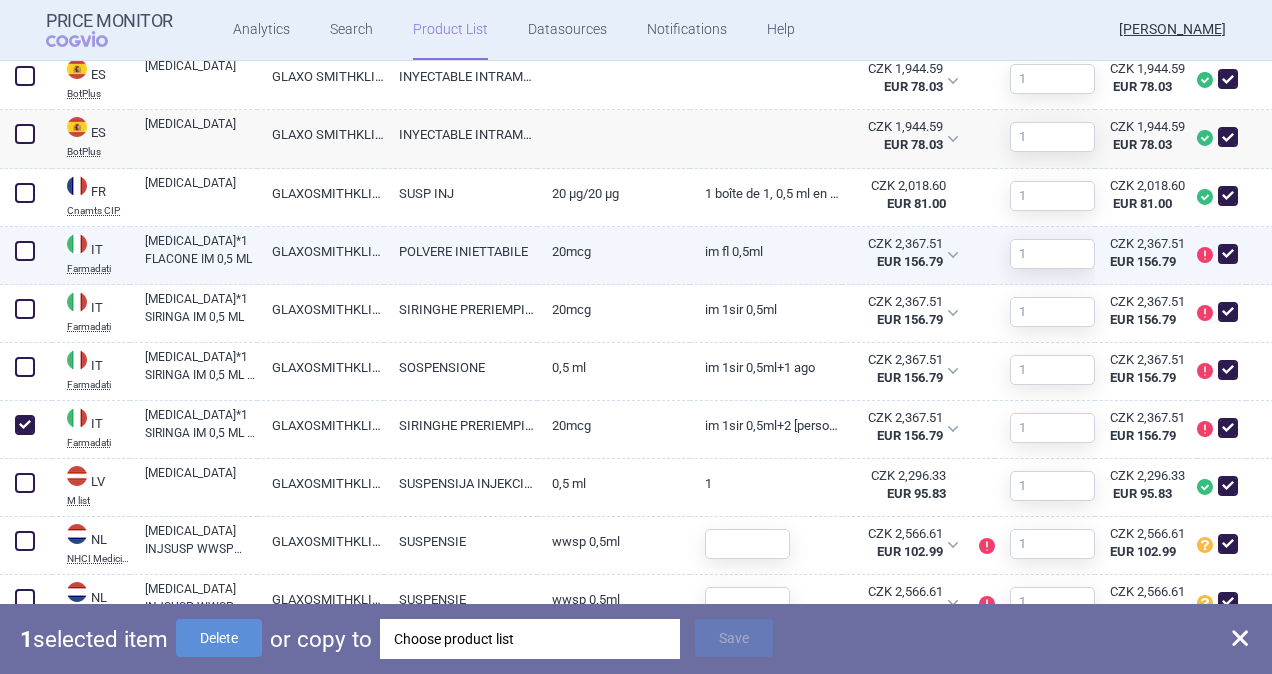 drag, startPoint x: 30, startPoint y: 306, endPoint x: 32, endPoint y: 247, distance: 59.03389 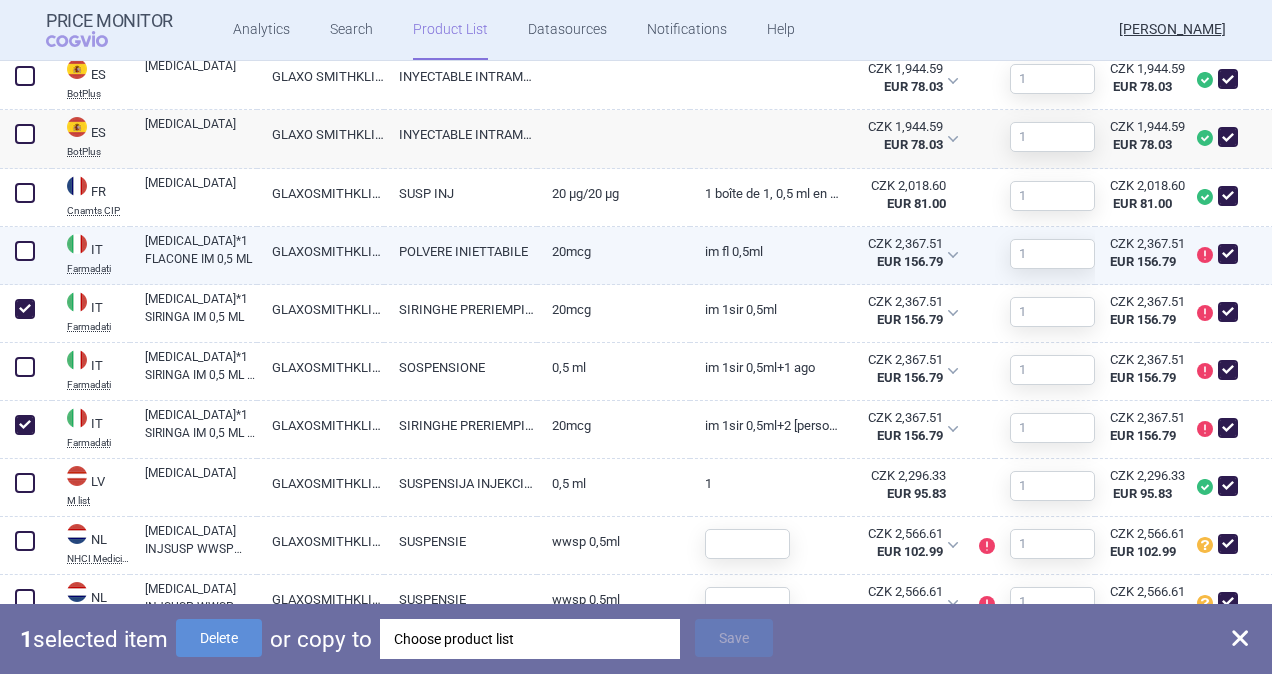 checkbox on "true" 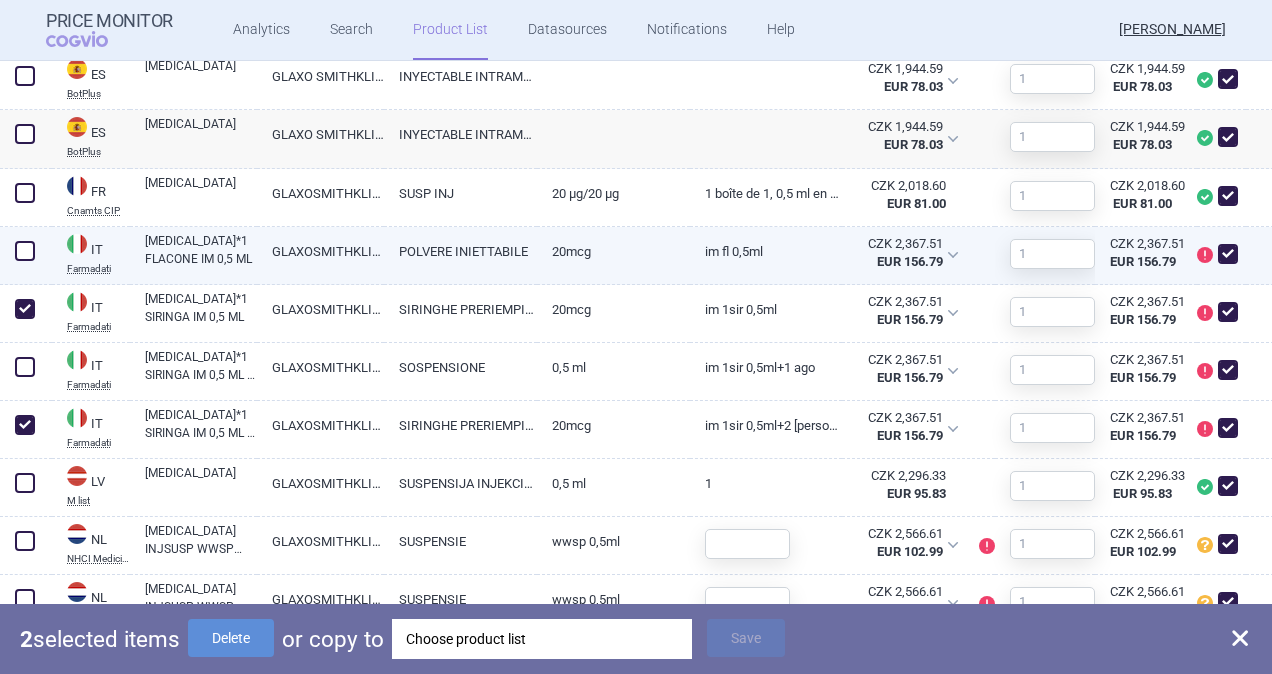 click at bounding box center [25, 251] 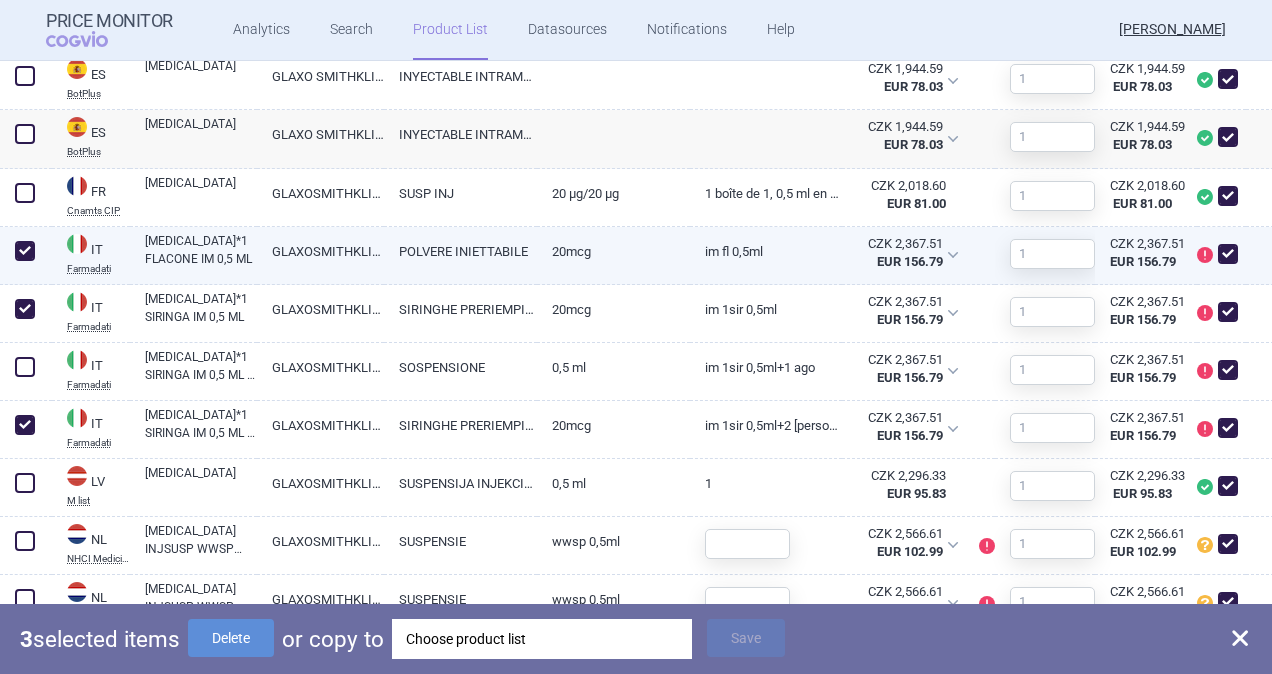 click at bounding box center [25, 251] 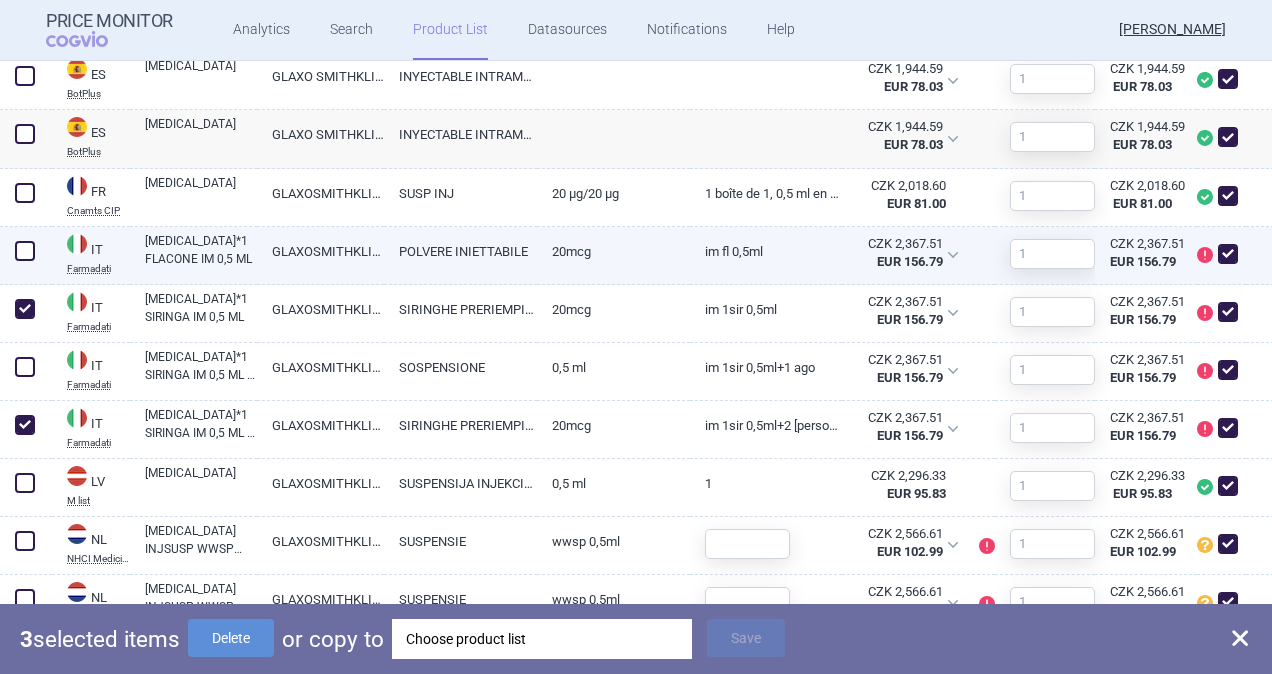 checkbox on "false" 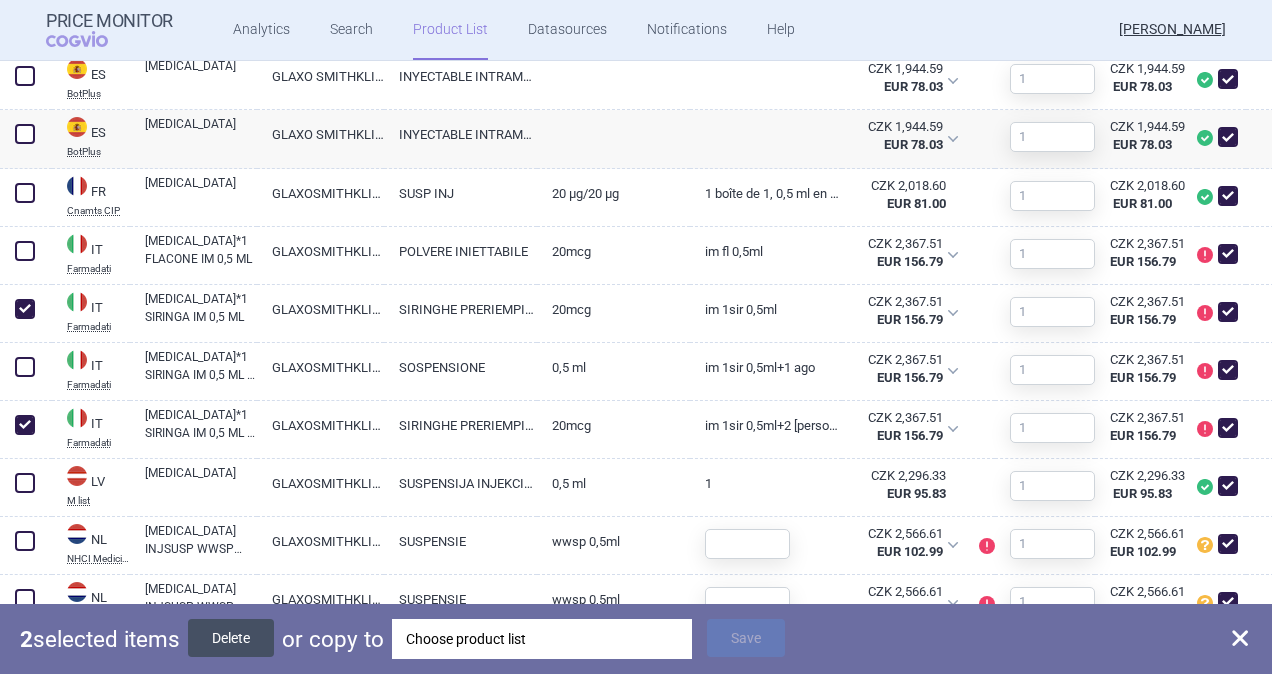 click on "Delete" at bounding box center [231, 638] 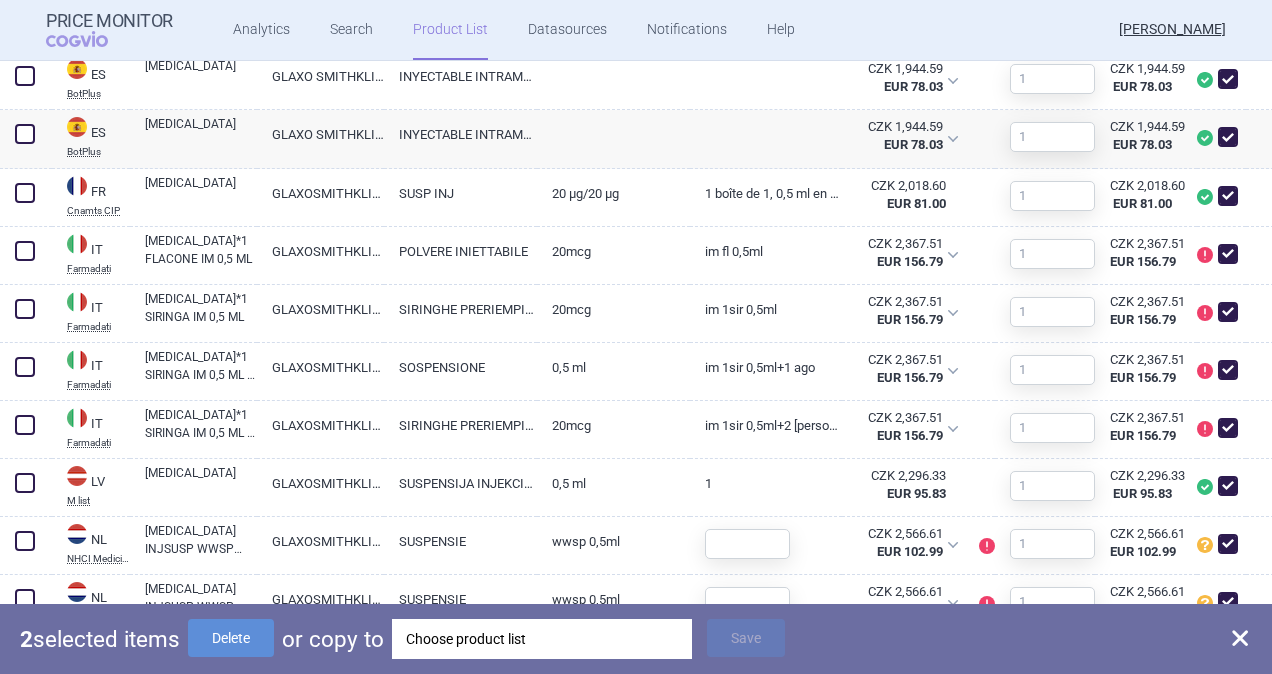 checkbox on "false" 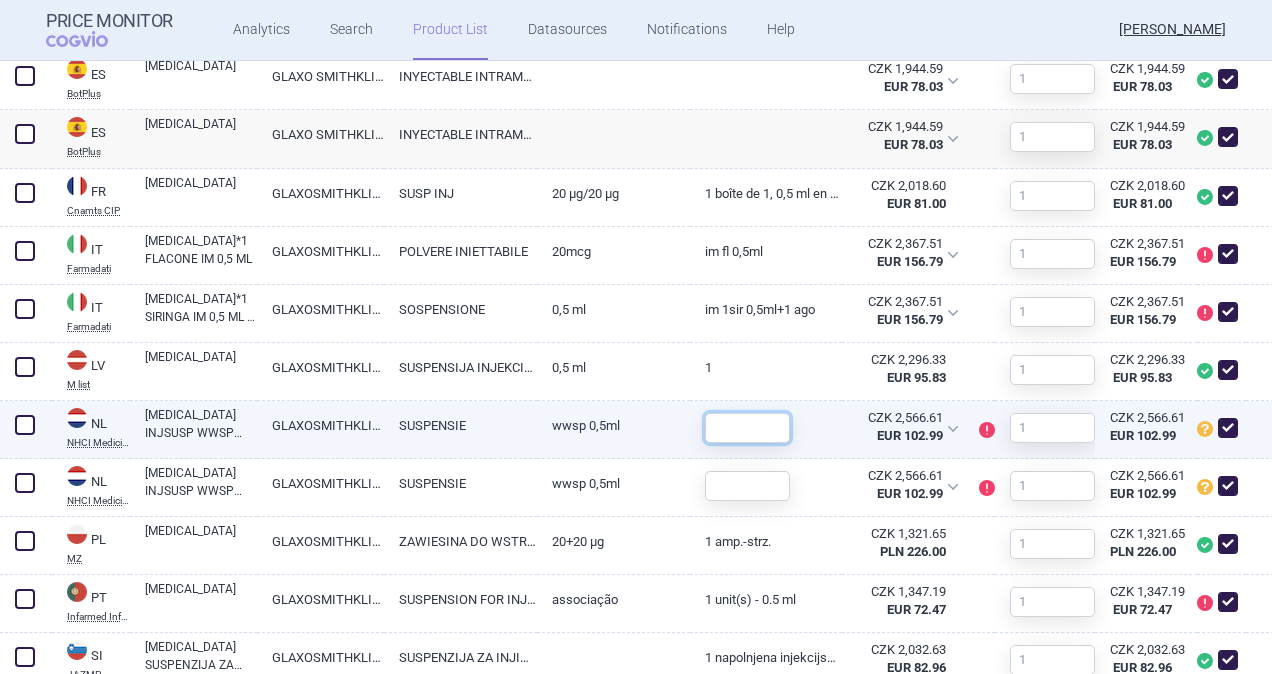 click at bounding box center [747, 428] 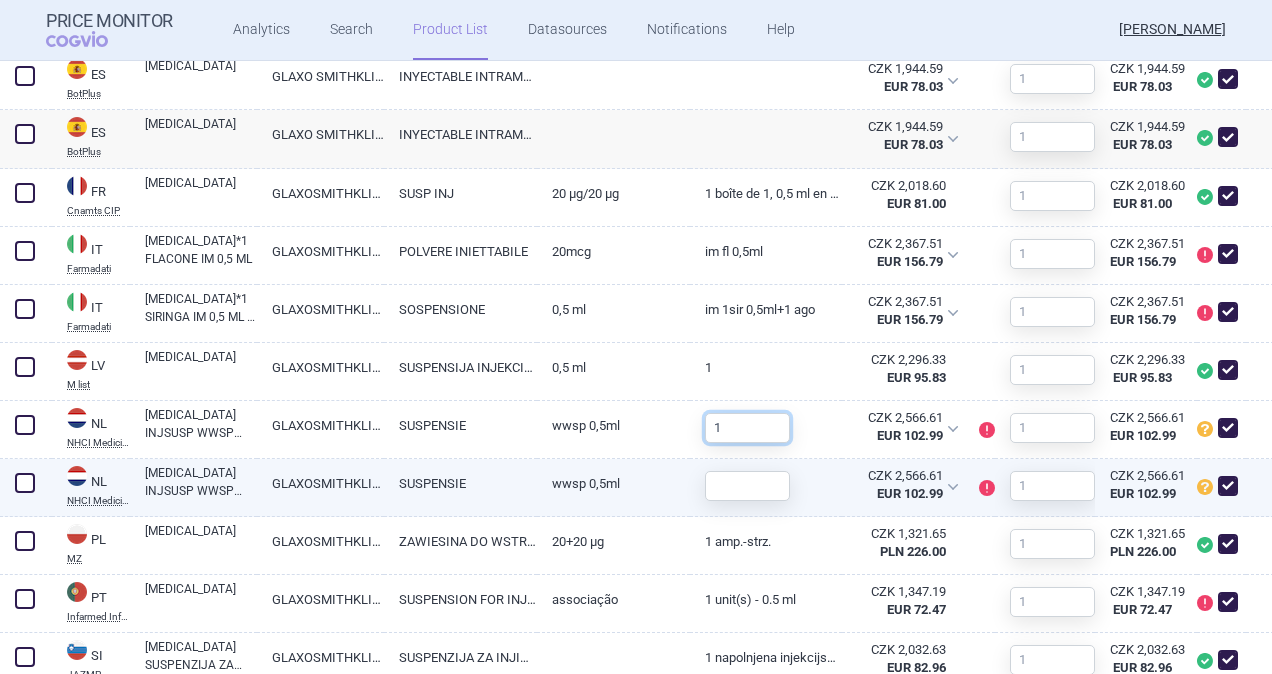 type on "1" 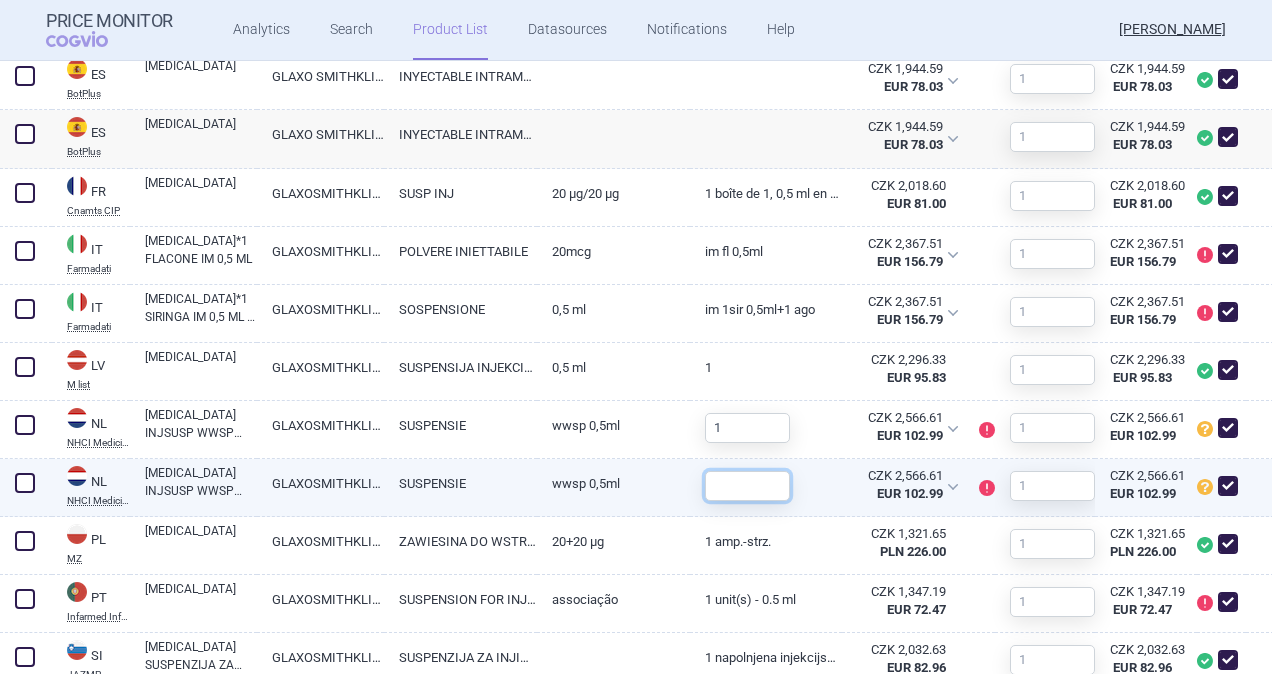 click at bounding box center (747, 486) 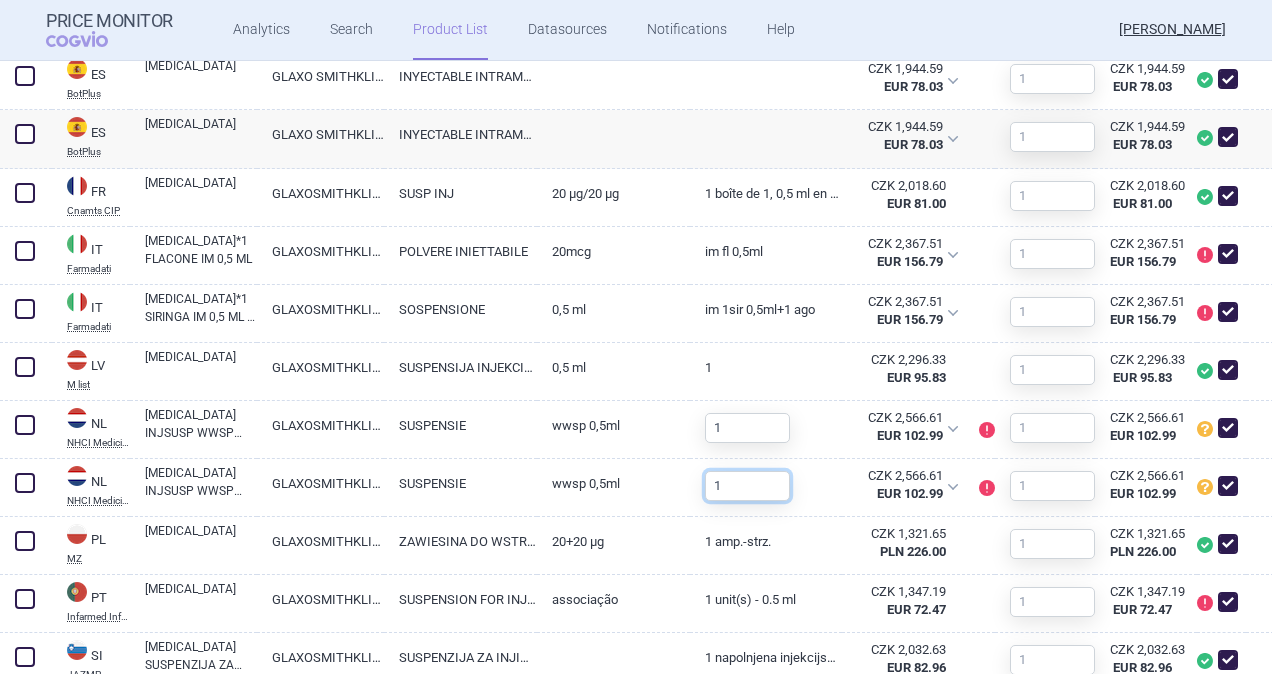 type on "1" 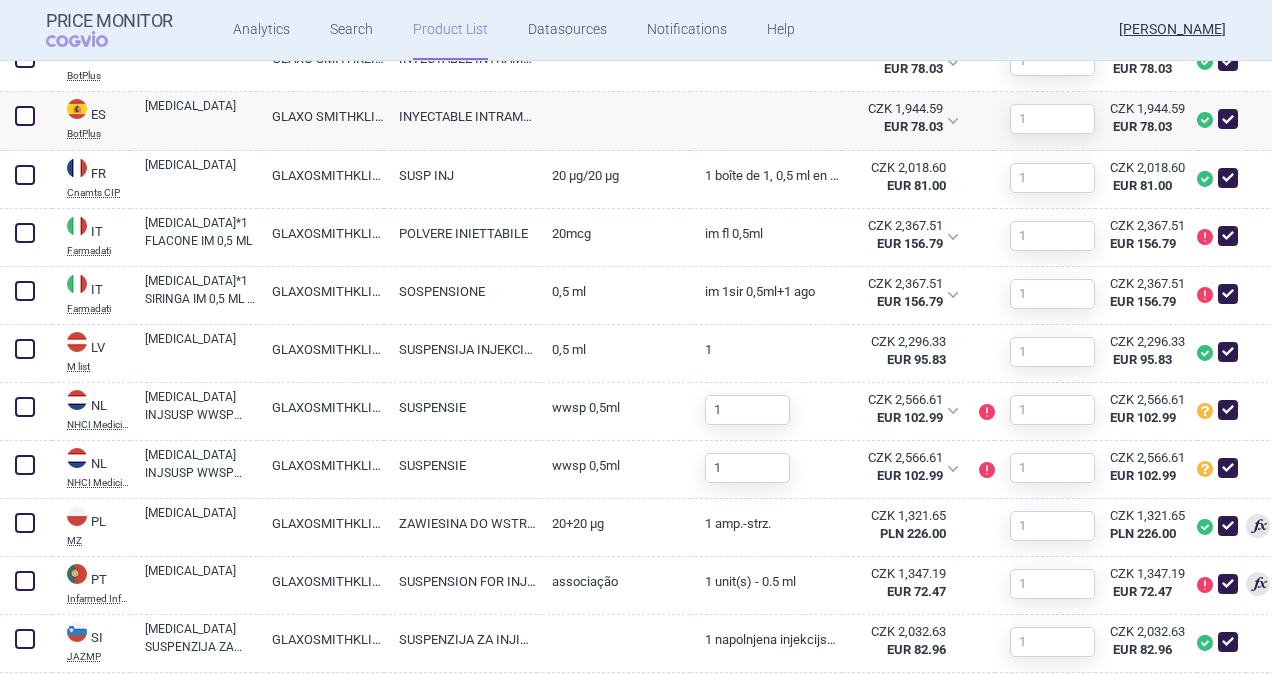 scroll, scrollTop: 982, scrollLeft: 0, axis: vertical 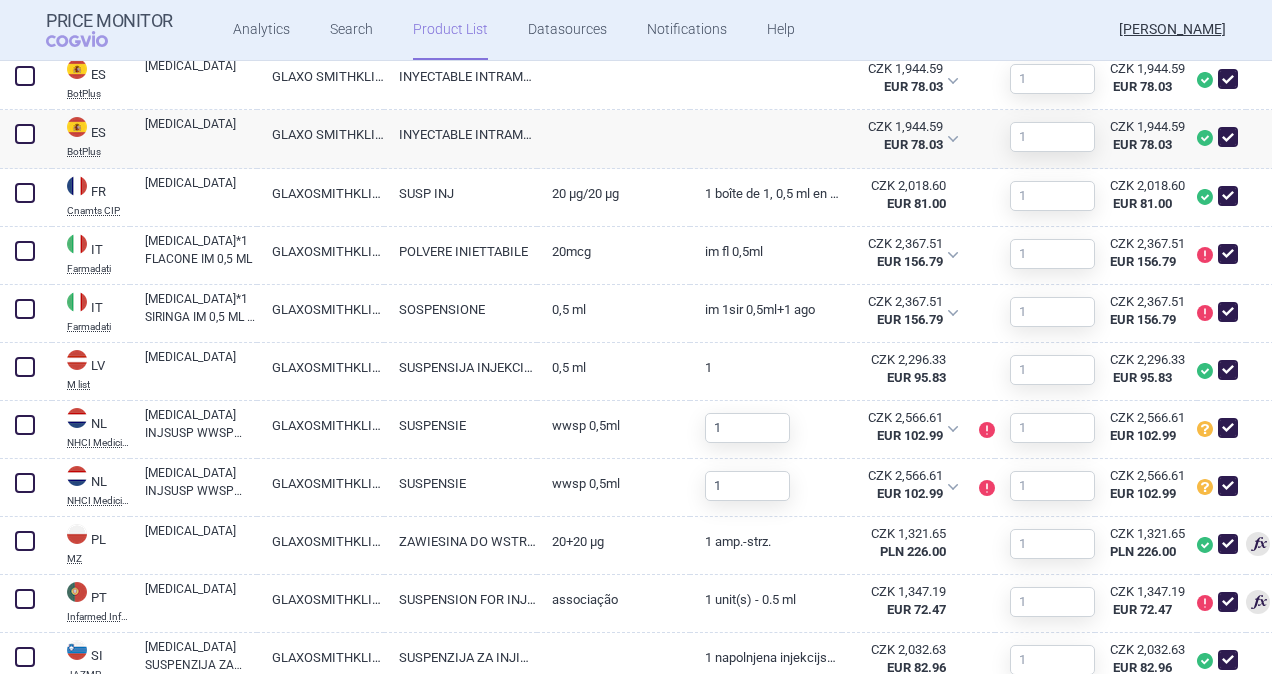 click on "Price Monitor COGVIO Analytics Search Product List Datasources Notifications Help [PERSON_NAME]" at bounding box center [636, 30] 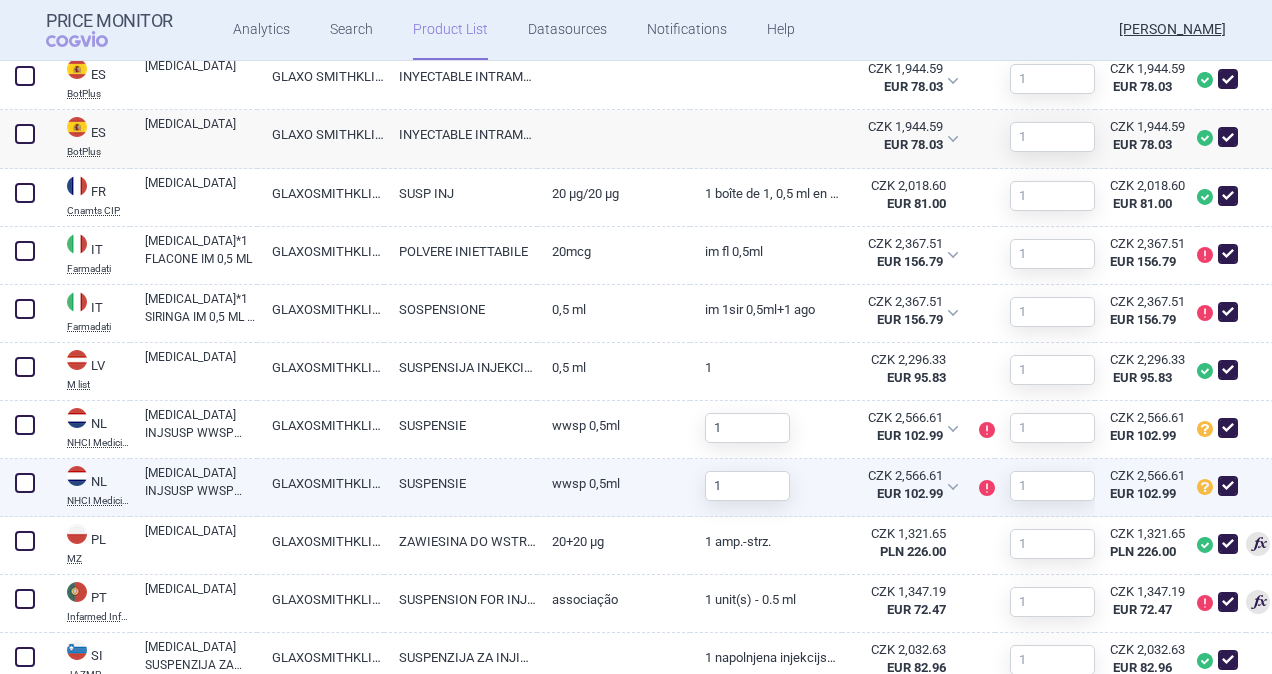 scroll, scrollTop: 1082, scrollLeft: 0, axis: vertical 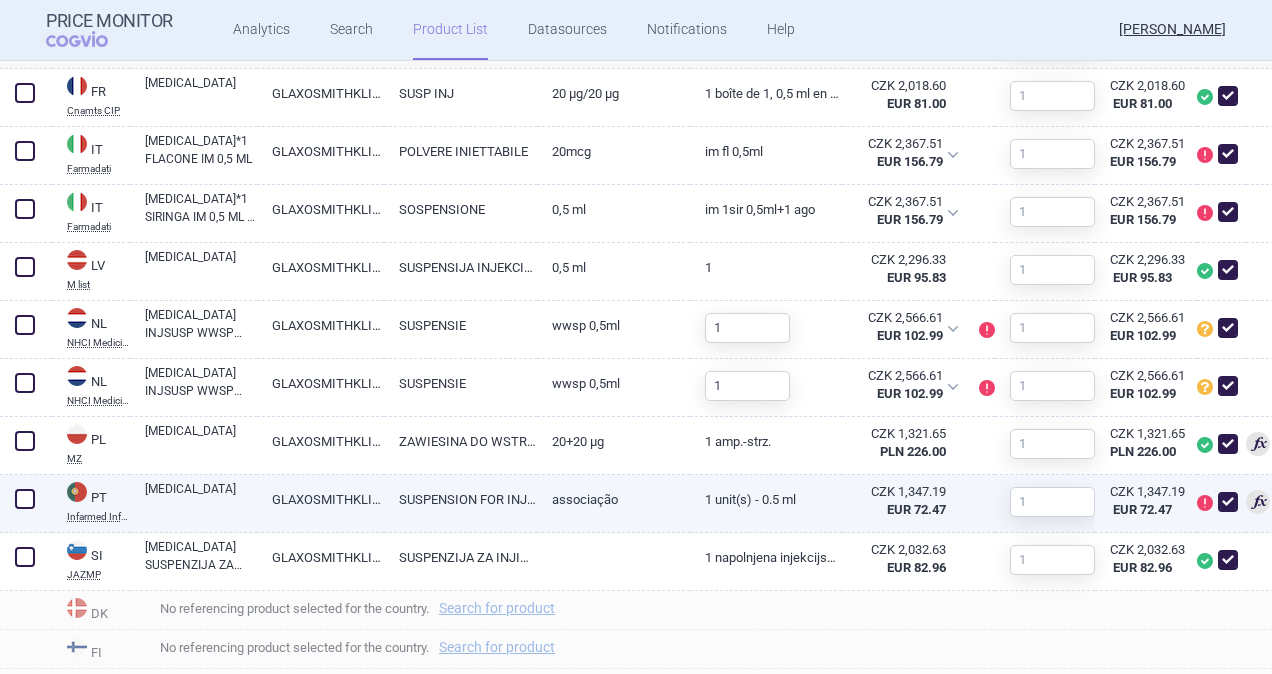 click on "Associação" at bounding box center (613, 499) 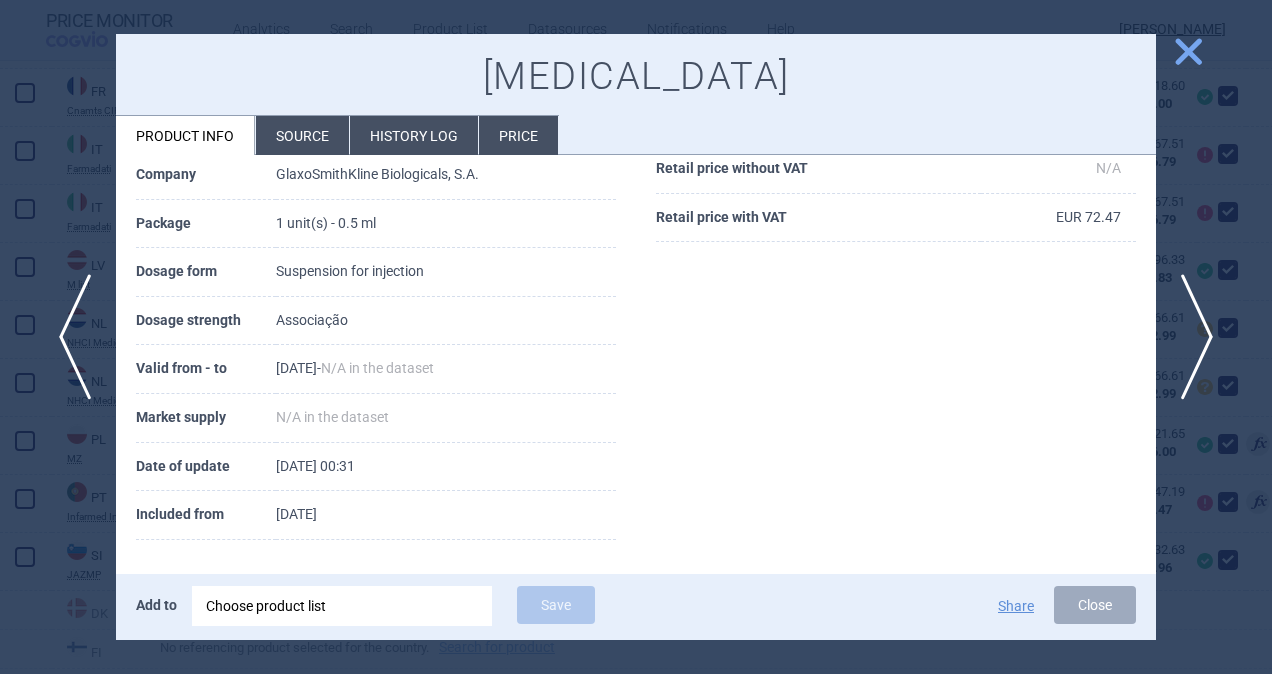 scroll, scrollTop: 42, scrollLeft: 0, axis: vertical 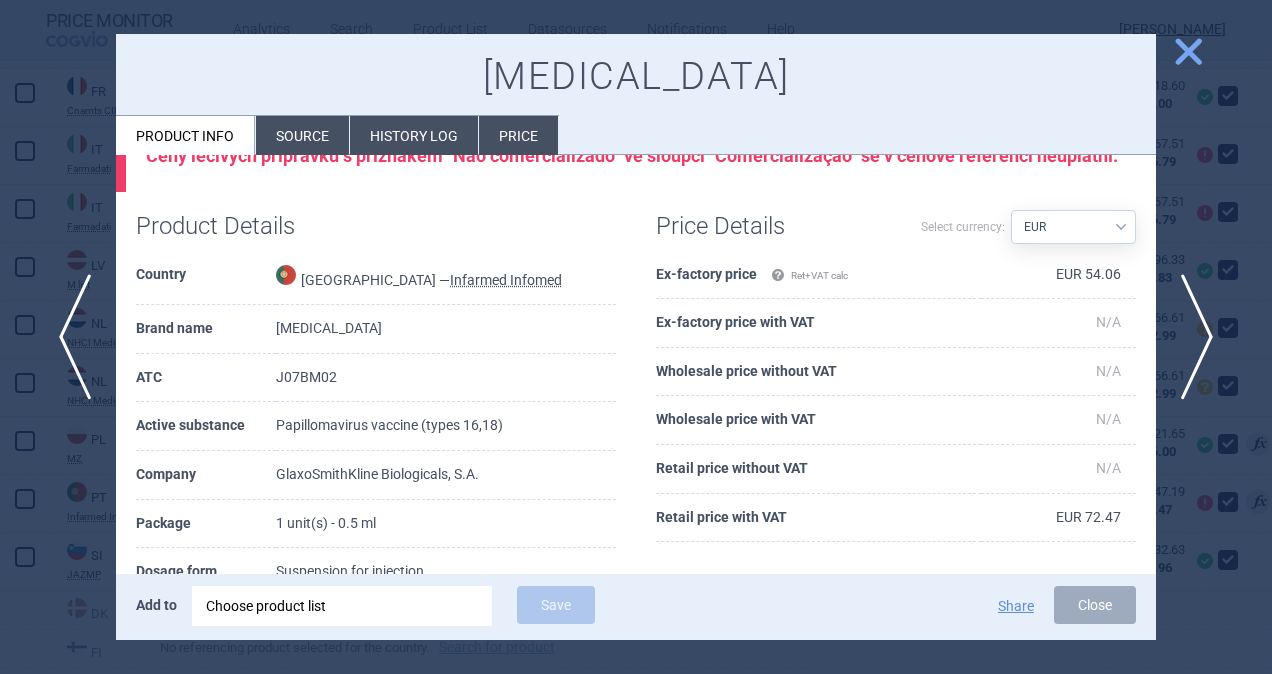 click on "Source" at bounding box center [302, 135] 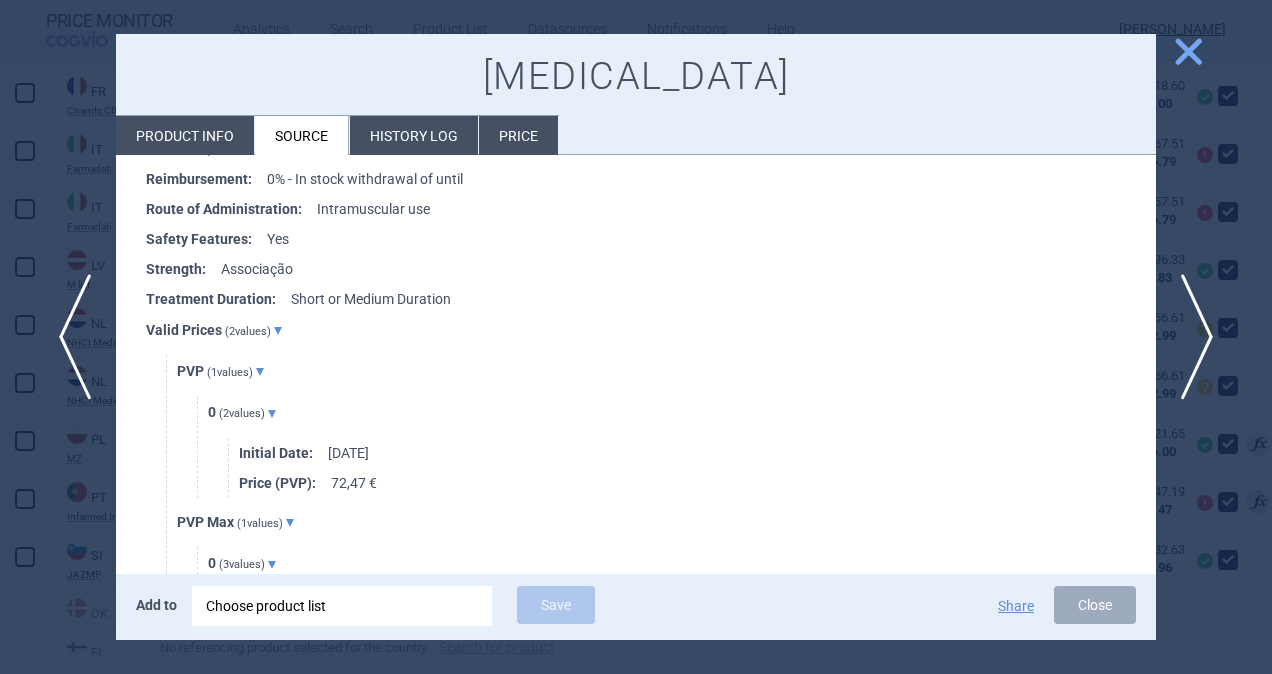 scroll, scrollTop: 1400, scrollLeft: 0, axis: vertical 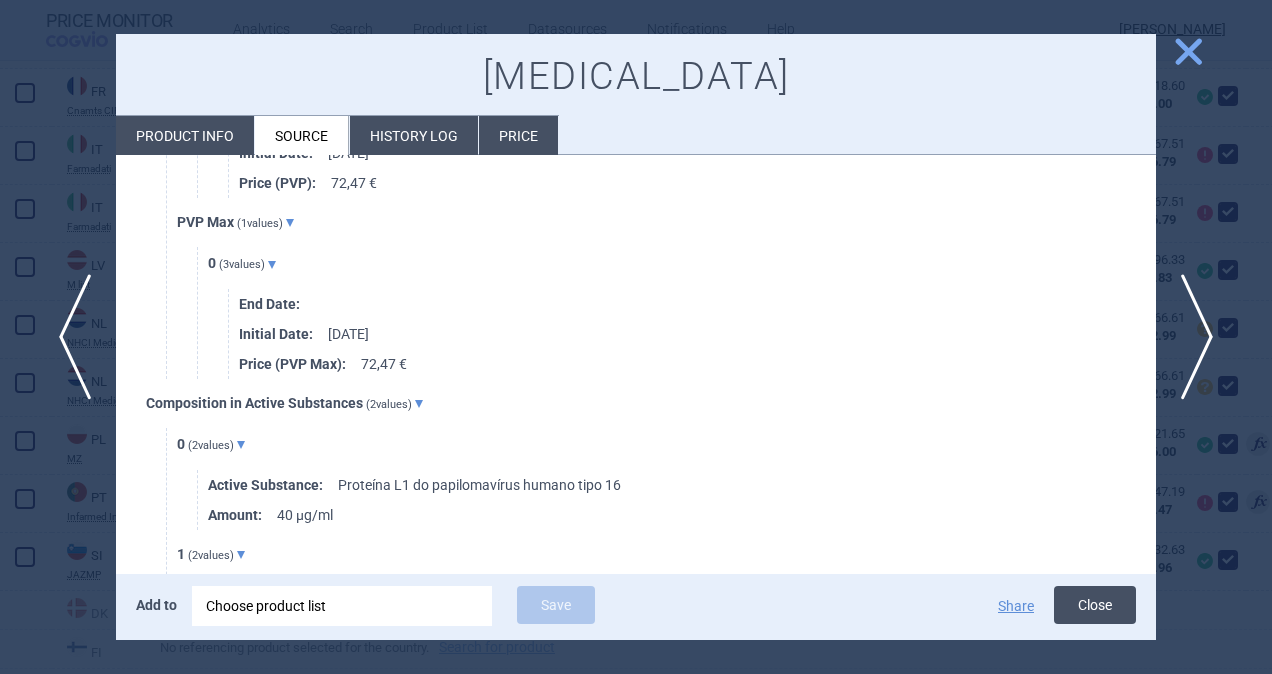click on "Close" at bounding box center (1095, 605) 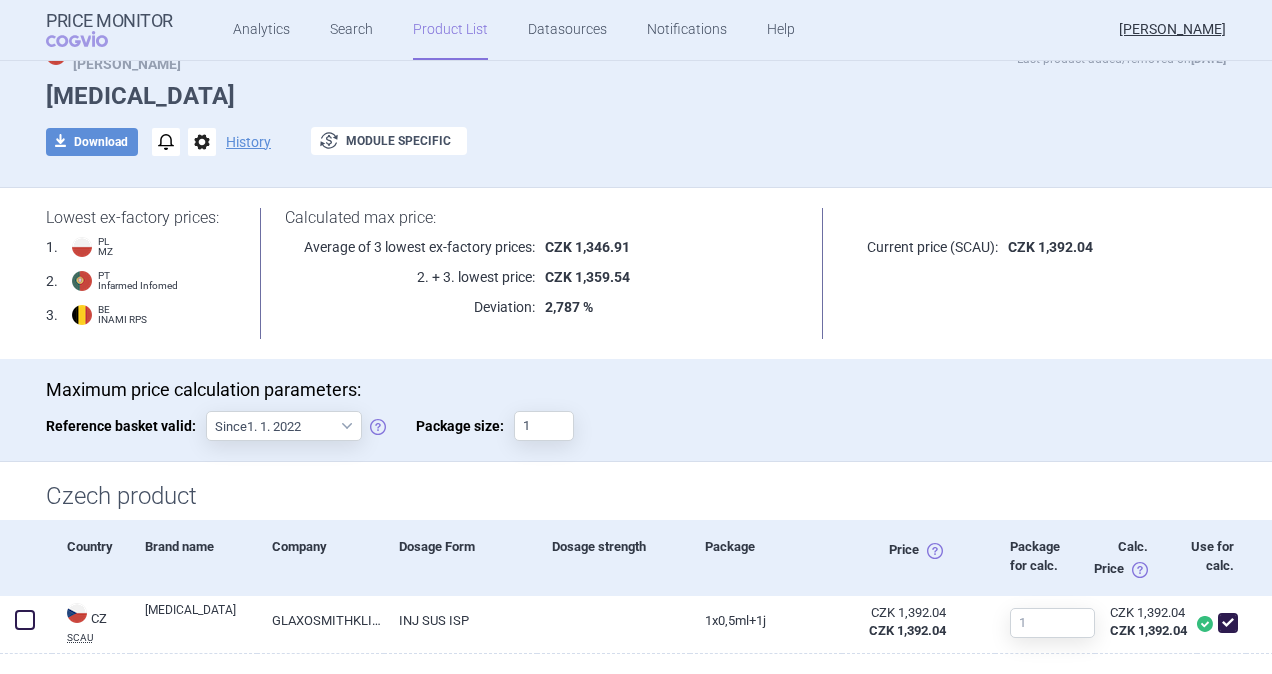 scroll, scrollTop: 0, scrollLeft: 0, axis: both 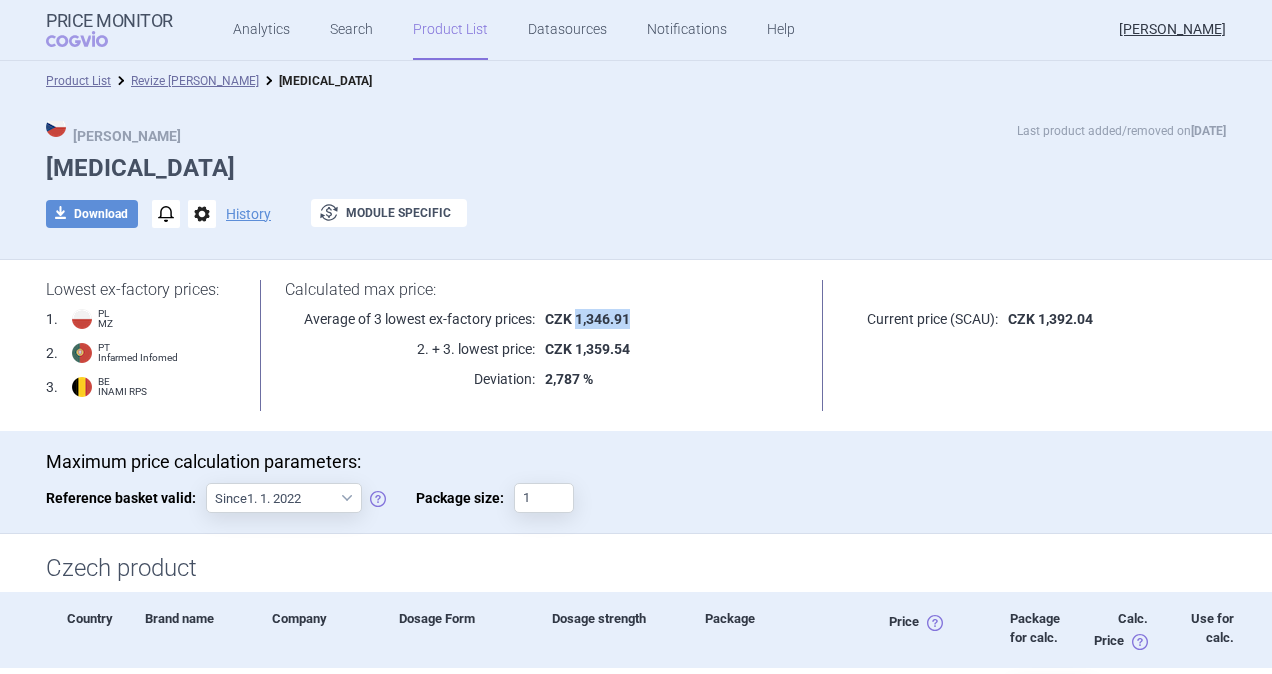 drag, startPoint x: 570, startPoint y: 316, endPoint x: 628, endPoint y: 316, distance: 58 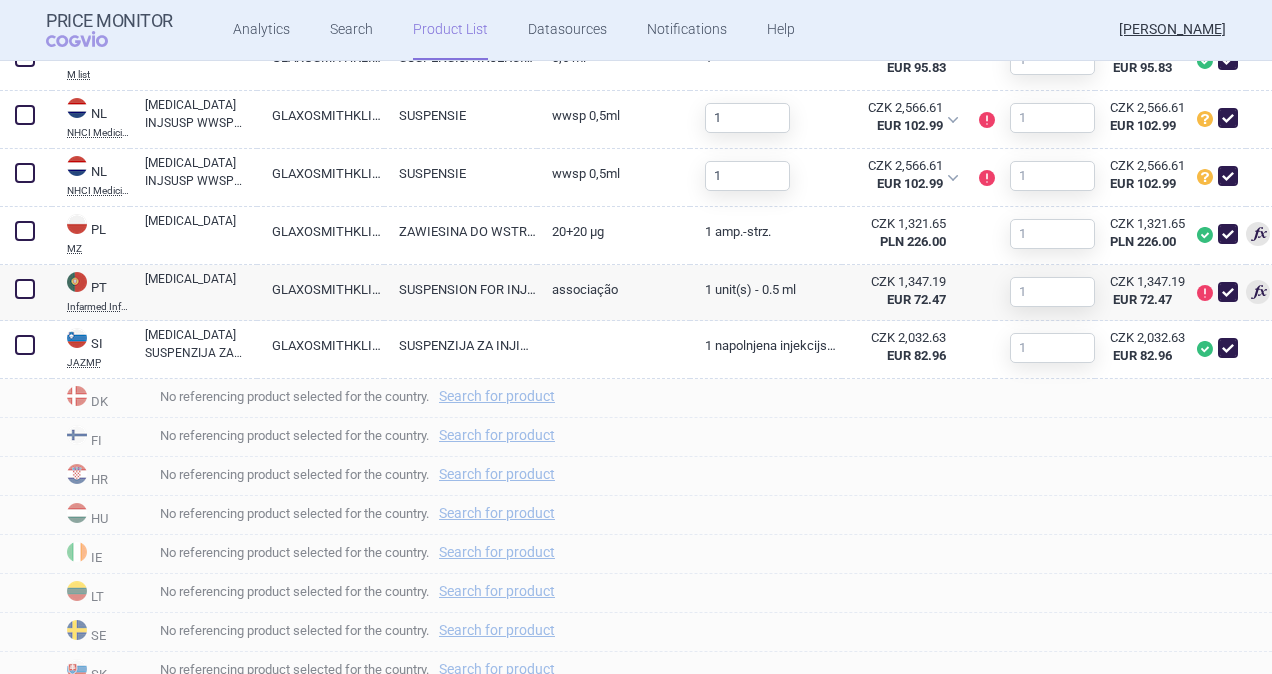 scroll, scrollTop: 1300, scrollLeft: 0, axis: vertical 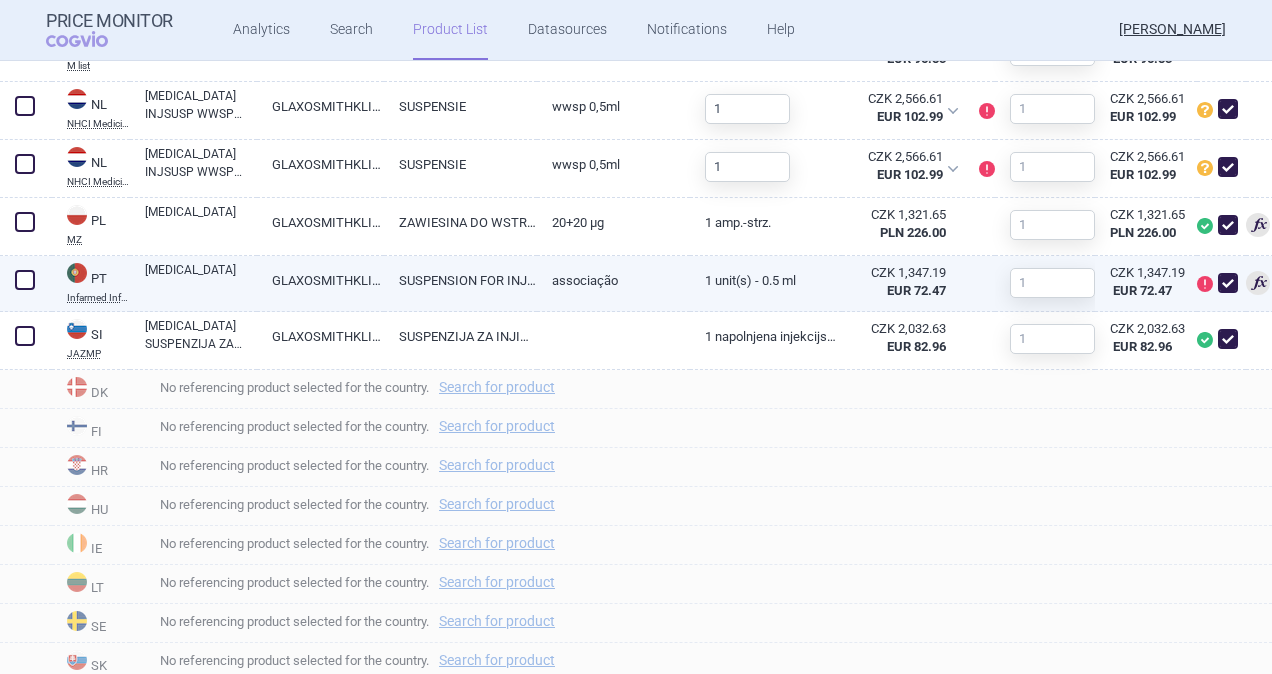 drag, startPoint x: 1216, startPoint y: 286, endPoint x: 1216, endPoint y: 302, distance: 16 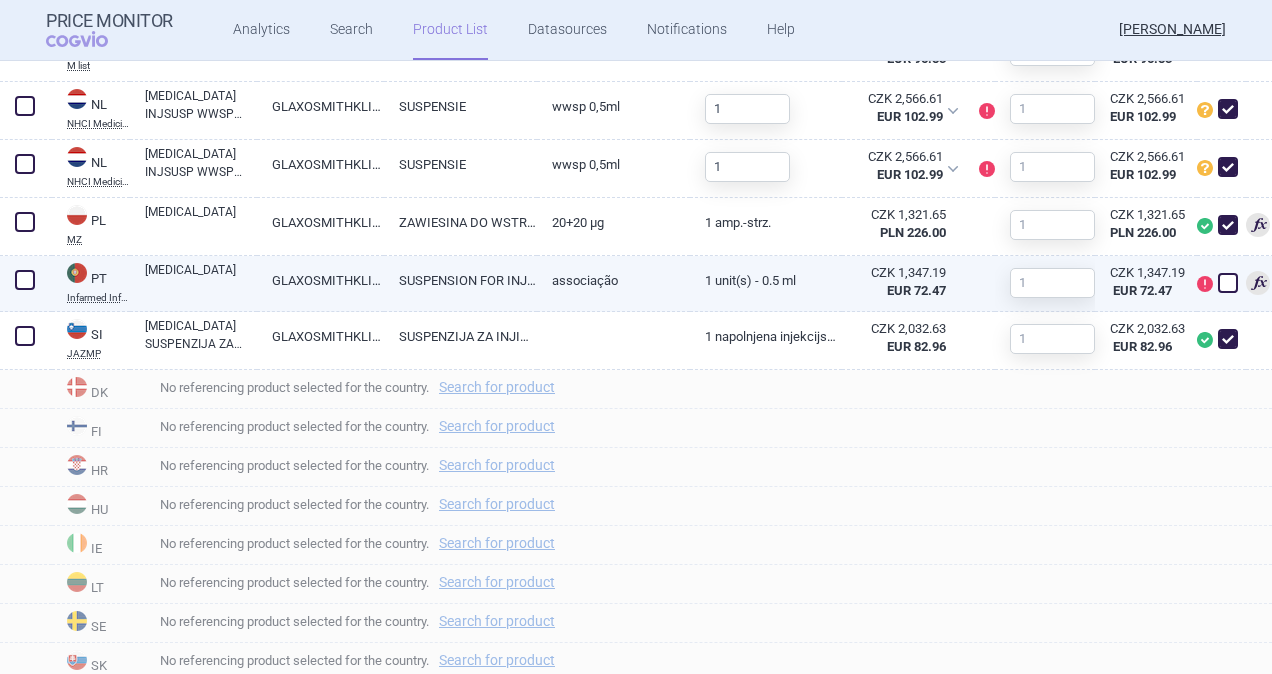 checkbox on "false" 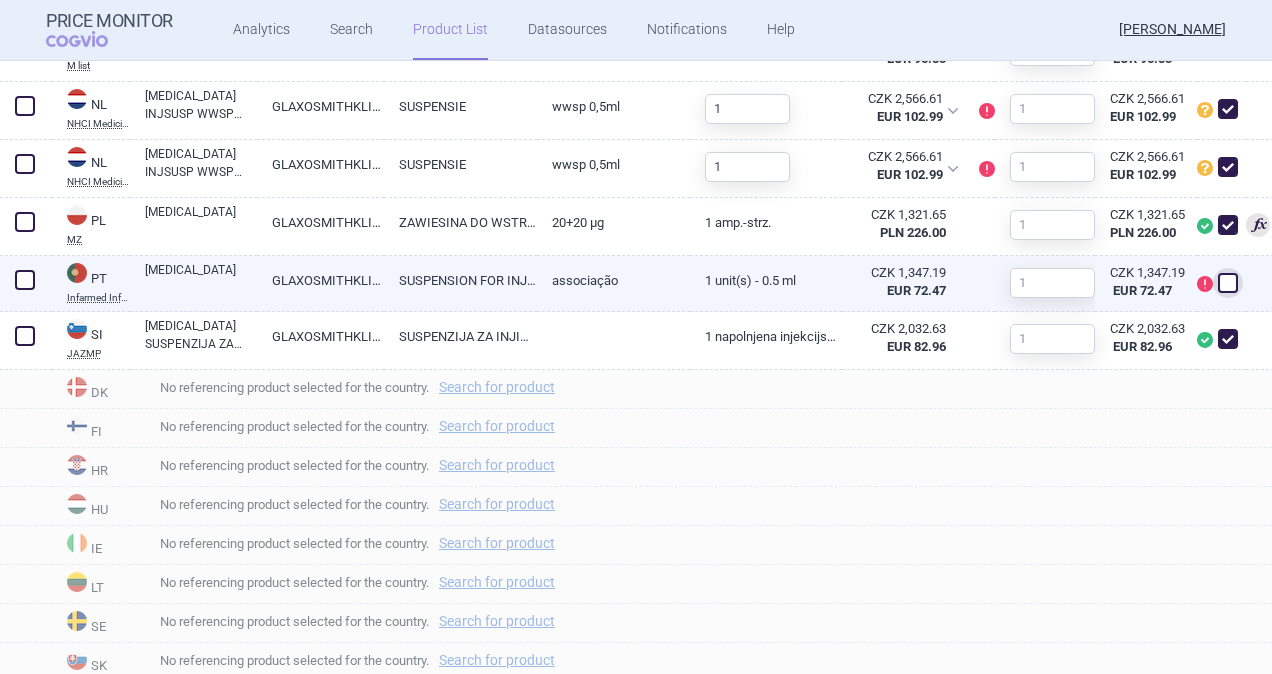click on "GLAXOSMITHKLINE BIOLOGICALS, S.A." at bounding box center [320, 280] 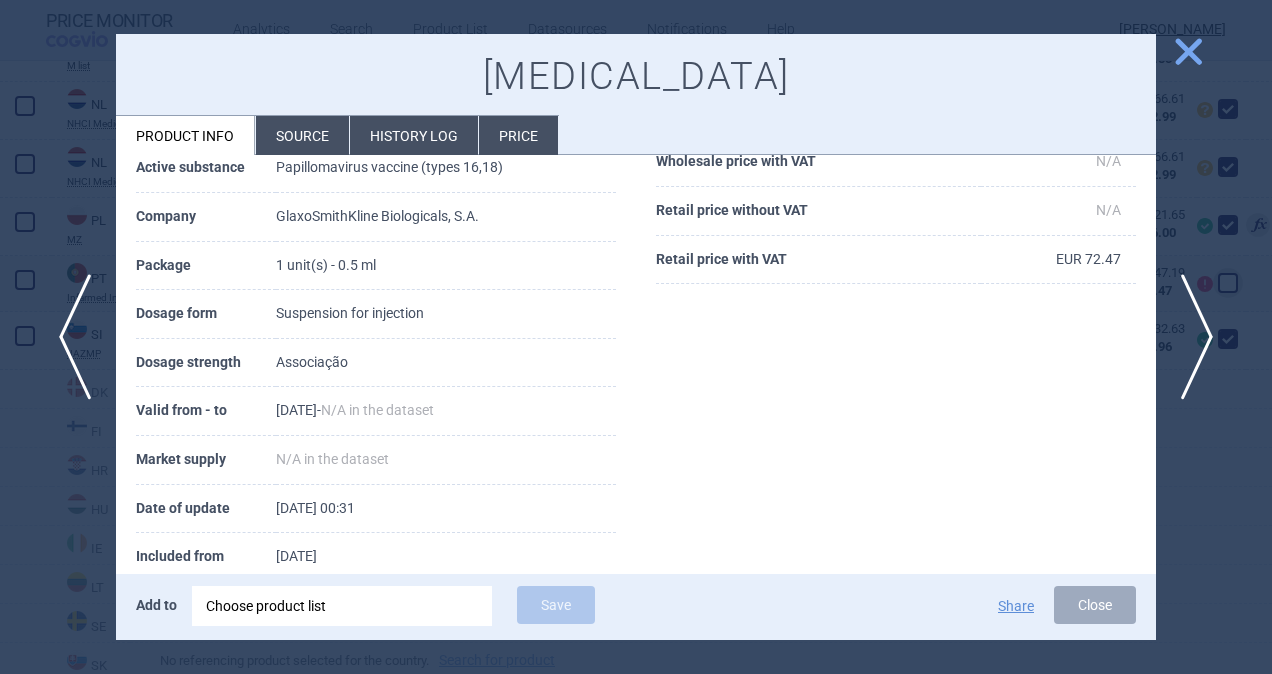 scroll, scrollTop: 342, scrollLeft: 0, axis: vertical 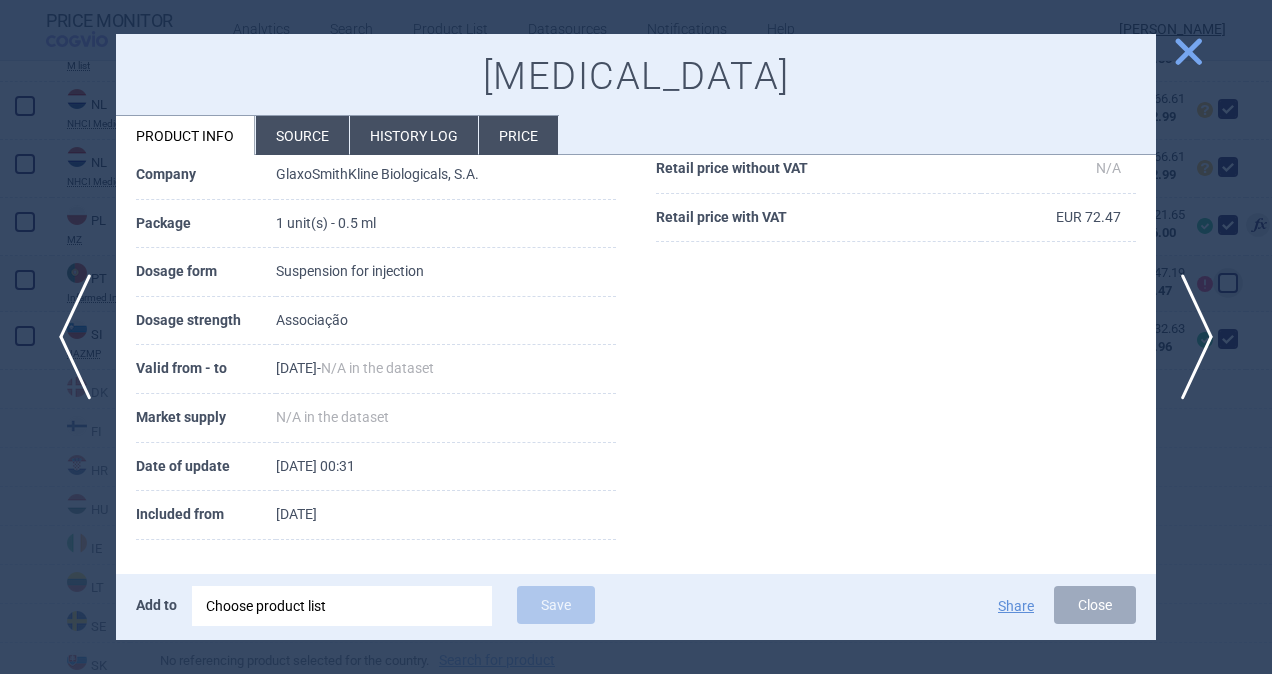 click on "Source" at bounding box center (302, 135) 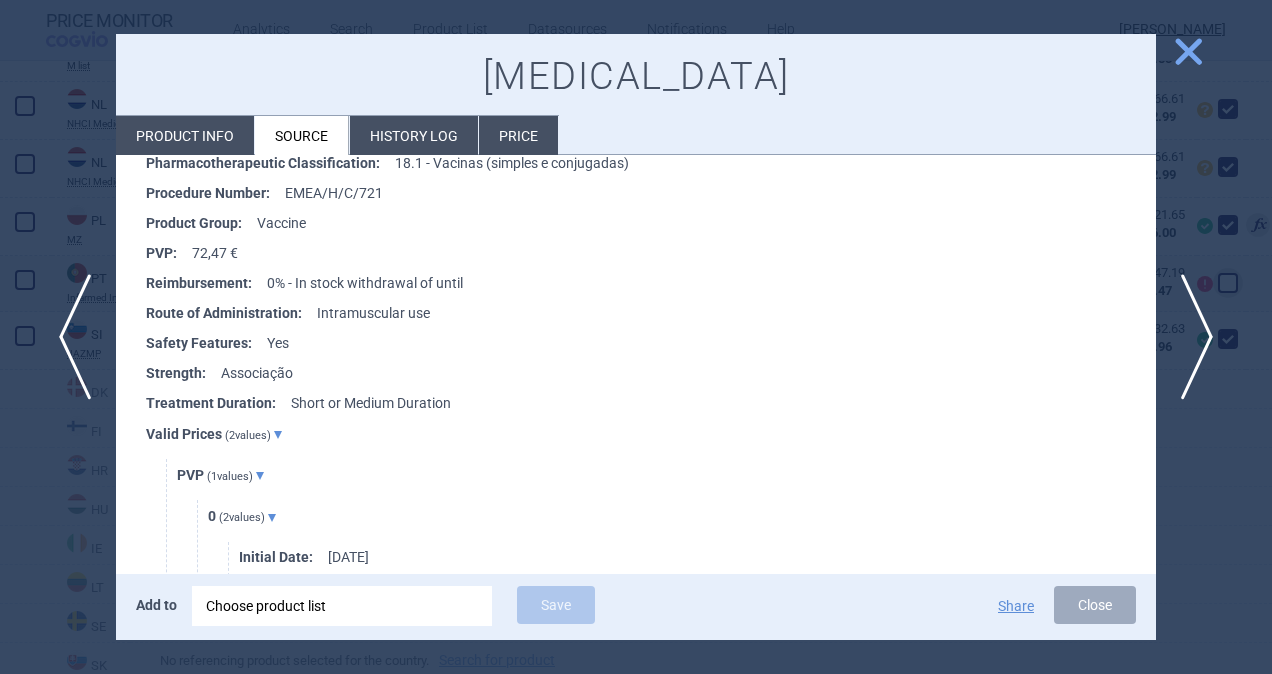 scroll, scrollTop: 1000, scrollLeft: 0, axis: vertical 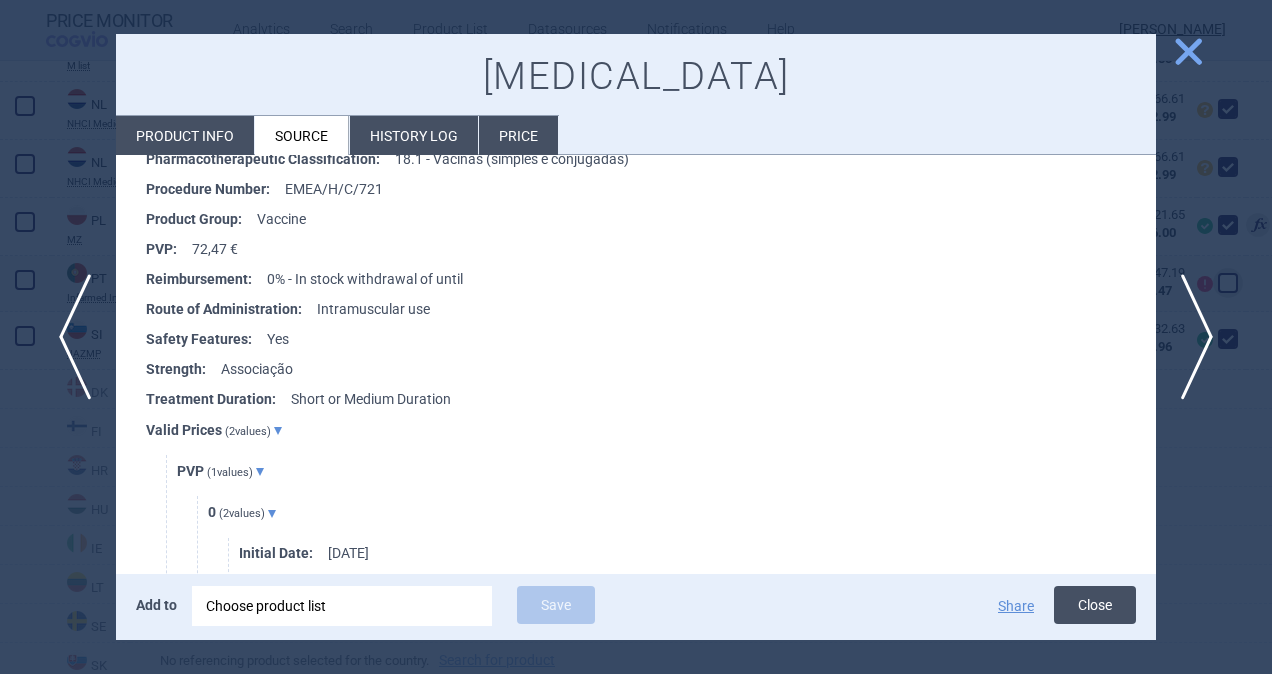 click on "Close" at bounding box center [1095, 605] 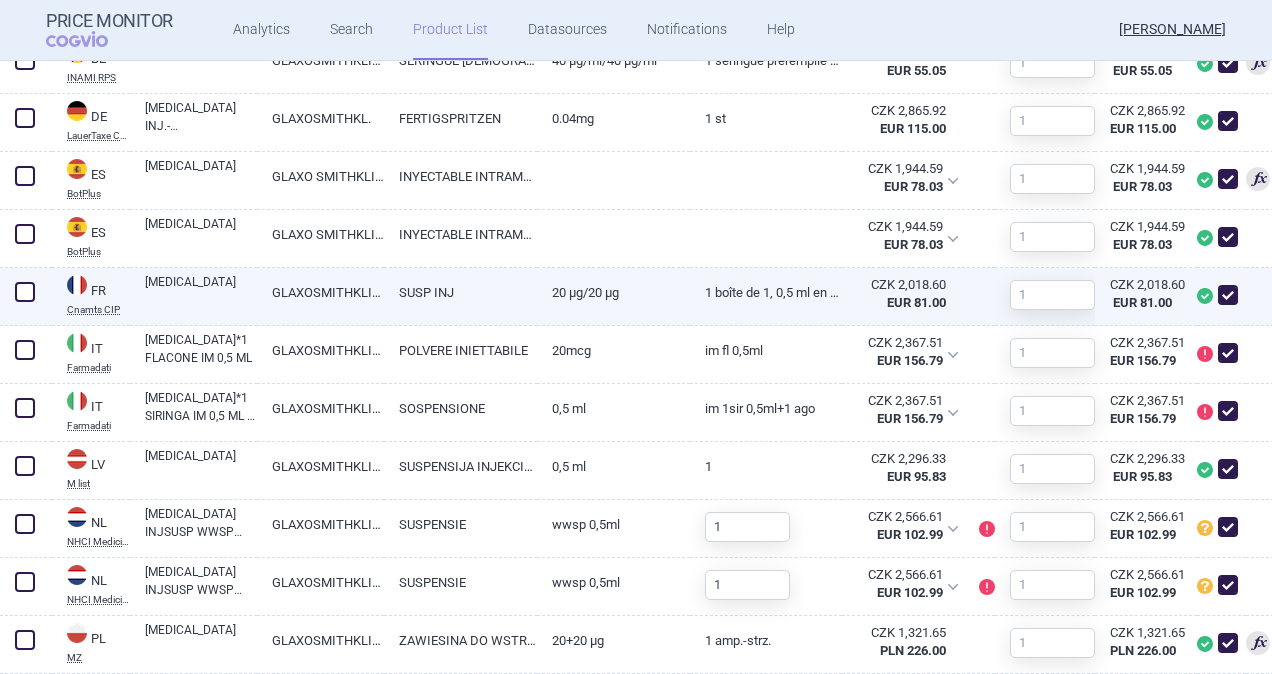 scroll, scrollTop: 900, scrollLeft: 0, axis: vertical 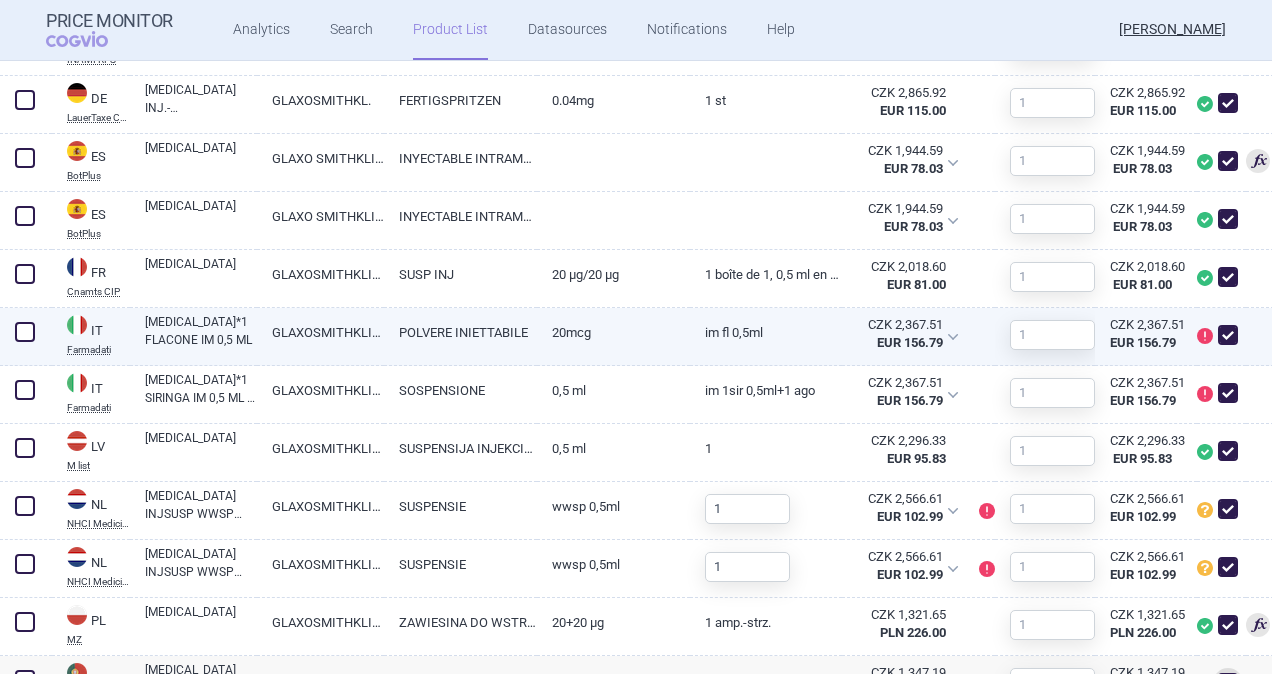 click at bounding box center (1228, 335) 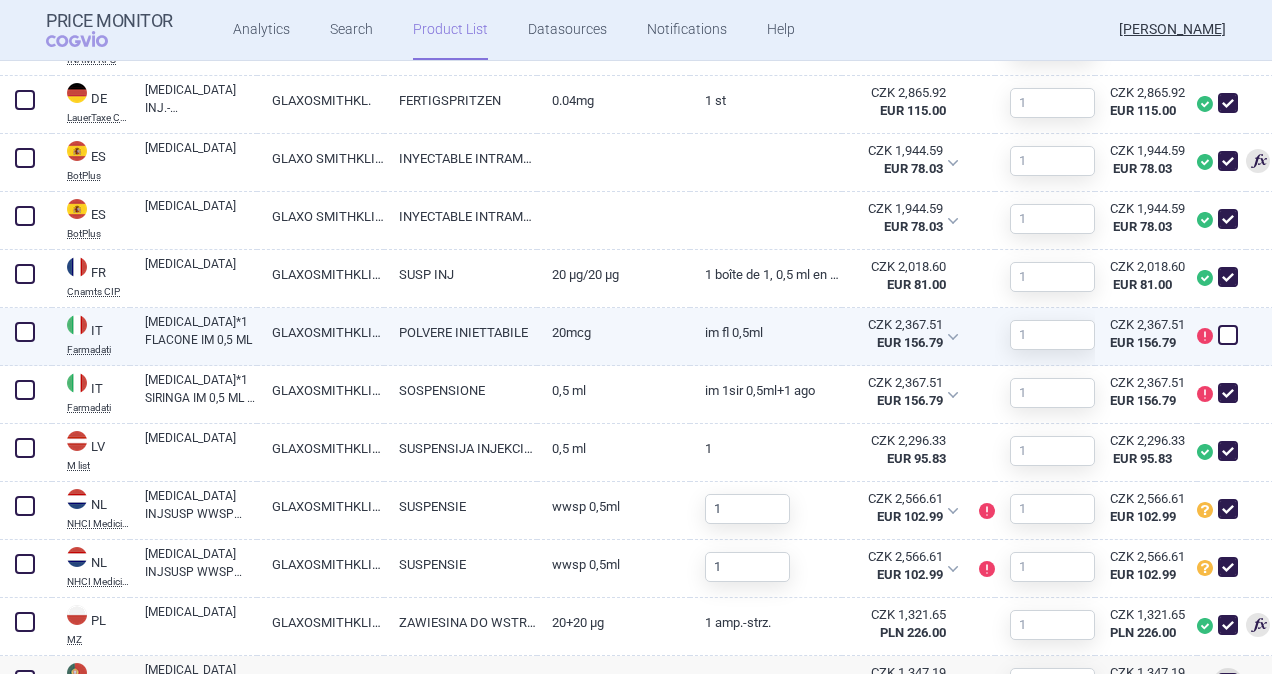 checkbox on "false" 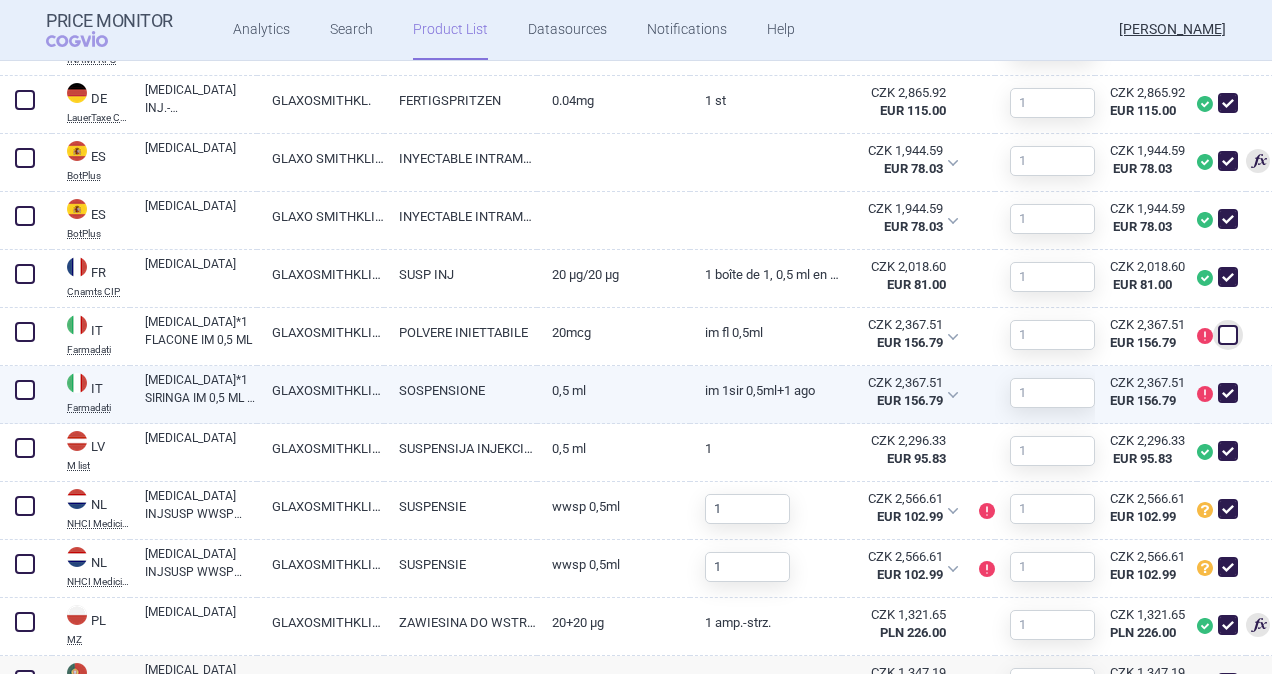 click at bounding box center (1228, 393) 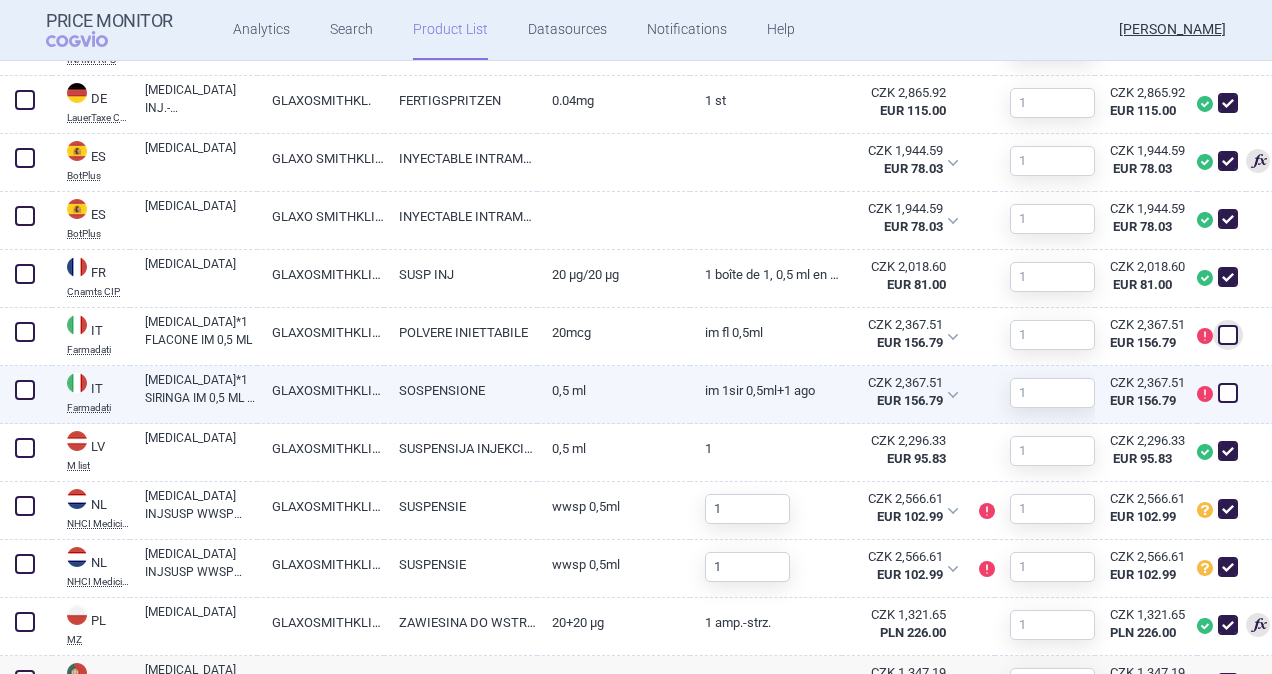 checkbox on "false" 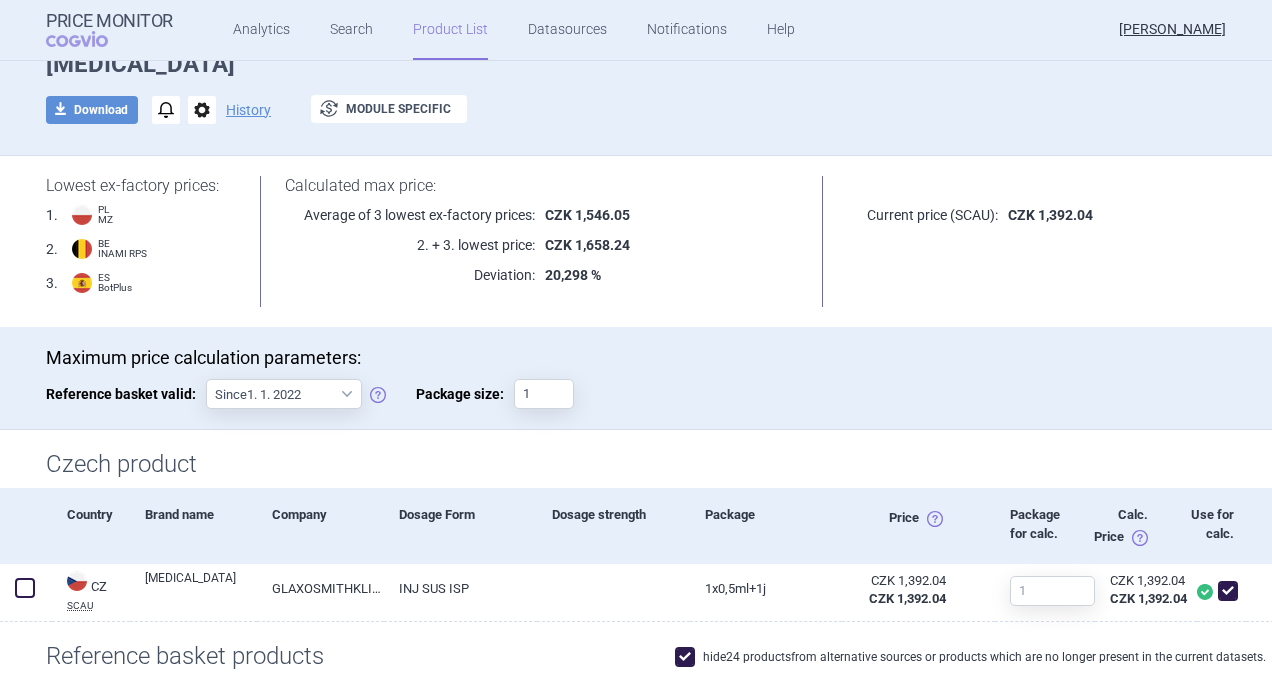 scroll, scrollTop: 100, scrollLeft: 0, axis: vertical 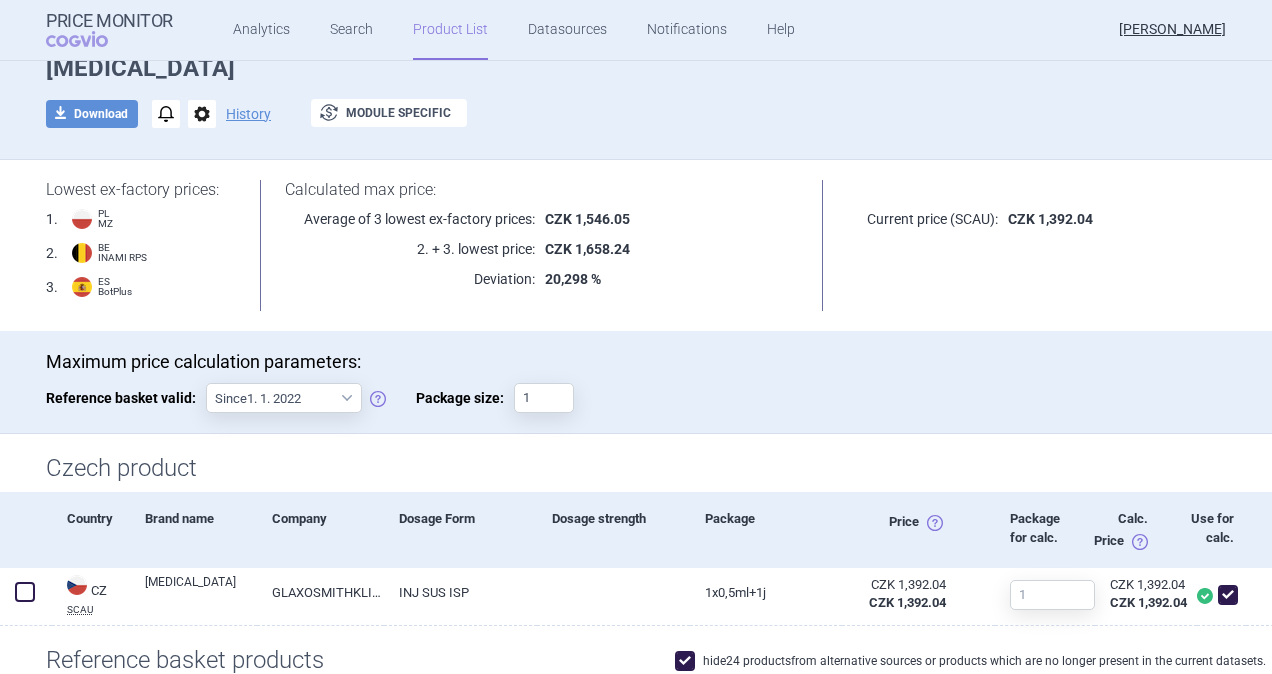 click on "Product List" at bounding box center (450, 30) 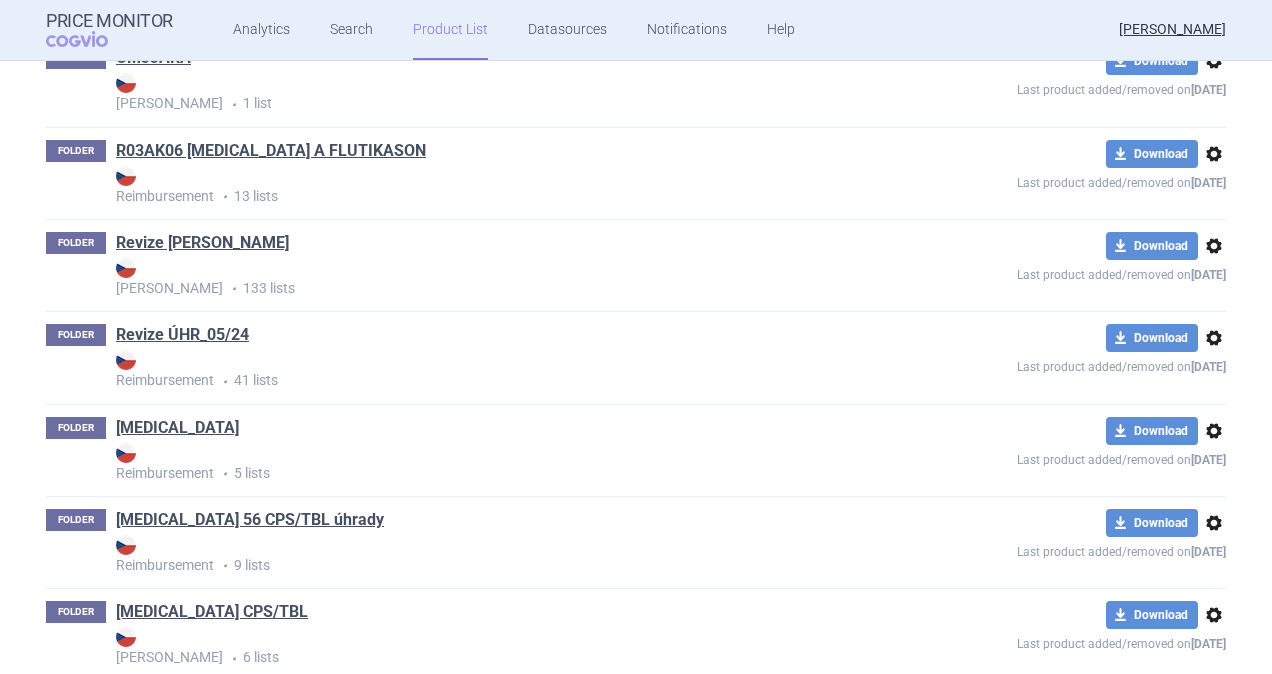 scroll, scrollTop: 2383, scrollLeft: 0, axis: vertical 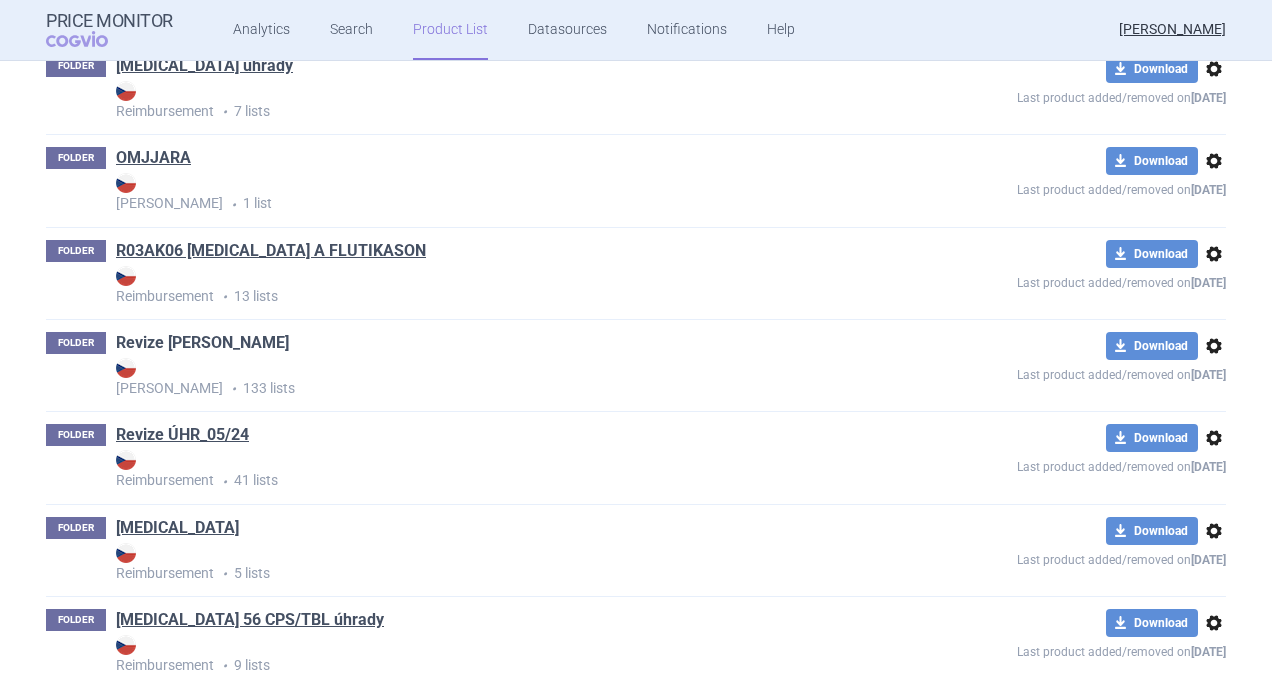 click on "Revize [PERSON_NAME]" at bounding box center [202, 343] 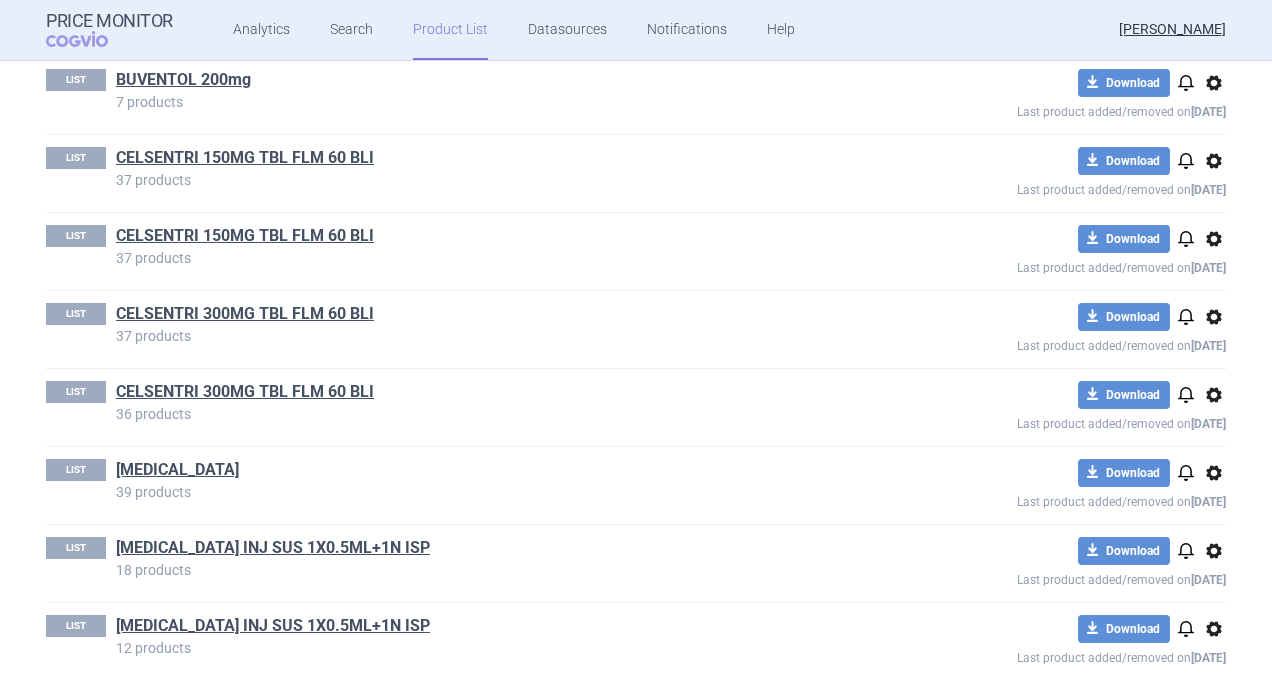 scroll, scrollTop: 1900, scrollLeft: 0, axis: vertical 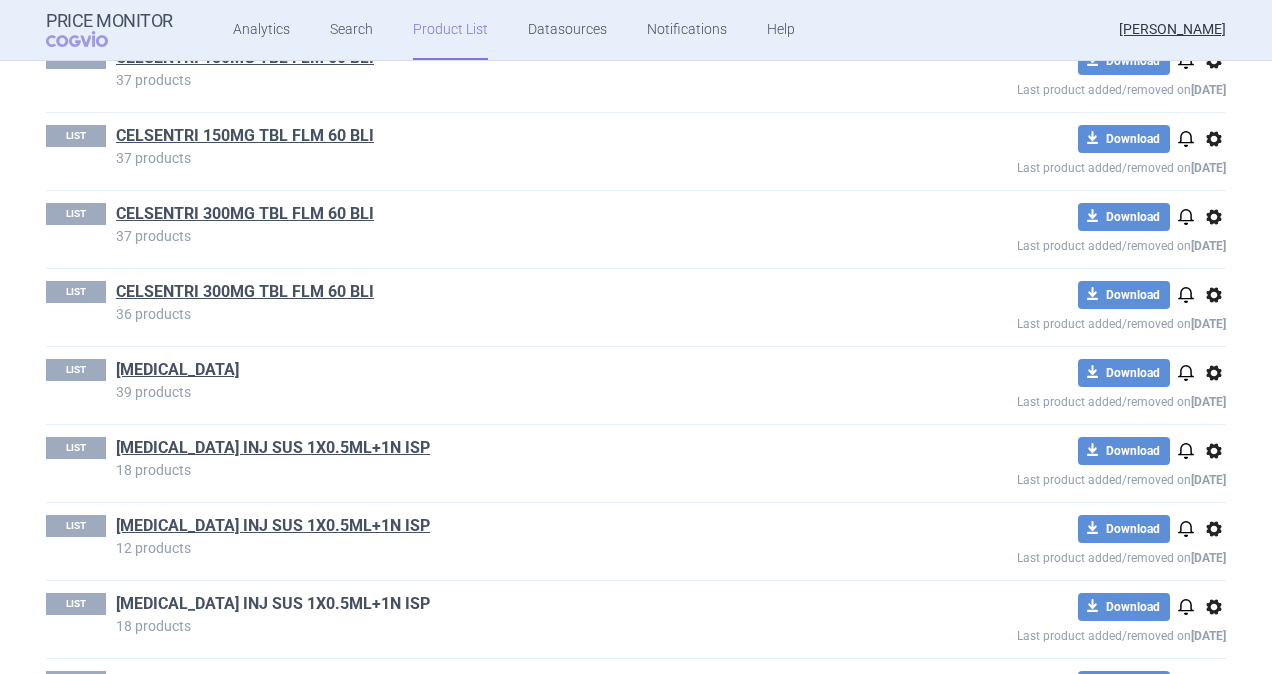 click on "[MEDICAL_DATA] INJ SUS 1X0.5ML+1N ISP" at bounding box center [273, 604] 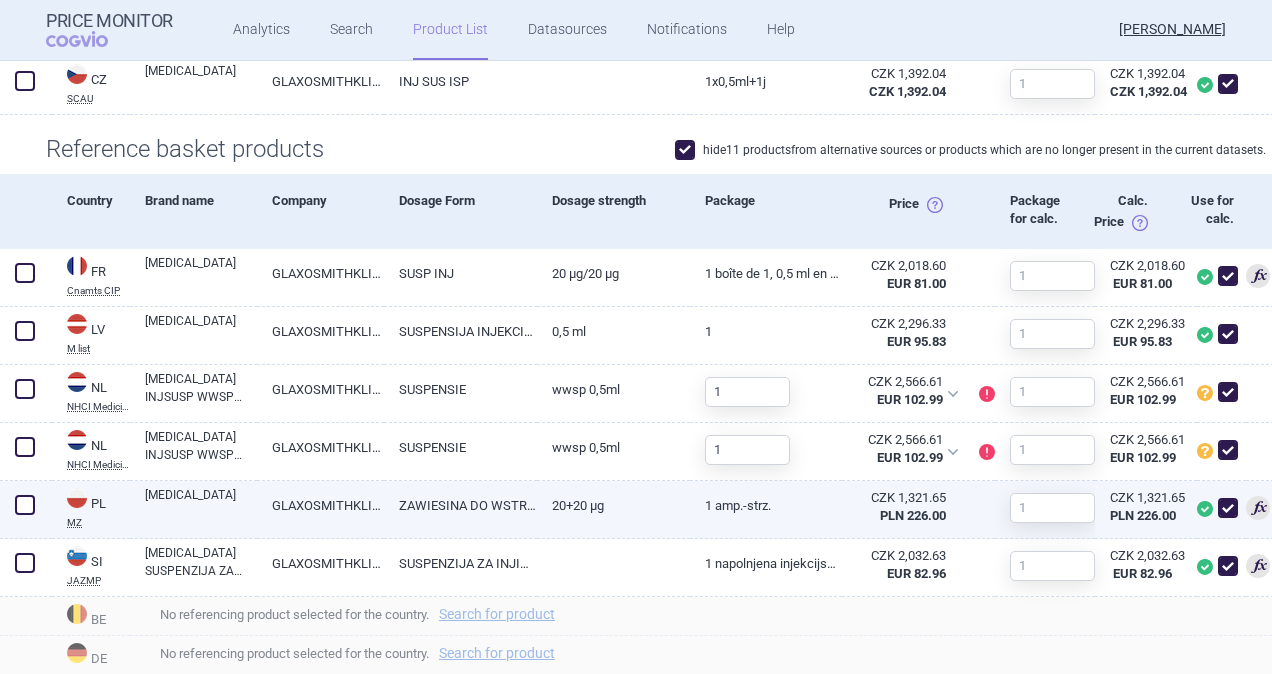 scroll, scrollTop: 600, scrollLeft: 0, axis: vertical 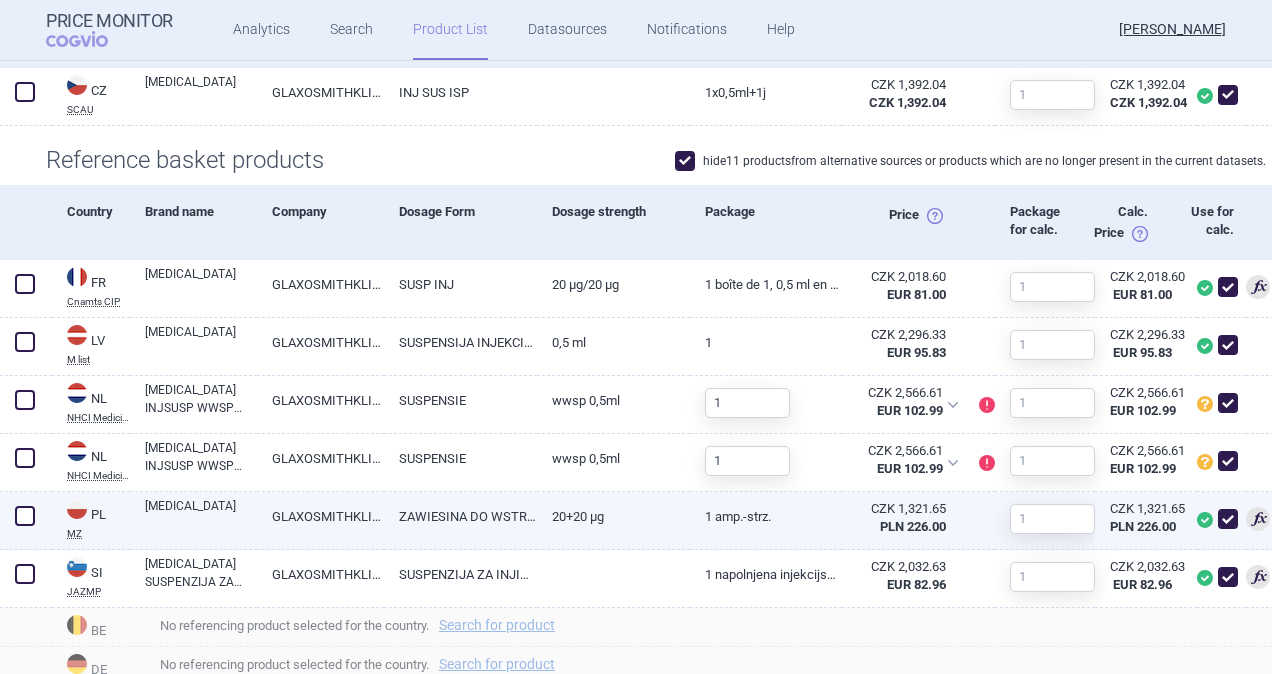 click on "20+20 µg" at bounding box center (613, 516) 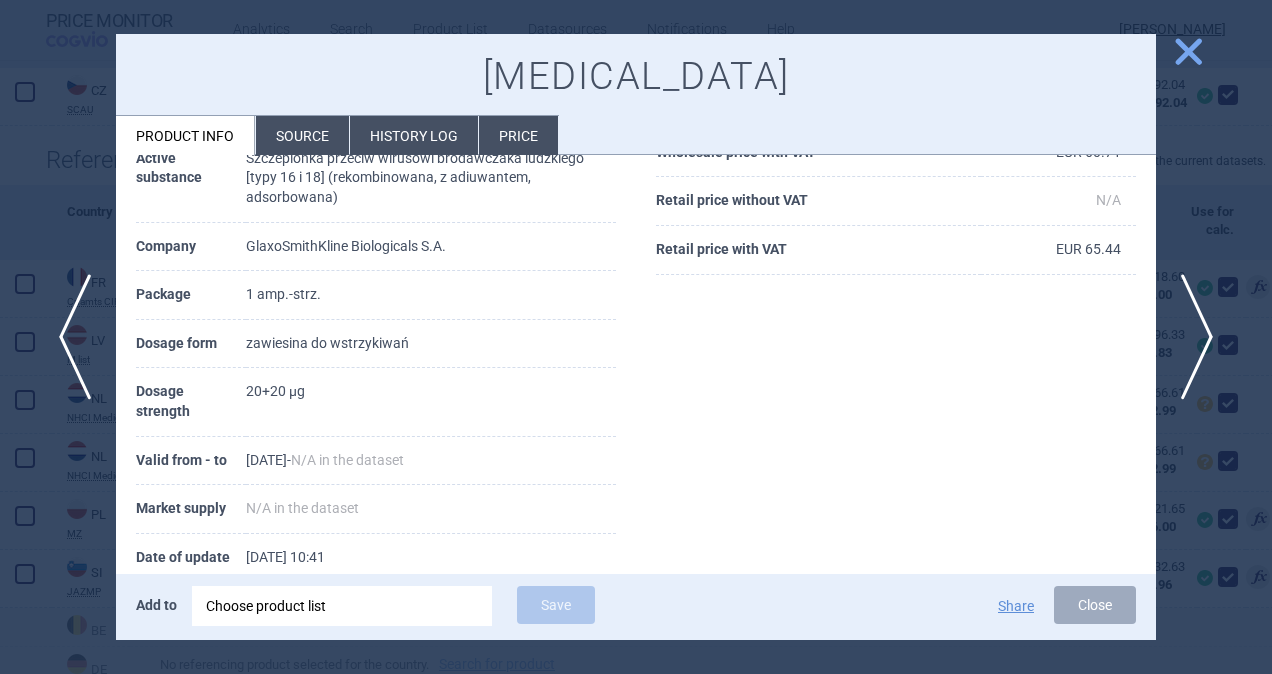scroll, scrollTop: 300, scrollLeft: 0, axis: vertical 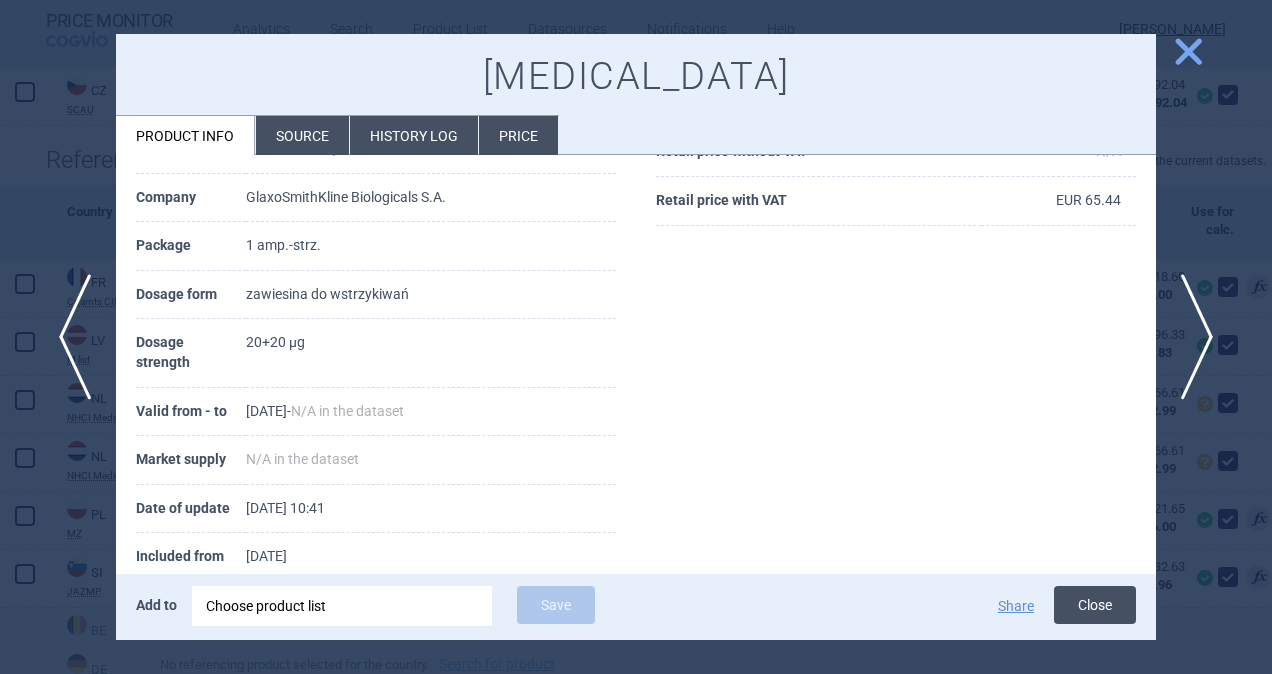 click on "Close" at bounding box center (1095, 605) 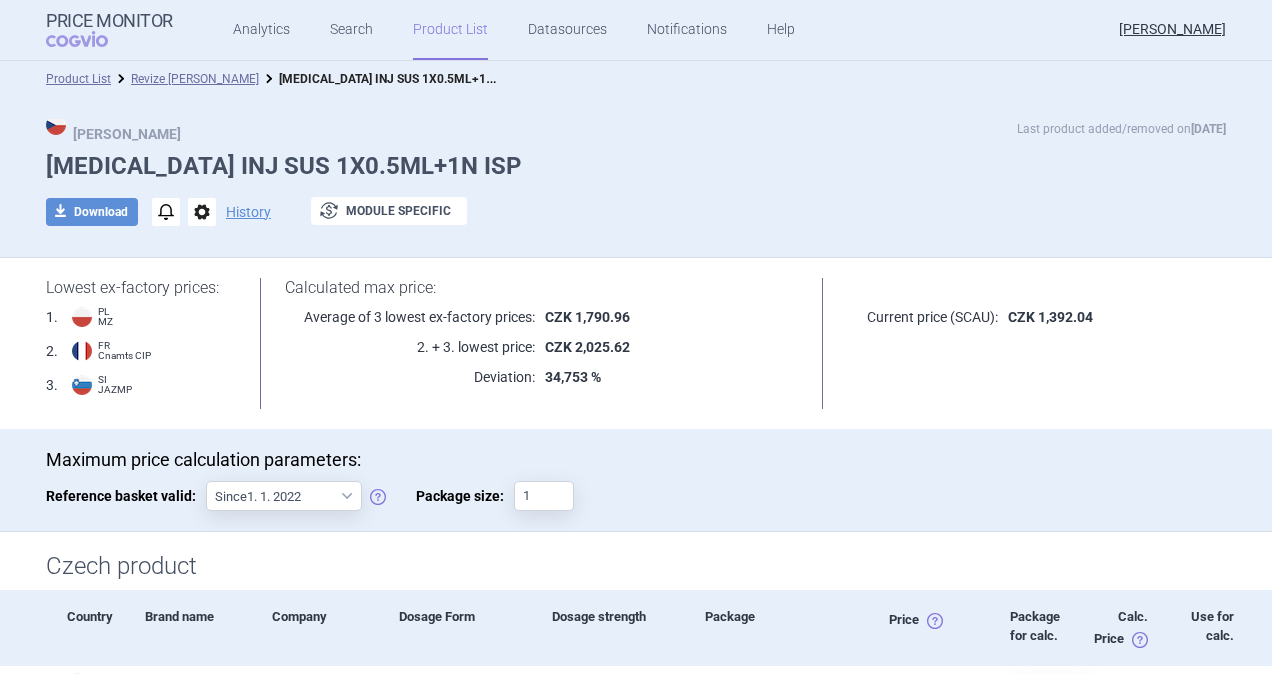 scroll, scrollTop: 0, scrollLeft: 0, axis: both 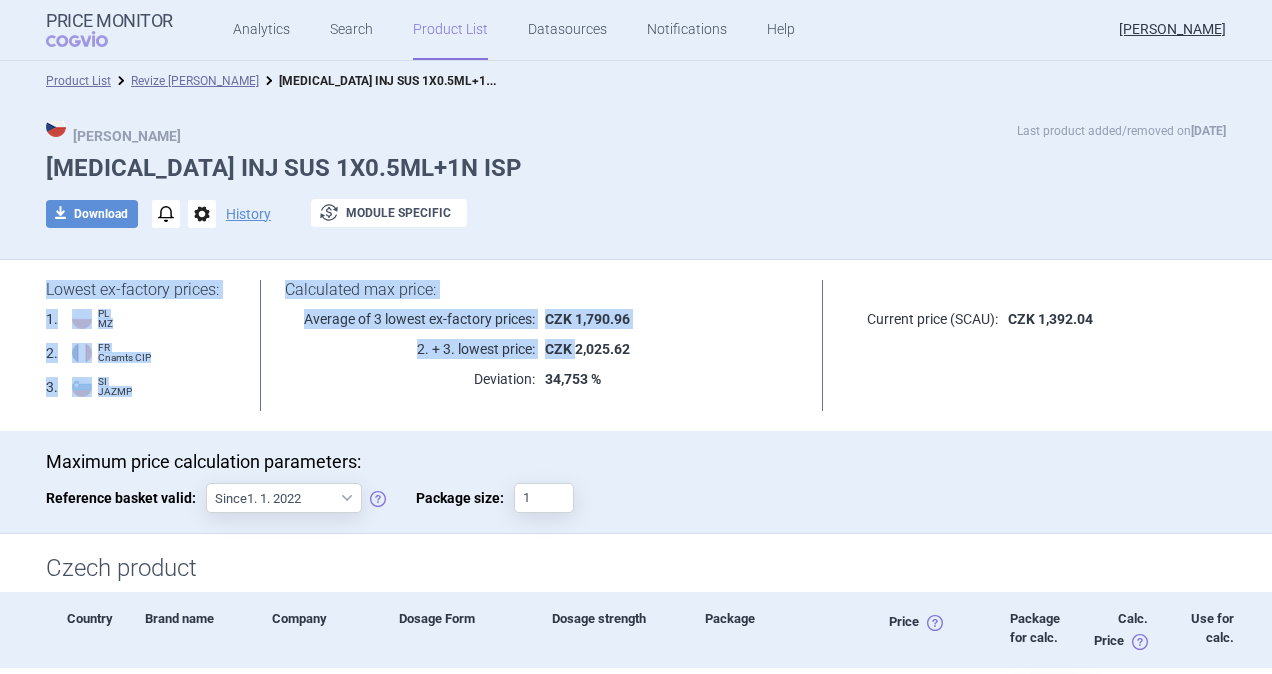 drag, startPoint x: 572, startPoint y: 355, endPoint x: 640, endPoint y: 402, distance: 82.661964 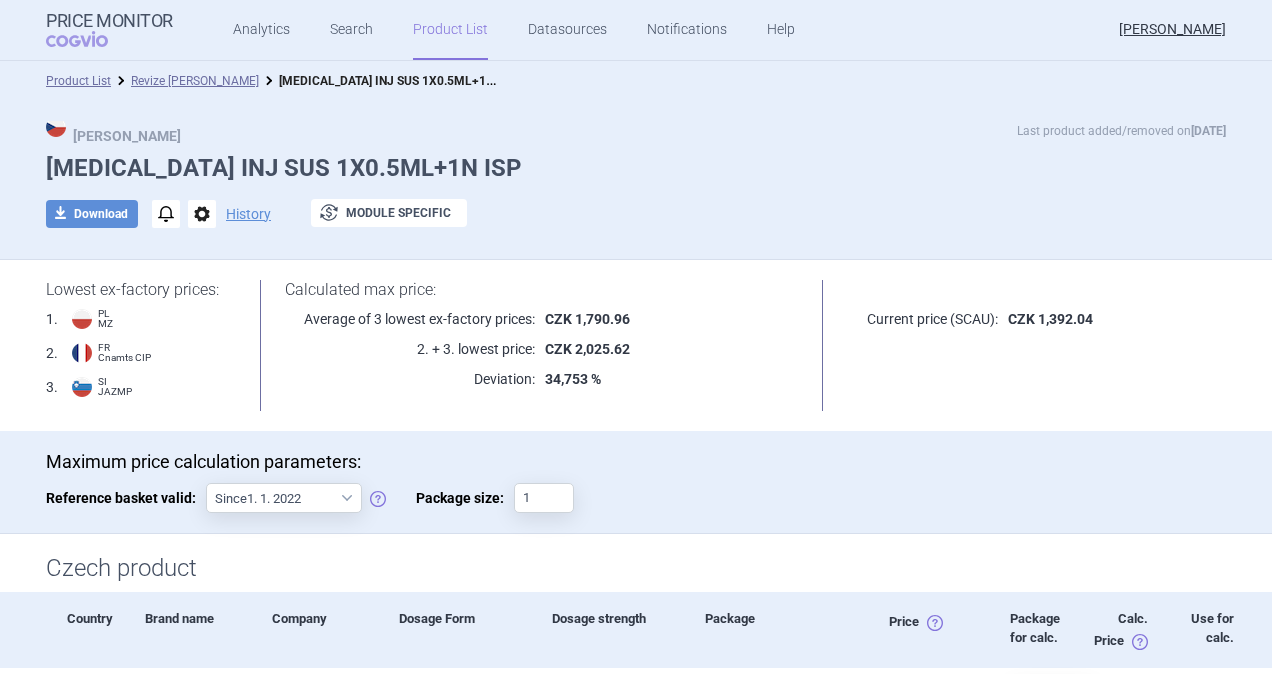 click on "Lowest ex-factory prices: 1 . PL MZ 2 . FR Cnamts CIP 3 . SI JAZMP Calculated max price: Average of 3 lowest ex-factory prices: CZK 1,790.96 2. + 3. lowest price: CZK 2,025.62 Deviation: 34,753 %   Current price (SCAU): CZK 1,392.04" at bounding box center [636, 345] 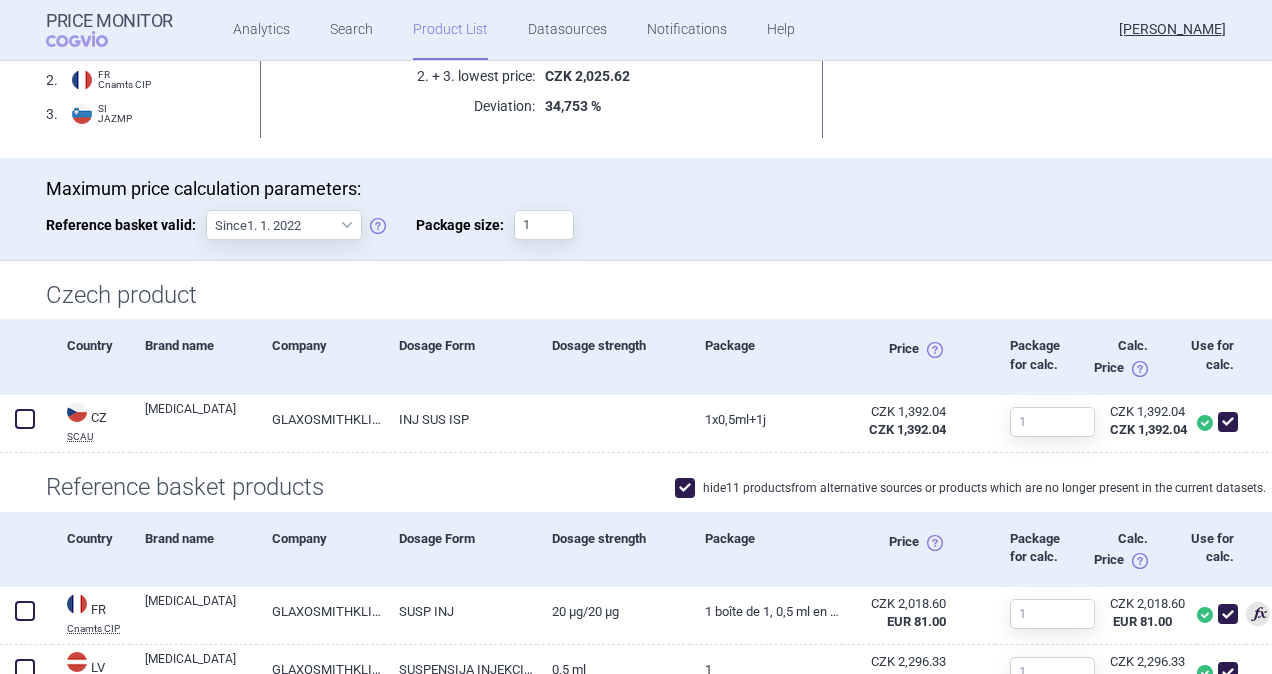 scroll, scrollTop: 700, scrollLeft: 0, axis: vertical 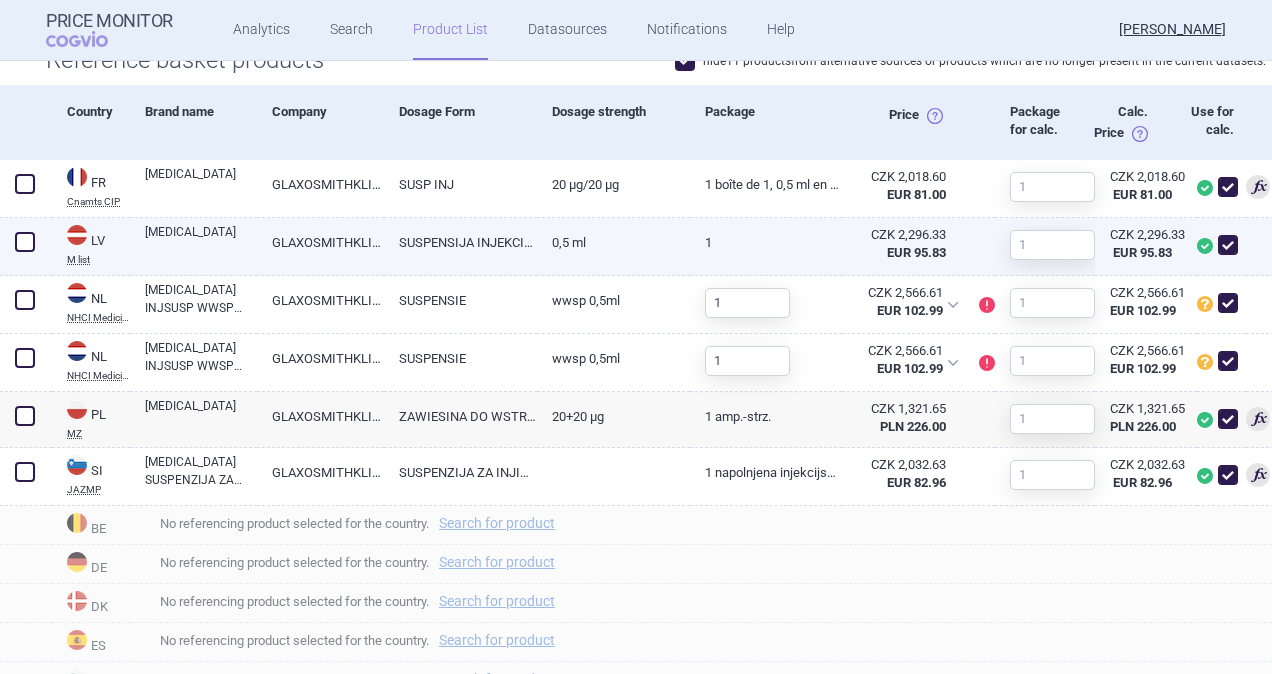 click on "SUSPENSIJA INJEKCIJĀM" at bounding box center [460, 242] 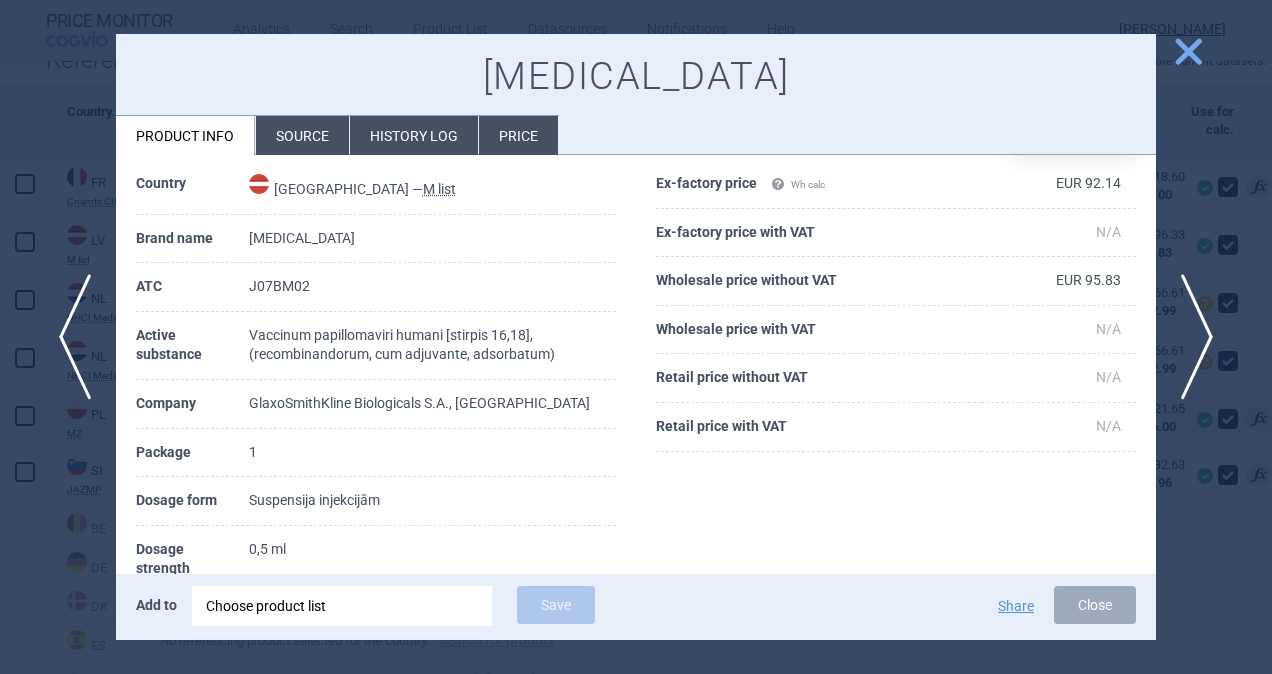 scroll, scrollTop: 0, scrollLeft: 0, axis: both 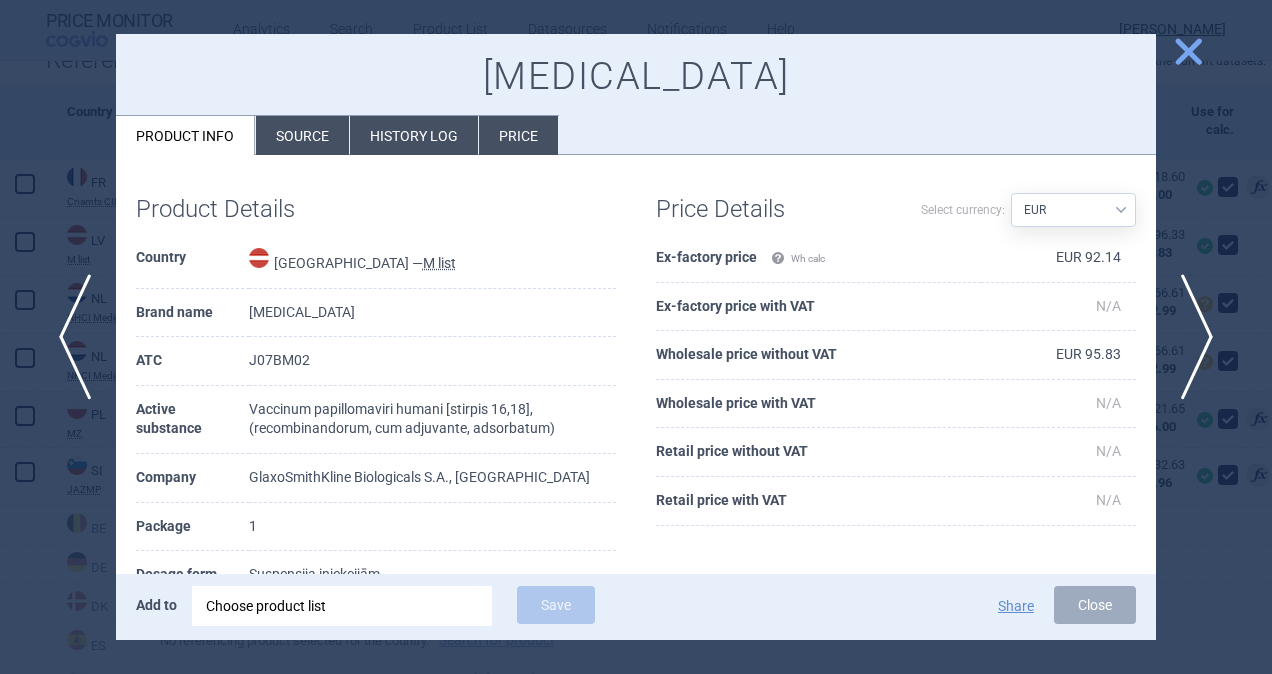 click on "Source" at bounding box center (302, 135) 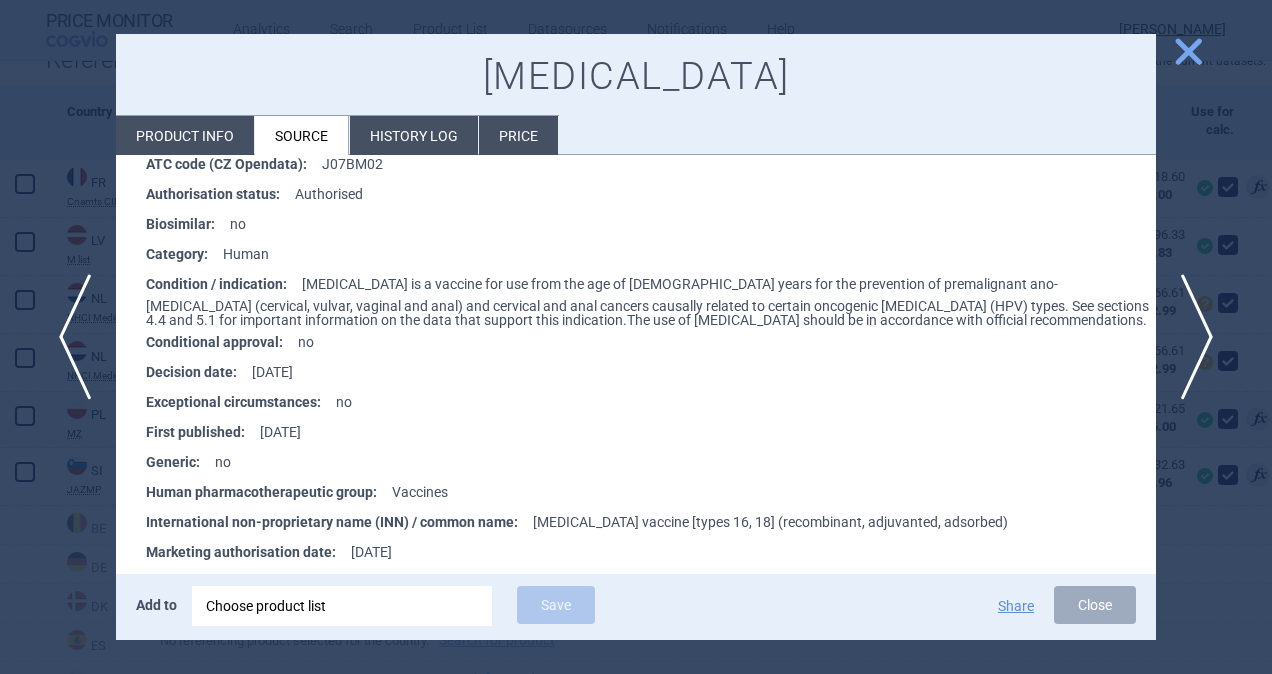 scroll, scrollTop: 1400, scrollLeft: 0, axis: vertical 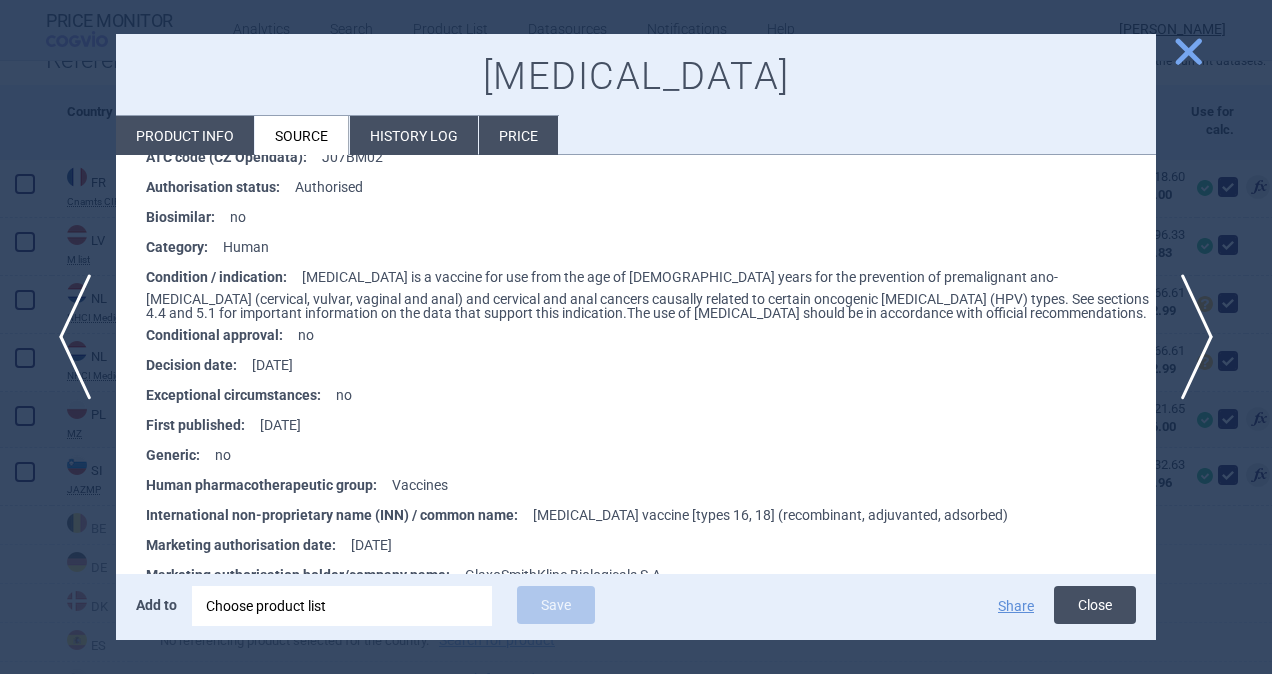 click on "Close" at bounding box center (1095, 605) 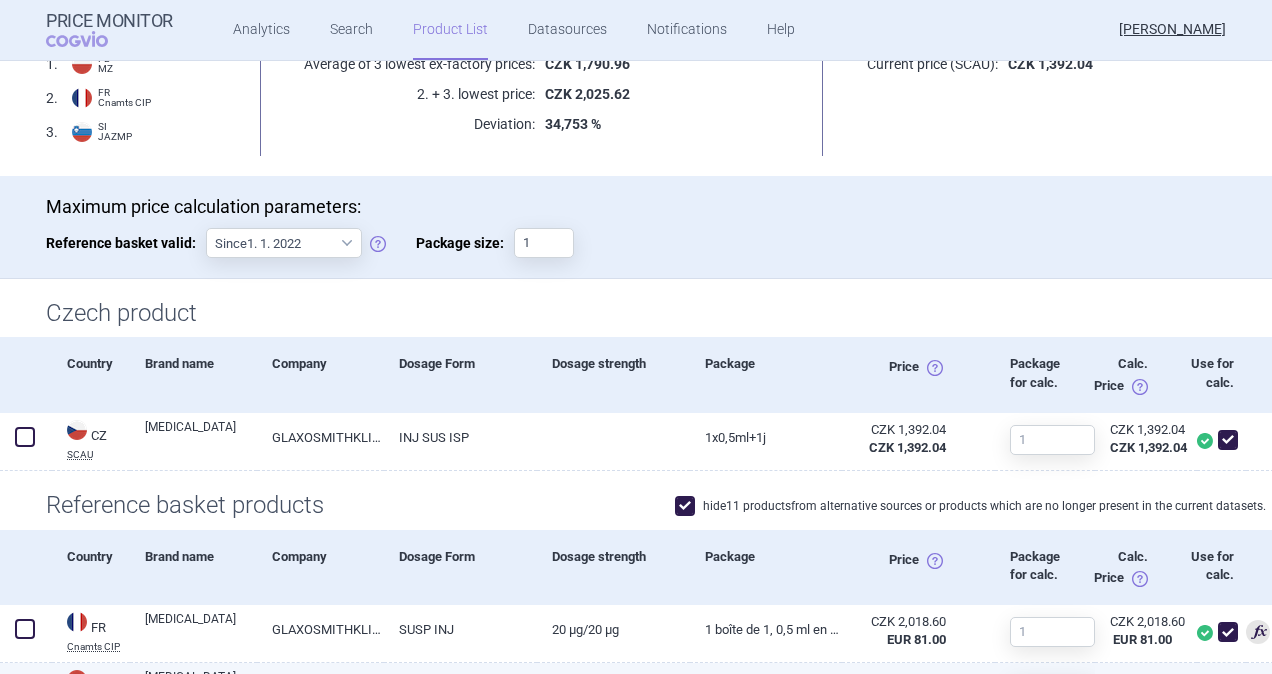 scroll, scrollTop: 0, scrollLeft: 0, axis: both 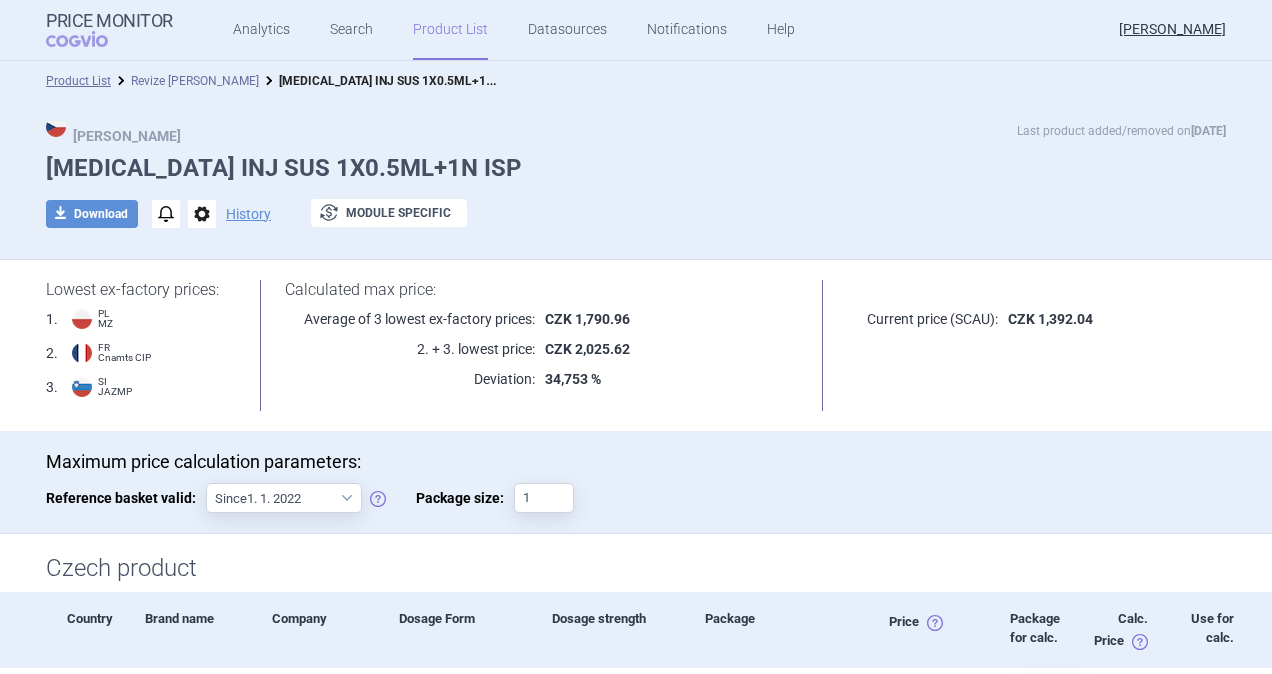 click on "Revize [PERSON_NAME]" at bounding box center [195, 81] 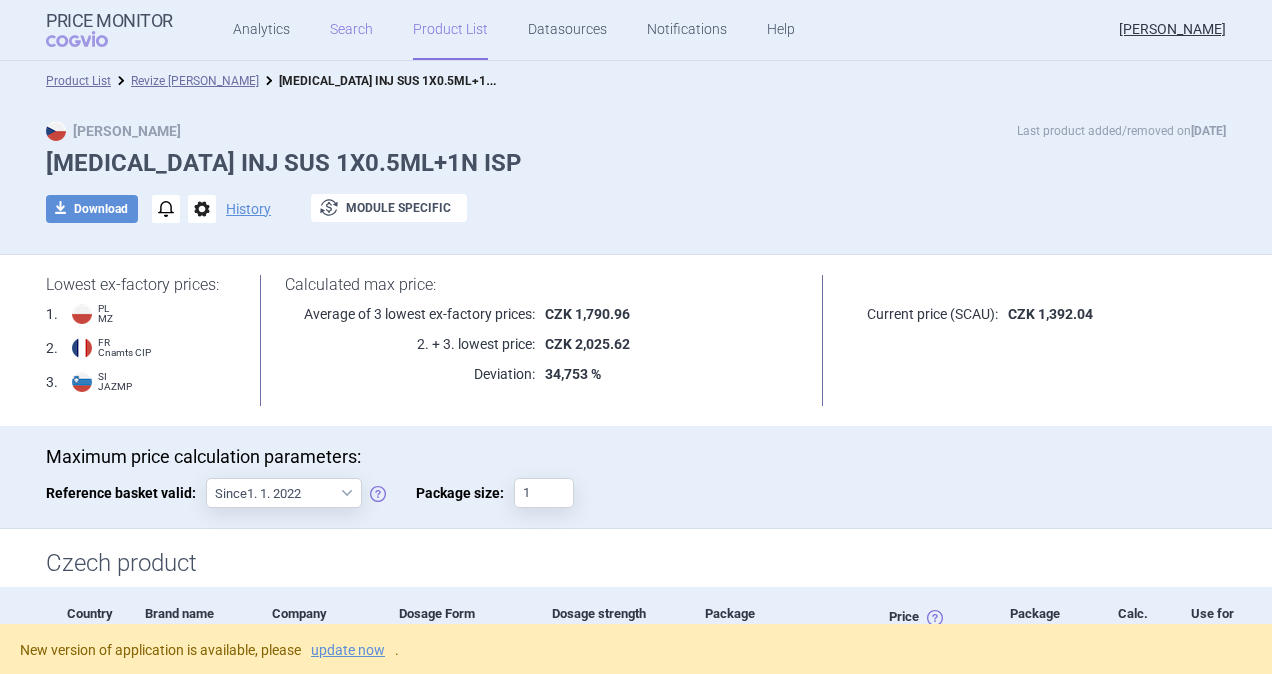 scroll, scrollTop: 0, scrollLeft: 0, axis: both 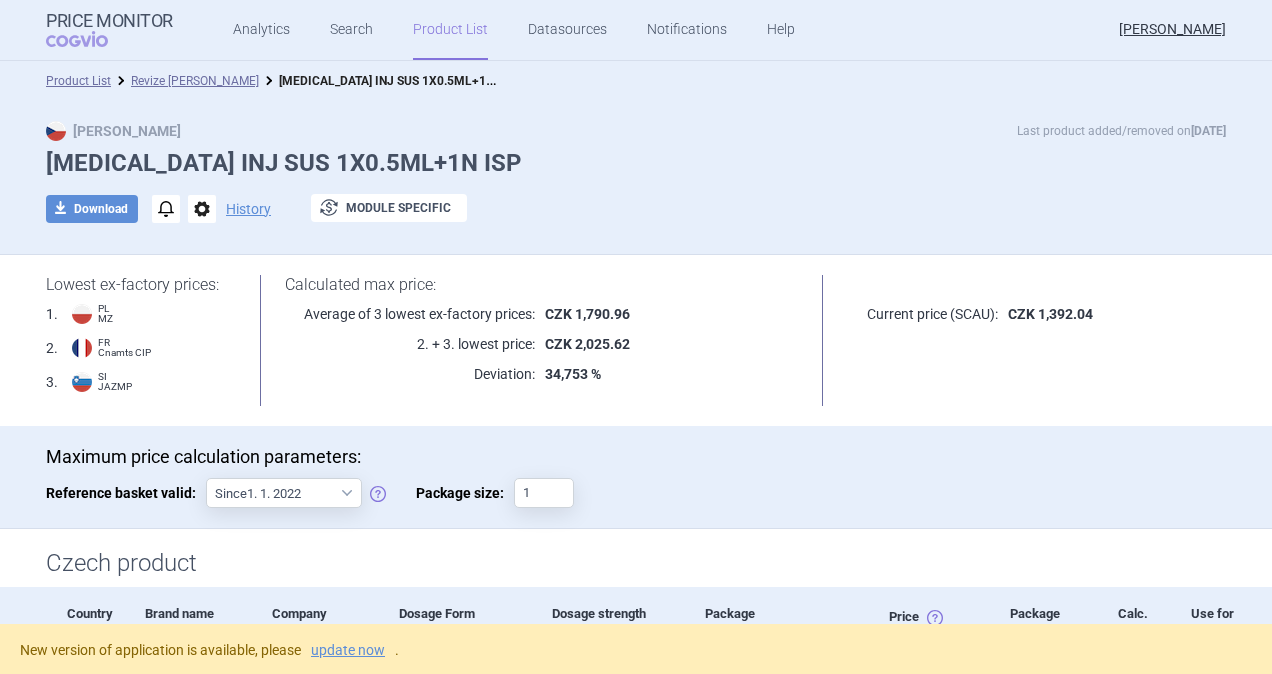 click on "Revize [PERSON_NAME]" at bounding box center [195, 81] 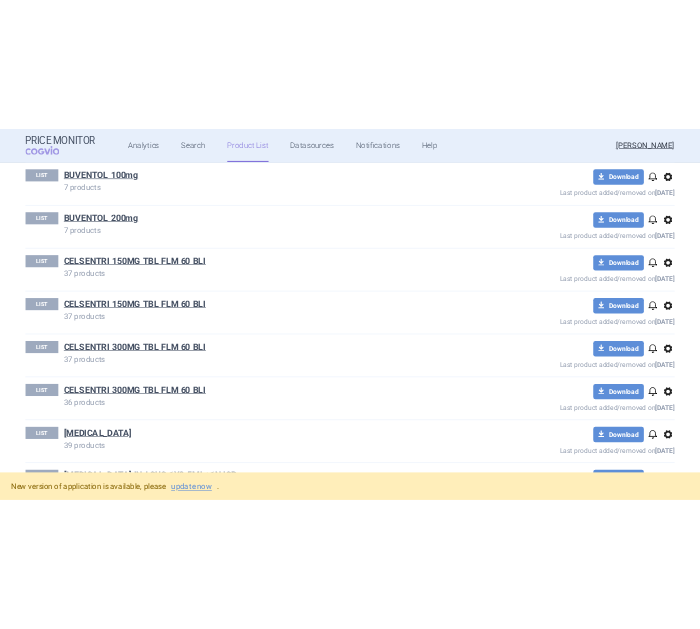 scroll, scrollTop: 1900, scrollLeft: 0, axis: vertical 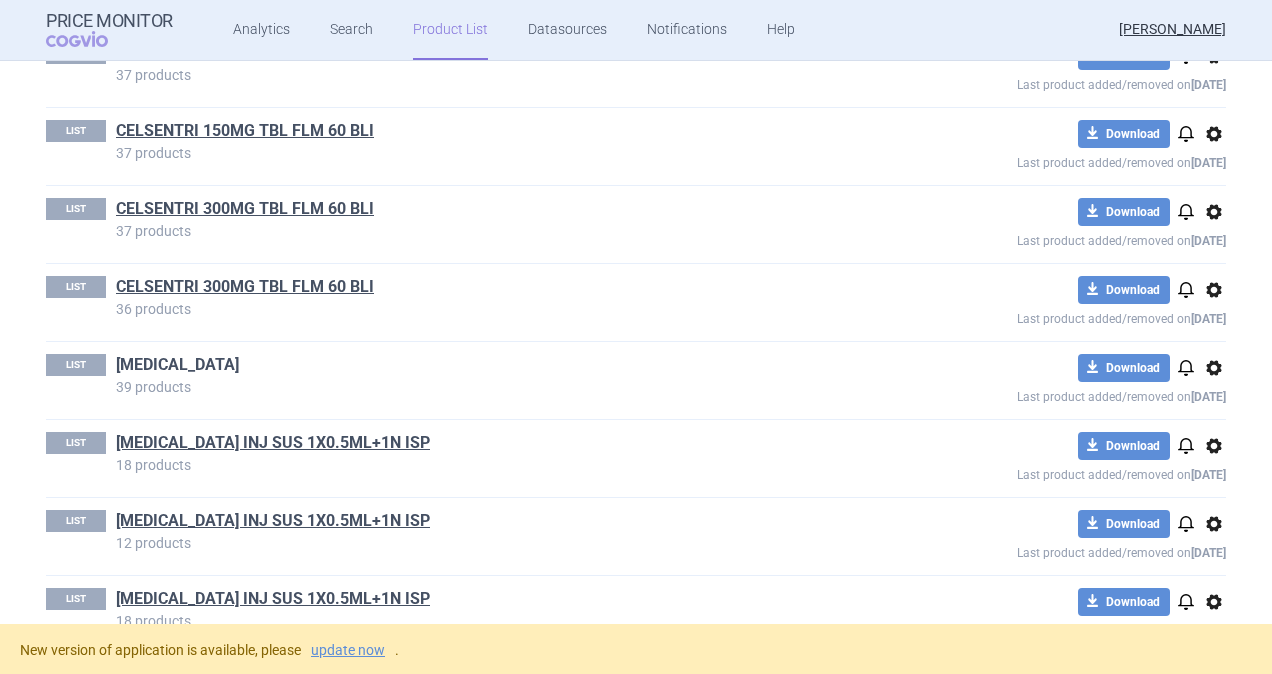 click on "[MEDICAL_DATA]" at bounding box center (177, 365) 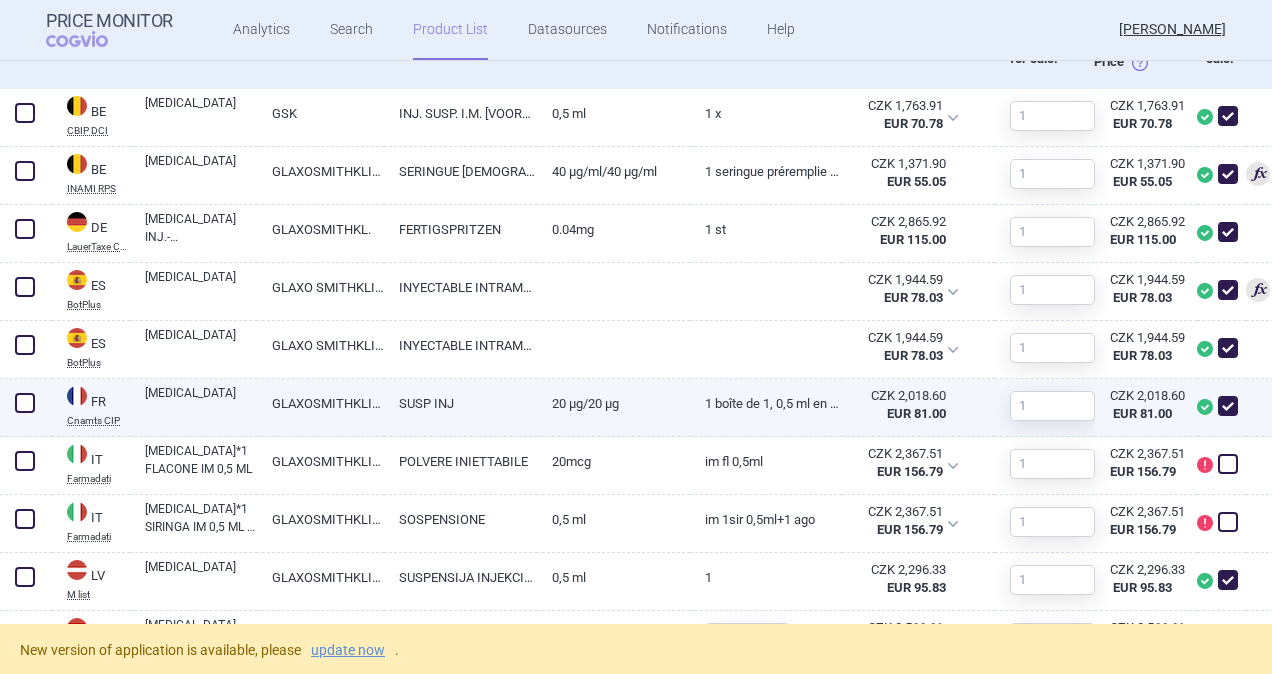 scroll, scrollTop: 666, scrollLeft: 0, axis: vertical 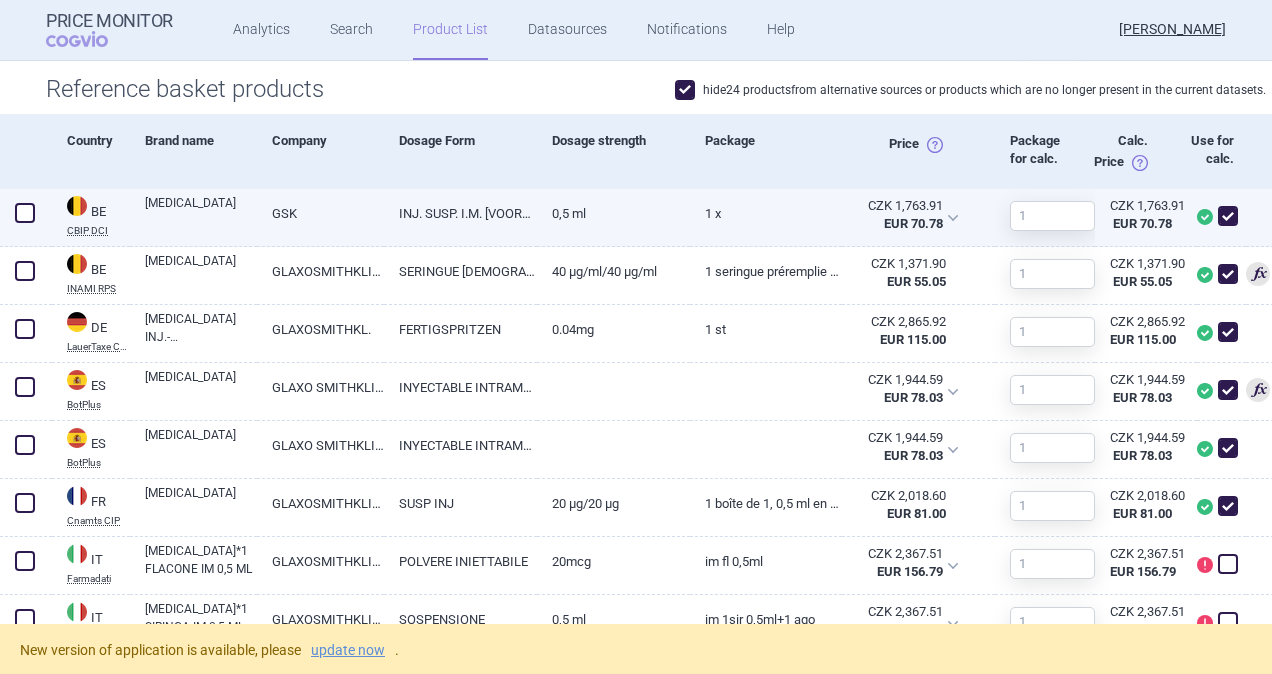 click on "INJ. SUSP. I.M. [VOORGEV. SPUIT]" at bounding box center [460, 213] 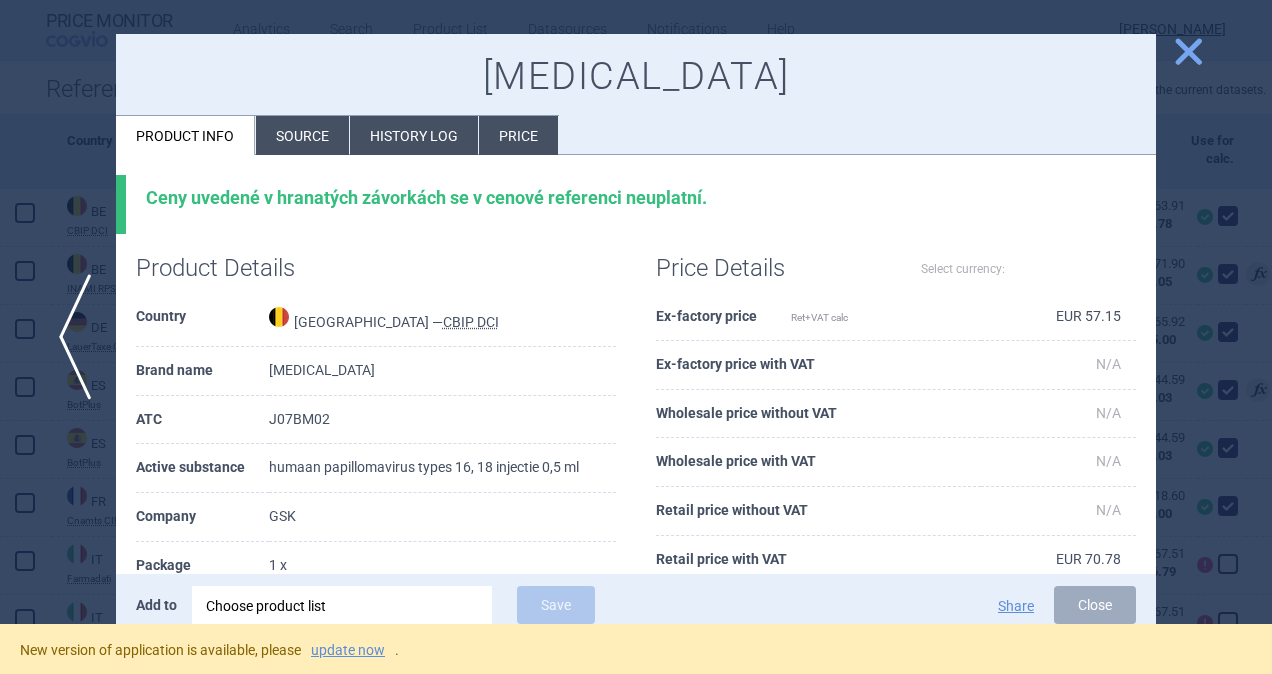 select on "EUR" 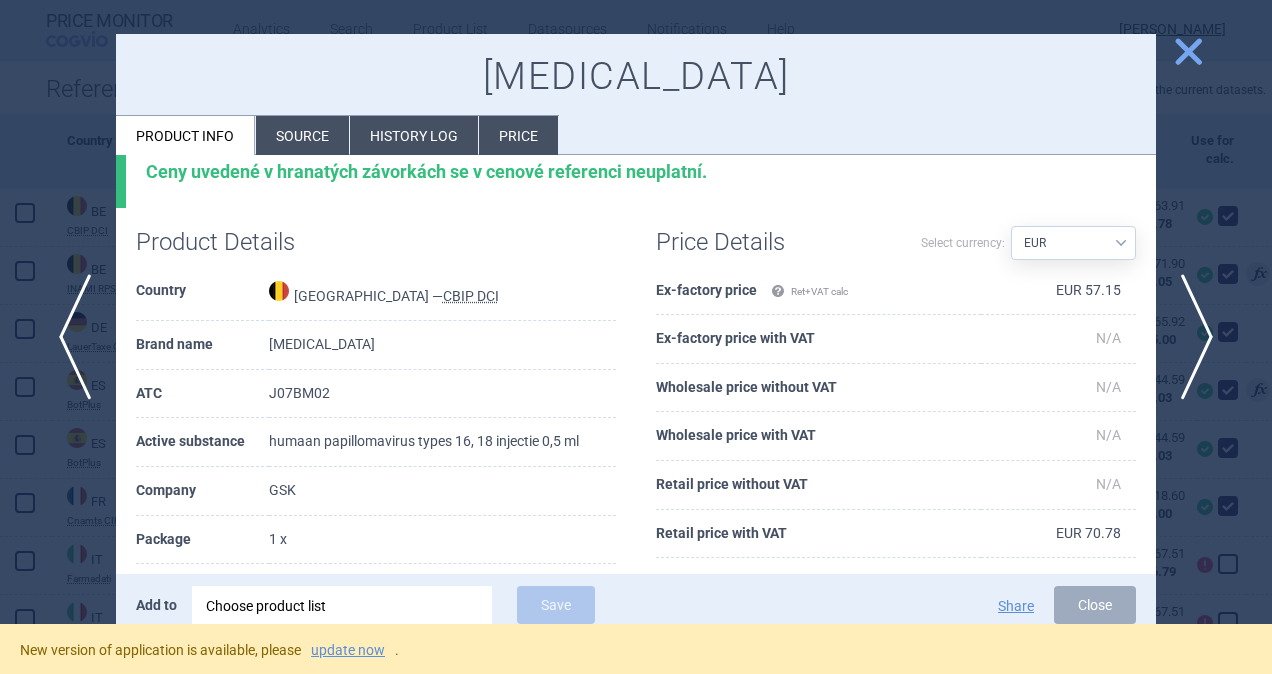 scroll, scrollTop: 0, scrollLeft: 0, axis: both 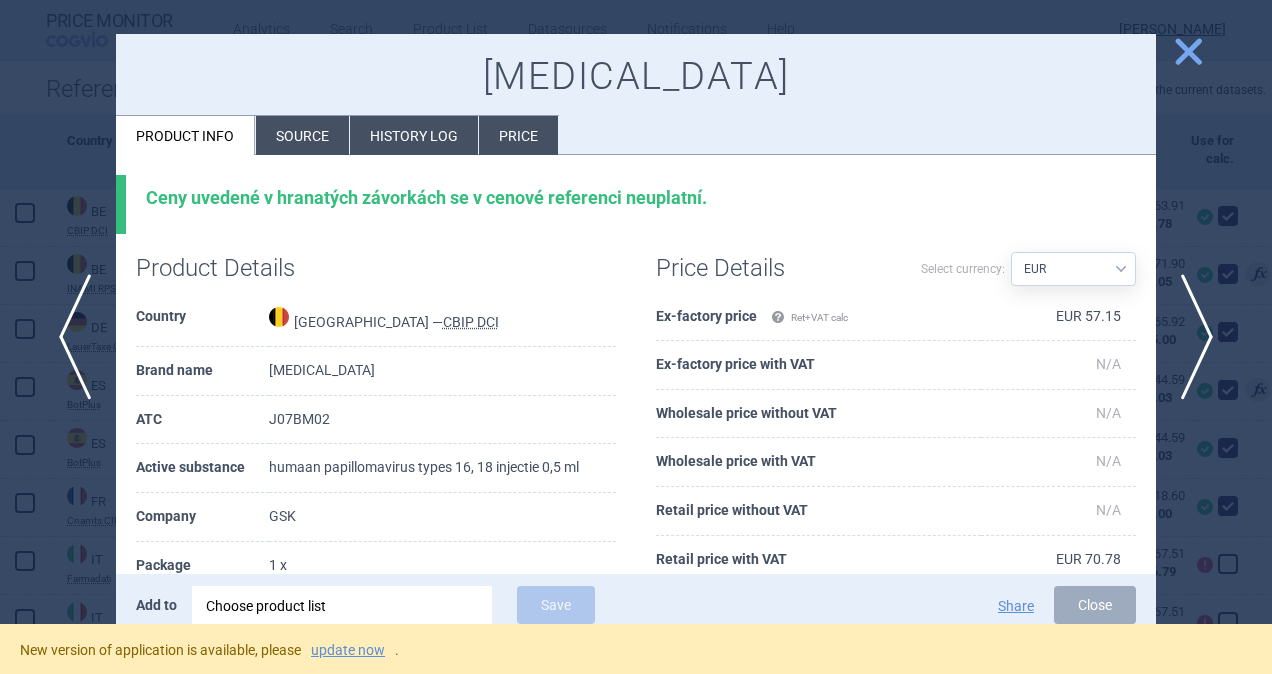 click on "Source" at bounding box center [302, 135] 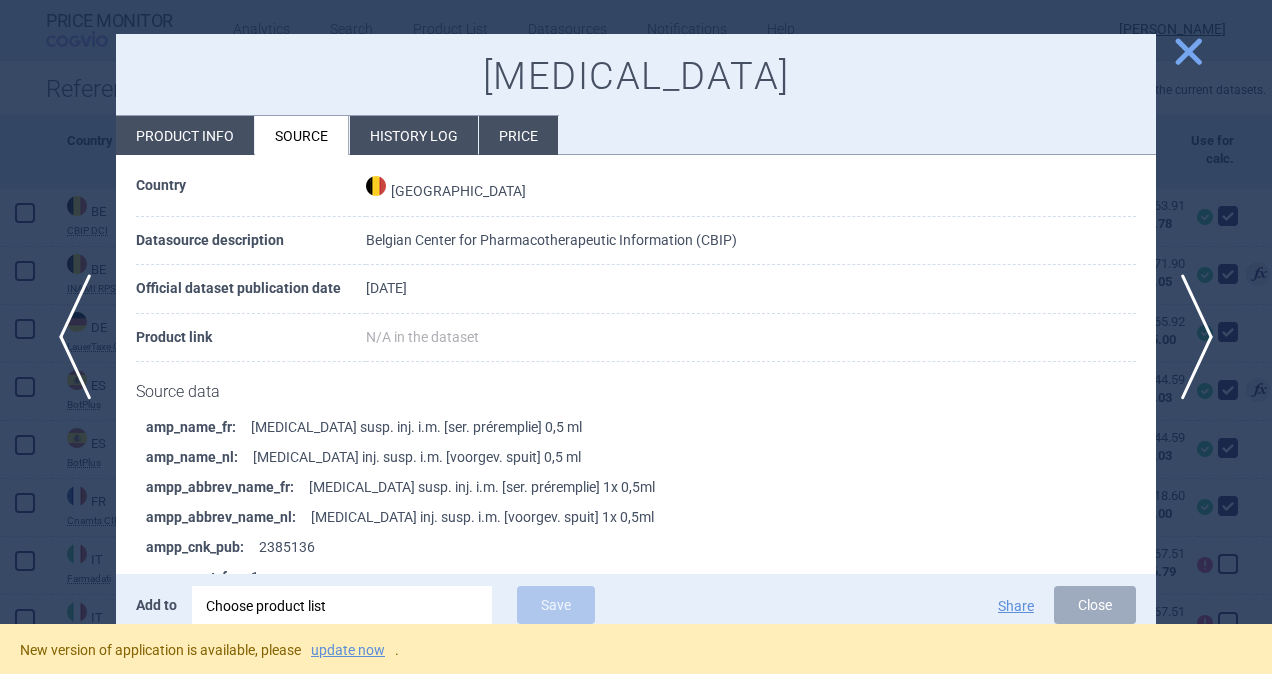 scroll, scrollTop: 300, scrollLeft: 0, axis: vertical 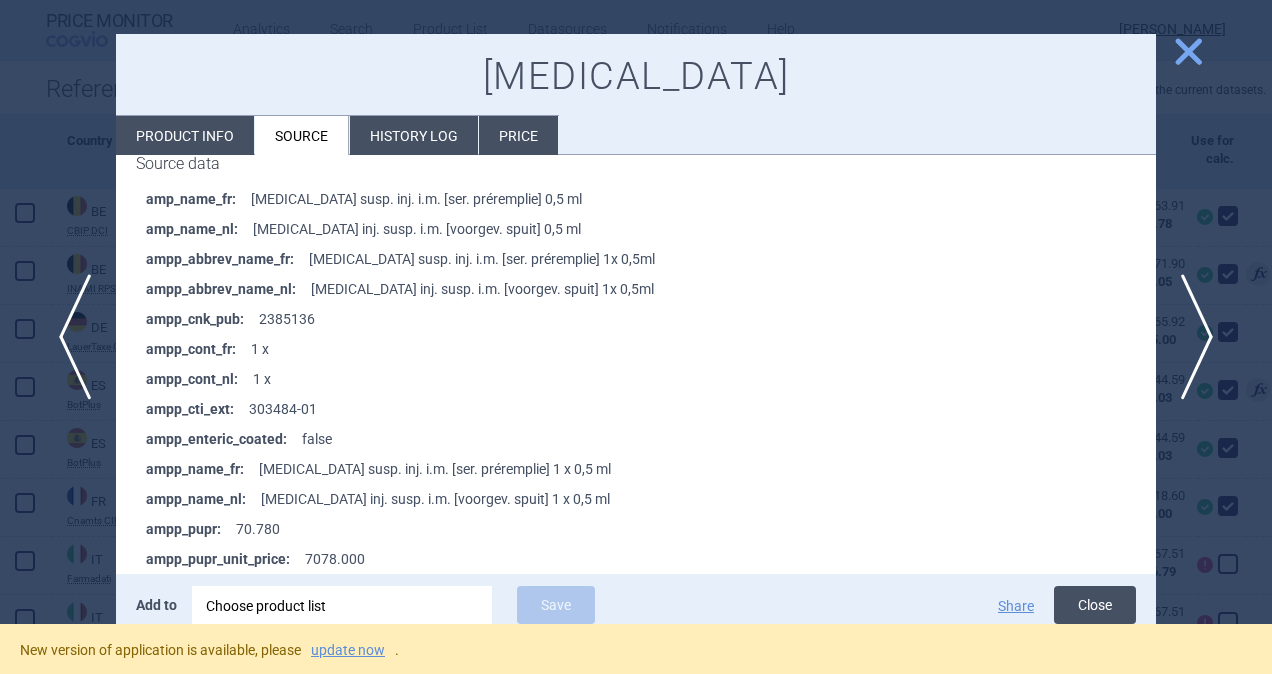 click on "Close" at bounding box center (1095, 605) 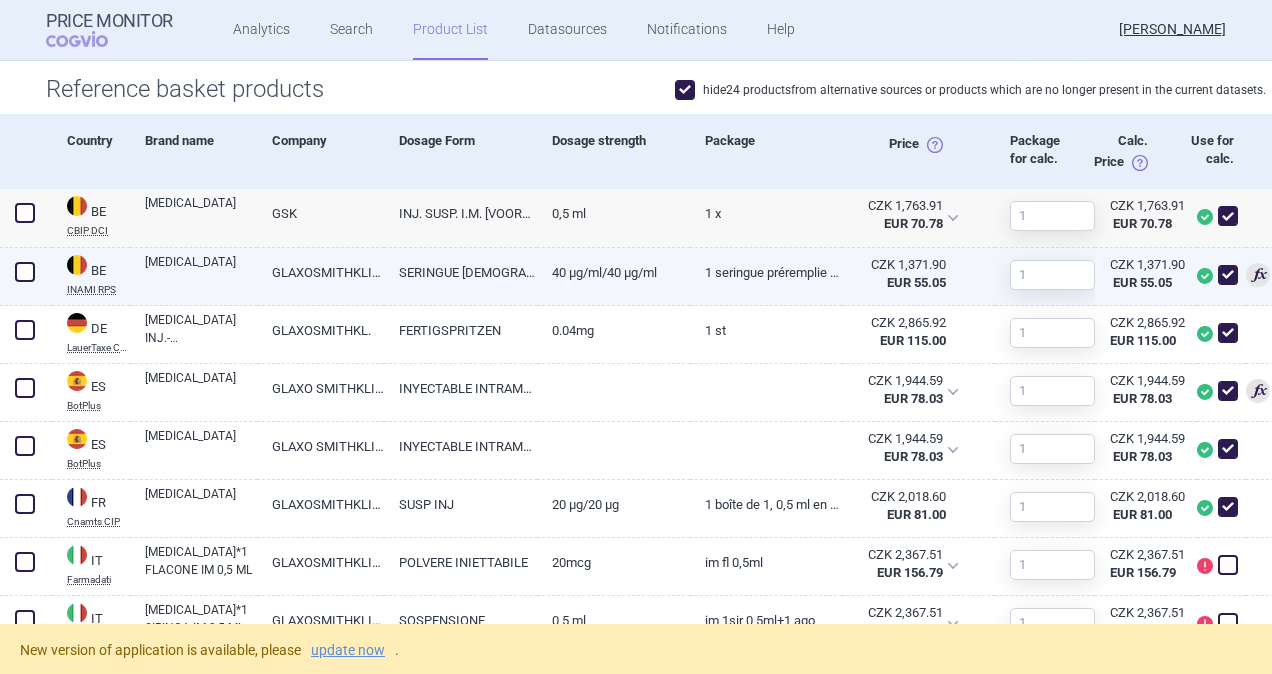 click on "40 µg/mL/40 µg/mL" at bounding box center [613, 272] 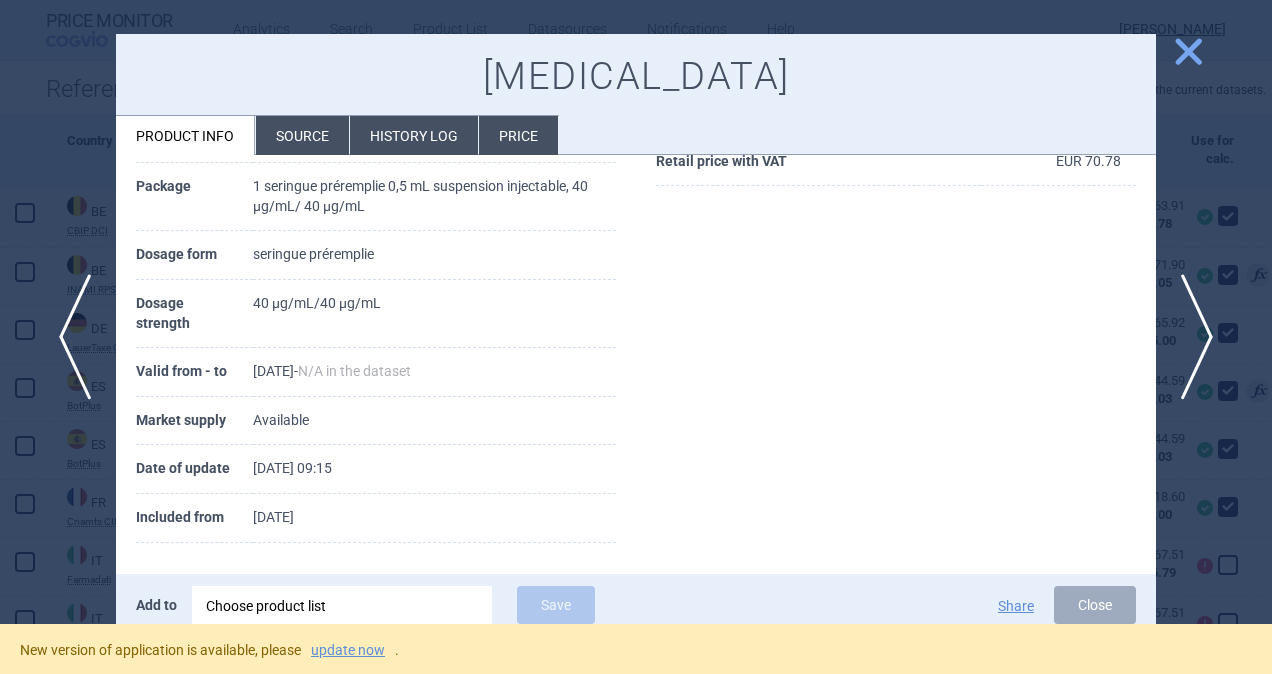 scroll, scrollTop: 400, scrollLeft: 0, axis: vertical 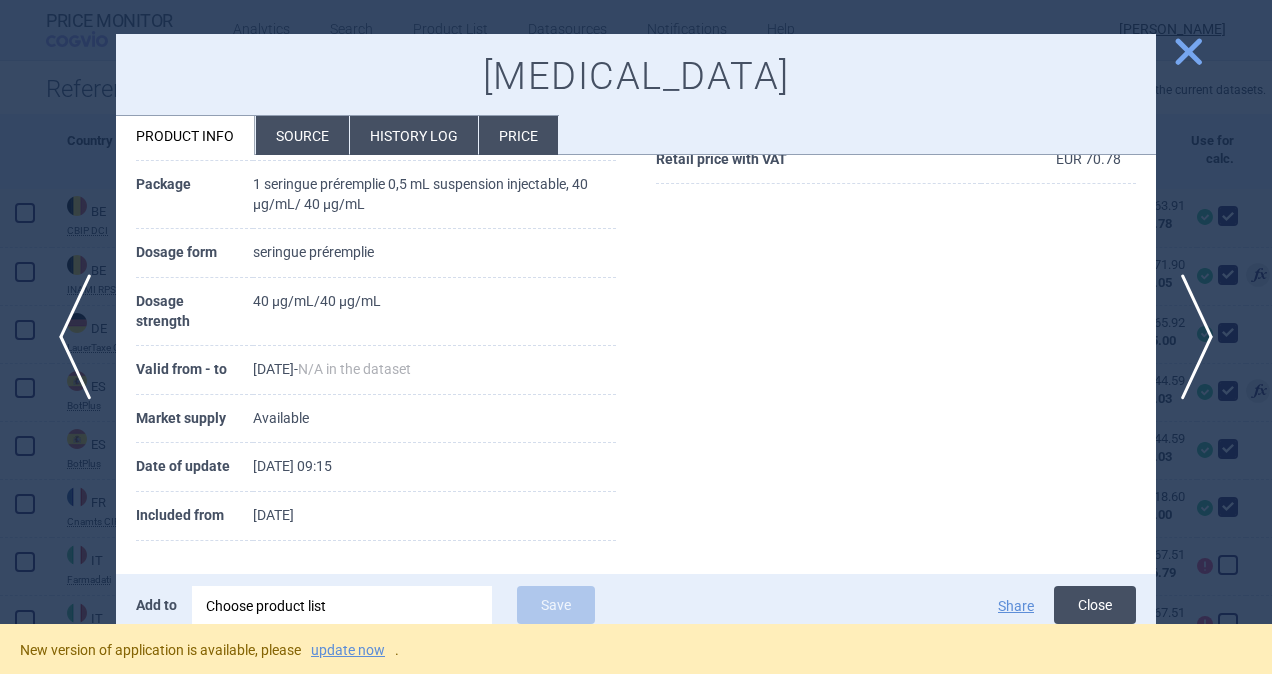 click on "Close" at bounding box center [1095, 605] 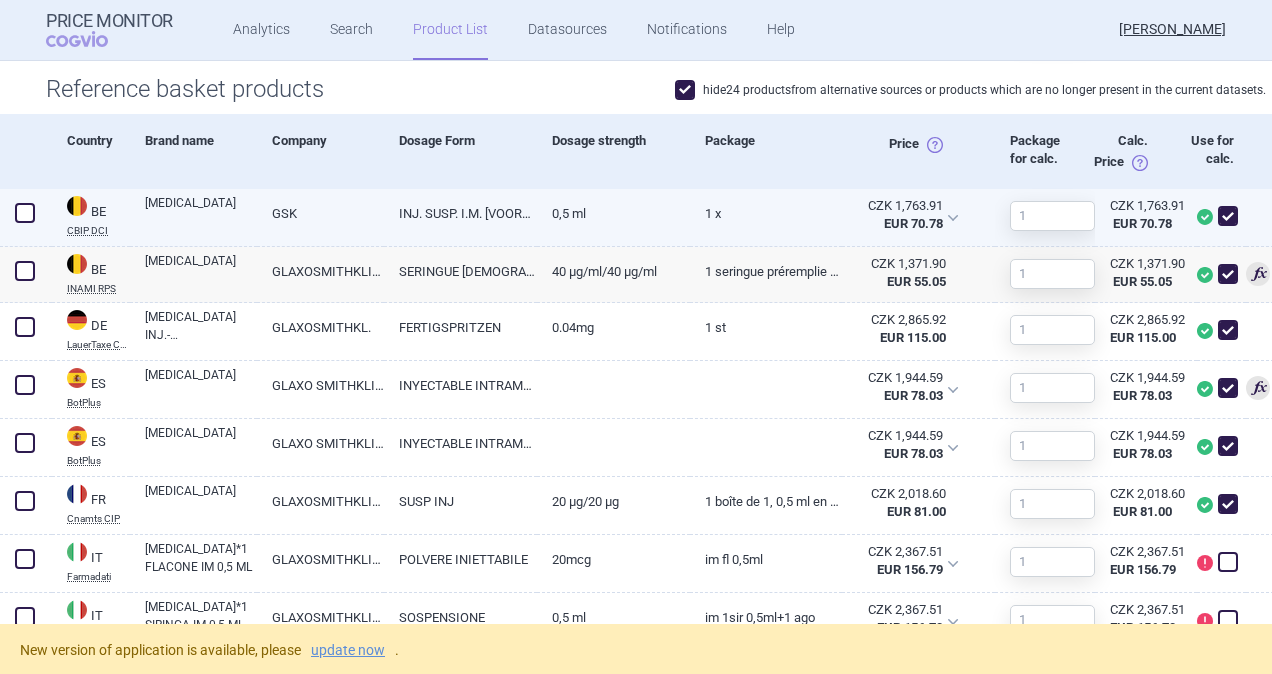 scroll, scrollTop: 466, scrollLeft: 0, axis: vertical 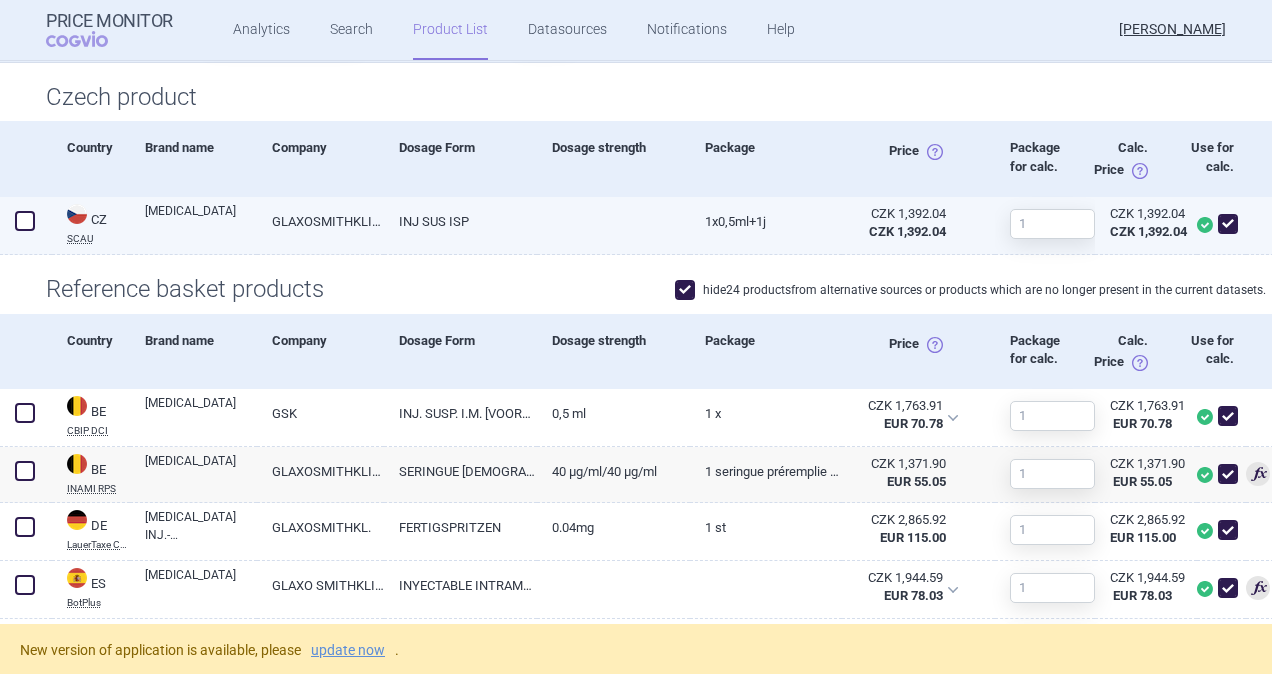 click at bounding box center [613, 215] 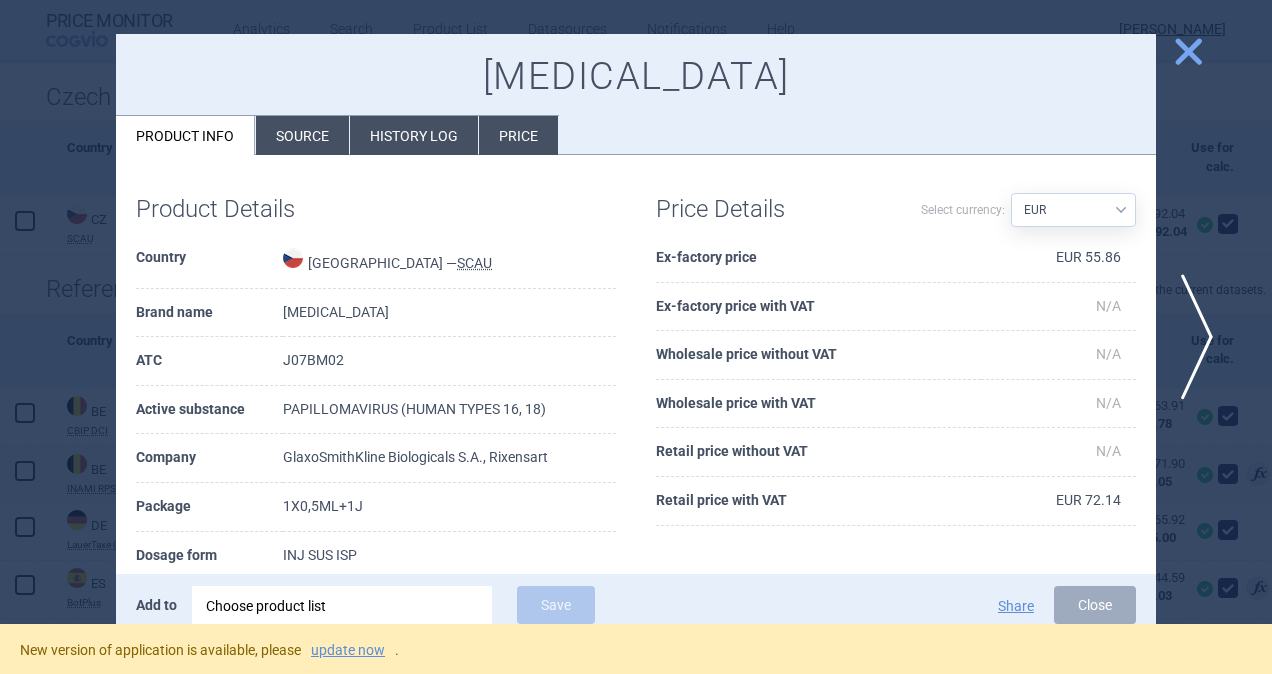 scroll, scrollTop: 0, scrollLeft: 0, axis: both 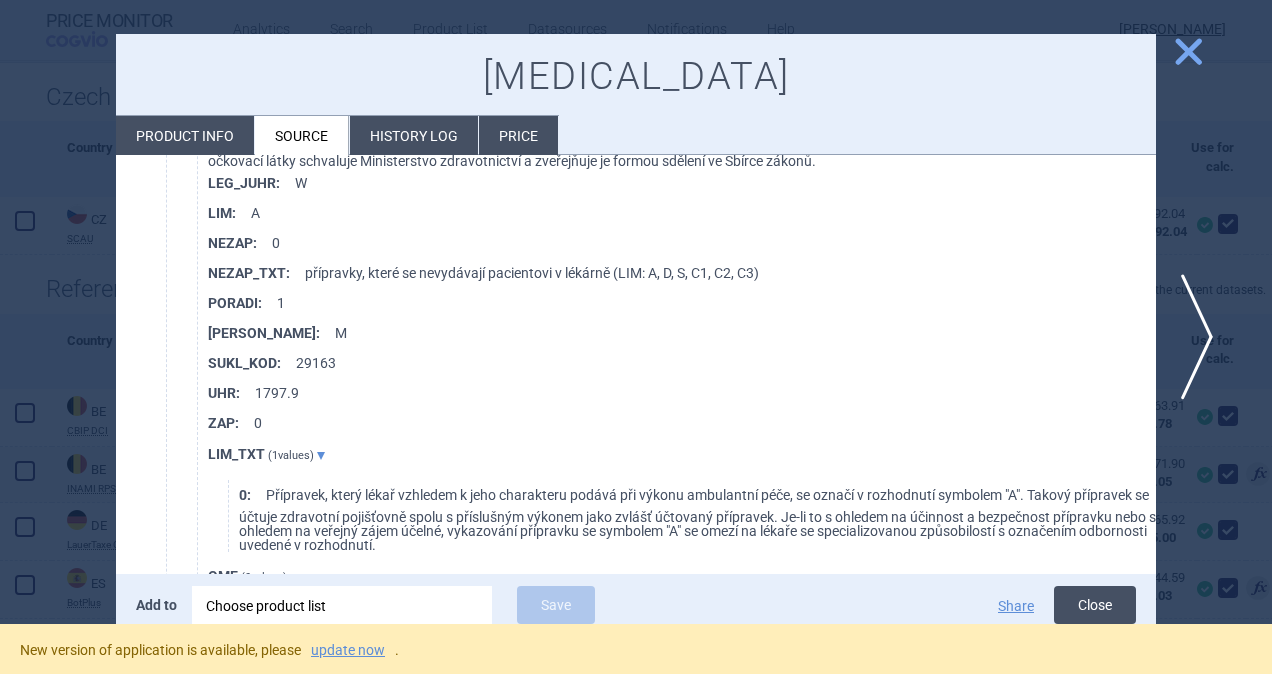 click on "Close" at bounding box center (1095, 605) 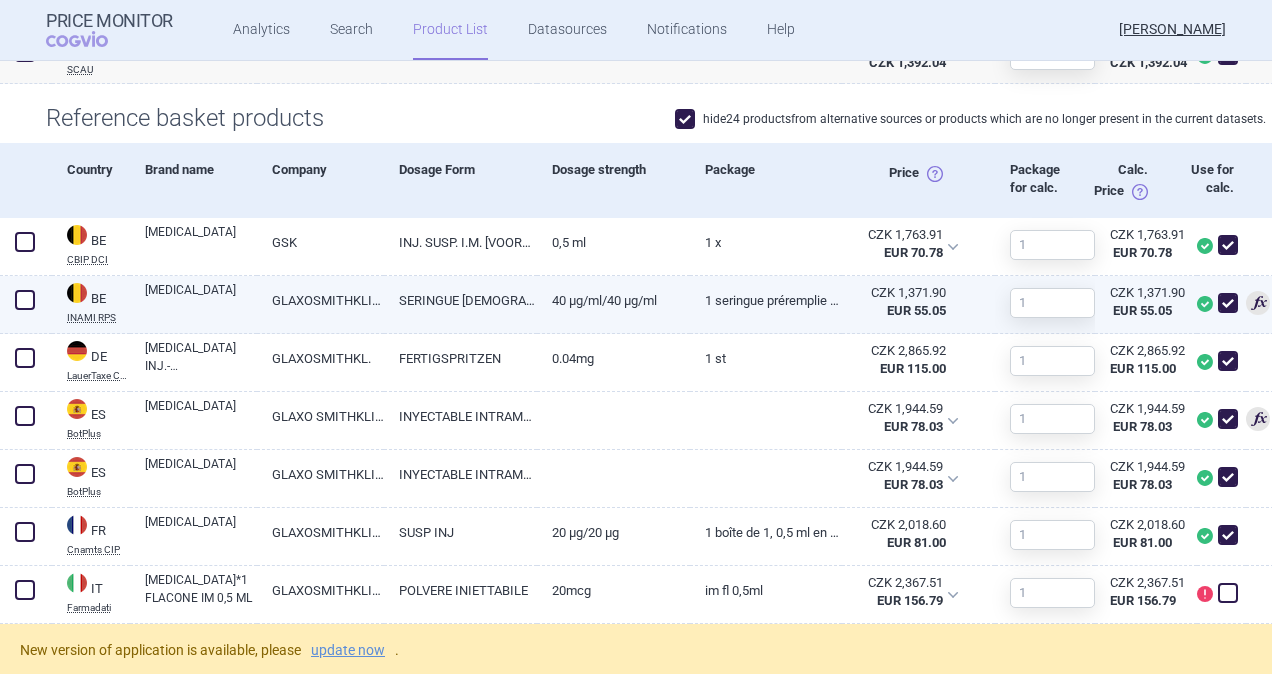 scroll, scrollTop: 666, scrollLeft: 0, axis: vertical 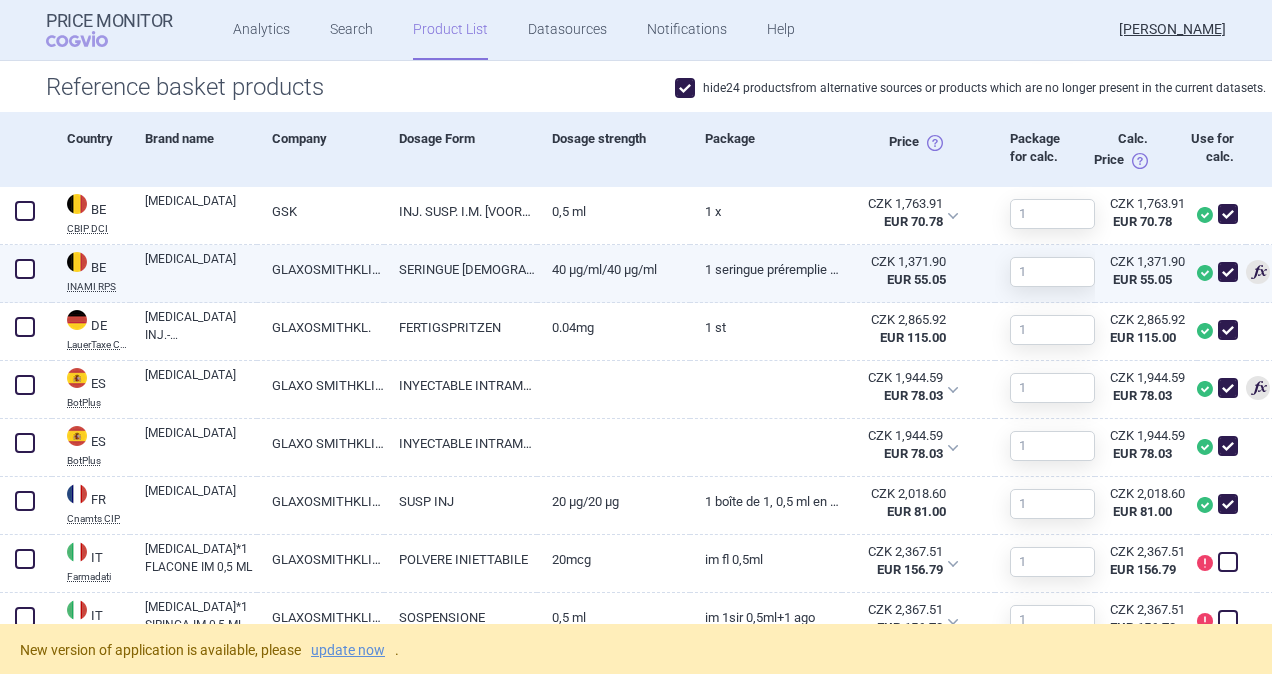 click at bounding box center (25, 269) 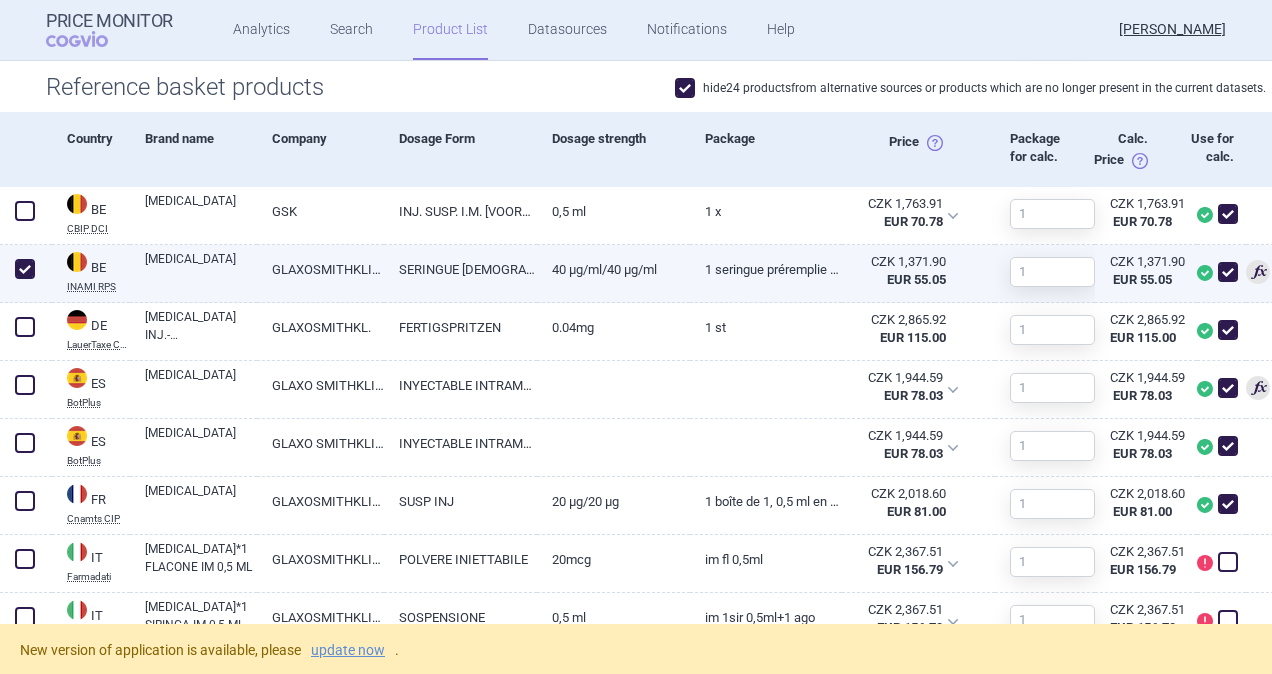 checkbox on "true" 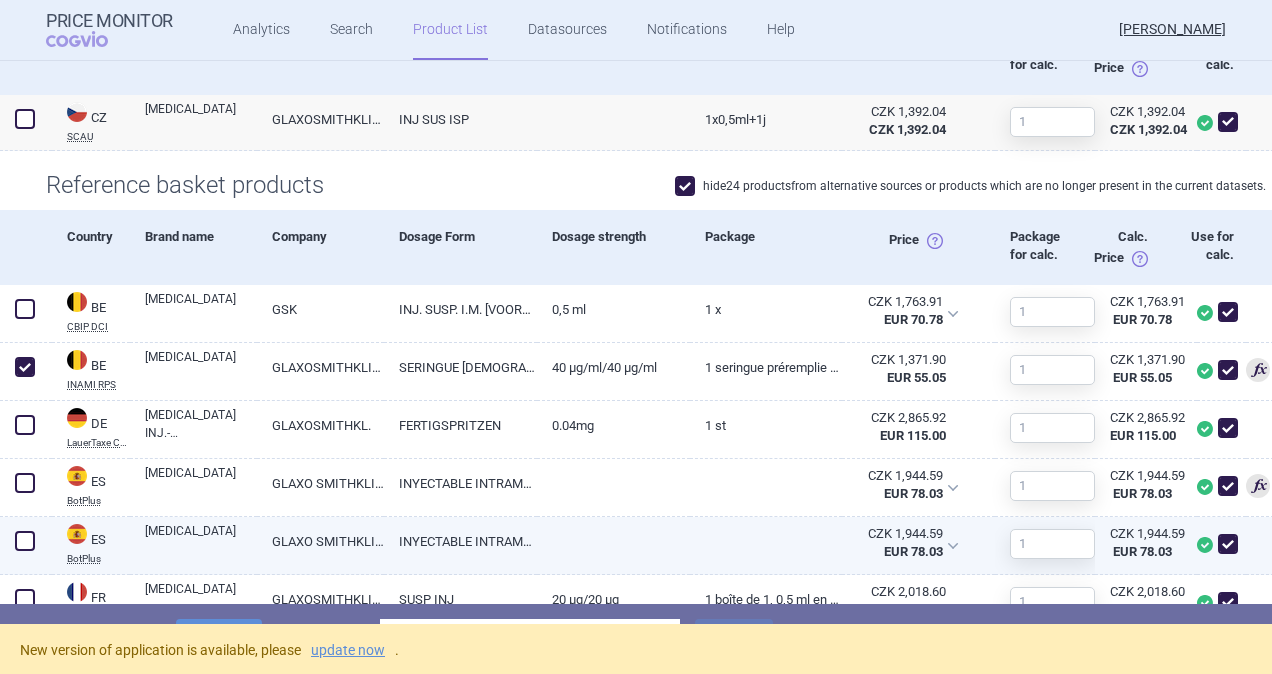 scroll, scrollTop: 566, scrollLeft: 0, axis: vertical 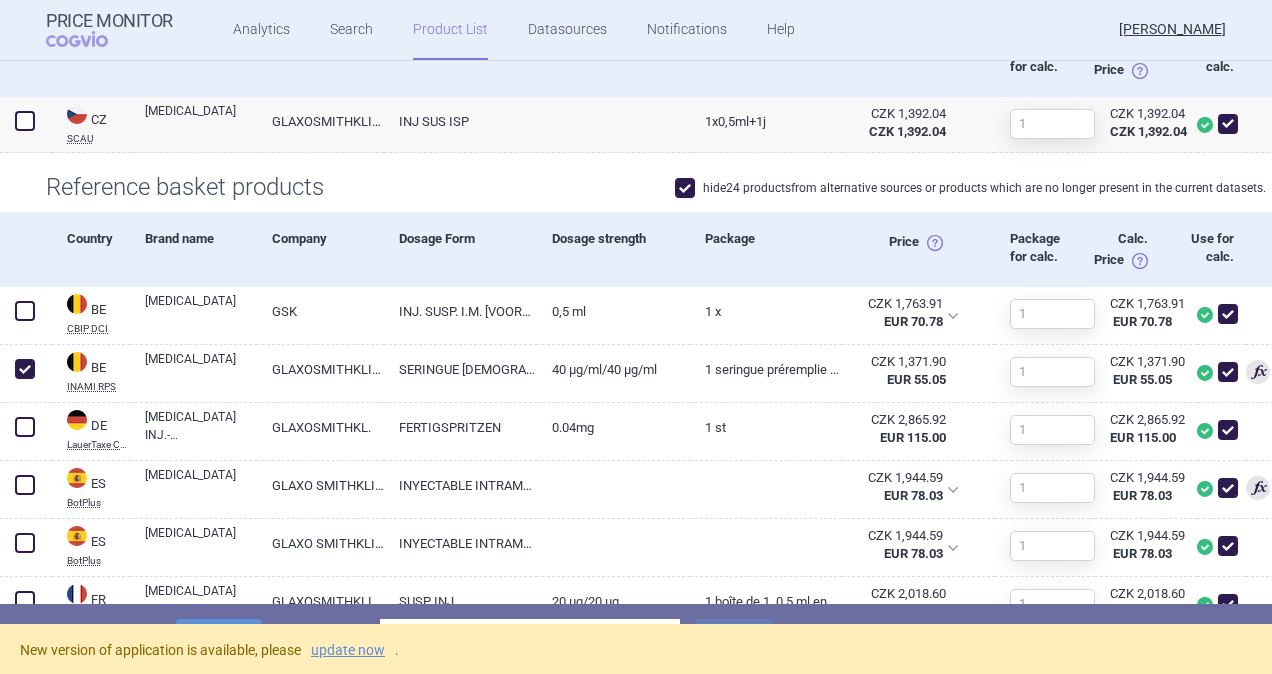 click on "1  selected   item   Delete or copy to  Choose product list Save" at bounding box center [636, 639] 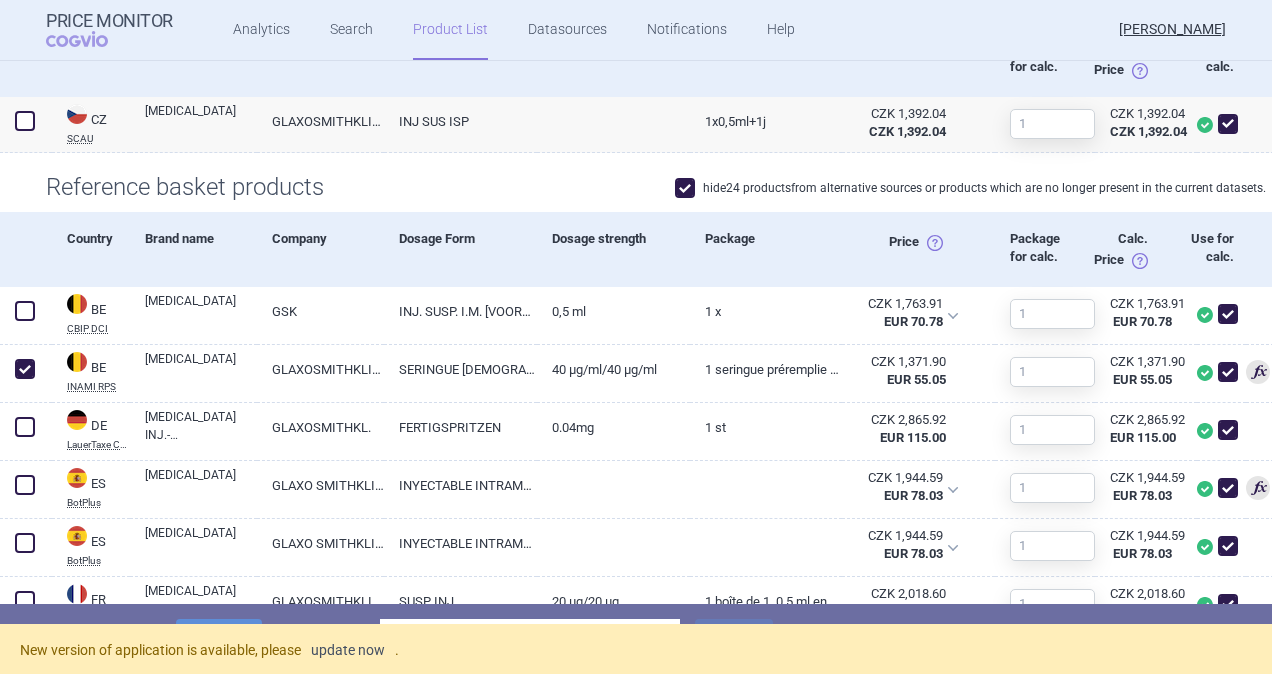 click on "update now" at bounding box center (348, 650) 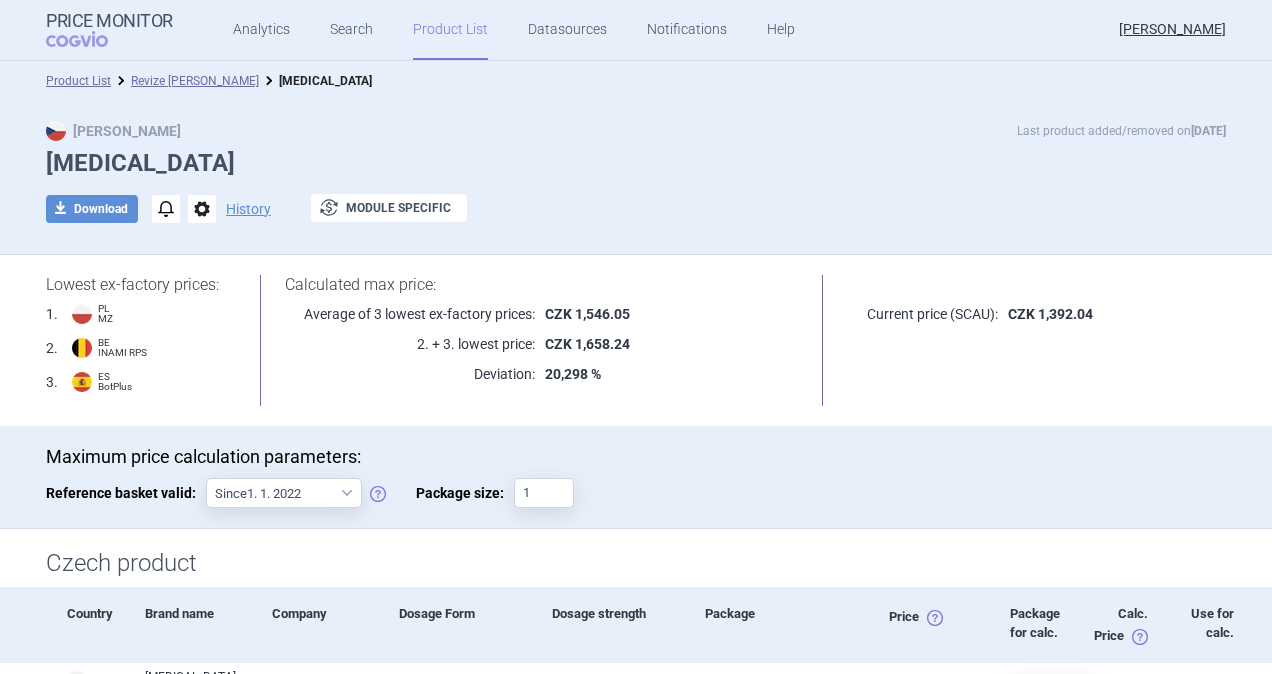 scroll, scrollTop: 0, scrollLeft: 0, axis: both 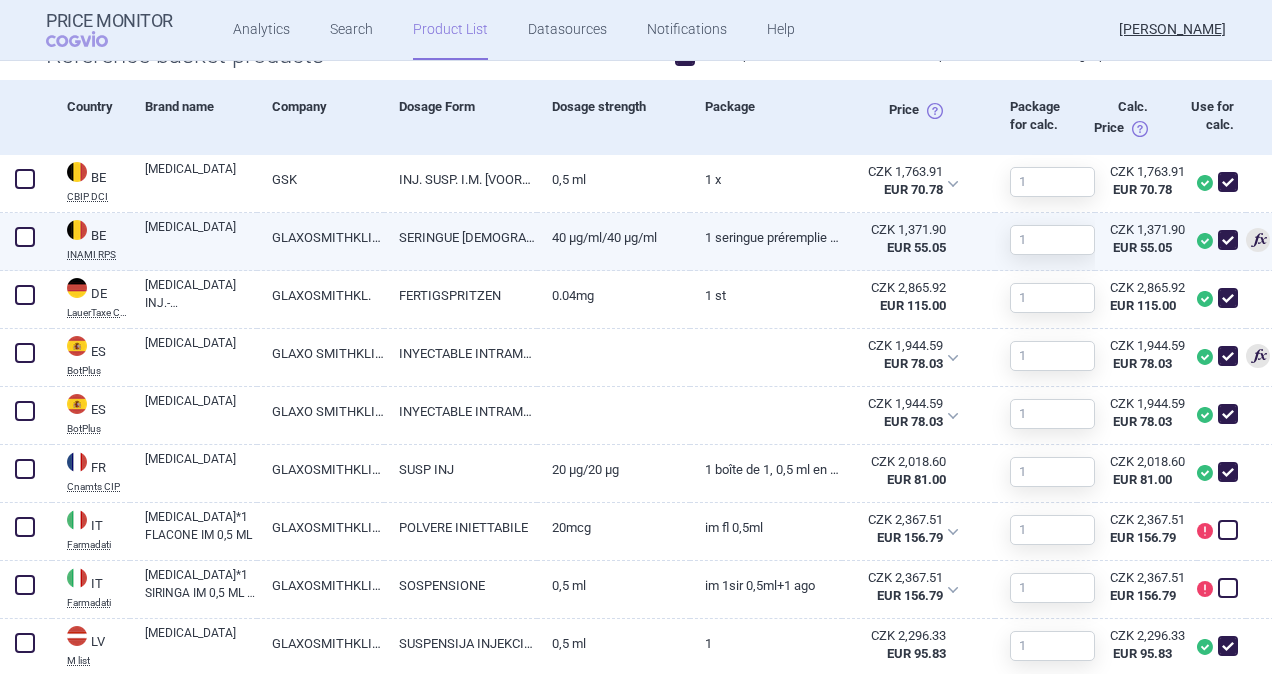 click on "SERINGUE [DEMOGRAPHIC_DATA]" at bounding box center [460, 237] 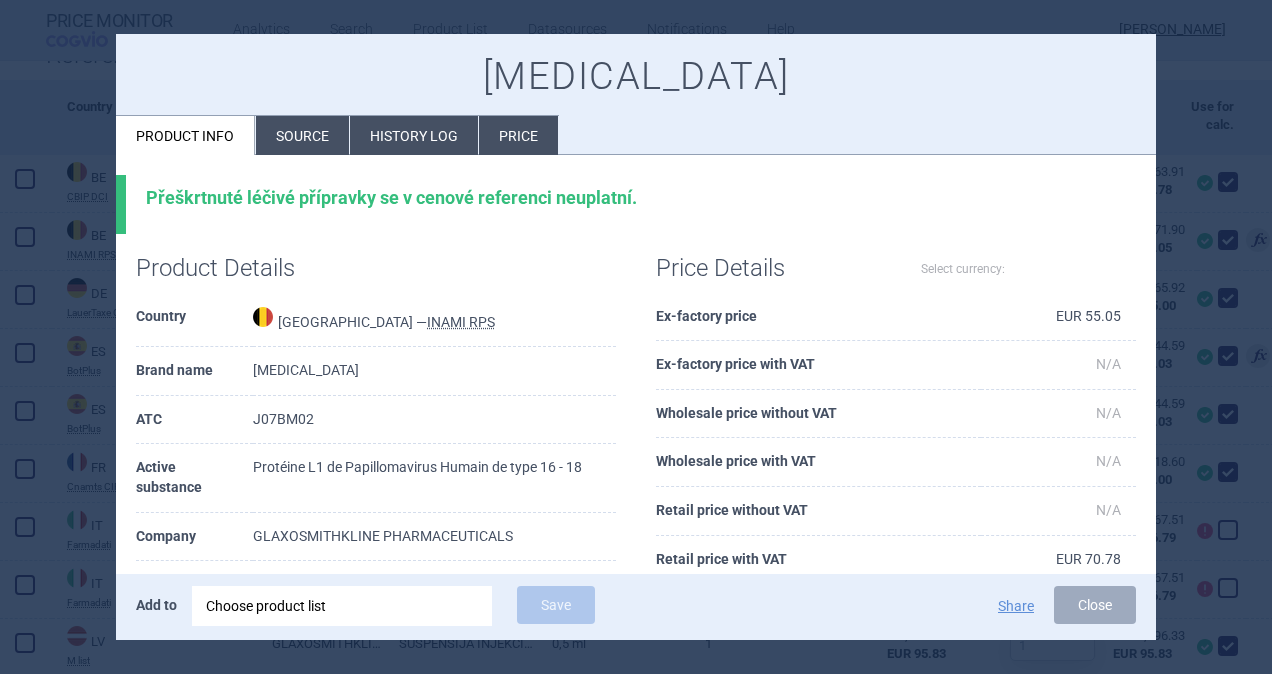 select on "EUR" 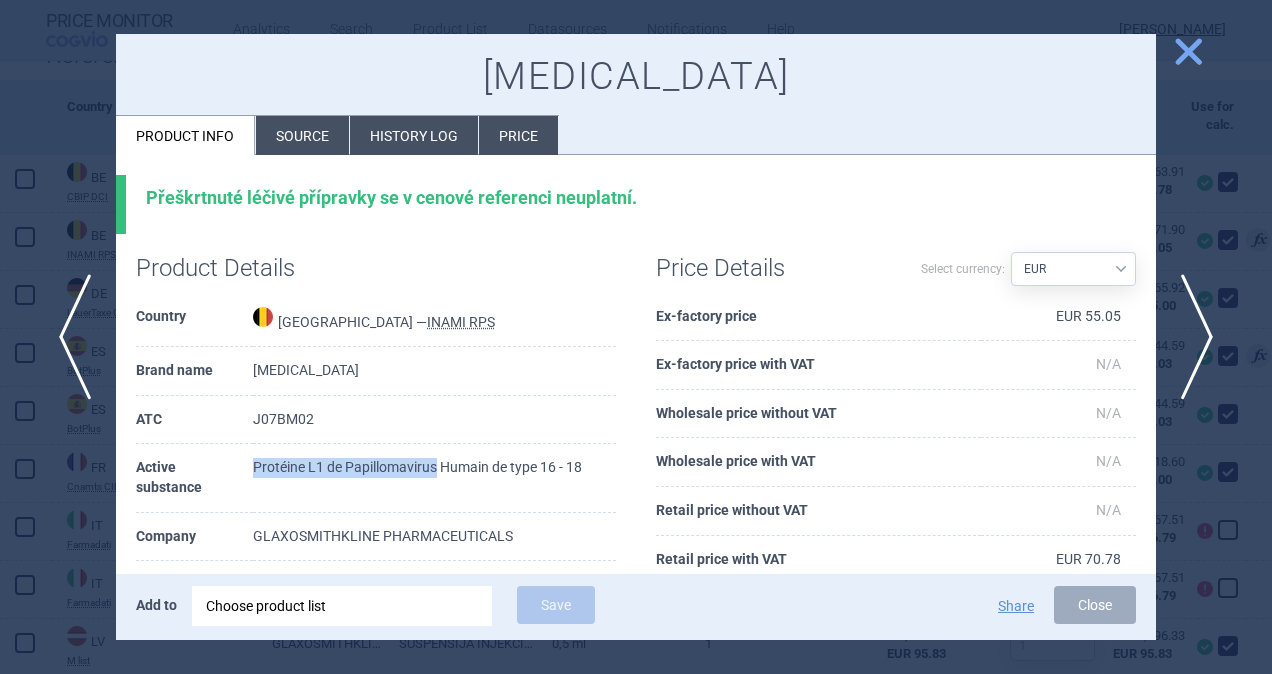 drag, startPoint x: 252, startPoint y: 467, endPoint x: 437, endPoint y: 506, distance: 189.06613 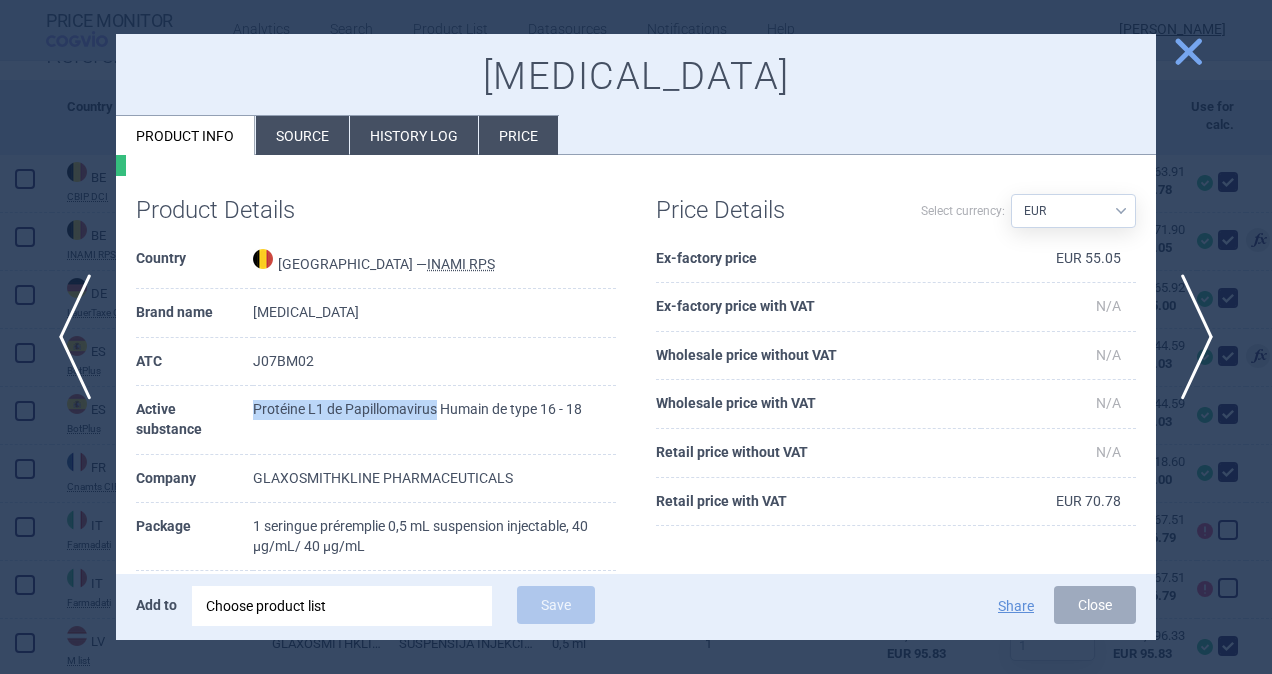 scroll, scrollTop: 200, scrollLeft: 0, axis: vertical 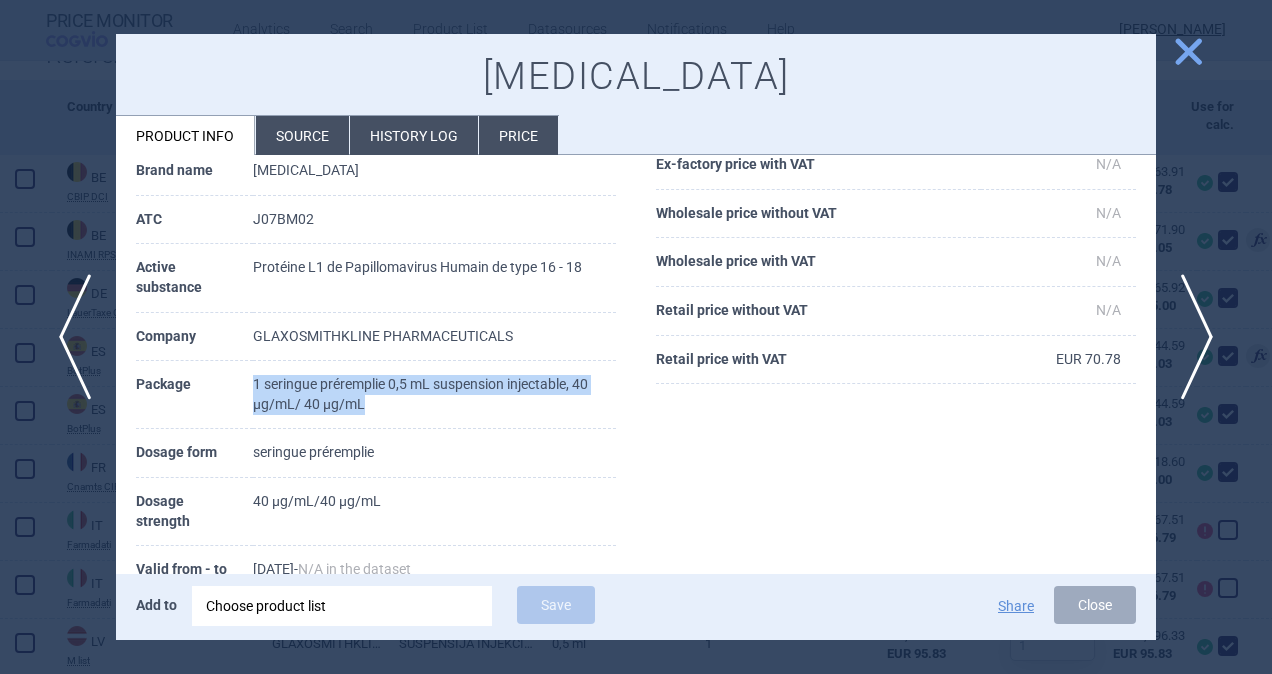 drag, startPoint x: 252, startPoint y: 376, endPoint x: 524, endPoint y: 394, distance: 272.59494 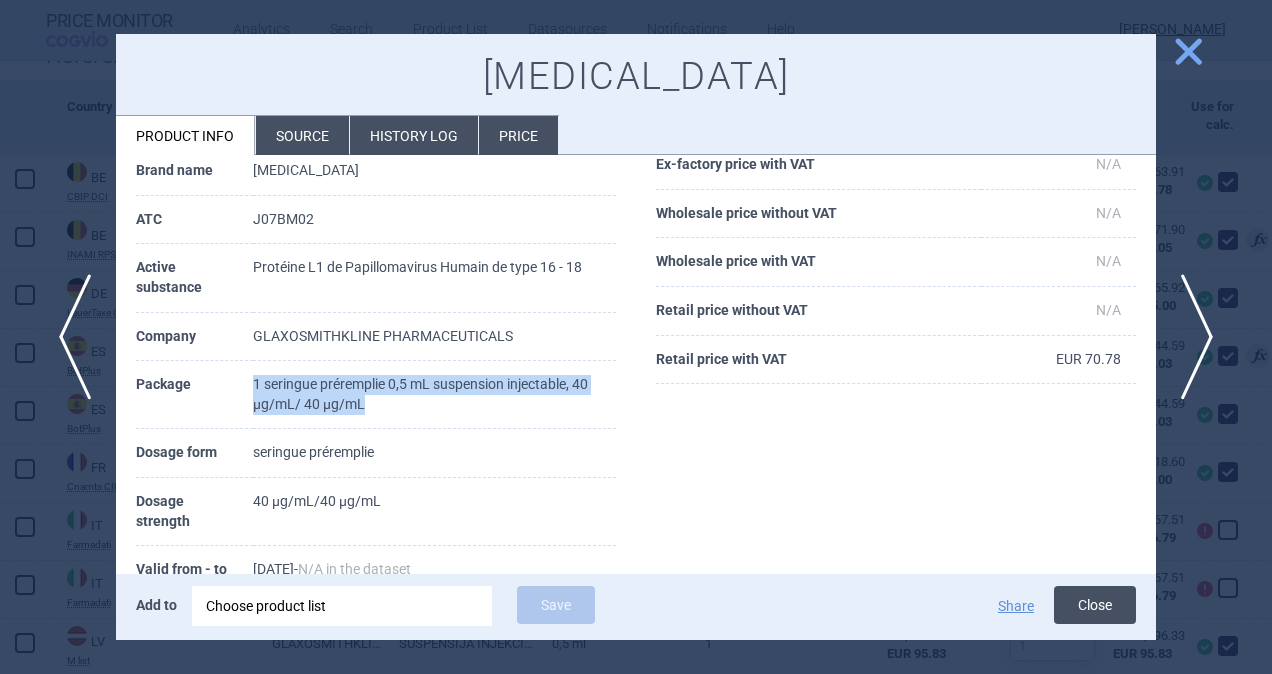 click on "Close" at bounding box center [1095, 605] 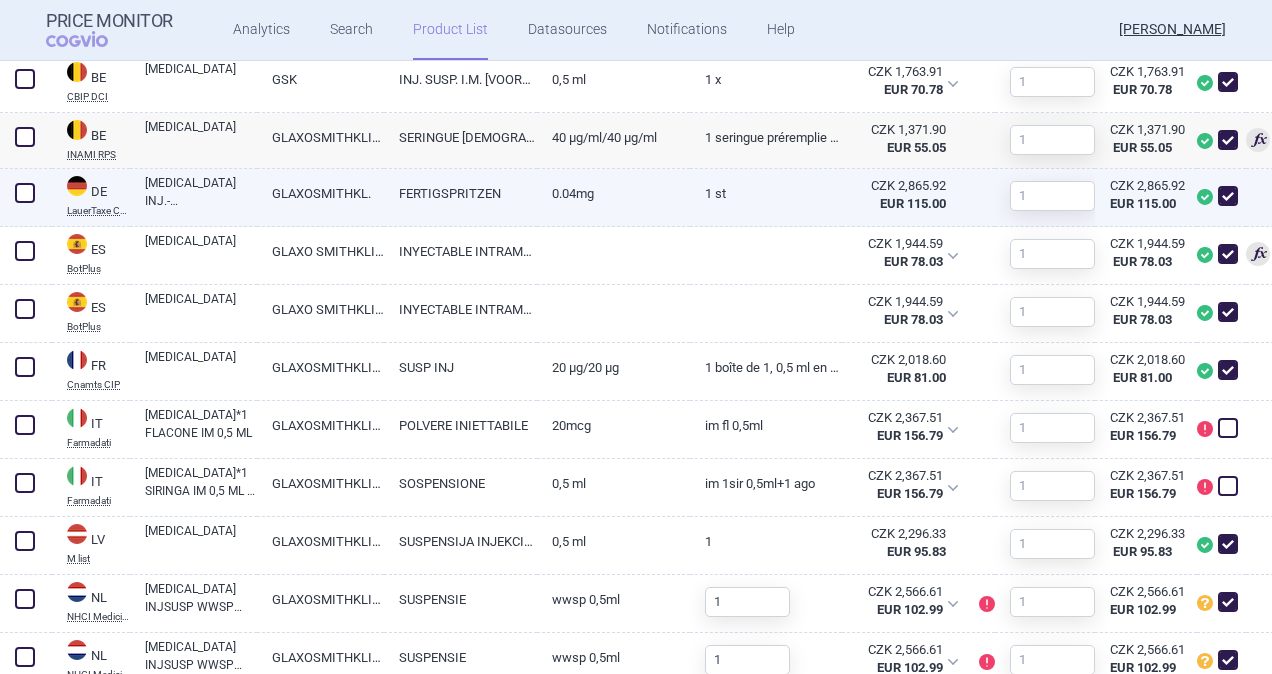 scroll, scrollTop: 700, scrollLeft: 0, axis: vertical 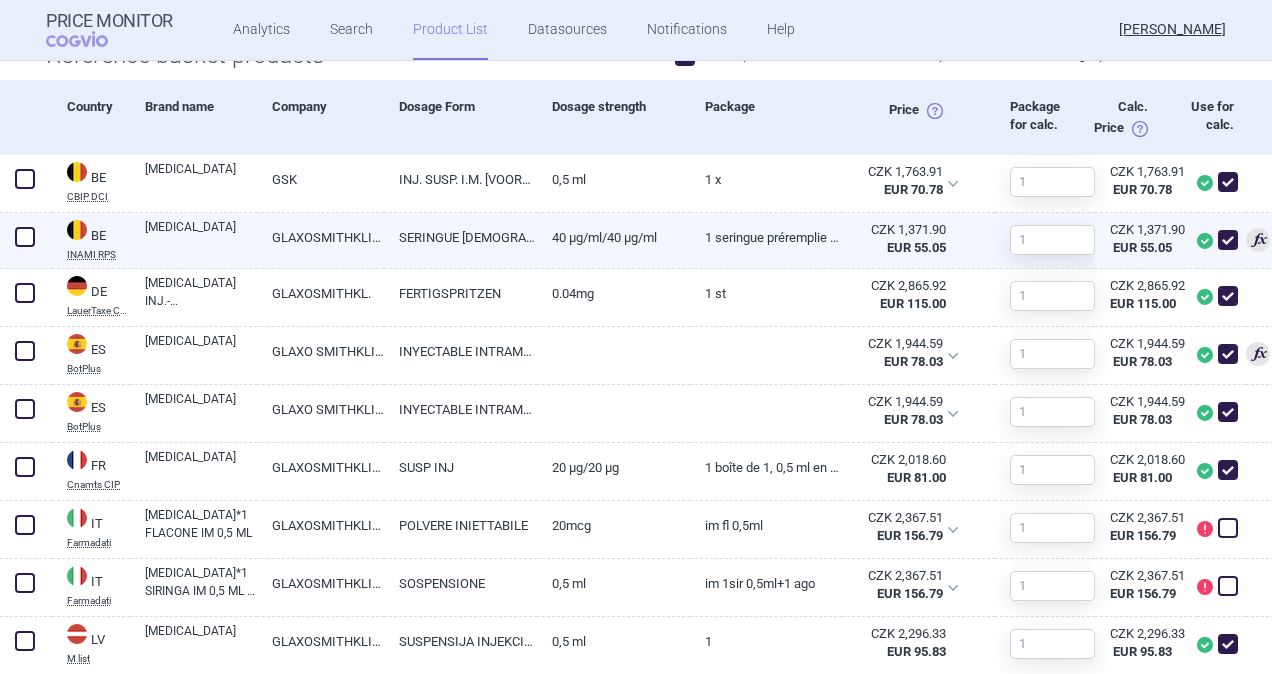 click at bounding box center (26, 241) 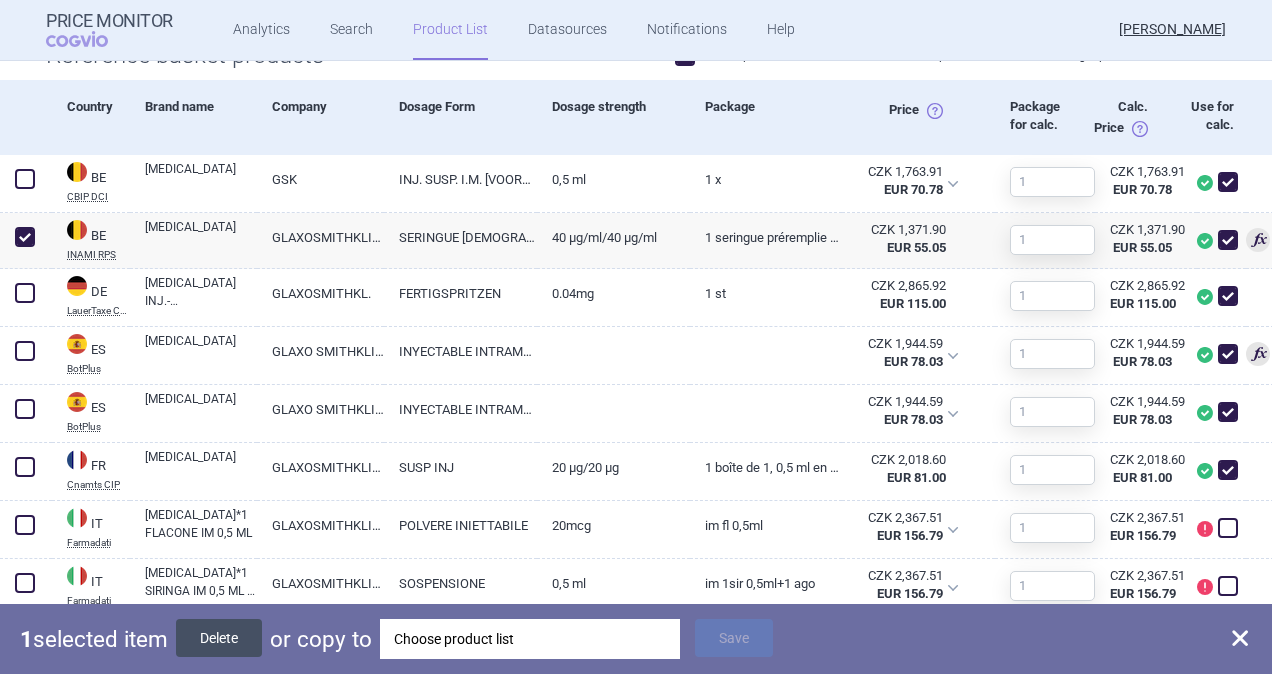 click on "Delete" at bounding box center (219, 638) 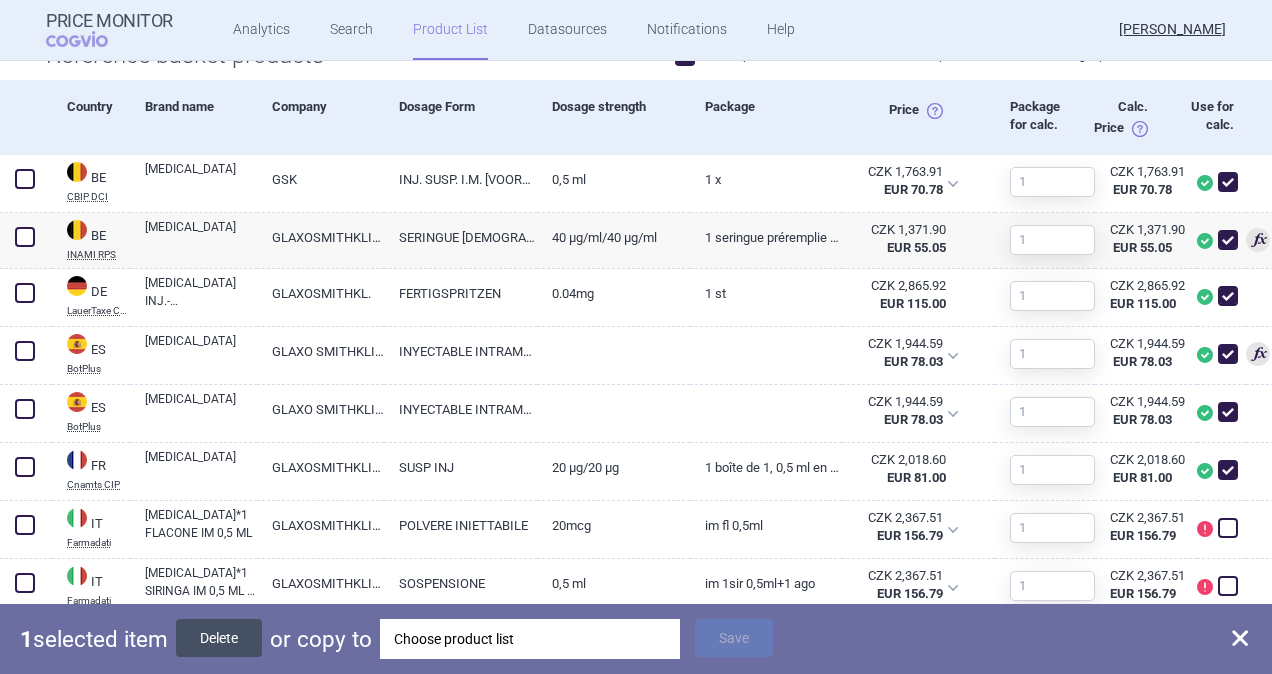 checkbox on "false" 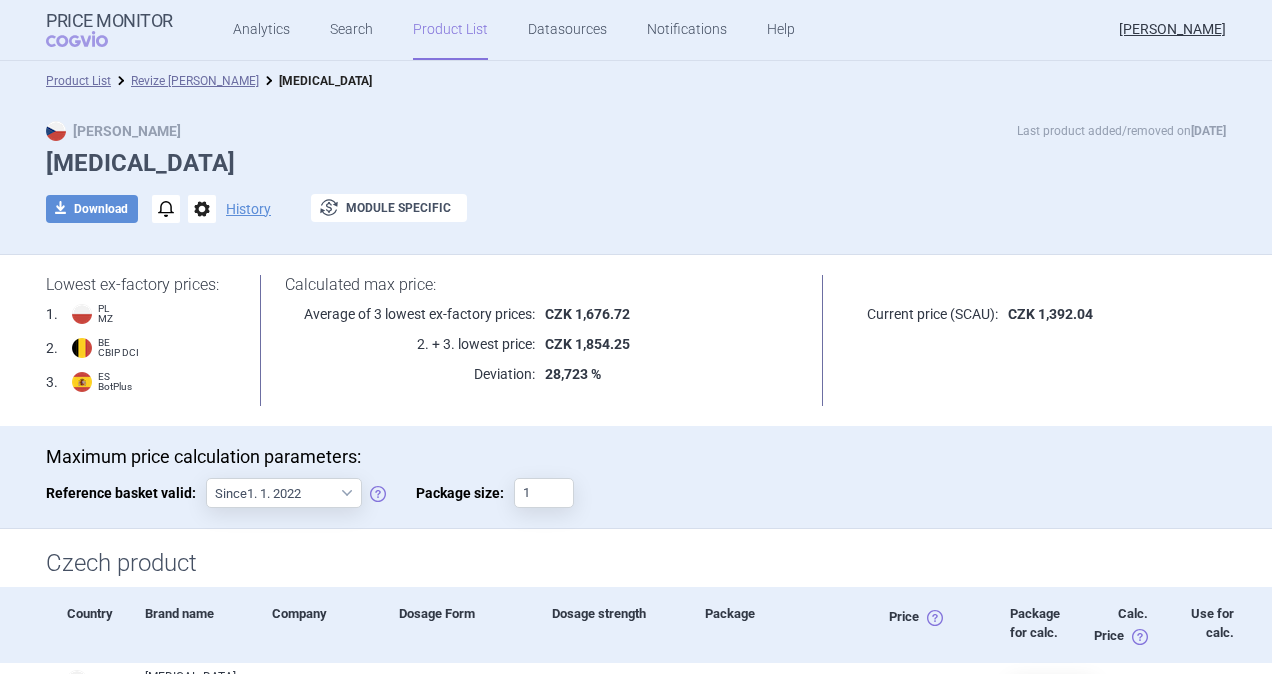 scroll, scrollTop: 500, scrollLeft: 0, axis: vertical 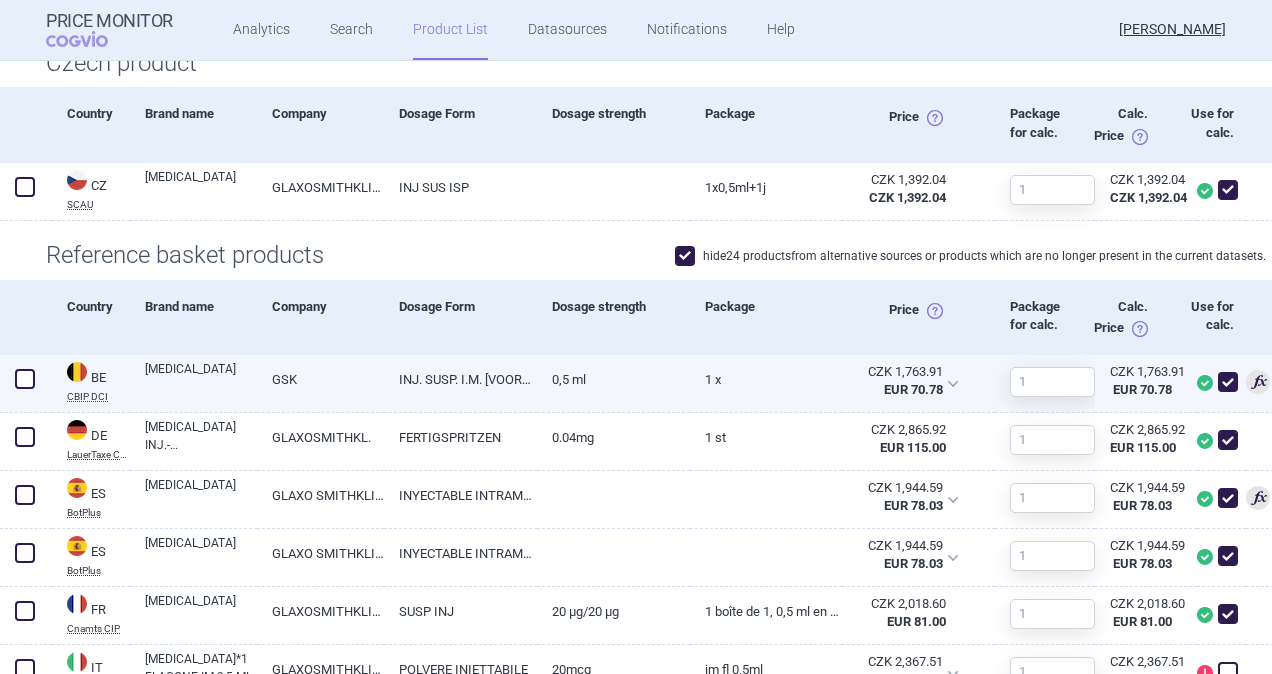 click on "INJ. SUSP. I.M. [VOORGEV. SPUIT]" at bounding box center [460, 379] 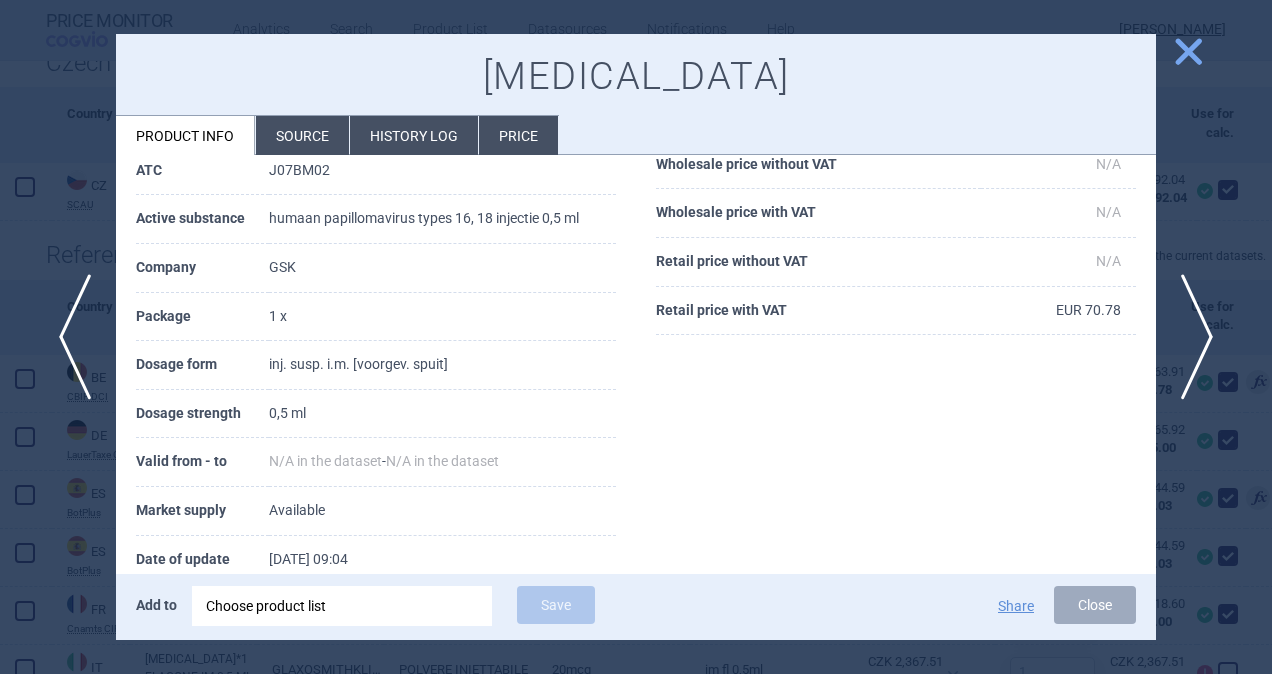 scroll, scrollTop: 342, scrollLeft: 0, axis: vertical 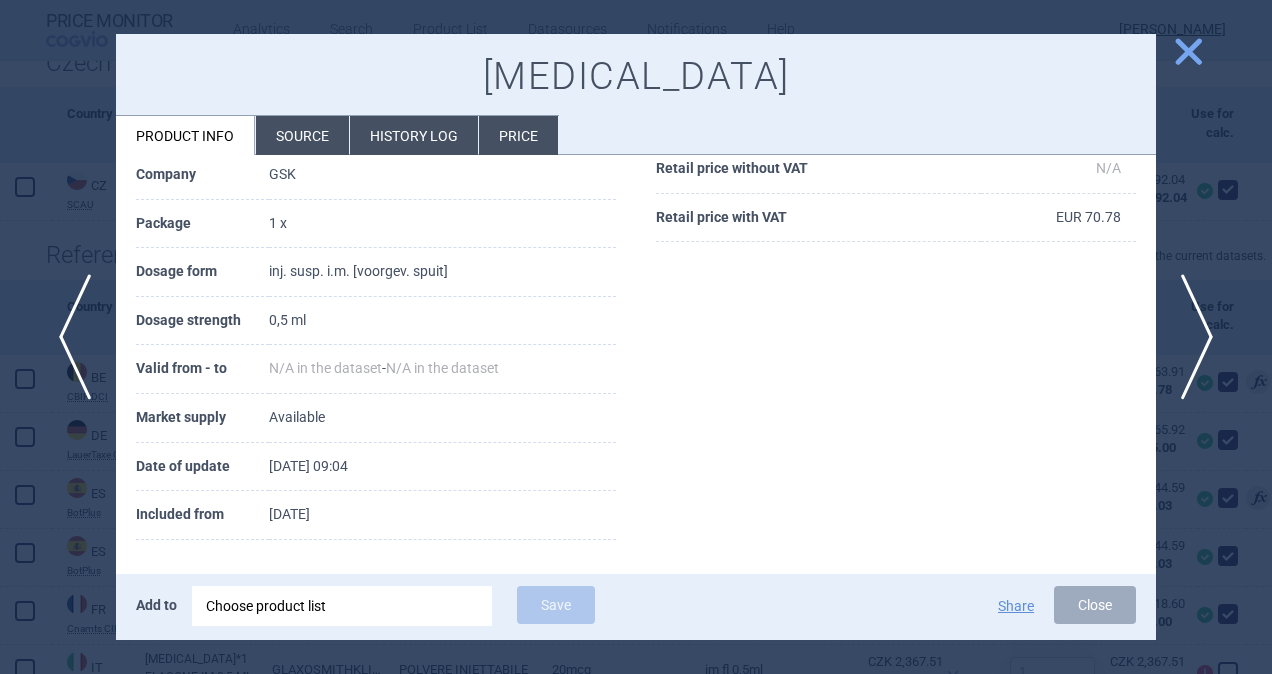 click on "Source" at bounding box center (302, 135) 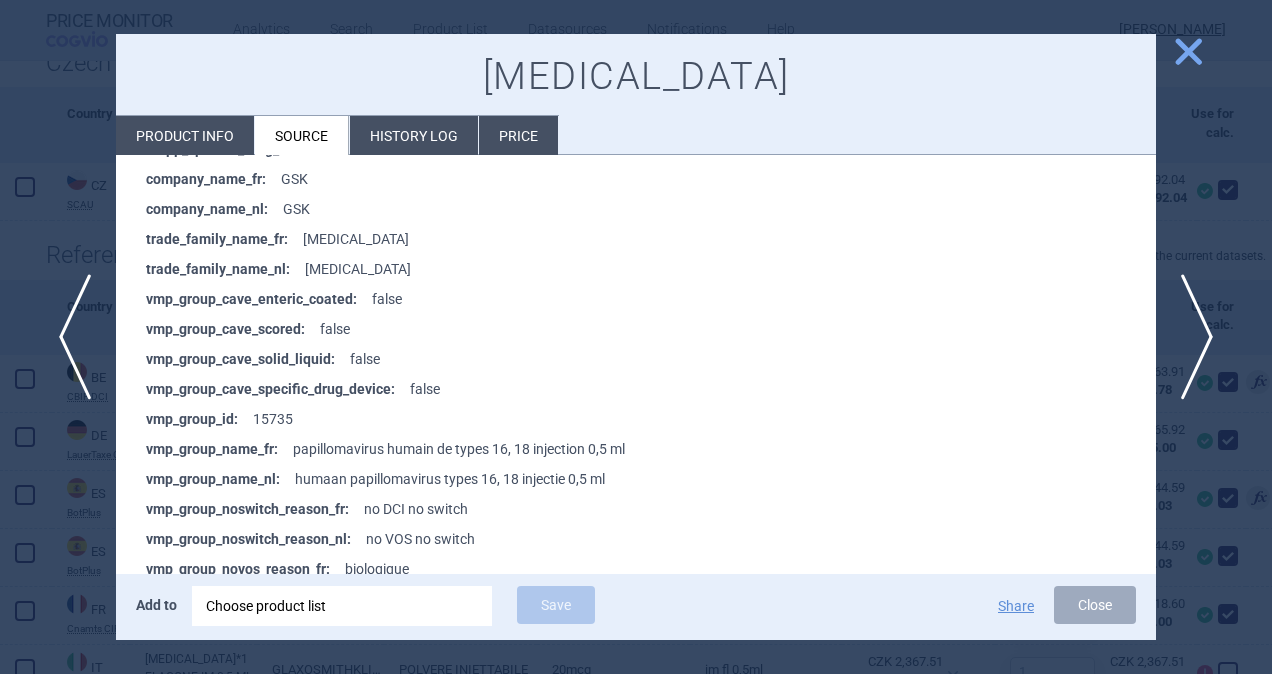 scroll, scrollTop: 900, scrollLeft: 0, axis: vertical 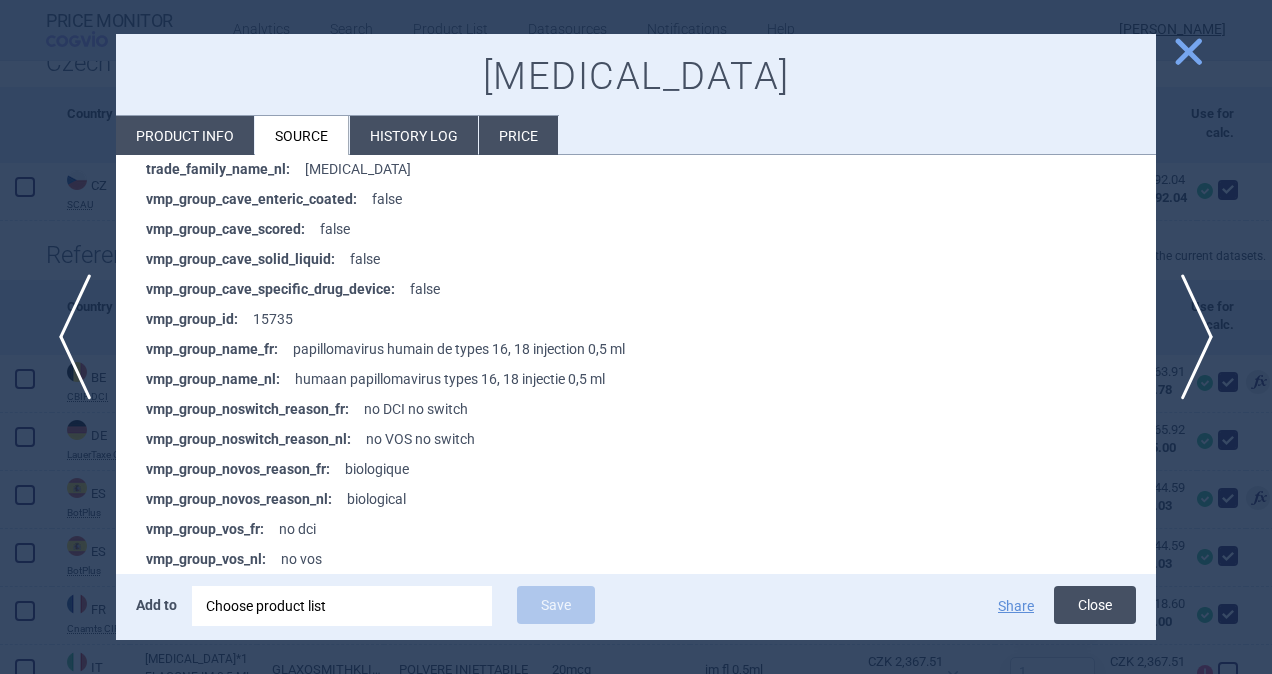 click on "Close" at bounding box center [1095, 605] 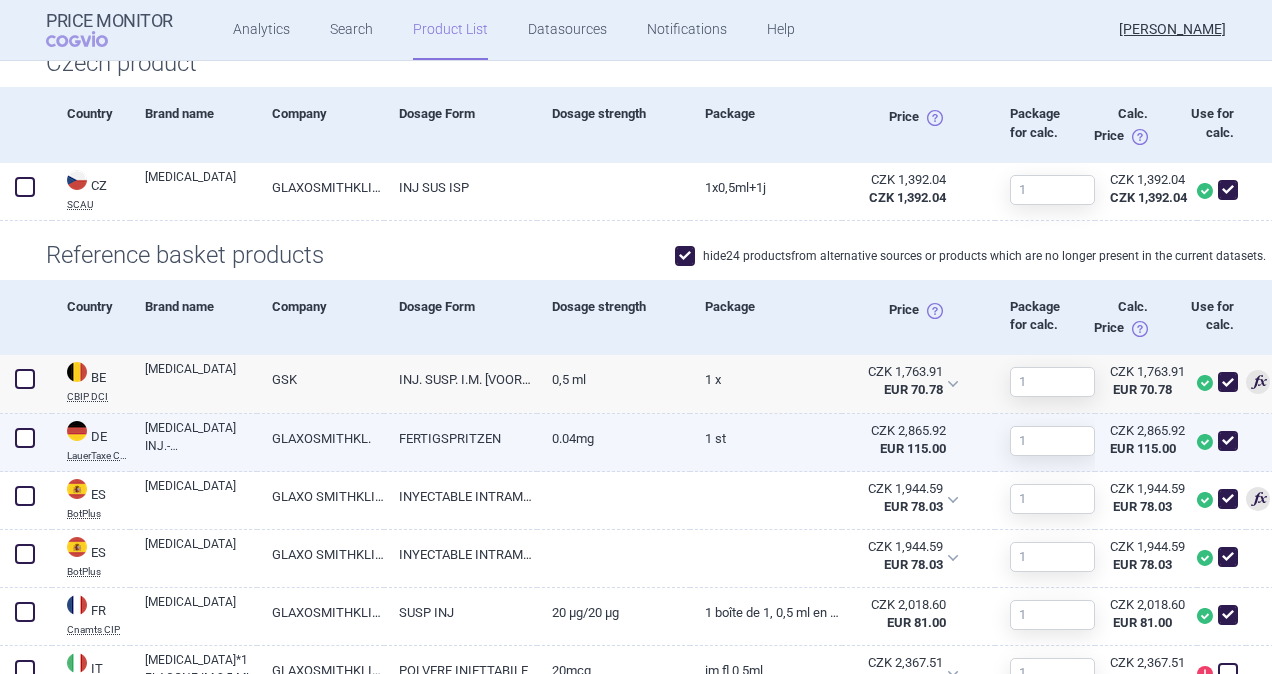 scroll, scrollTop: 600, scrollLeft: 0, axis: vertical 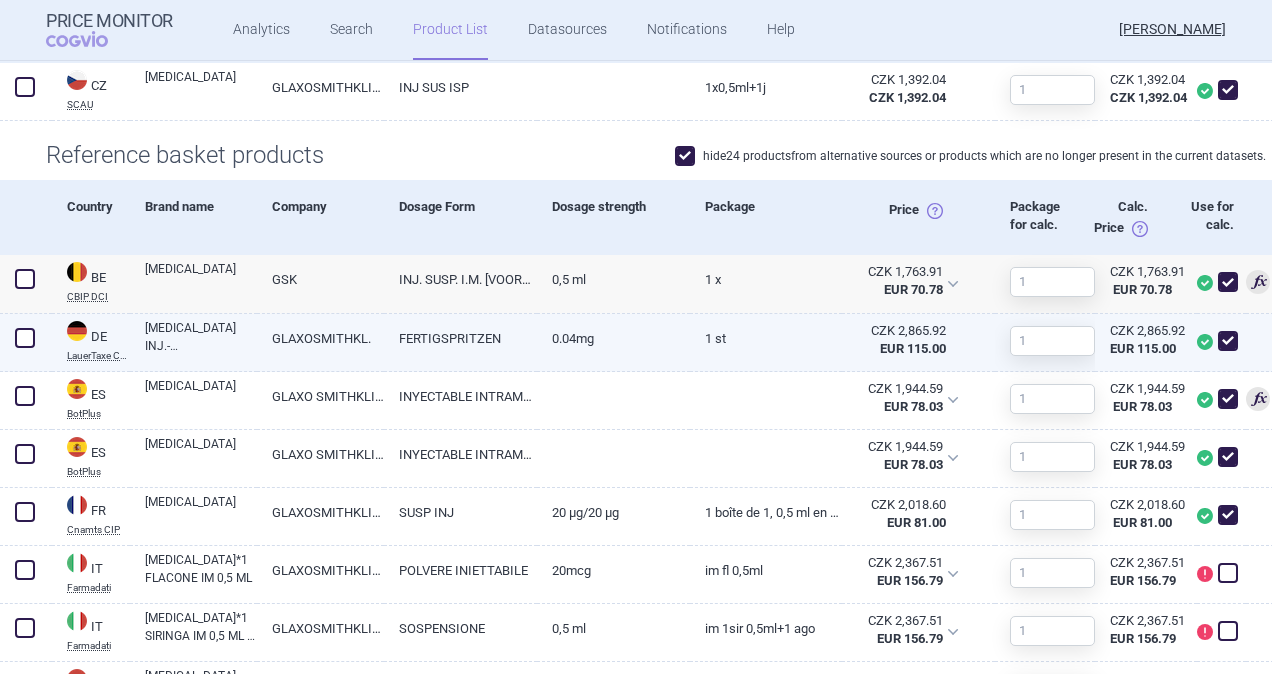 click on "FERTIGSPRITZEN" at bounding box center [460, 338] 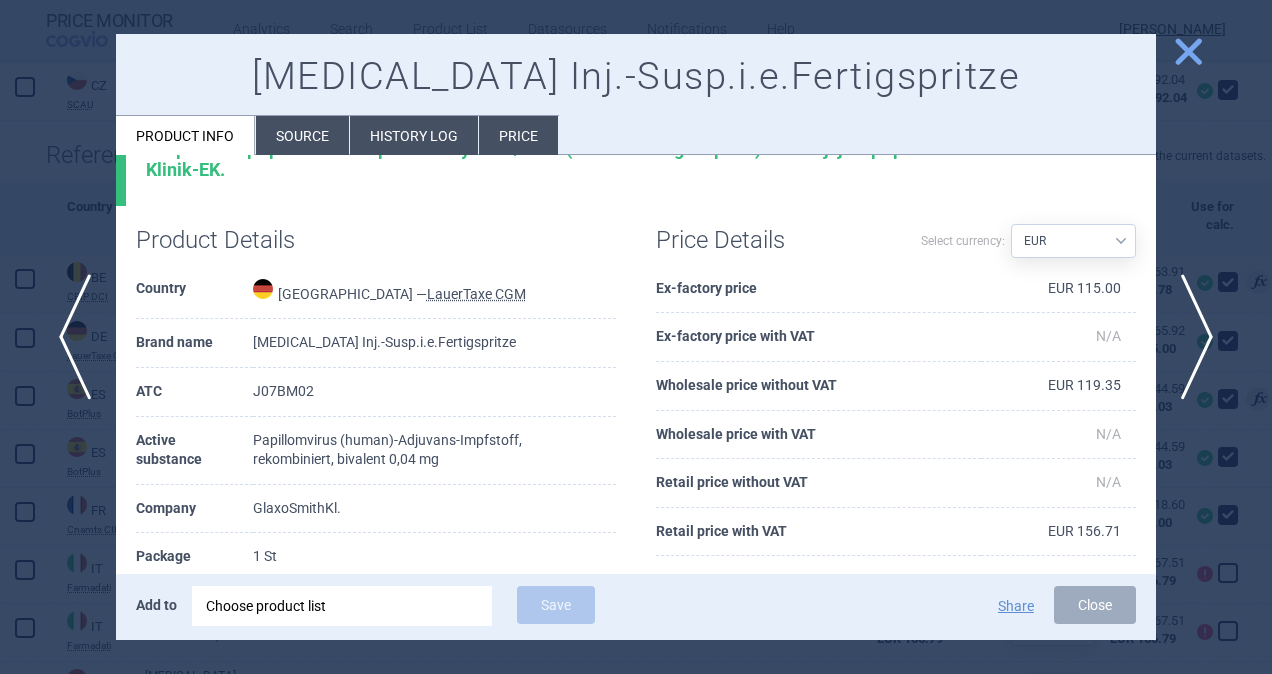 scroll, scrollTop: 100, scrollLeft: 0, axis: vertical 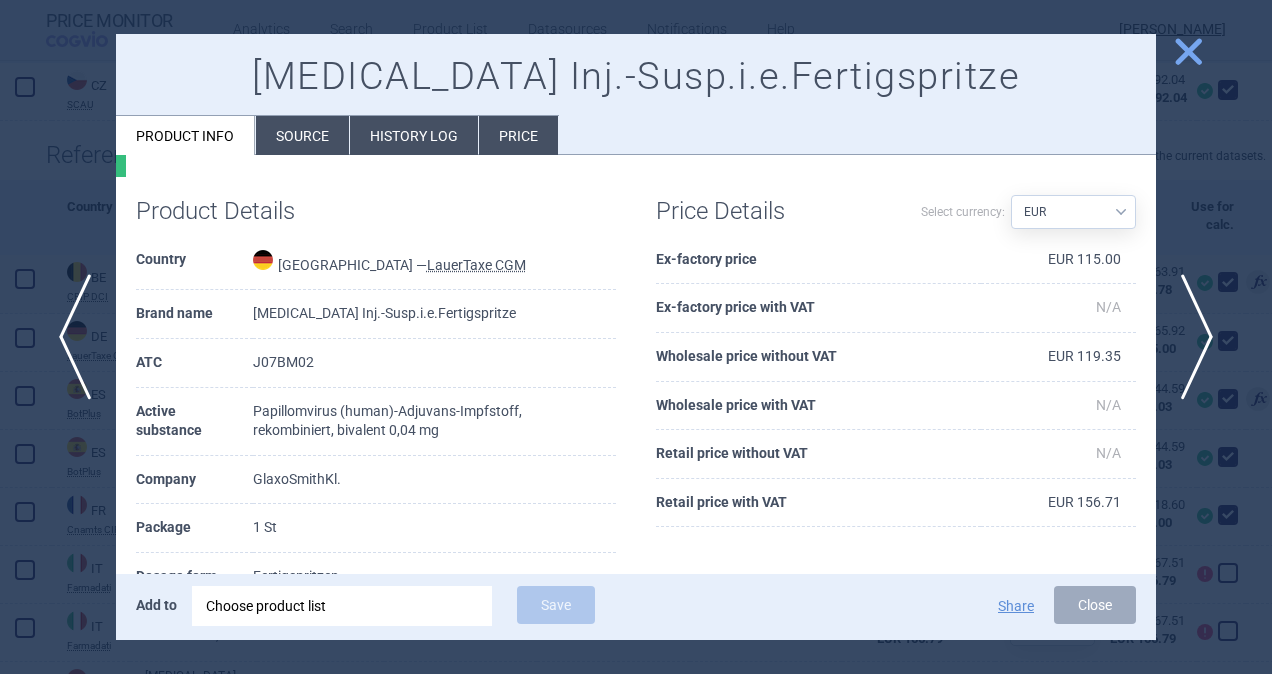 click on "Source" at bounding box center (302, 135) 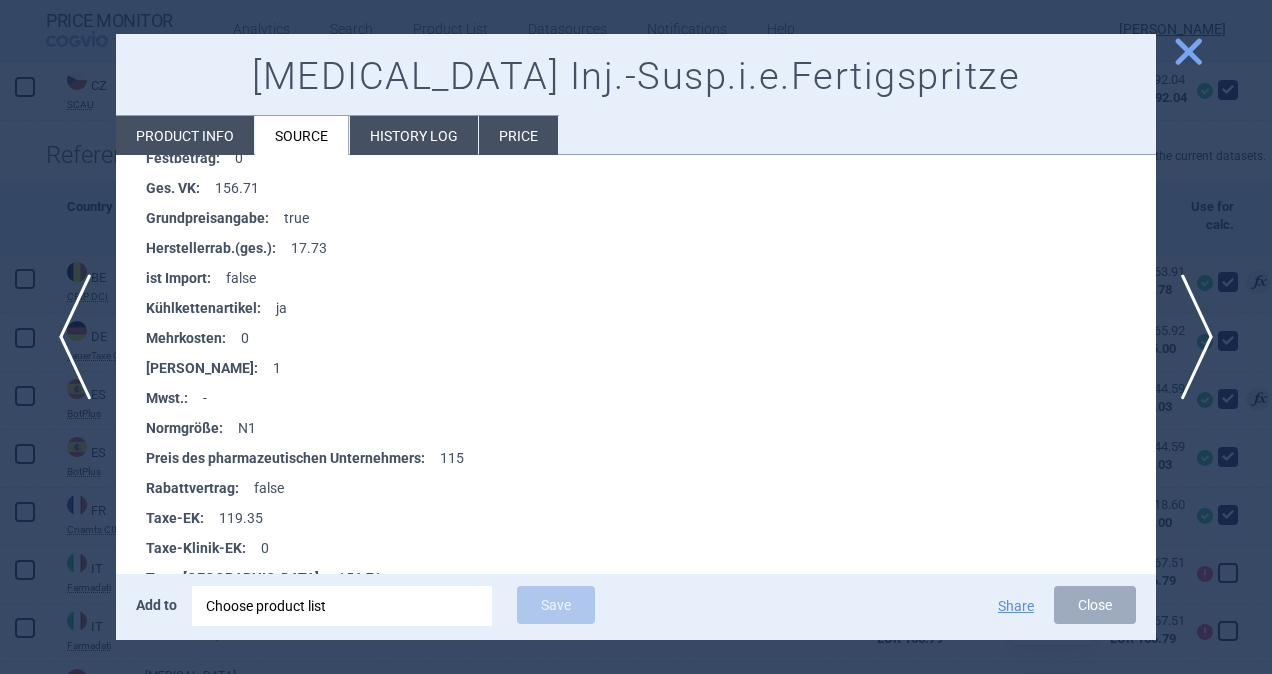 scroll, scrollTop: 800, scrollLeft: 0, axis: vertical 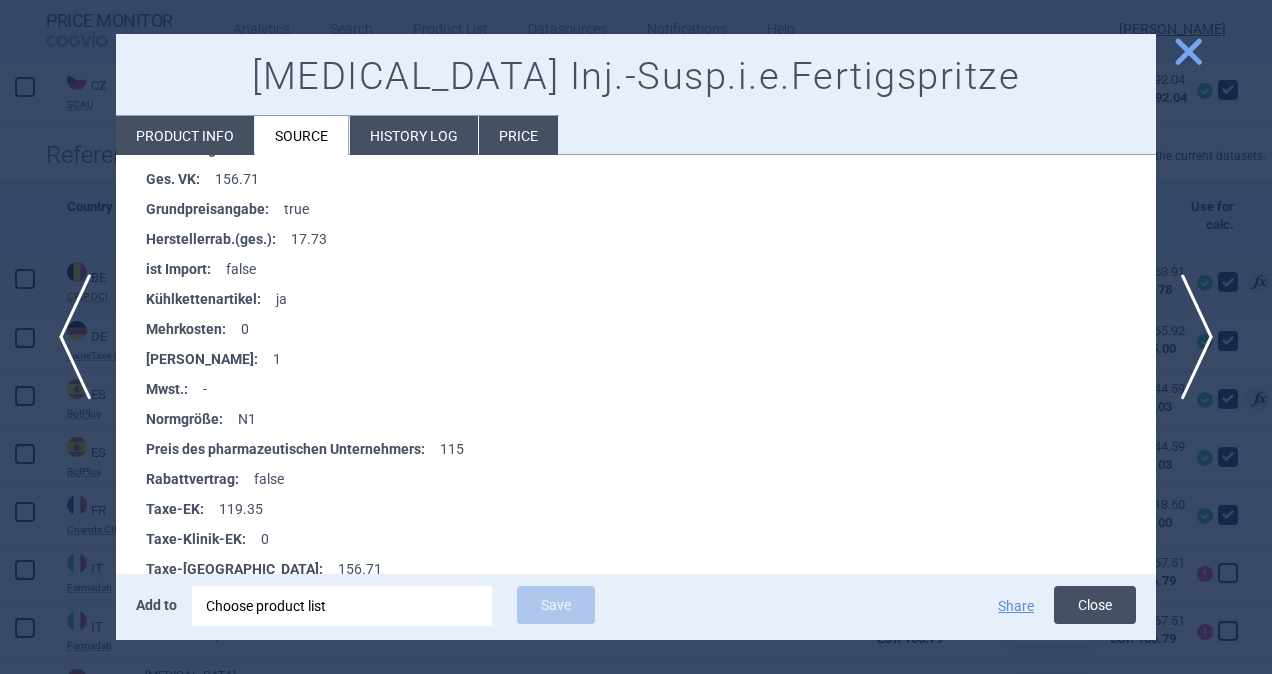 drag, startPoint x: 1060, startPoint y: 606, endPoint x: 1056, endPoint y: 590, distance: 16.492422 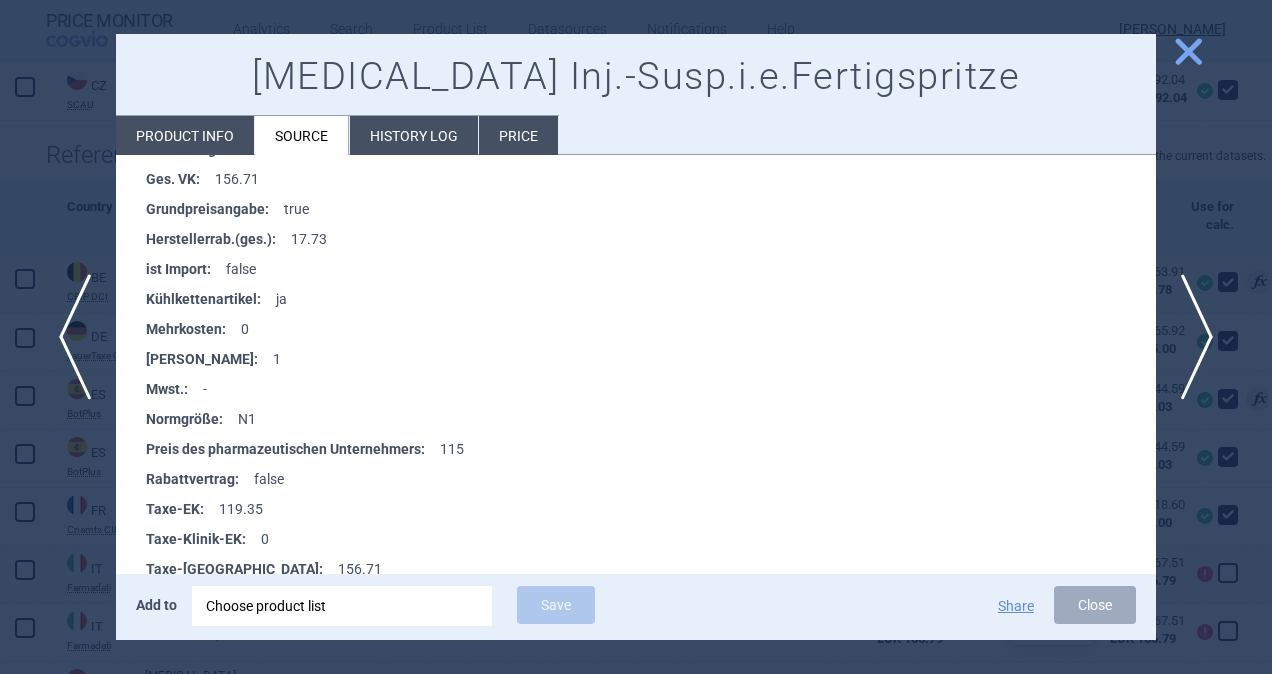 click on "Close" at bounding box center [1095, 605] 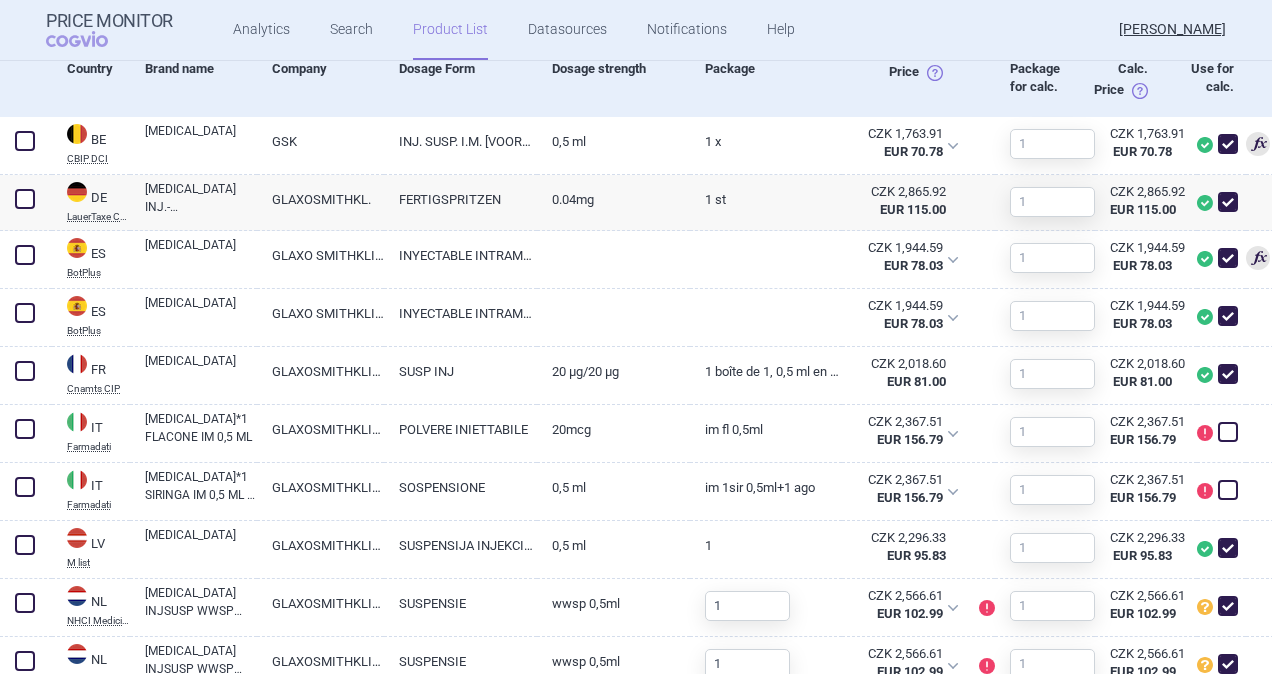 scroll, scrollTop: 700, scrollLeft: 0, axis: vertical 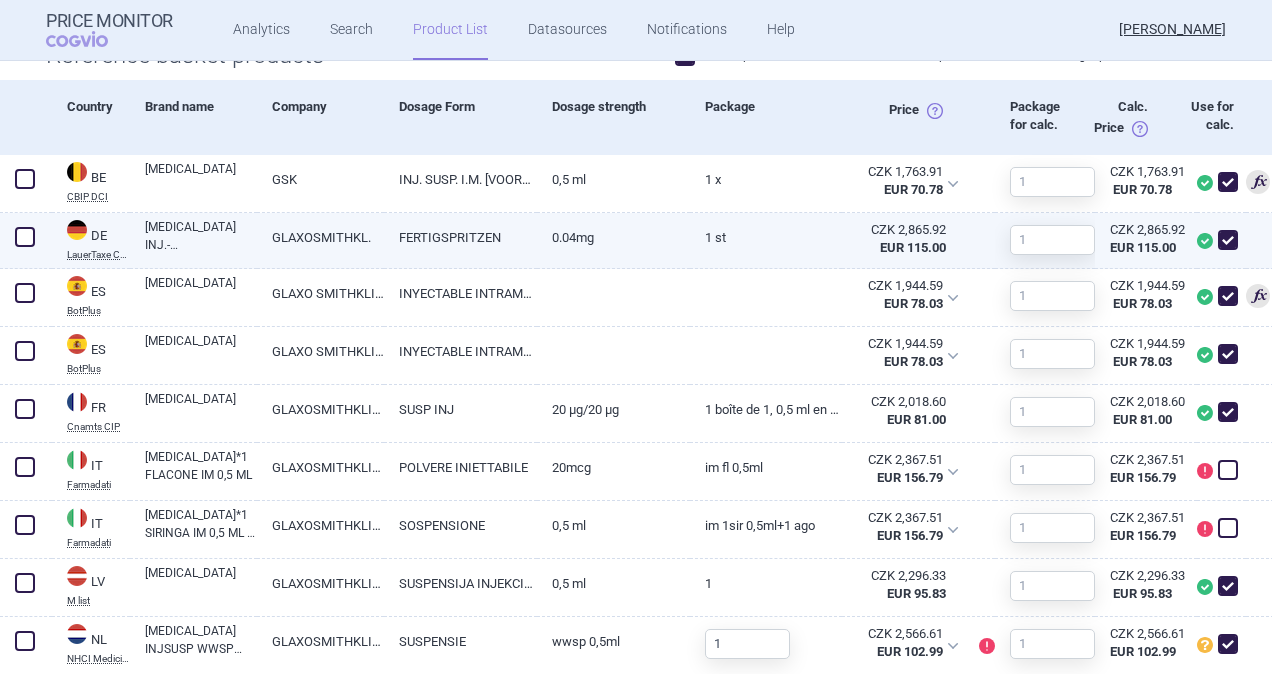 click at bounding box center [25, 237] 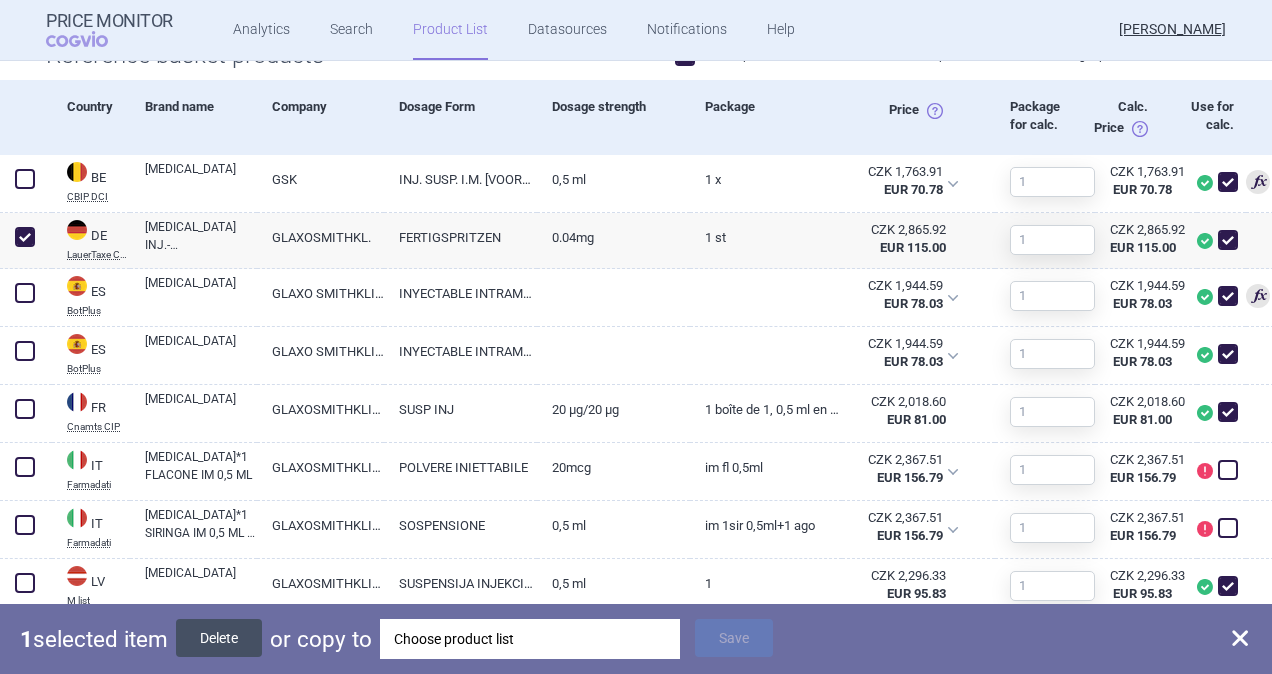 click on "Delete" at bounding box center [219, 638] 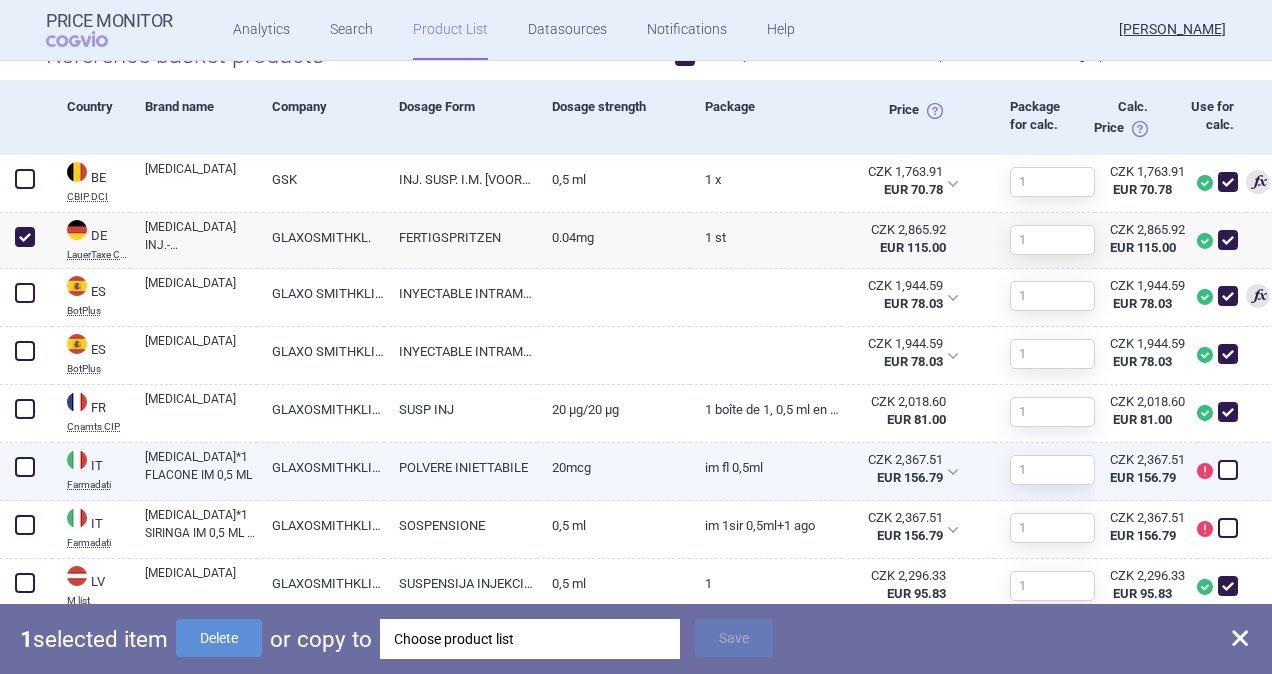checkbox on "false" 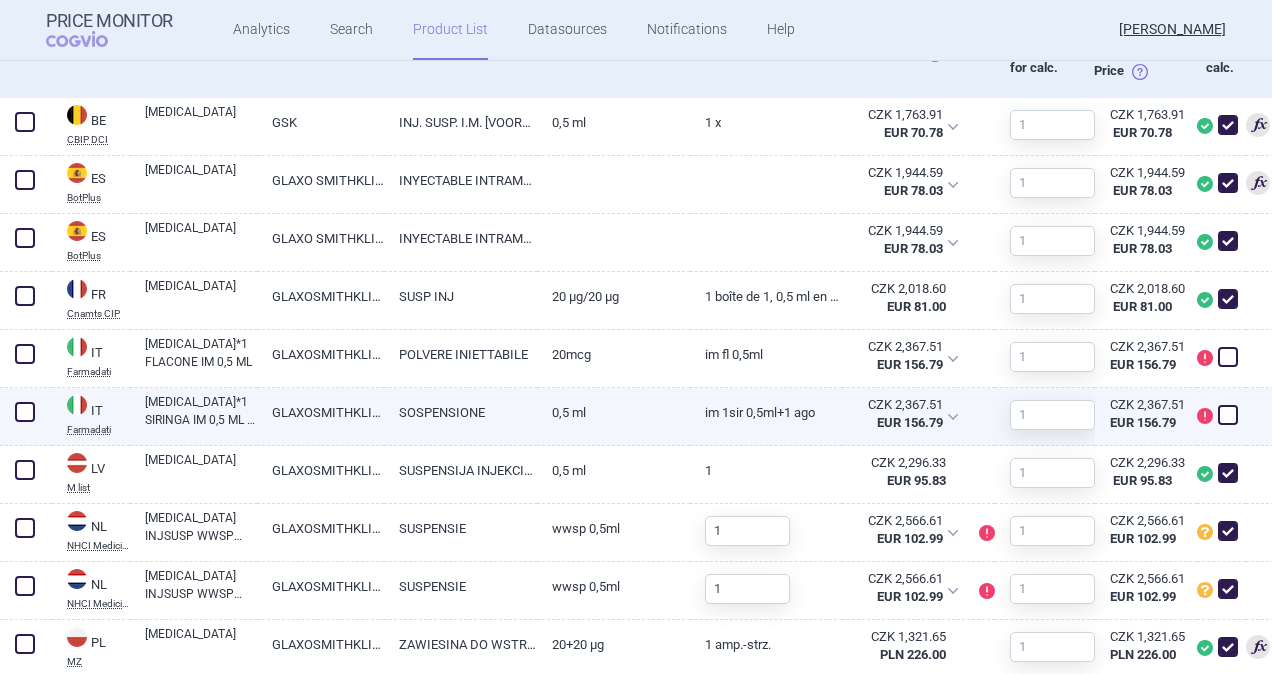 scroll, scrollTop: 800, scrollLeft: 0, axis: vertical 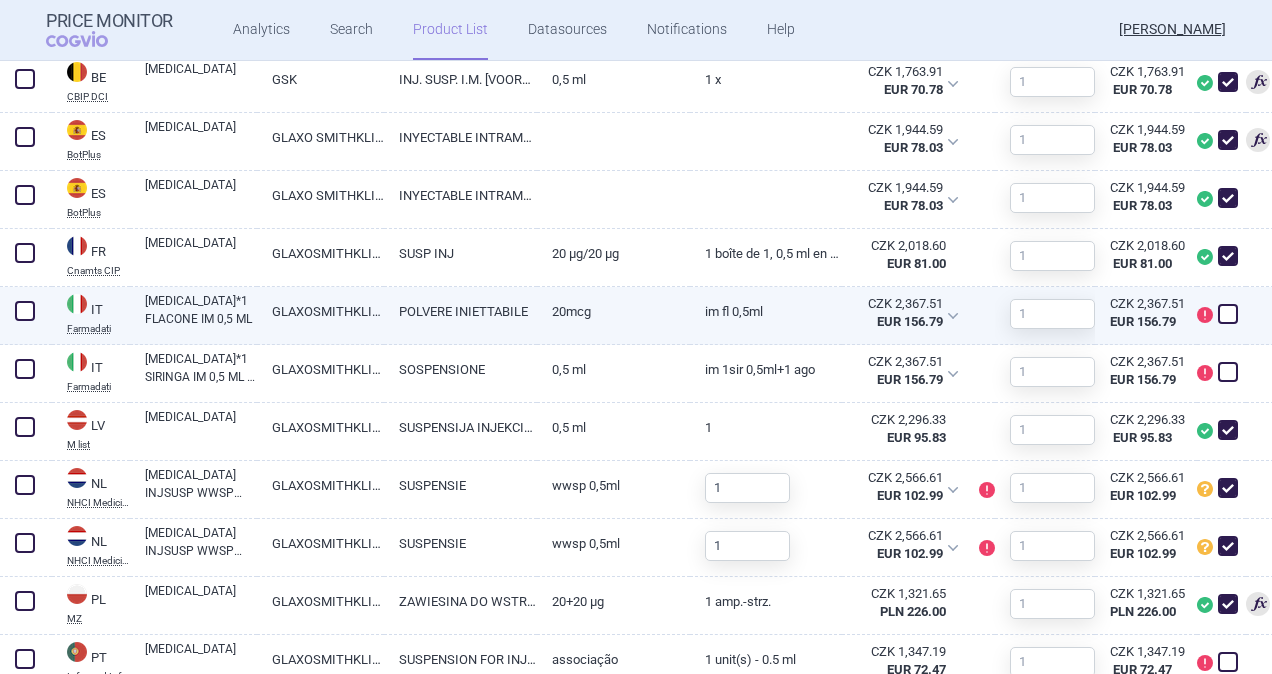 click at bounding box center (25, 311) 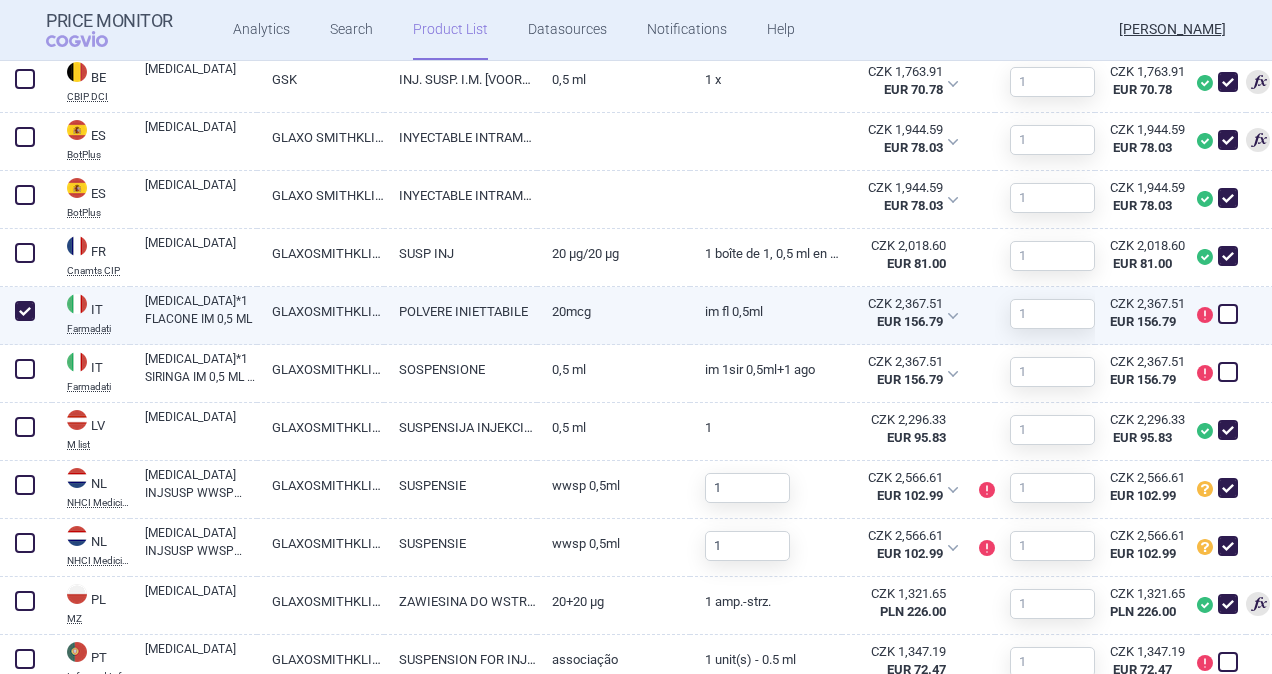 checkbox on "true" 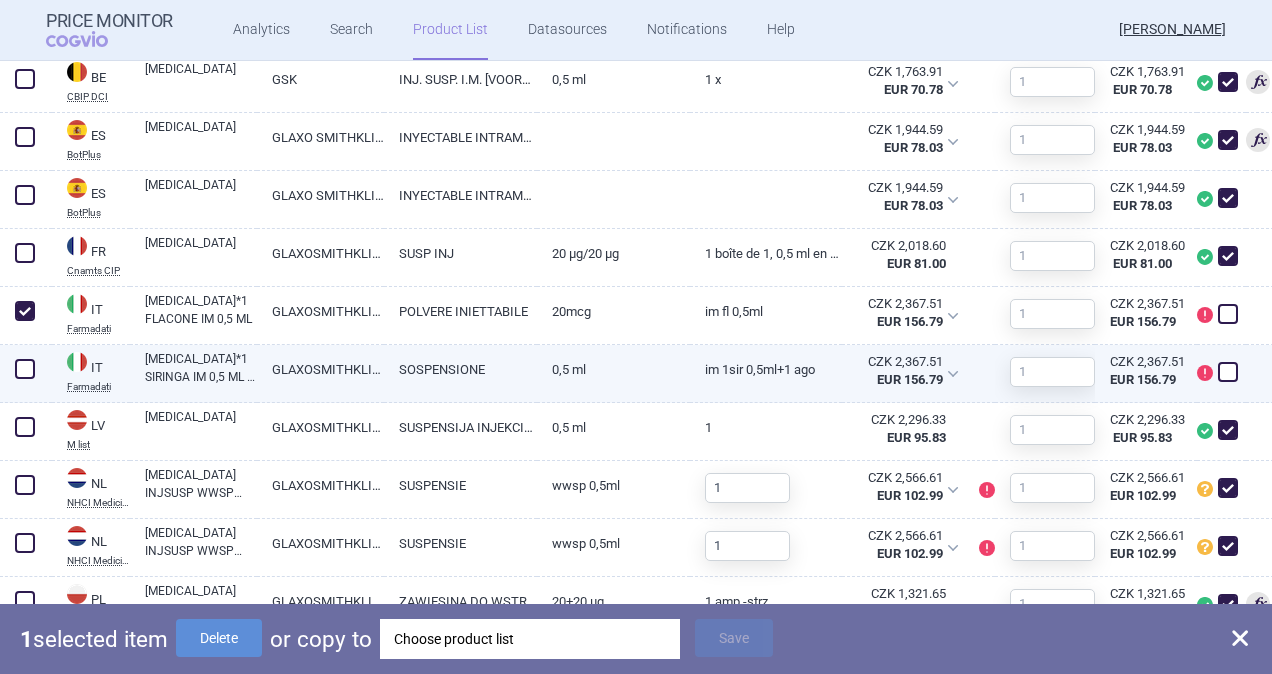 drag, startPoint x: 26, startPoint y: 375, endPoint x: 156, endPoint y: 502, distance: 181.73883 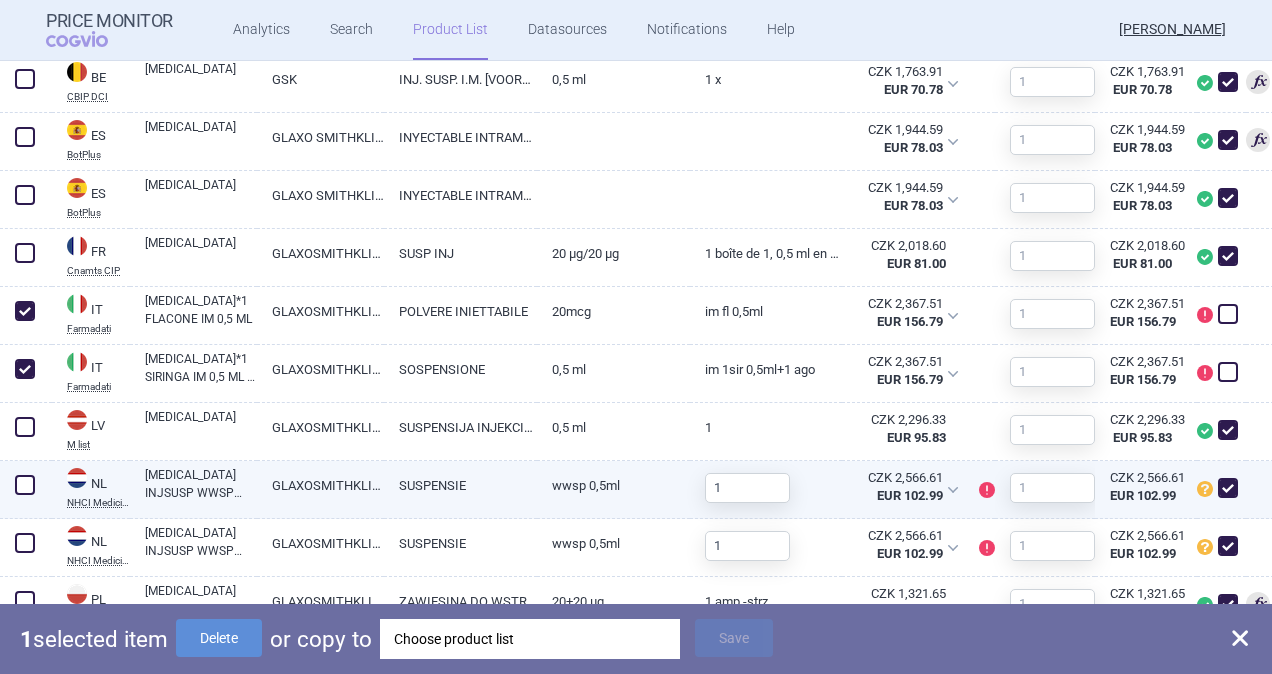 checkbox on "true" 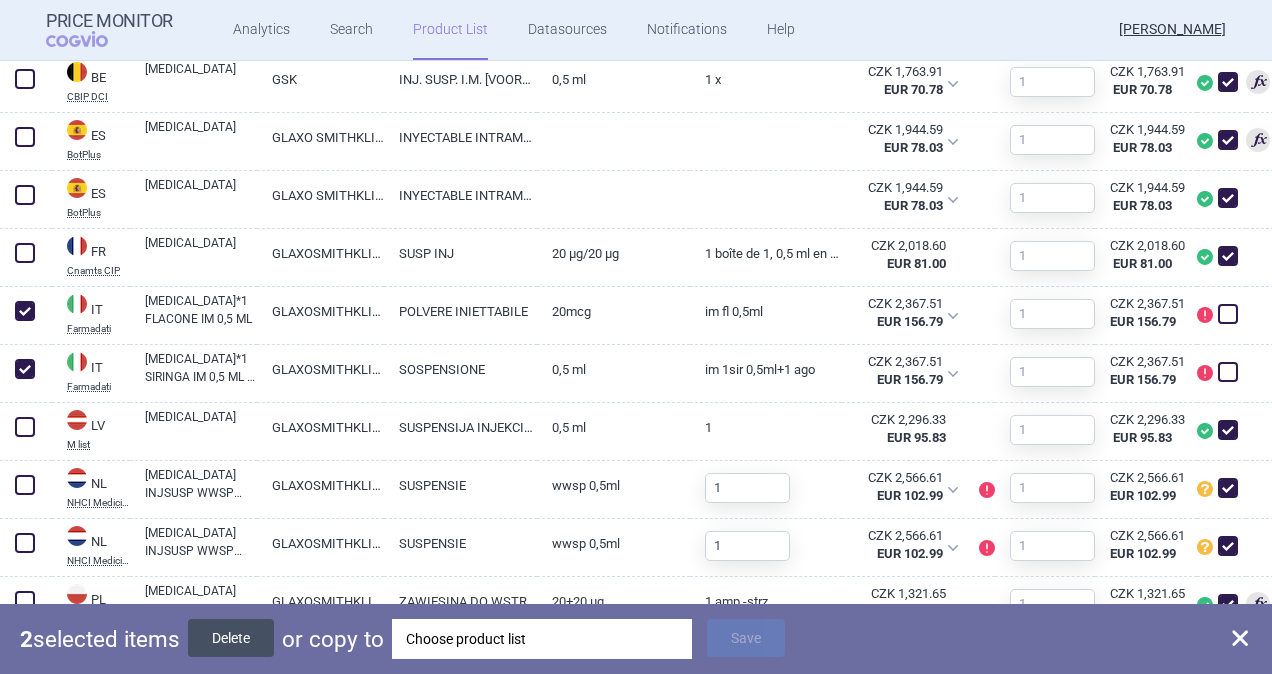 click on "Delete" at bounding box center (231, 638) 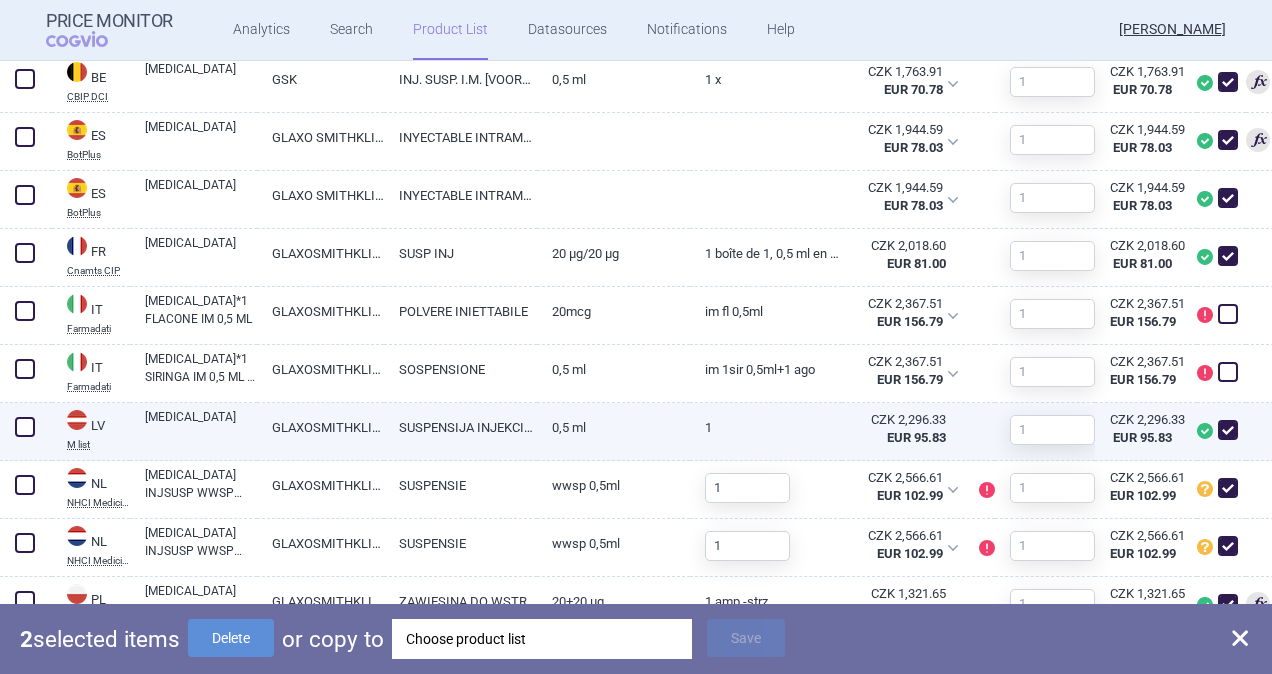 checkbox on "false" 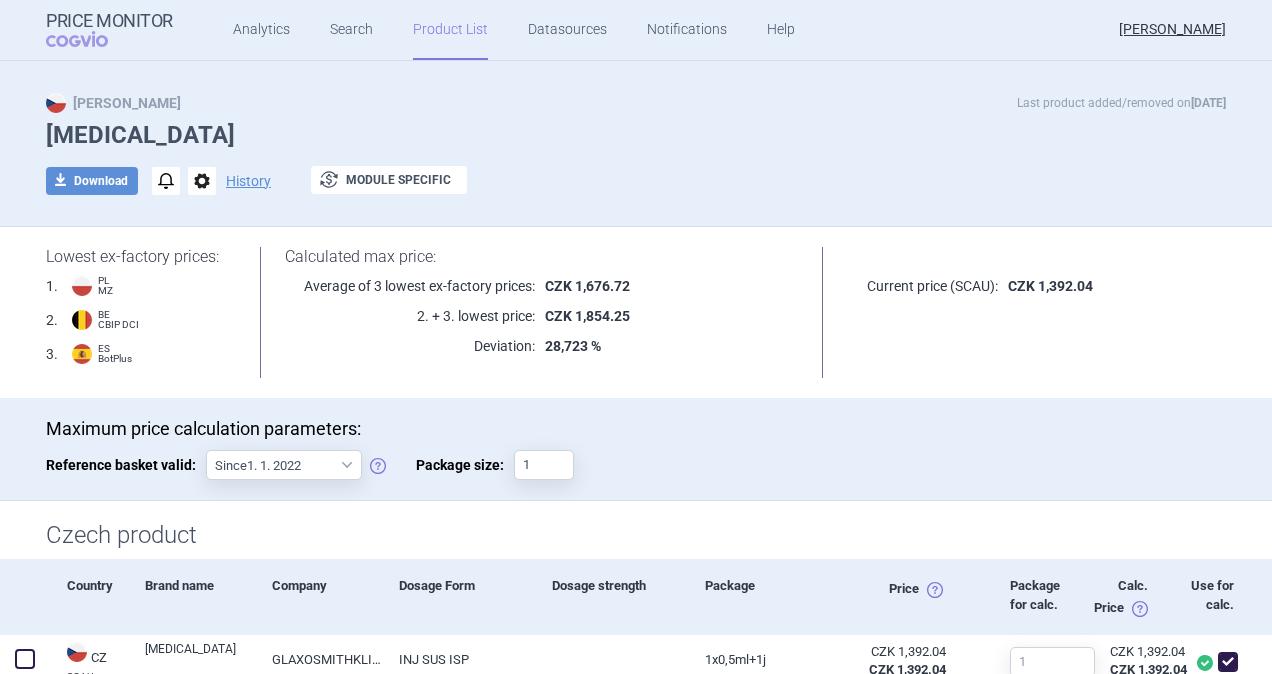 scroll, scrollTop: 0, scrollLeft: 0, axis: both 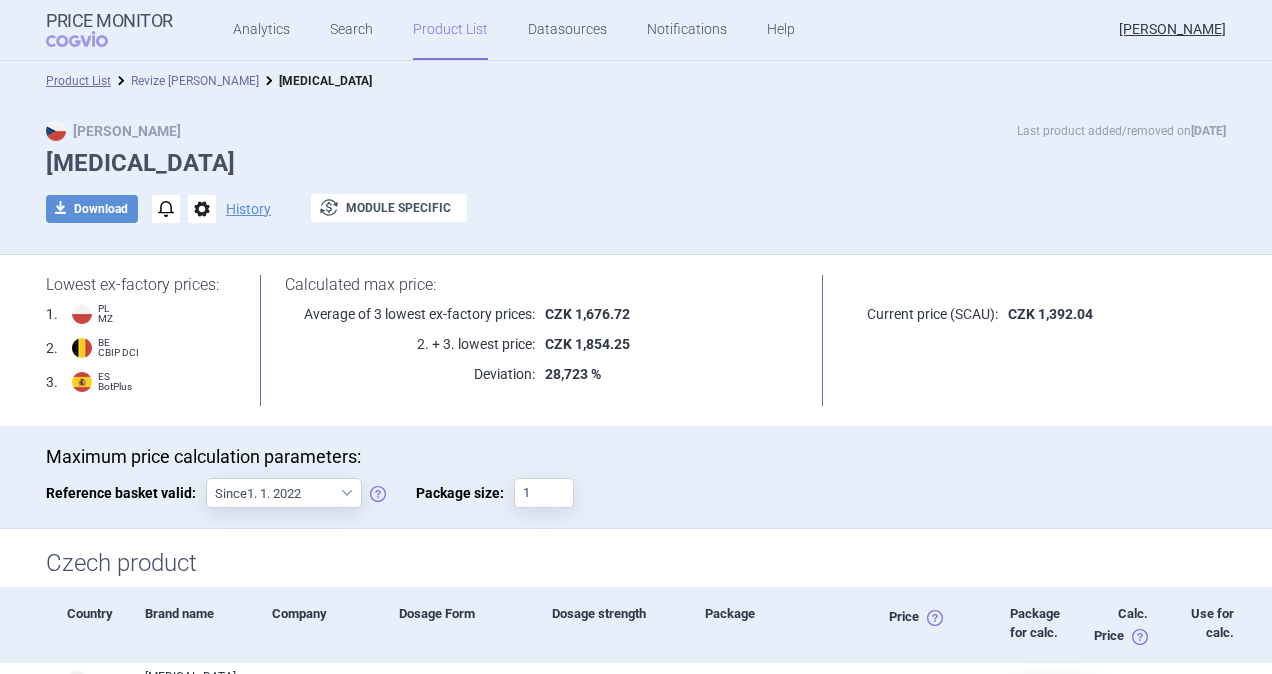 click on "Revize [PERSON_NAME]" at bounding box center [195, 81] 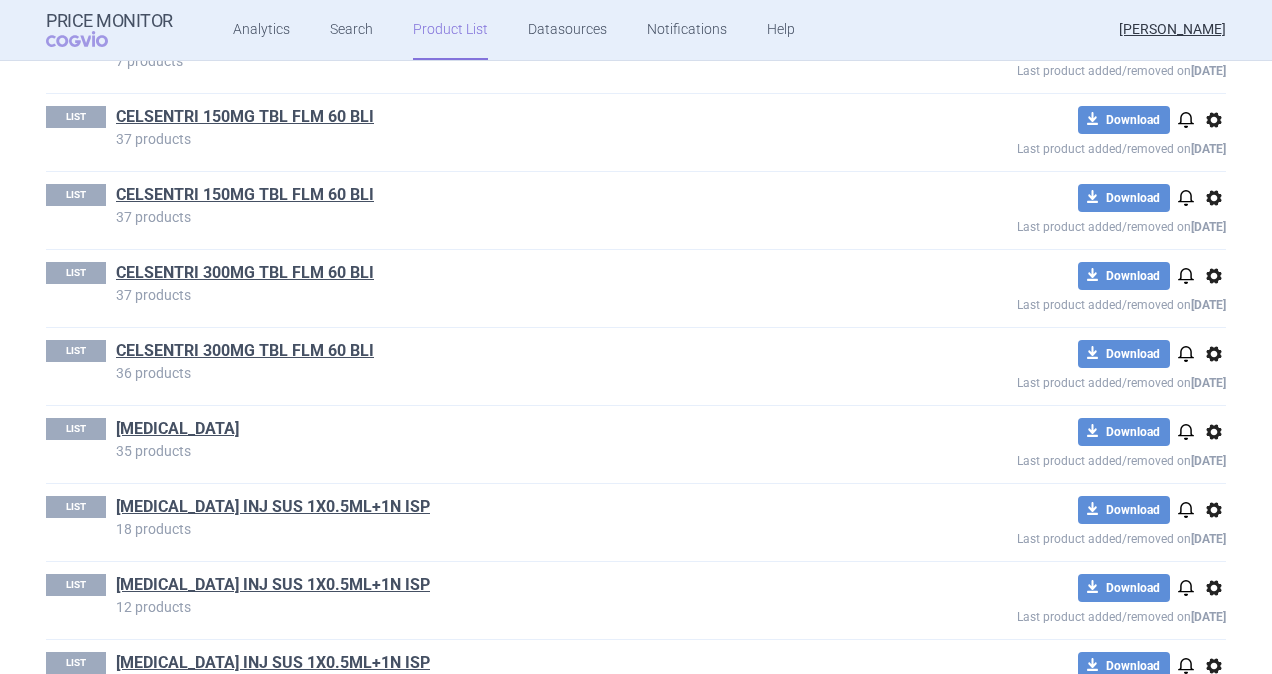 scroll, scrollTop: 1900, scrollLeft: 0, axis: vertical 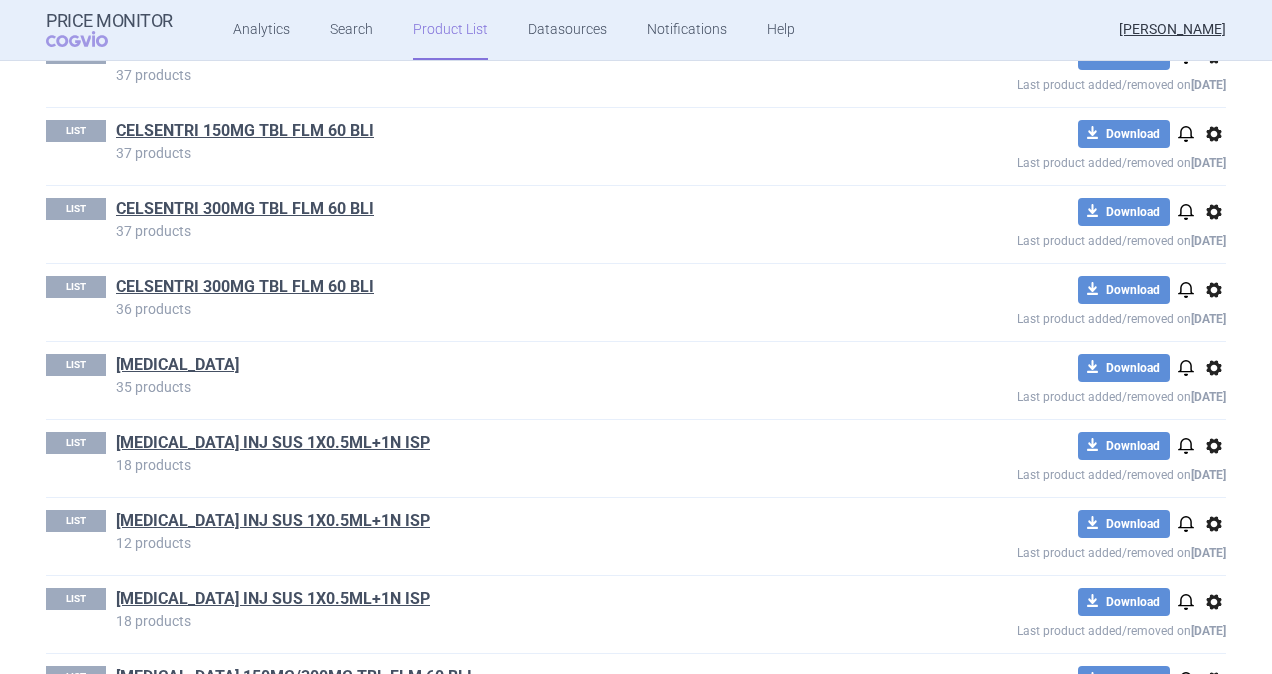click on "options" at bounding box center (1214, 368) 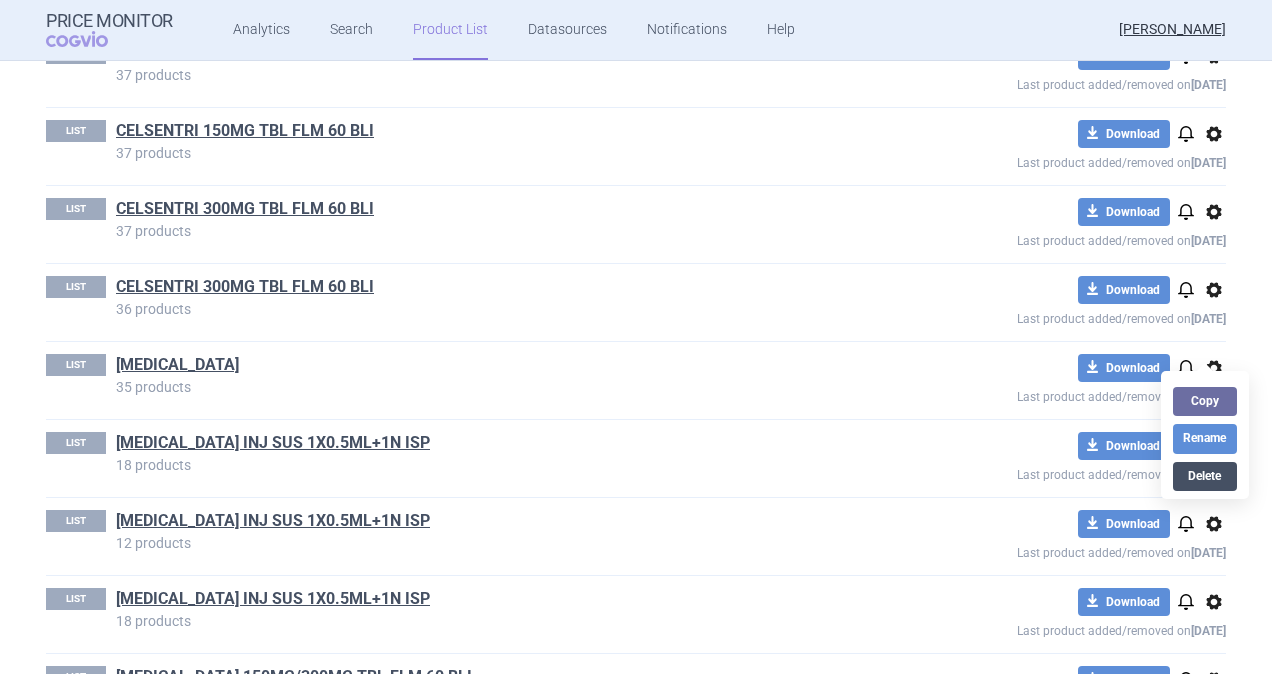 click on "Delete" at bounding box center (1205, 476) 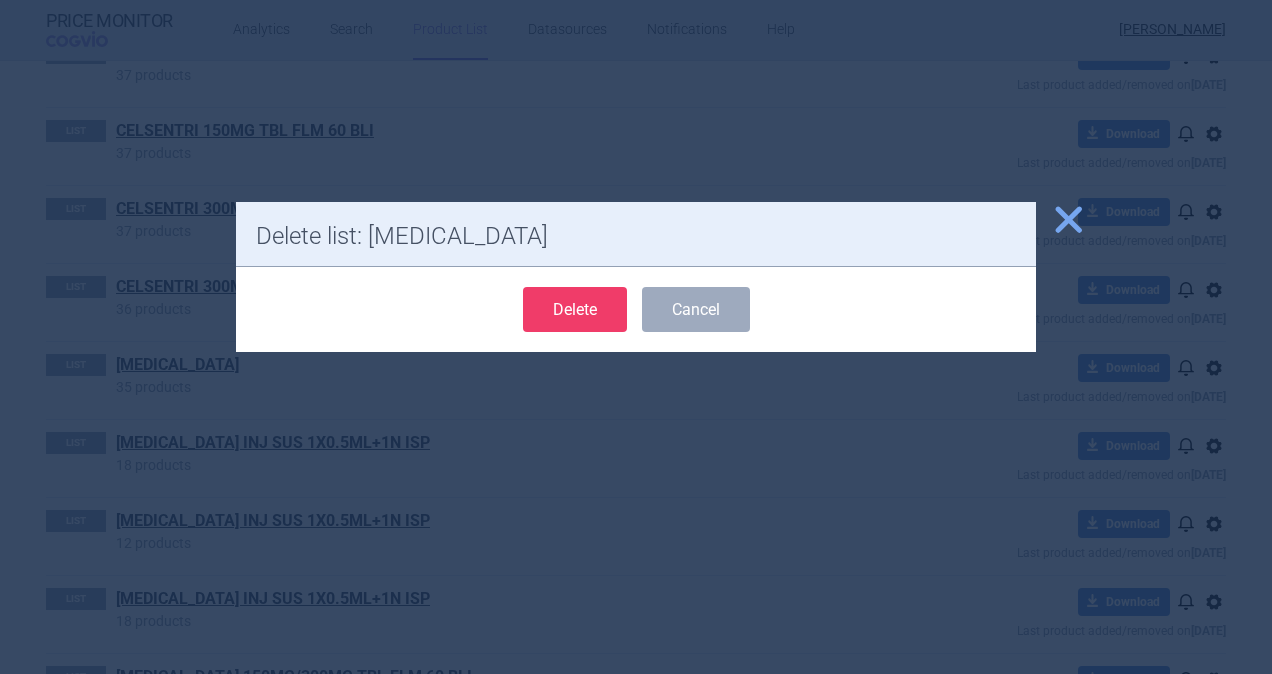 click on "Delete" at bounding box center [575, 309] 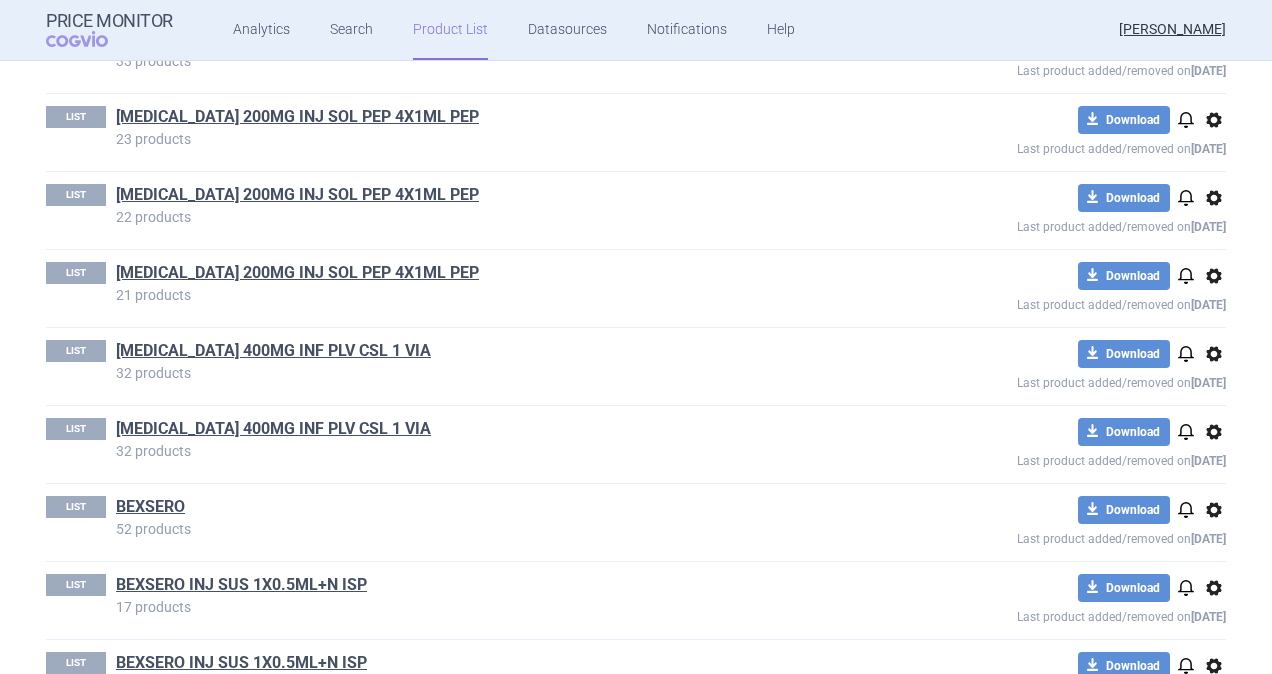 scroll, scrollTop: 0, scrollLeft: 0, axis: both 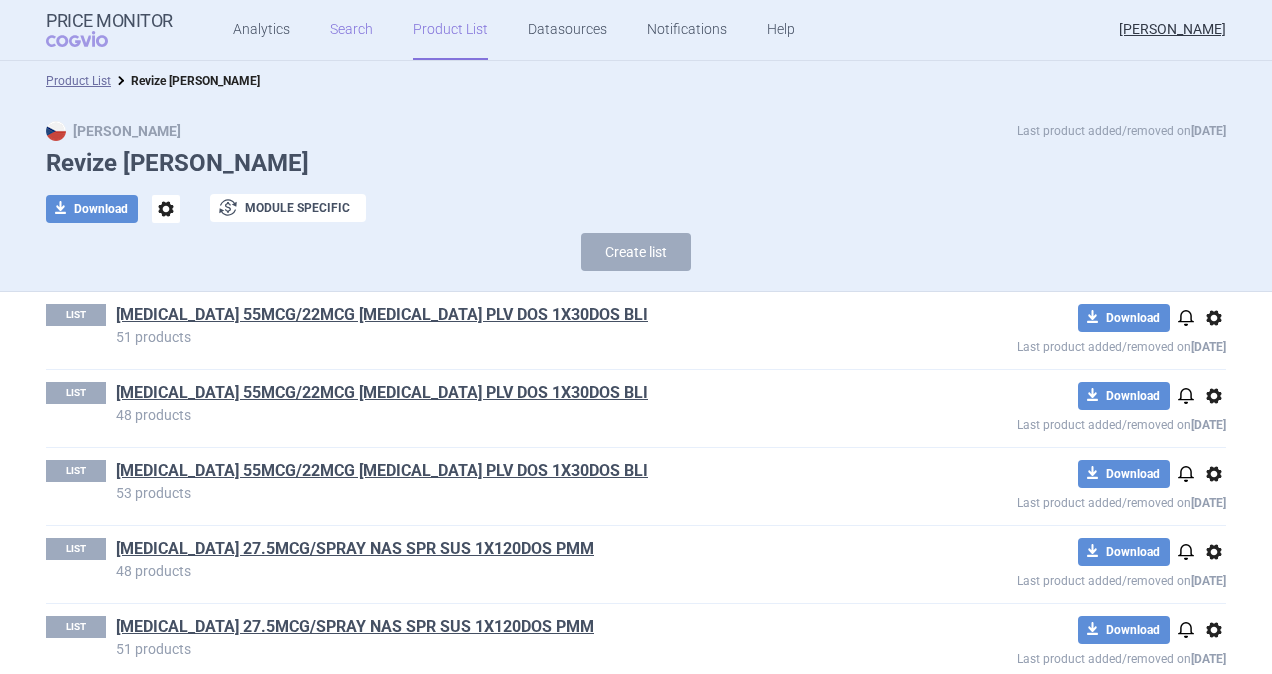 click on "Search" at bounding box center (351, 30) 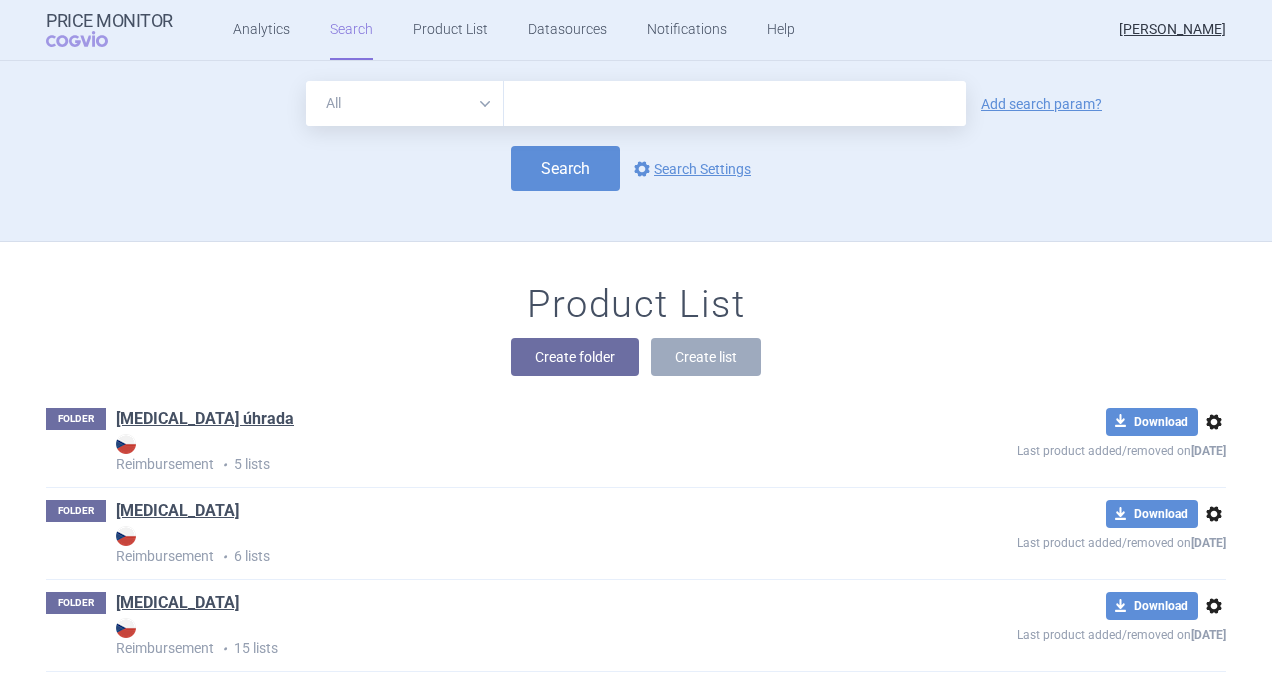 click at bounding box center (735, 103) 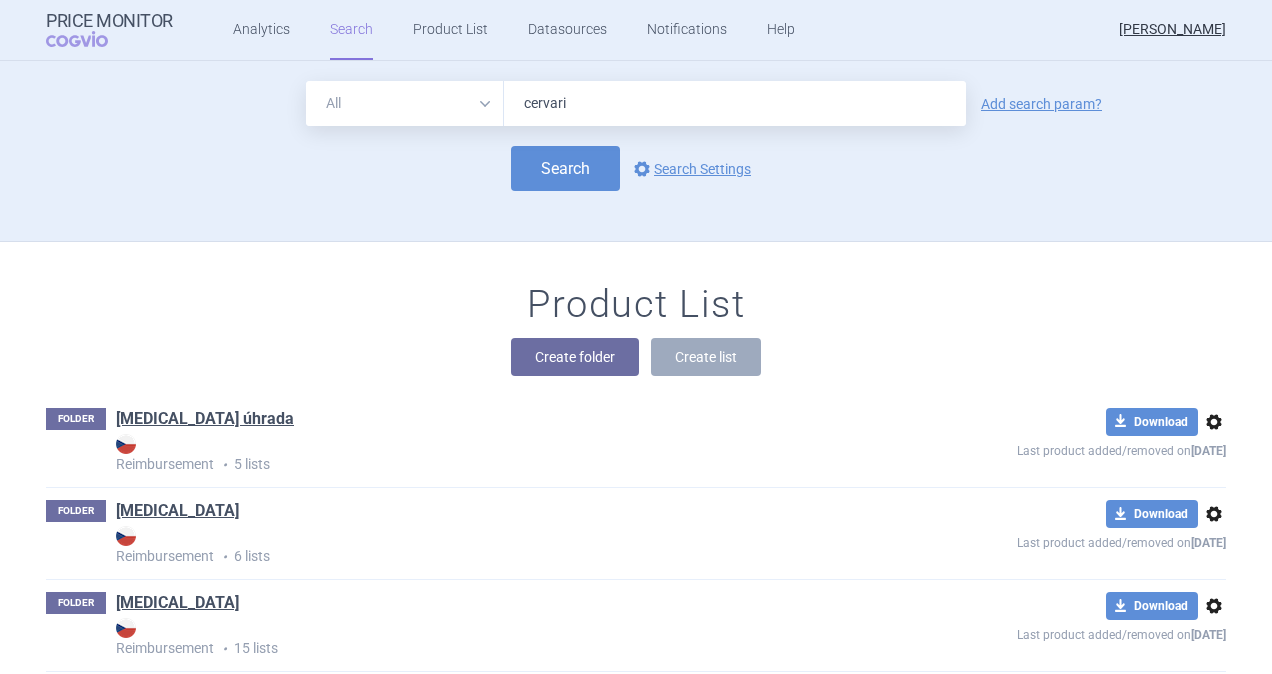type on "[MEDICAL_DATA]" 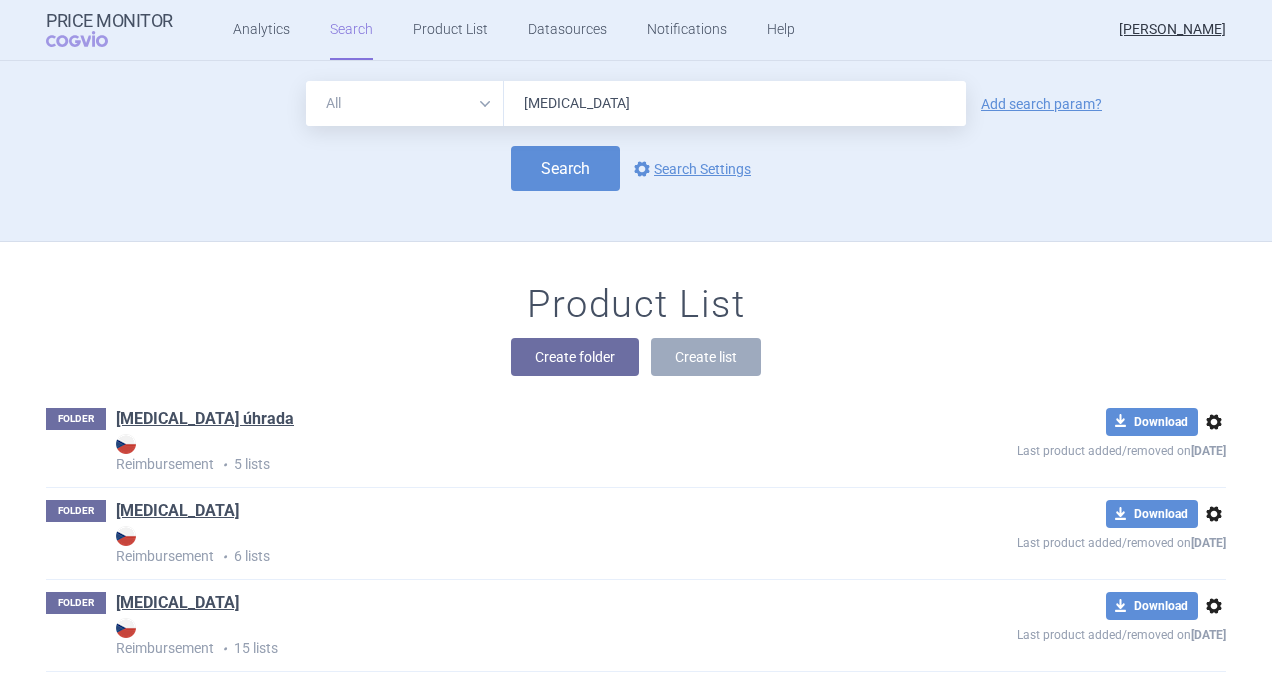 click on "Search" at bounding box center [565, 168] 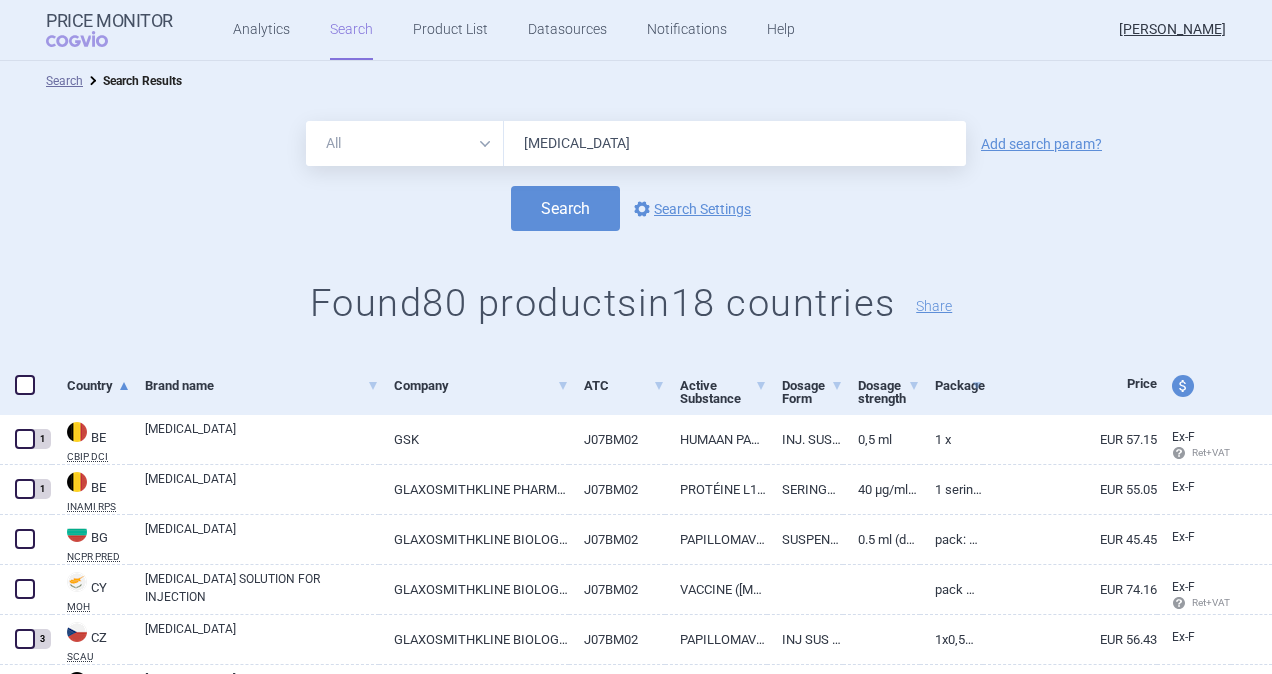 click at bounding box center [25, 385] 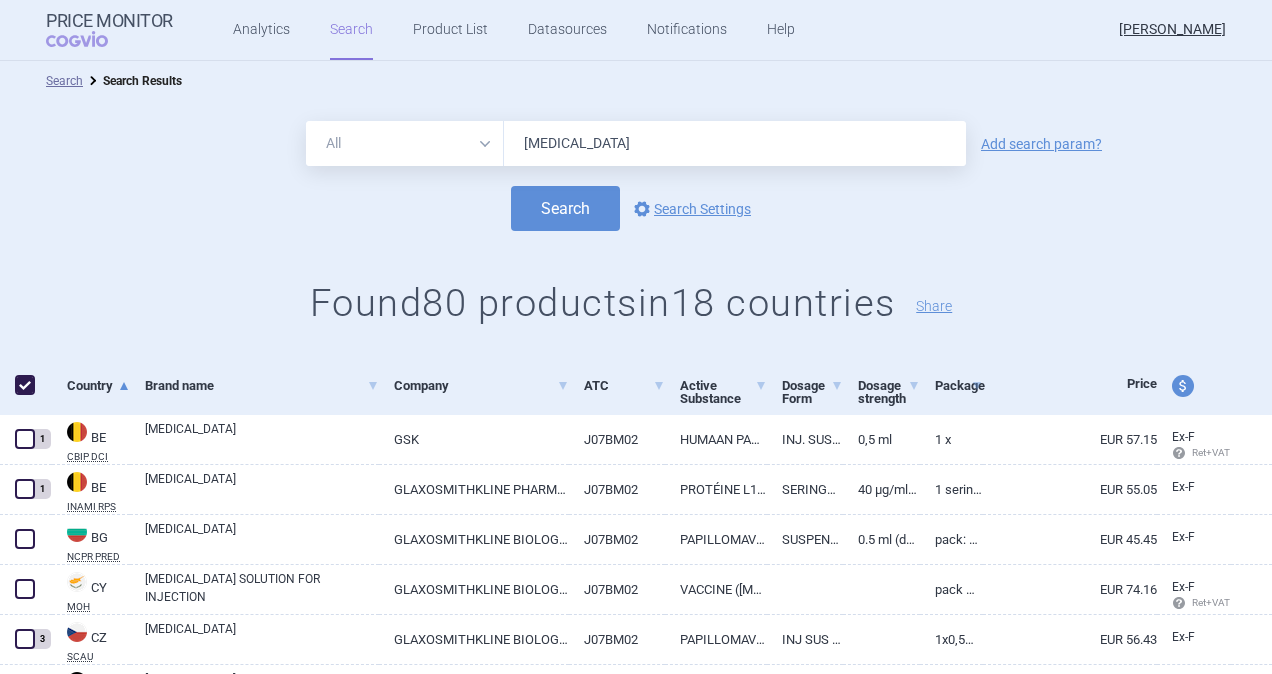 checkbox on "true" 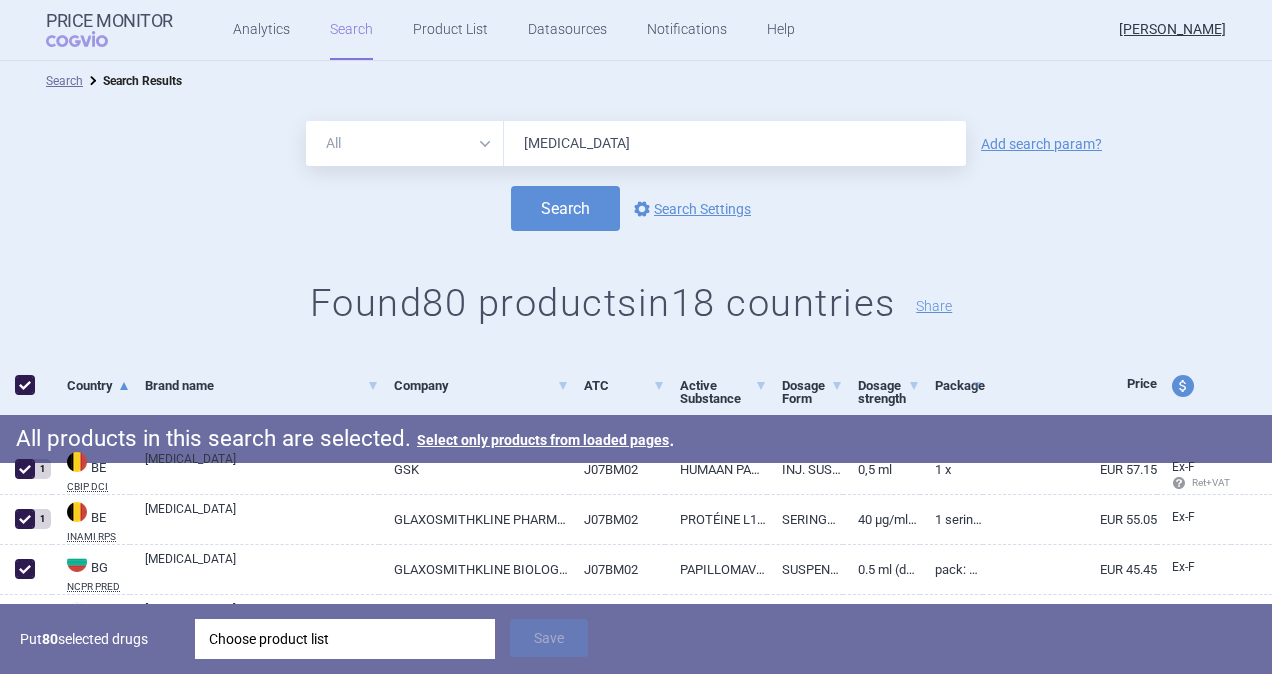 click on "Choose product list" at bounding box center [345, 639] 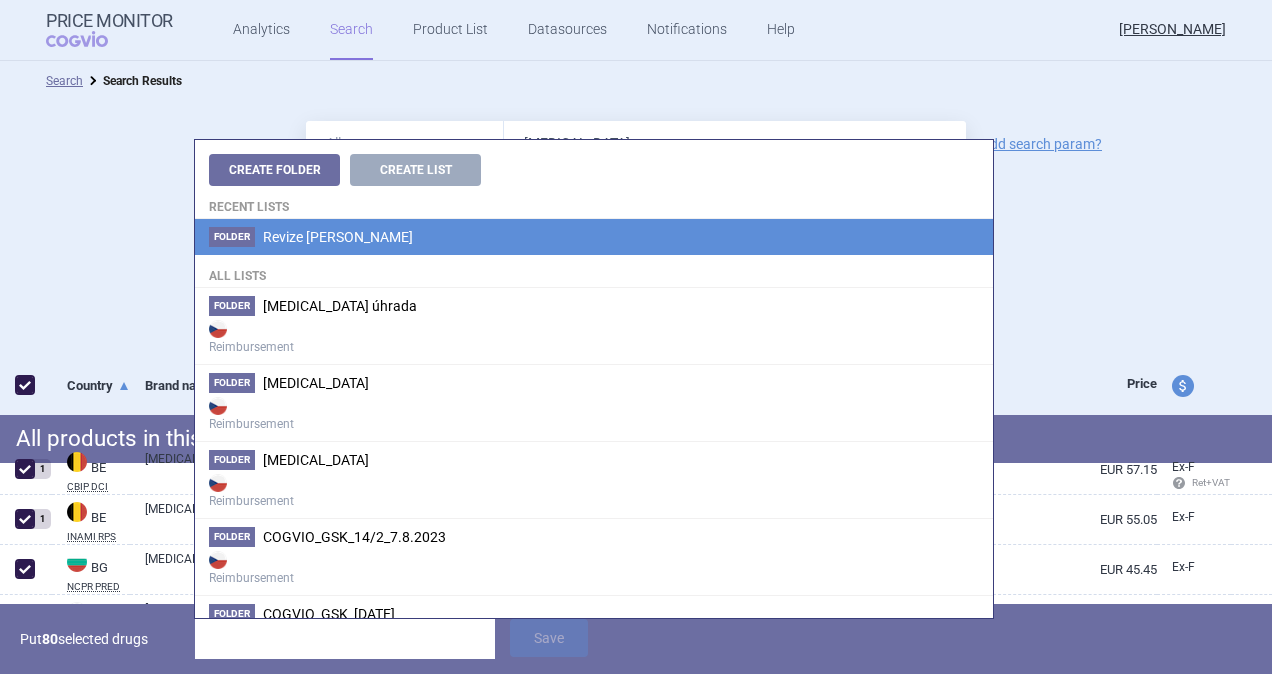 click on "Folder Revize Max Price" at bounding box center (594, 237) 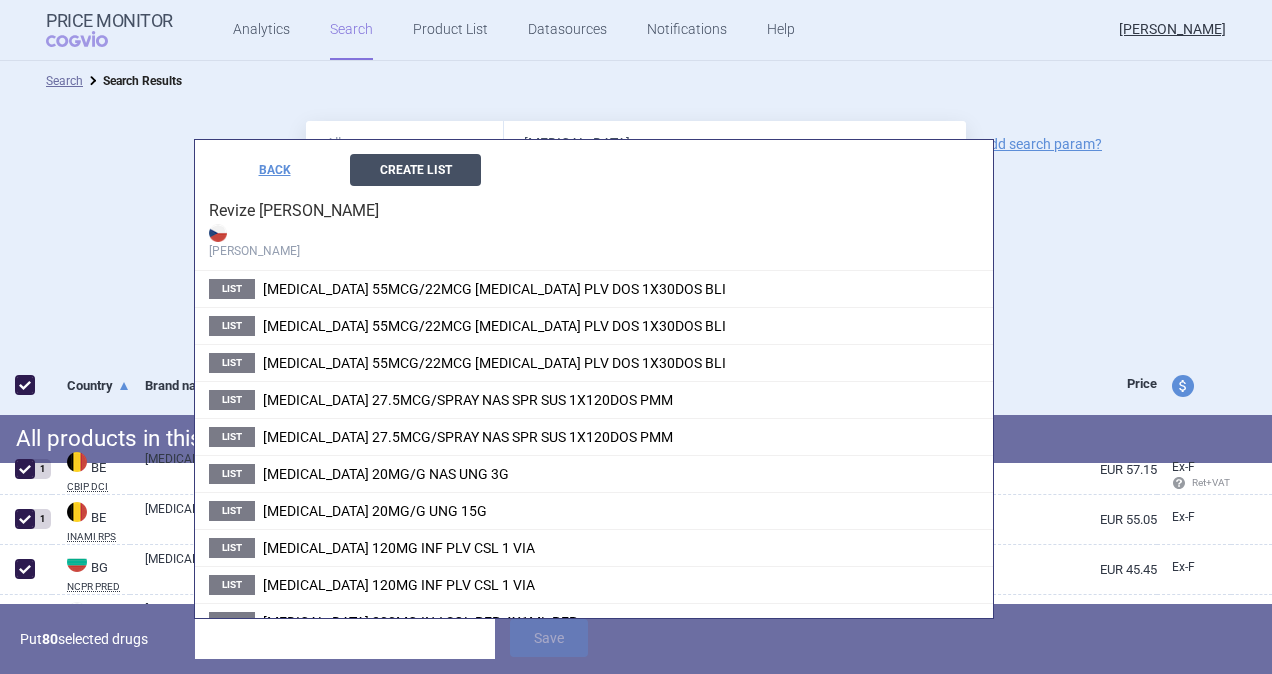 click on "Create List" at bounding box center (415, 170) 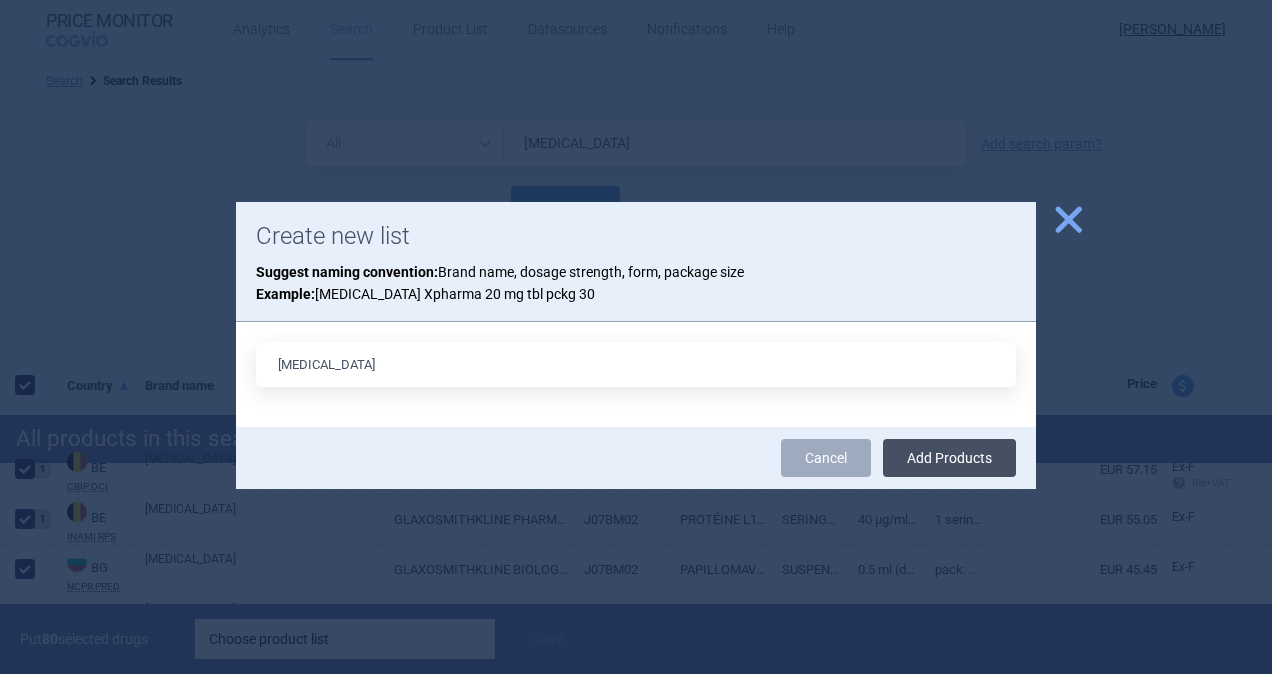 type on "[MEDICAL_DATA]" 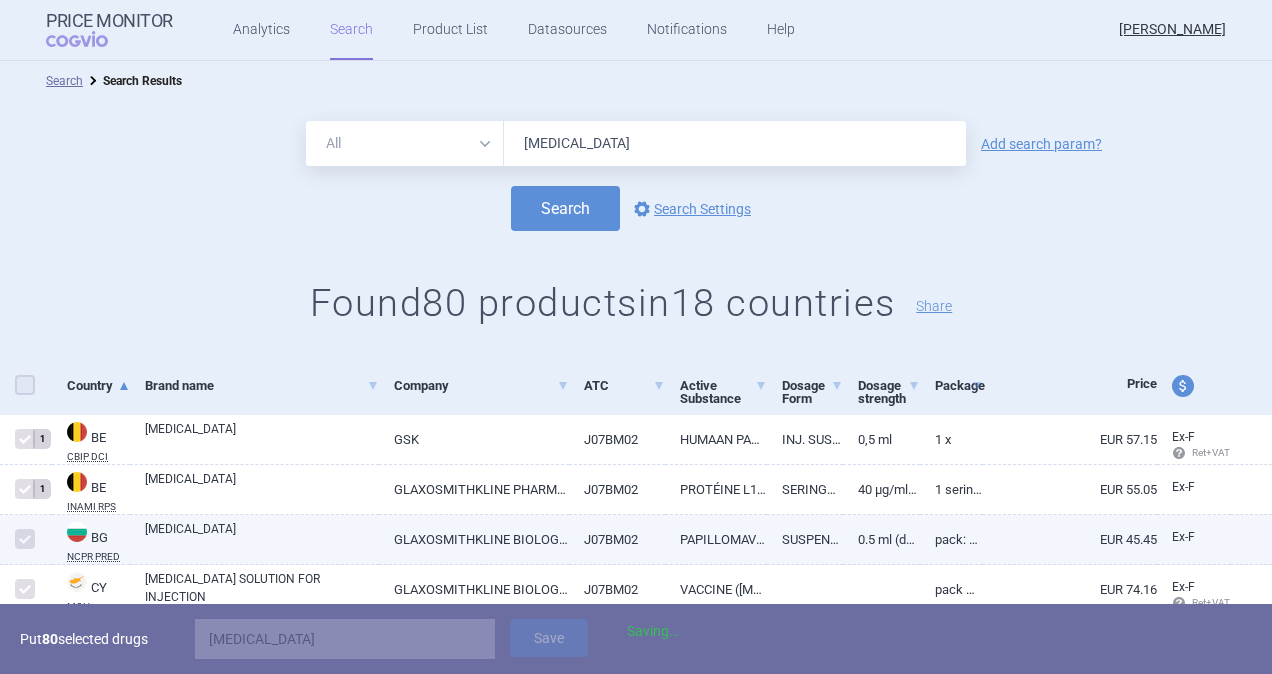 checkbox on "false" 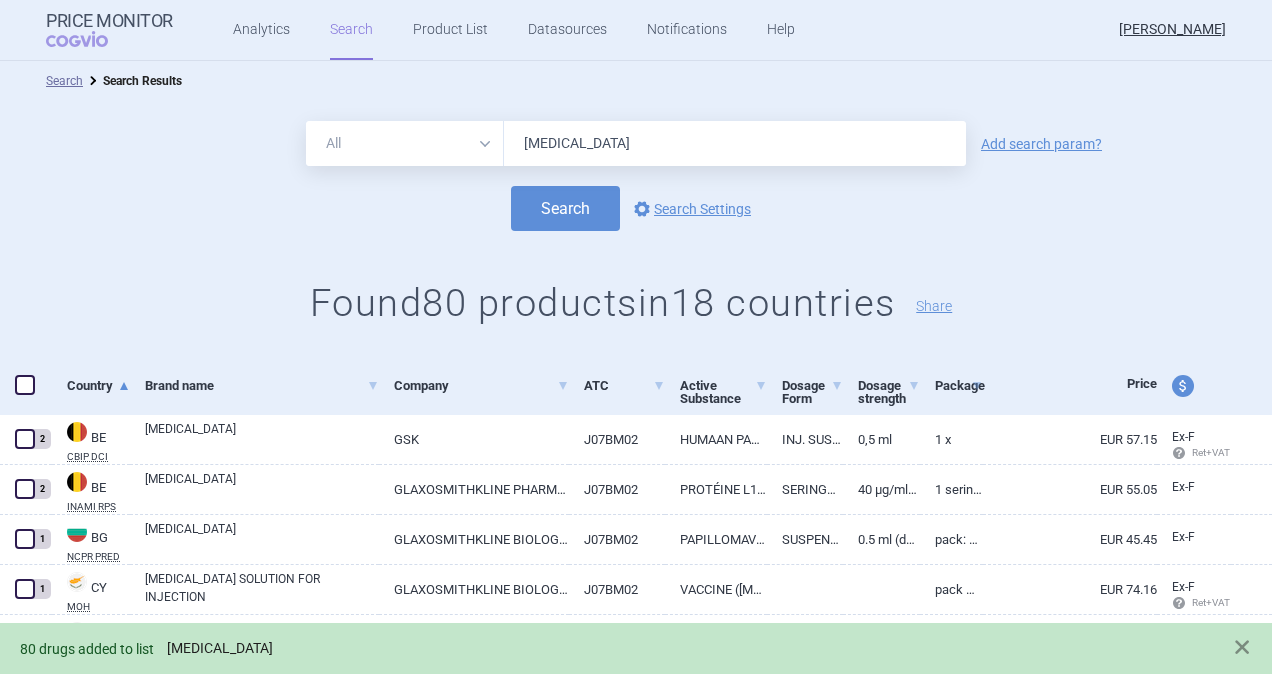 click on "[MEDICAL_DATA]" at bounding box center [220, 648] 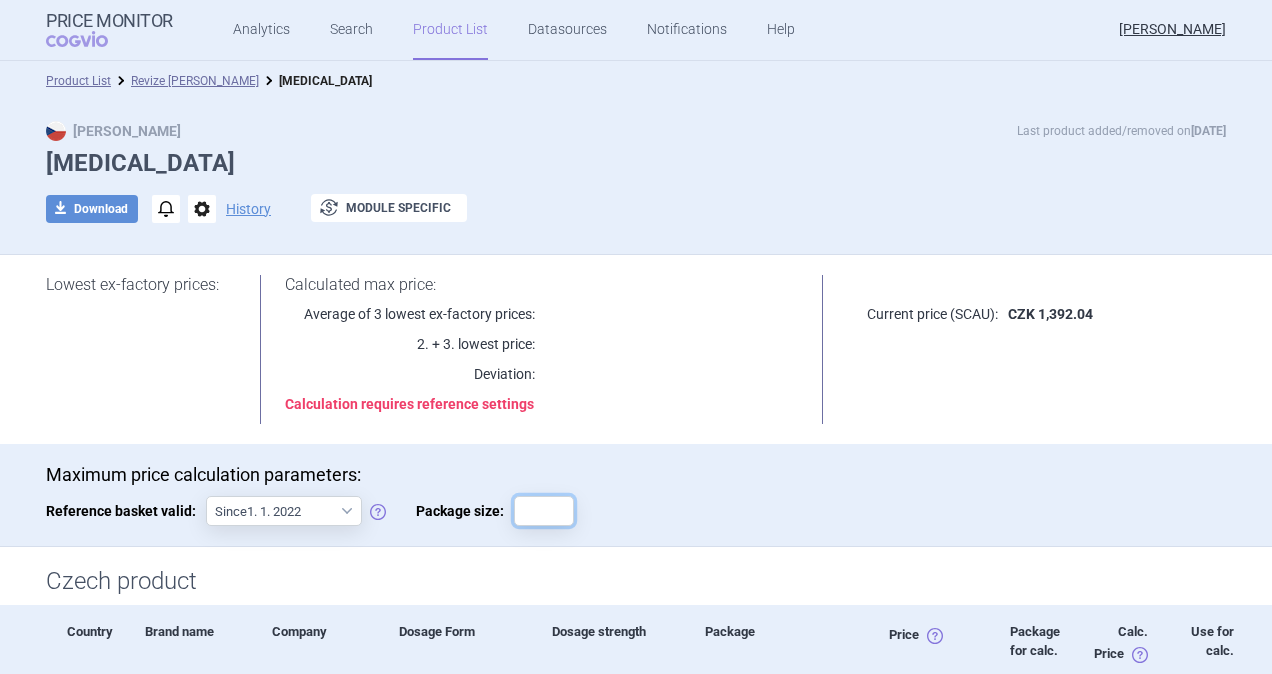 click on "Package size:" at bounding box center (544, 511) 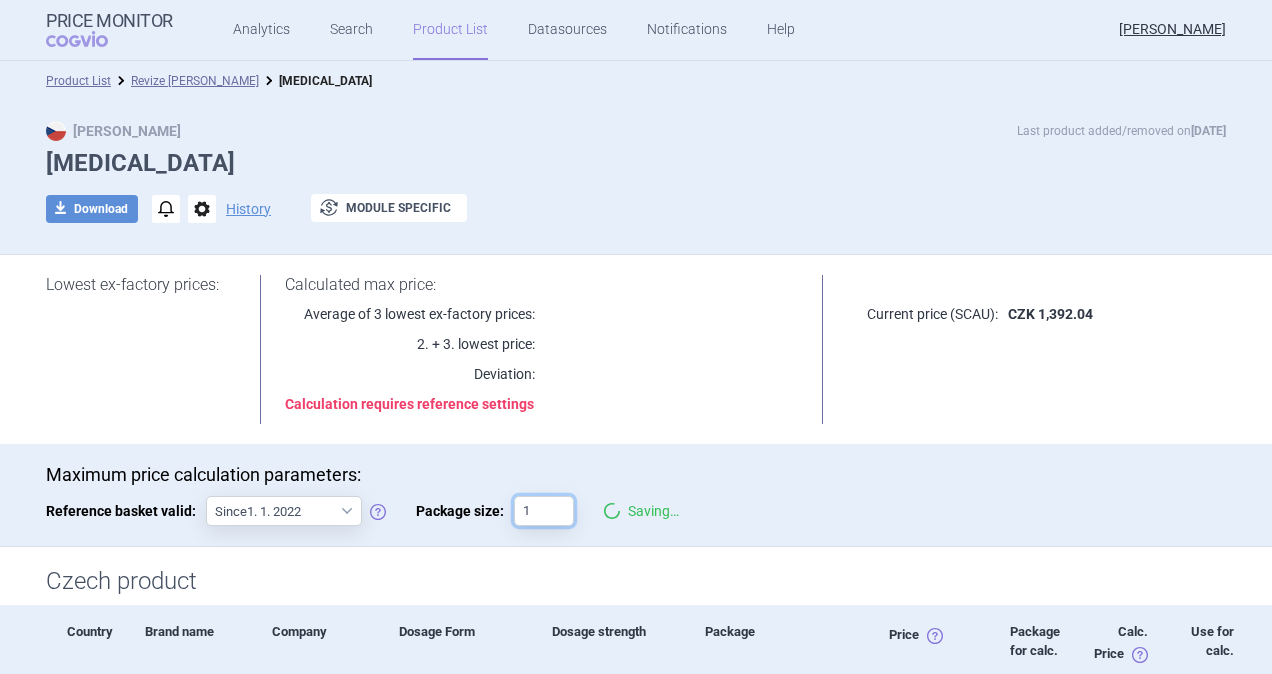 type on "1" 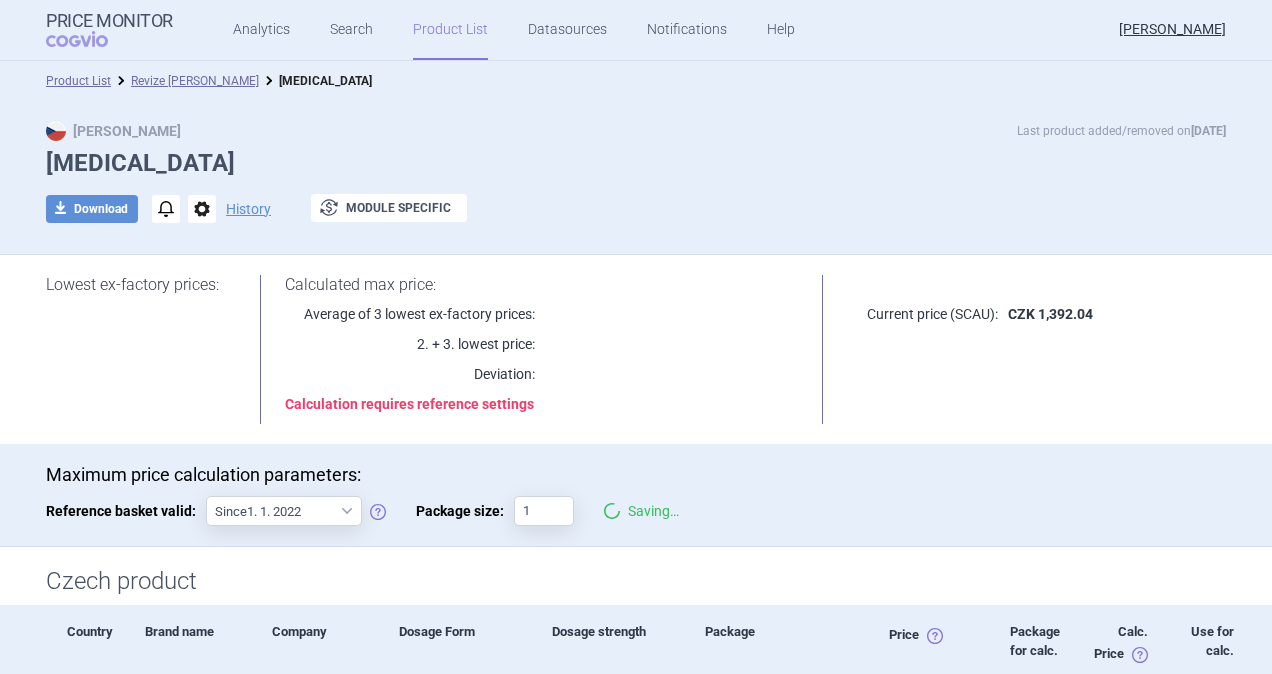 click at bounding box center (667, 344) 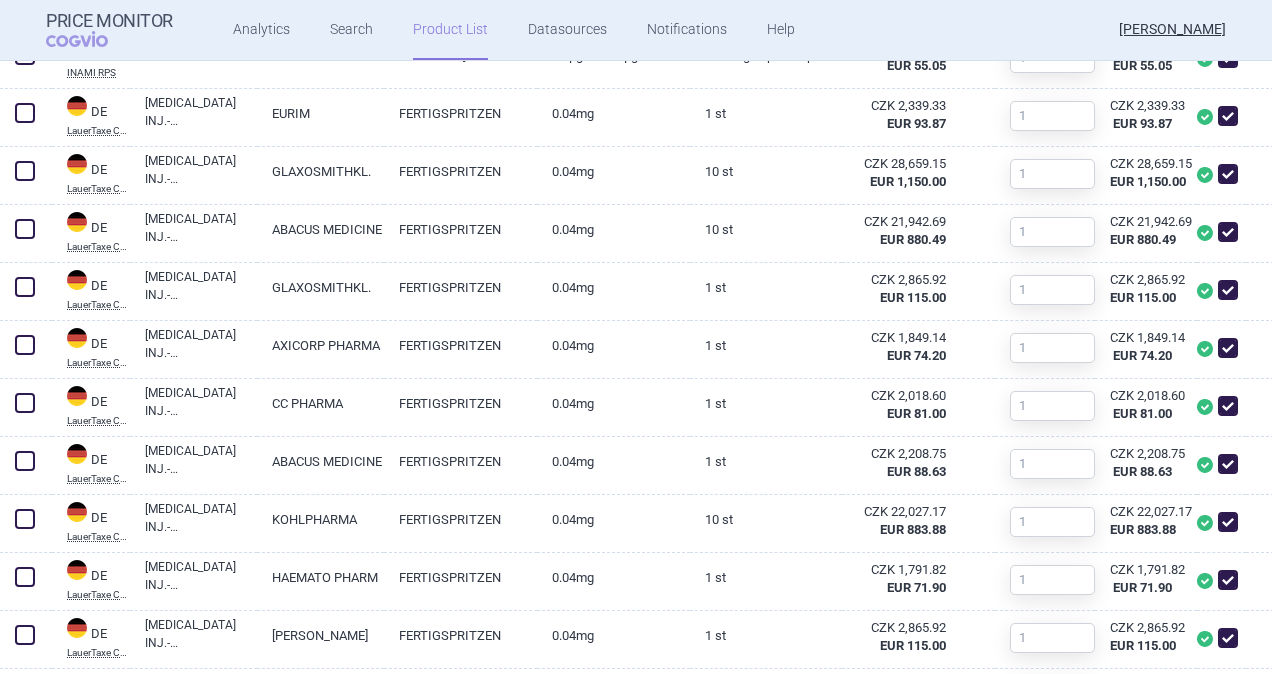 scroll, scrollTop: 500, scrollLeft: 0, axis: vertical 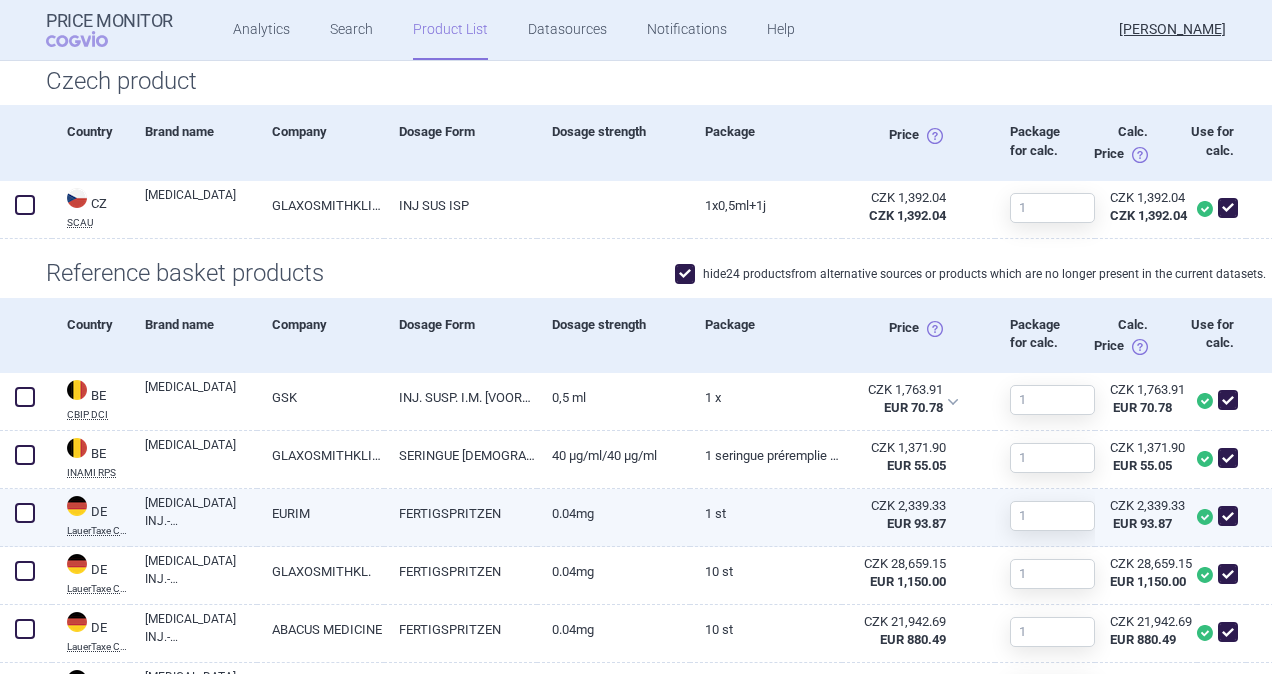 click at bounding box center [25, 513] 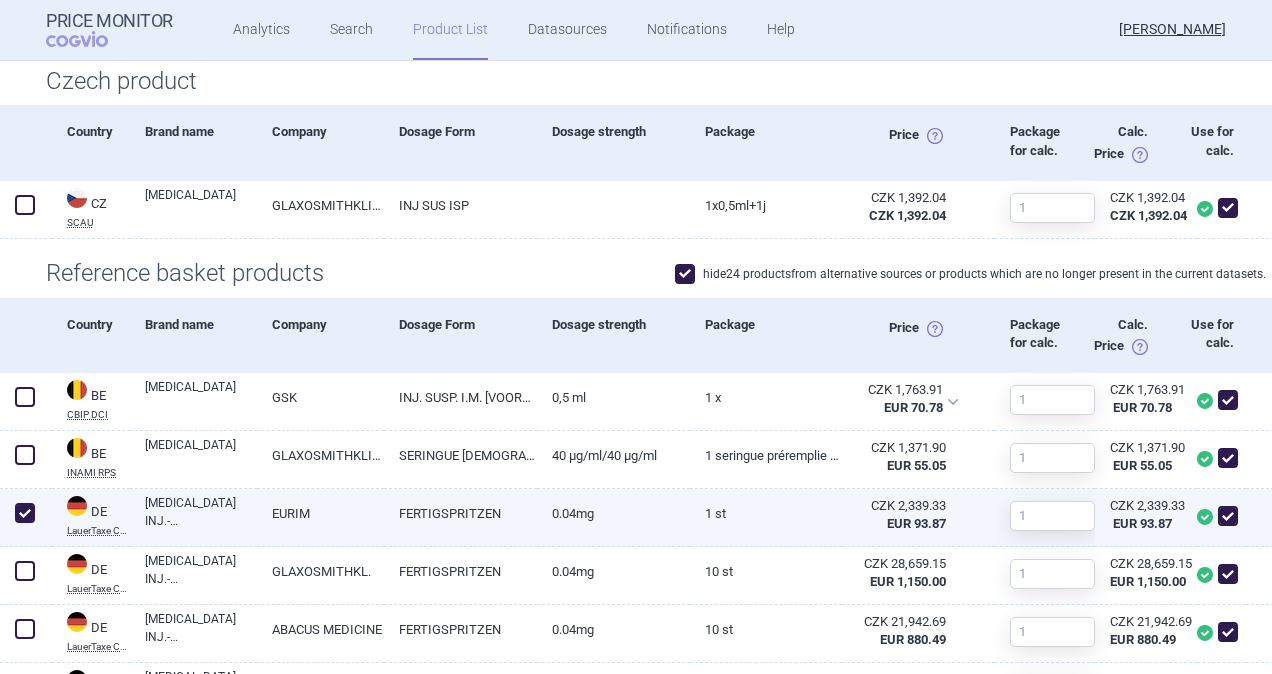checkbox on "true" 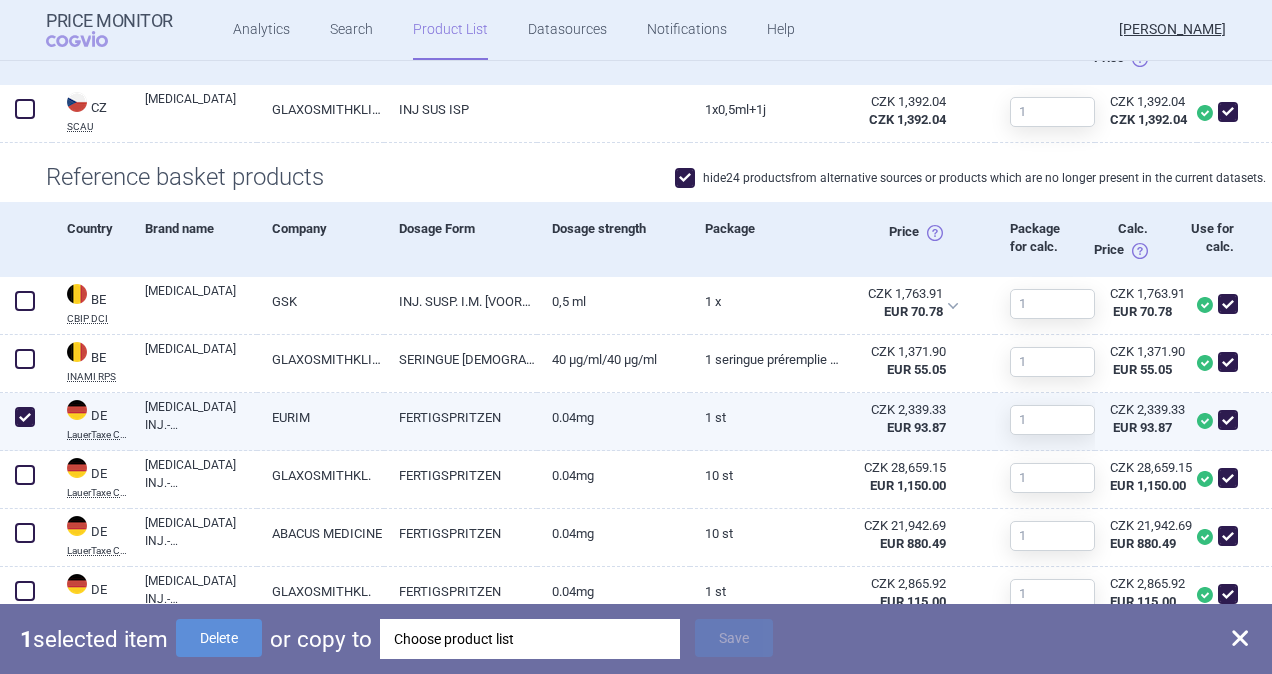 scroll, scrollTop: 700, scrollLeft: 0, axis: vertical 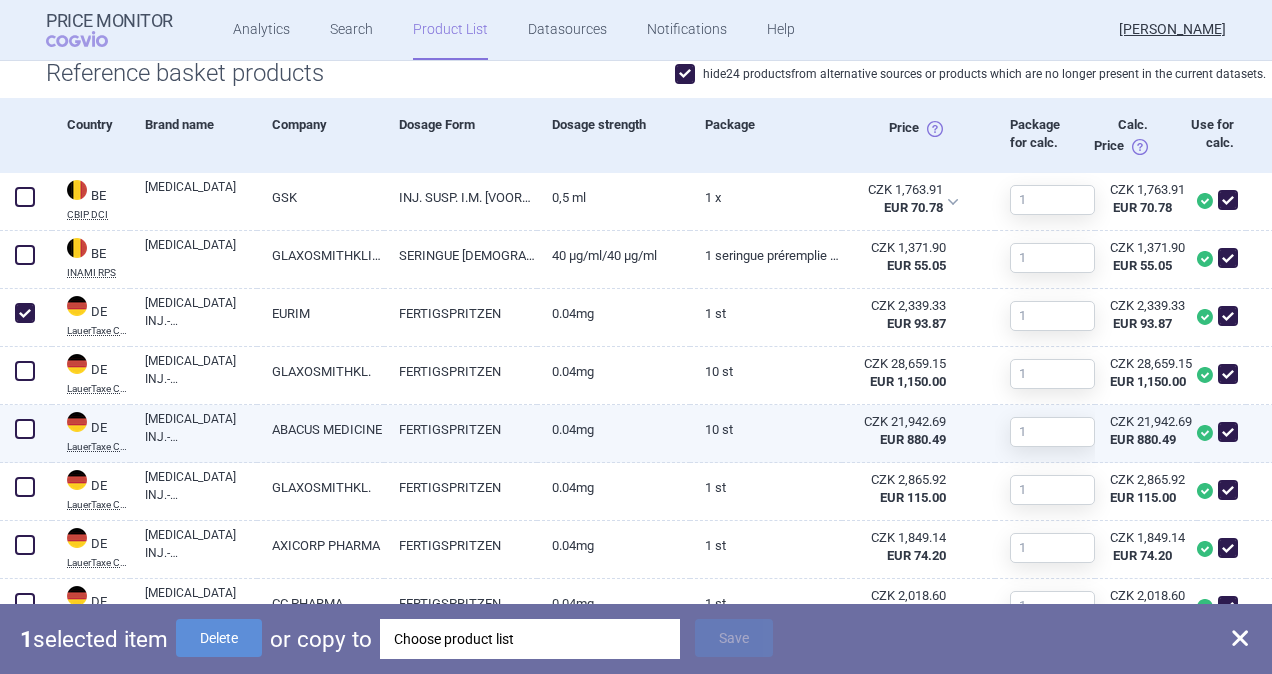 click at bounding box center [25, 429] 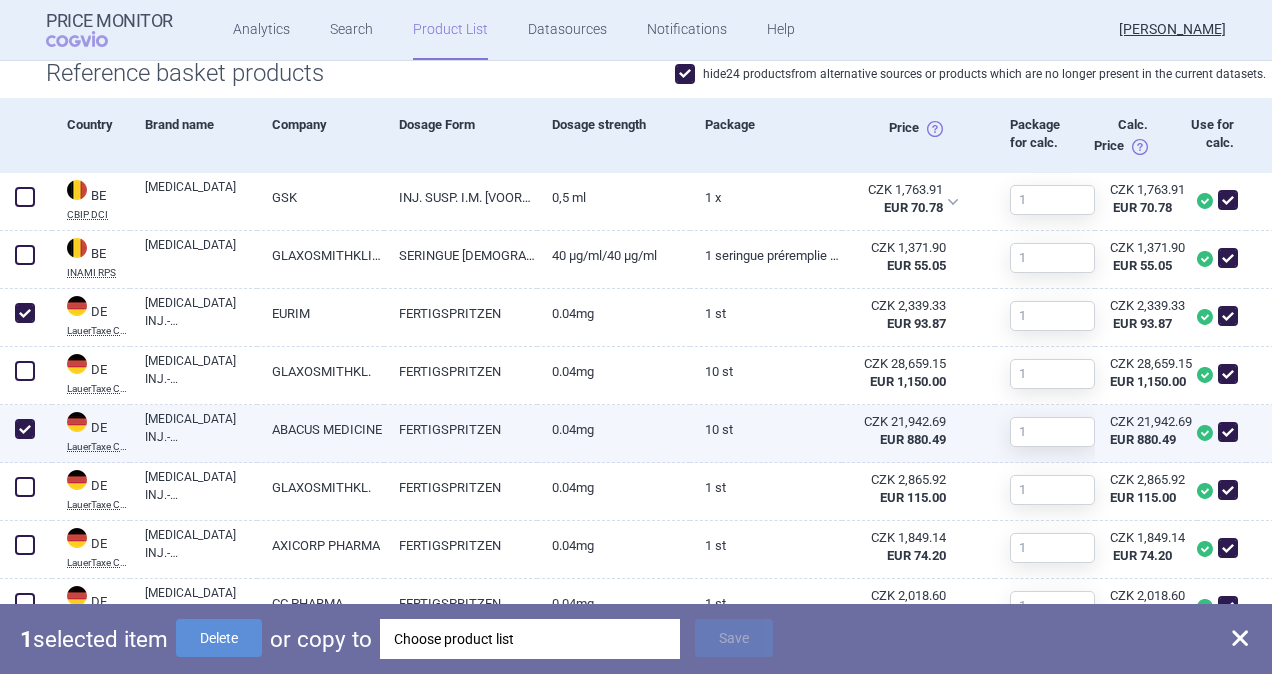 checkbox on "true" 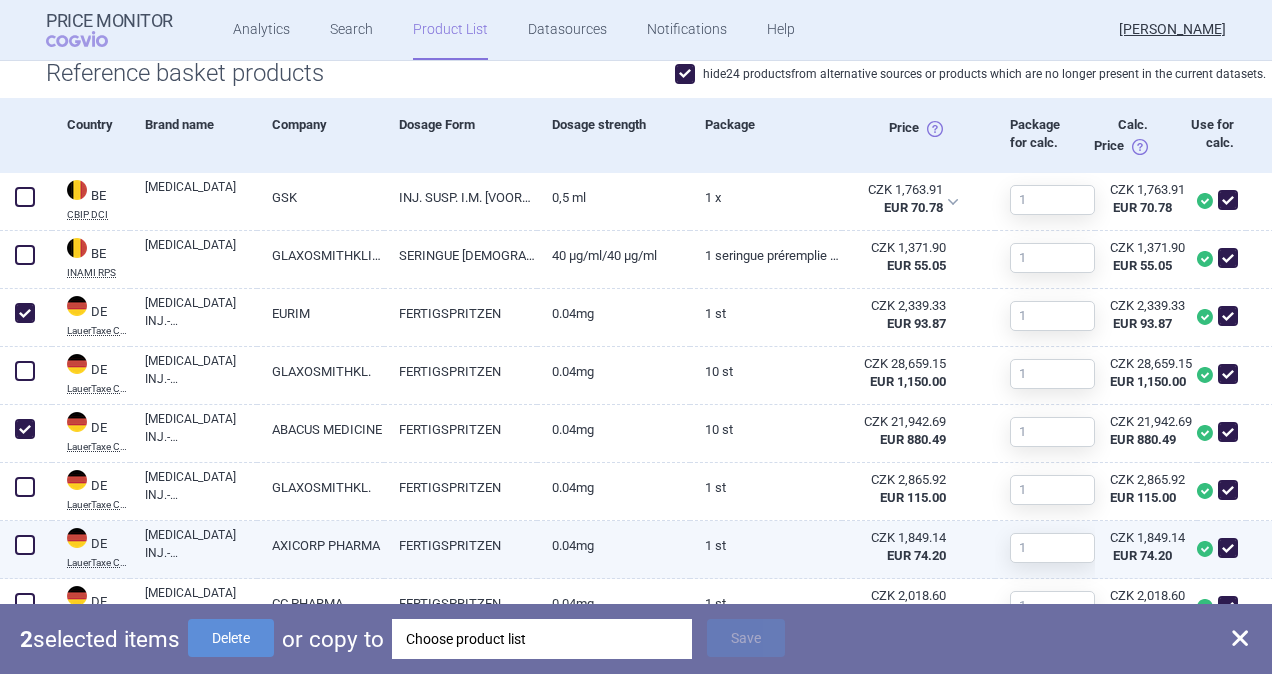 click at bounding box center (25, 545) 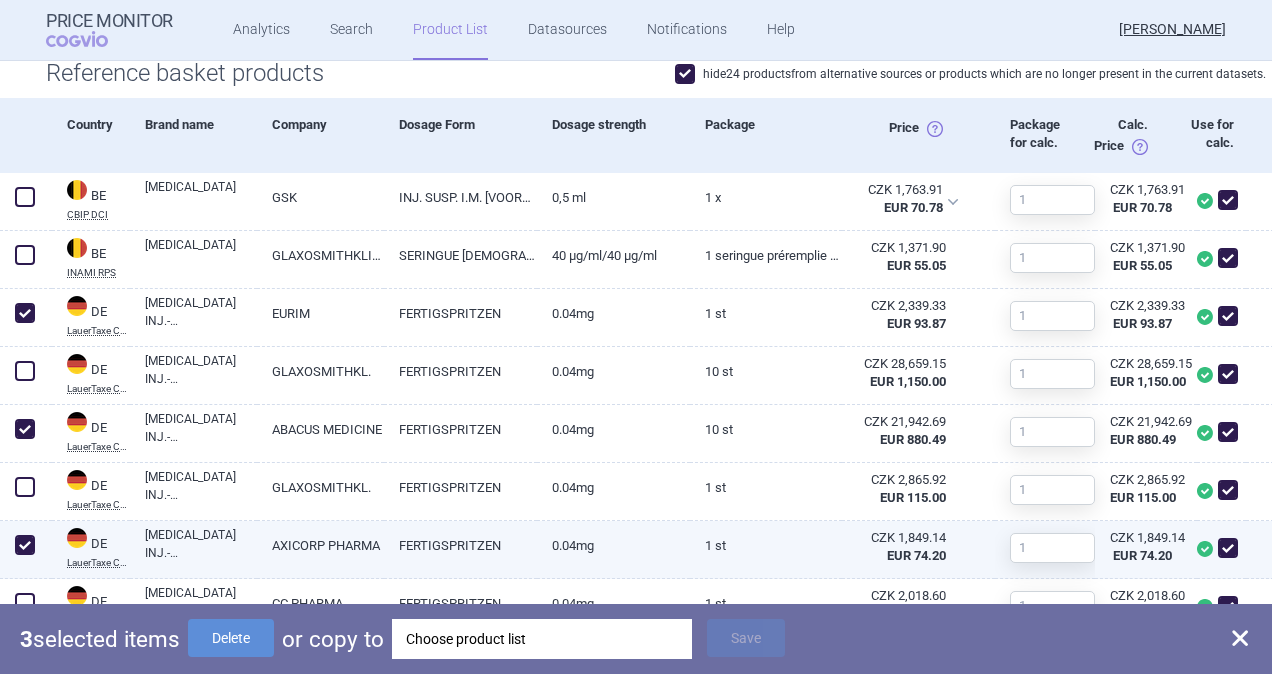 checkbox on "true" 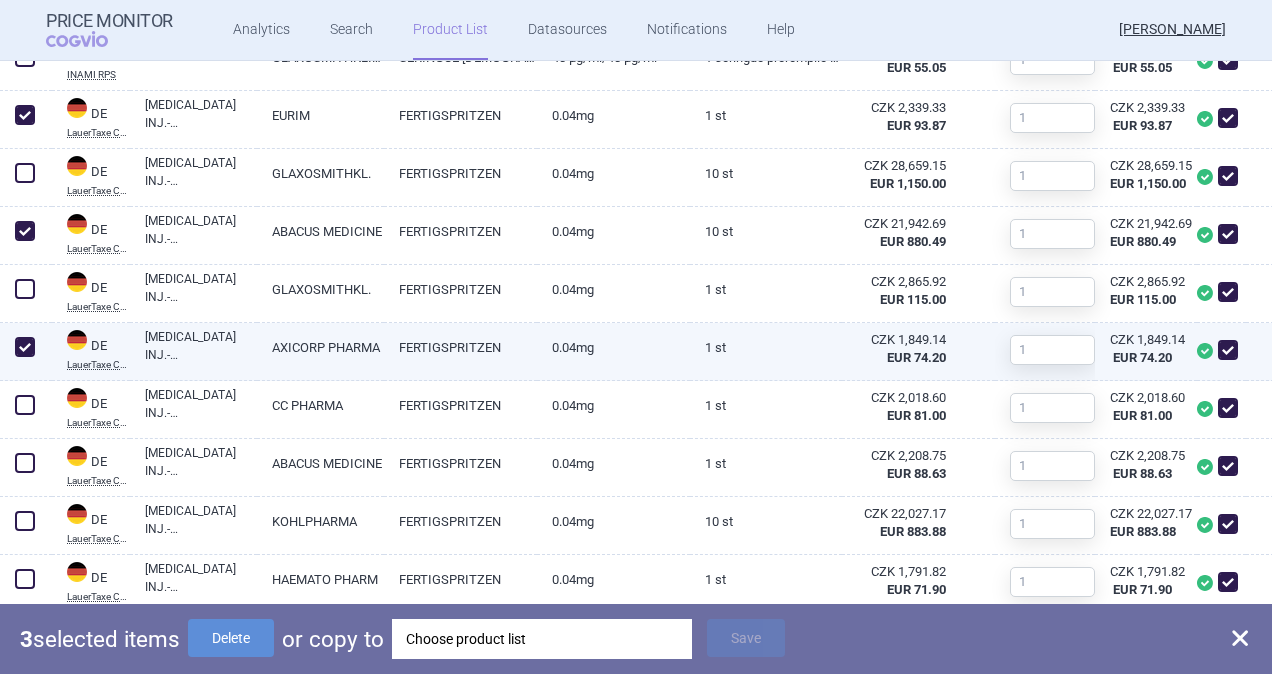 scroll, scrollTop: 900, scrollLeft: 0, axis: vertical 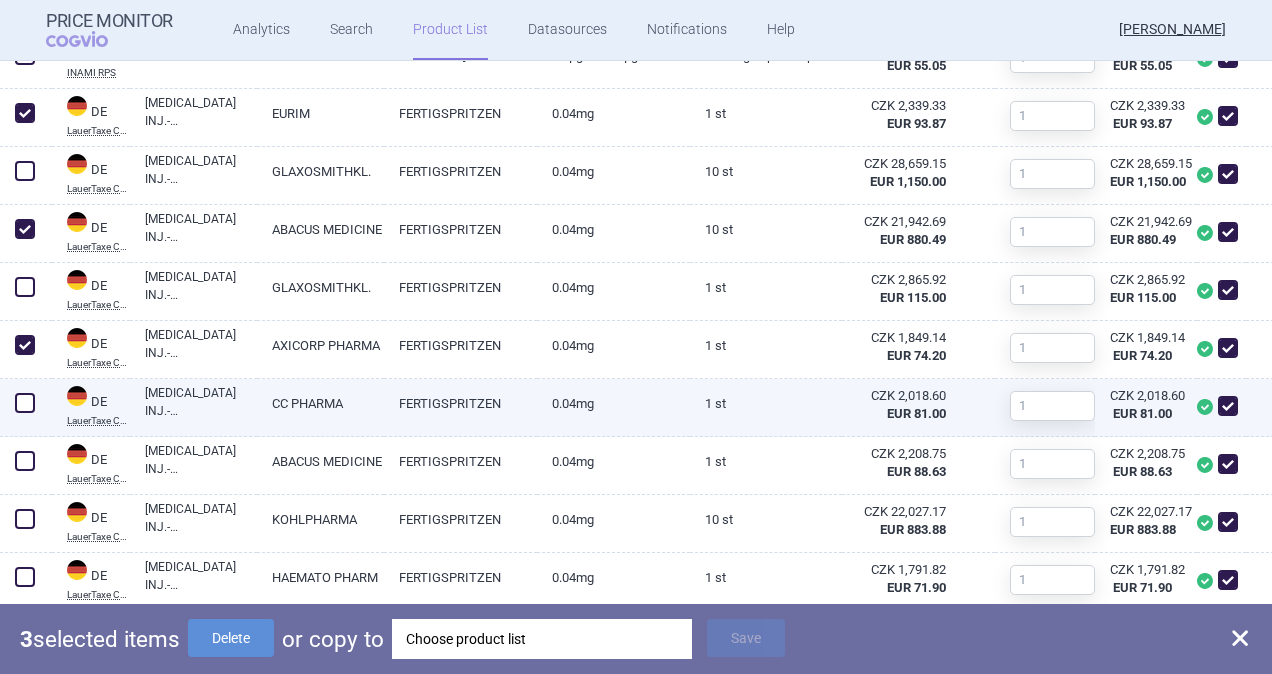 click at bounding box center [25, 403] 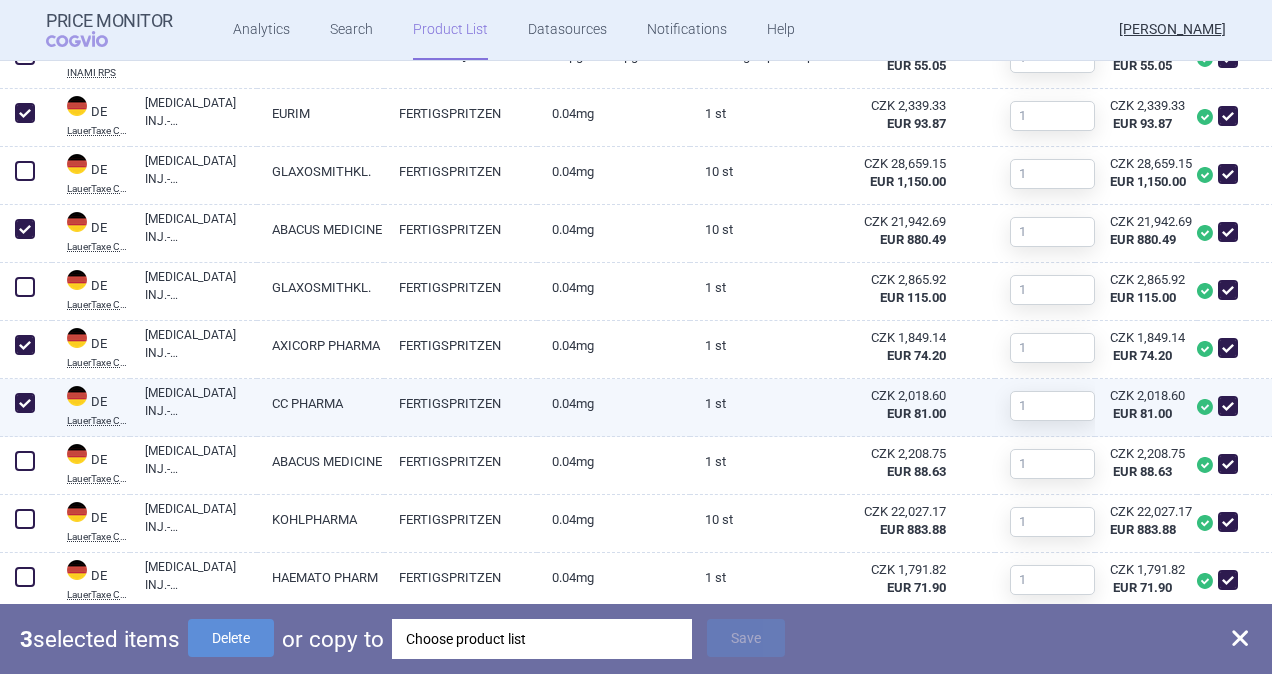checkbox on "true" 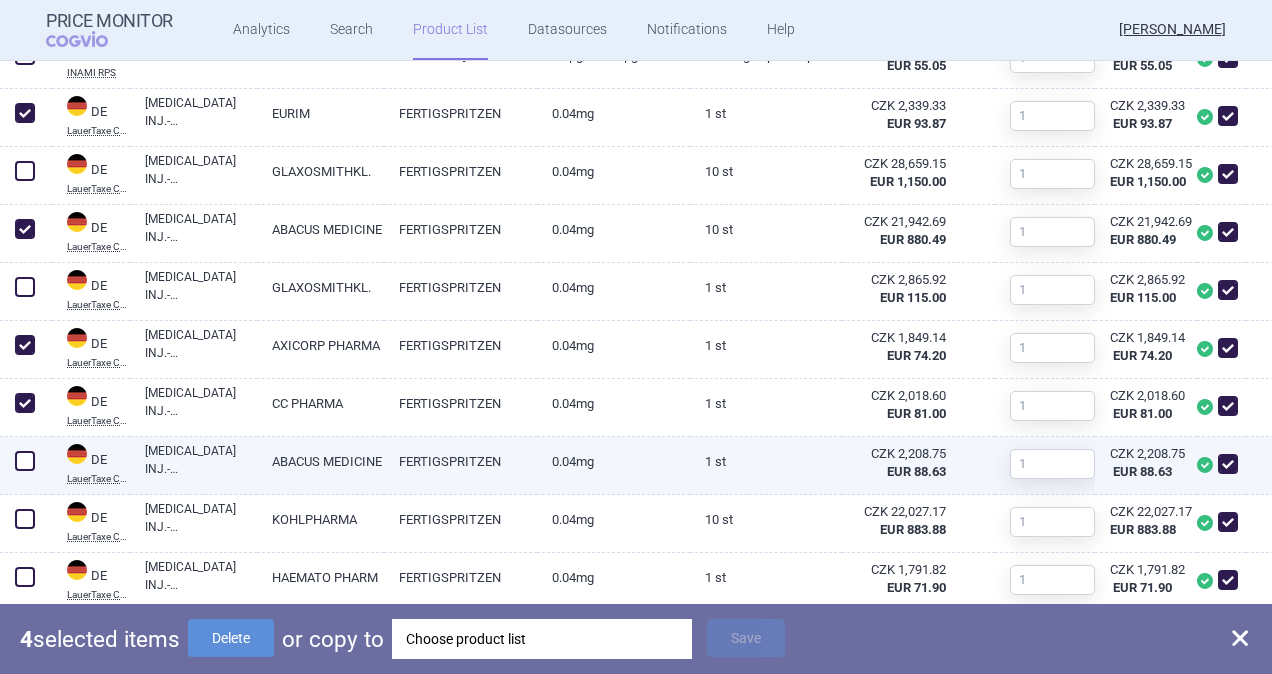 click at bounding box center (25, 461) 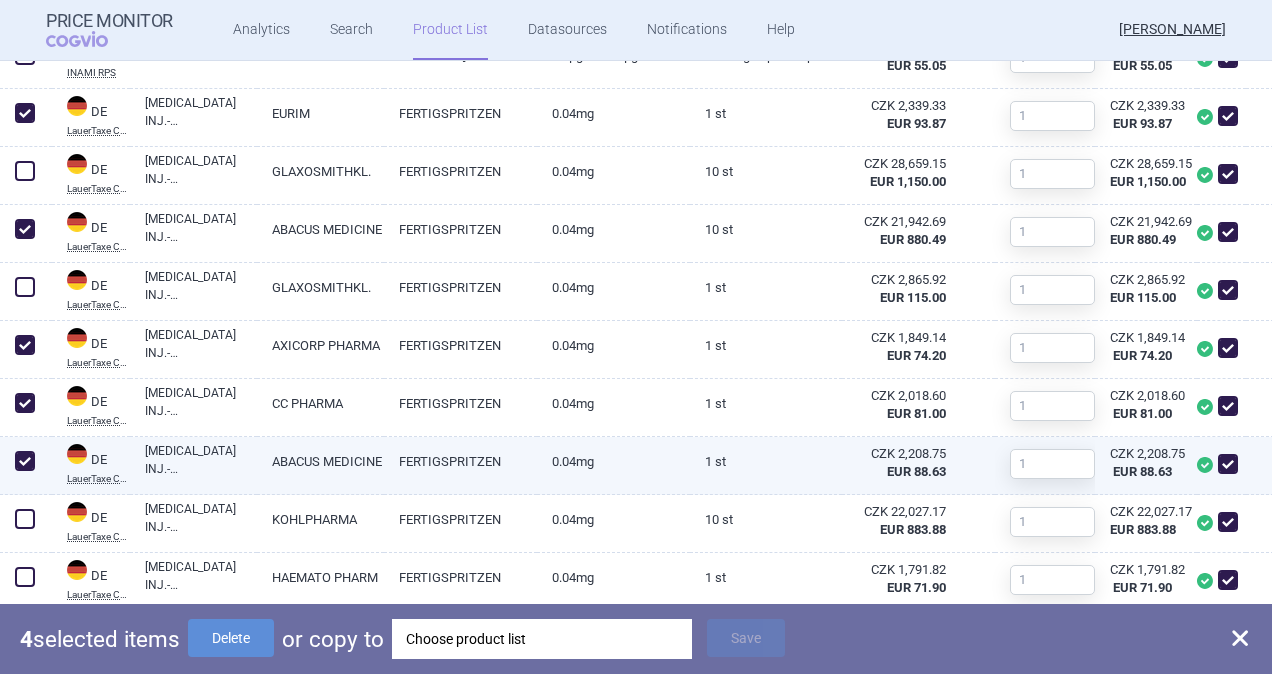 checkbox on "true" 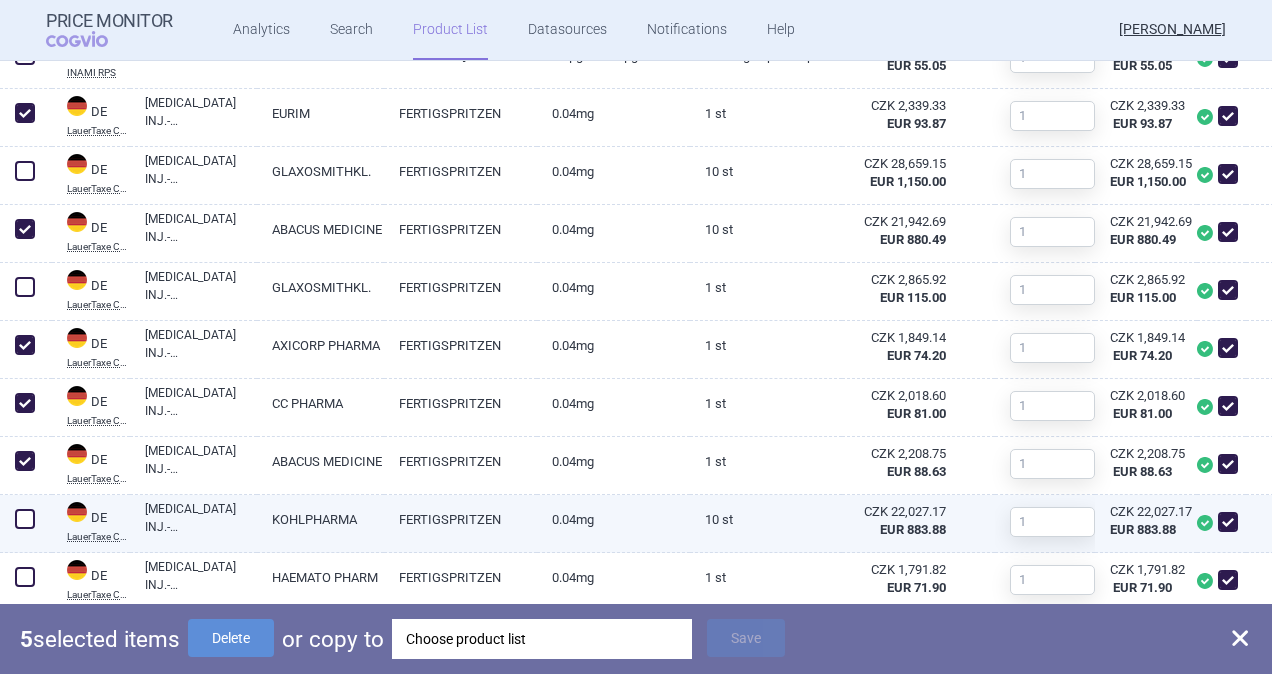 click at bounding box center (25, 519) 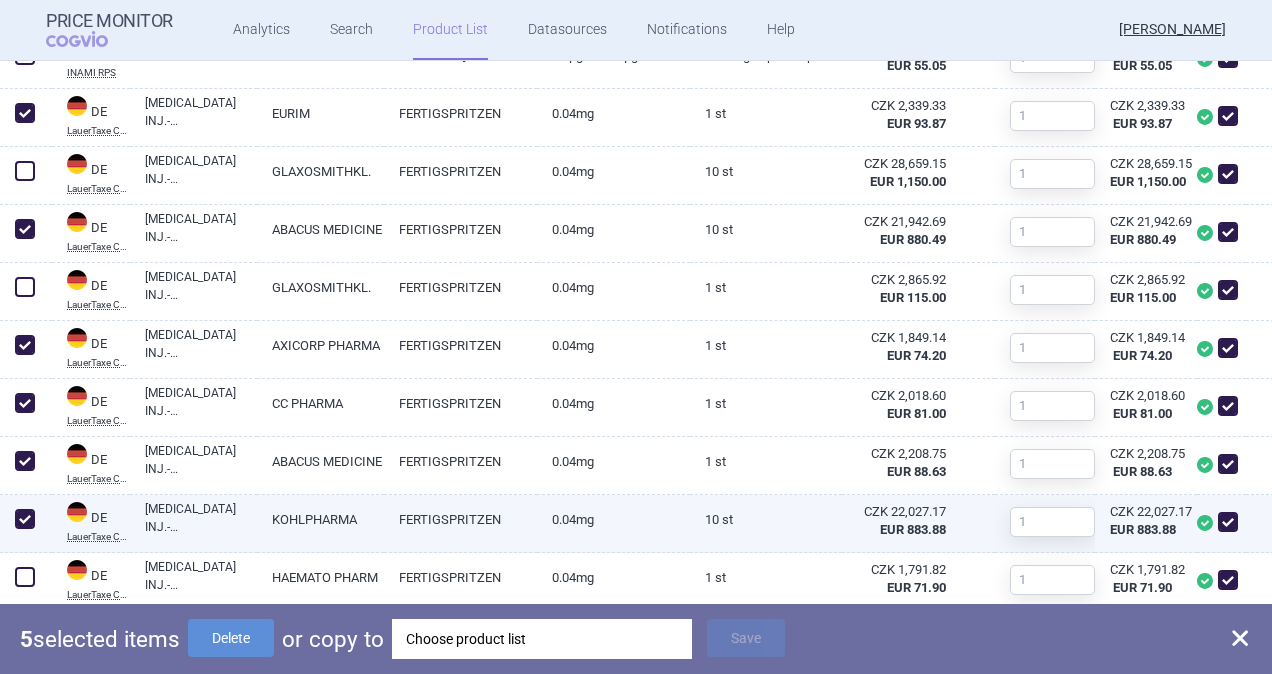 checkbox on "true" 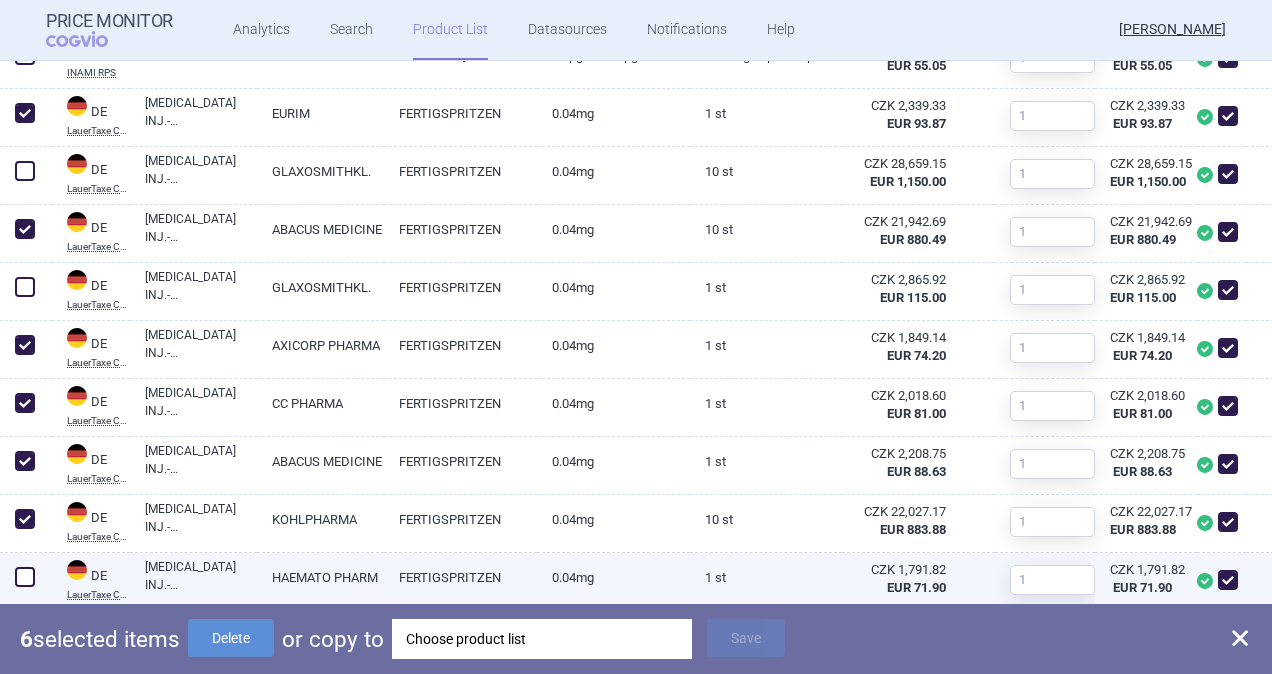 click at bounding box center (25, 577) 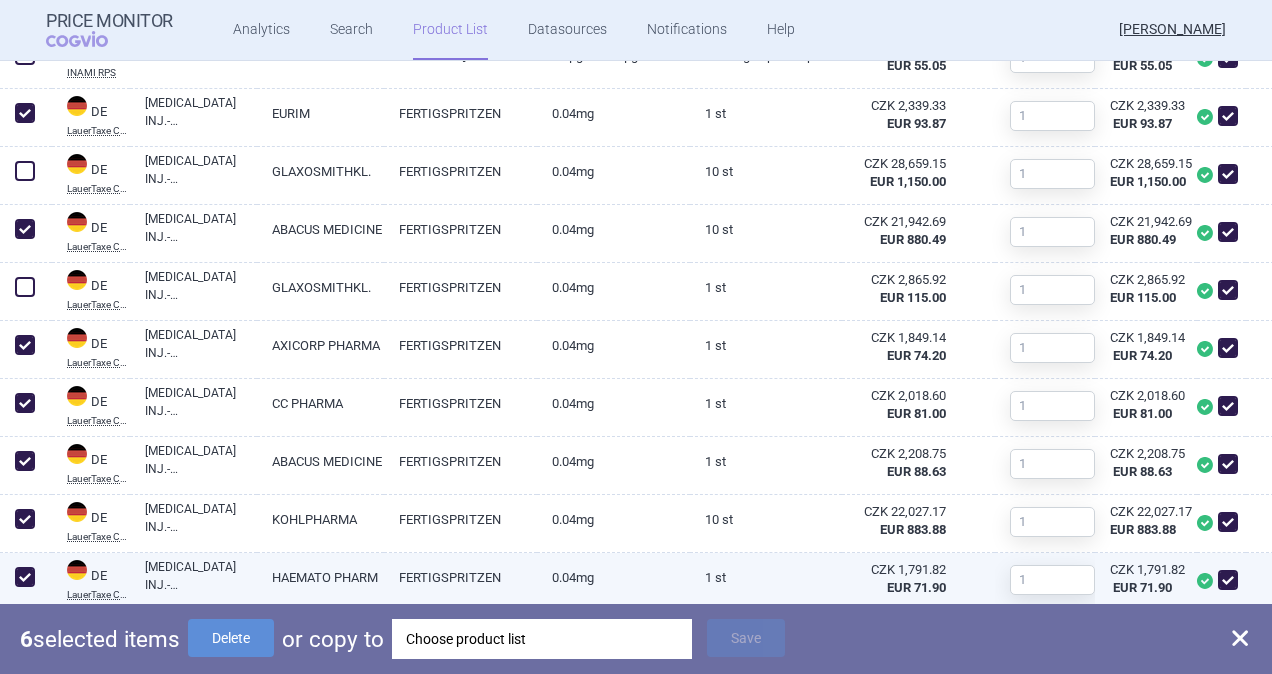 checkbox on "true" 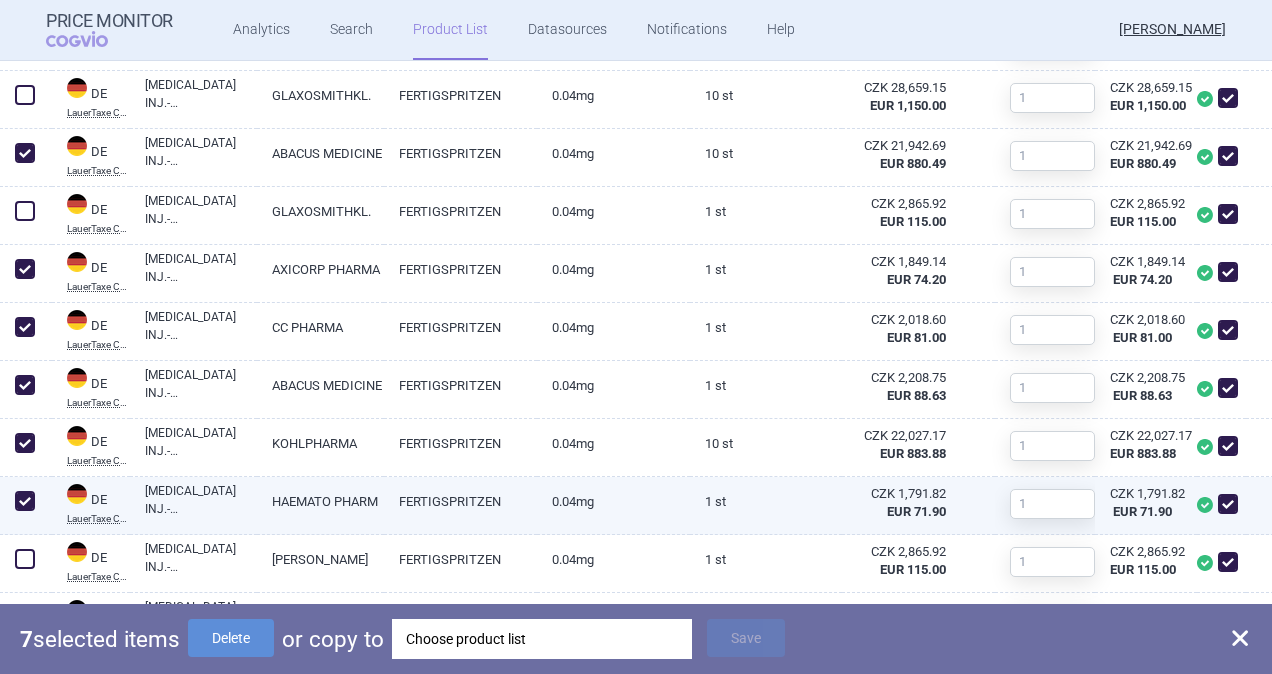 scroll, scrollTop: 1100, scrollLeft: 0, axis: vertical 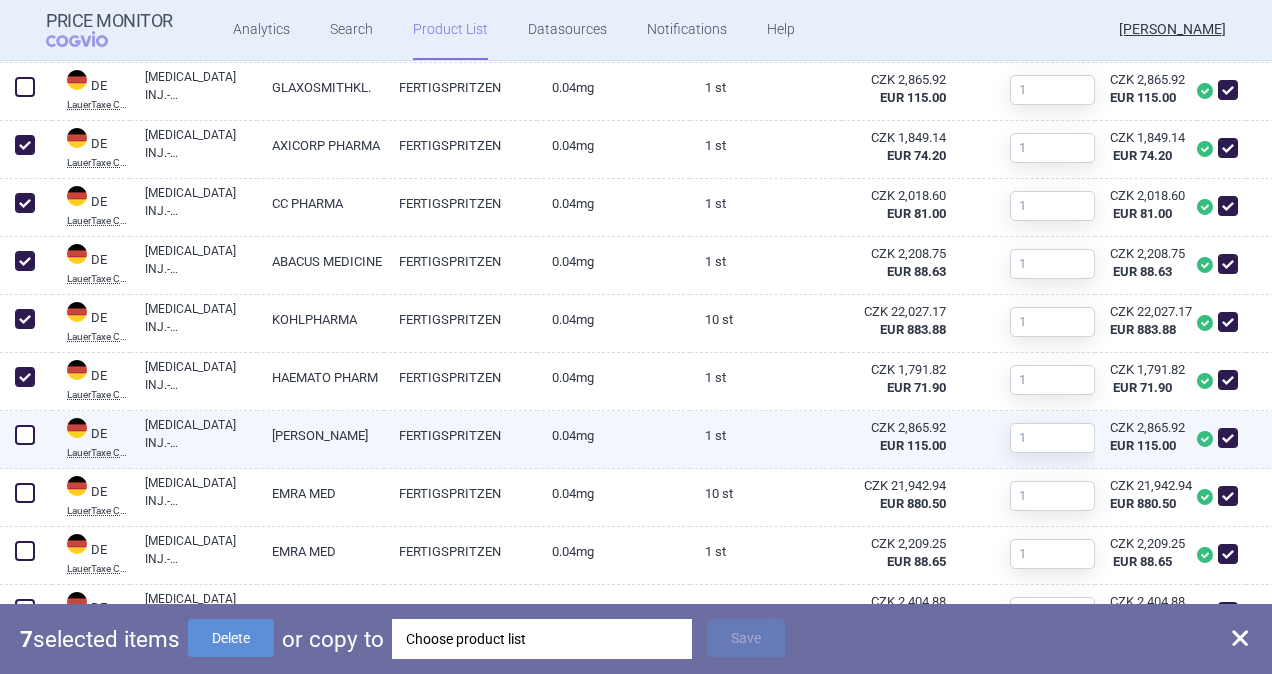 click at bounding box center (25, 435) 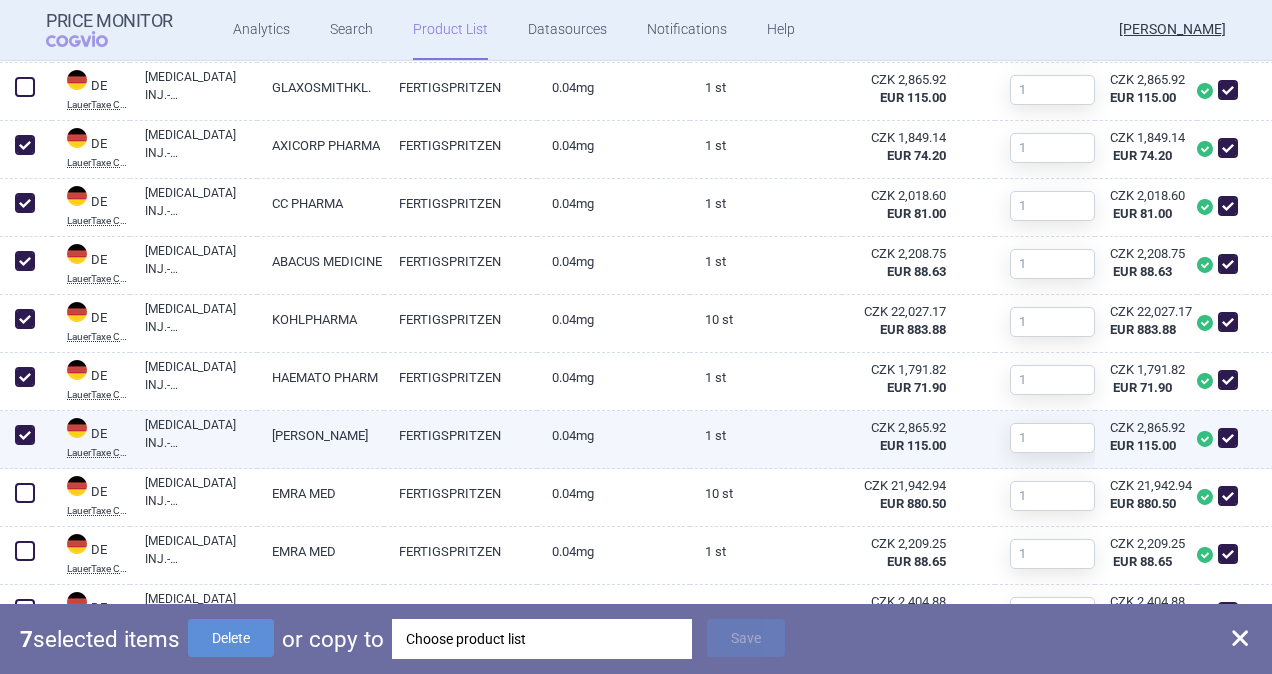 checkbox on "true" 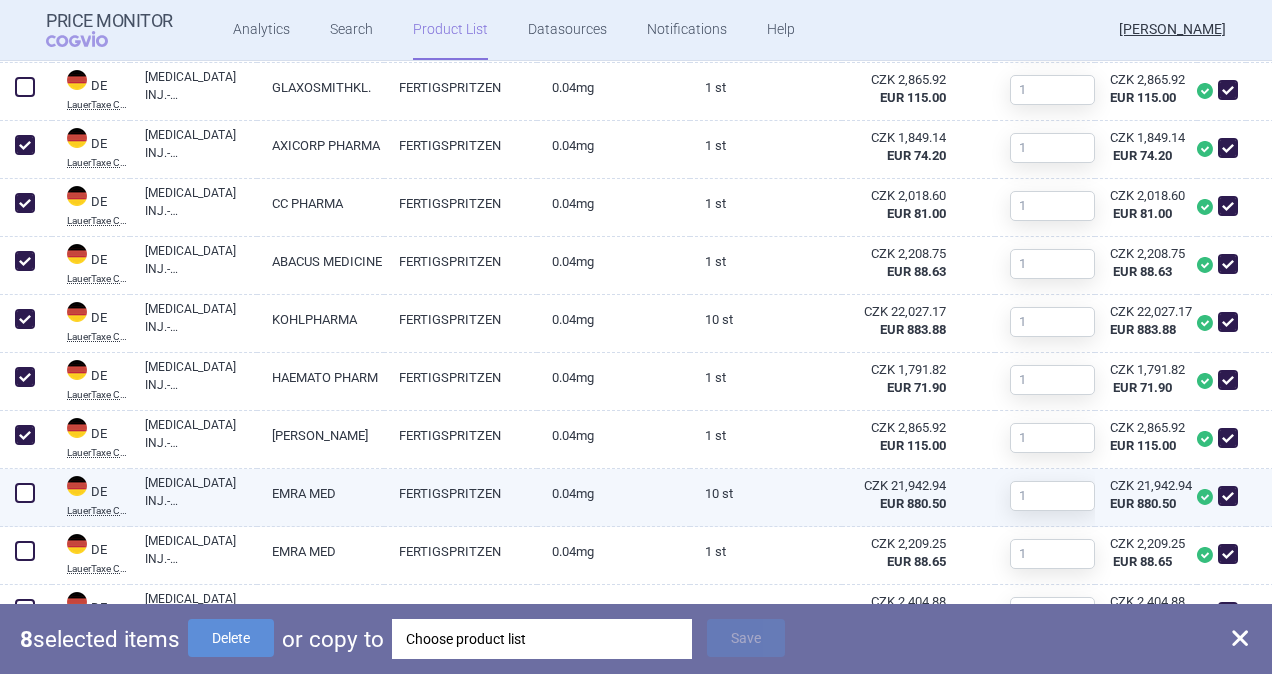 click at bounding box center [25, 493] 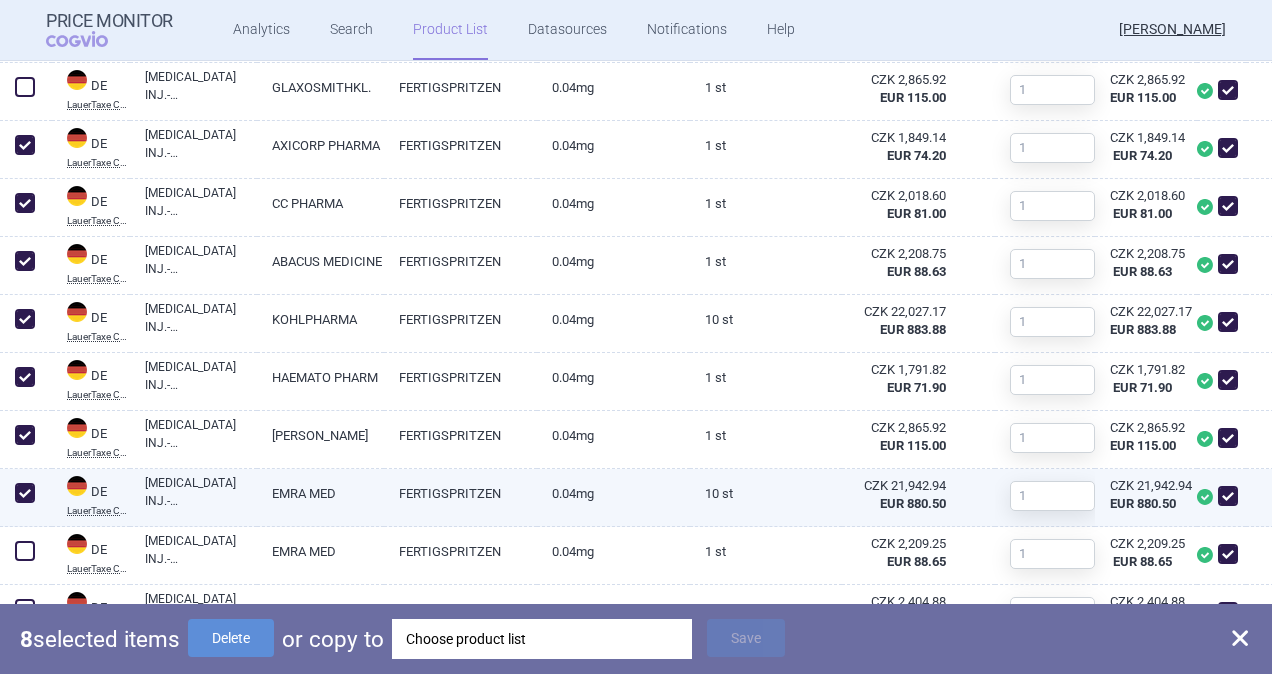 checkbox on "true" 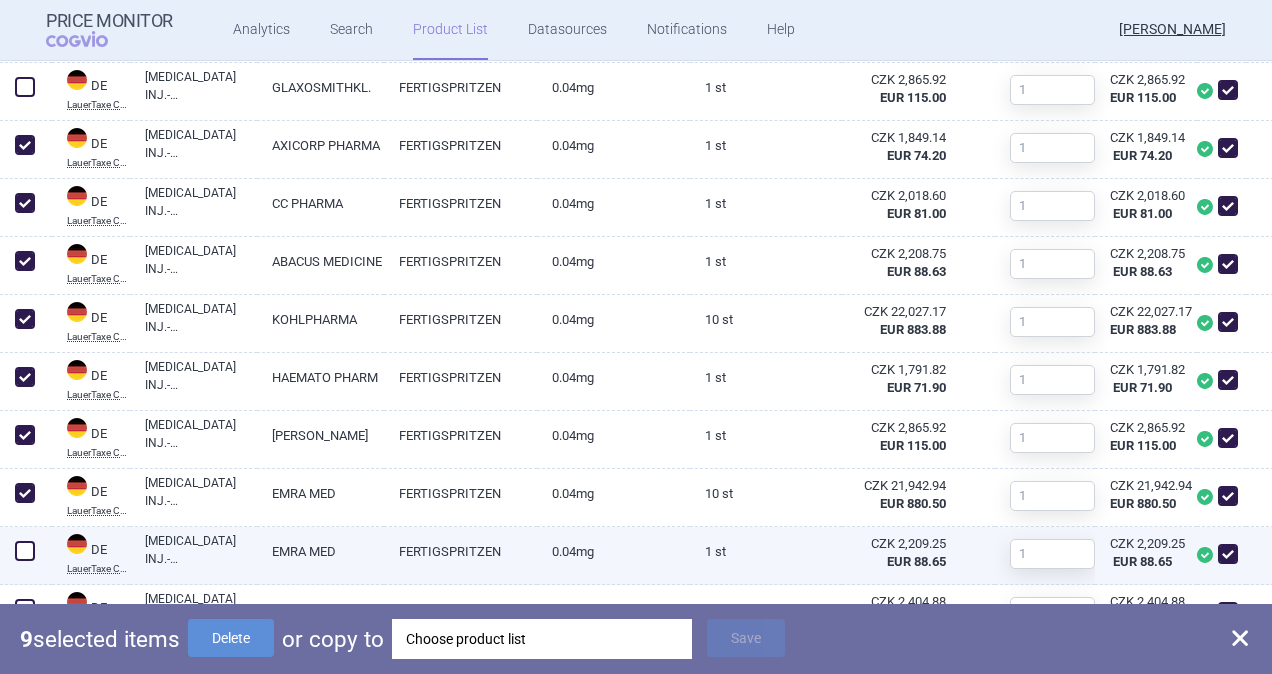 click at bounding box center (25, 551) 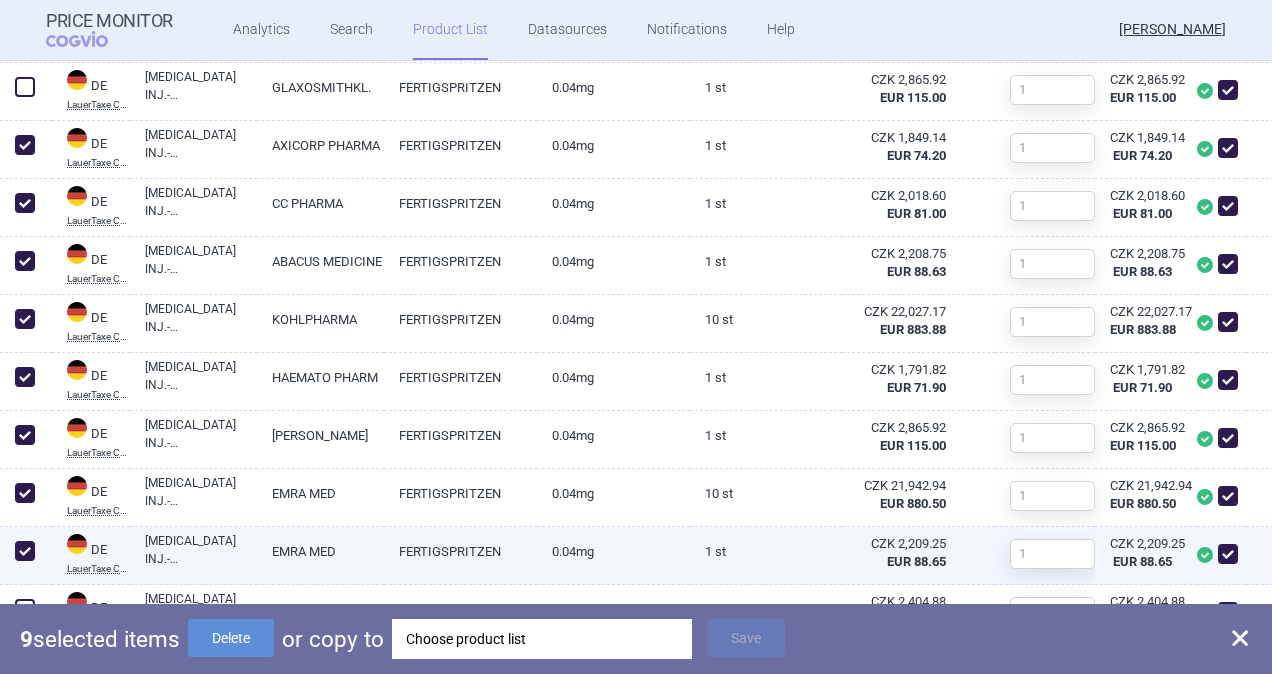 checkbox on "true" 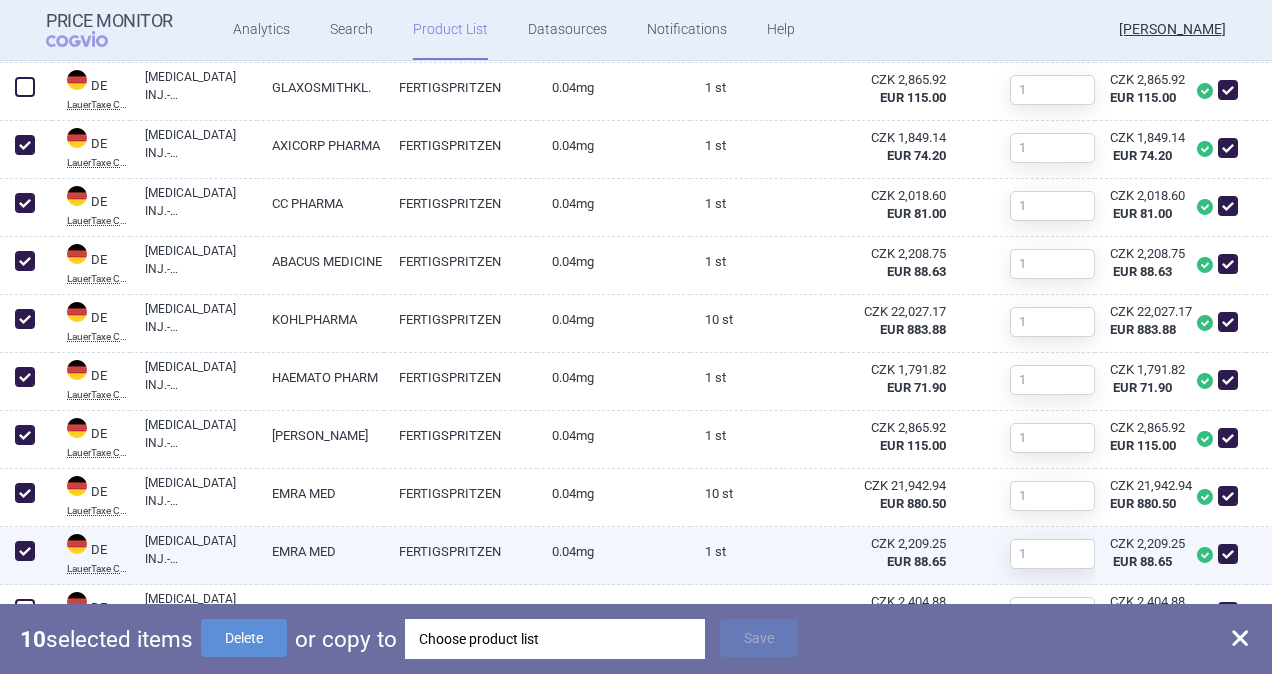 scroll, scrollTop: 1300, scrollLeft: 0, axis: vertical 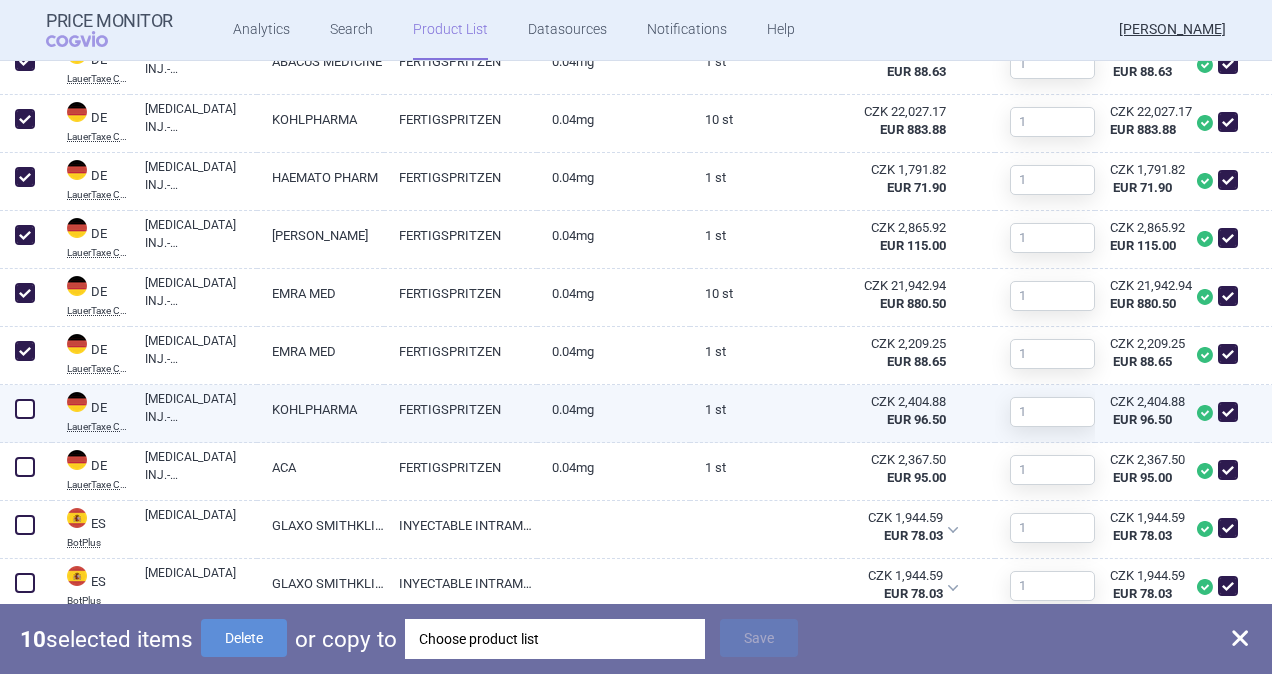 click at bounding box center (25, 409) 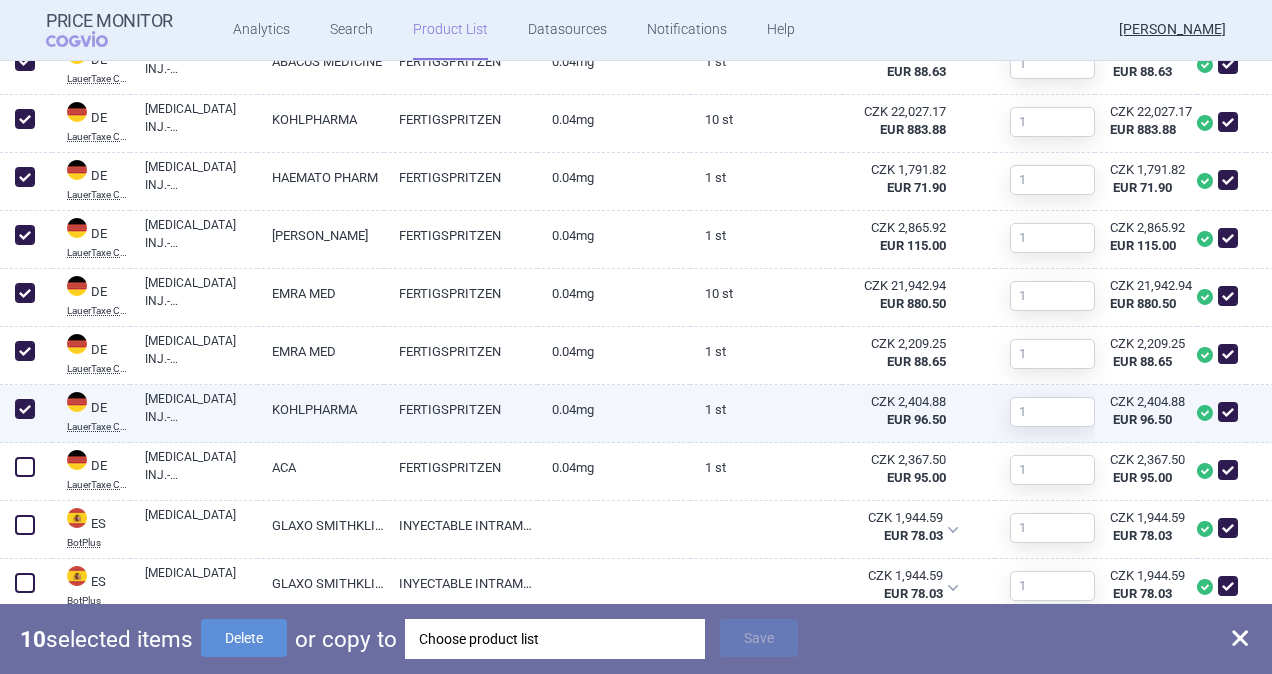 checkbox on "true" 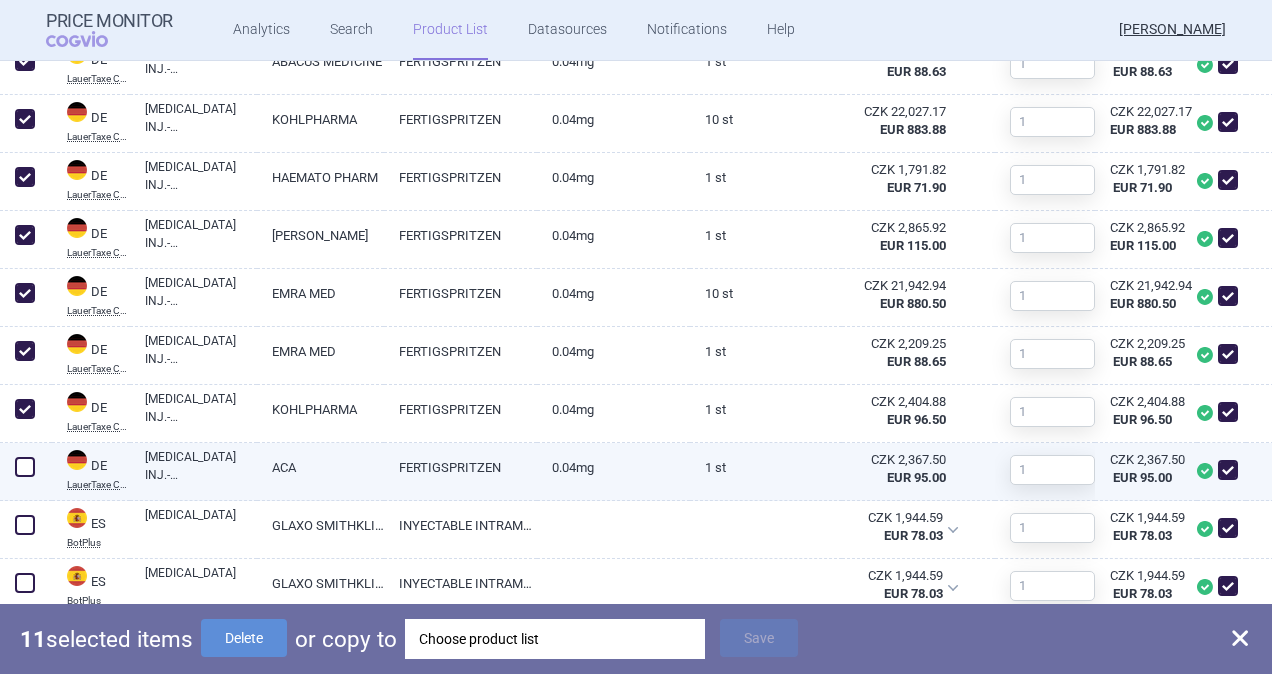 click at bounding box center (25, 467) 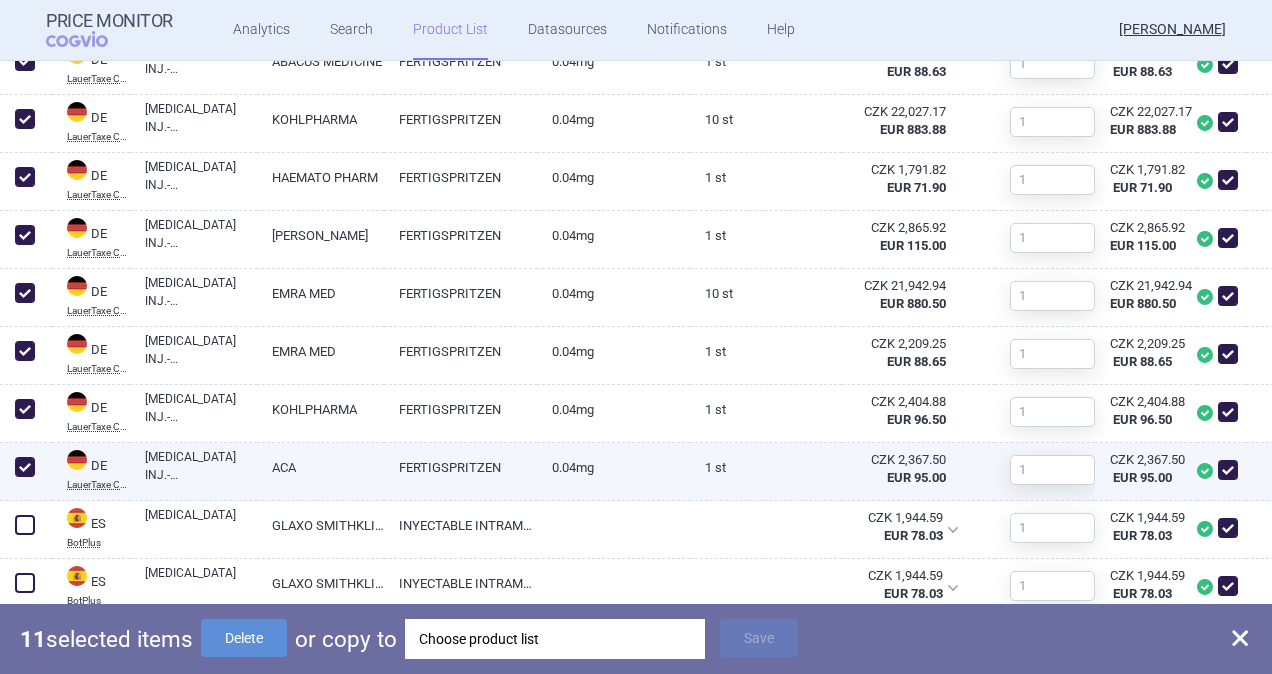 checkbox on "true" 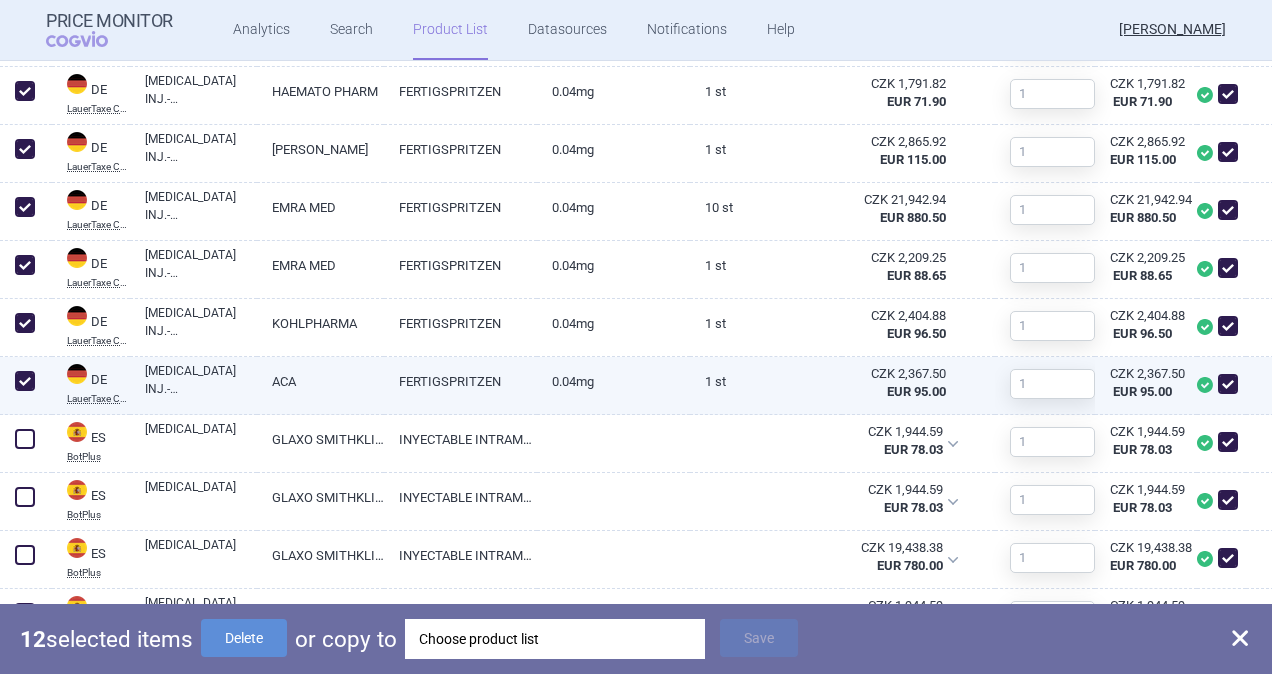 scroll, scrollTop: 1500, scrollLeft: 0, axis: vertical 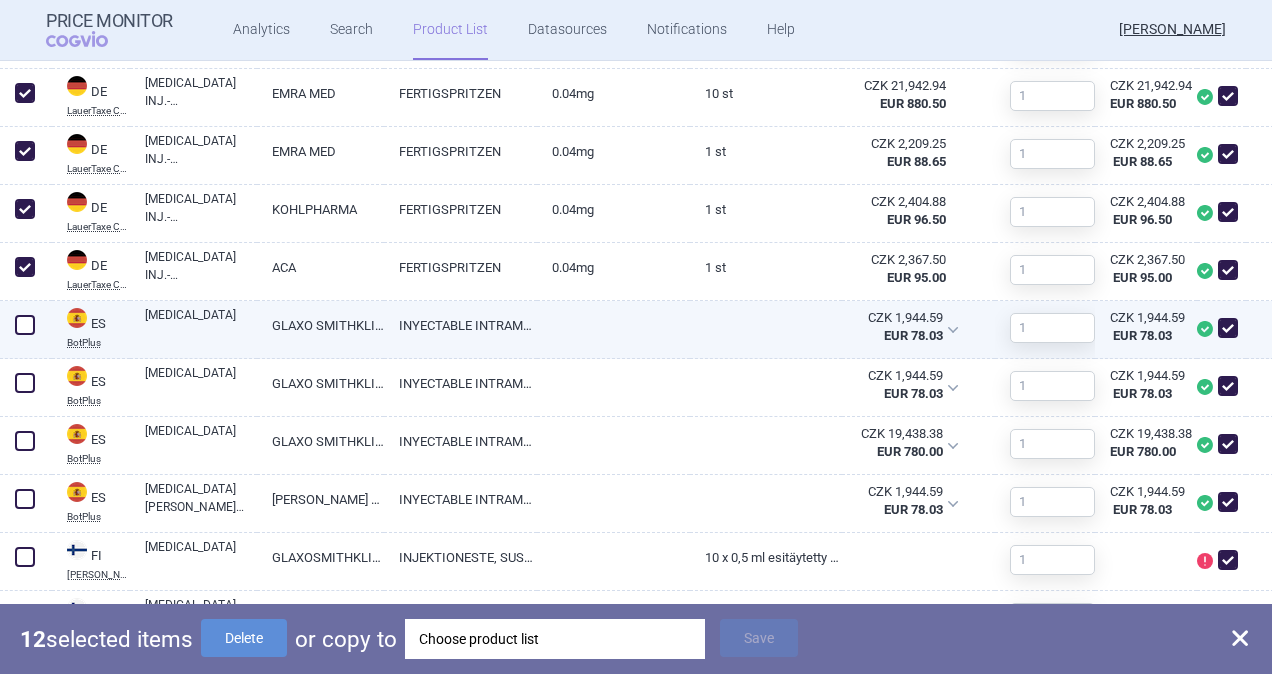 click at bounding box center [25, 325] 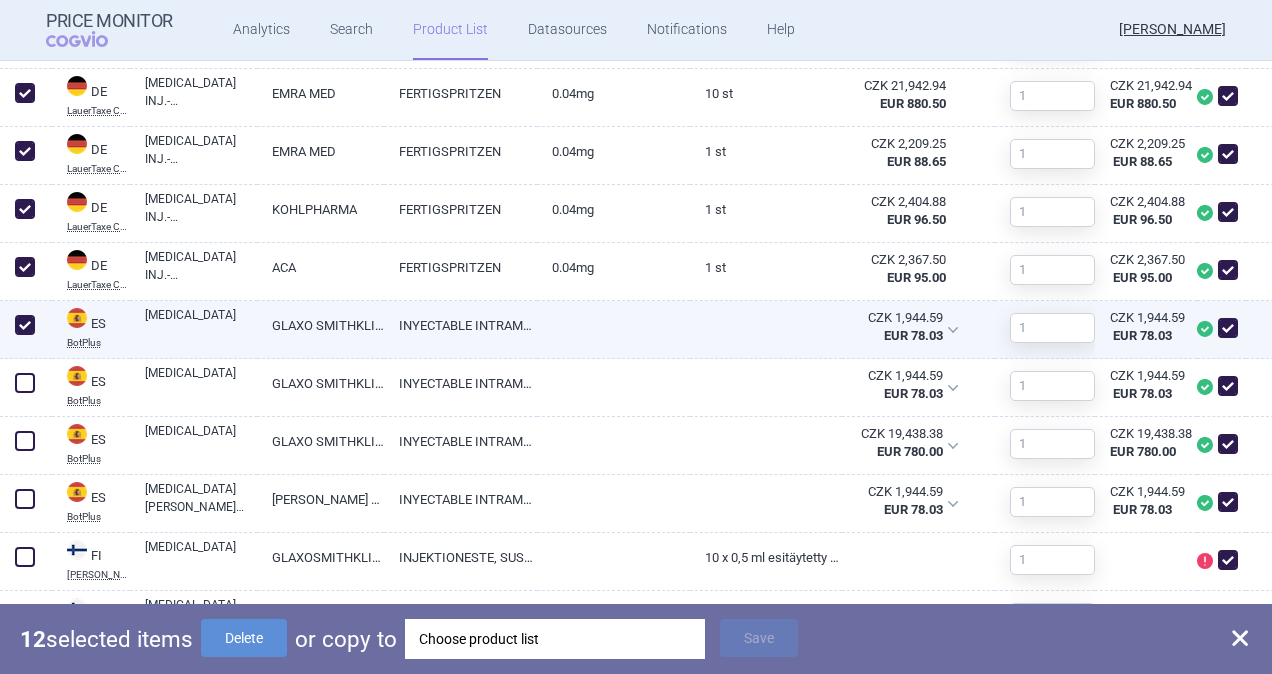 checkbox on "true" 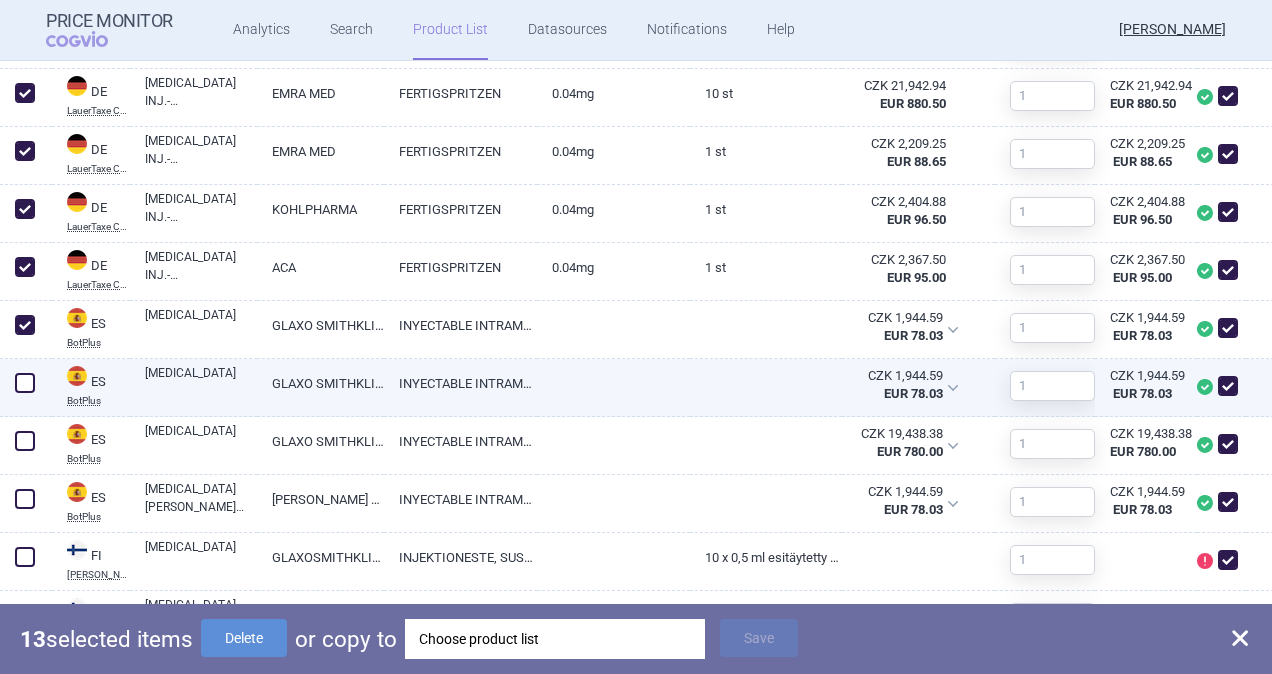 click at bounding box center [25, 383] 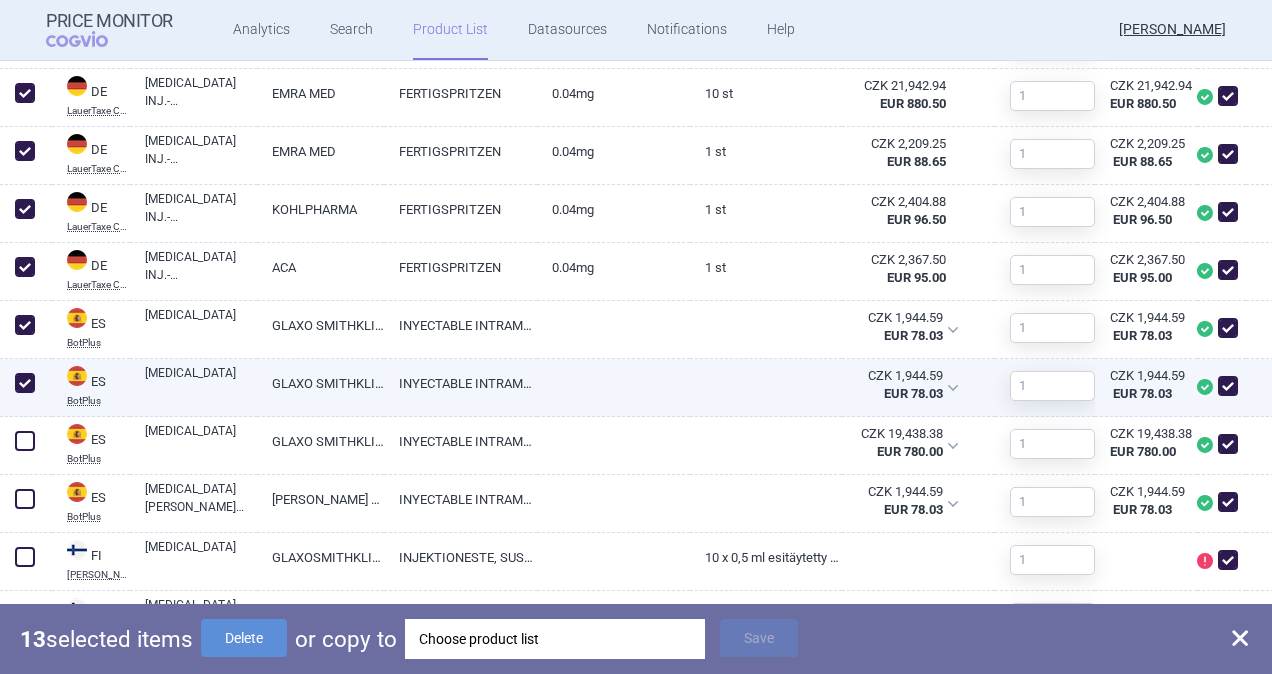 checkbox on "true" 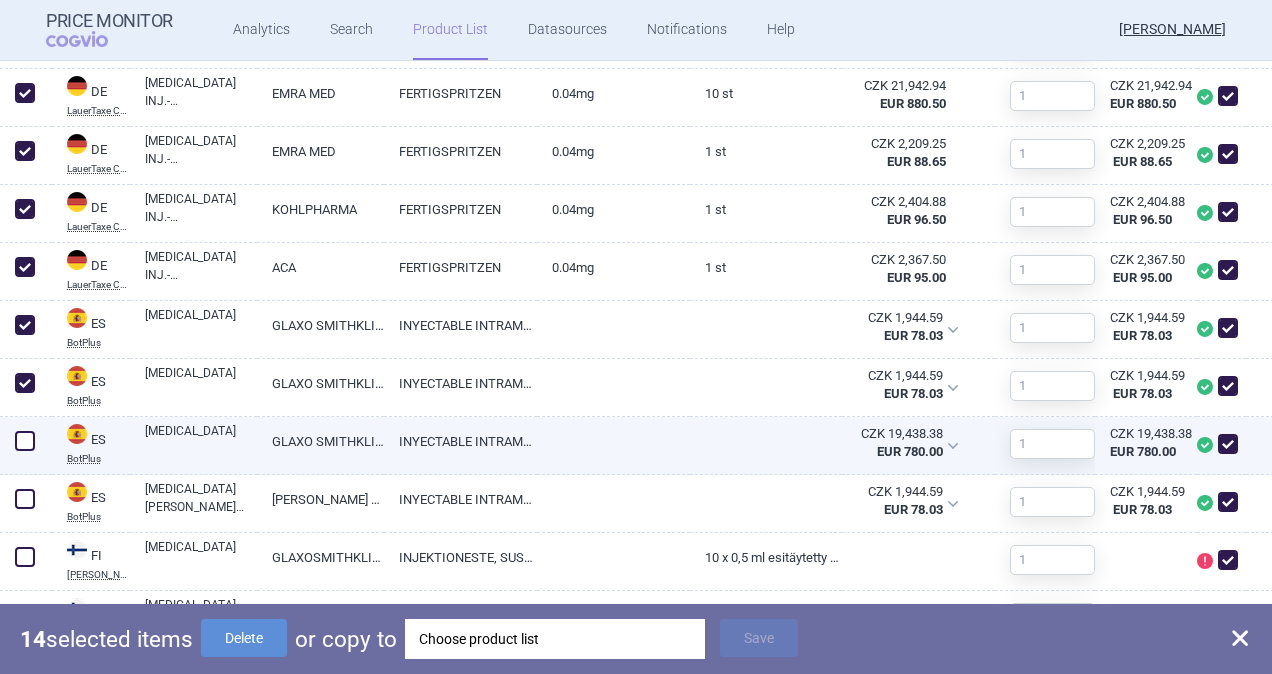 click at bounding box center (25, 441) 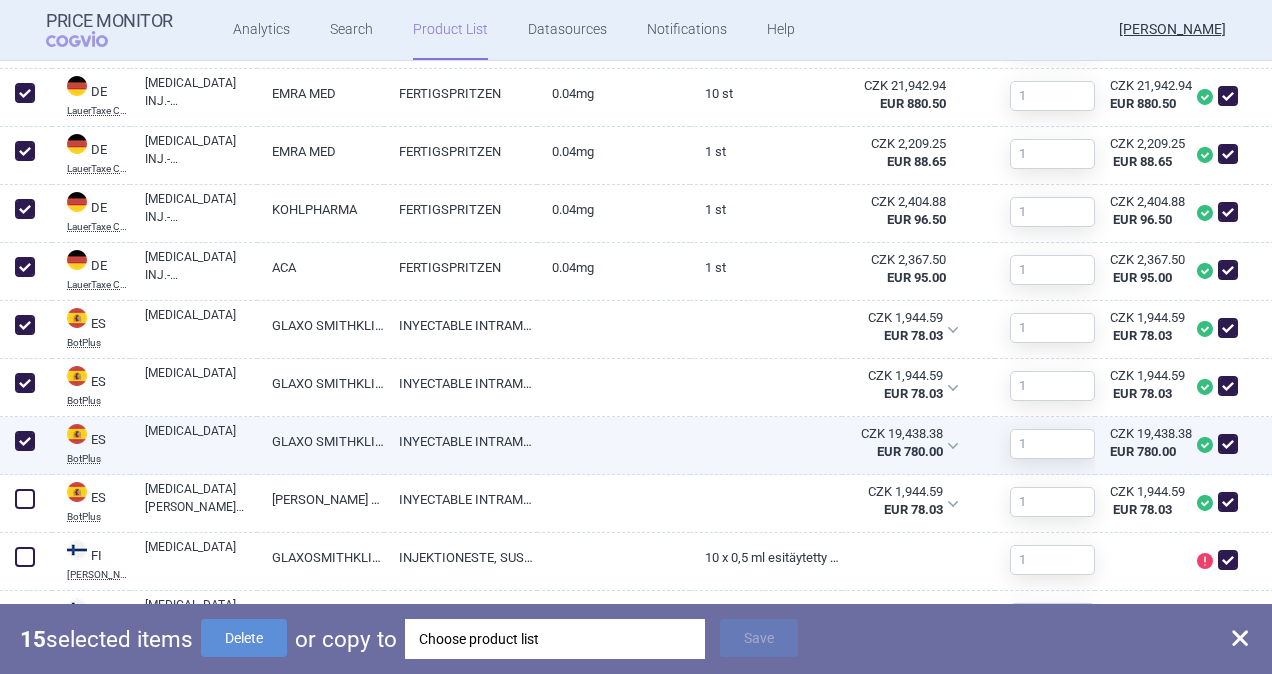 click at bounding box center (25, 441) 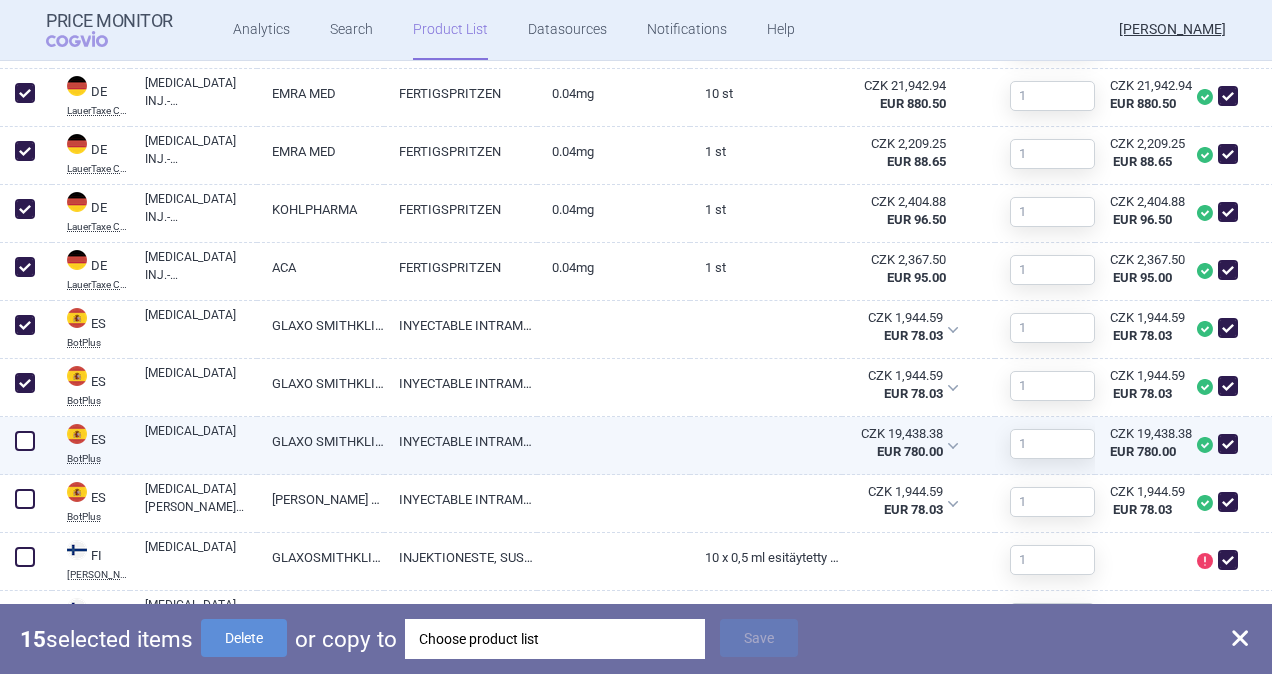 checkbox on "false" 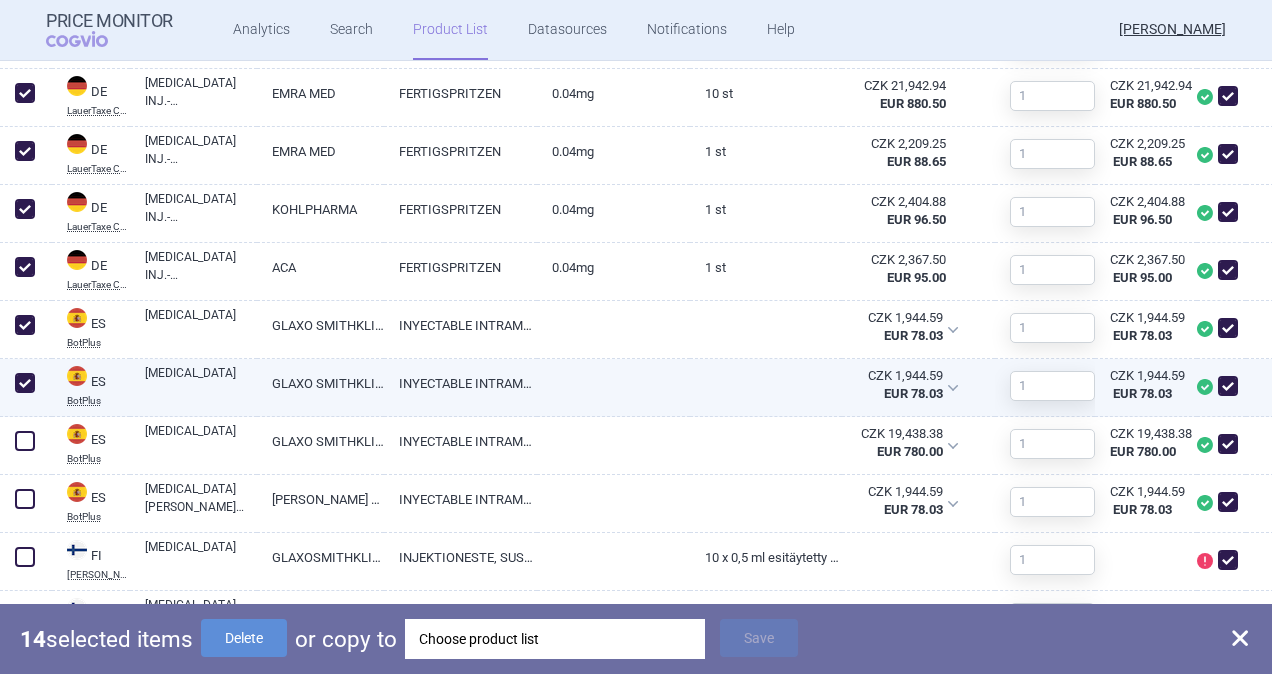 click at bounding box center [25, 383] 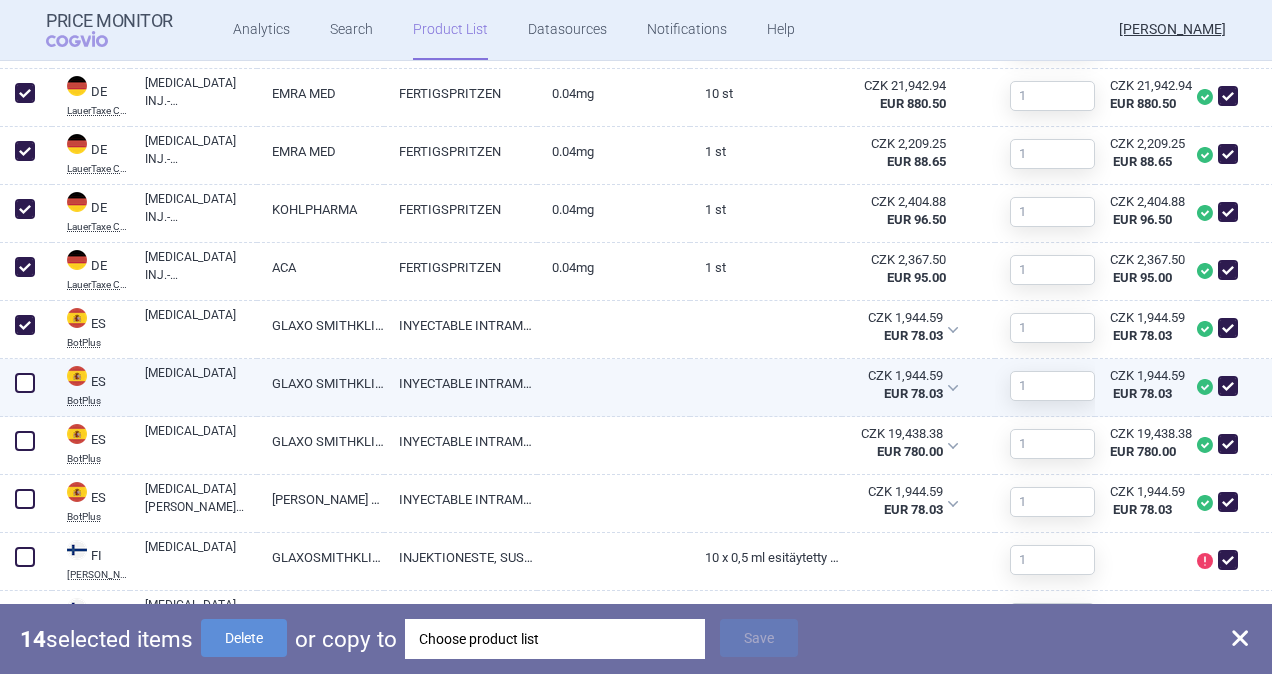 checkbox on "false" 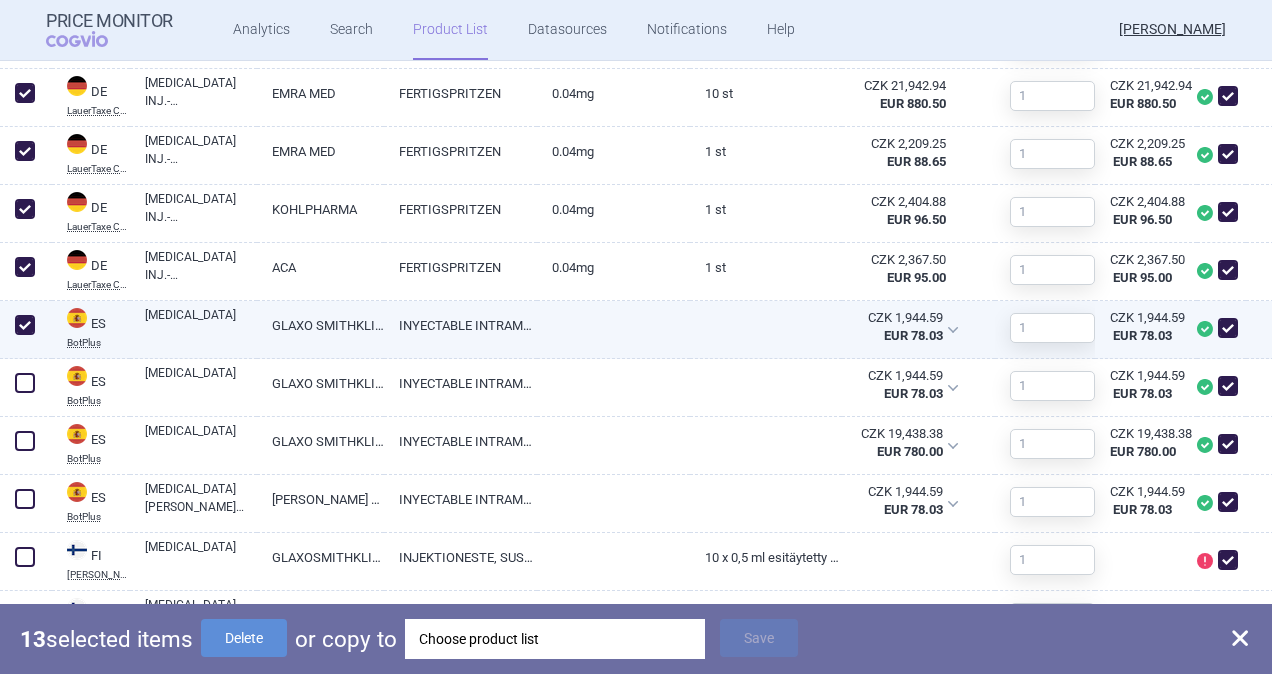 click at bounding box center (25, 325) 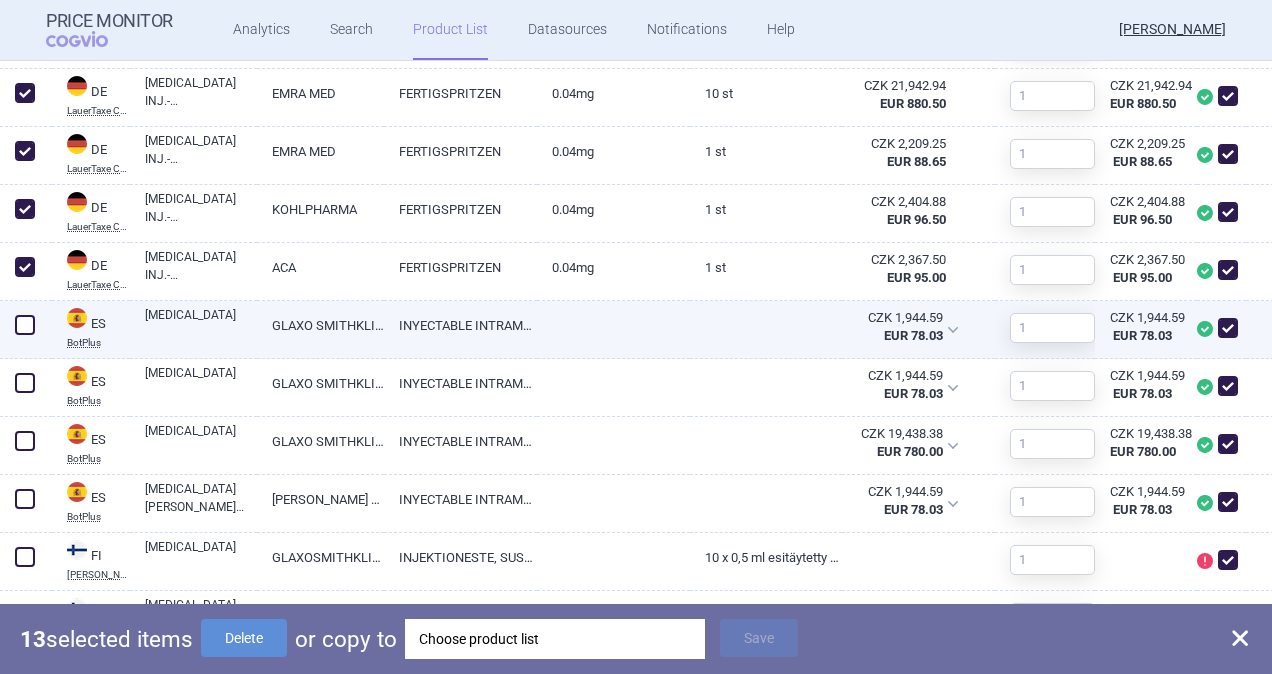 checkbox on "false" 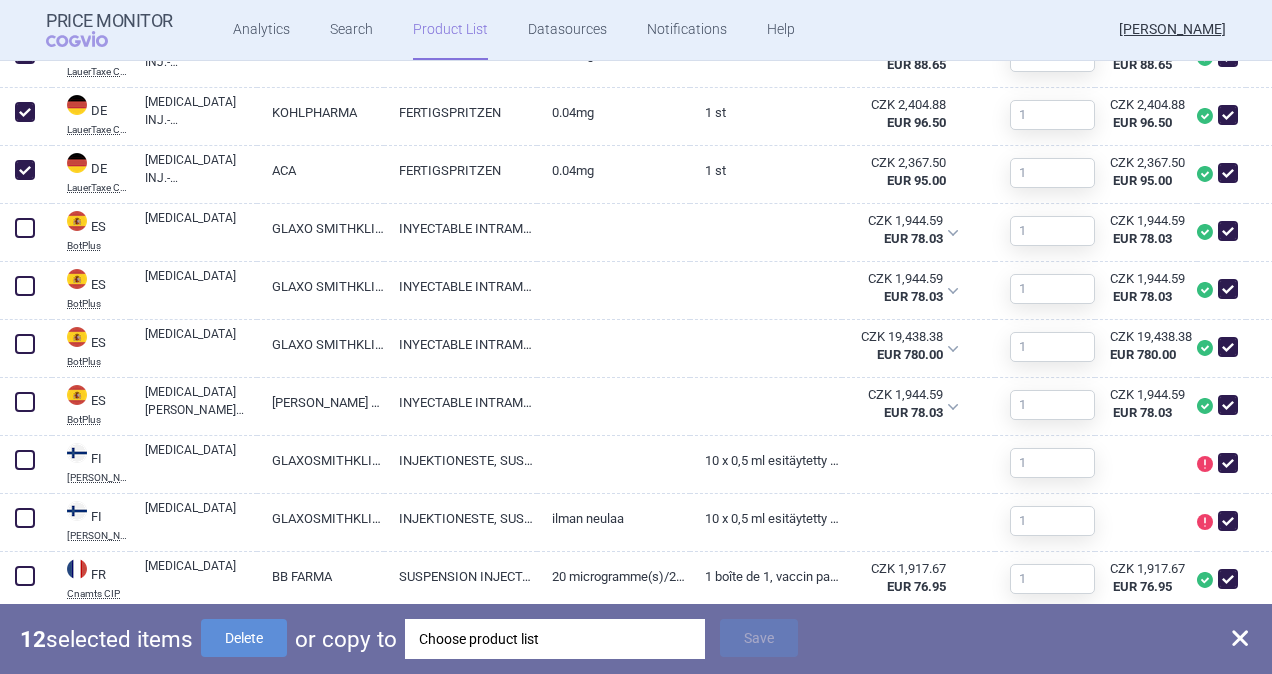 scroll, scrollTop: 1600, scrollLeft: 0, axis: vertical 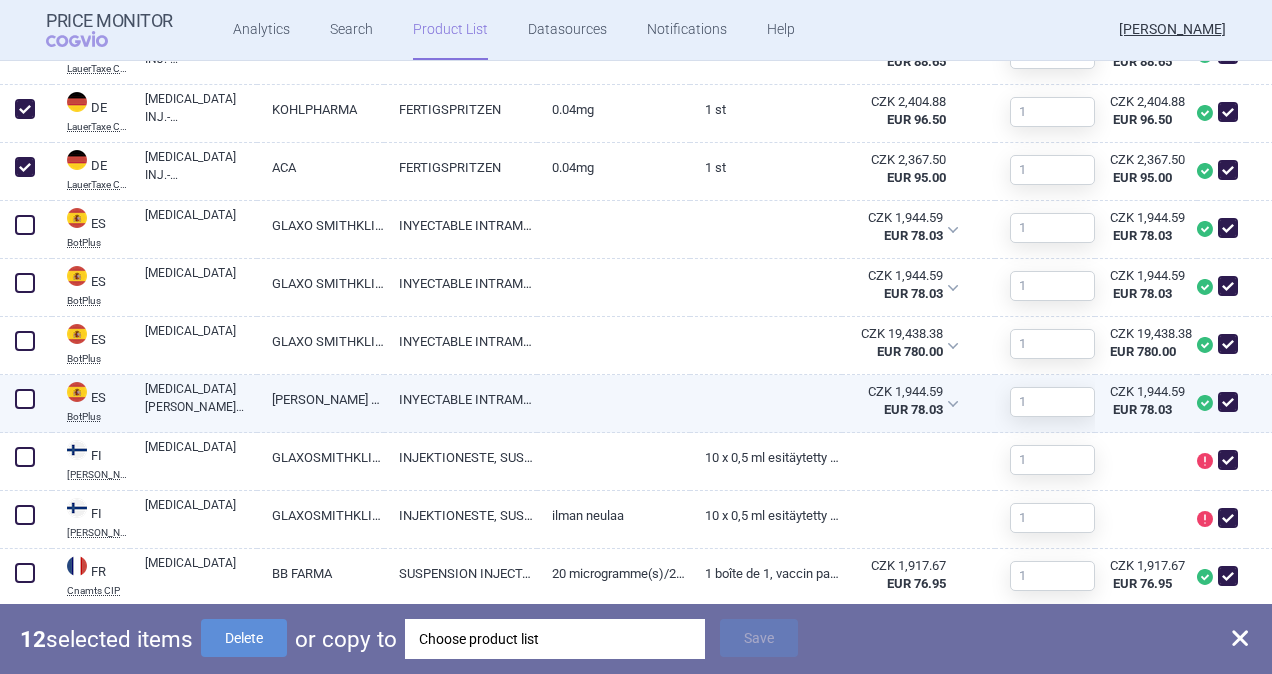 click at bounding box center [25, 399] 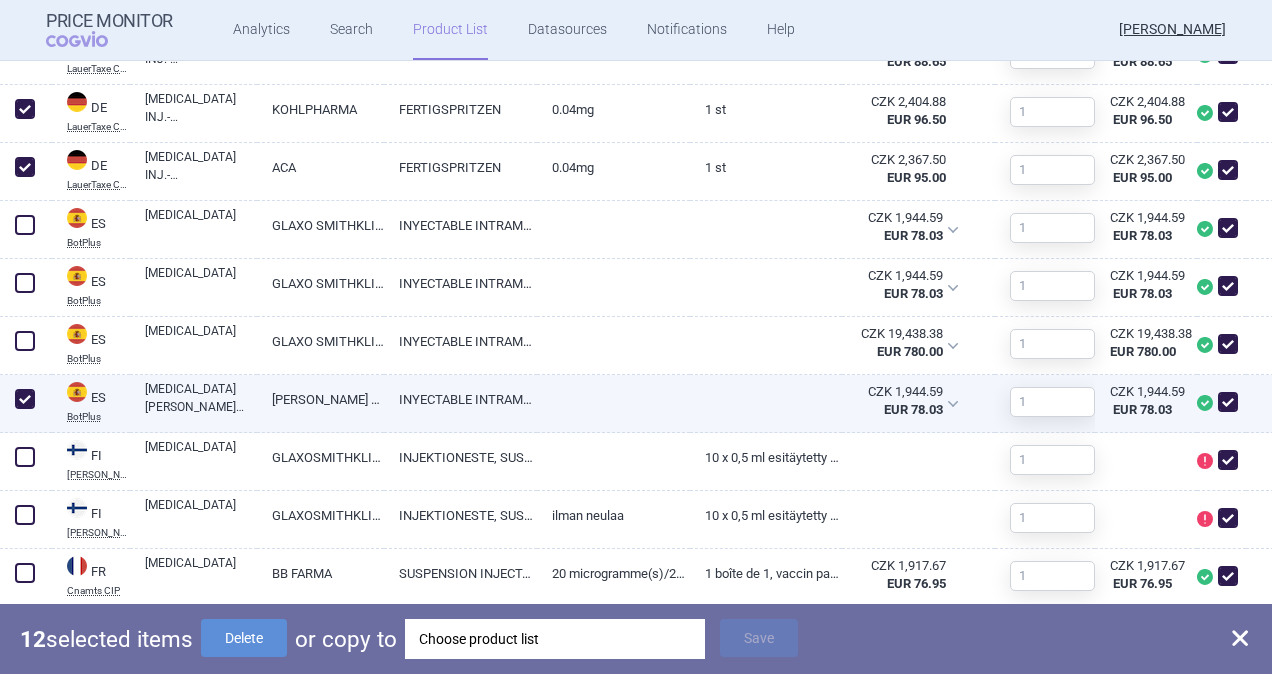 checkbox on "true" 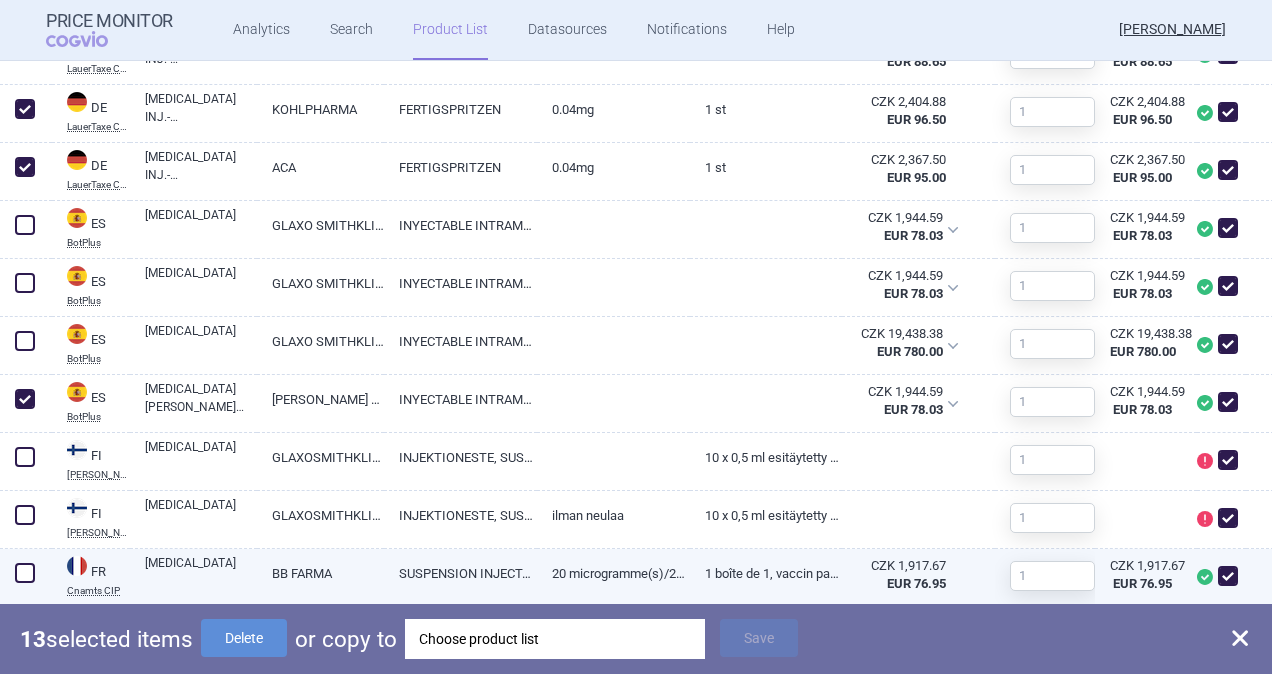 click at bounding box center (25, 573) 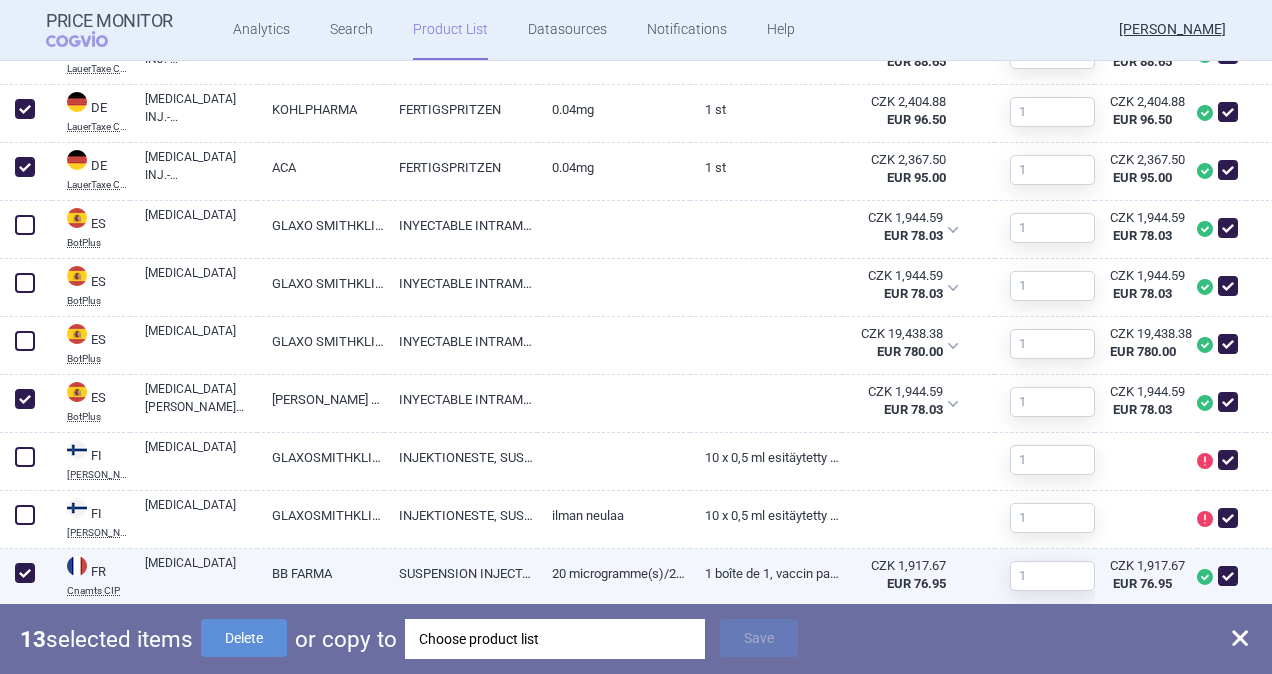 checkbox on "true" 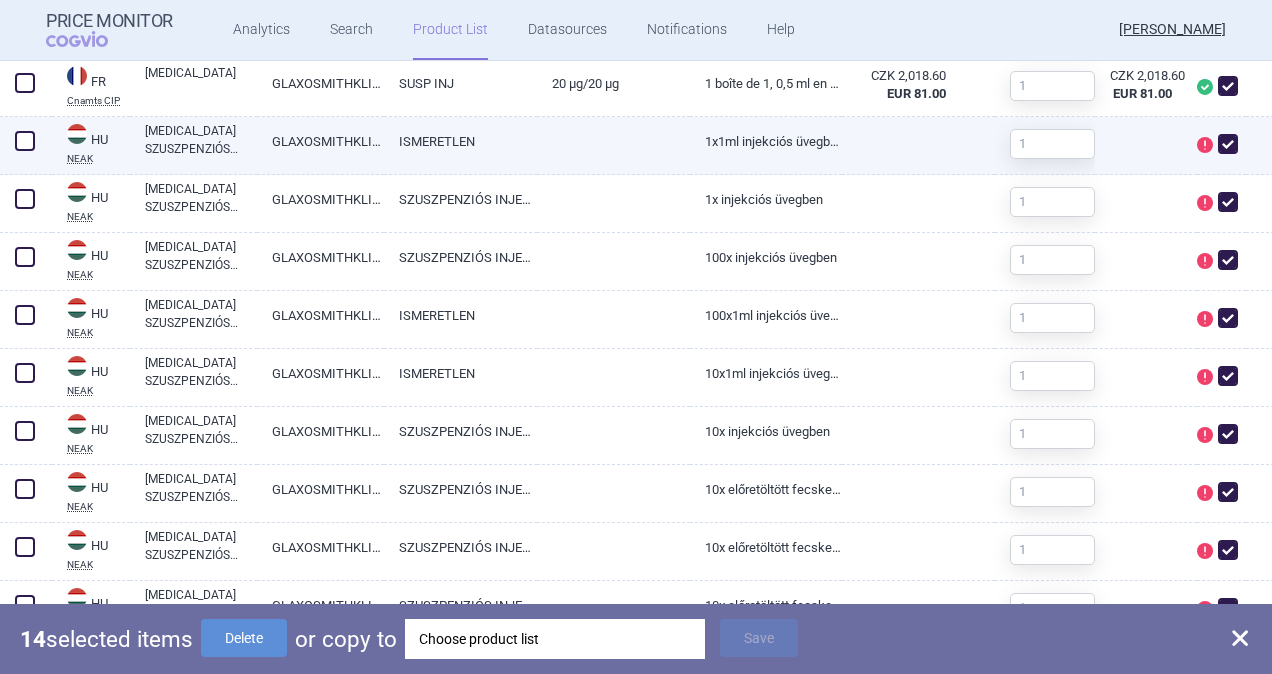 scroll, scrollTop: 2100, scrollLeft: 0, axis: vertical 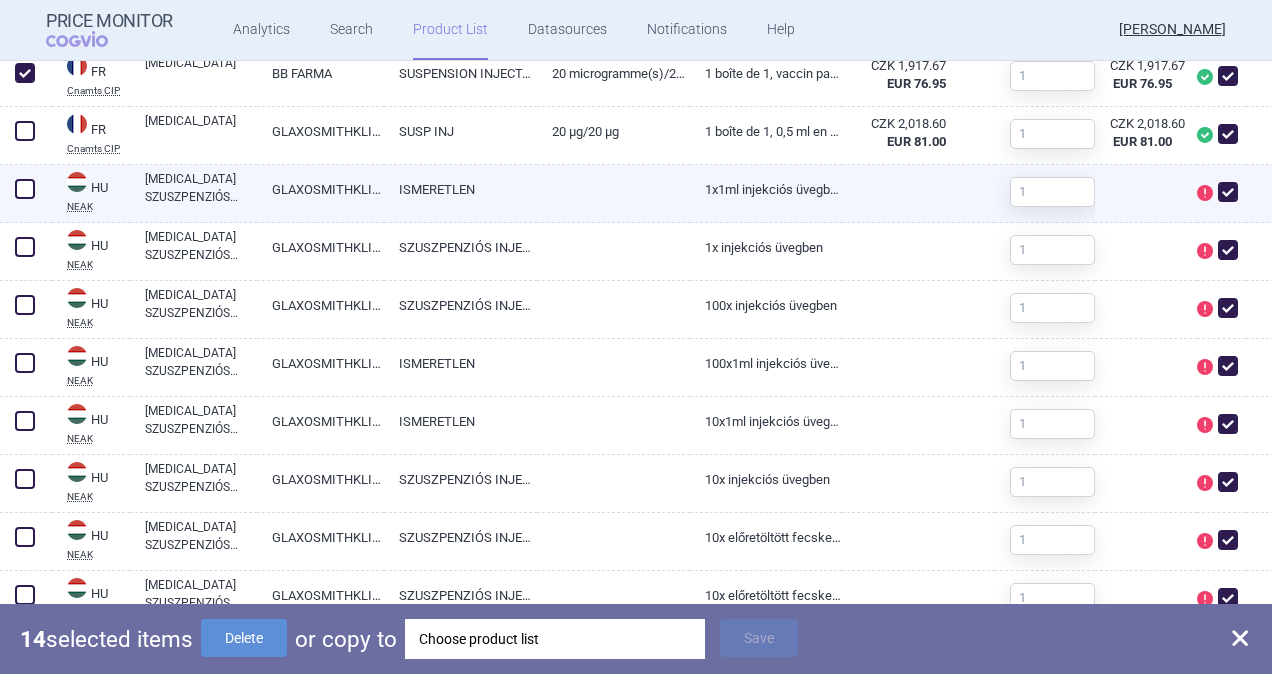 click at bounding box center [25, 189] 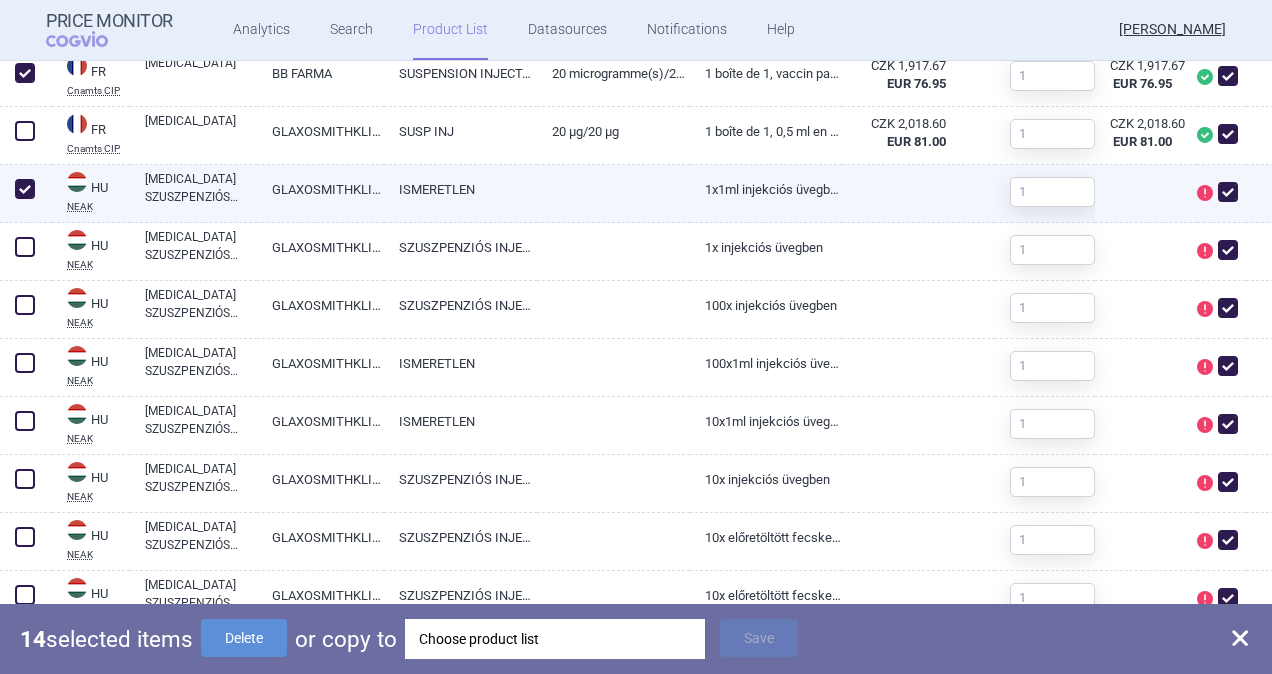 checkbox on "true" 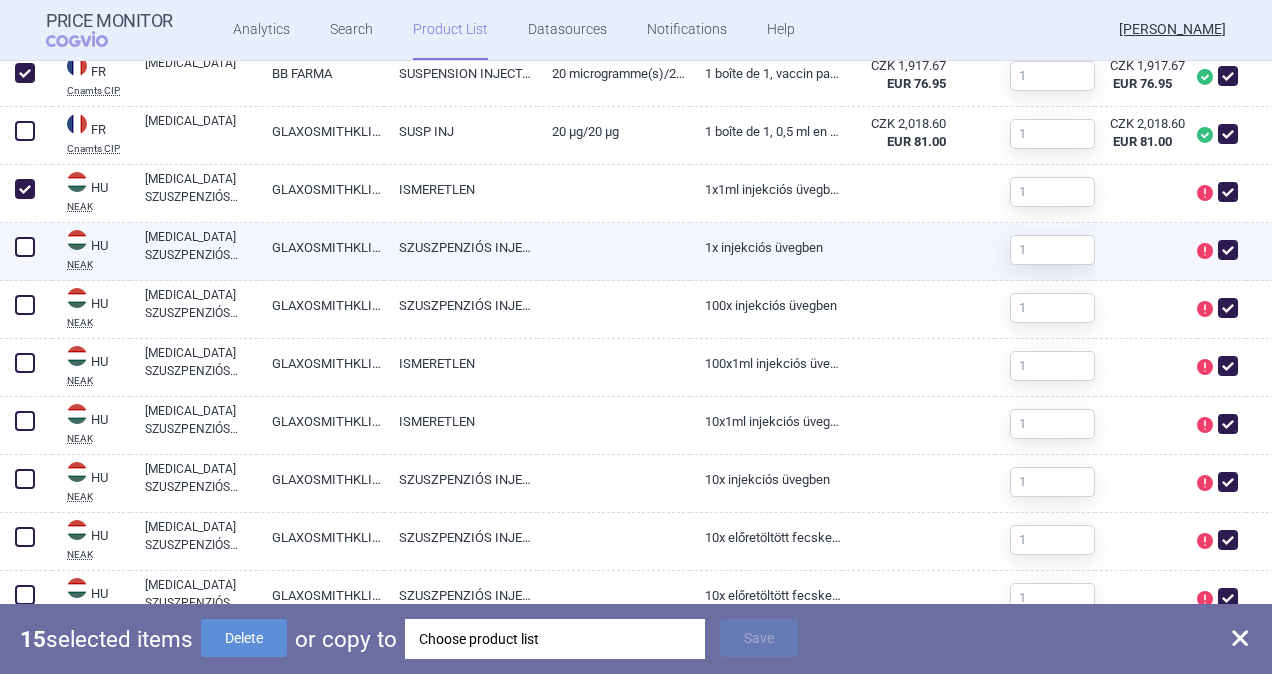 click at bounding box center [25, 247] 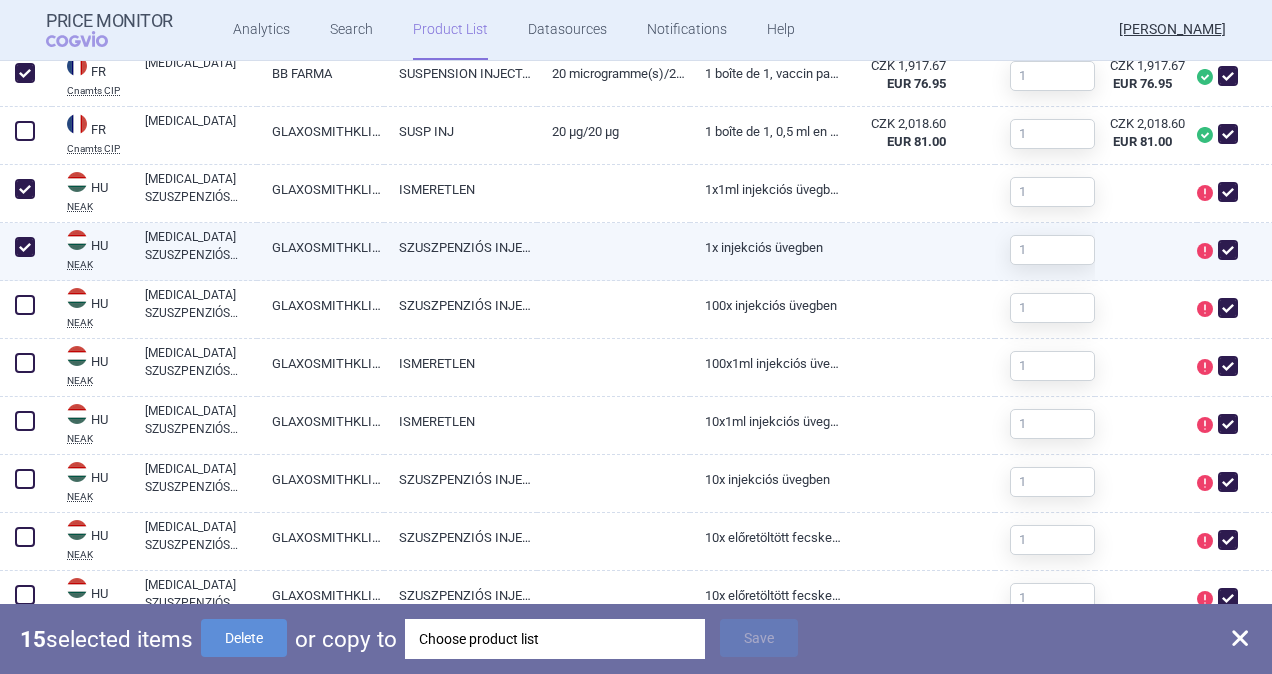 checkbox on "true" 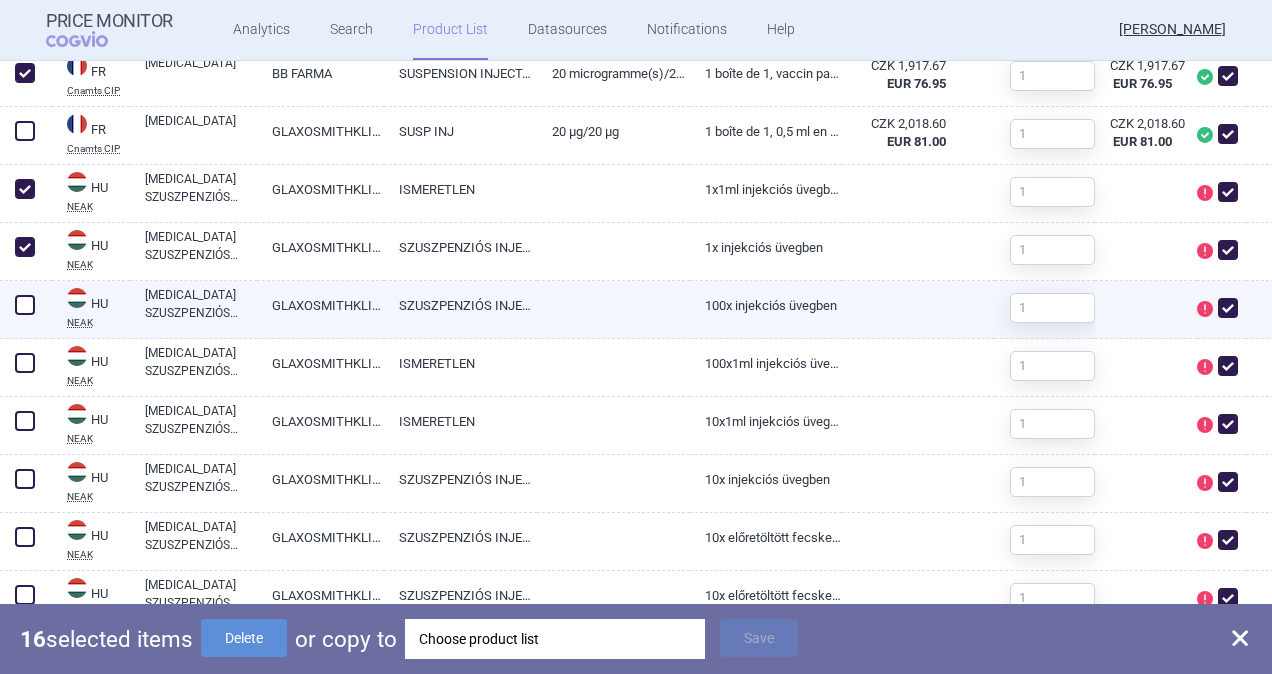 drag, startPoint x: 30, startPoint y: 286, endPoint x: 30, endPoint y: 304, distance: 18 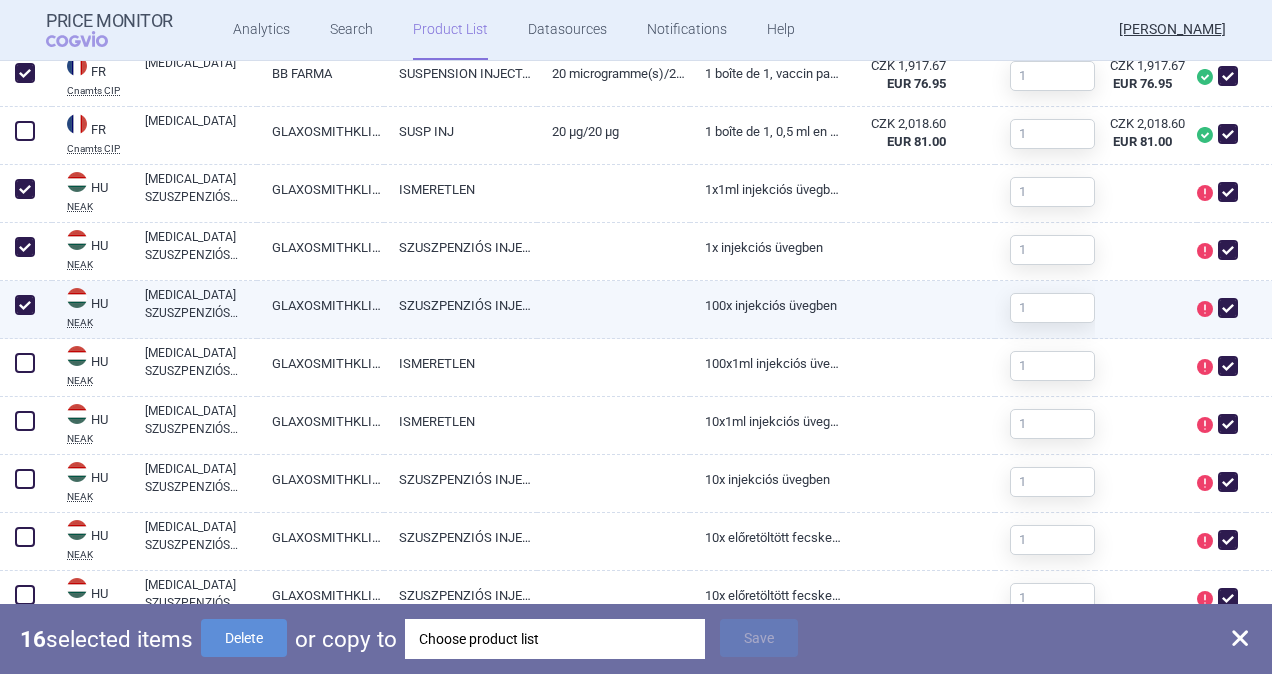 checkbox on "true" 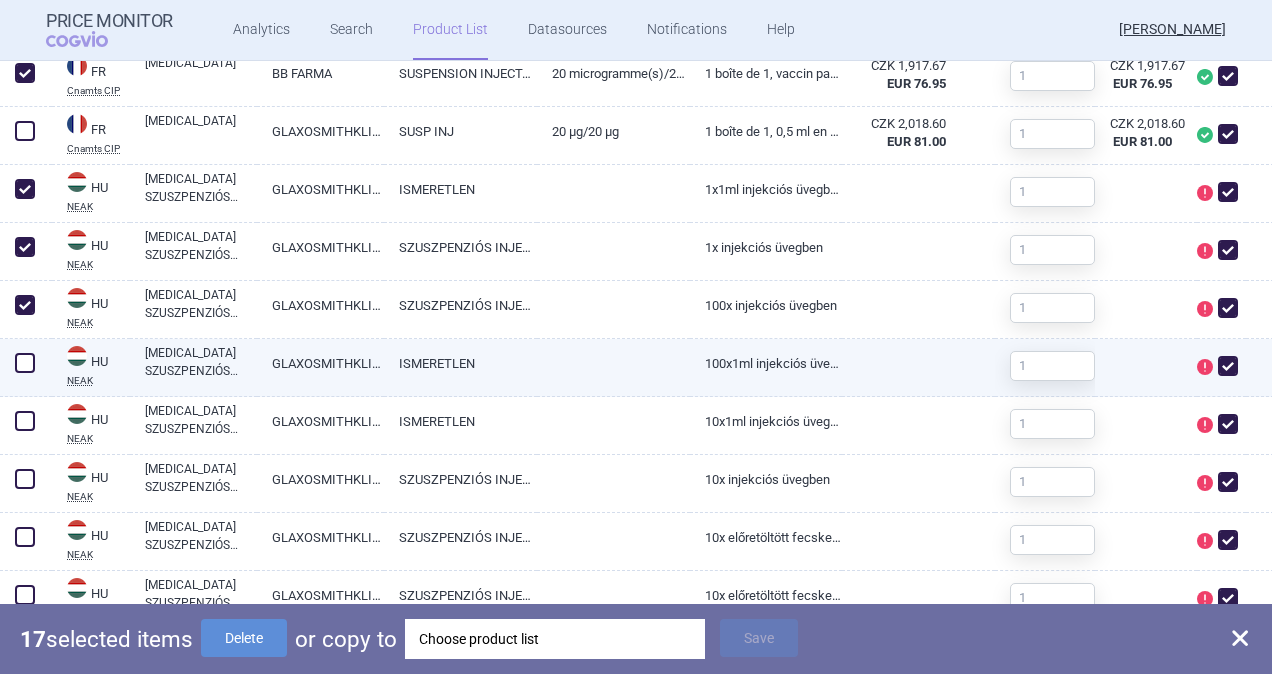 click at bounding box center [25, 363] 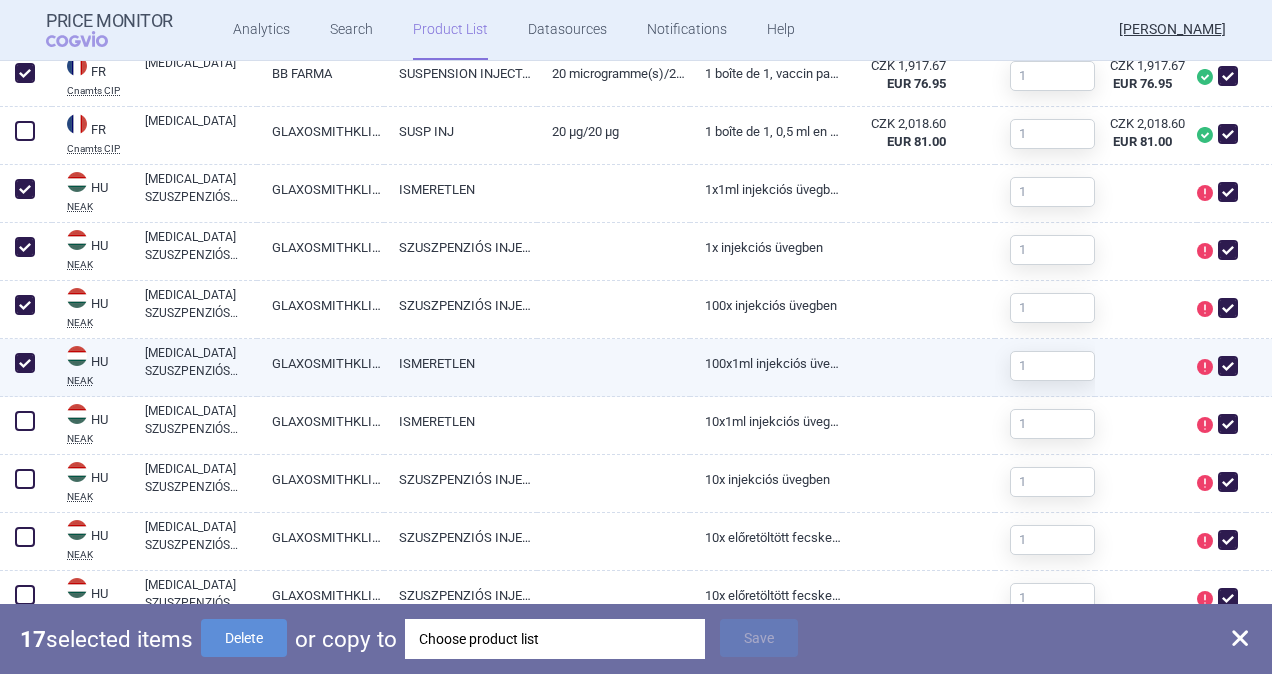 checkbox on "true" 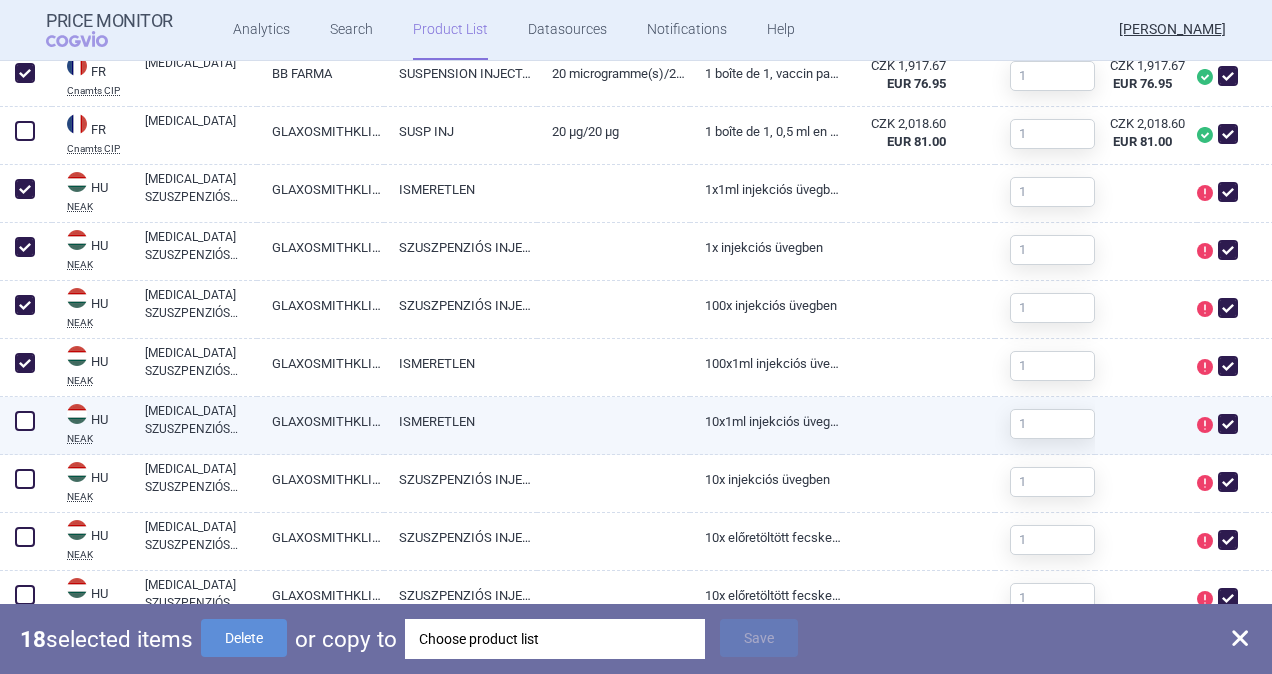 click at bounding box center (25, 421) 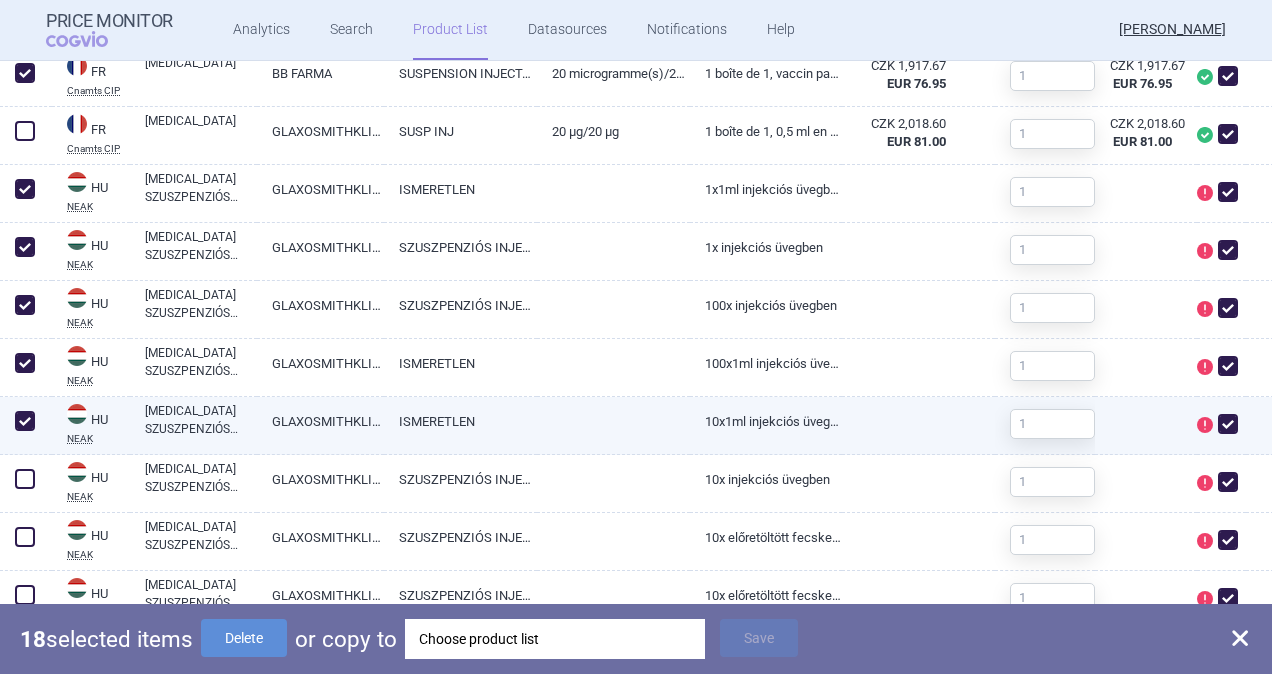 checkbox on "true" 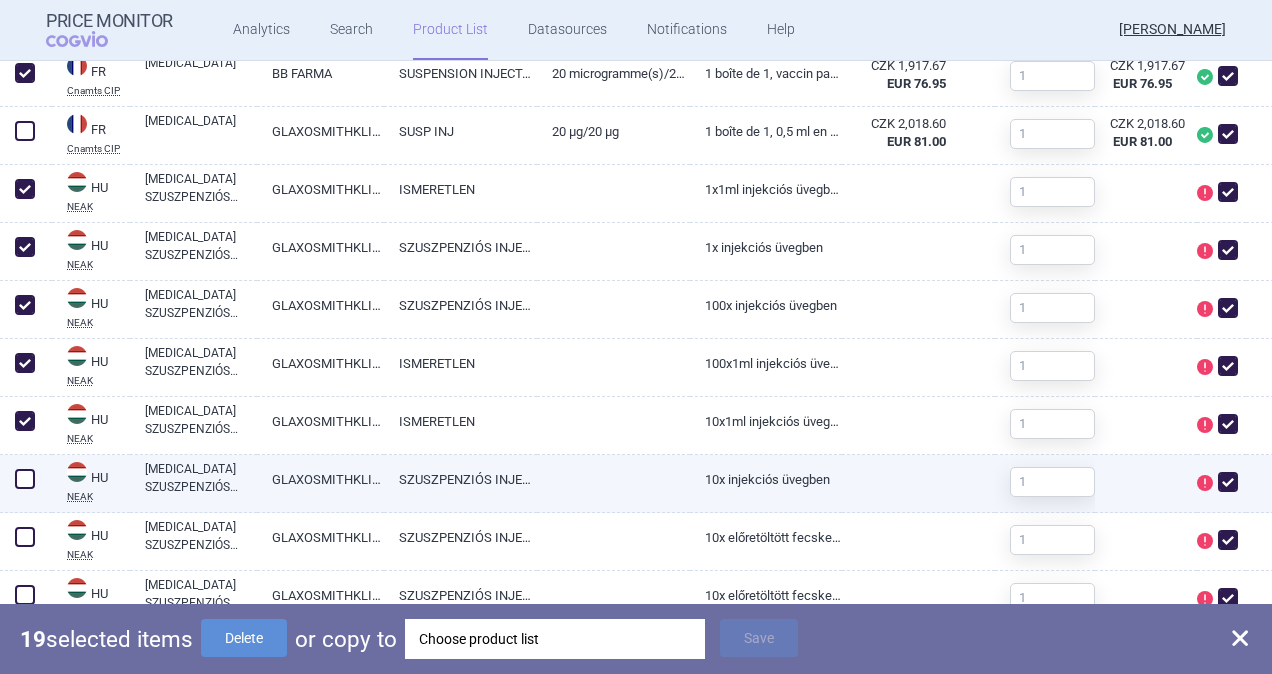 click at bounding box center (25, 479) 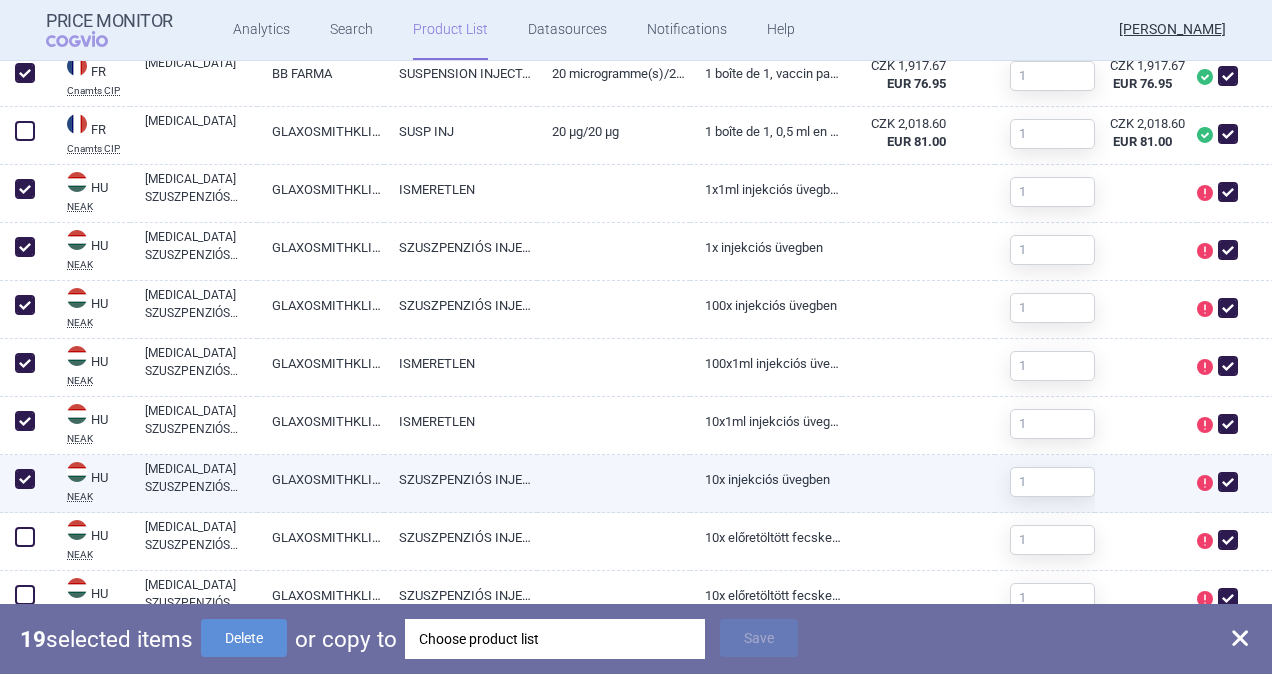 checkbox on "true" 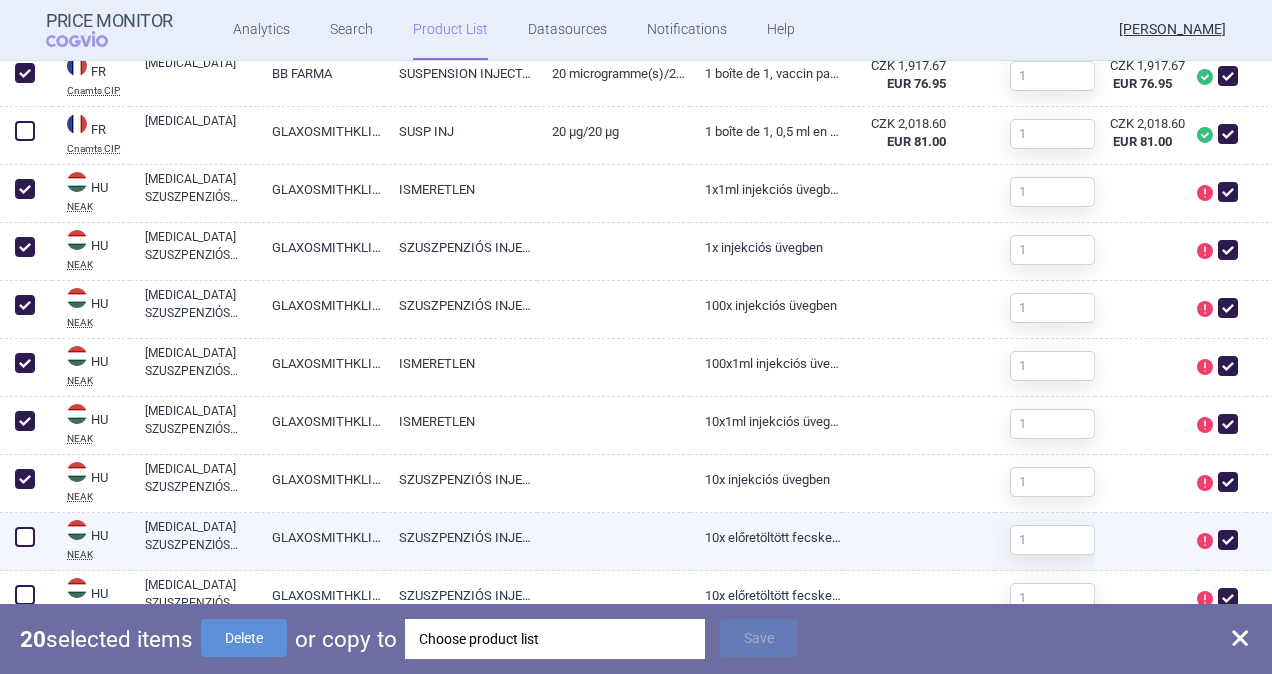 drag, startPoint x: 24, startPoint y: 539, endPoint x: 38, endPoint y: 560, distance: 25.23886 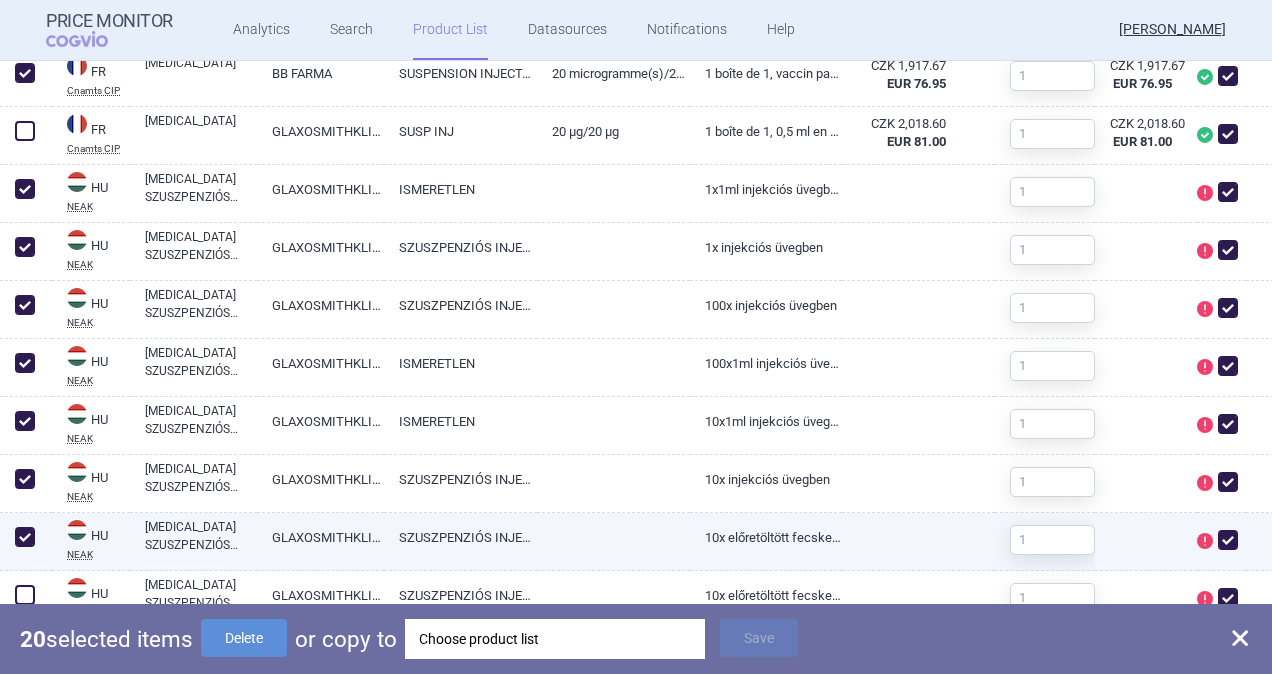 checkbox on "true" 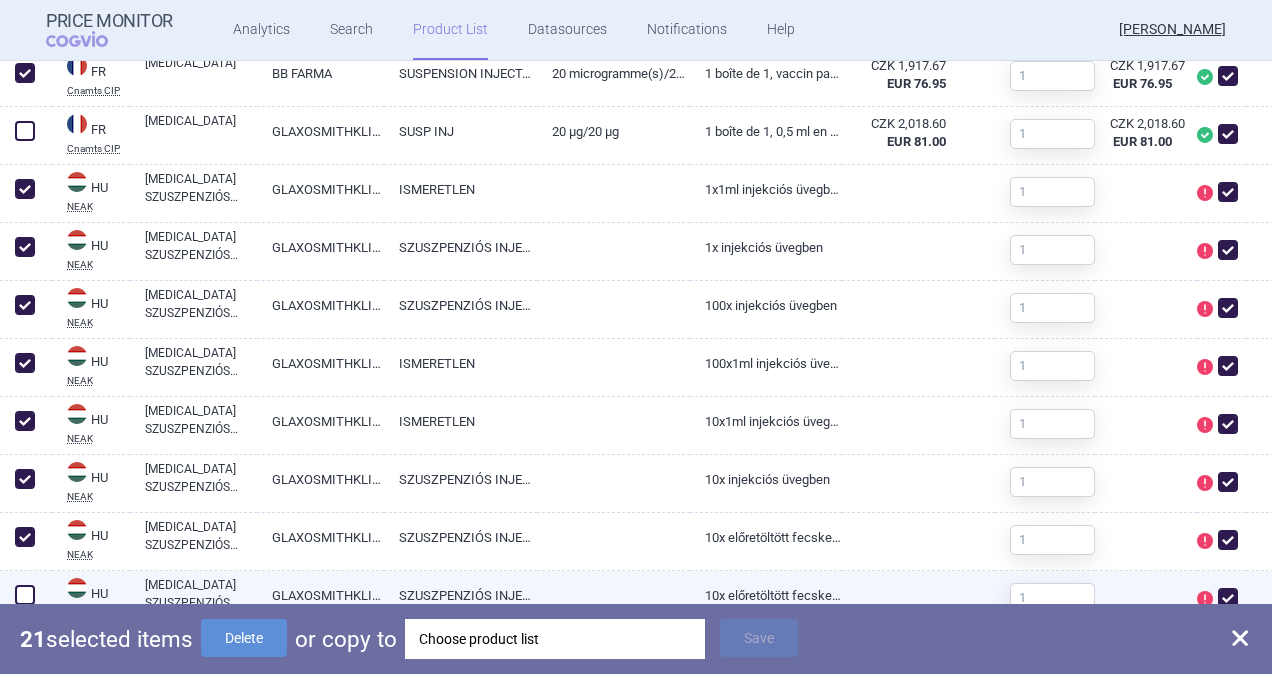 click at bounding box center (25, 595) 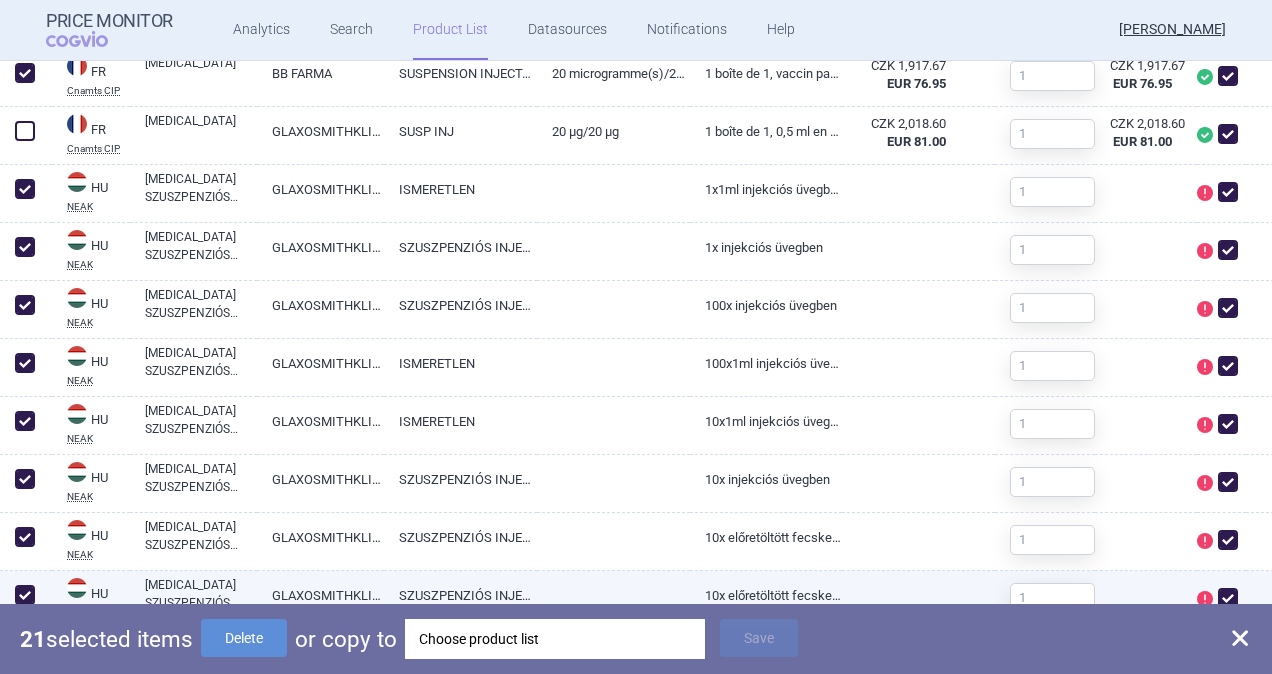 checkbox on "true" 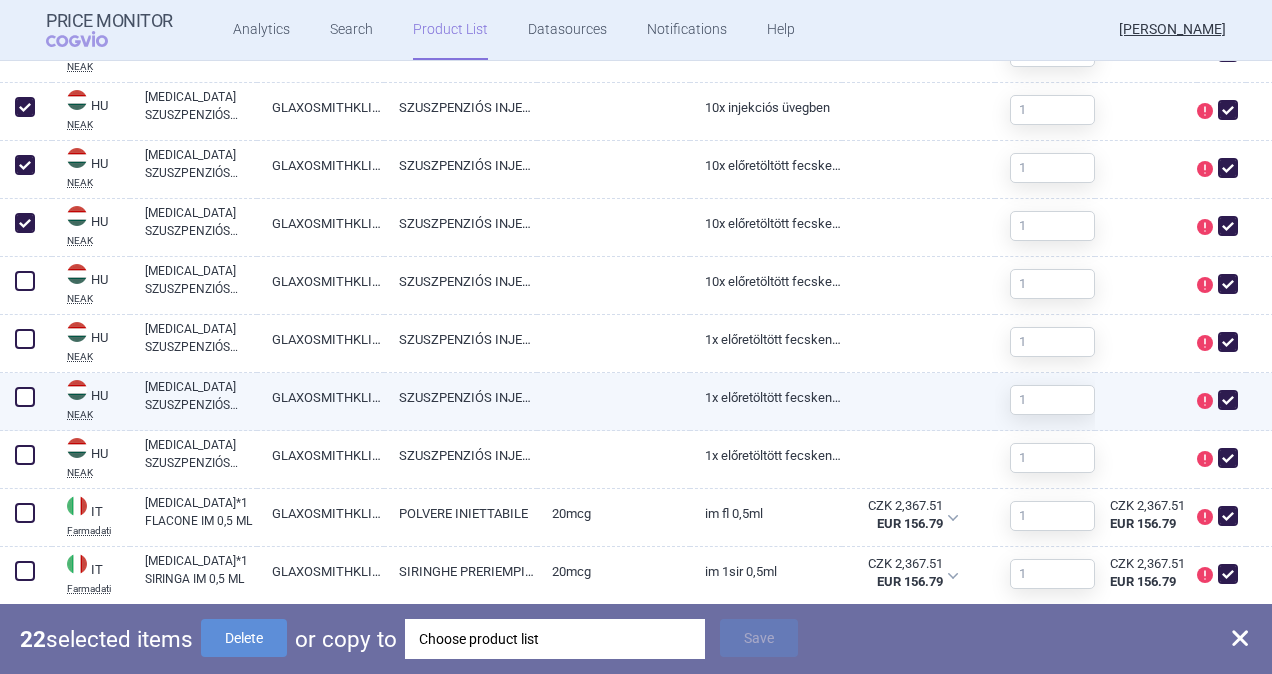 scroll, scrollTop: 2500, scrollLeft: 0, axis: vertical 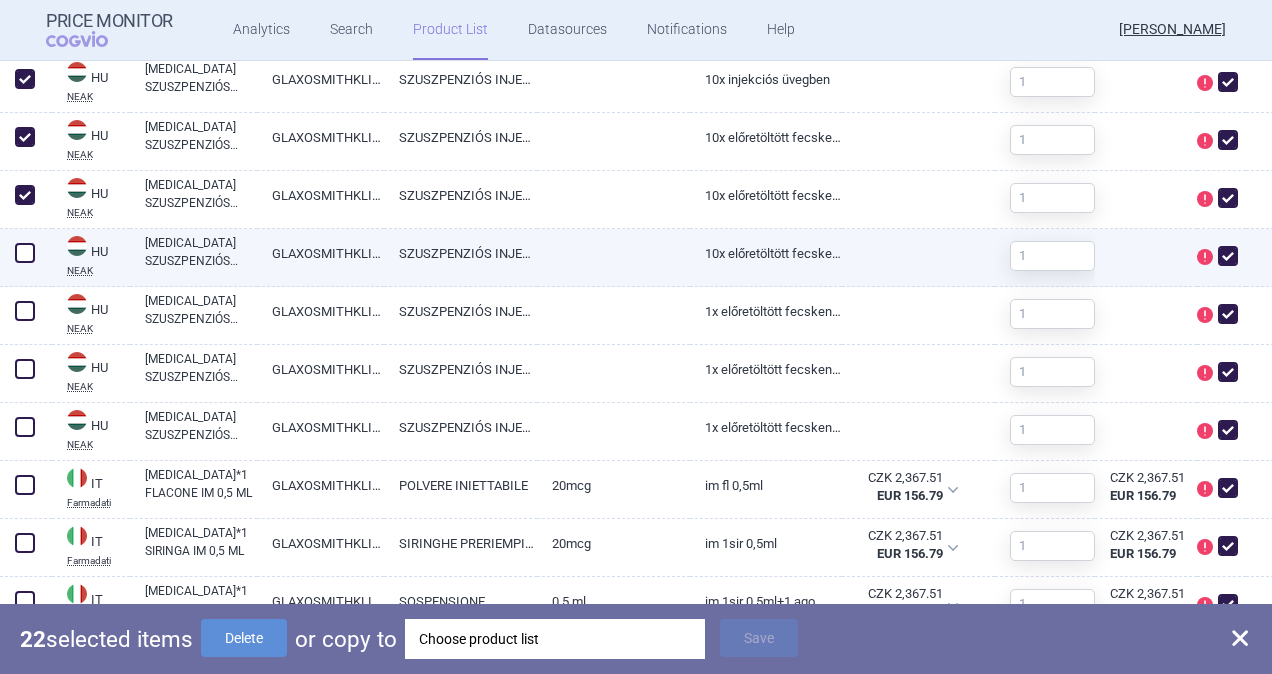 click at bounding box center [25, 253] 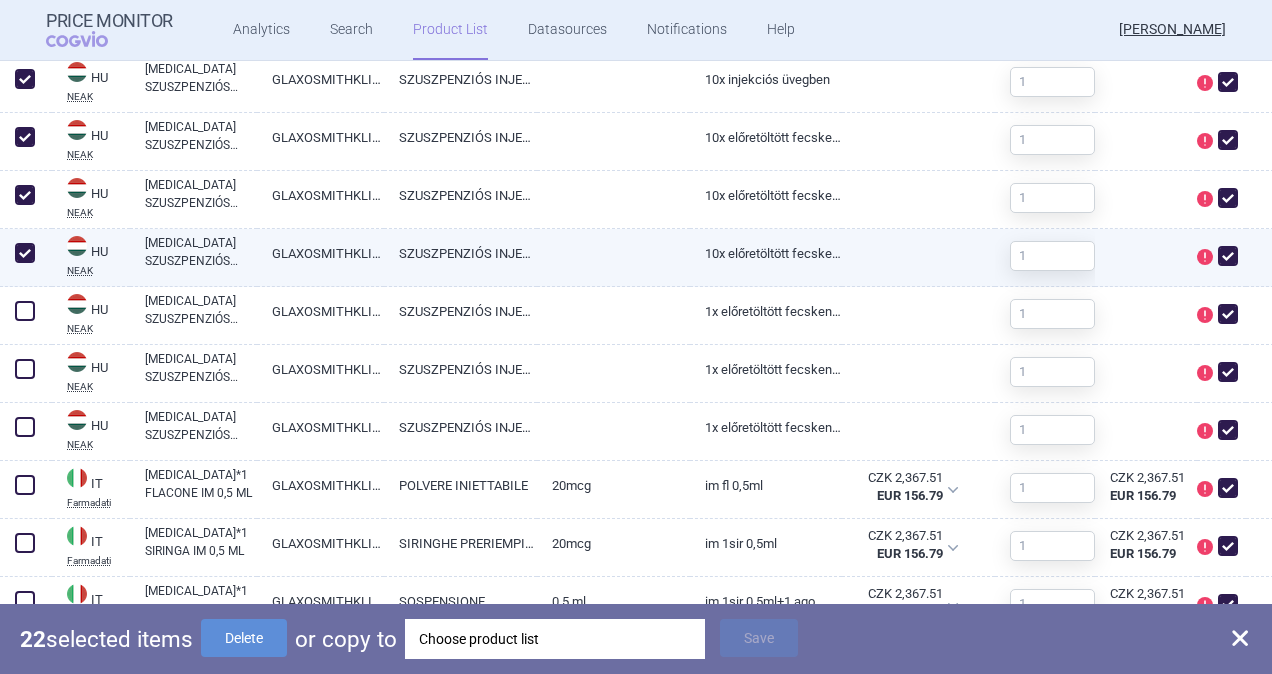 checkbox on "true" 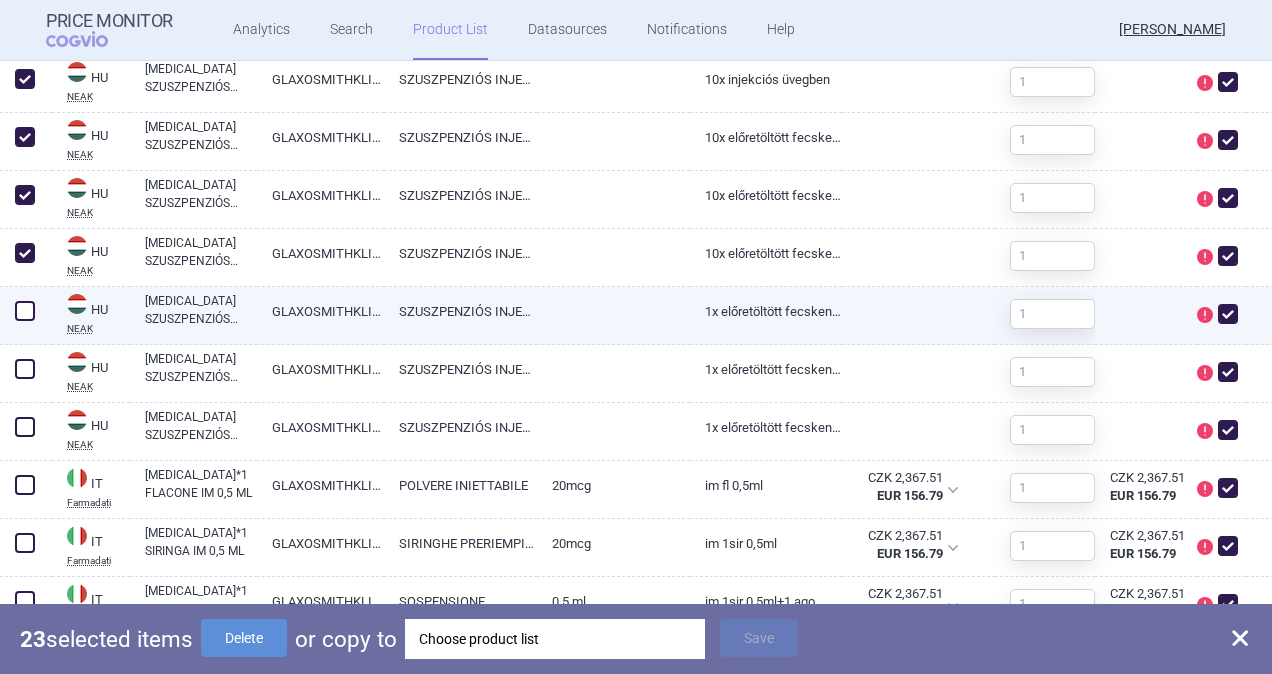 click at bounding box center (25, 311) 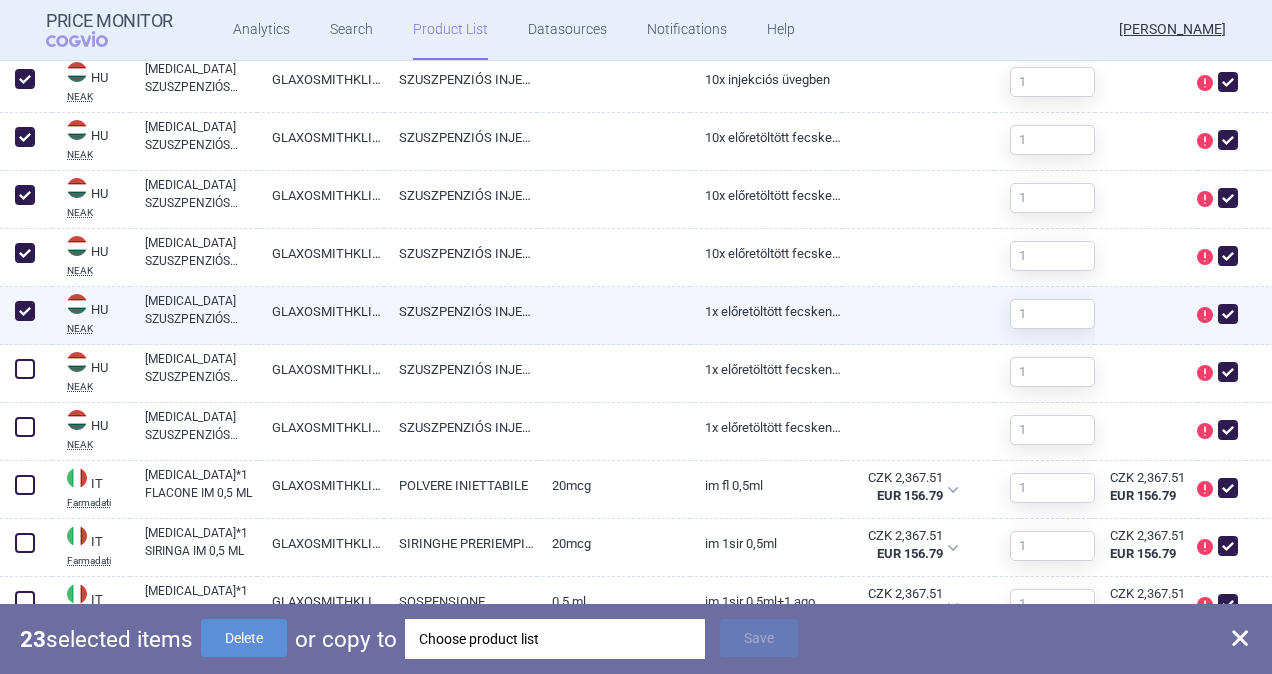 checkbox on "true" 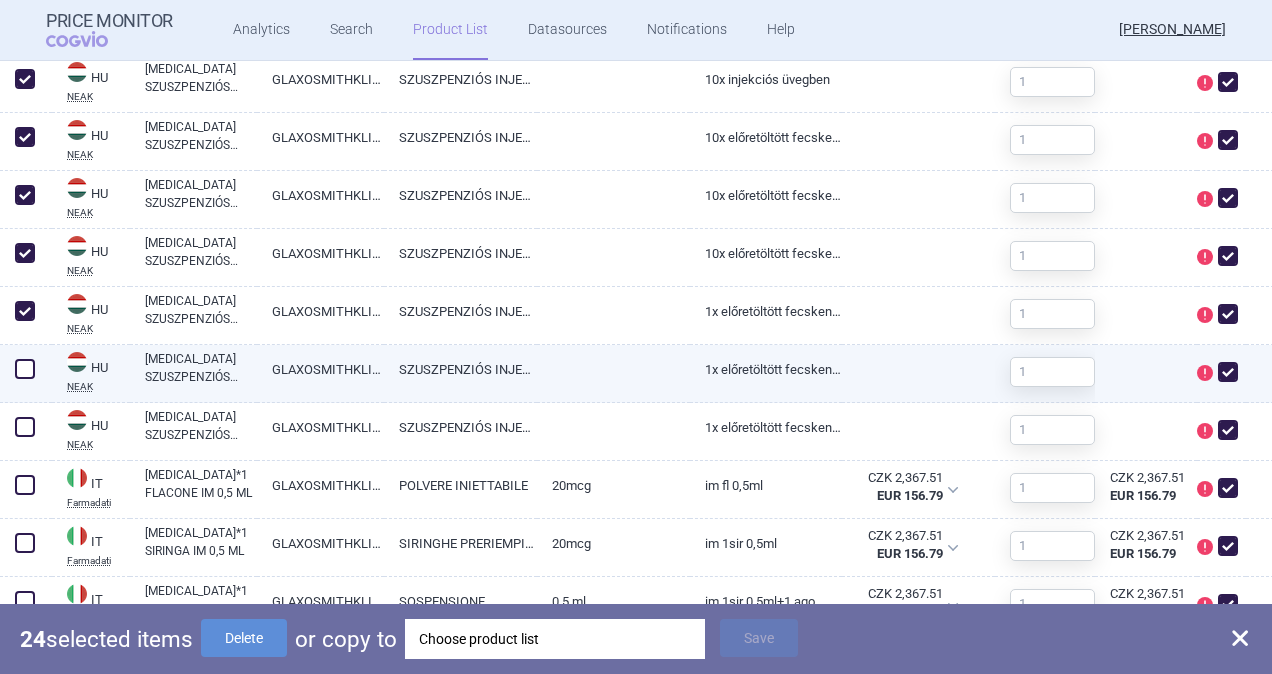 drag, startPoint x: 27, startPoint y: 367, endPoint x: 28, endPoint y: 398, distance: 31.016125 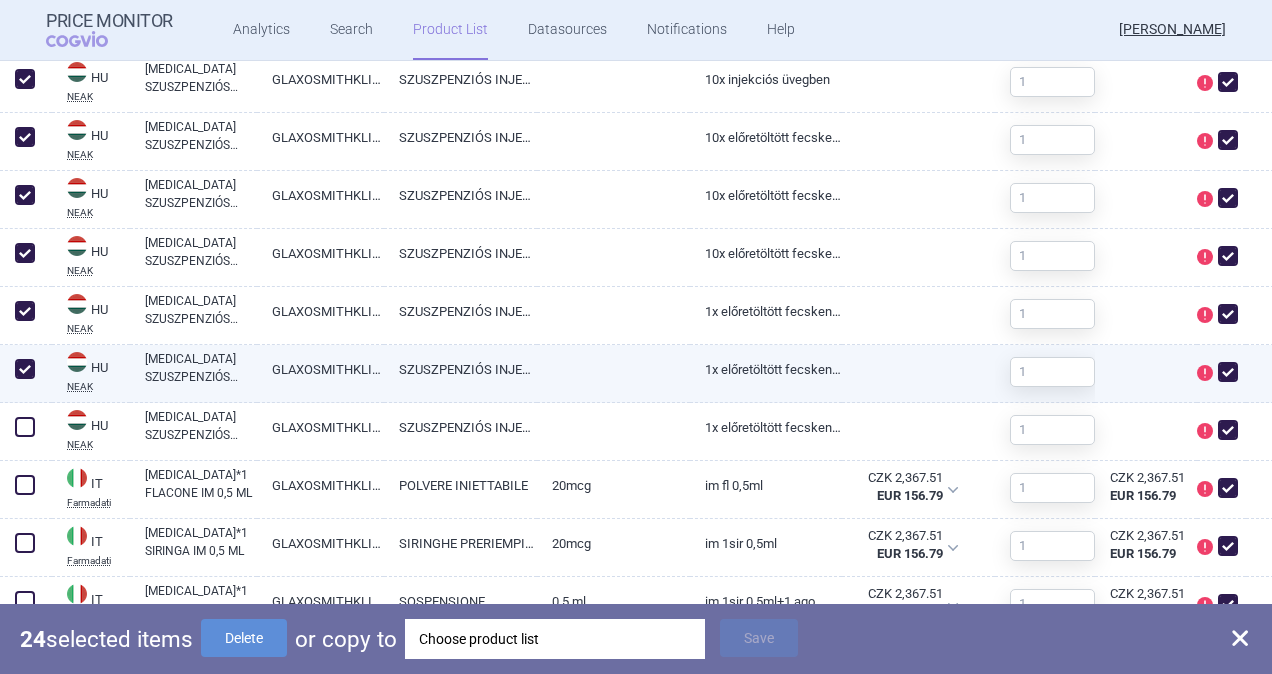 checkbox on "true" 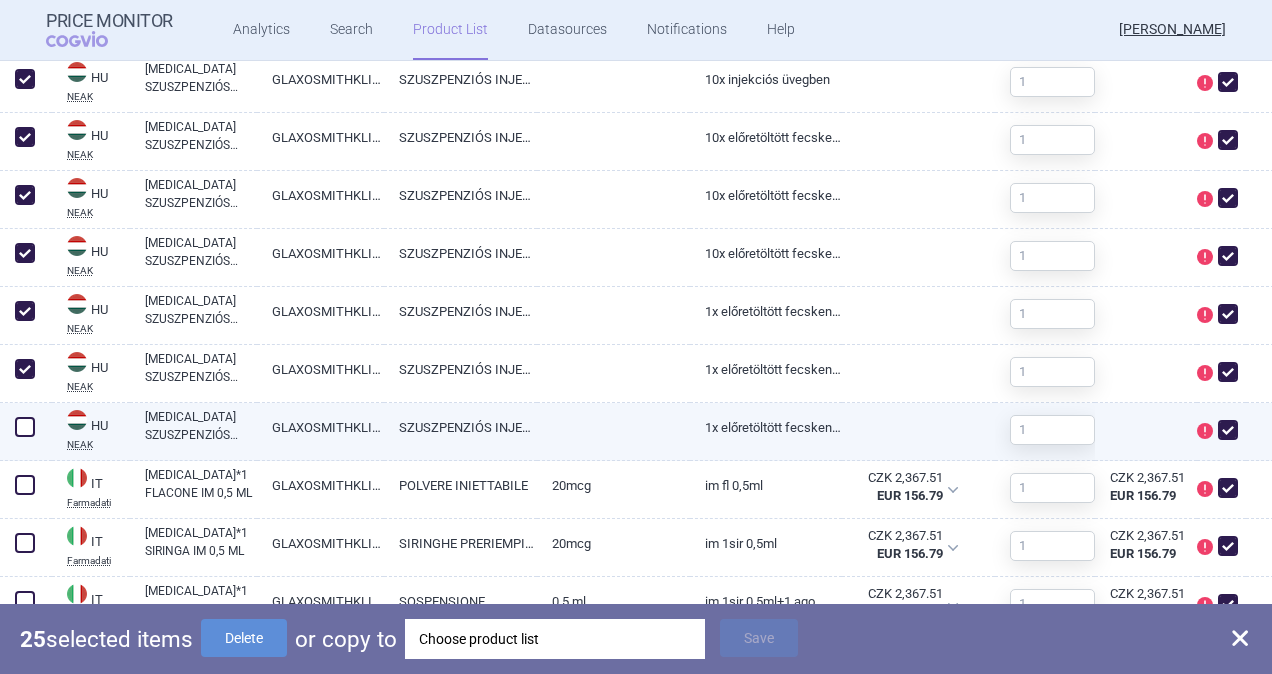 click at bounding box center (25, 427) 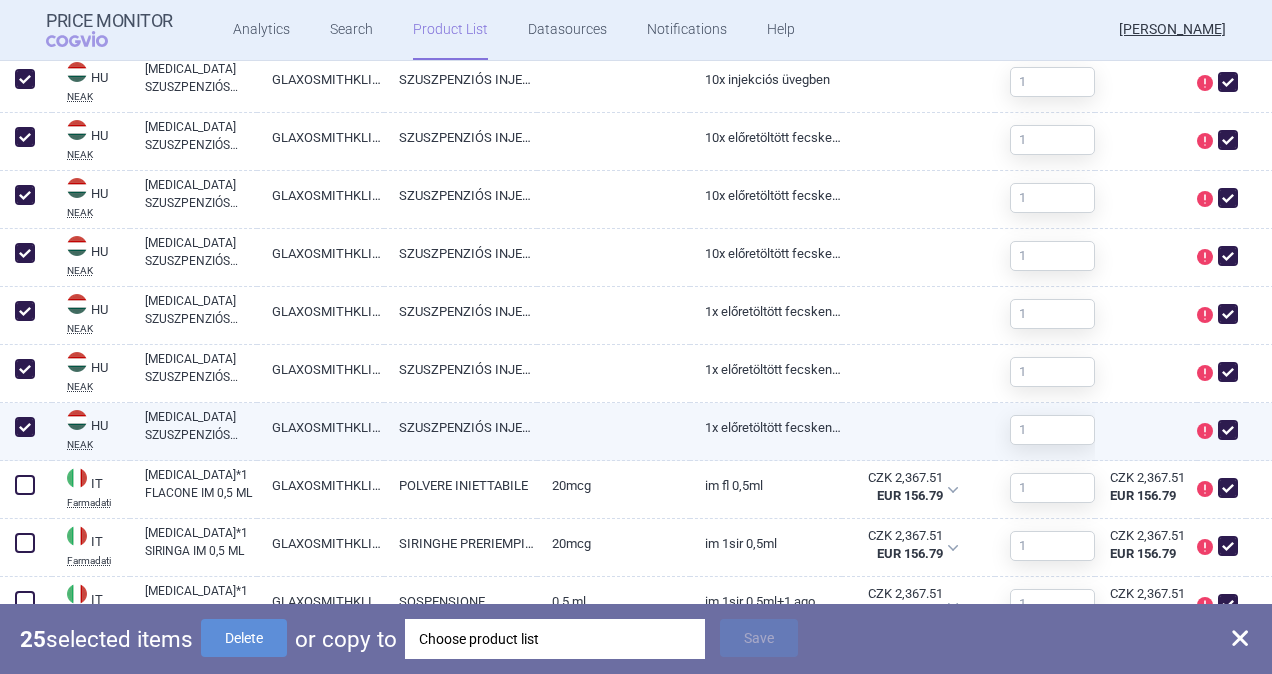 checkbox on "true" 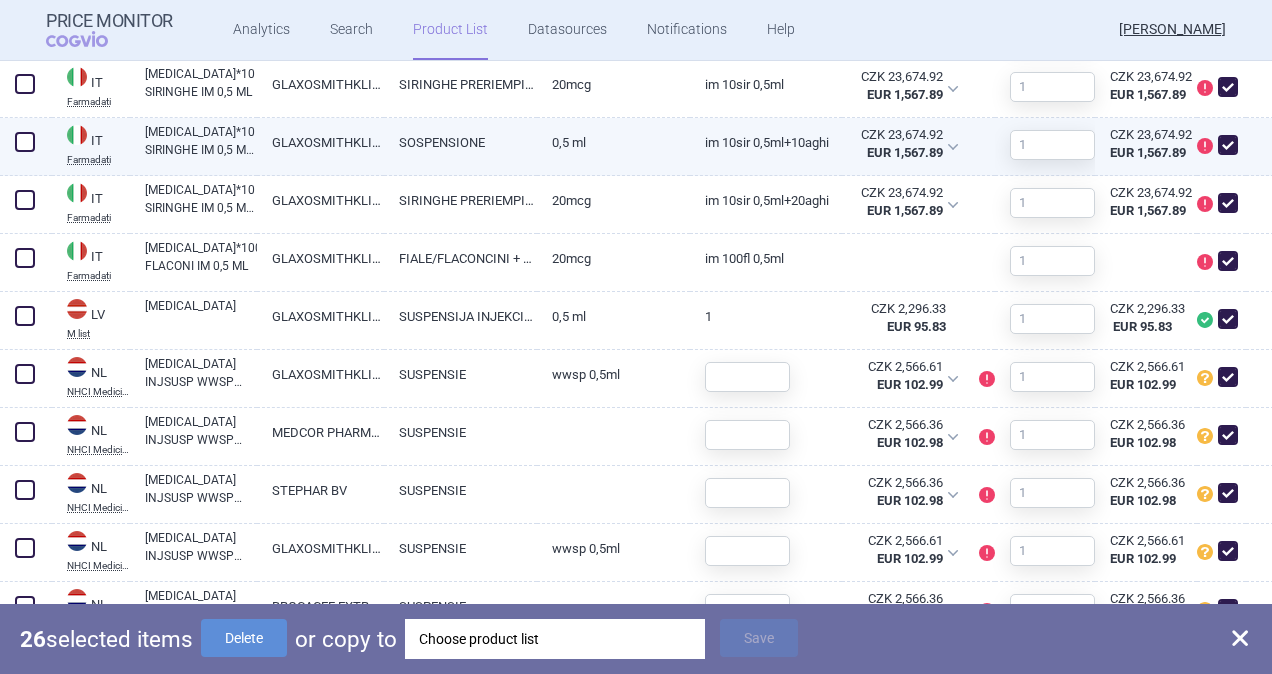 scroll, scrollTop: 3200, scrollLeft: 0, axis: vertical 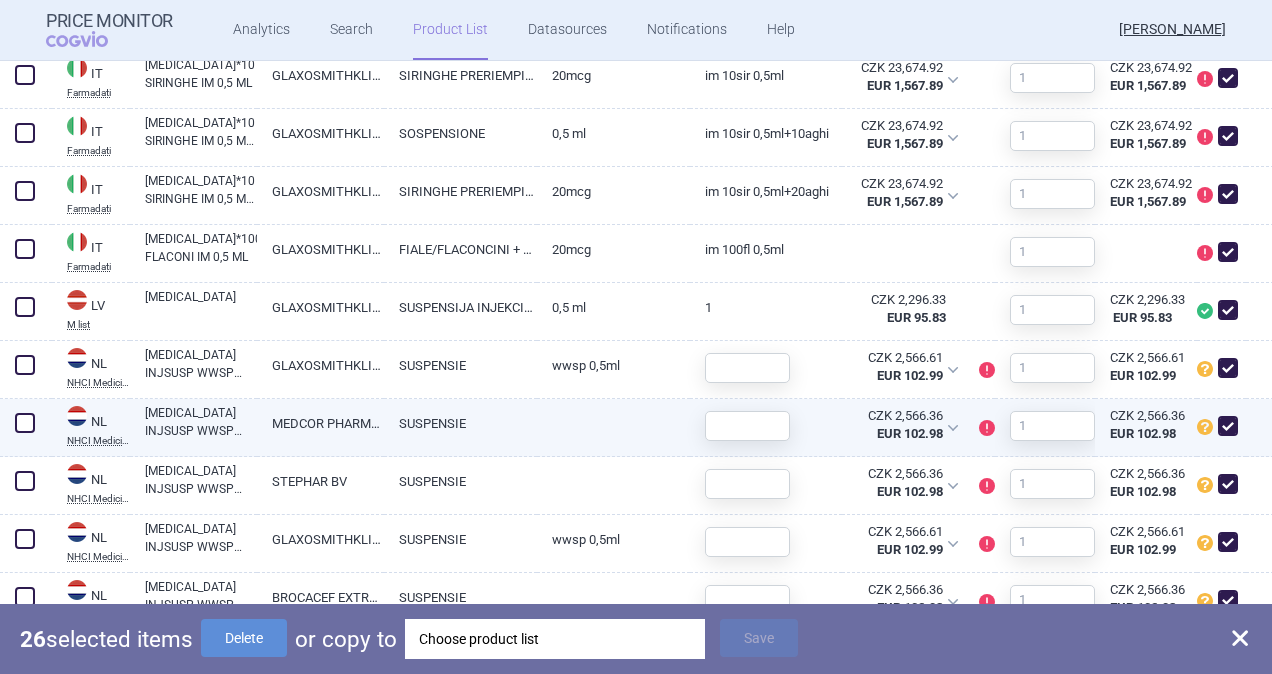 click at bounding box center [25, 423] 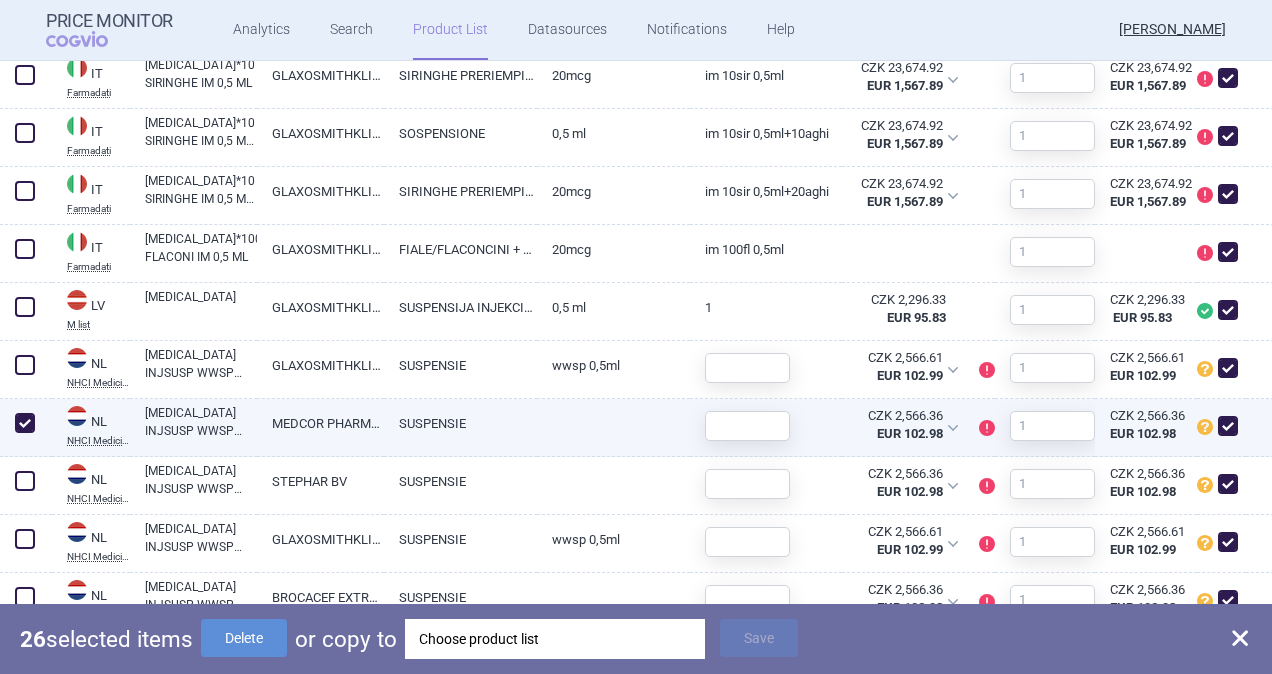 checkbox on "true" 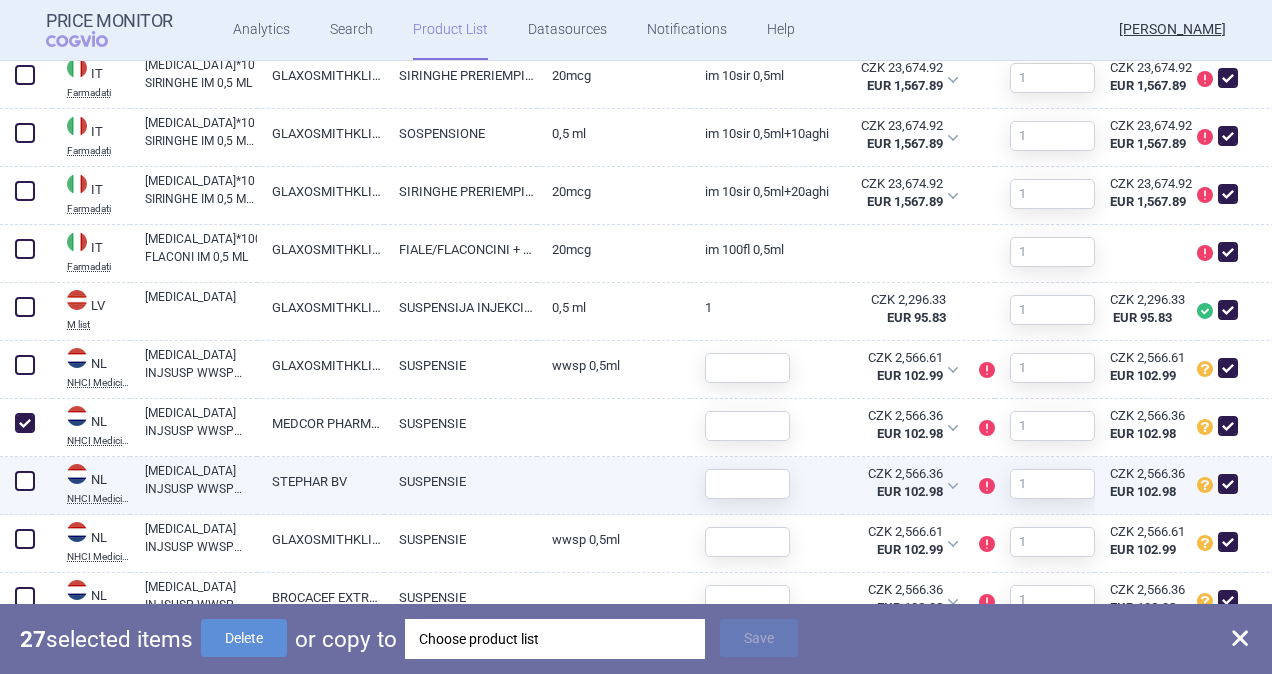 click at bounding box center (25, 481) 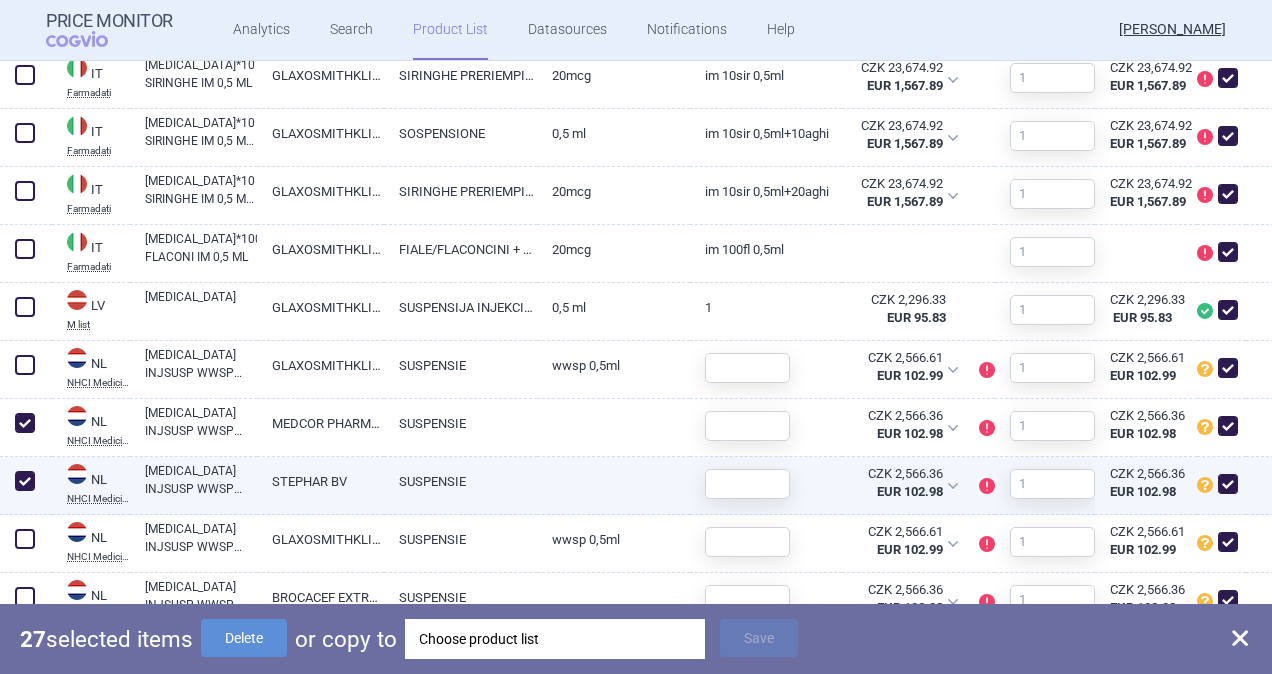 checkbox on "true" 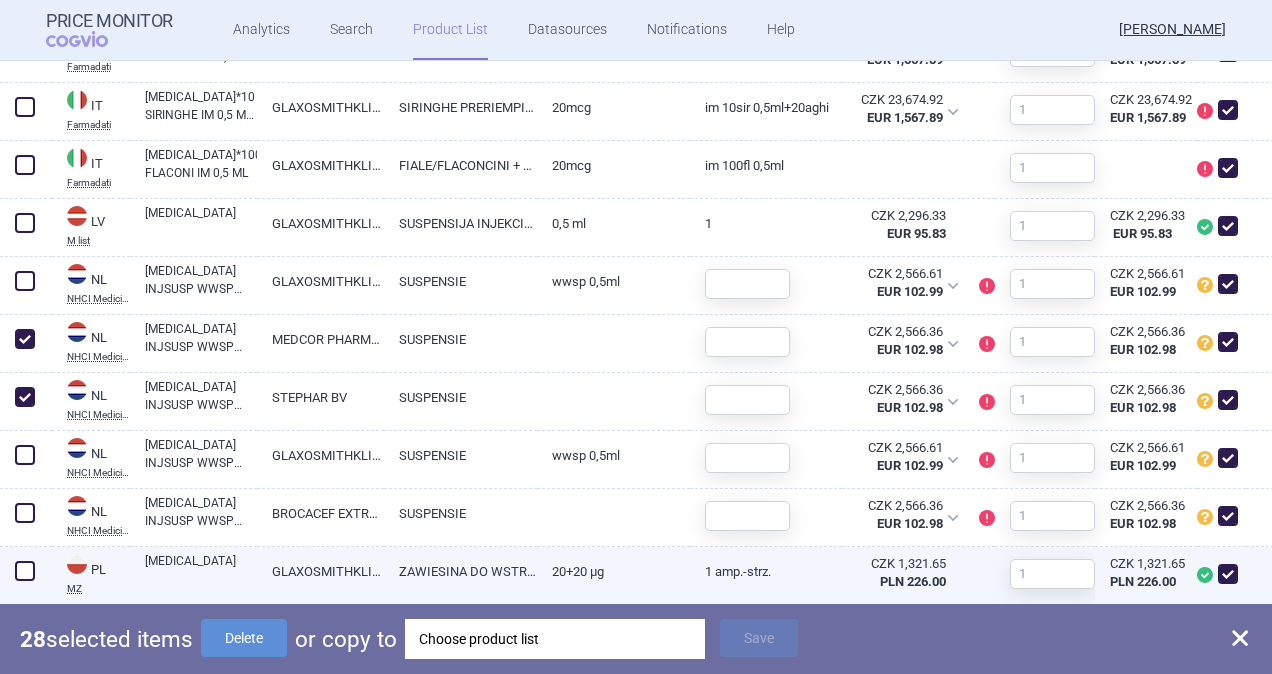 scroll, scrollTop: 3400, scrollLeft: 0, axis: vertical 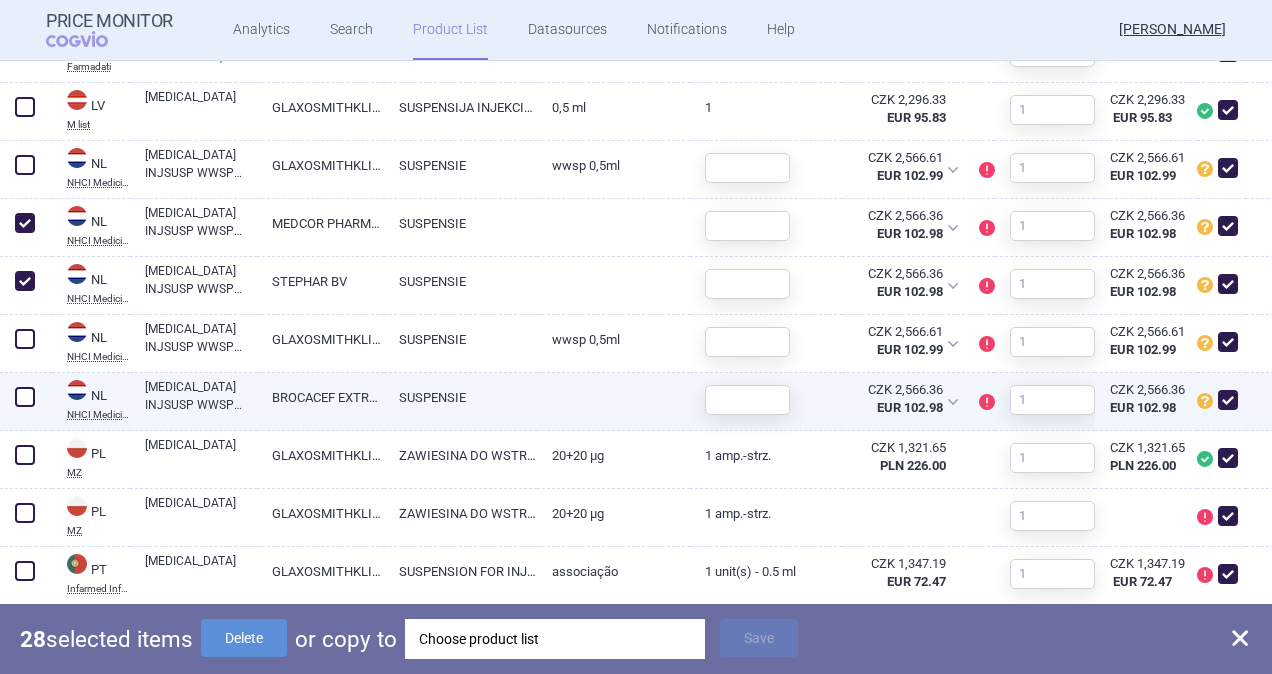 click at bounding box center (25, 397) 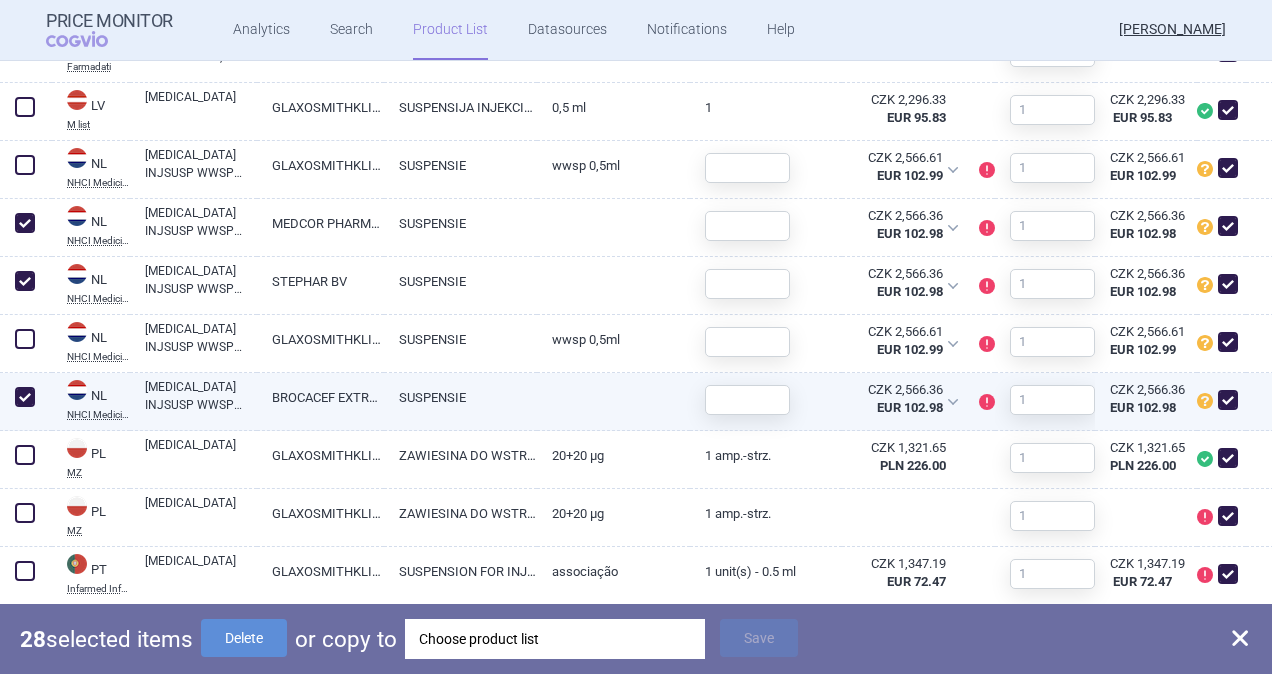 checkbox on "true" 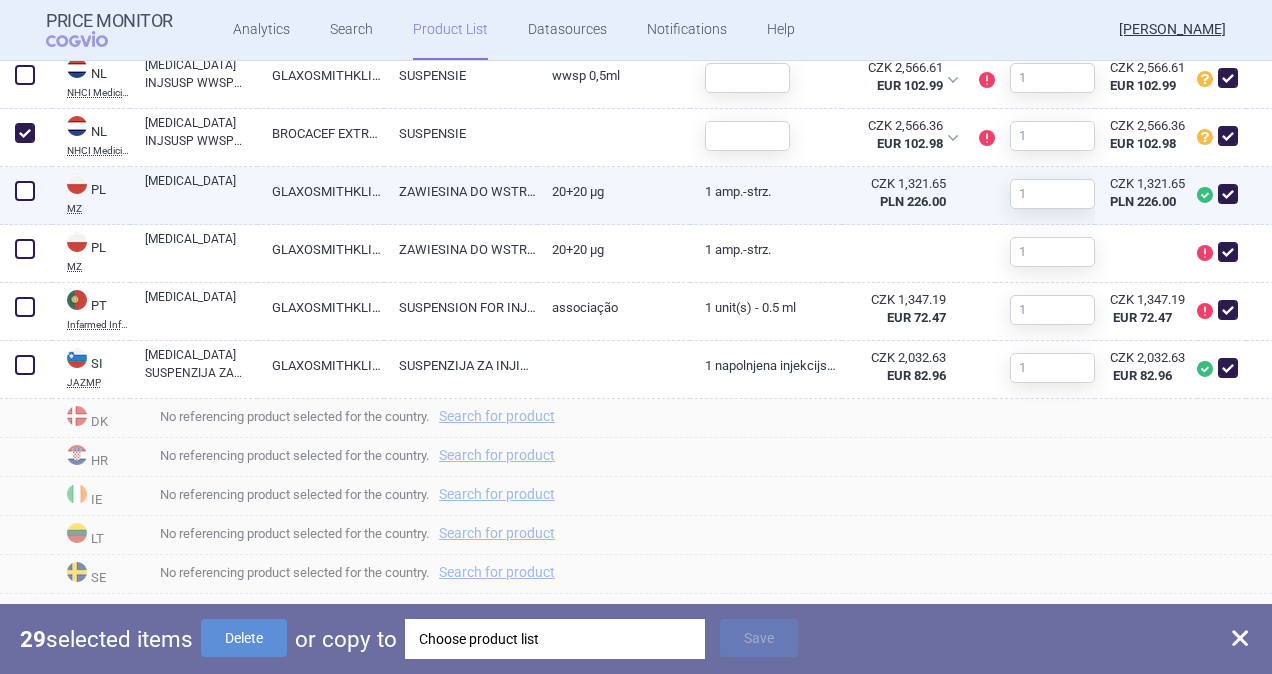 scroll, scrollTop: 3671, scrollLeft: 0, axis: vertical 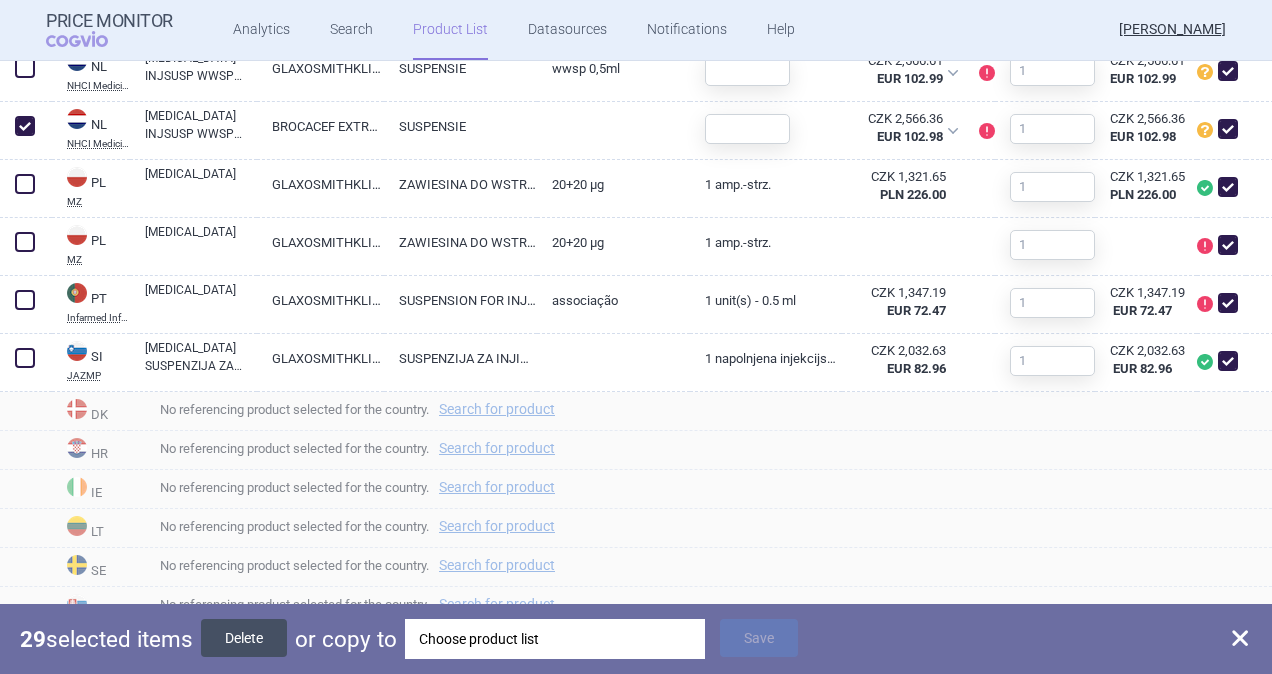 click on "Delete" at bounding box center (244, 638) 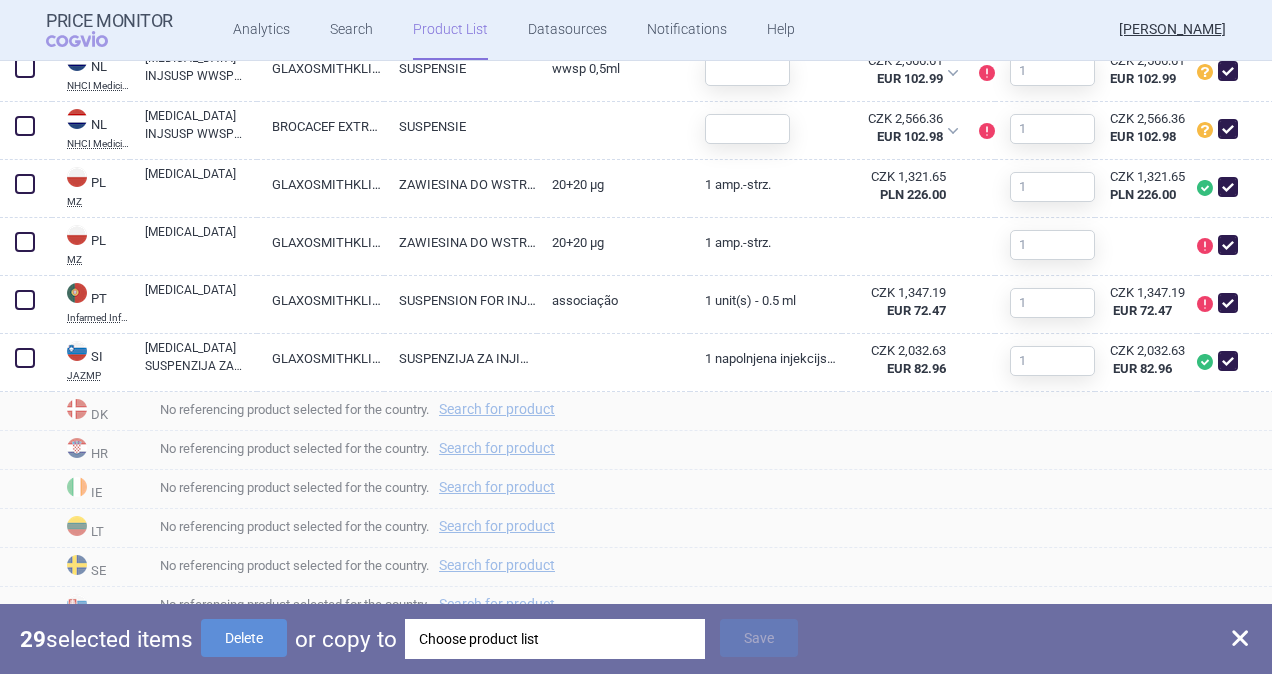 checkbox on "false" 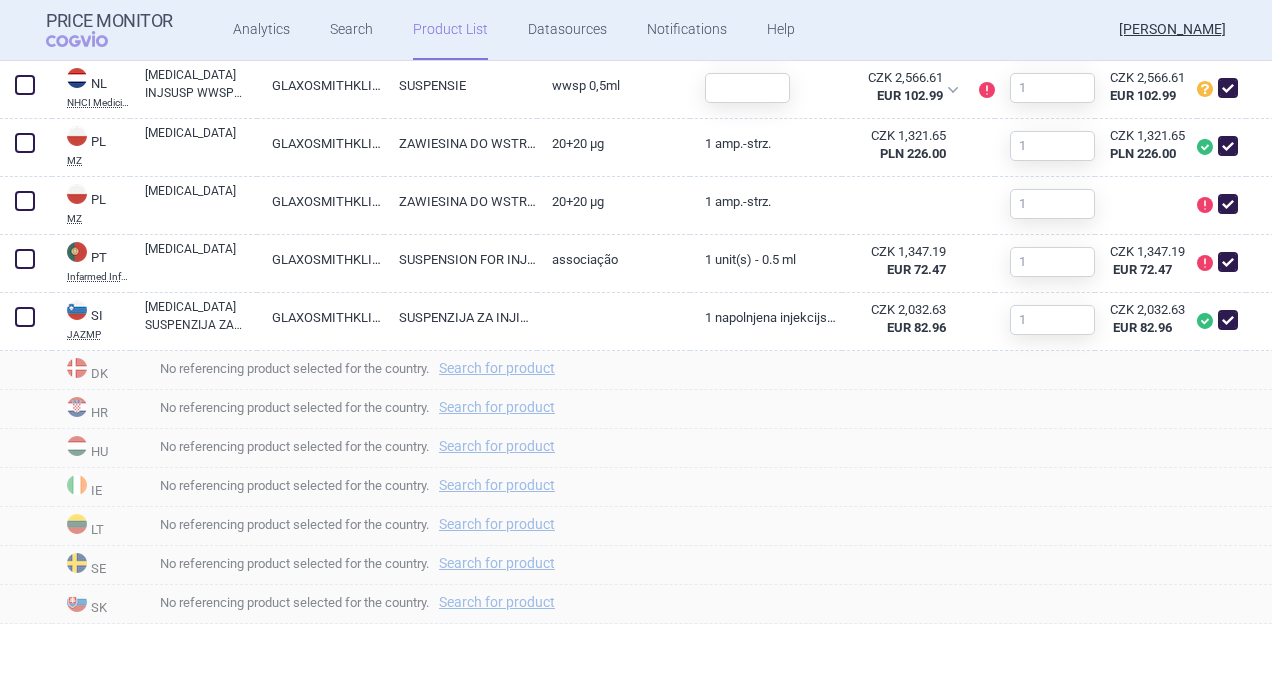 scroll, scrollTop: 2028, scrollLeft: 0, axis: vertical 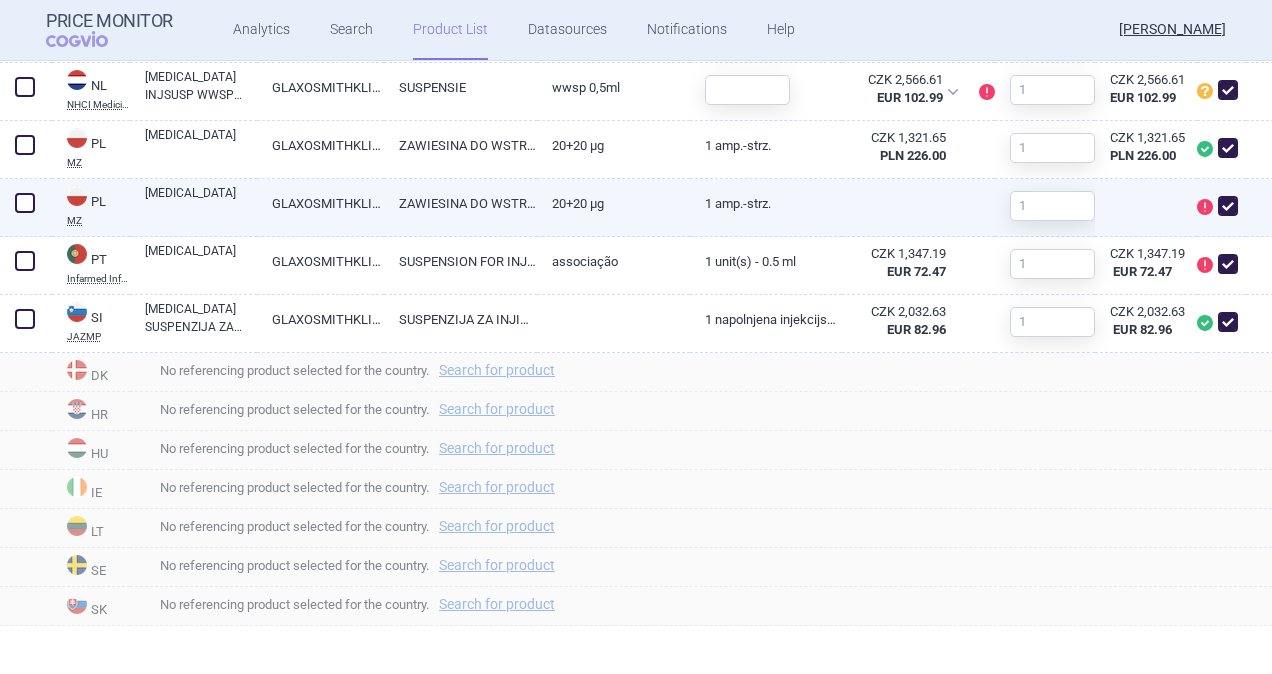 click at bounding box center [25, 203] 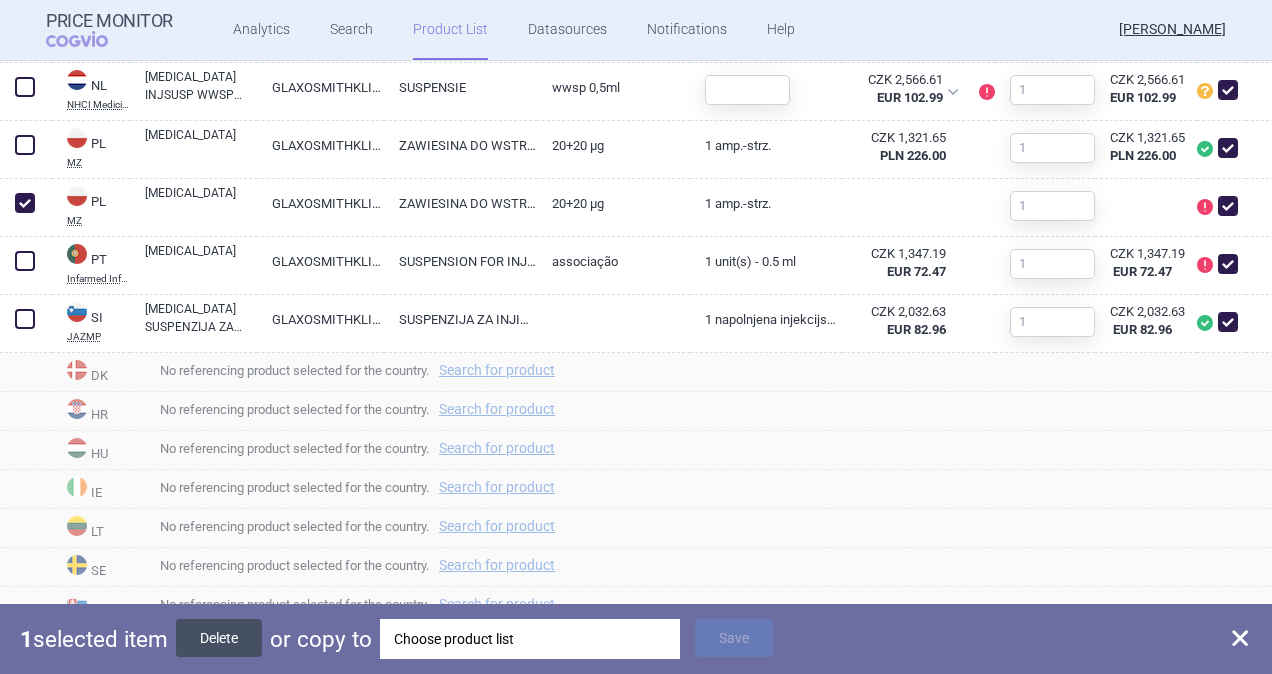 click on "Delete" at bounding box center (219, 638) 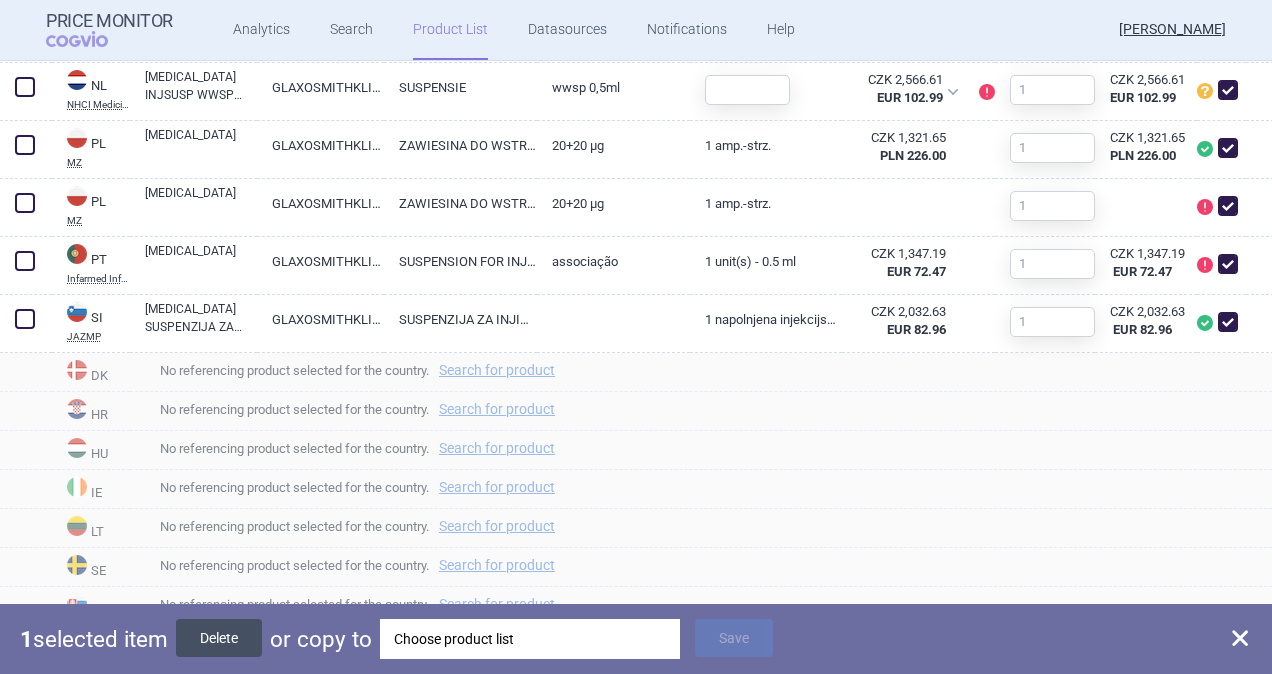 checkbox on "false" 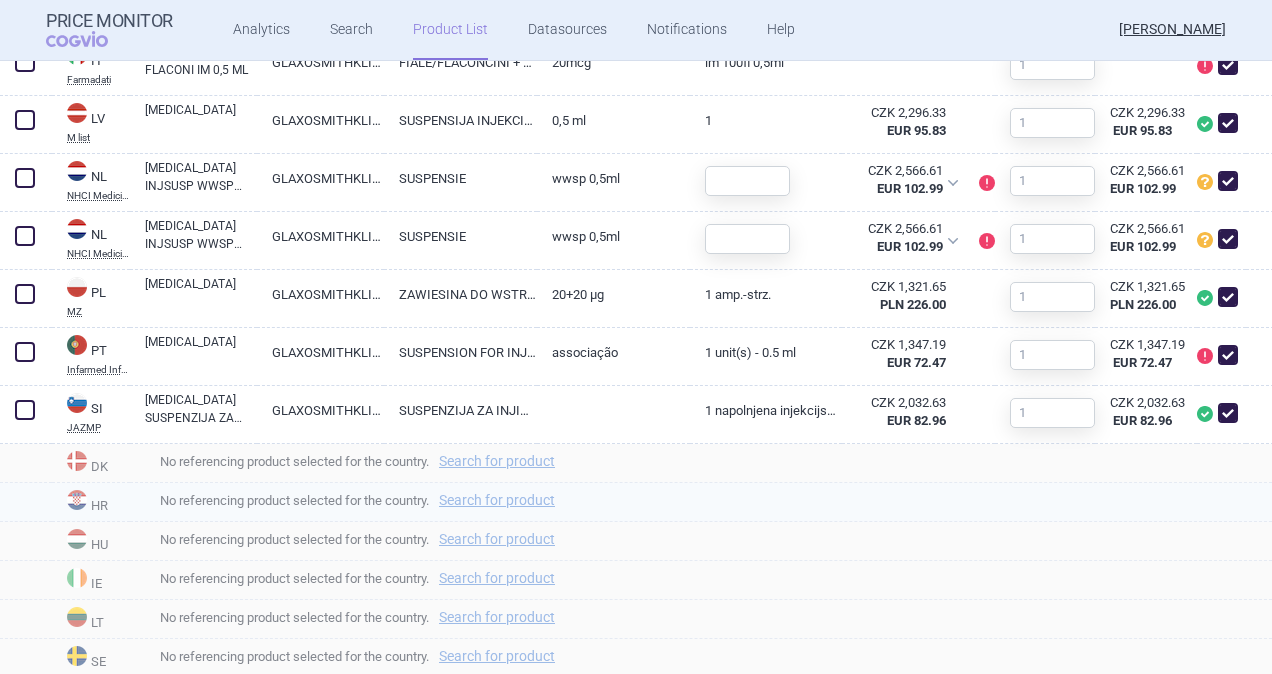 scroll, scrollTop: 1770, scrollLeft: 0, axis: vertical 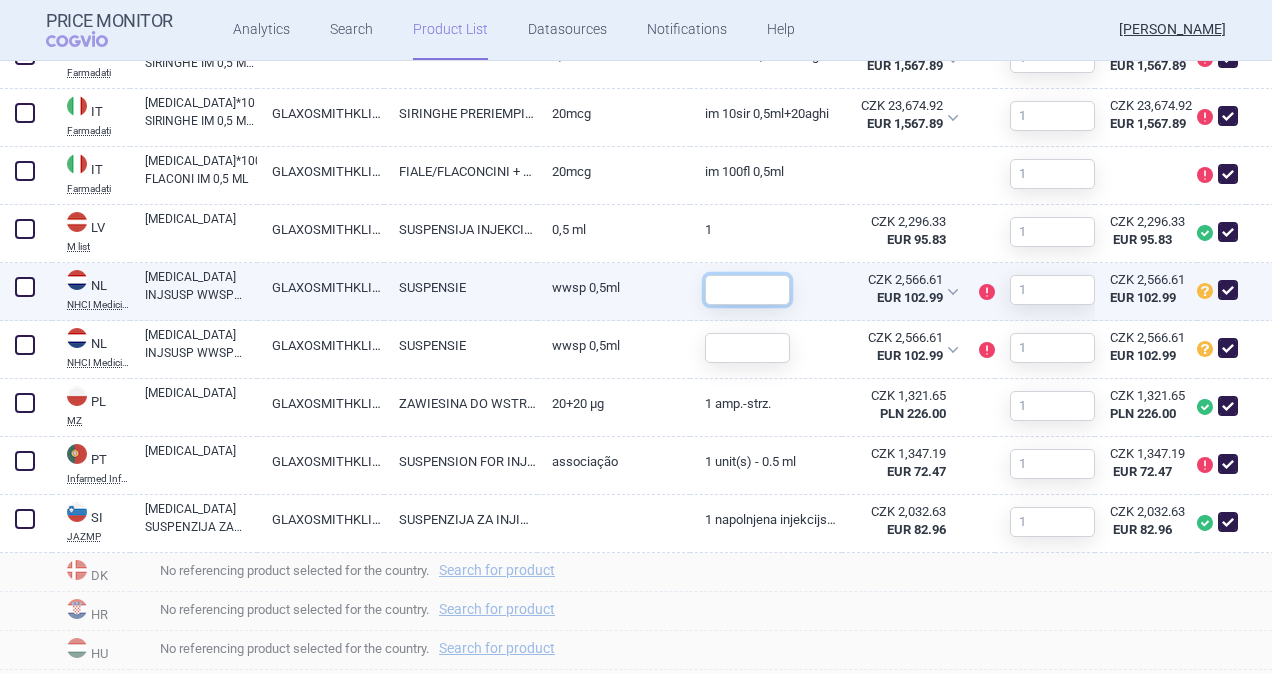 click at bounding box center (747, 290) 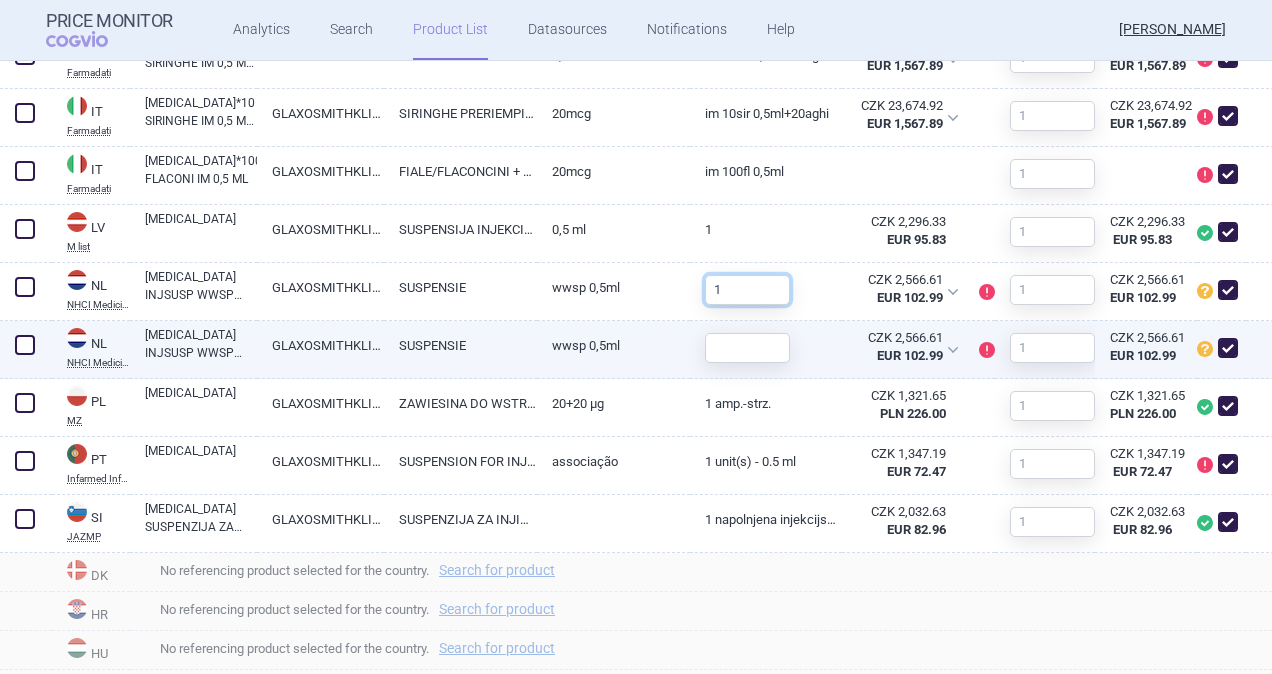 type on "1" 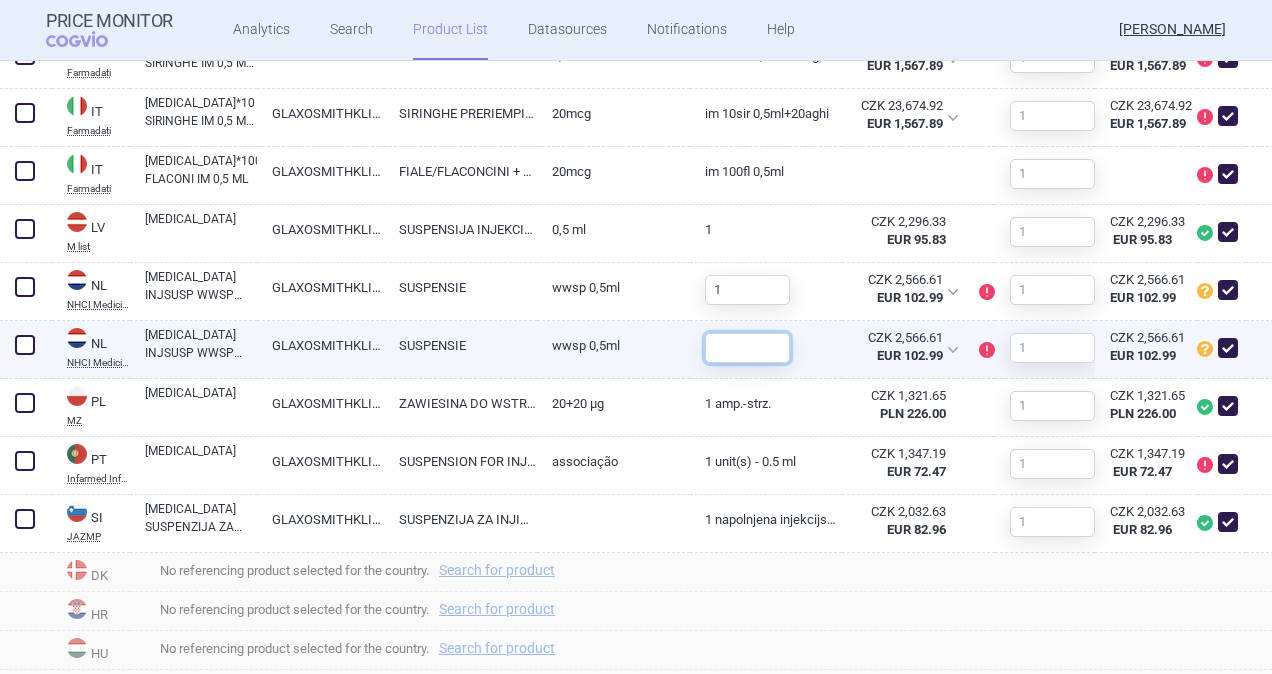 click at bounding box center (747, 348) 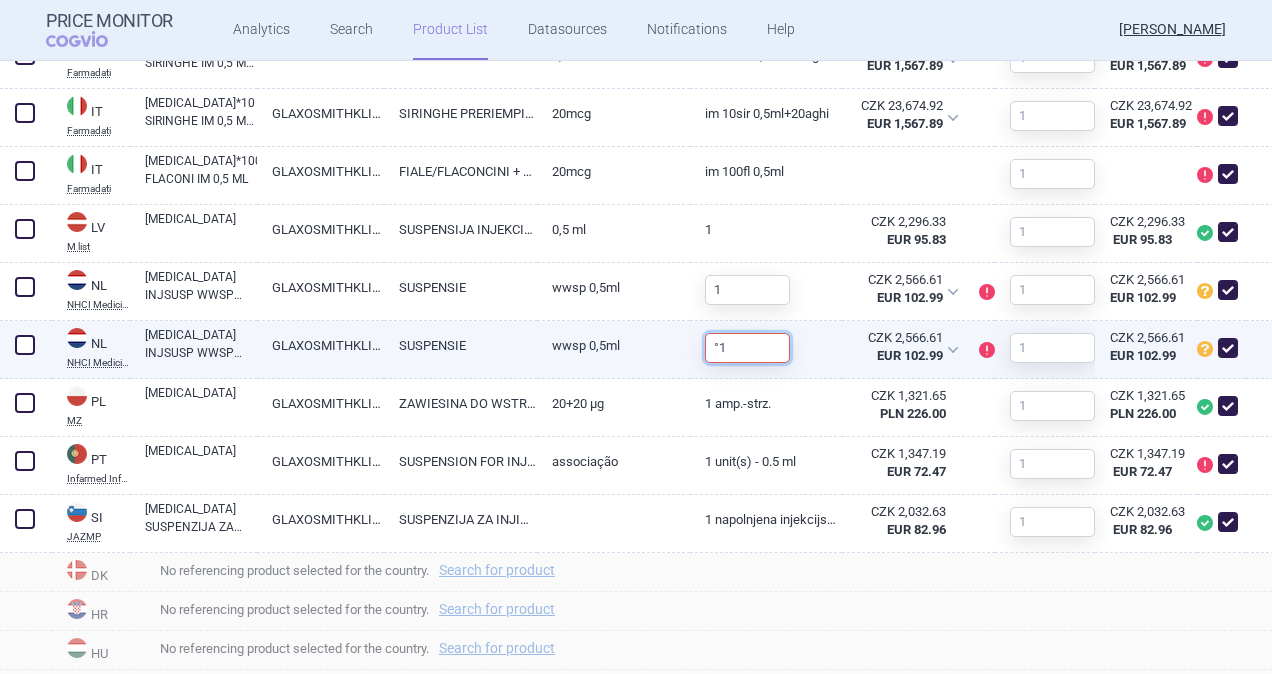 type on "°" 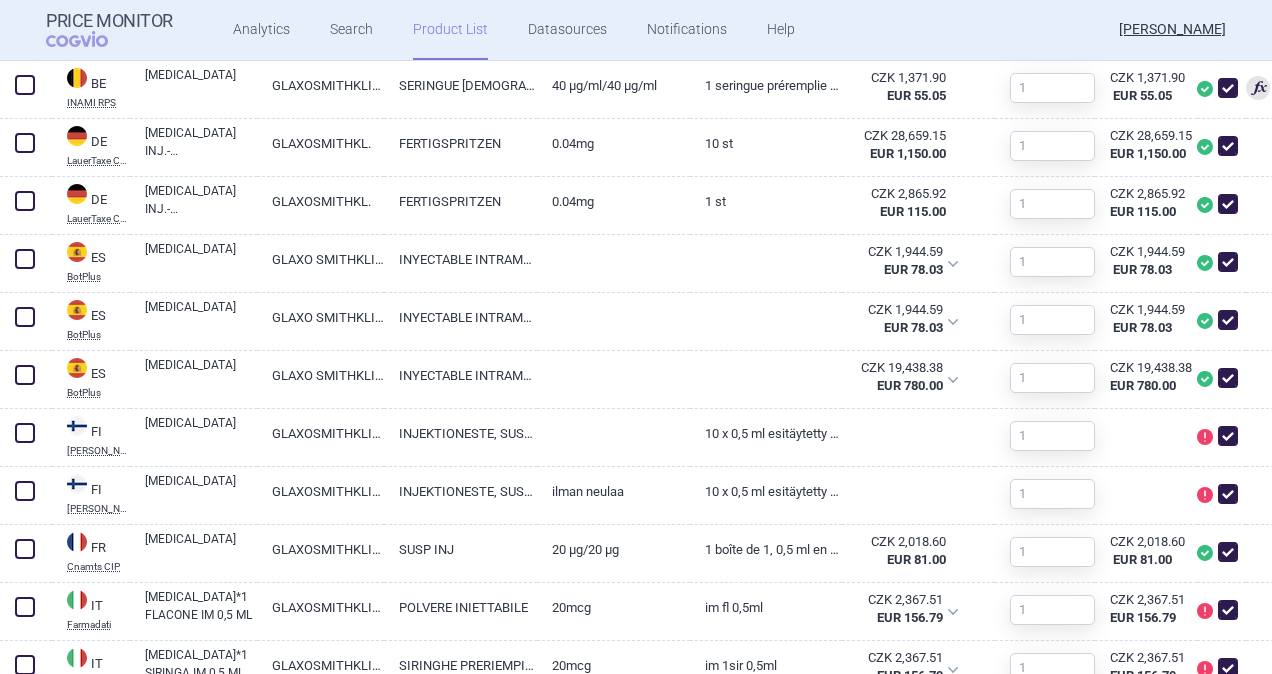 scroll, scrollTop: 652, scrollLeft: 0, axis: vertical 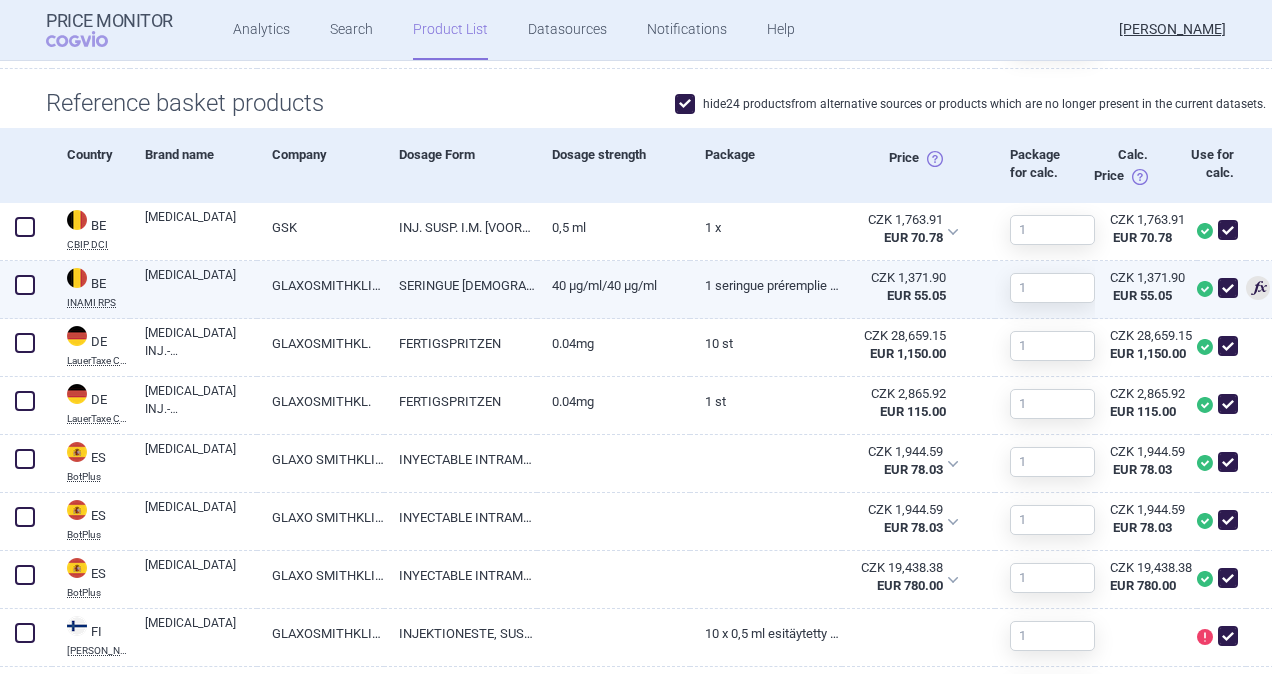 type on "1" 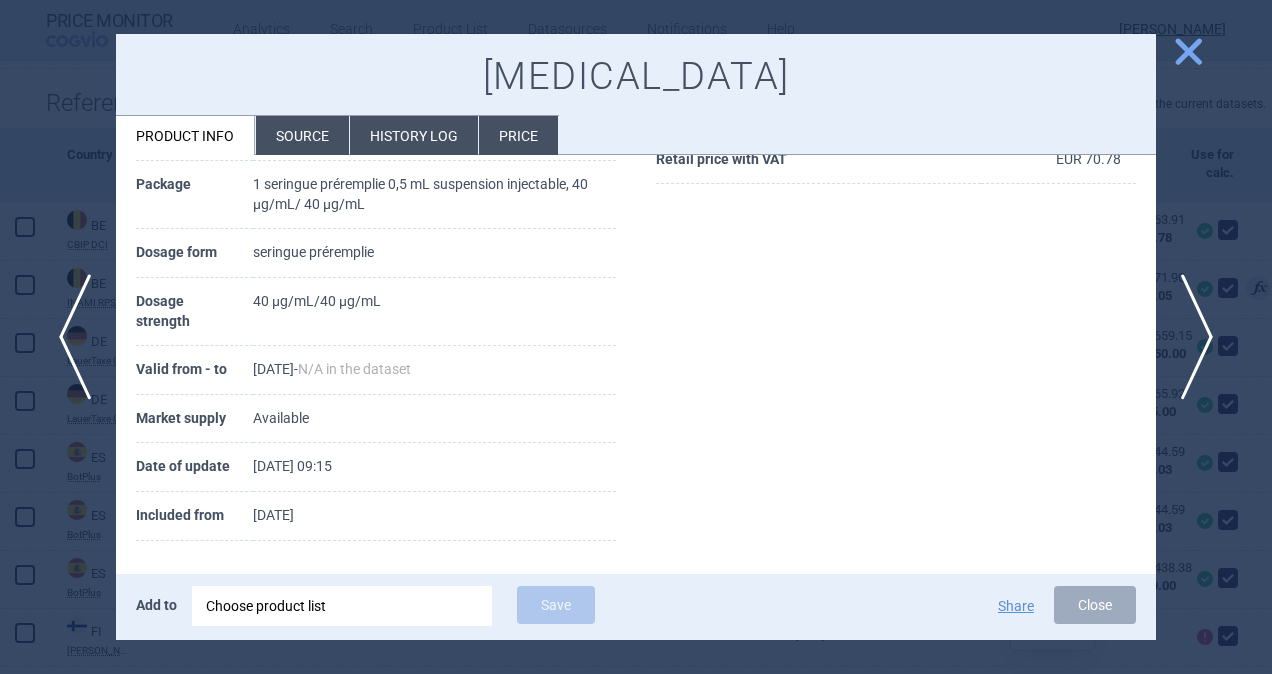 scroll, scrollTop: 401, scrollLeft: 0, axis: vertical 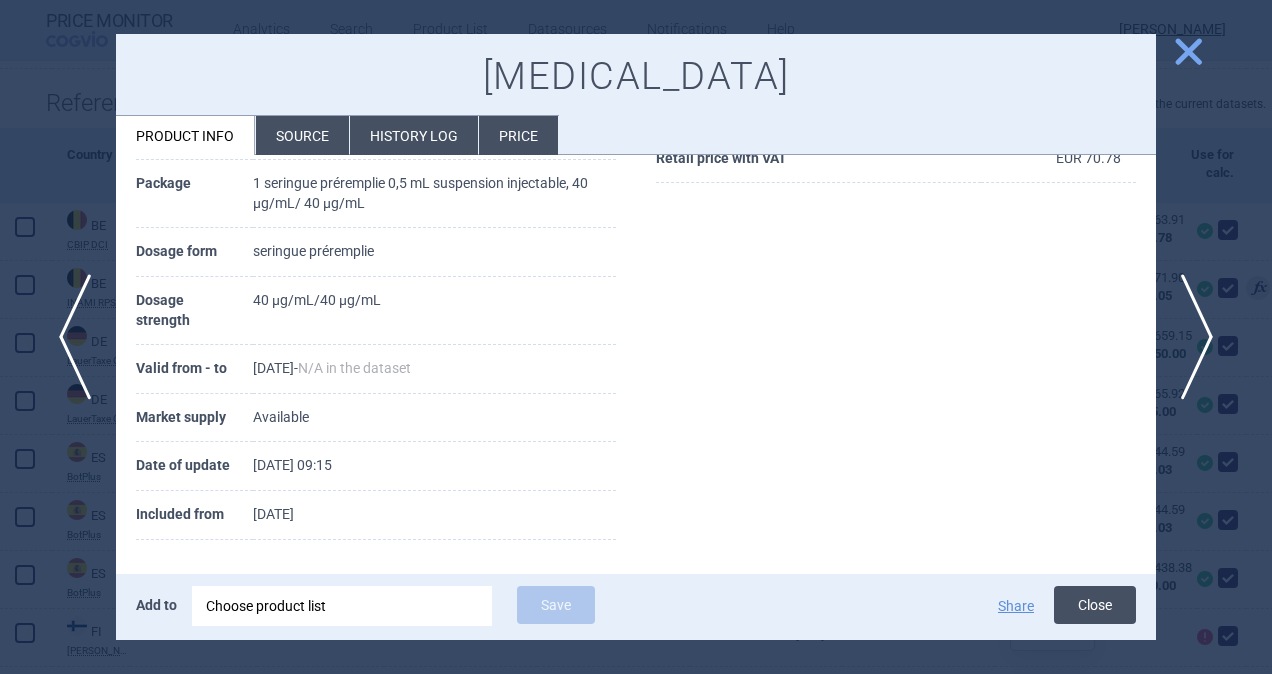 click on "Close" at bounding box center (1095, 605) 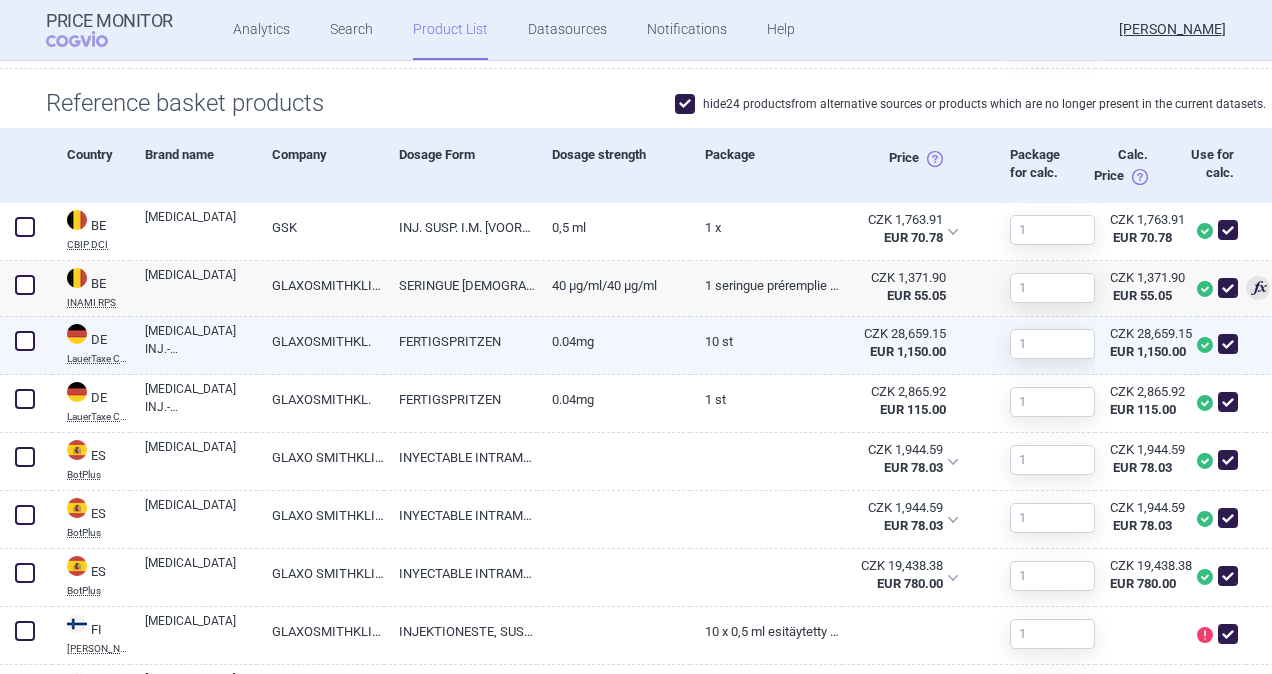 click at bounding box center [25, 341] 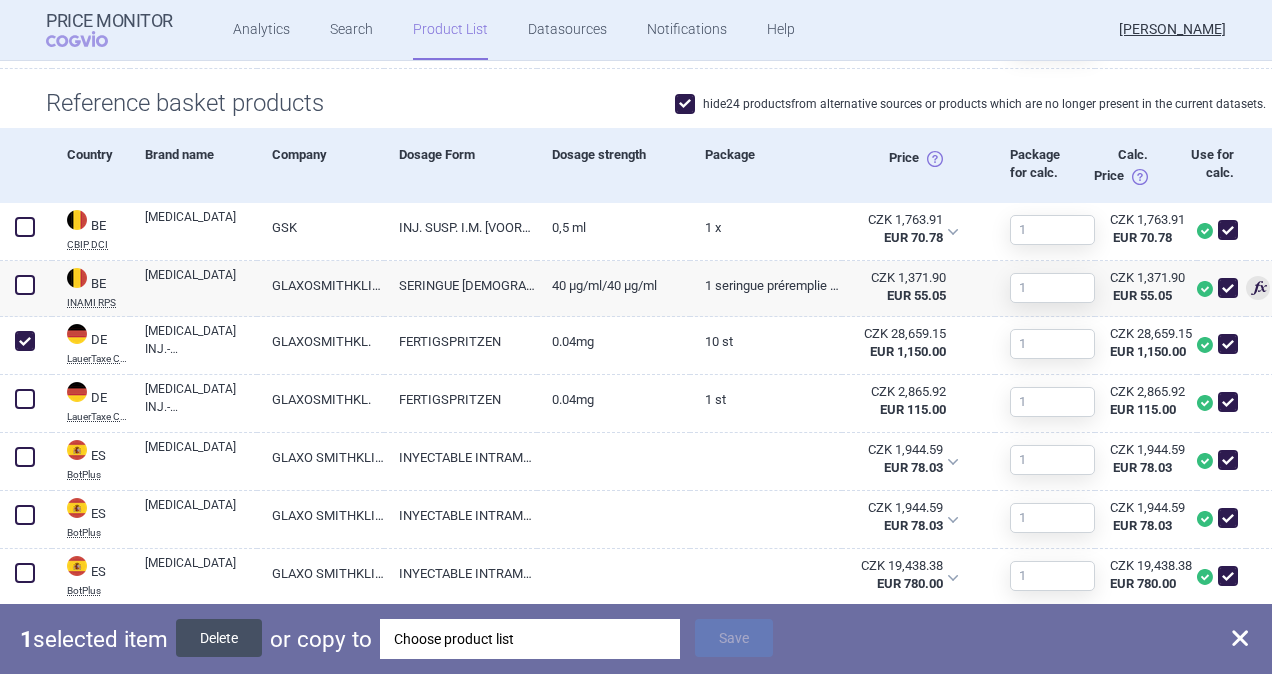 click on "Delete" at bounding box center [219, 638] 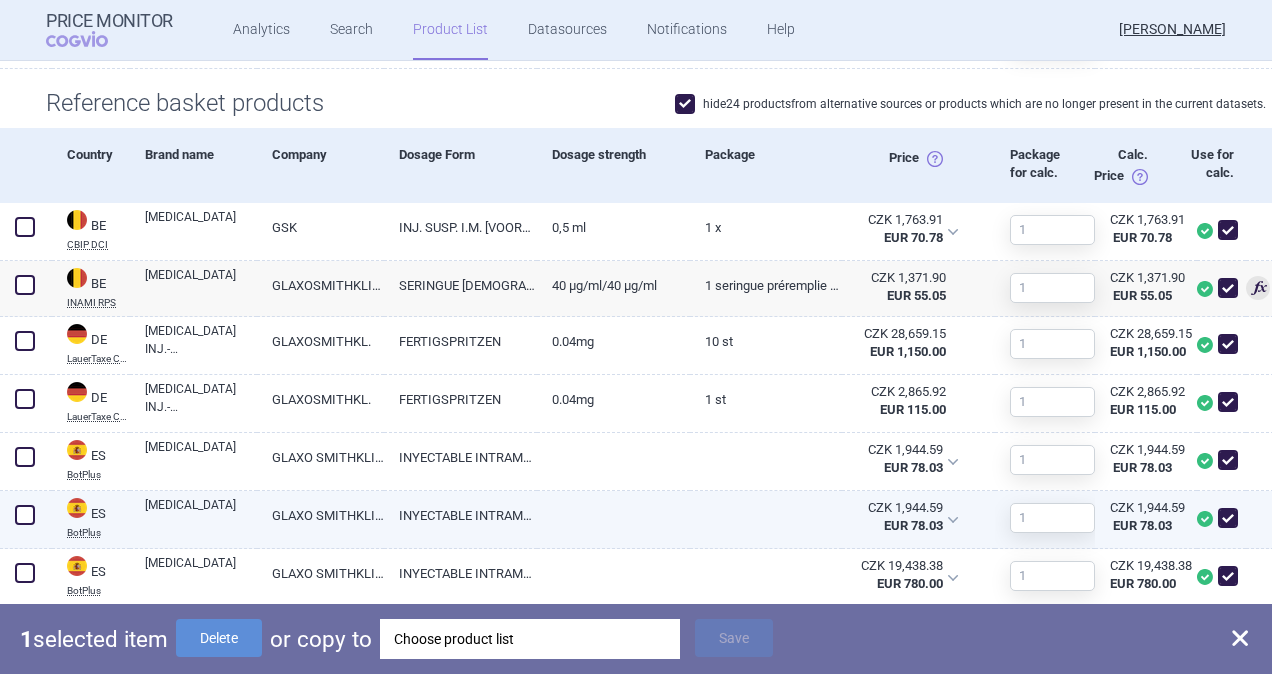 checkbox on "false" 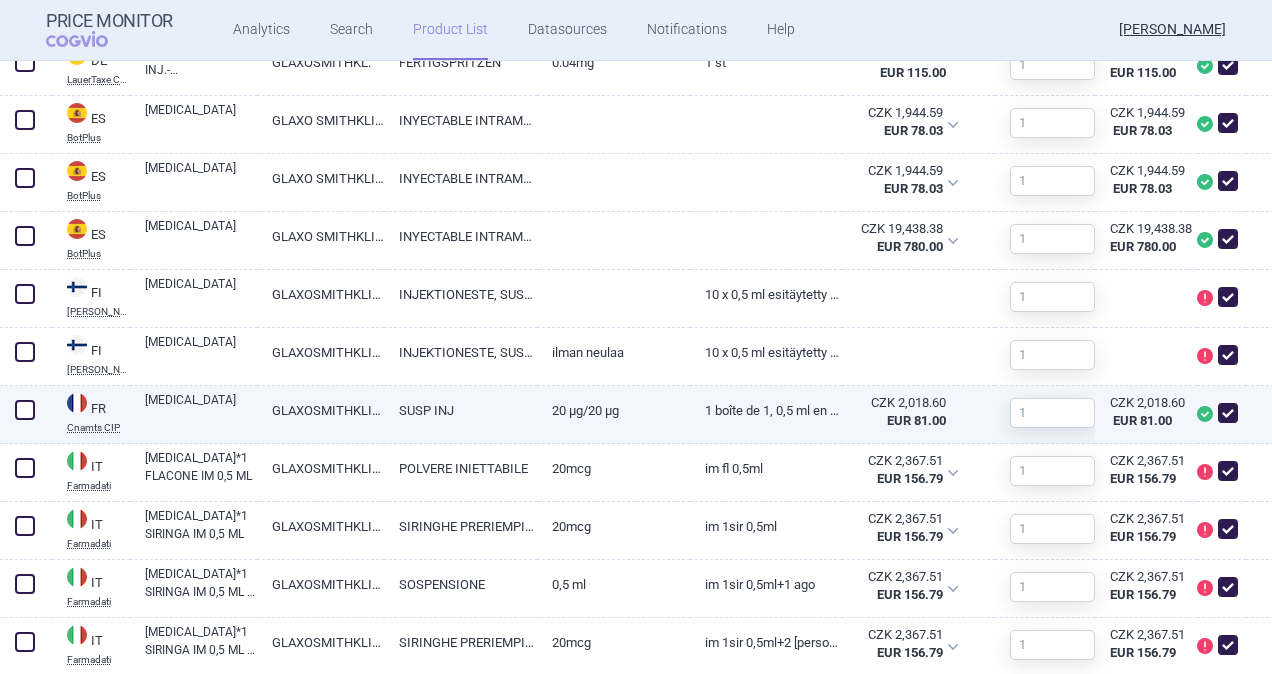 scroll, scrollTop: 952, scrollLeft: 0, axis: vertical 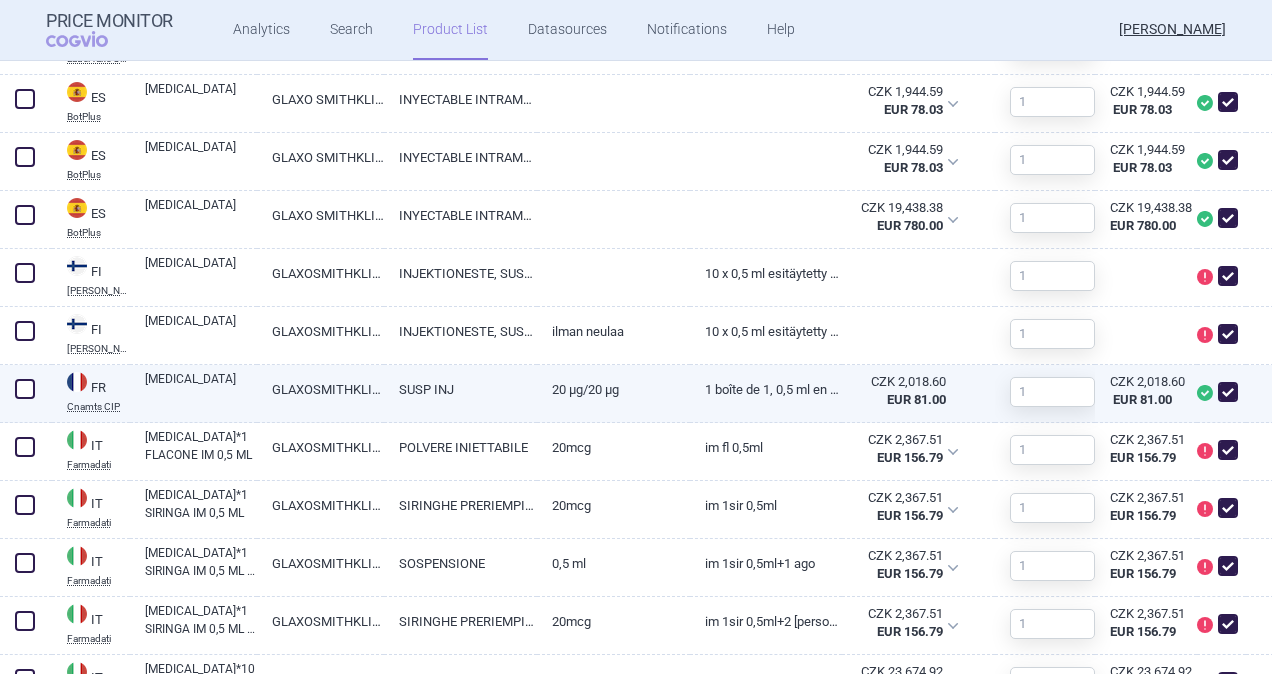 click on "20 µg/20 µg" at bounding box center [613, 389] 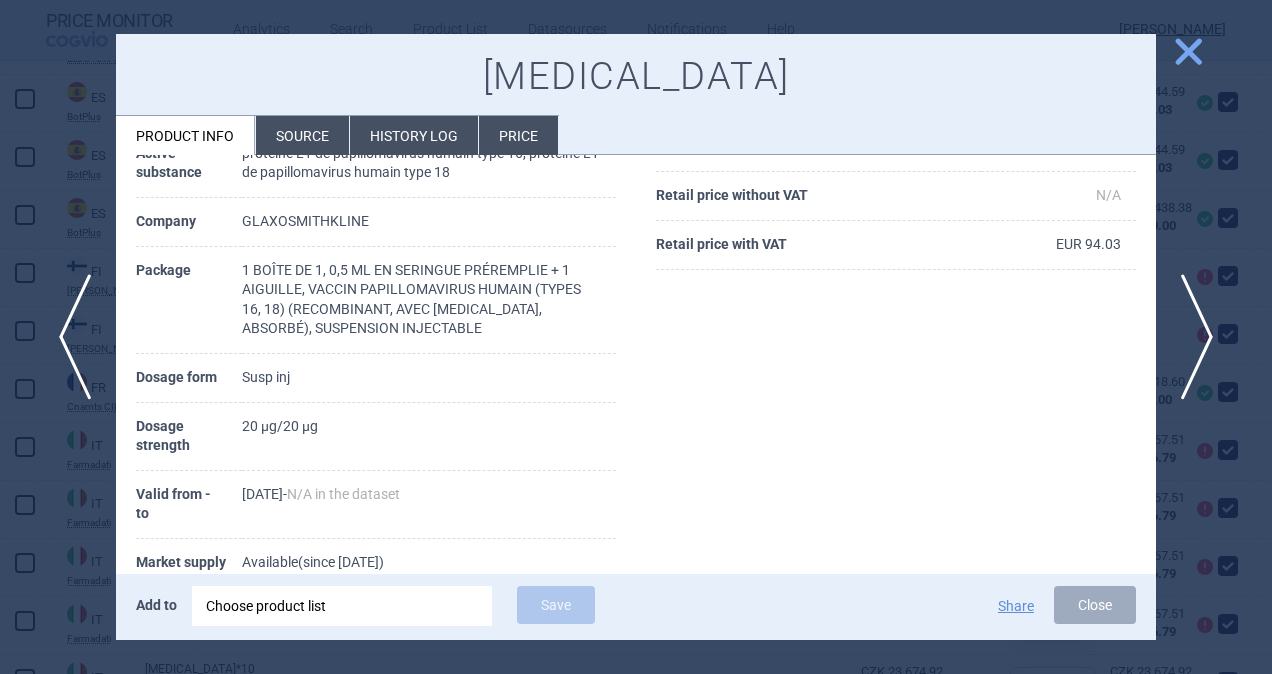 scroll, scrollTop: 400, scrollLeft: 0, axis: vertical 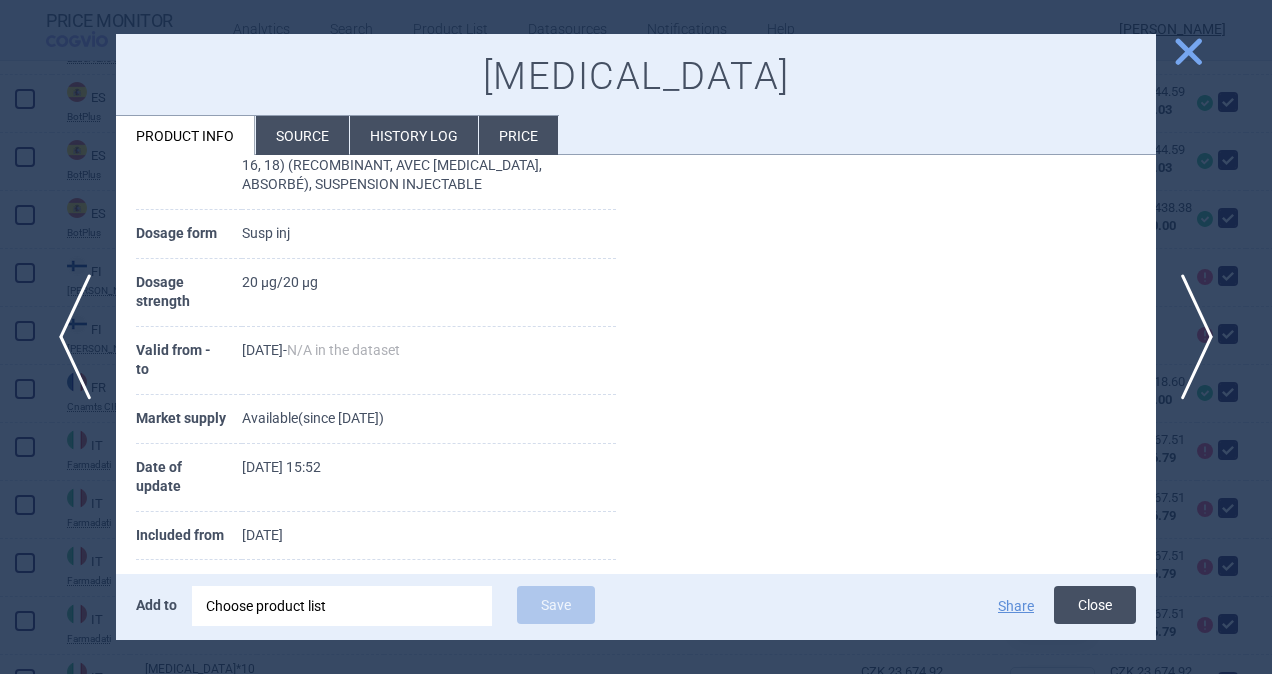 click on "Close" at bounding box center [1095, 605] 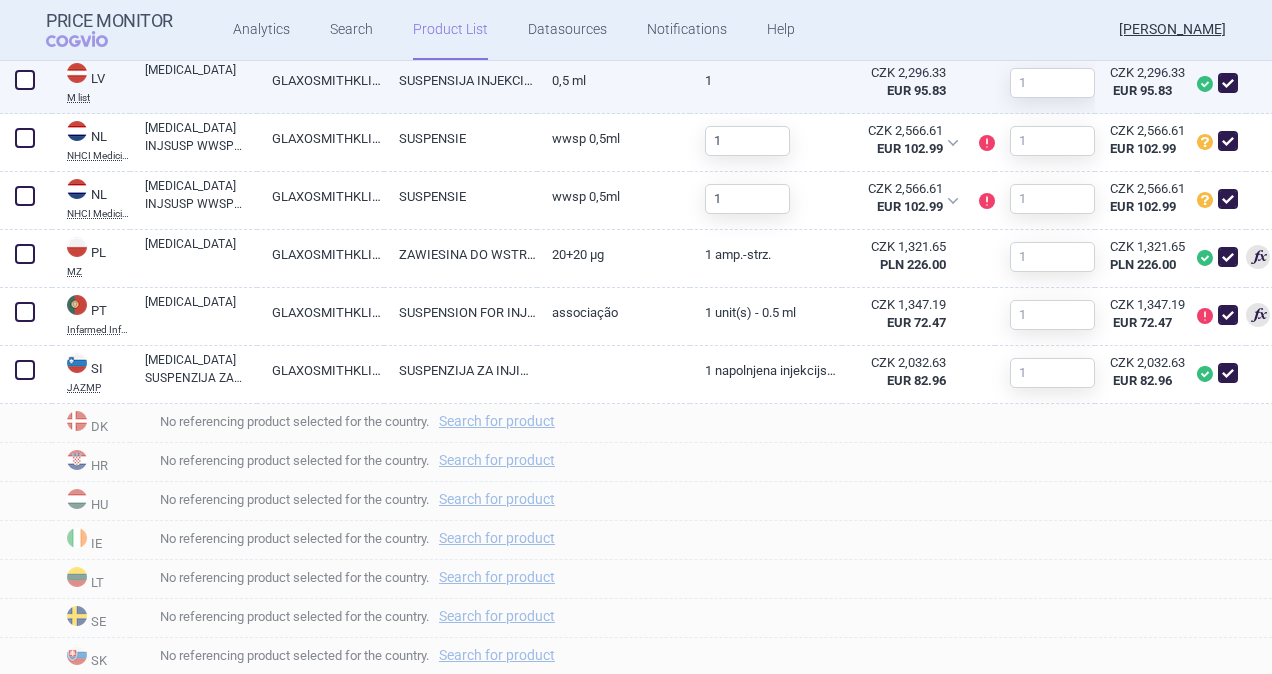 scroll, scrollTop: 1855, scrollLeft: 0, axis: vertical 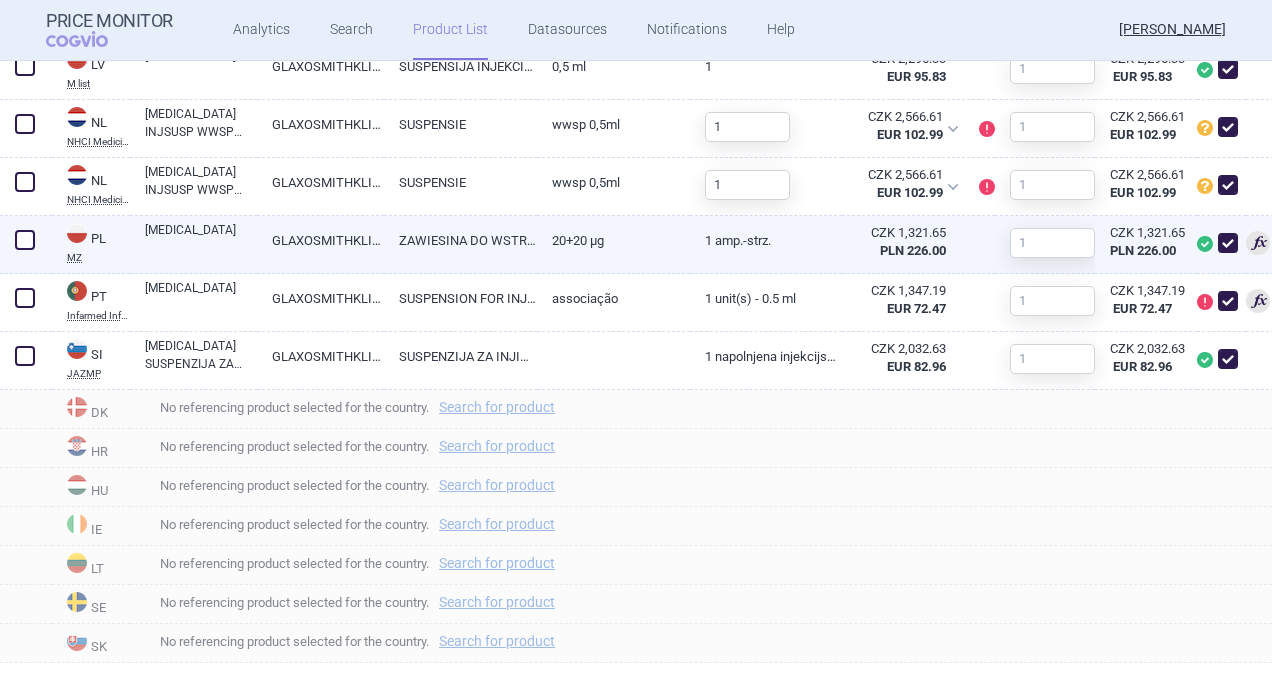click on "20+20 µg" at bounding box center (613, 240) 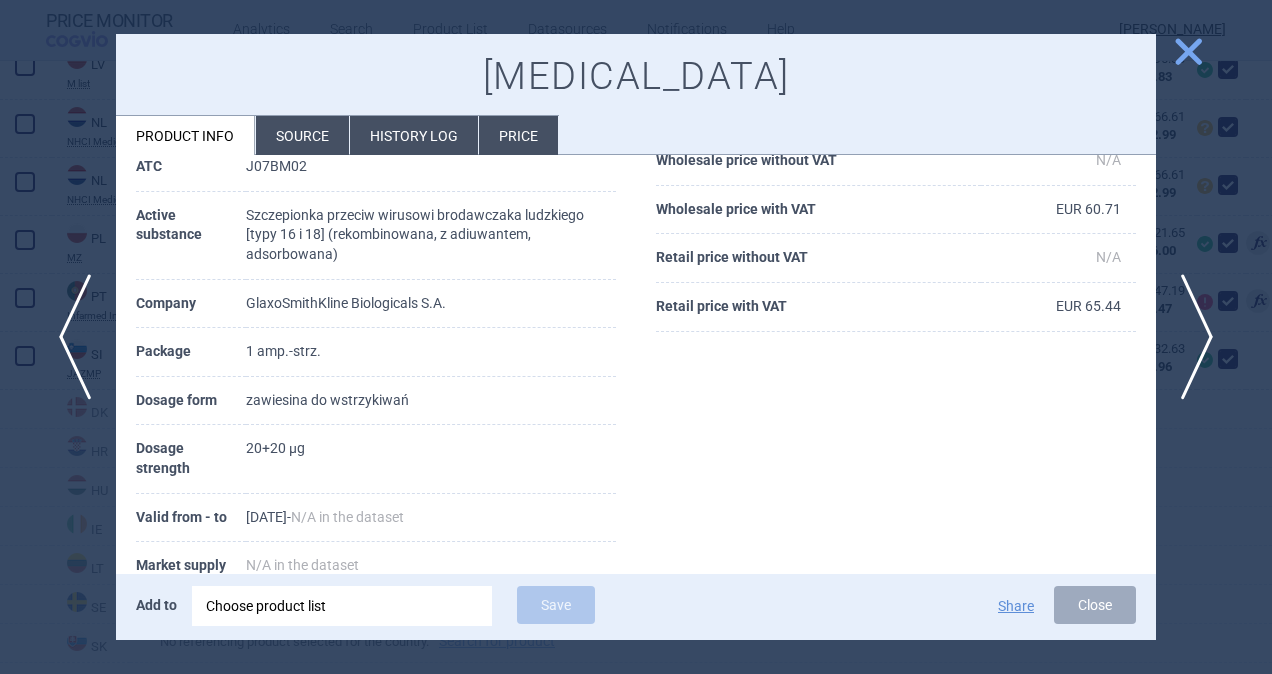 scroll, scrollTop: 200, scrollLeft: 0, axis: vertical 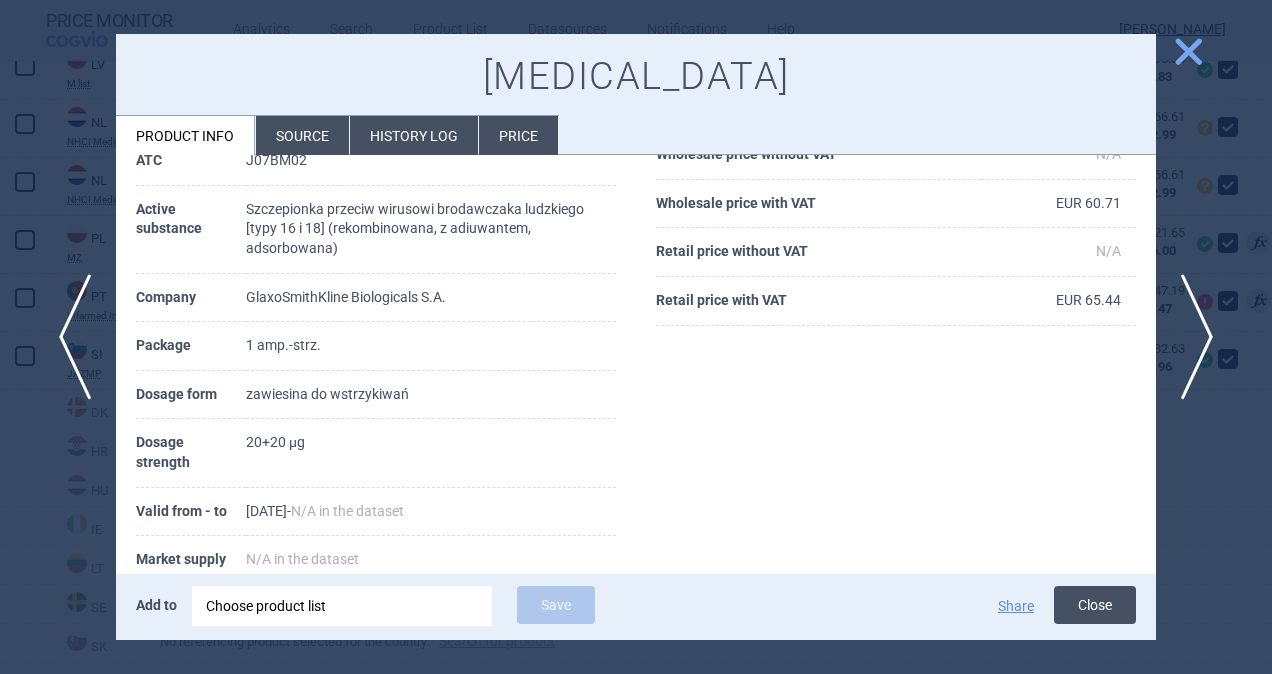 click on "Close" at bounding box center (1095, 605) 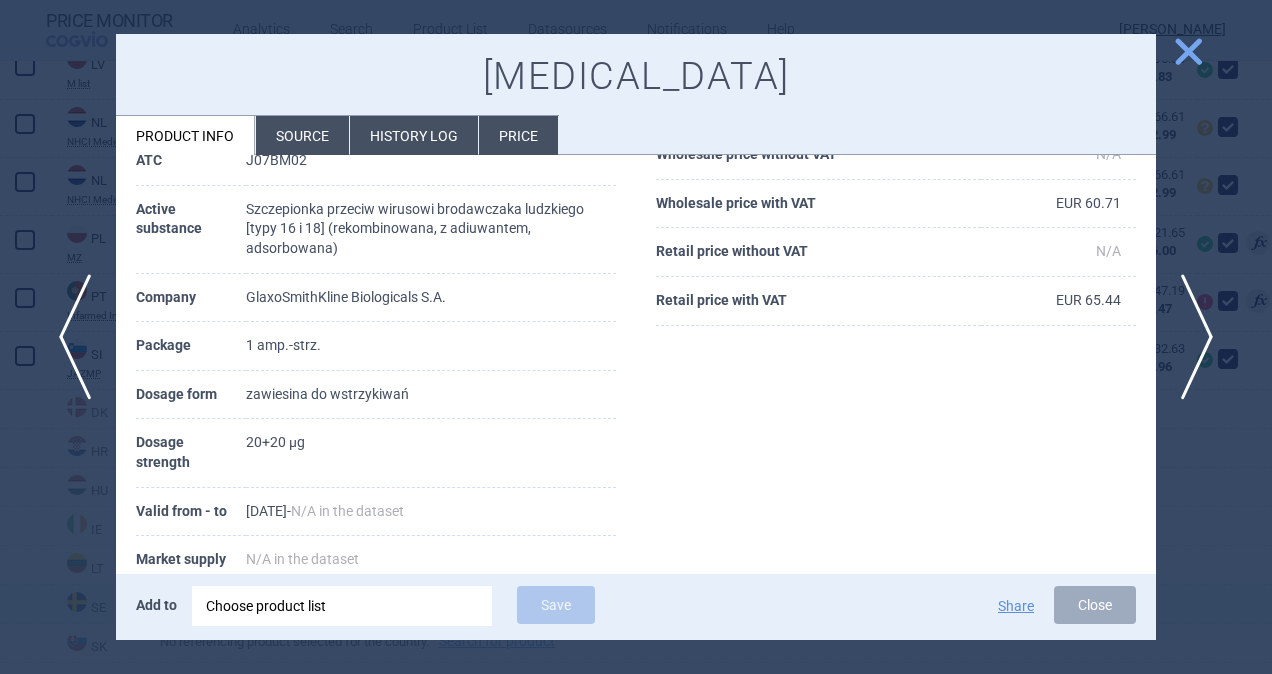 scroll, scrollTop: 1858, scrollLeft: 0, axis: vertical 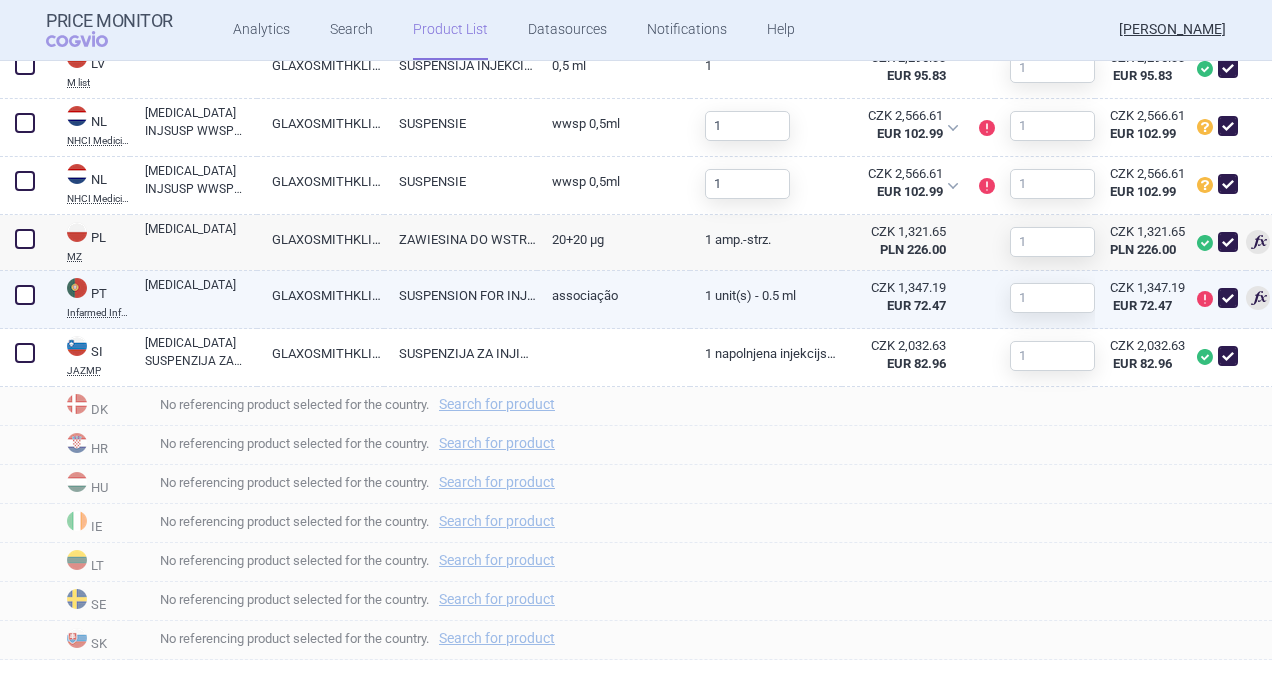 click at bounding box center [1228, 298] 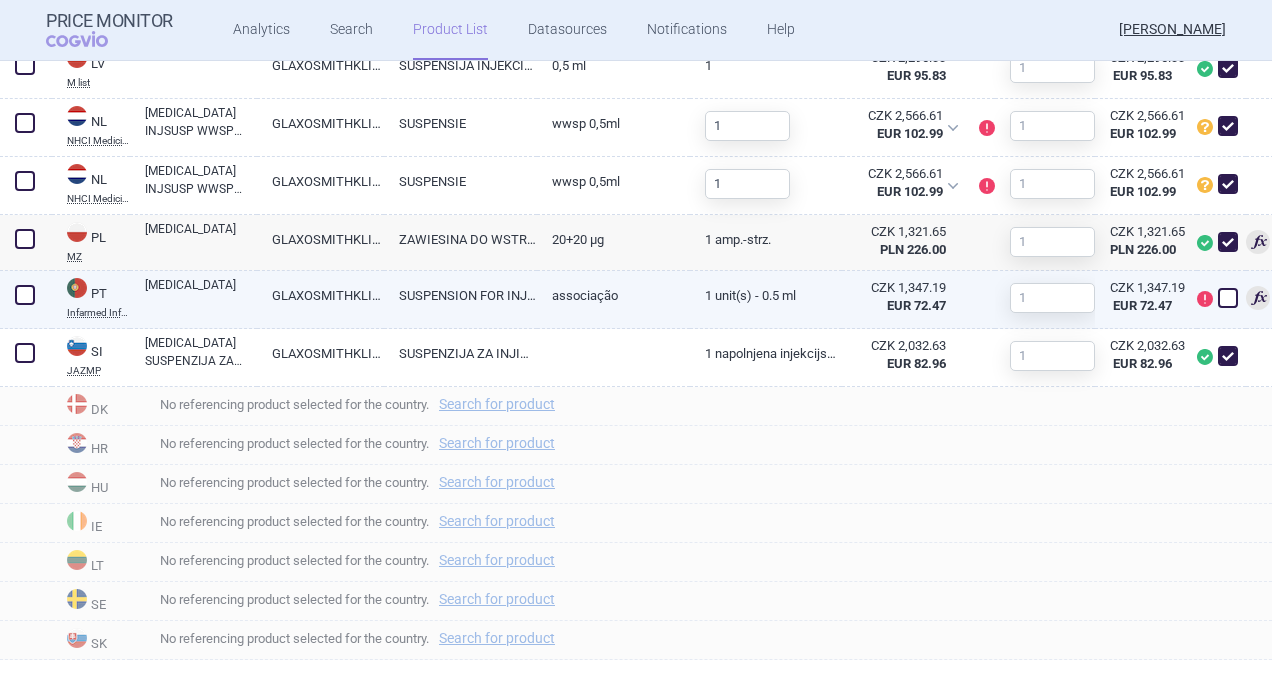 checkbox on "false" 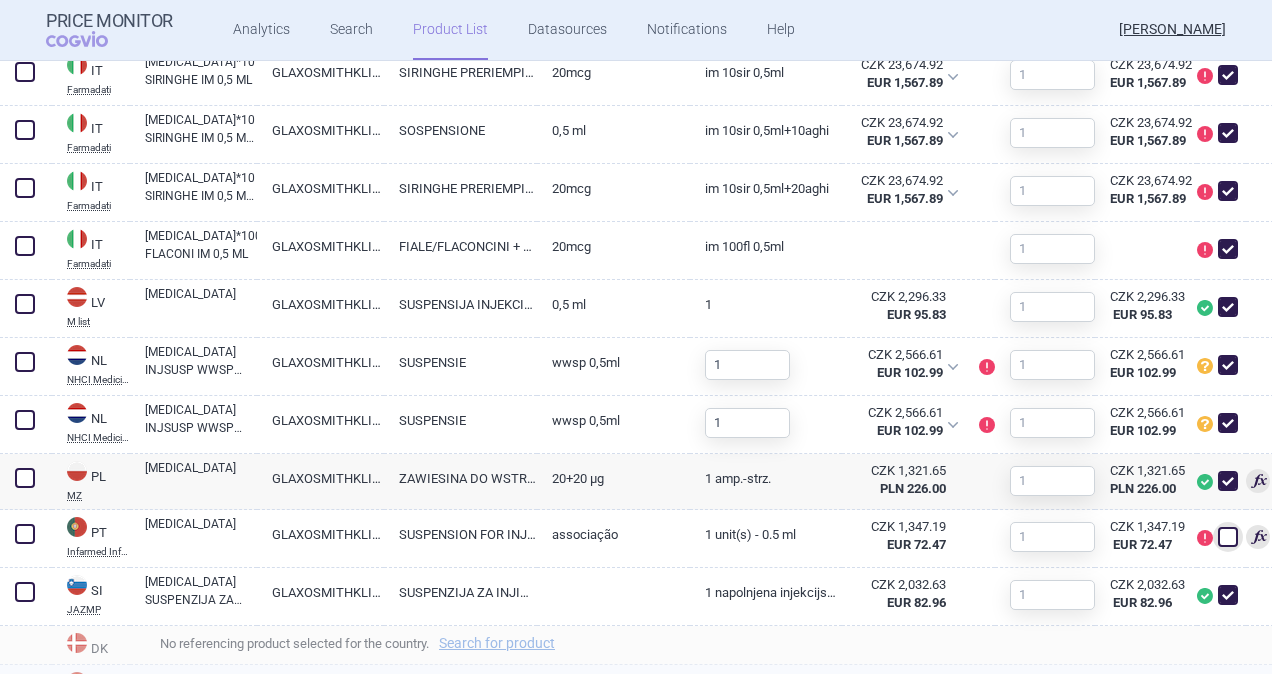 scroll, scrollTop: 1558, scrollLeft: 0, axis: vertical 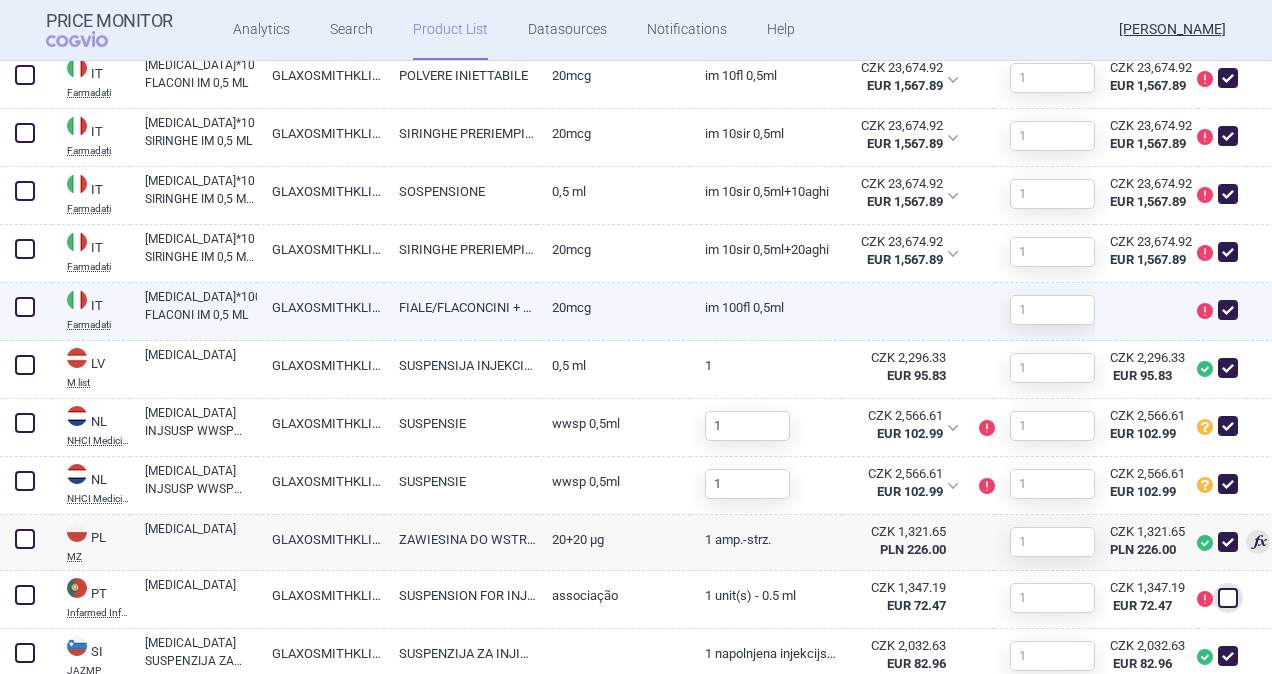 click at bounding box center [25, 307] 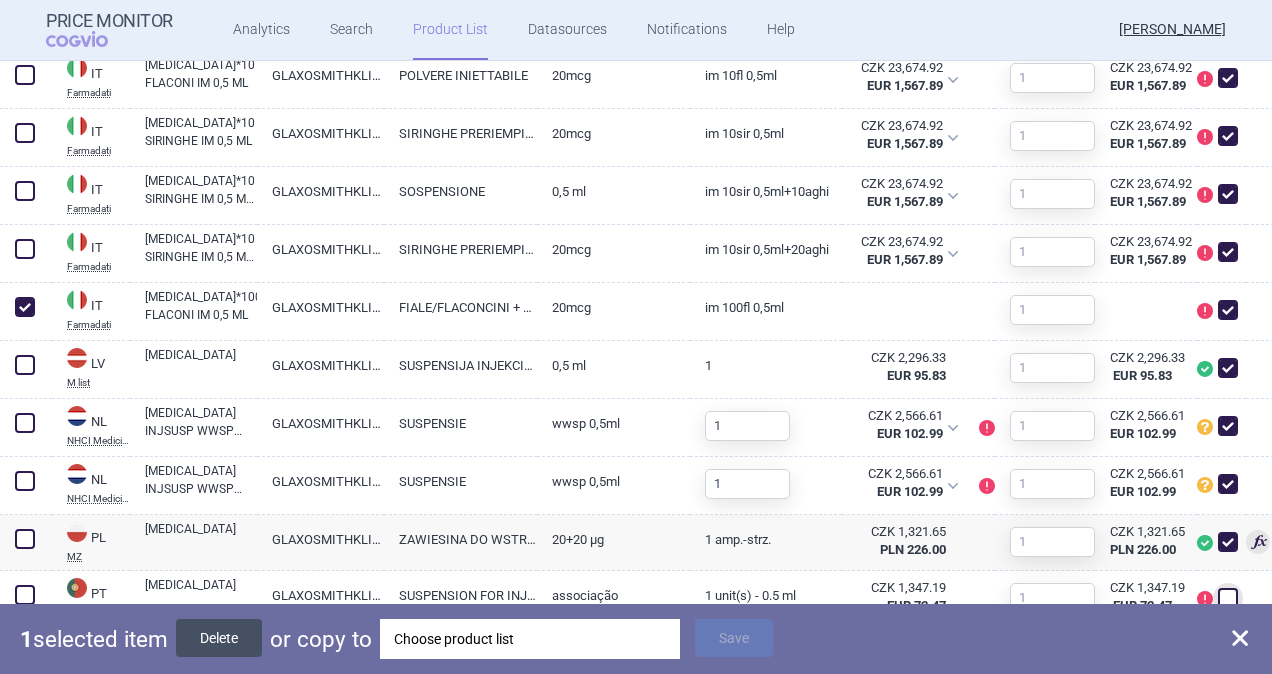 click on "Delete" at bounding box center [219, 638] 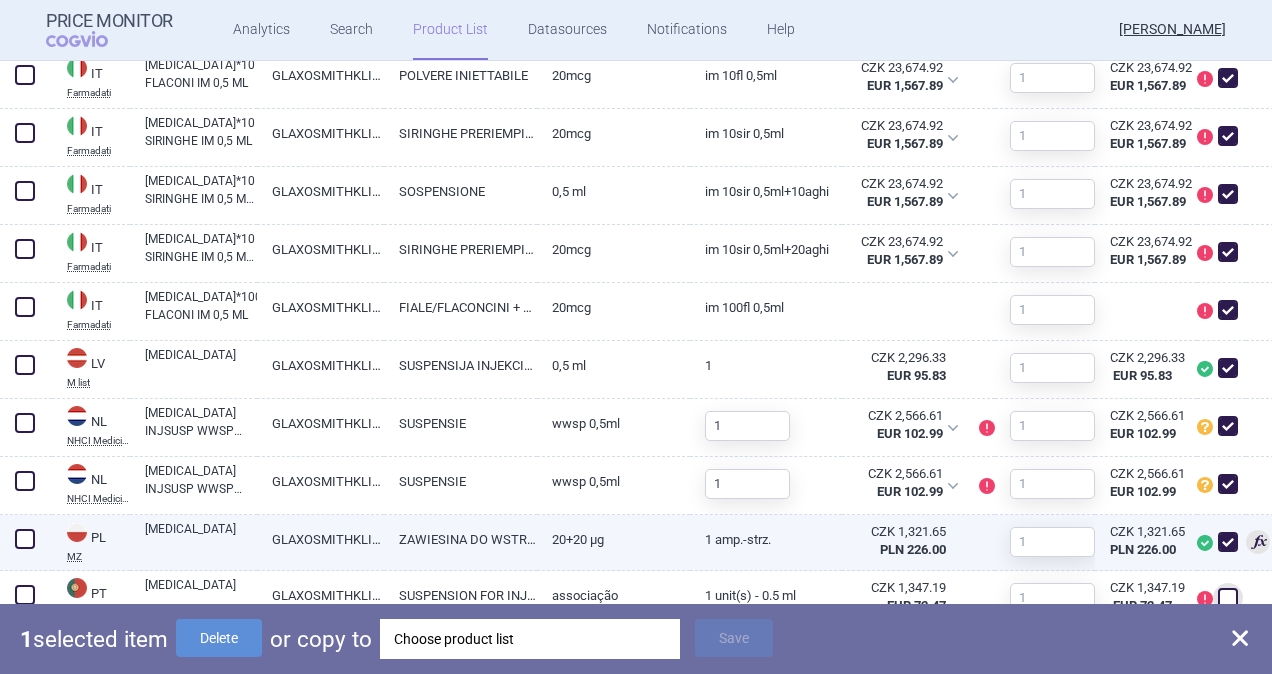 checkbox on "false" 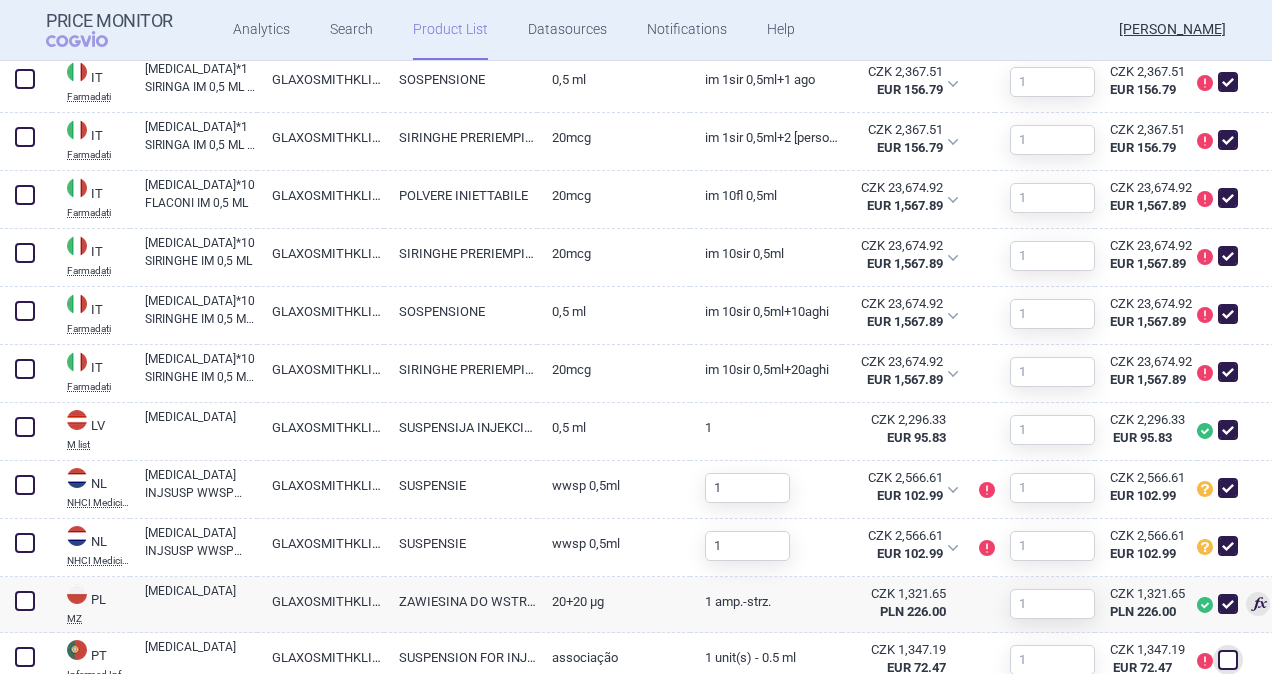 scroll, scrollTop: 1358, scrollLeft: 0, axis: vertical 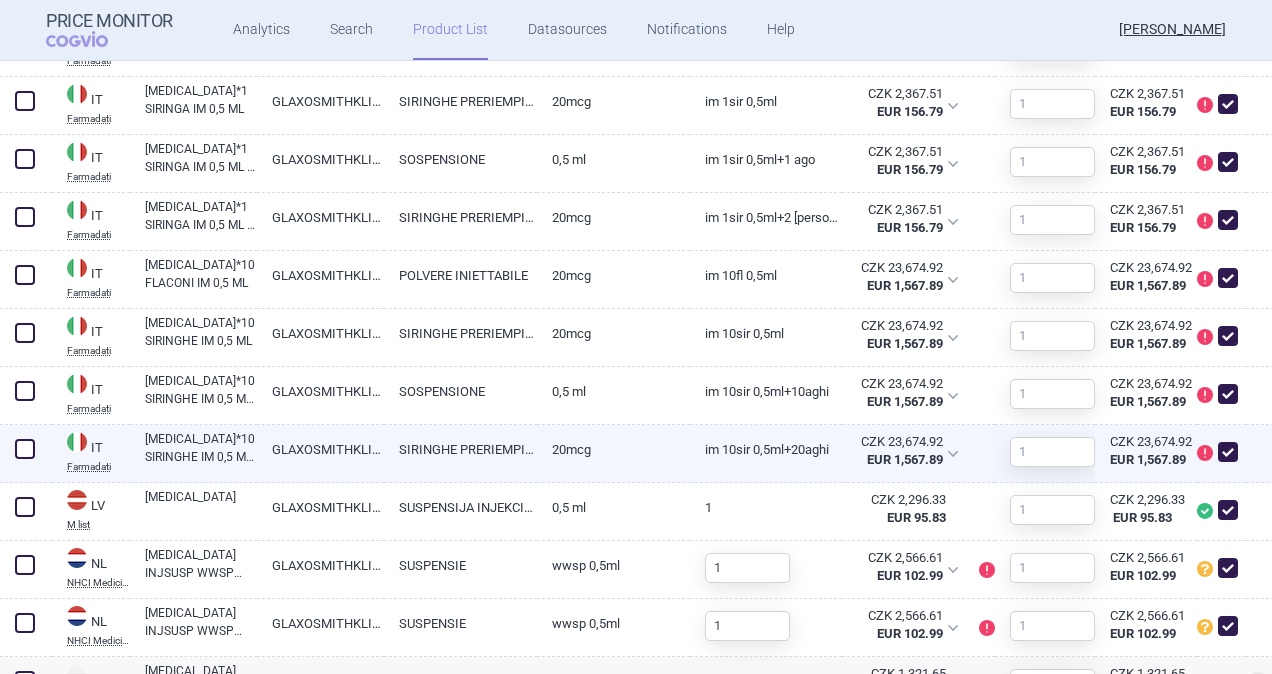 click at bounding box center (25, 449) 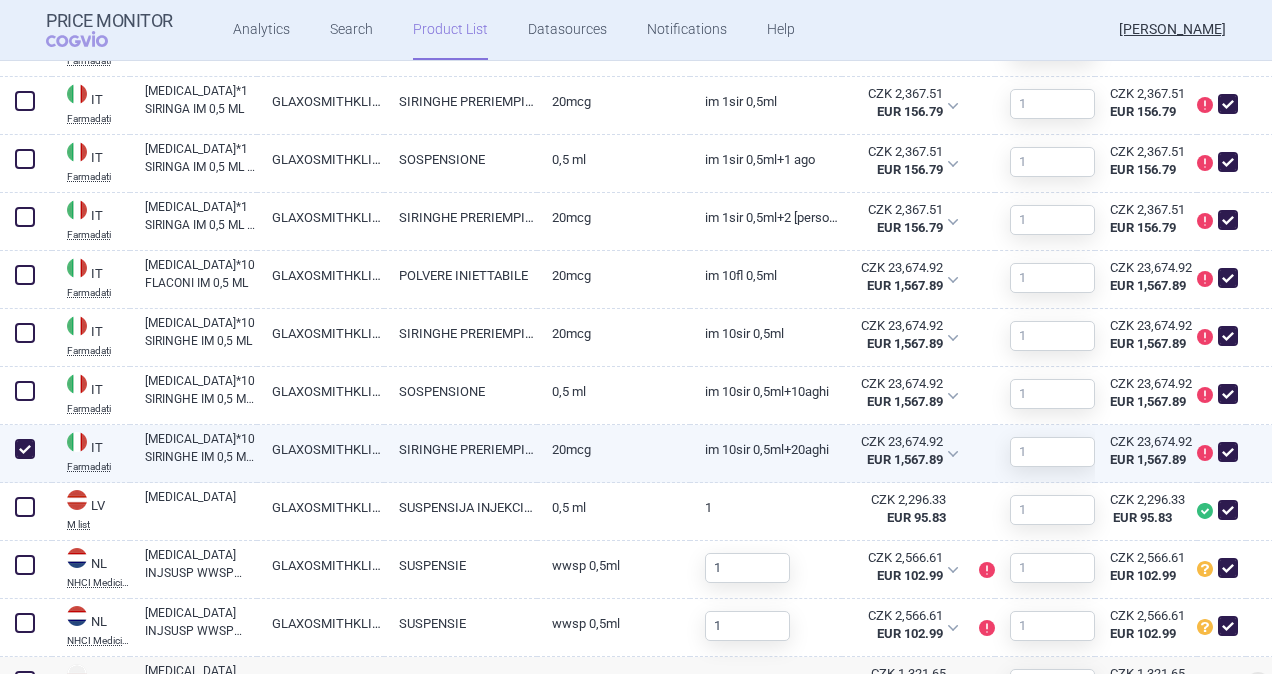 checkbox on "true" 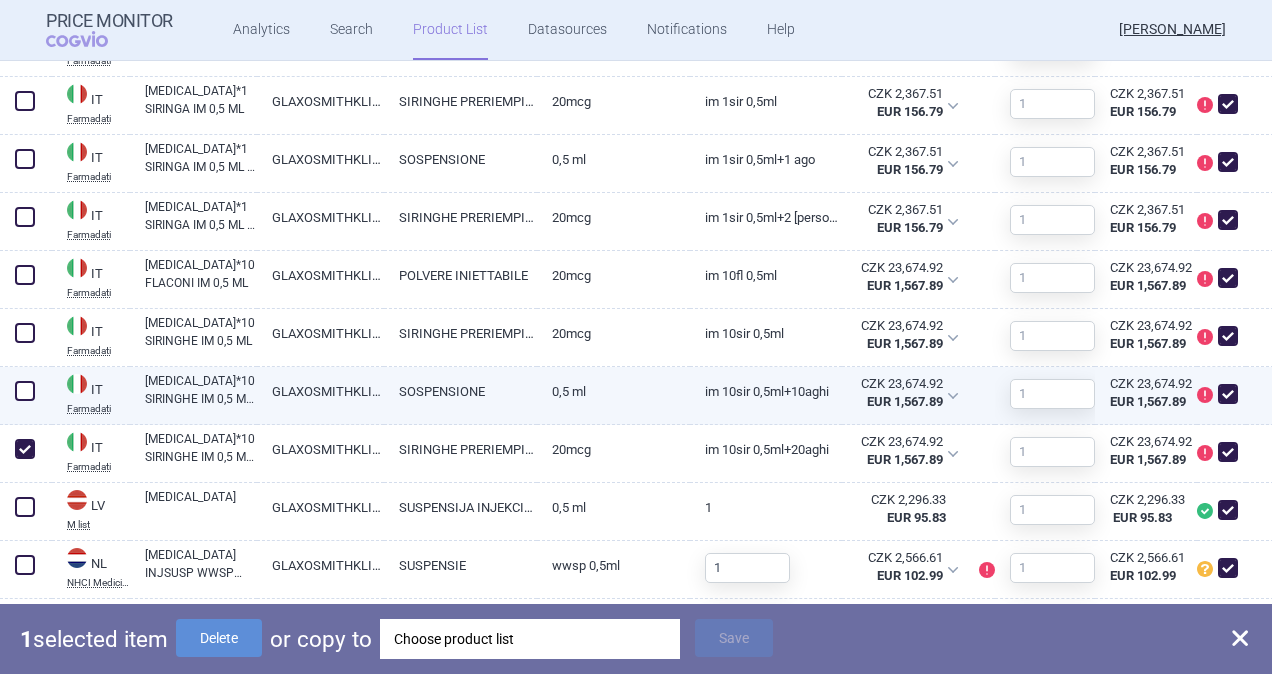 click at bounding box center (25, 391) 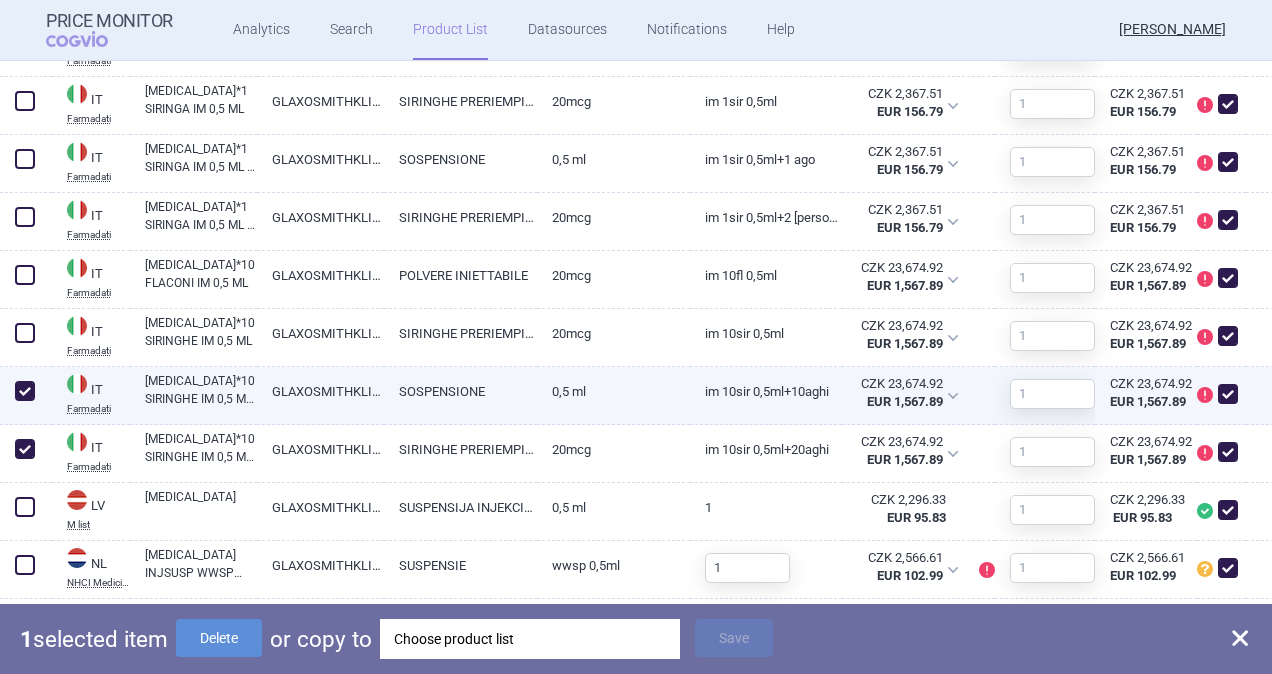 checkbox on "true" 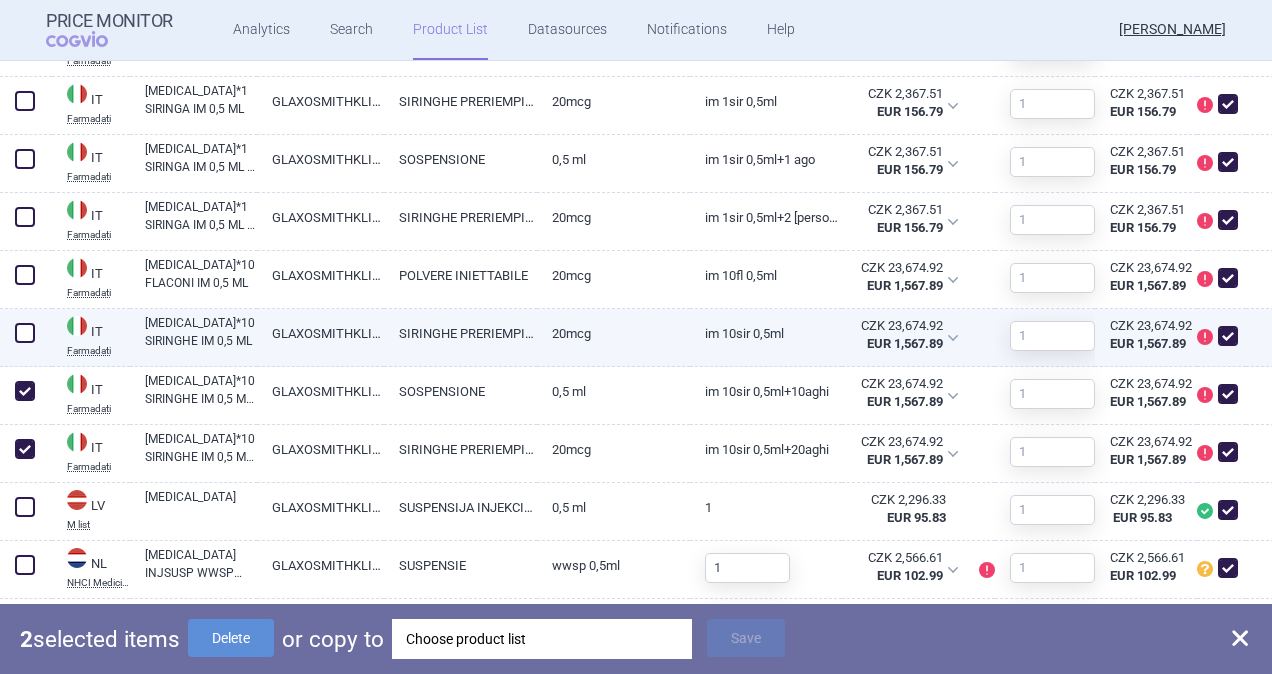 click at bounding box center [25, 333] 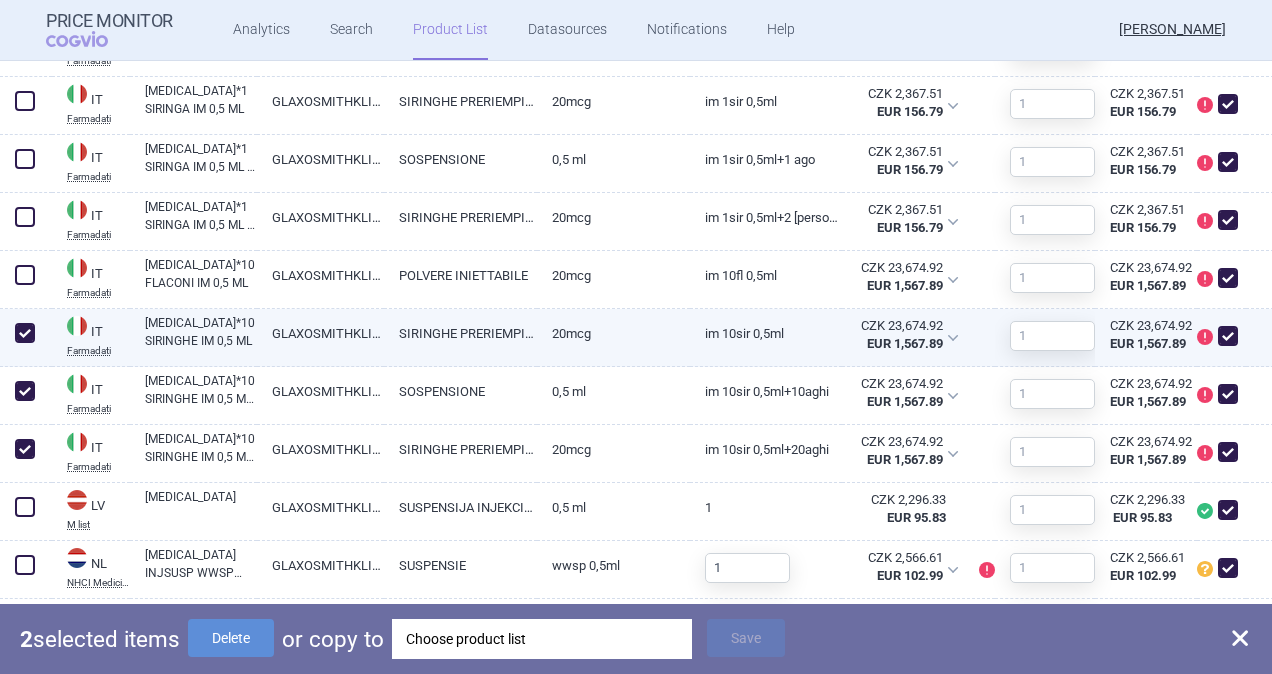 checkbox on "true" 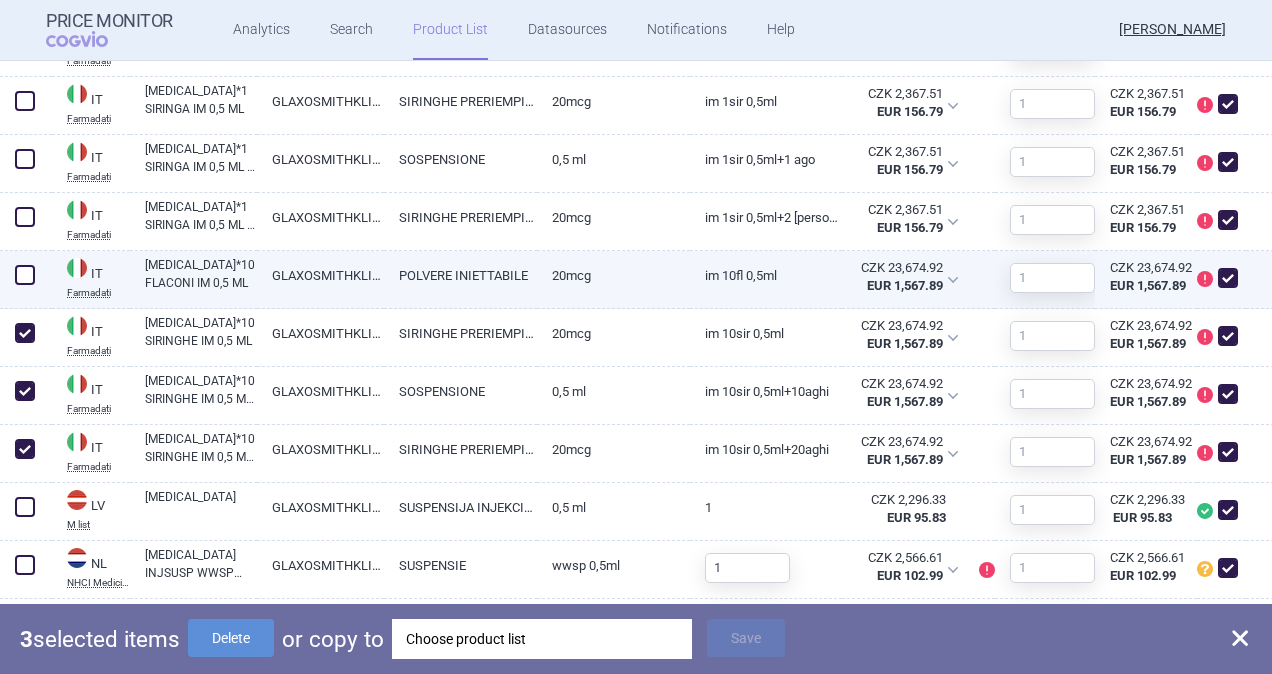click at bounding box center [25, 275] 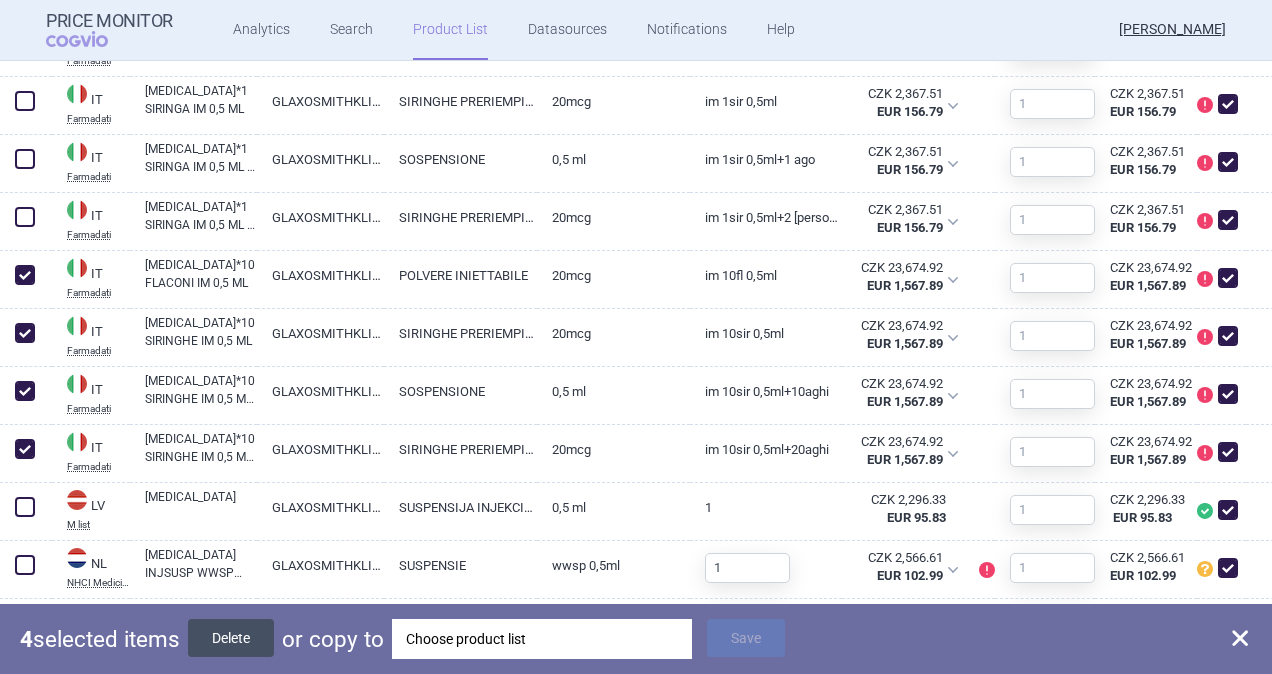 click on "Delete" at bounding box center (231, 638) 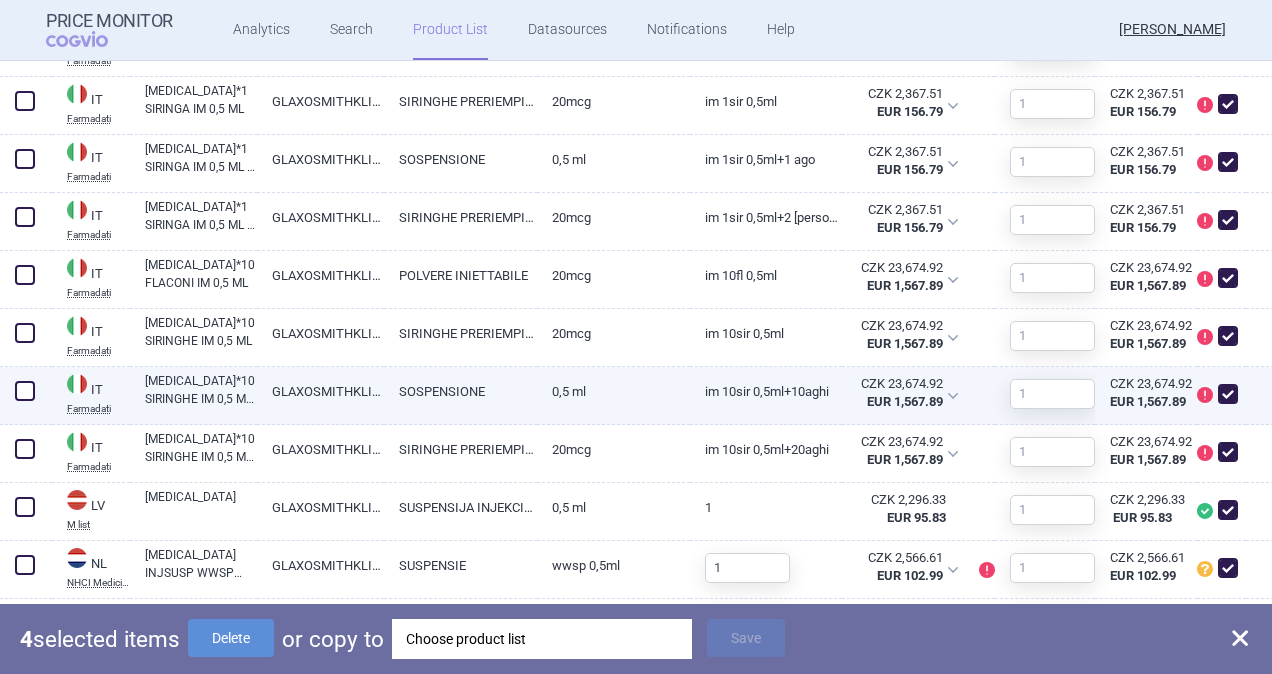 checkbox on "false" 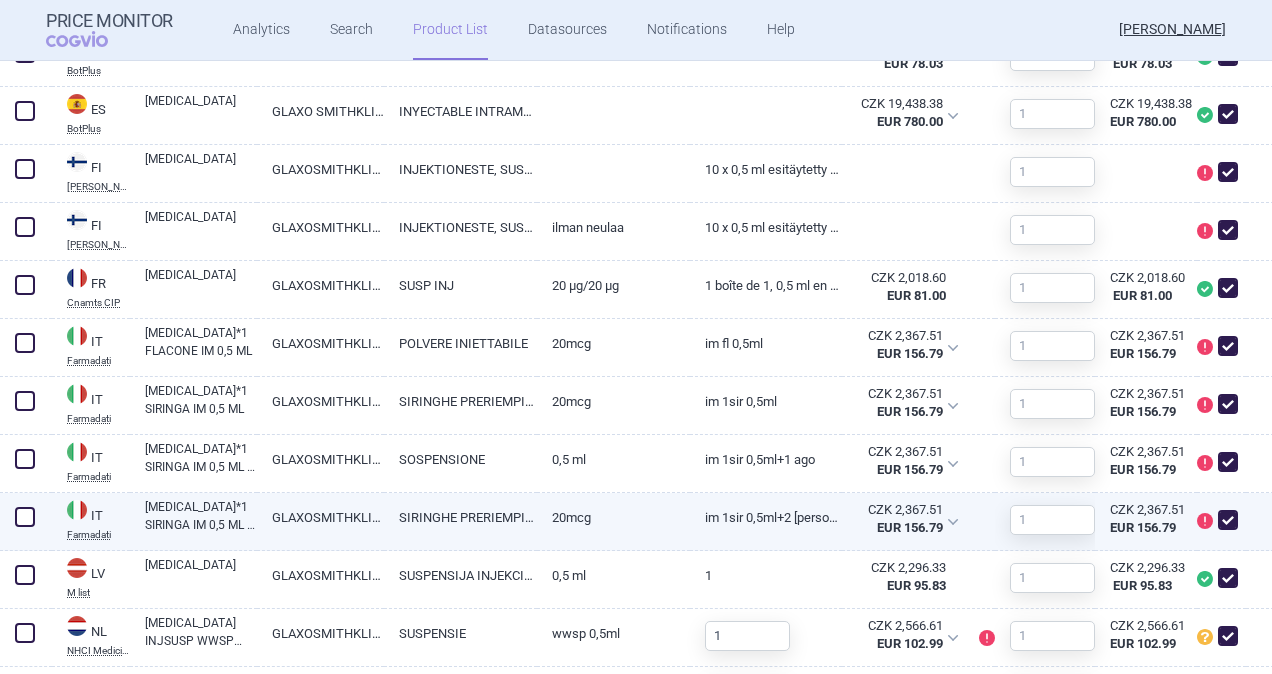 scroll, scrollTop: 958, scrollLeft: 0, axis: vertical 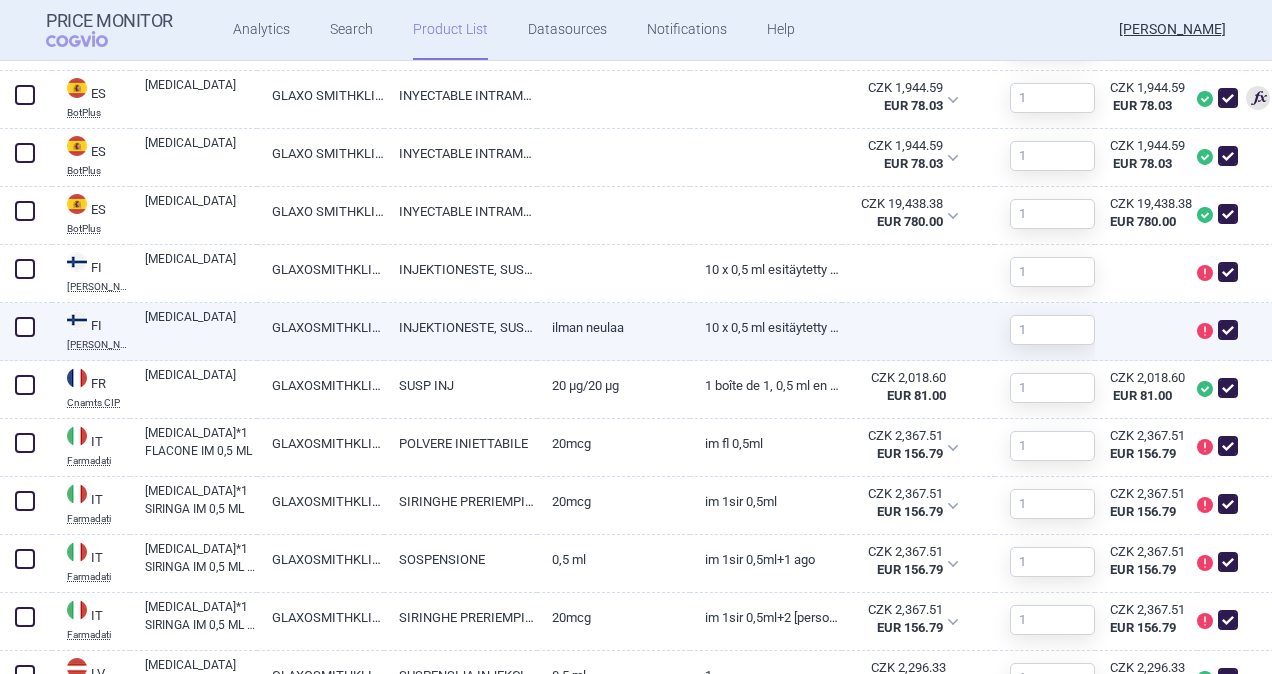 drag, startPoint x: 27, startPoint y: 326, endPoint x: 27, endPoint y: 315, distance: 11 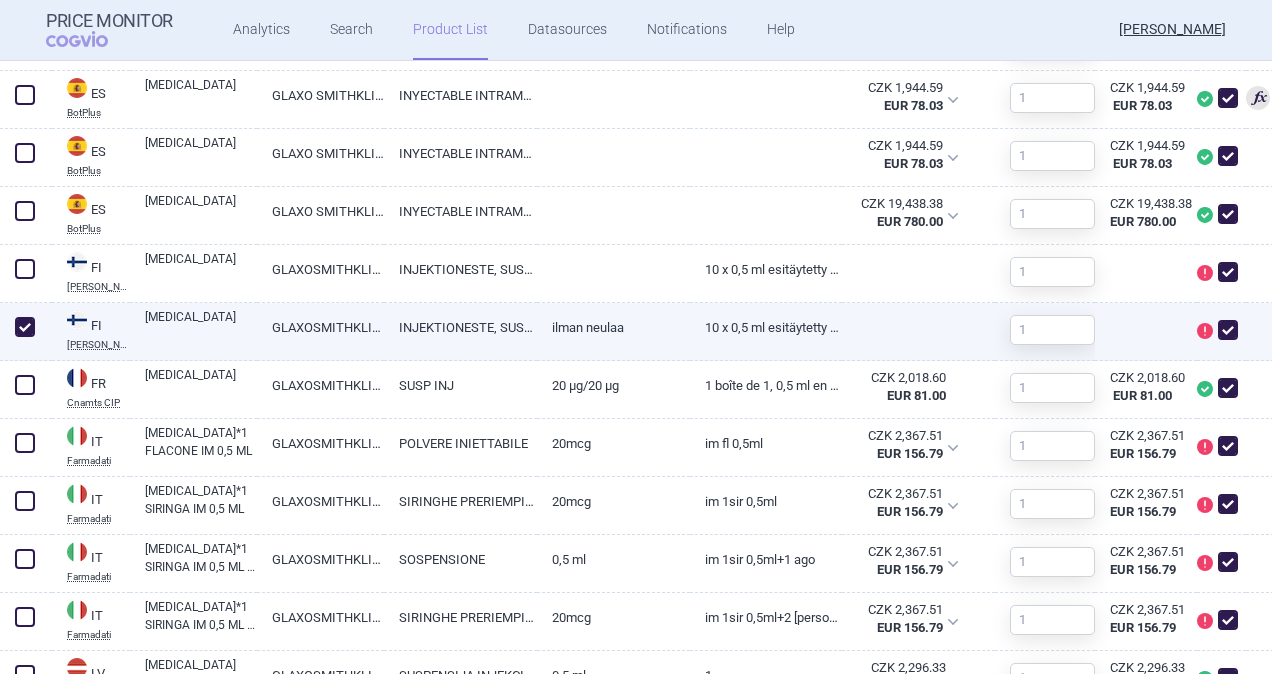 checkbox on "true" 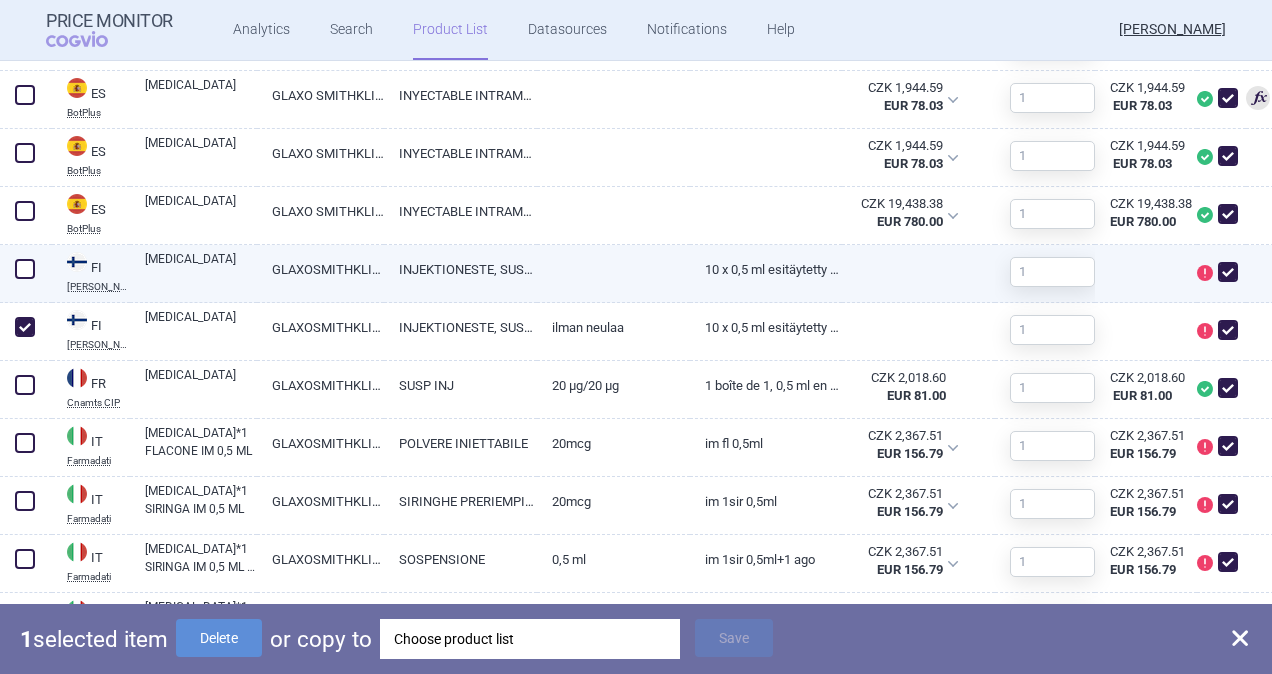 click at bounding box center [25, 269] 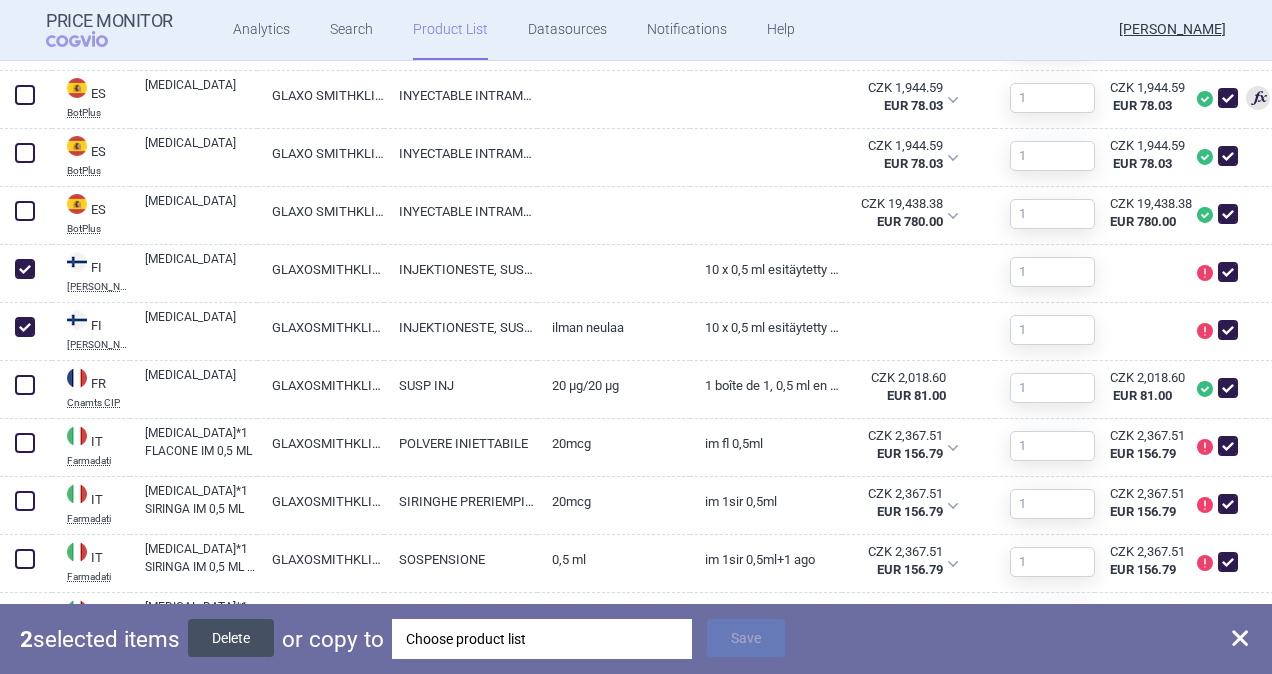 click on "Delete" at bounding box center [231, 638] 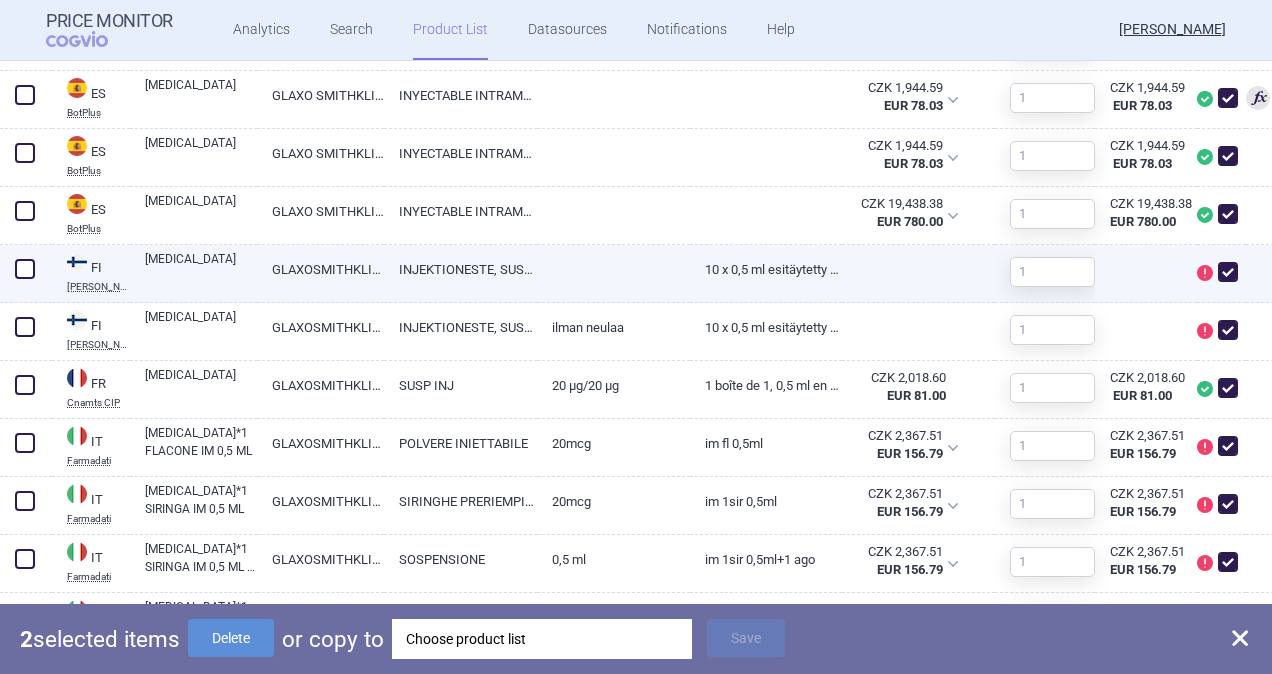 checkbox on "false" 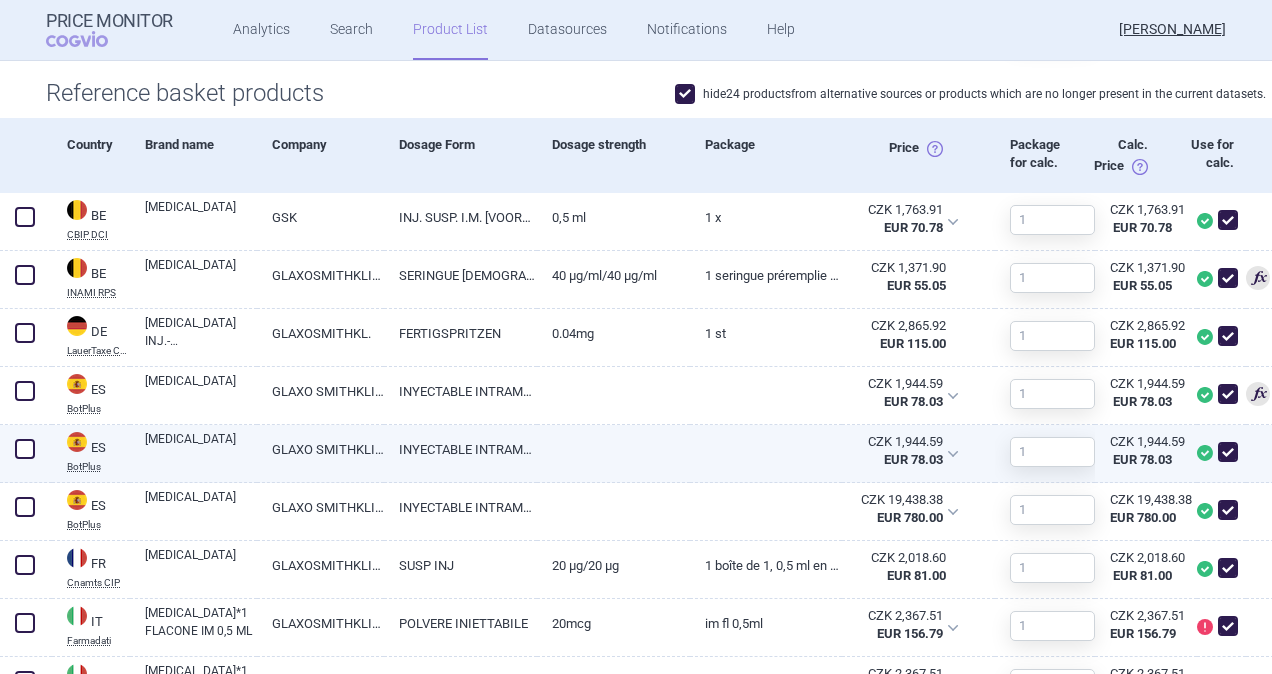scroll, scrollTop: 658, scrollLeft: 0, axis: vertical 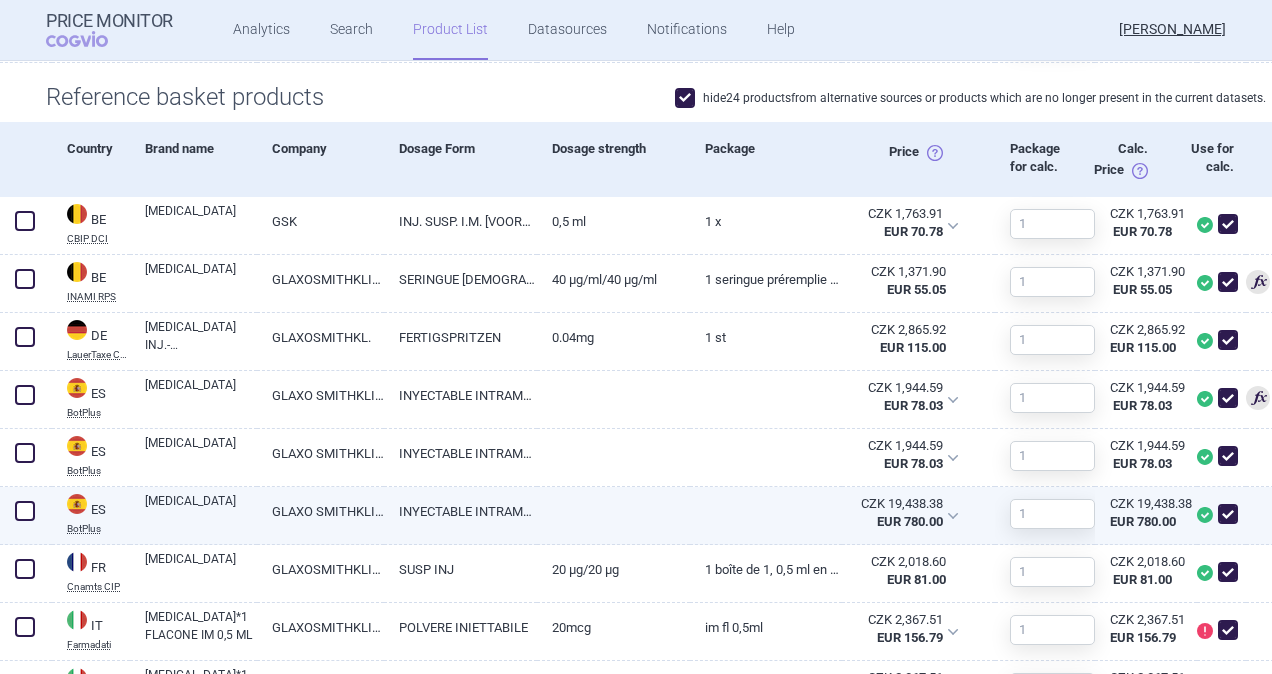 click at bounding box center [25, 511] 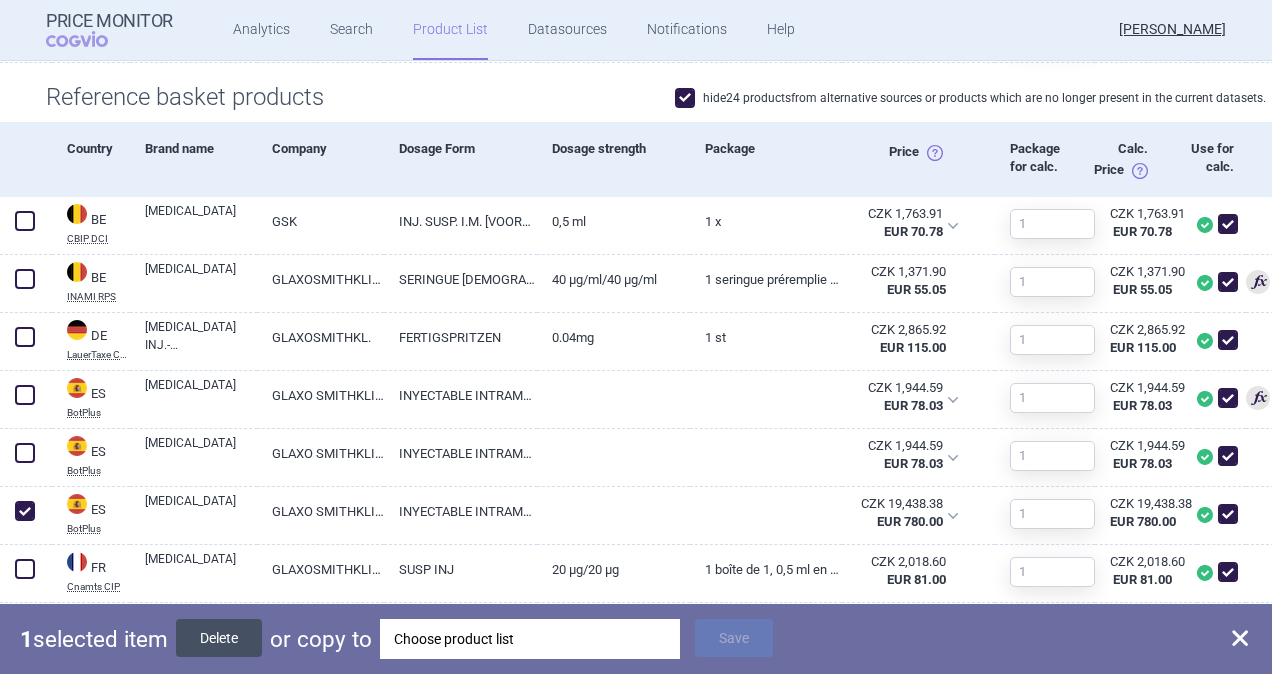 click on "Delete" at bounding box center [219, 638] 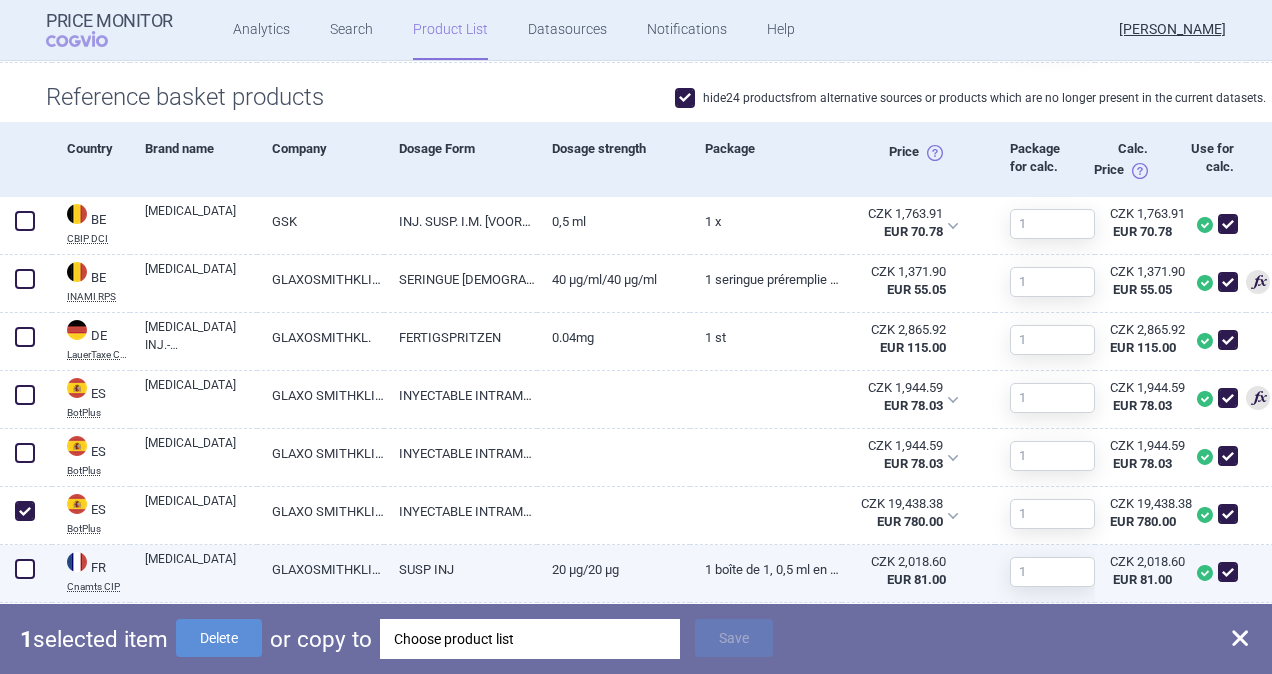 checkbox on "false" 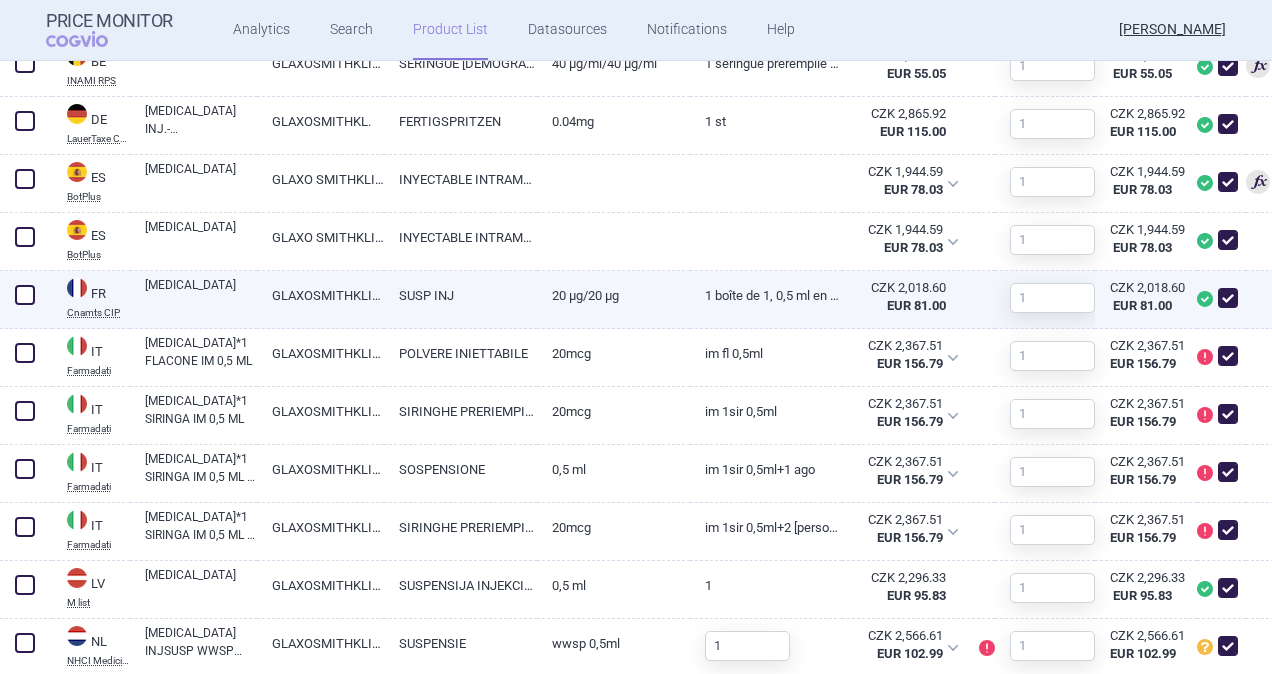 scroll, scrollTop: 1058, scrollLeft: 0, axis: vertical 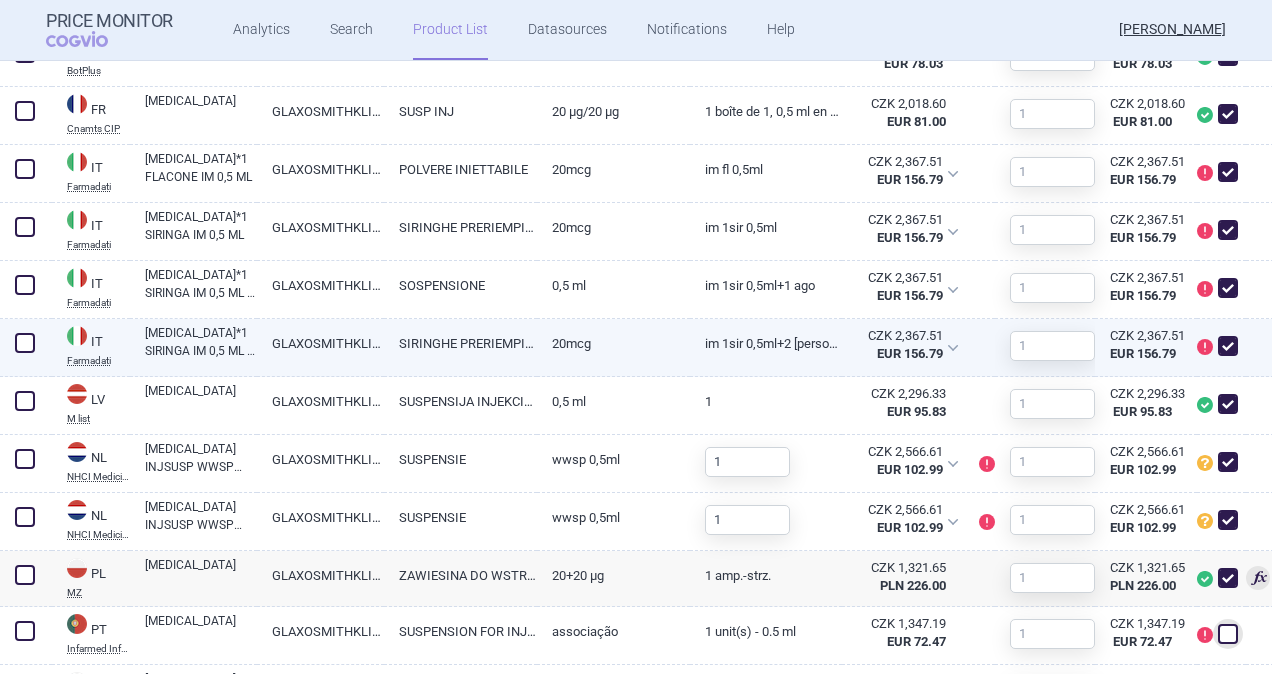 click on "IM 1SIR 0,5ML+2 [PERSON_NAME]" at bounding box center (766, 343) 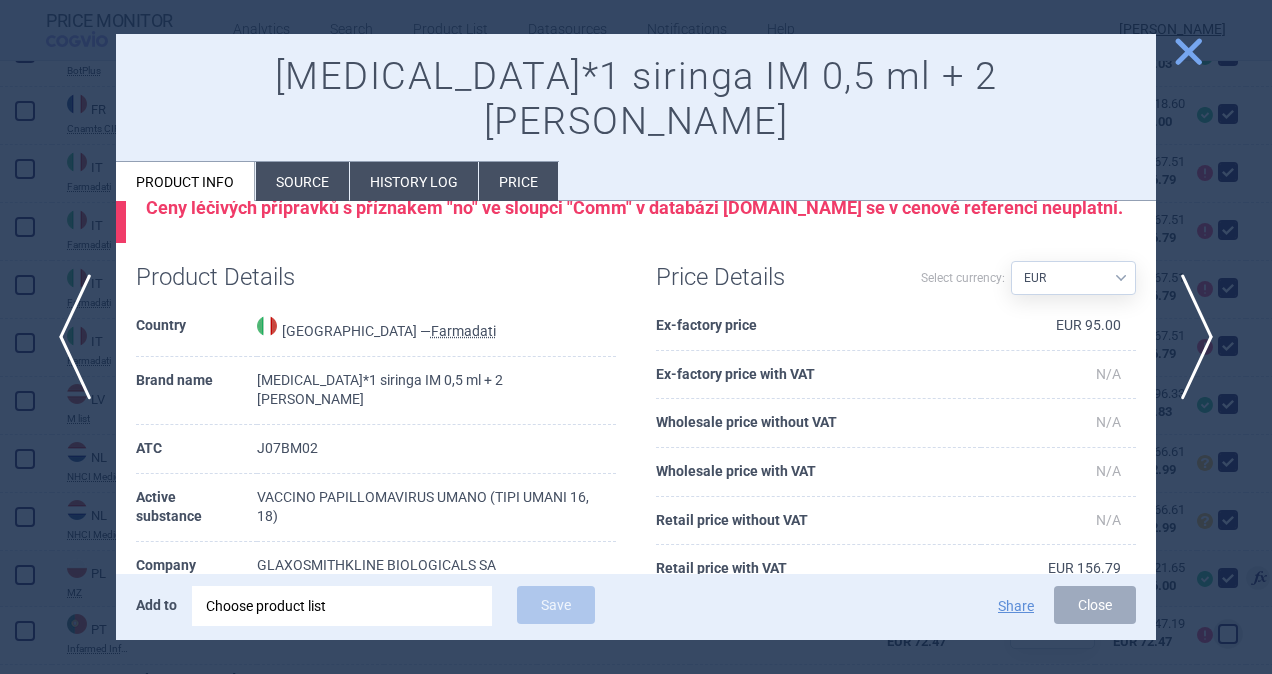 scroll, scrollTop: 0, scrollLeft: 0, axis: both 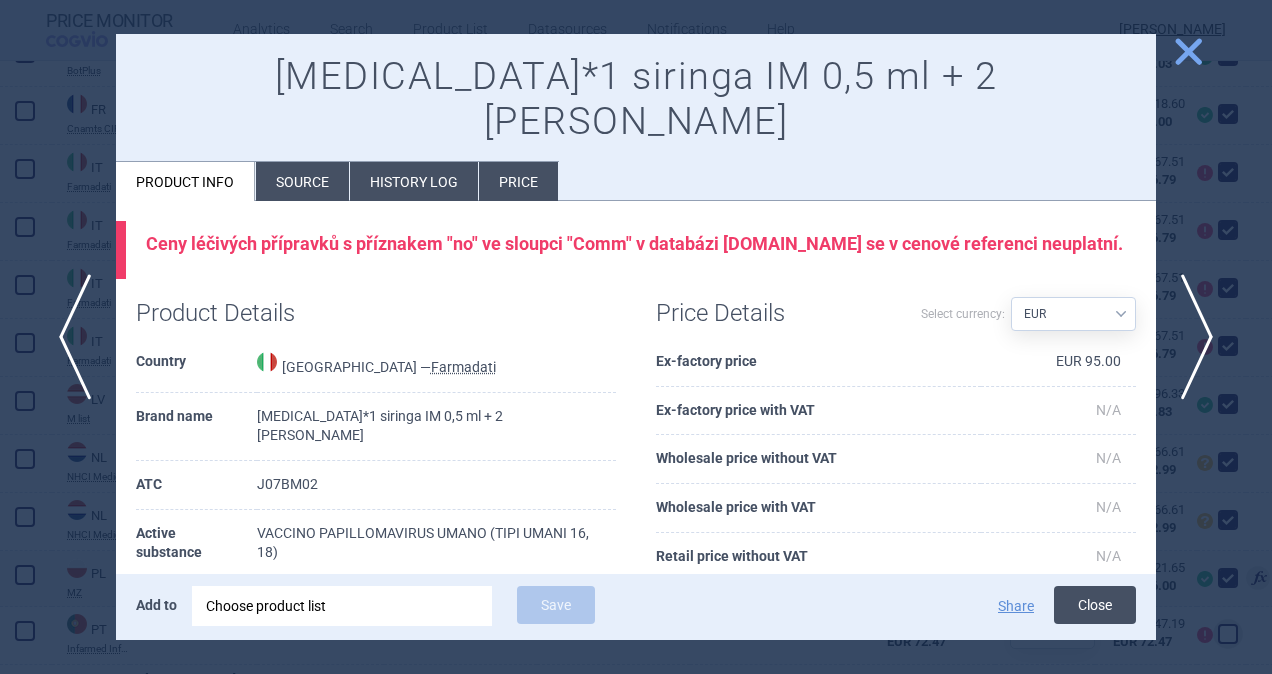 click on "Close" at bounding box center (1095, 605) 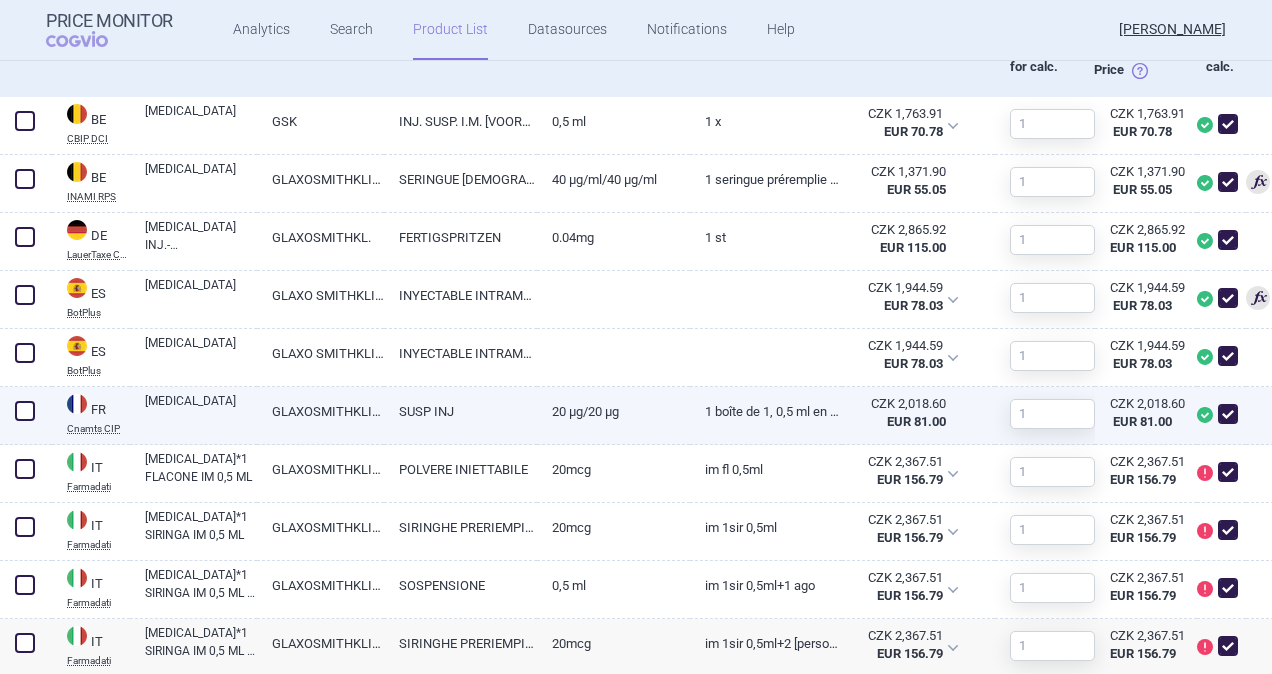 scroll, scrollTop: 858, scrollLeft: 0, axis: vertical 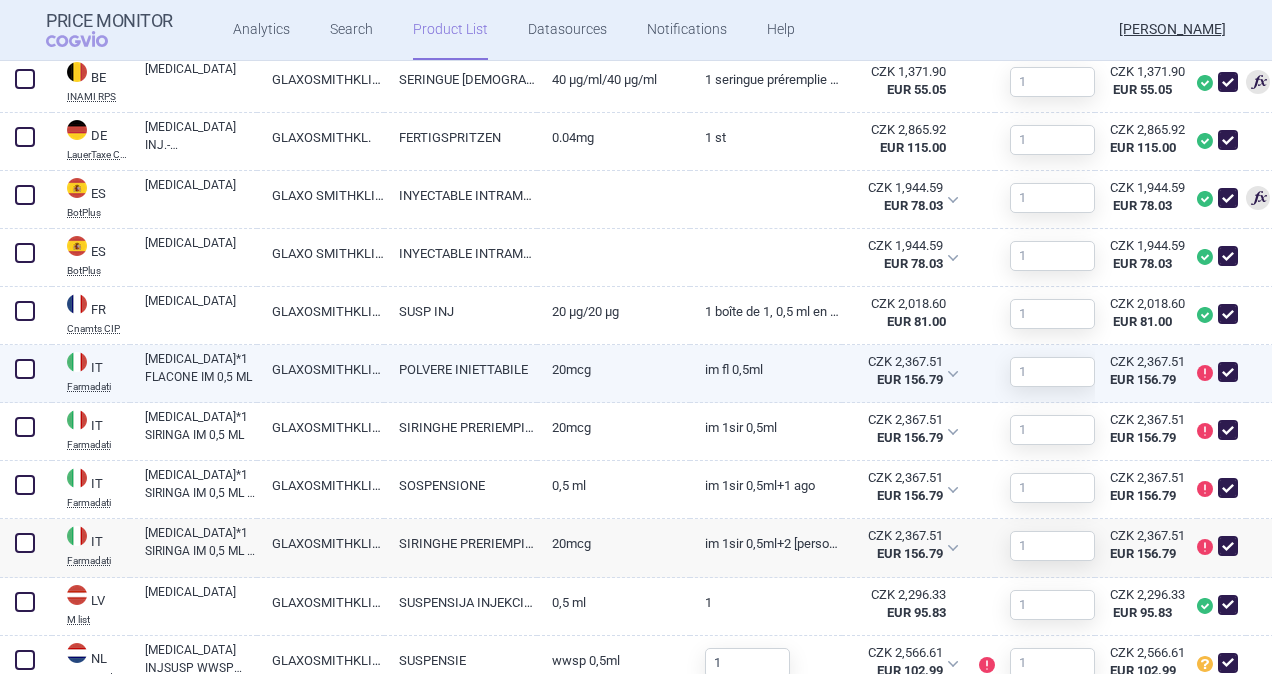 click at bounding box center (1228, 372) 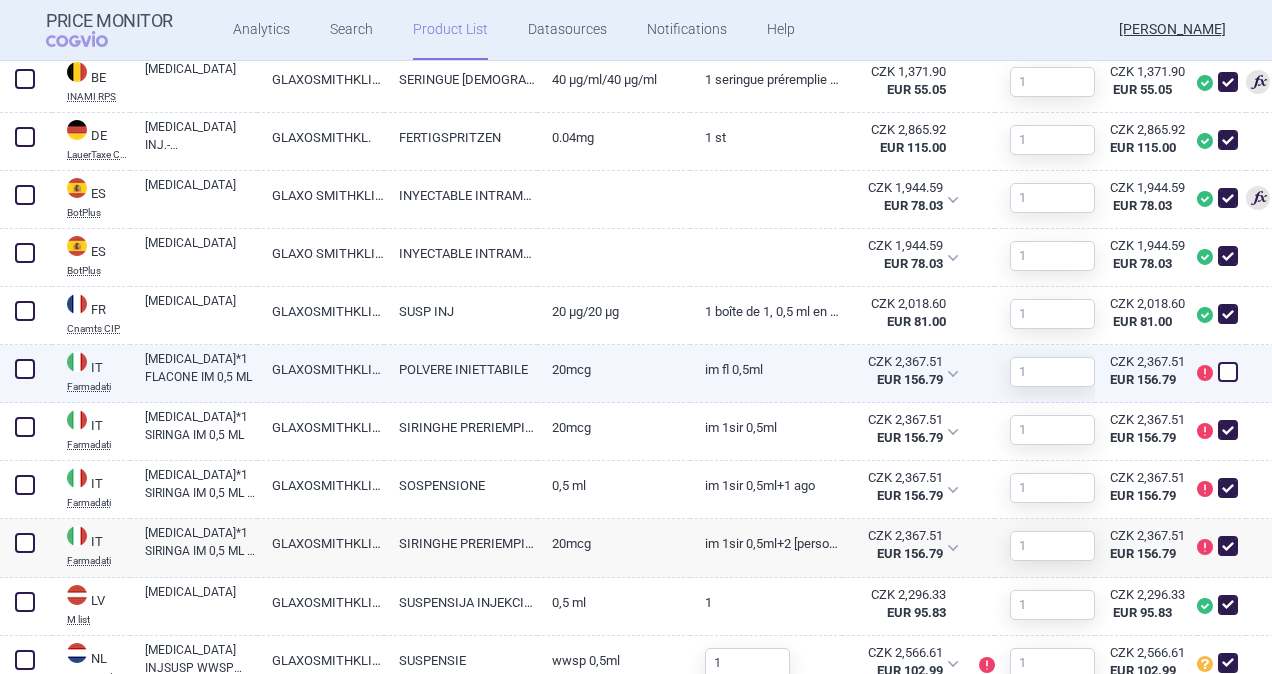 checkbox on "false" 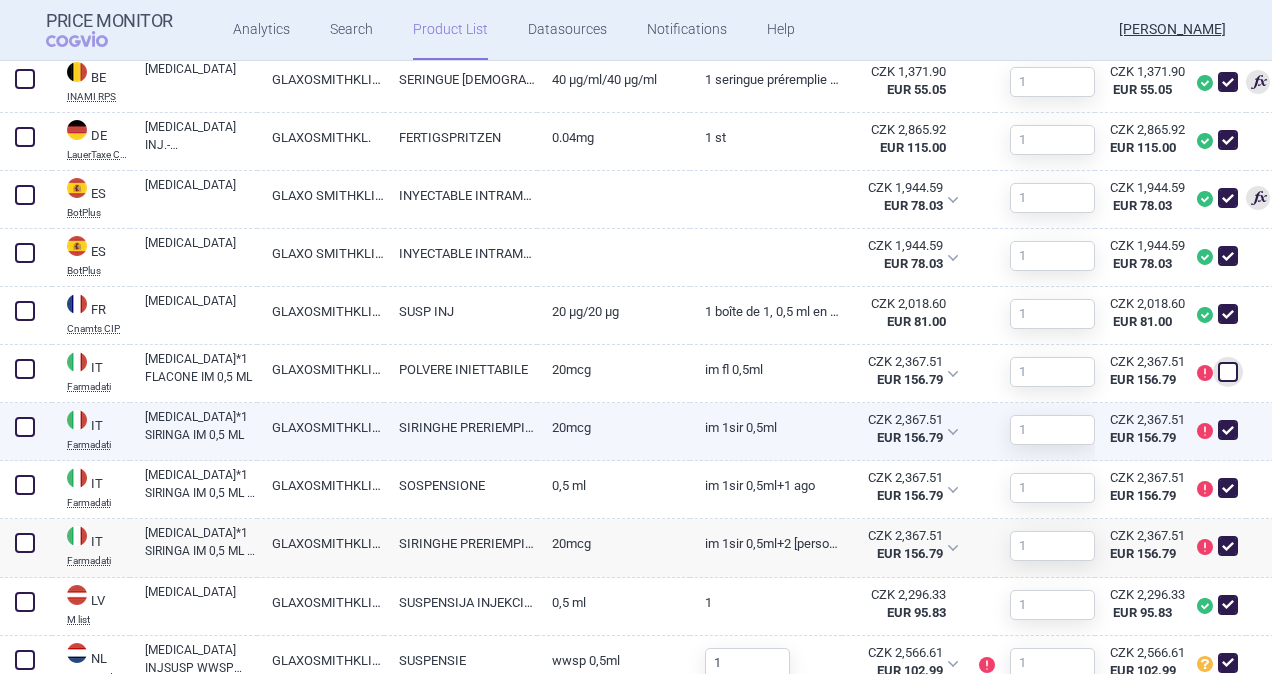 click at bounding box center (1228, 430) 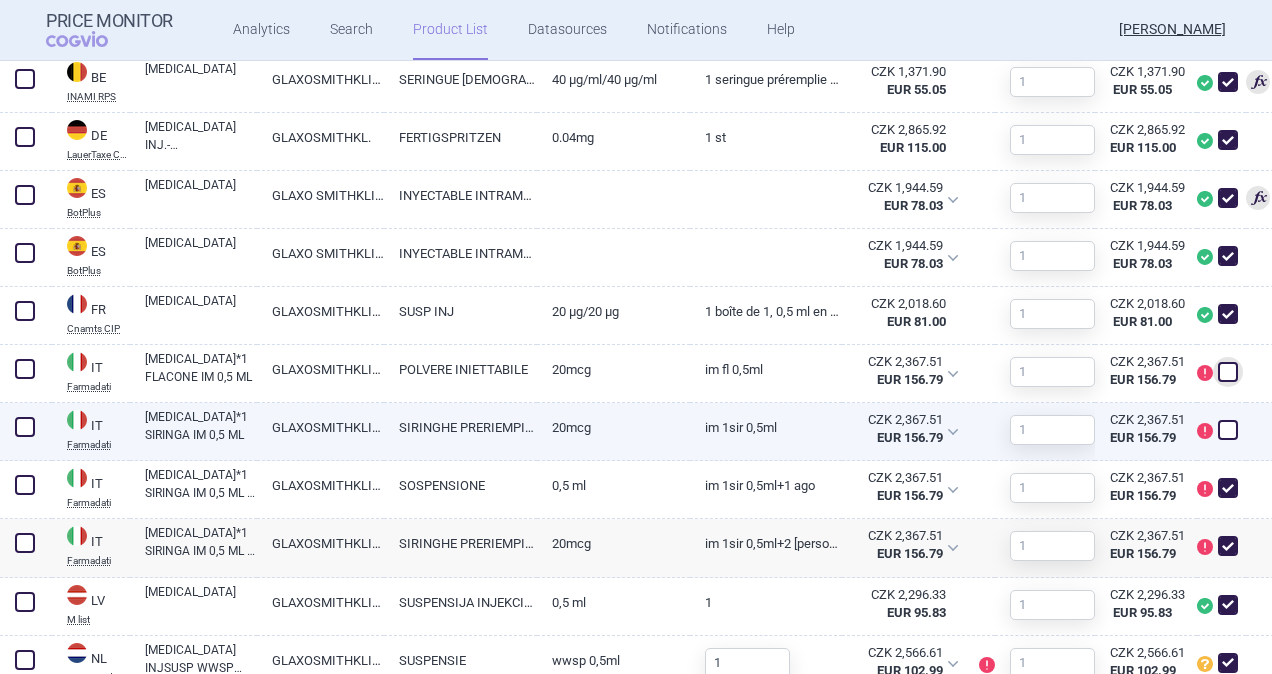 checkbox on "false" 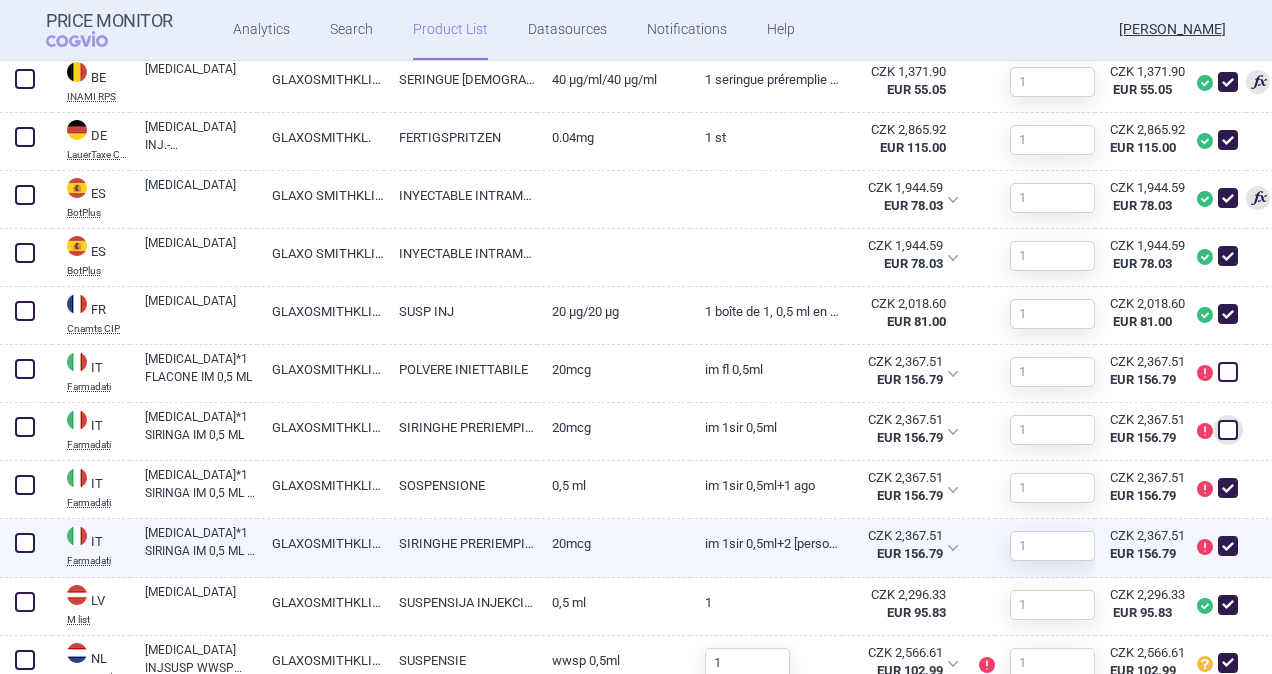 drag, startPoint x: 1212, startPoint y: 484, endPoint x: 1213, endPoint y: 523, distance: 39.012817 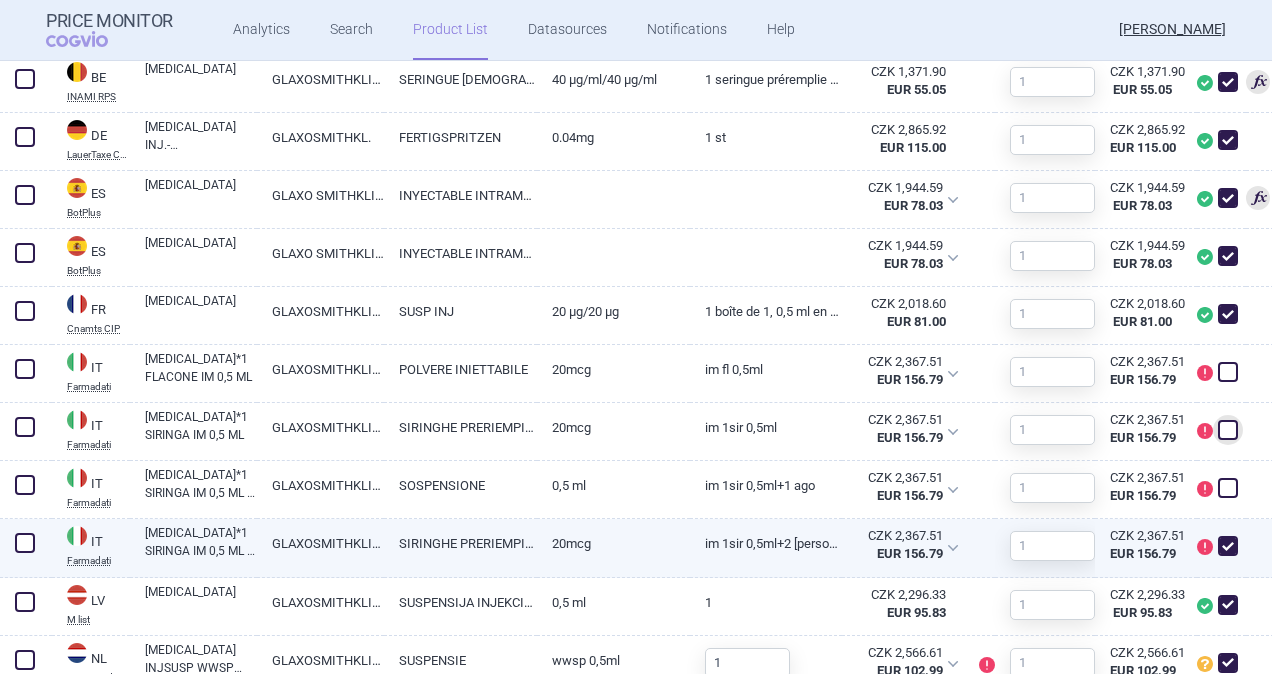 checkbox on "false" 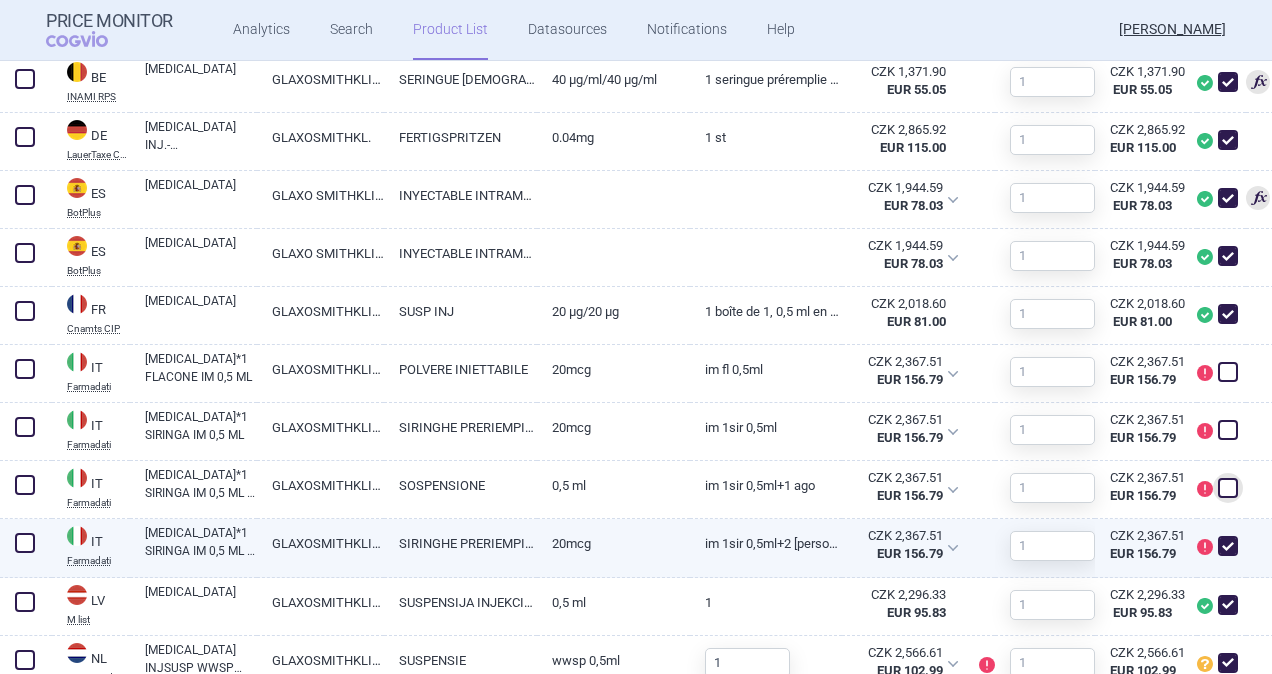 click at bounding box center [1228, 546] 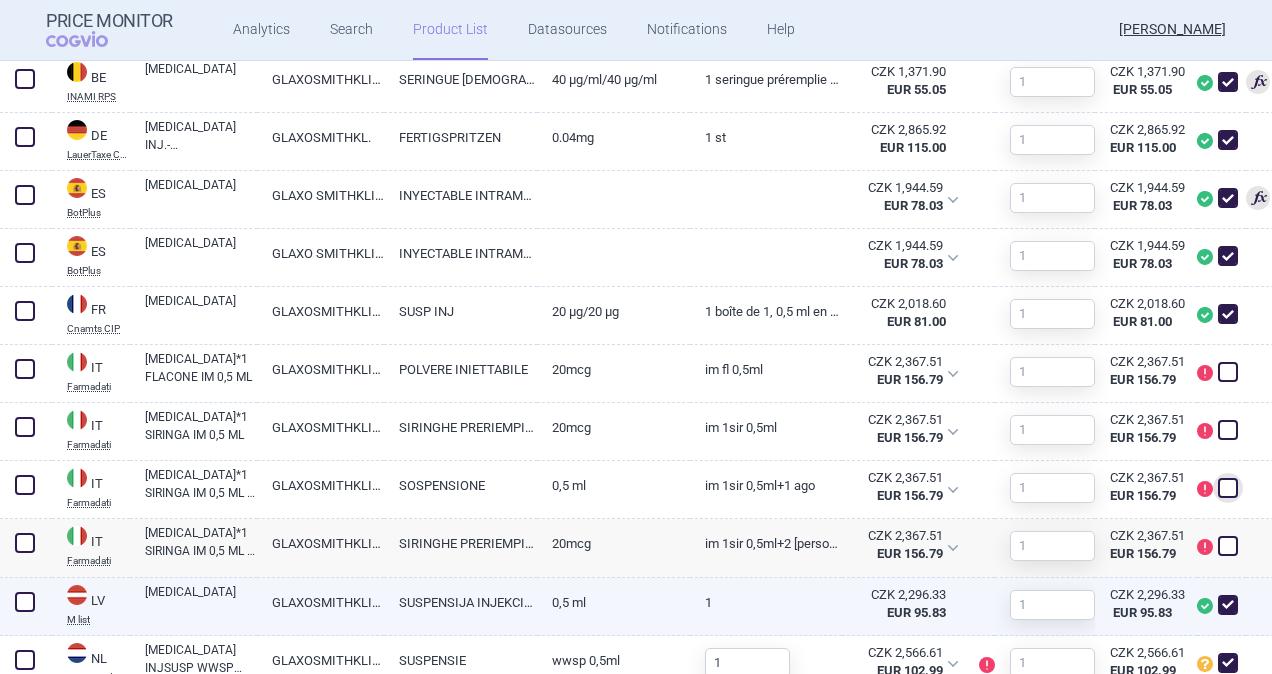 checkbox on "false" 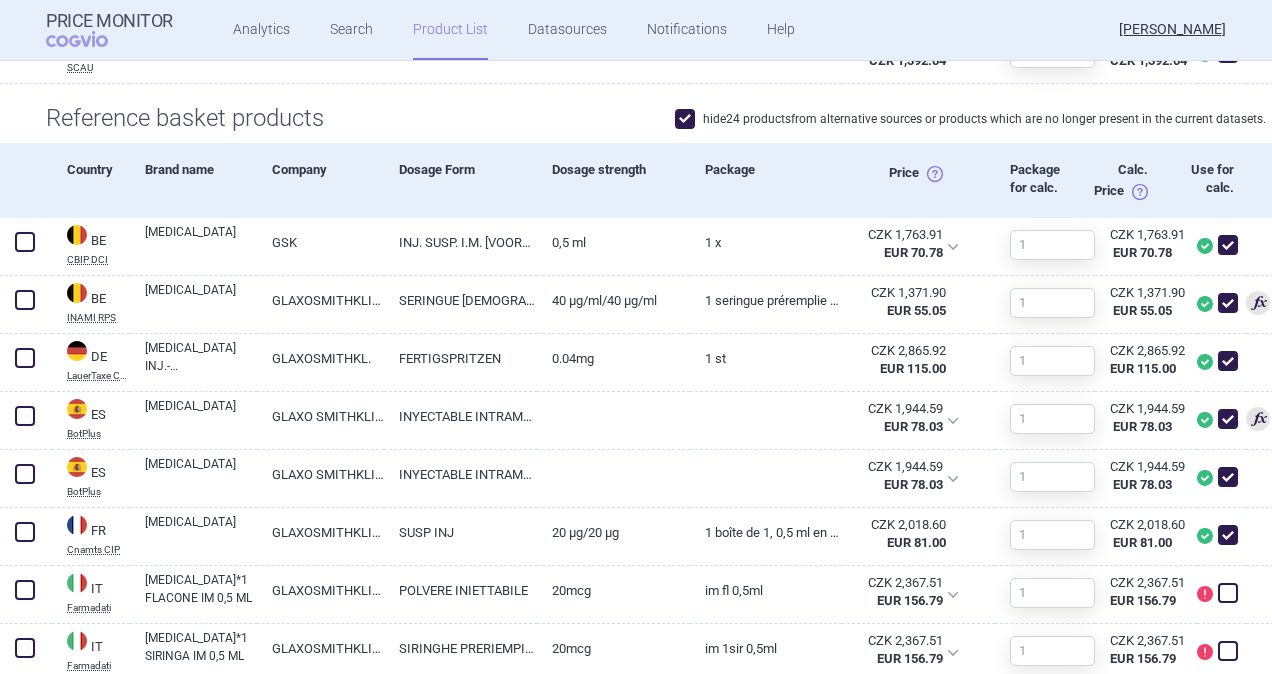 scroll, scrollTop: 558, scrollLeft: 0, axis: vertical 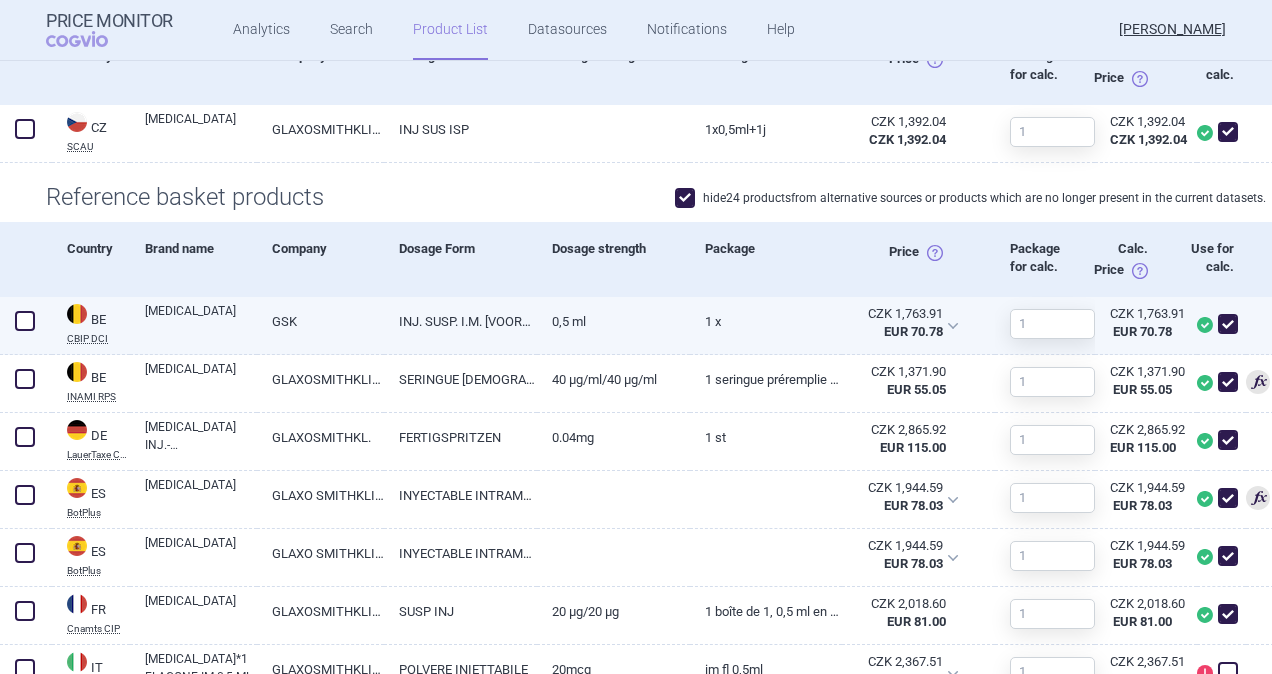click on "0,5 ml" at bounding box center [613, 321] 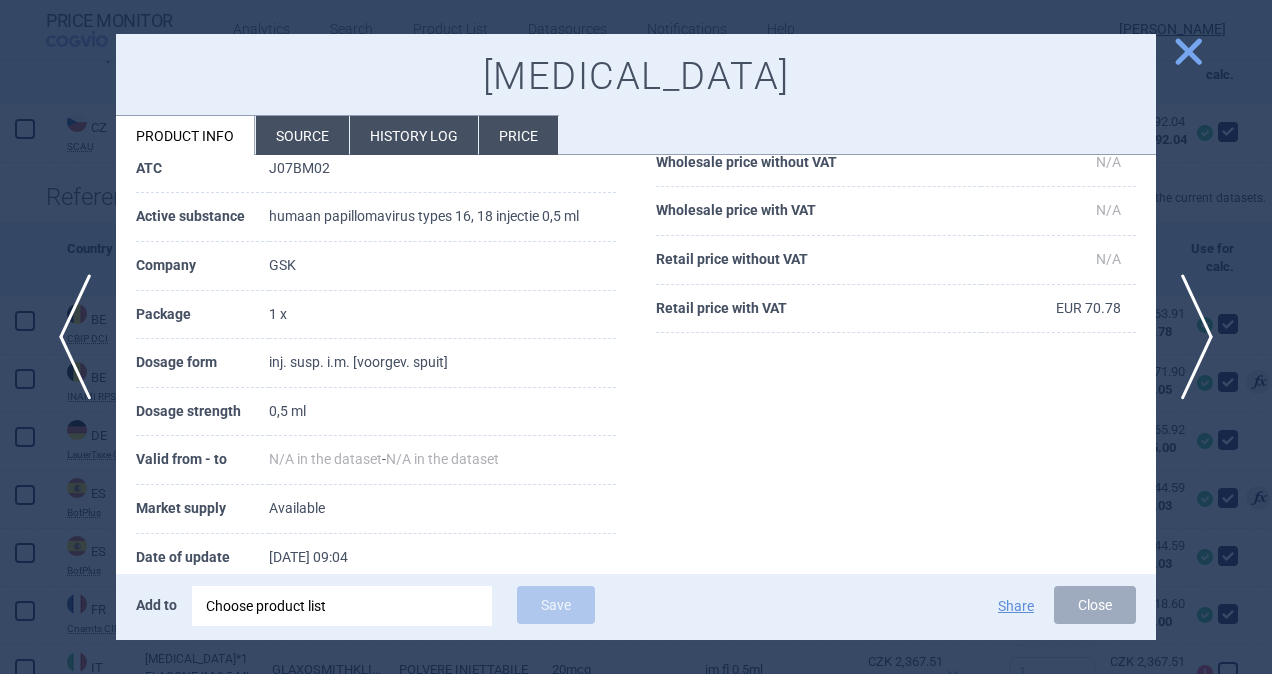 scroll, scrollTop: 142, scrollLeft: 0, axis: vertical 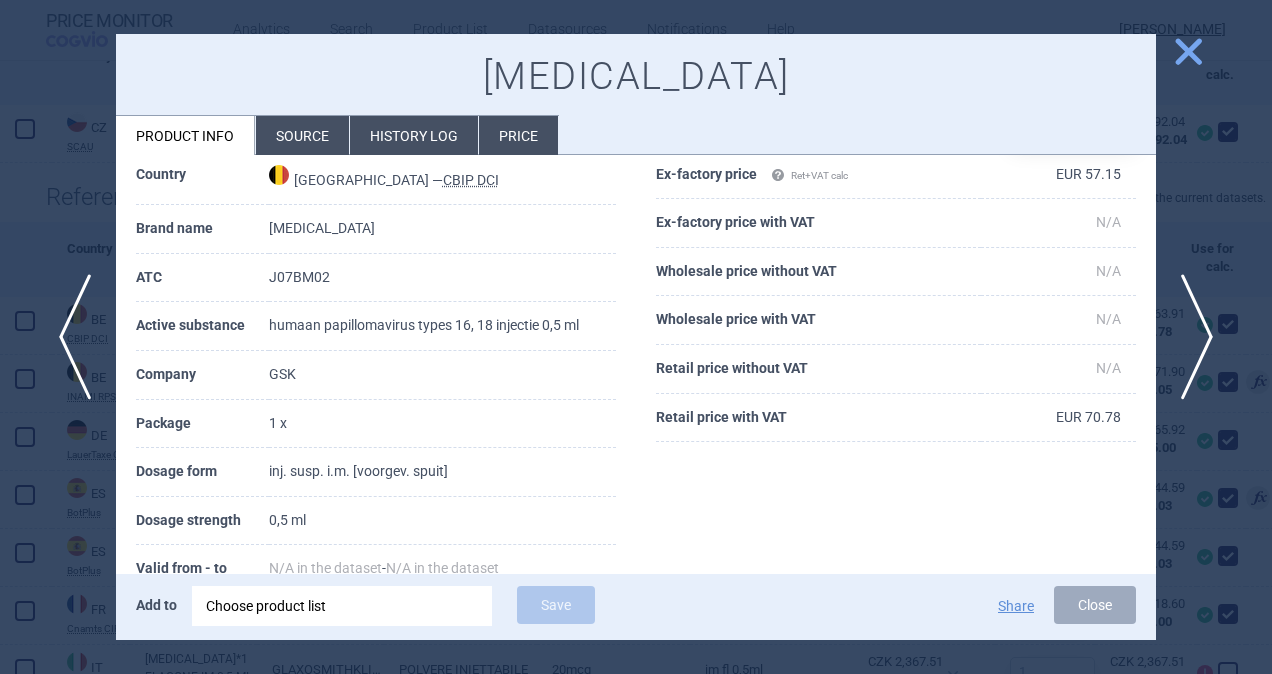 click on "Source" at bounding box center [302, 135] 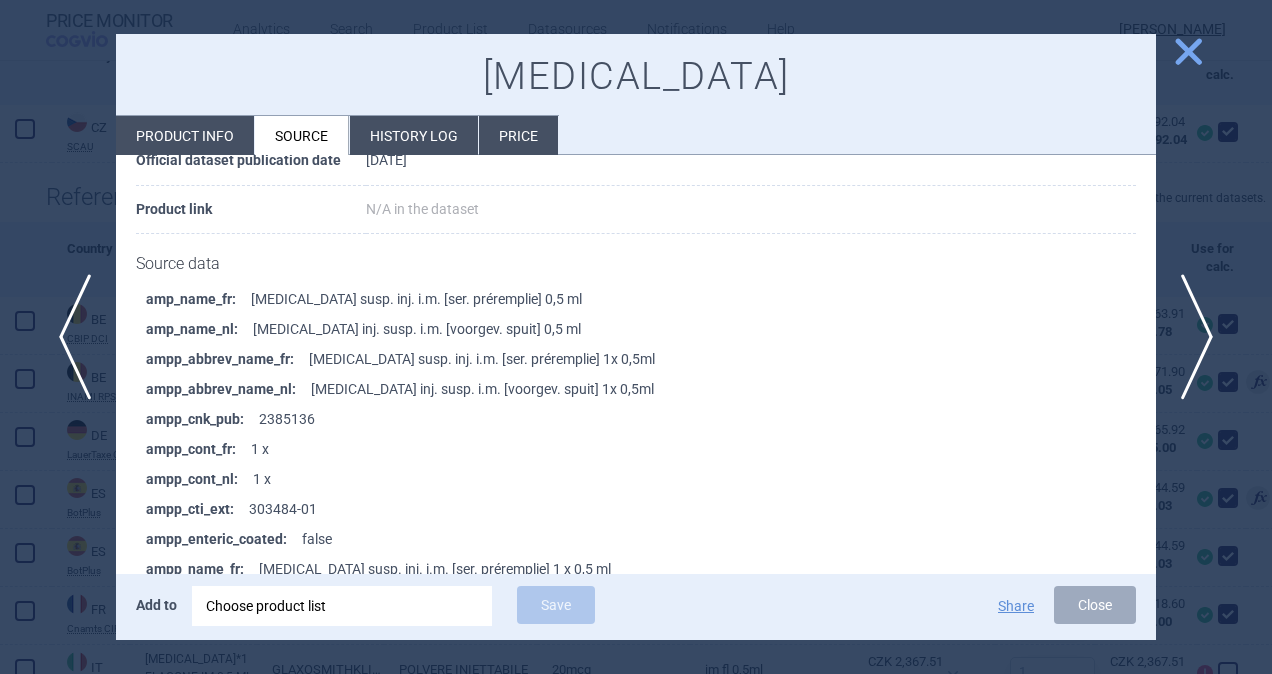 scroll, scrollTop: 400, scrollLeft: 0, axis: vertical 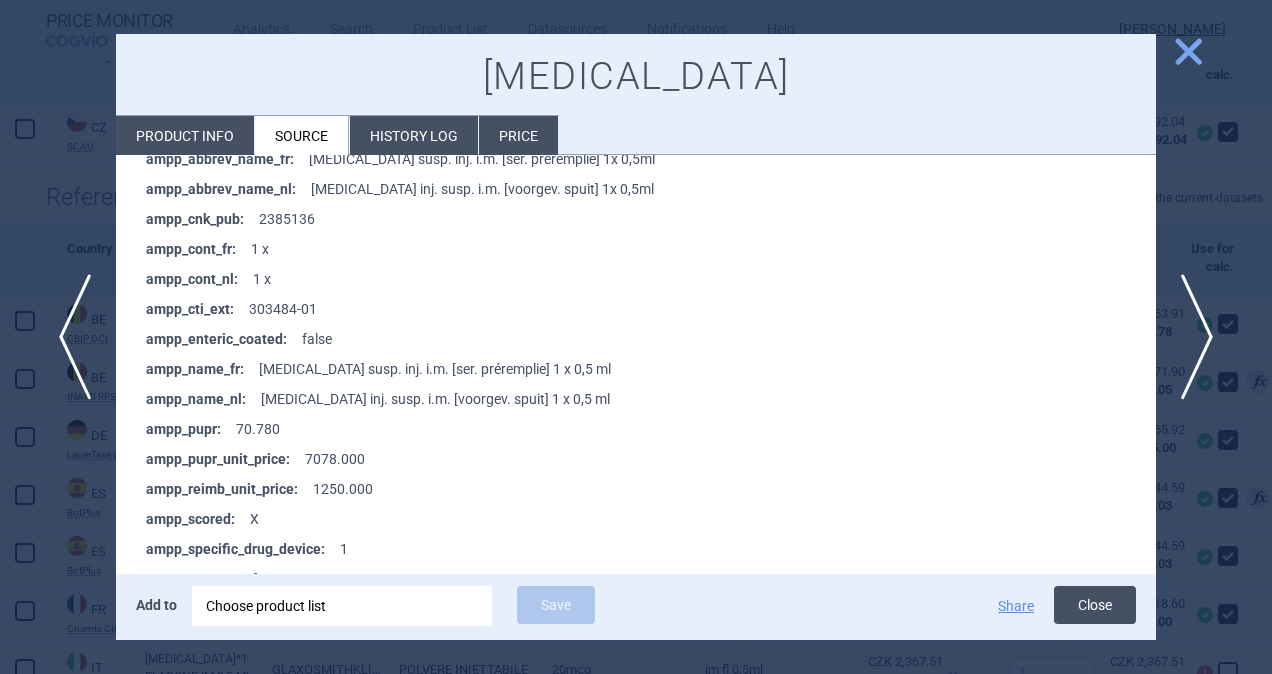 click on "Close" at bounding box center (1095, 605) 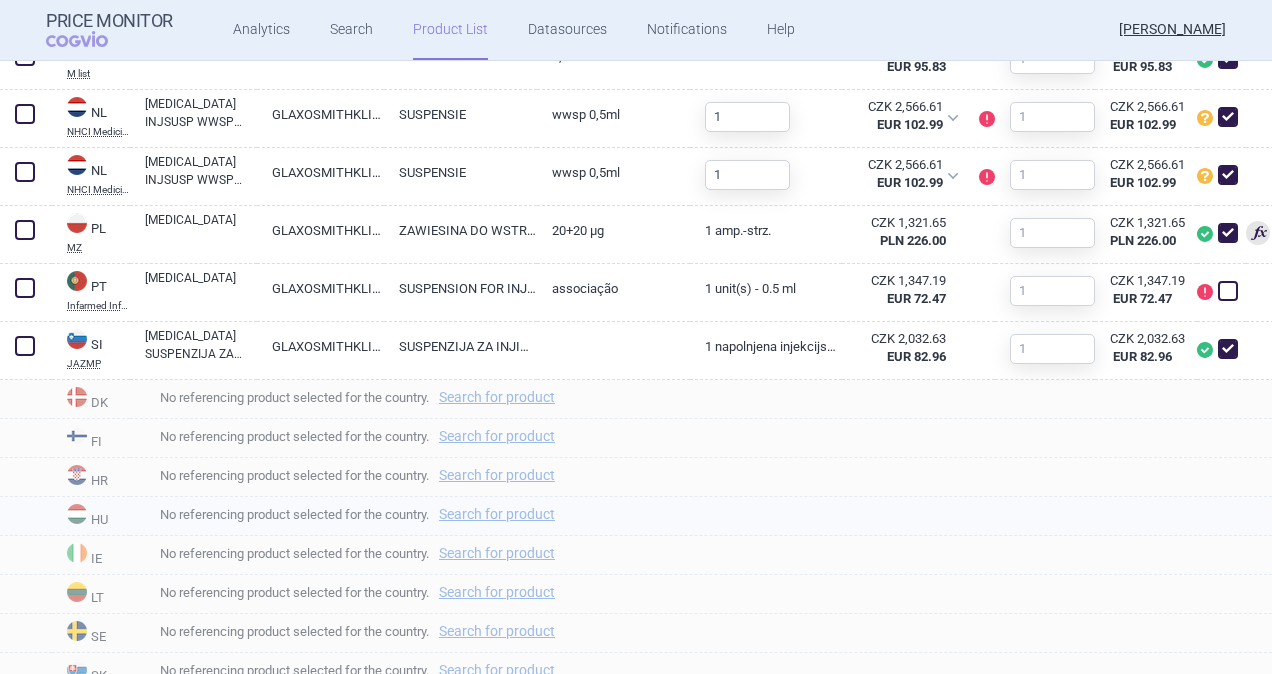 scroll, scrollTop: 1469, scrollLeft: 0, axis: vertical 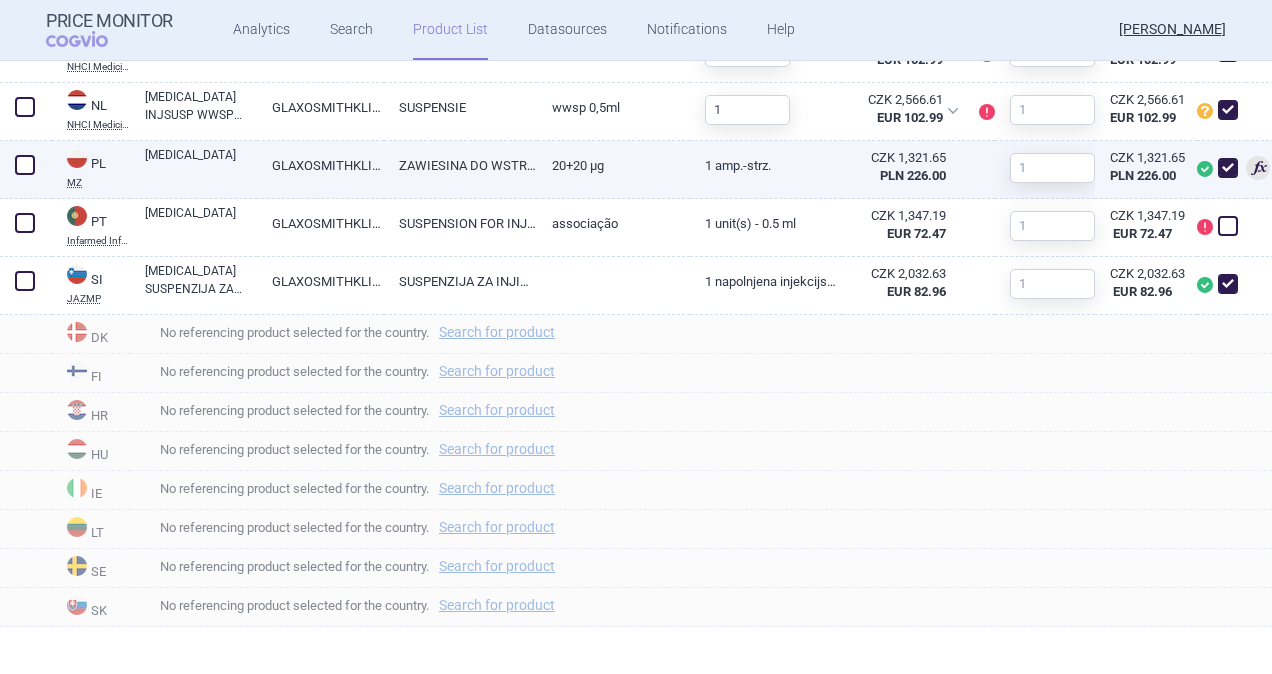 click on "20+20 µg" at bounding box center [613, 165] 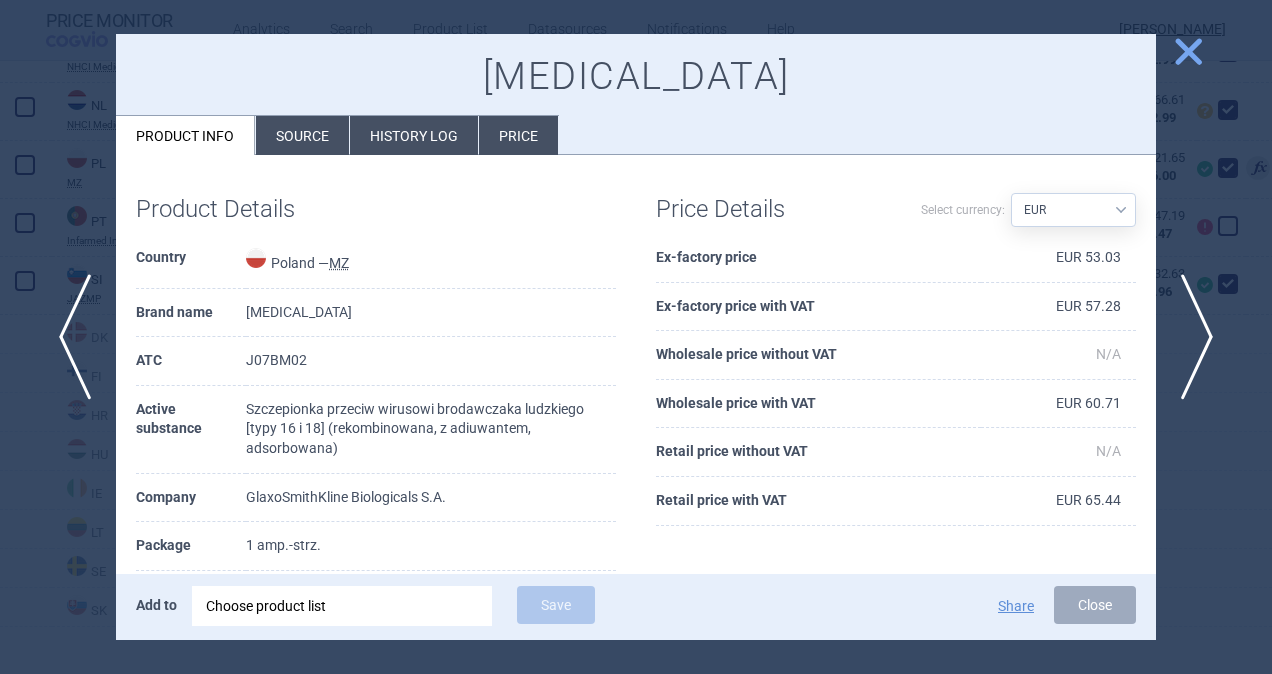 scroll, scrollTop: 0, scrollLeft: 0, axis: both 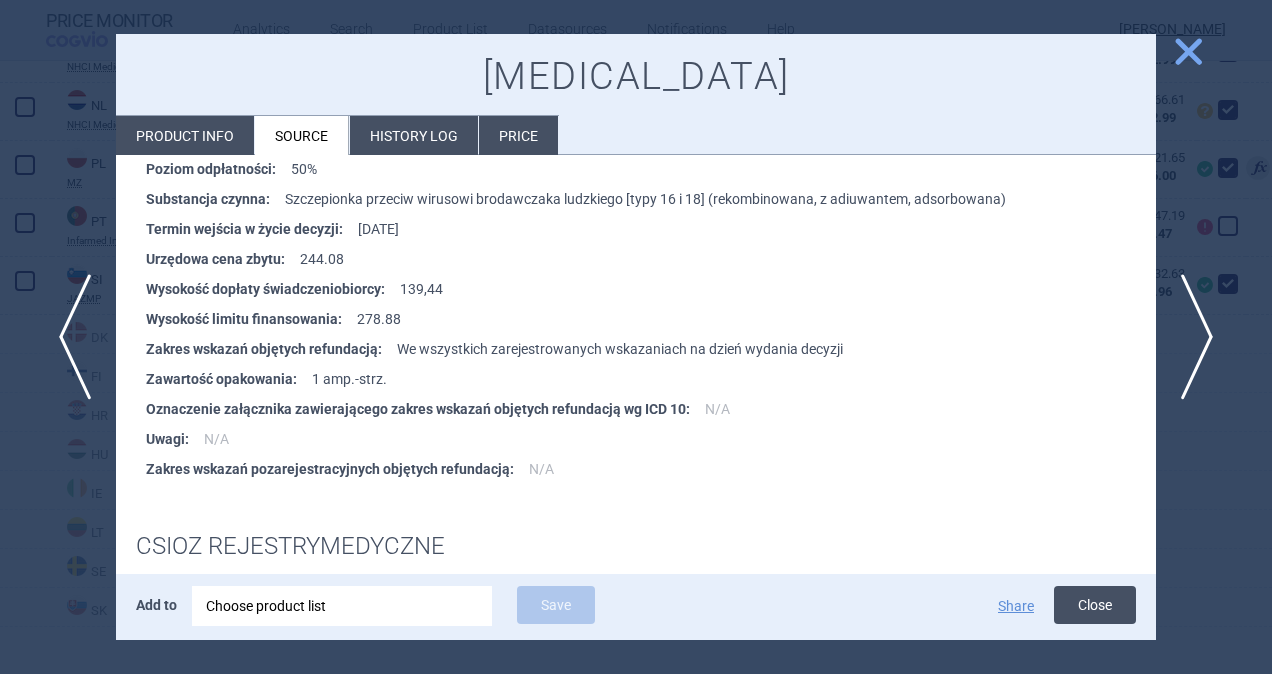 click on "Close" at bounding box center (1095, 605) 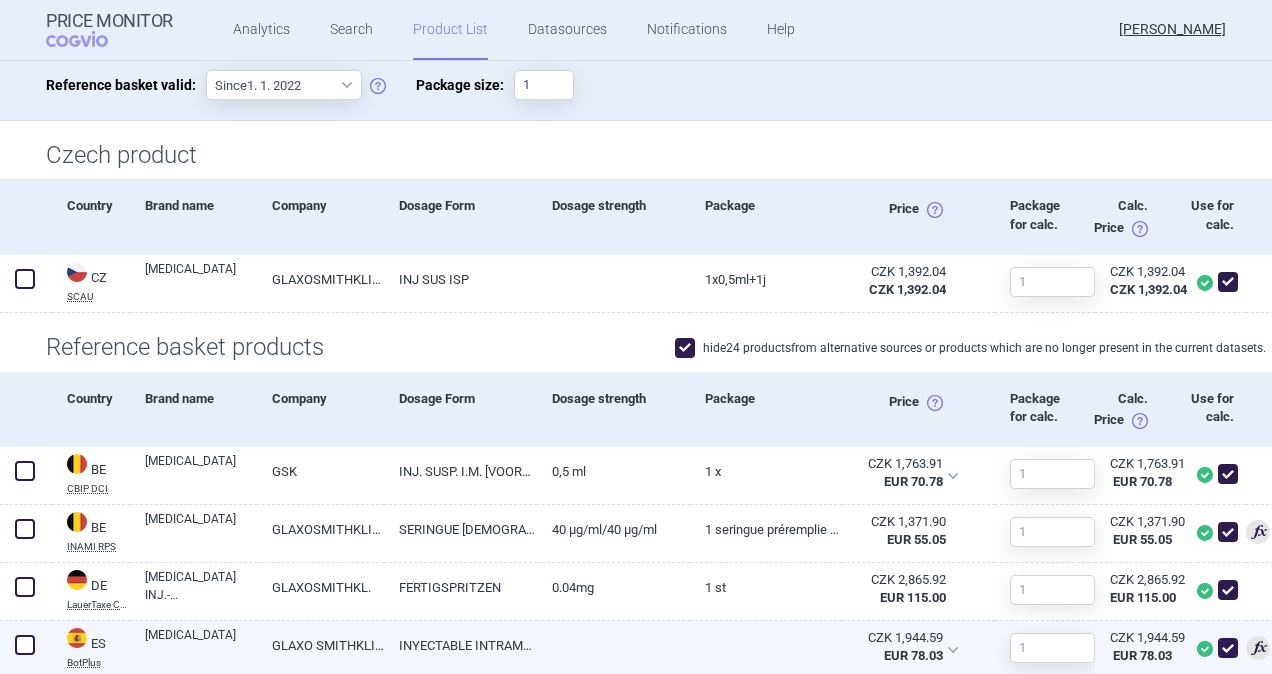 scroll, scrollTop: 400, scrollLeft: 0, axis: vertical 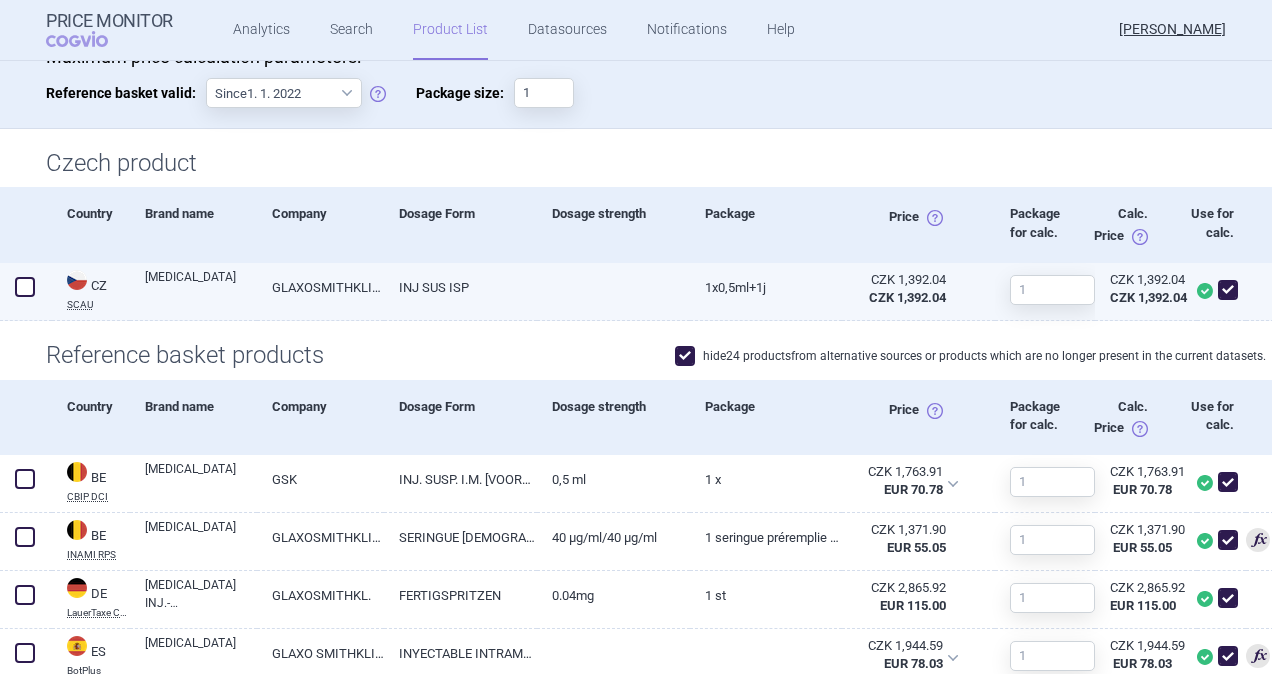 click on "1X0,5ML+1J" at bounding box center (766, 287) 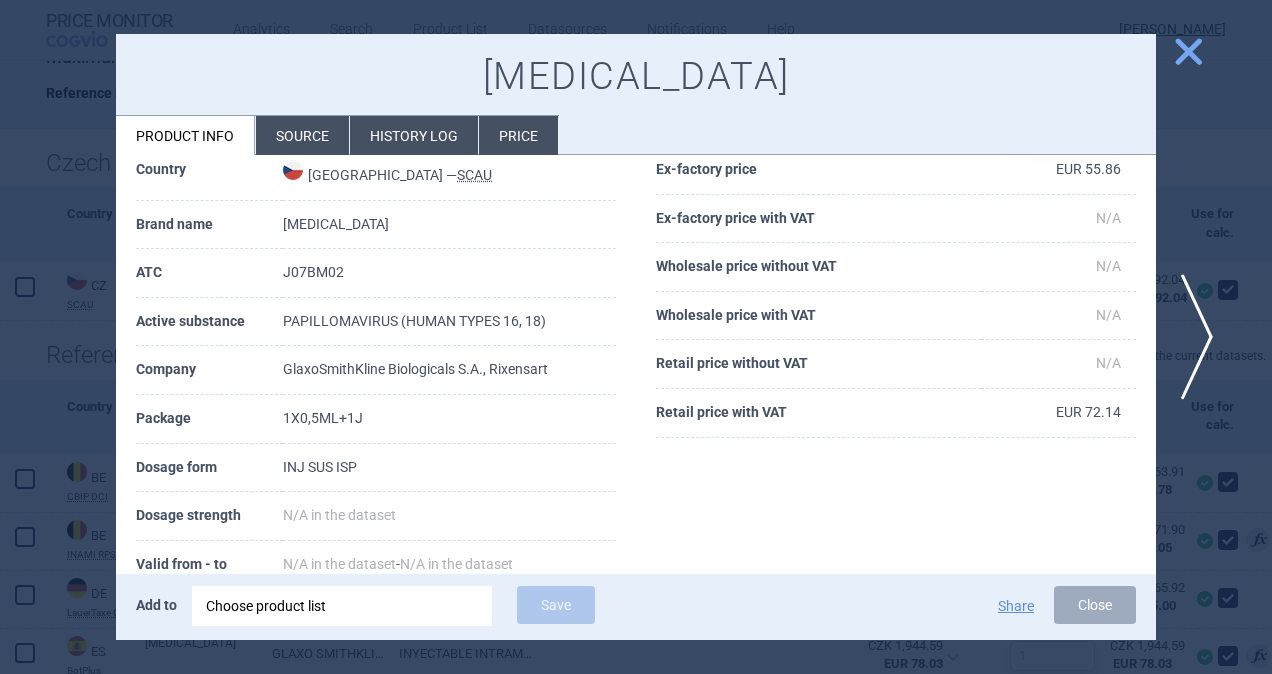 scroll, scrollTop: 84, scrollLeft: 0, axis: vertical 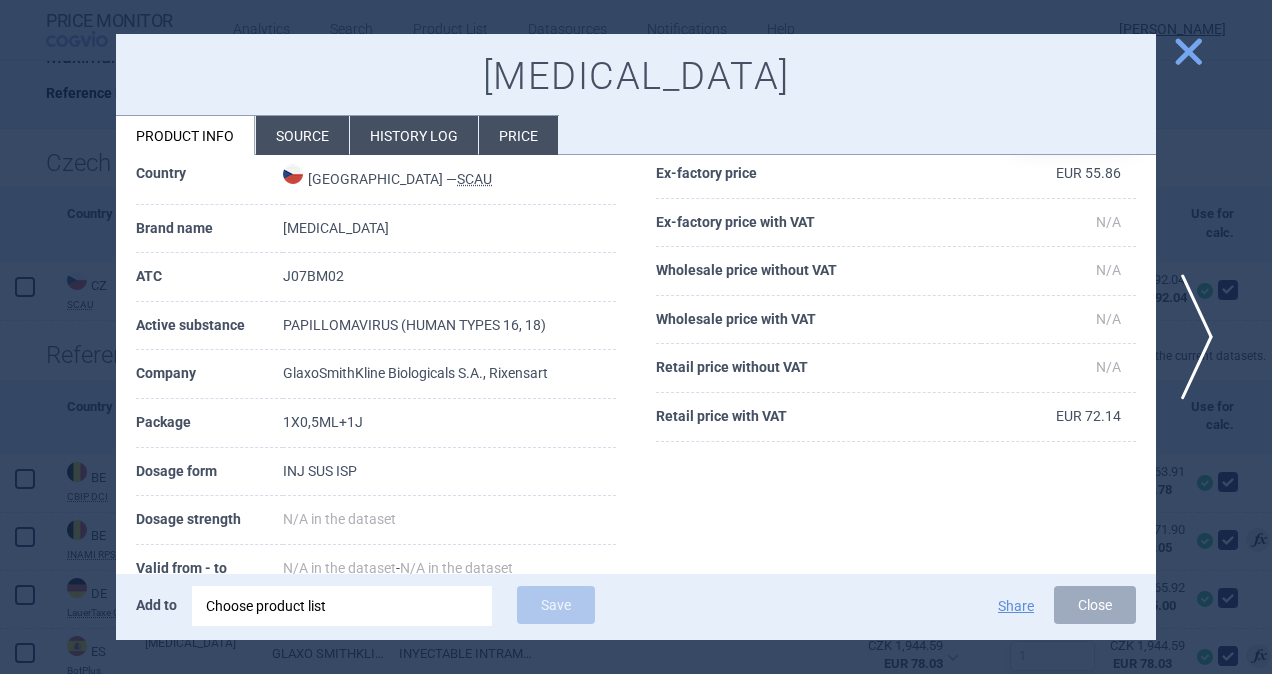 click on "Source" at bounding box center (302, 135) 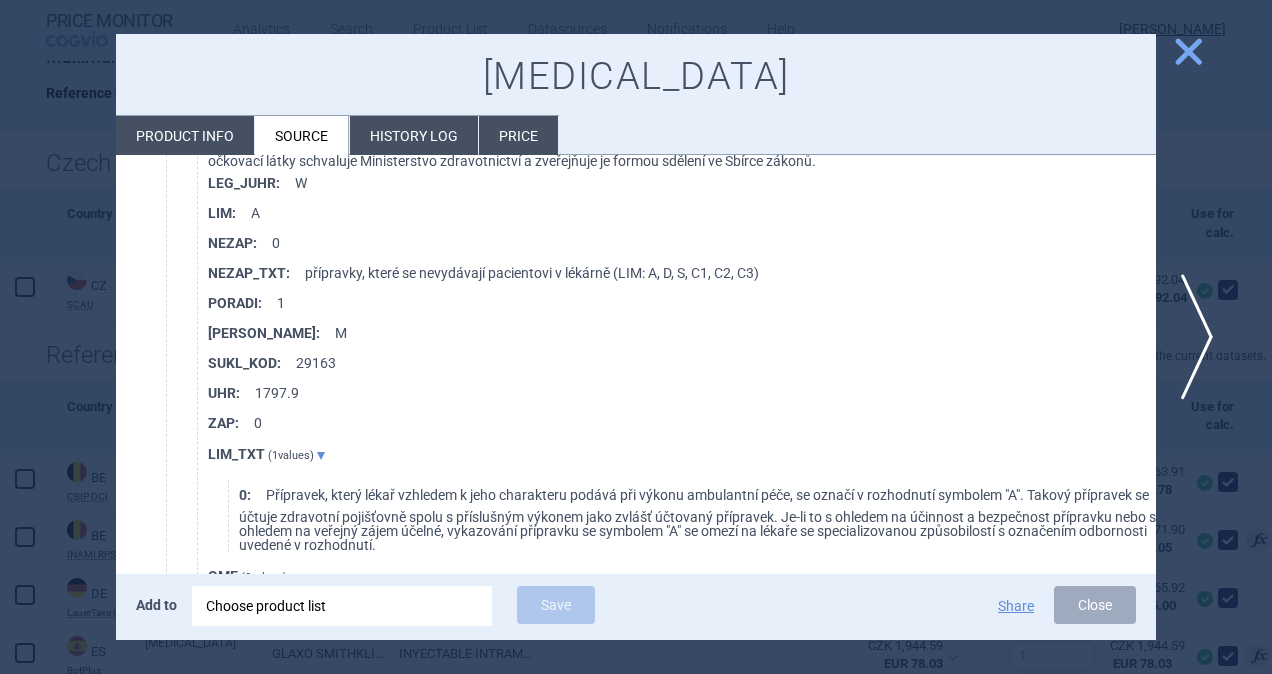 scroll, scrollTop: 1700, scrollLeft: 0, axis: vertical 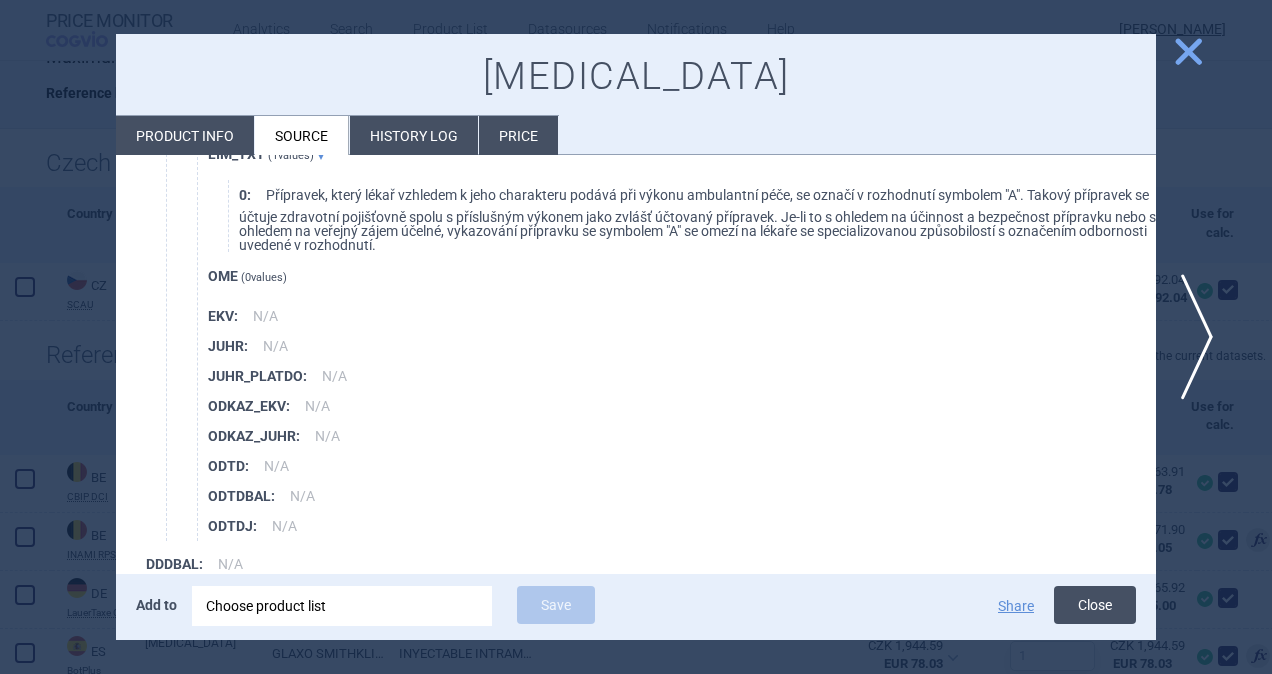 click on "Close" at bounding box center (1095, 605) 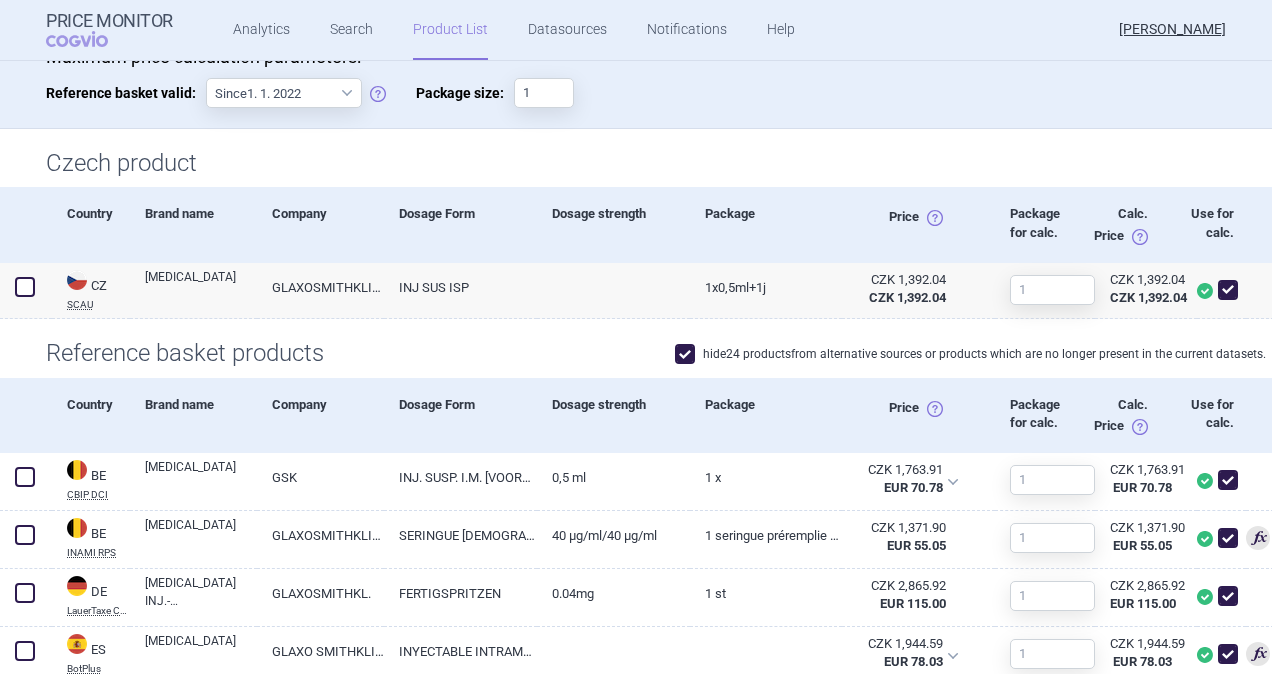scroll, scrollTop: 0, scrollLeft: 0, axis: both 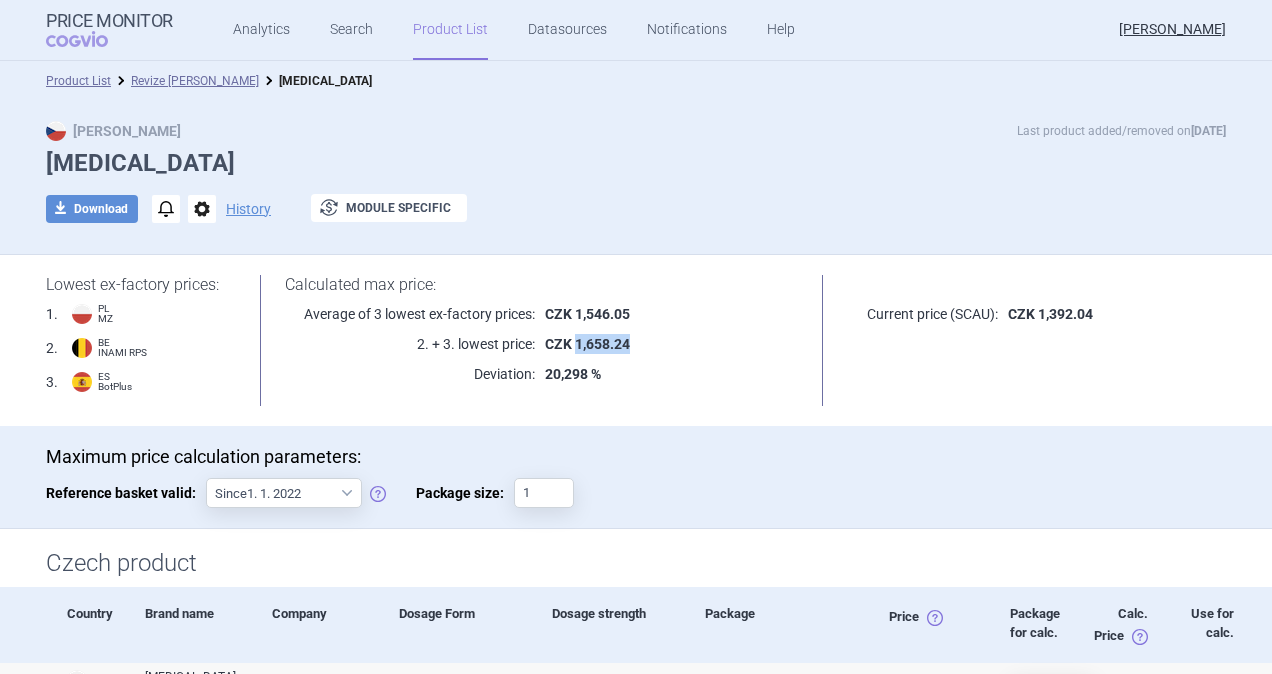 drag, startPoint x: 571, startPoint y: 342, endPoint x: 627, endPoint y: 343, distance: 56.008926 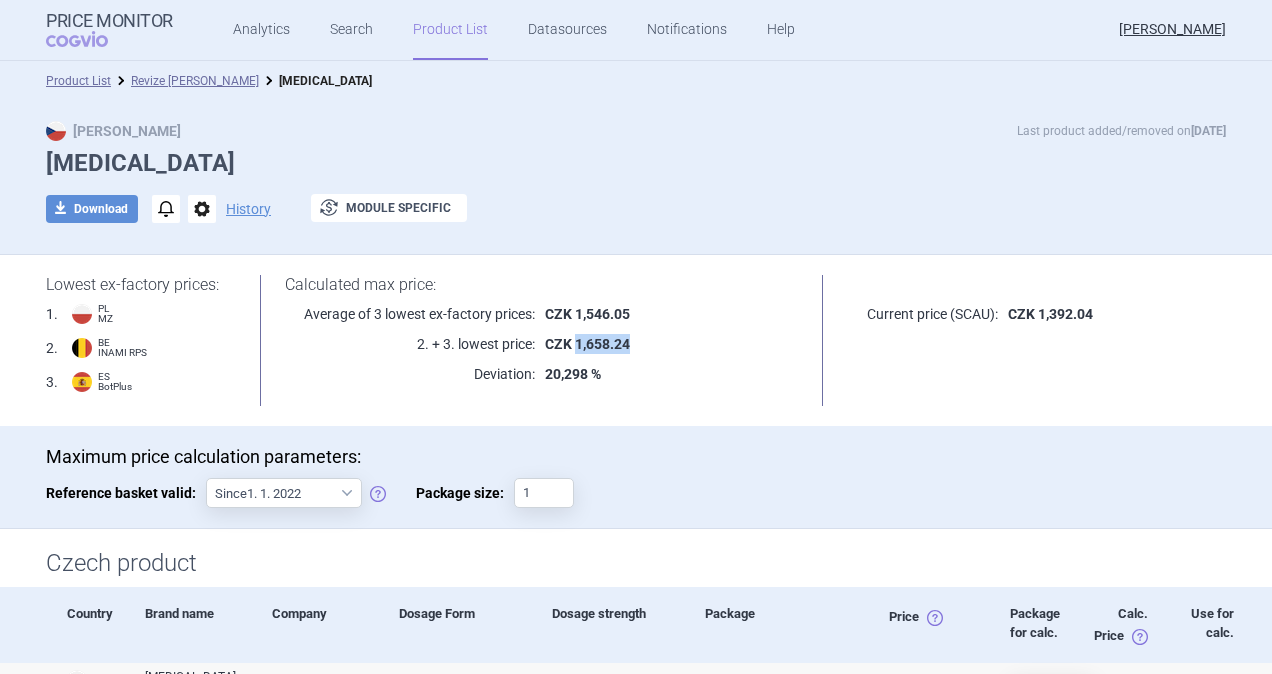 copy on "1,658.24" 